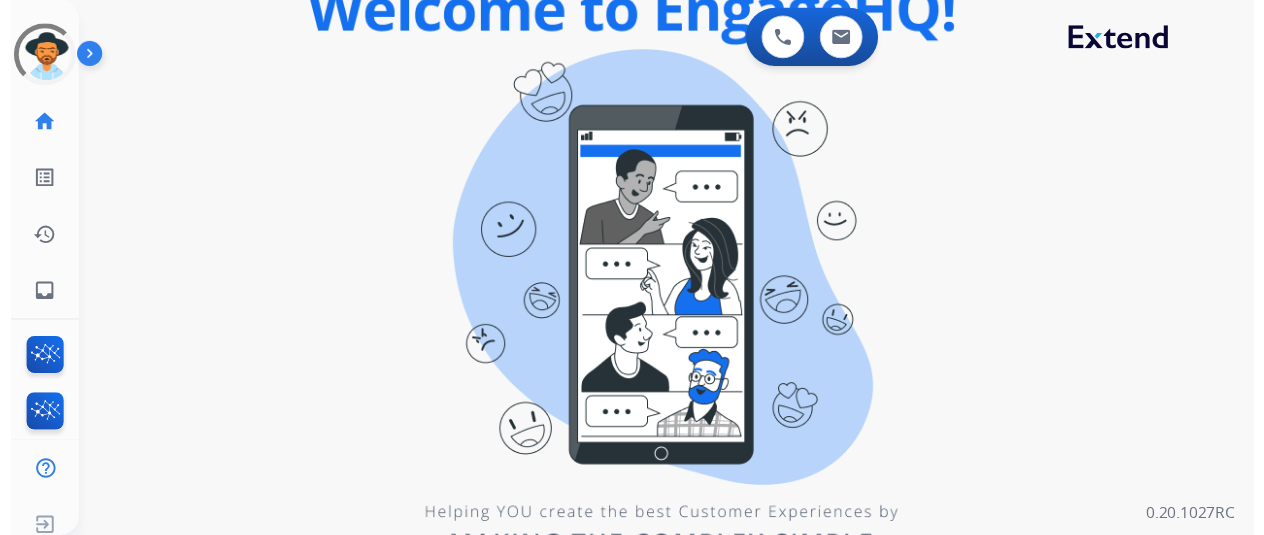 scroll, scrollTop: 0, scrollLeft: 0, axis: both 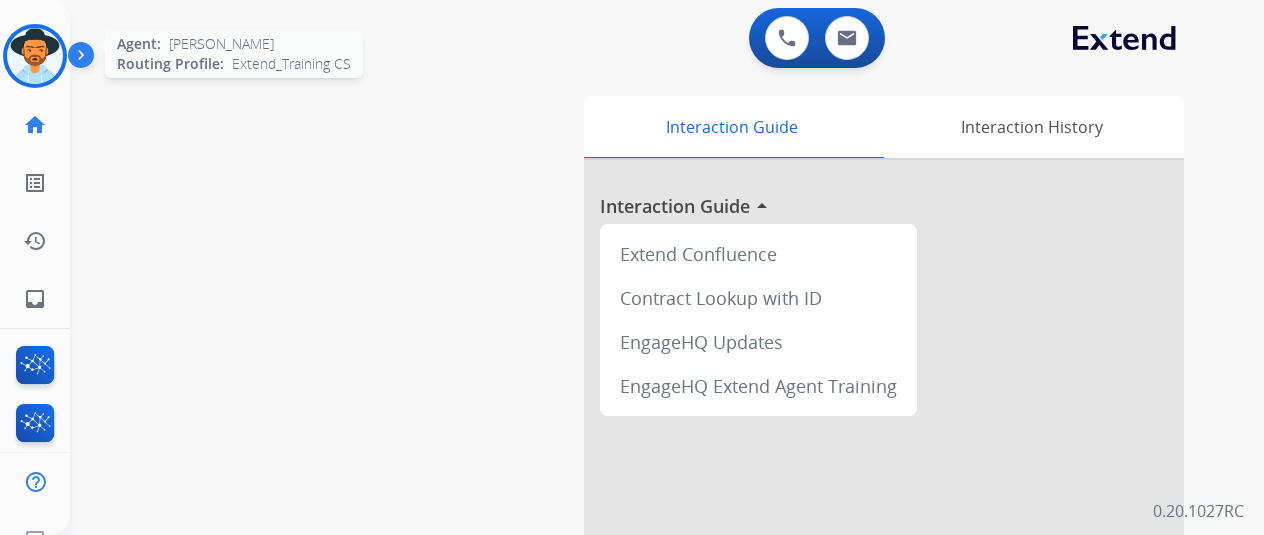 click at bounding box center (35, 56) 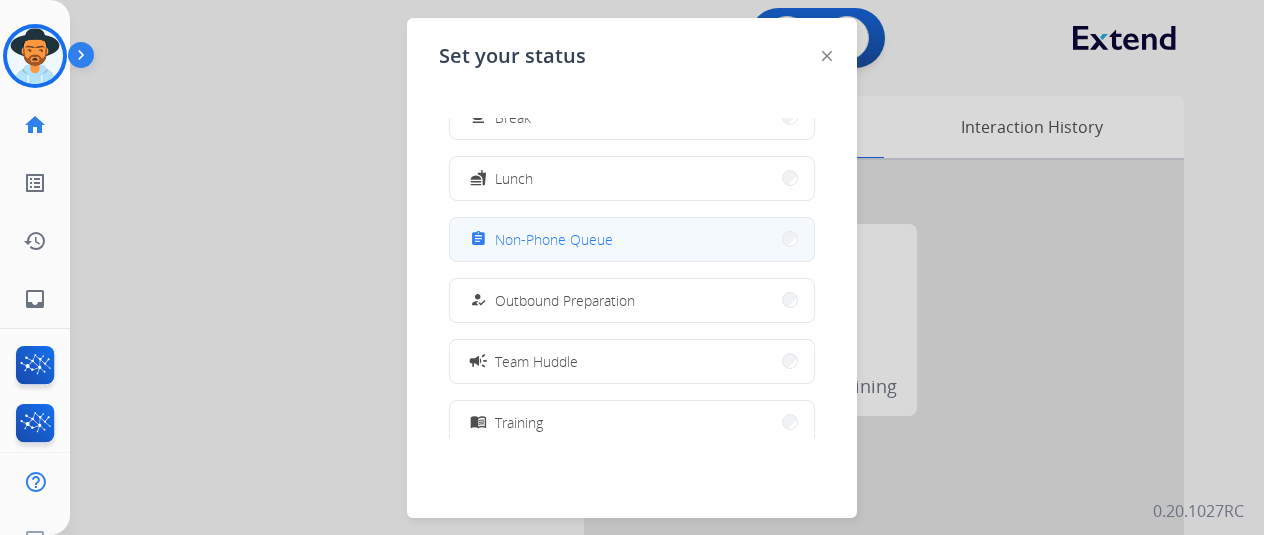 scroll, scrollTop: 0, scrollLeft: 0, axis: both 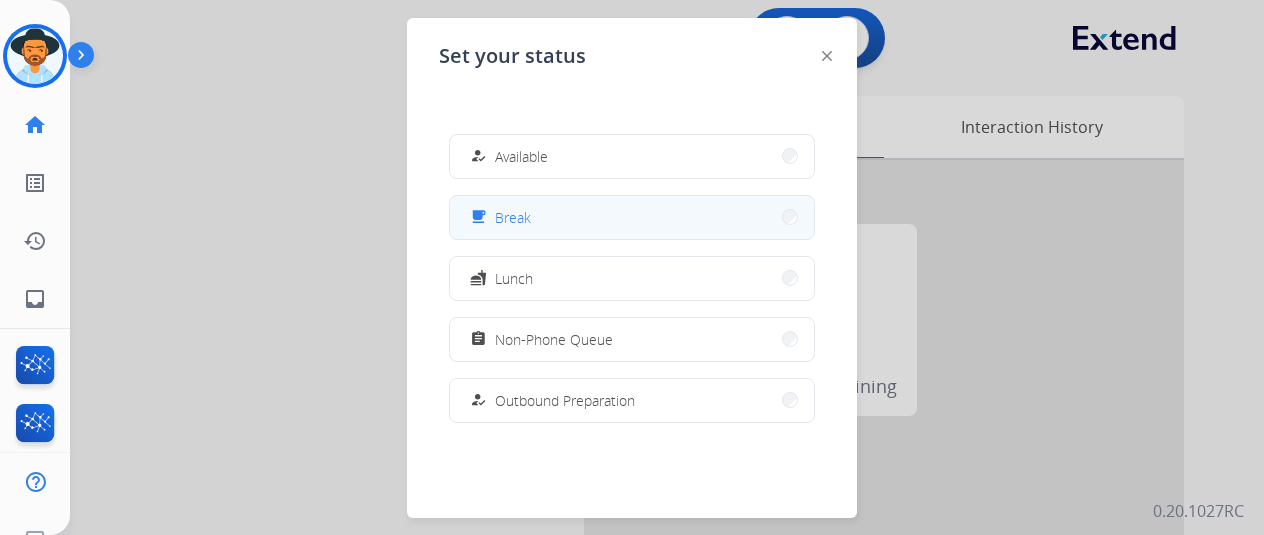 click on "free_breakfast Break" at bounding box center [632, 217] 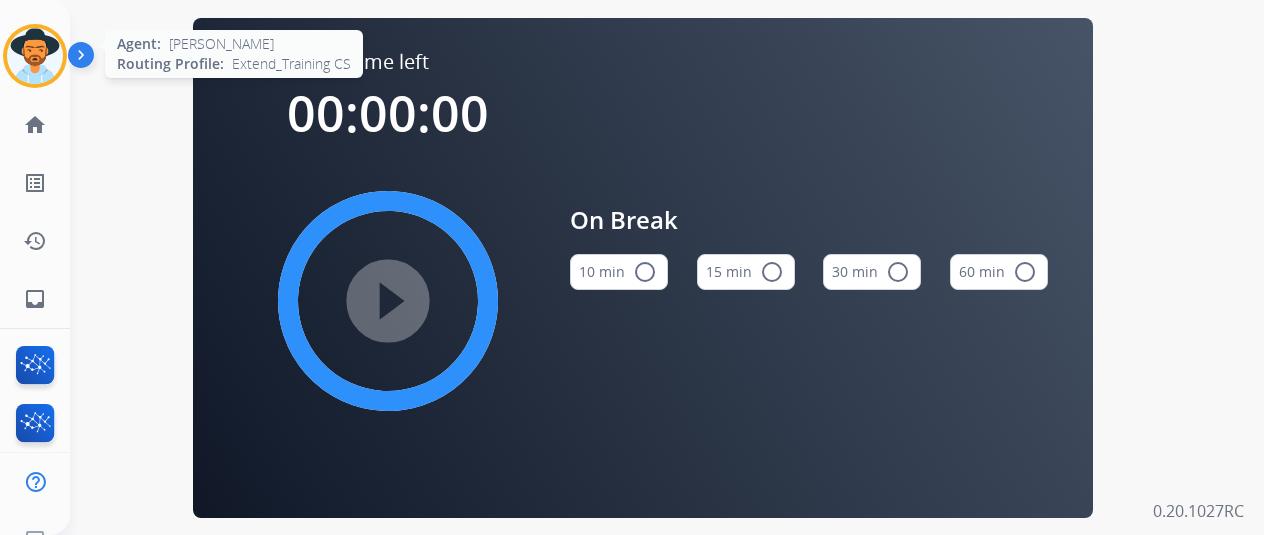 drag, startPoint x: 38, startPoint y: 64, endPoint x: 52, endPoint y: 68, distance: 14.56022 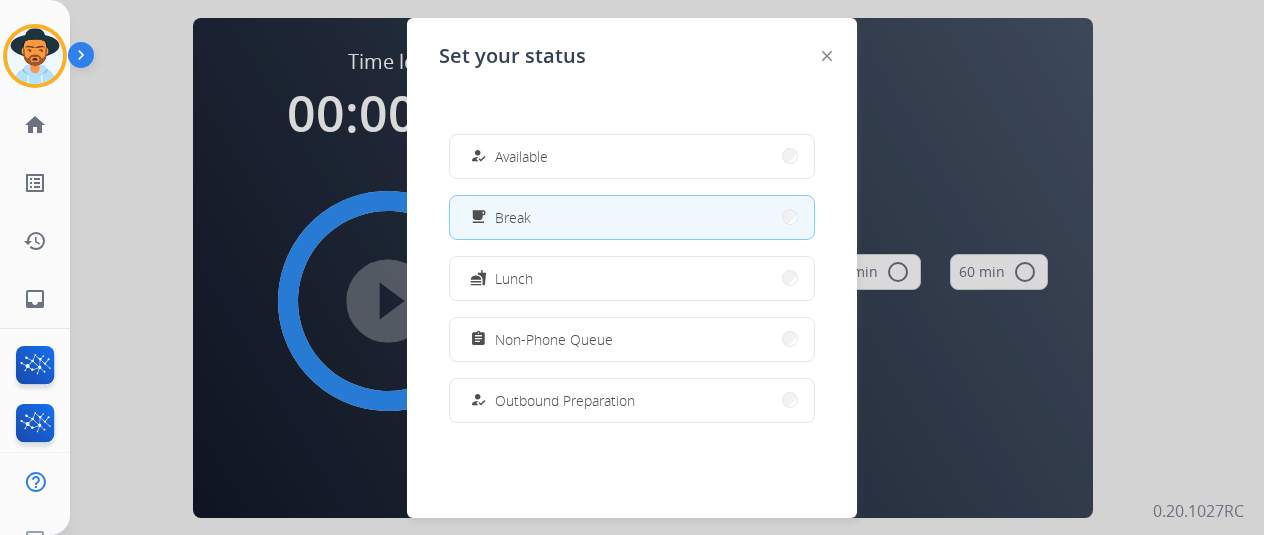 drag, startPoint x: 465, startPoint y: 121, endPoint x: 474, endPoint y: 135, distance: 16.643316 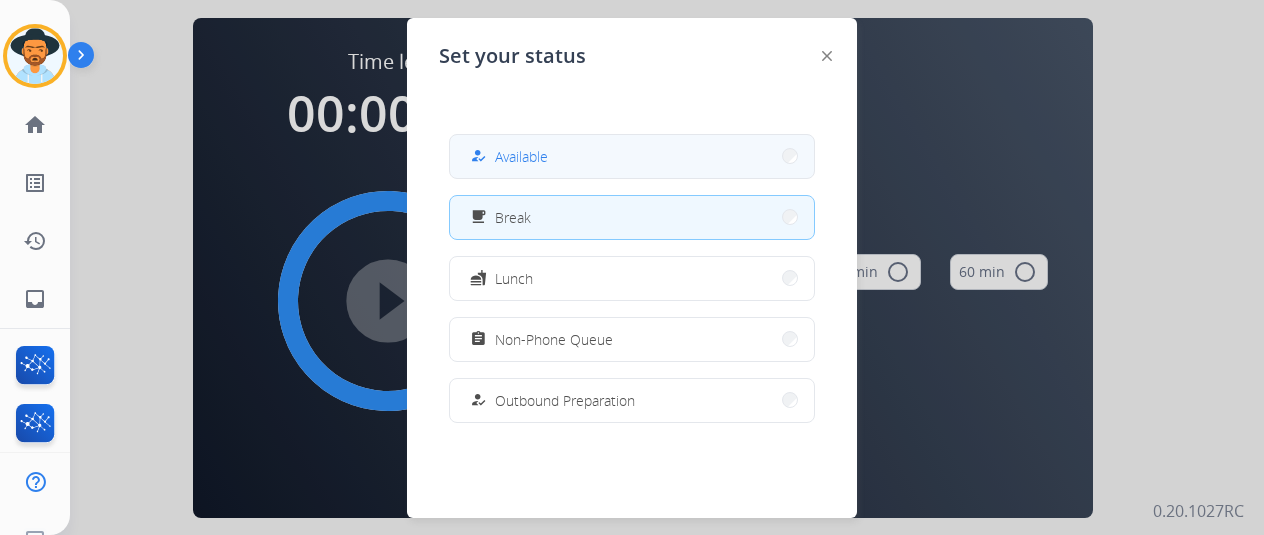 click on "Available" at bounding box center (521, 156) 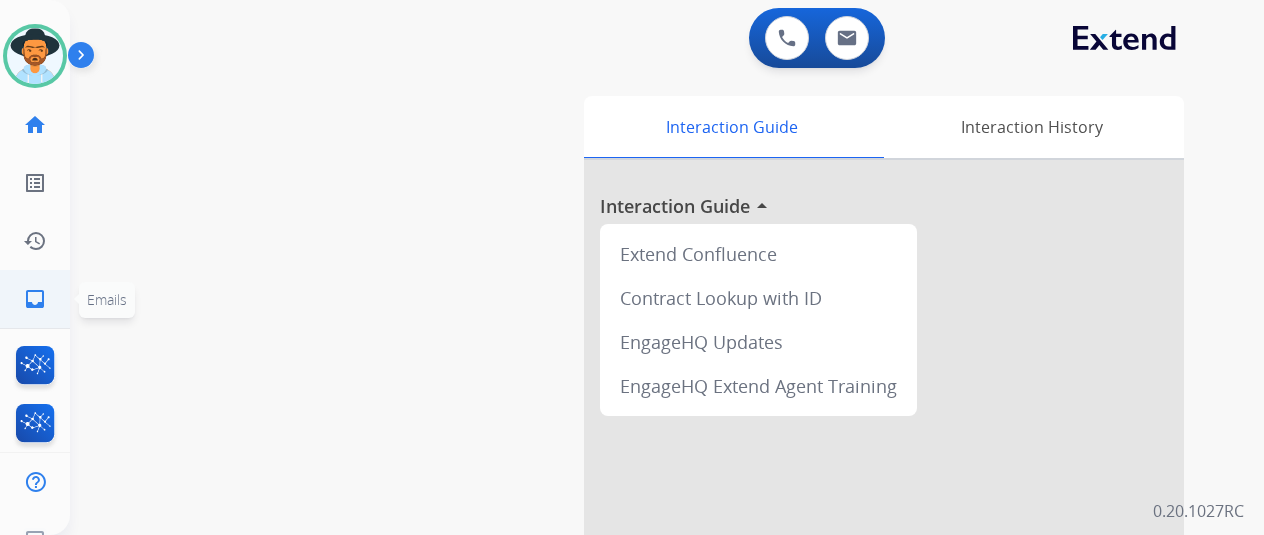 click on "inbox  Emails" 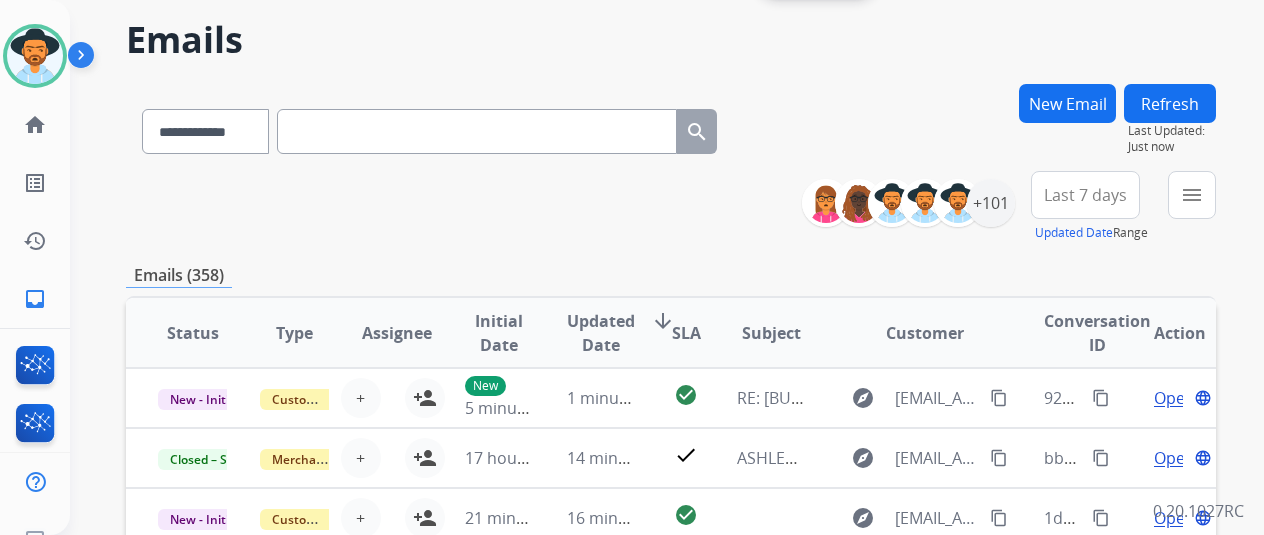 scroll, scrollTop: 100, scrollLeft: 0, axis: vertical 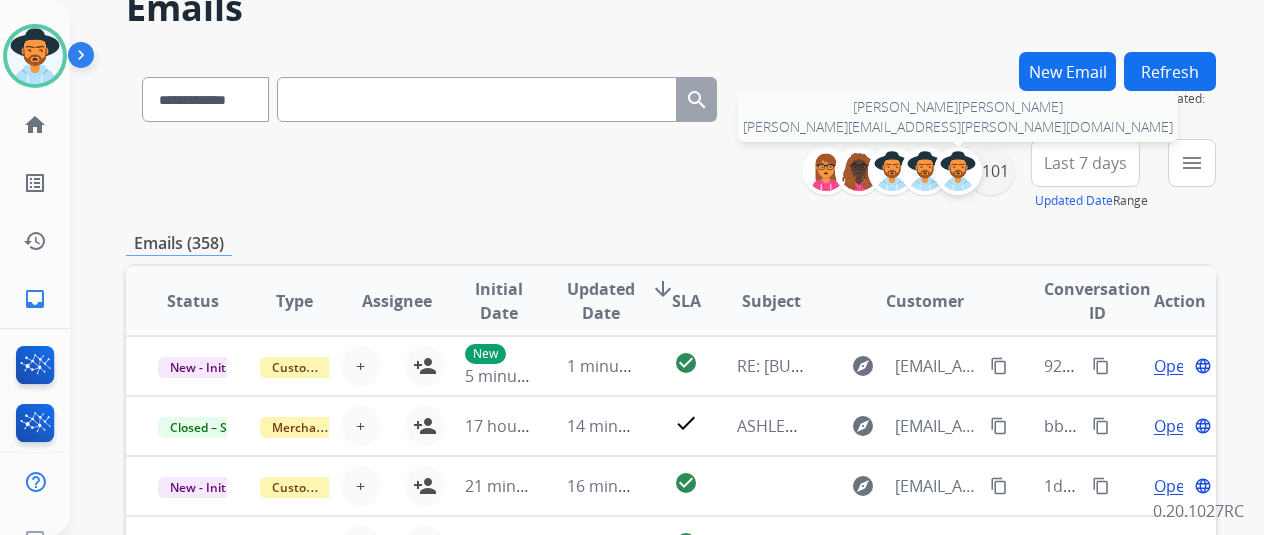 click at bounding box center [958, 171] 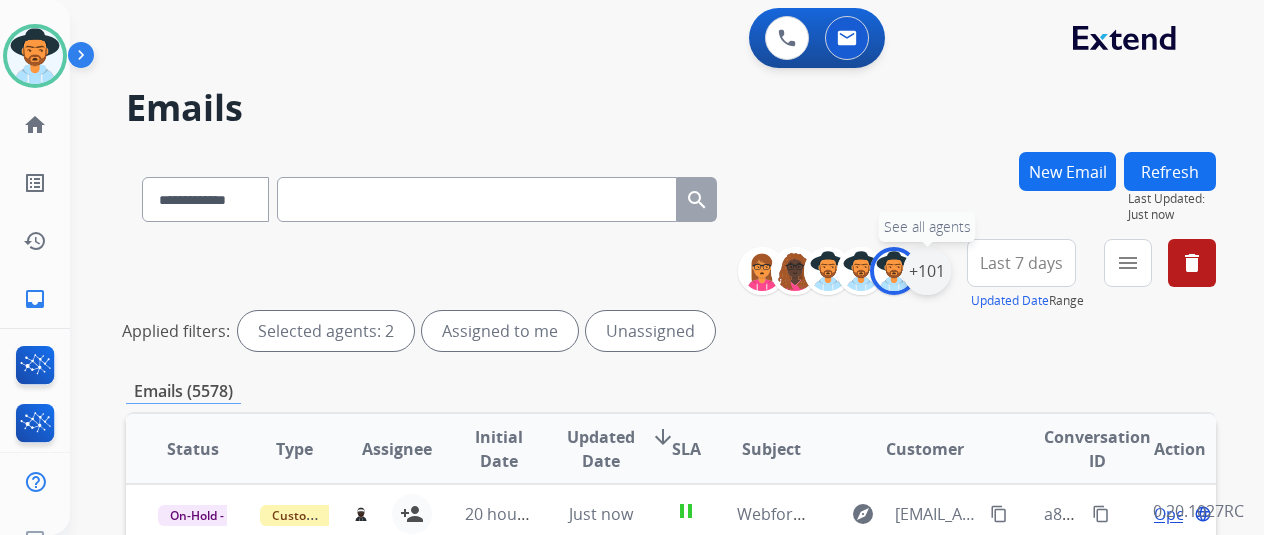 click on "+101" at bounding box center (927, 271) 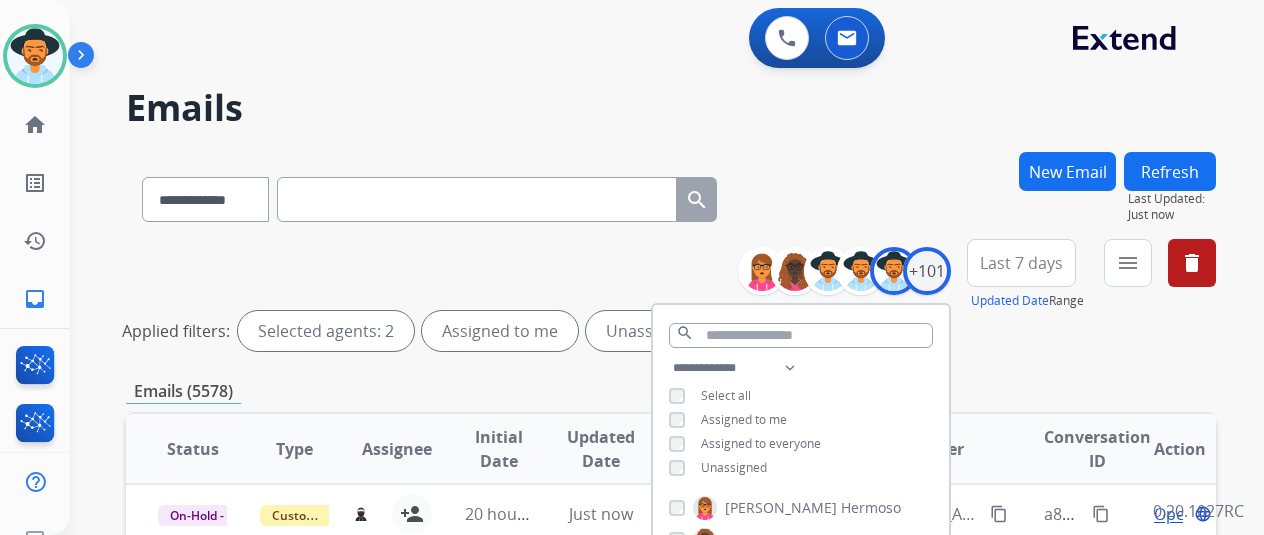 click on "Unassigned" at bounding box center [734, 467] 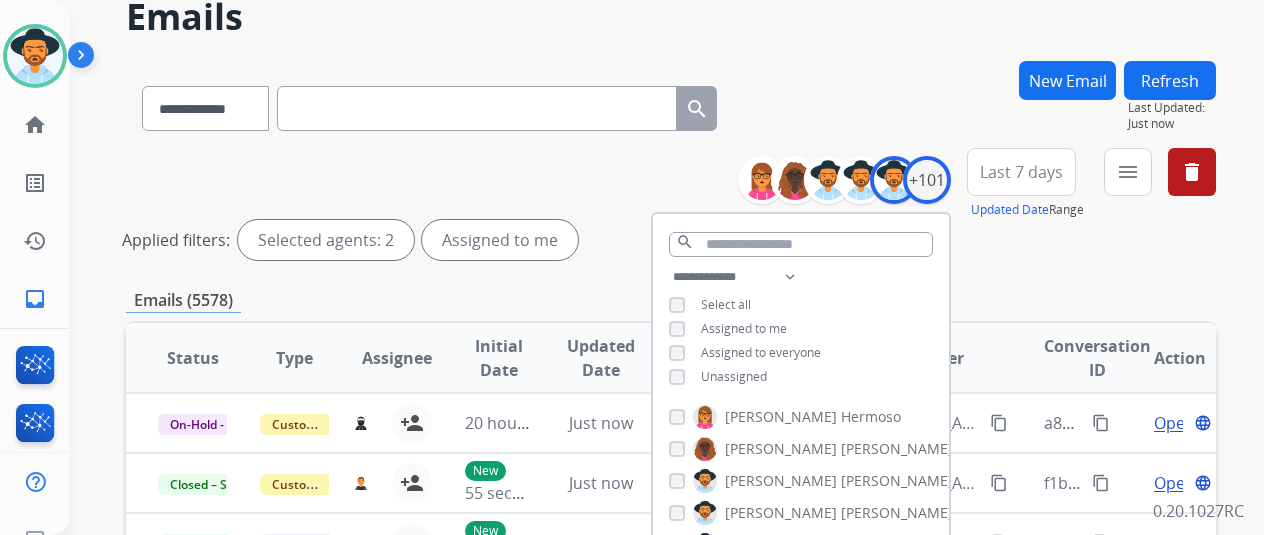 scroll, scrollTop: 100, scrollLeft: 0, axis: vertical 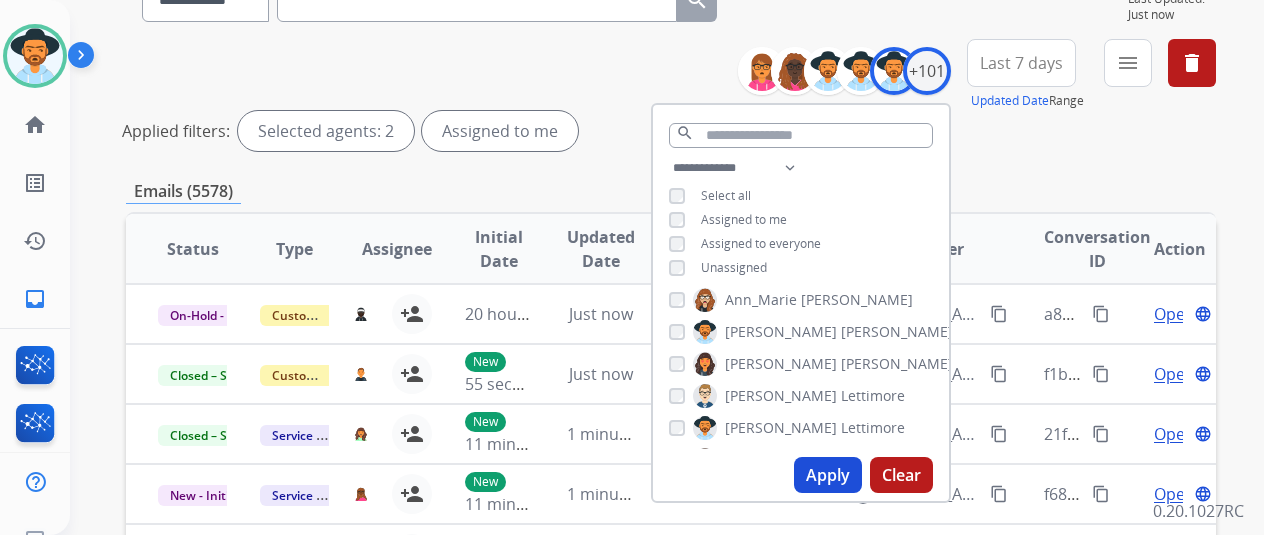 click on "Apply" at bounding box center [828, 475] 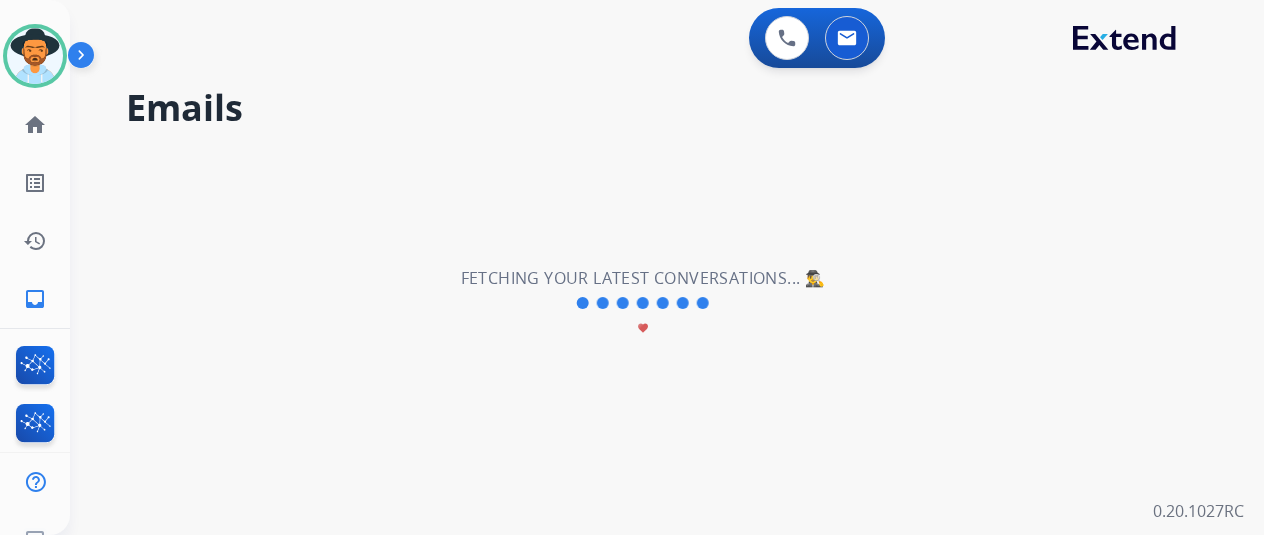 scroll, scrollTop: 0, scrollLeft: 0, axis: both 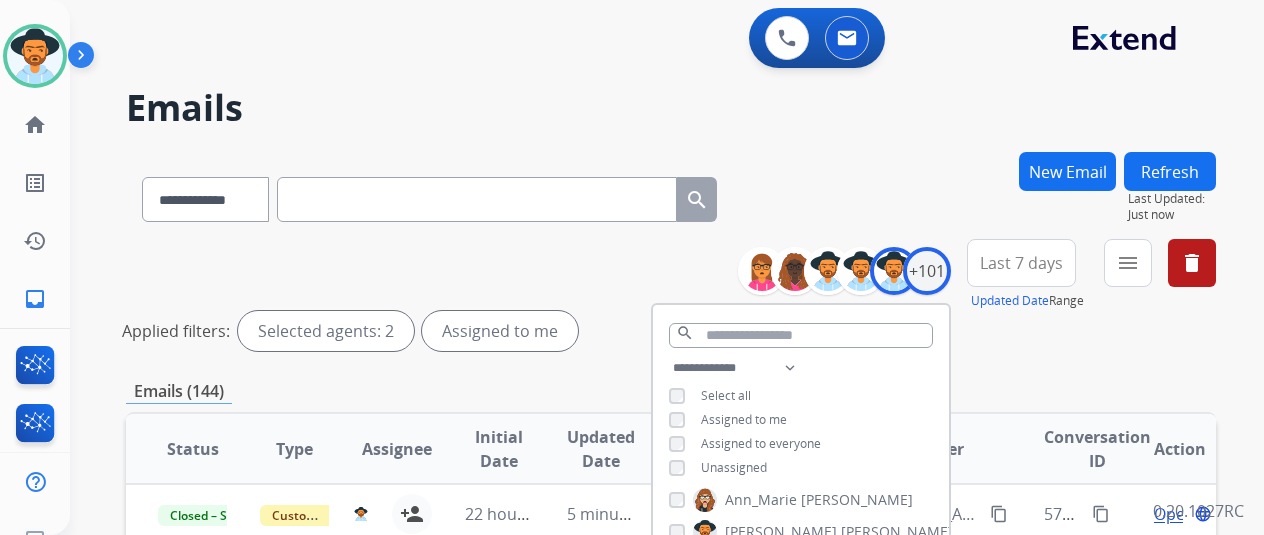 click on "Applied filters:  Selected agents: 2  Assigned to me" at bounding box center (667, 331) 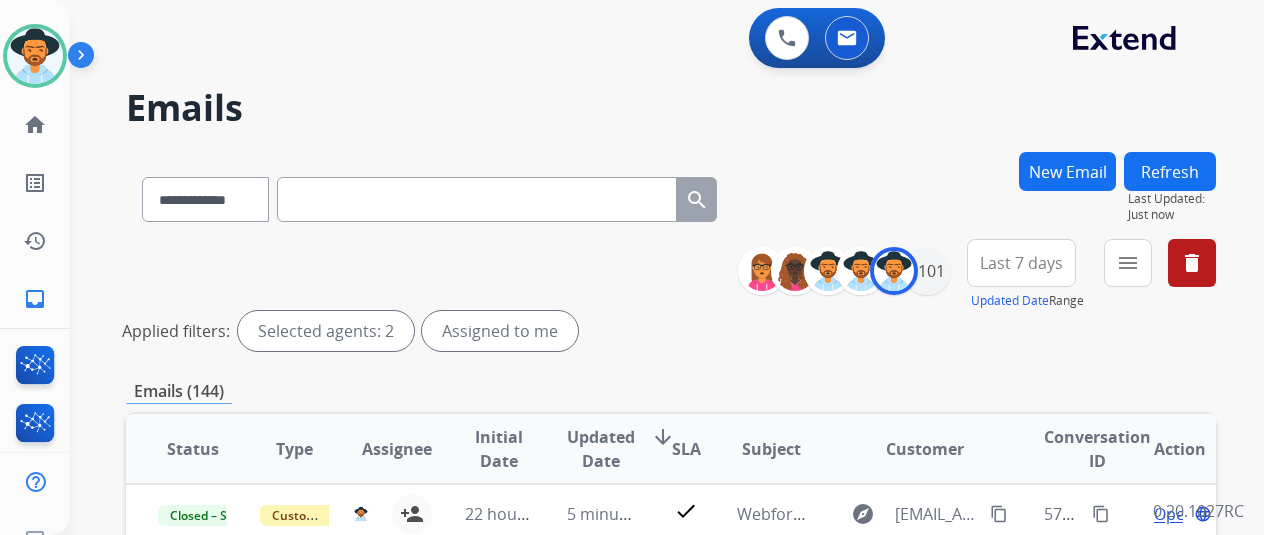 scroll, scrollTop: 100, scrollLeft: 0, axis: vertical 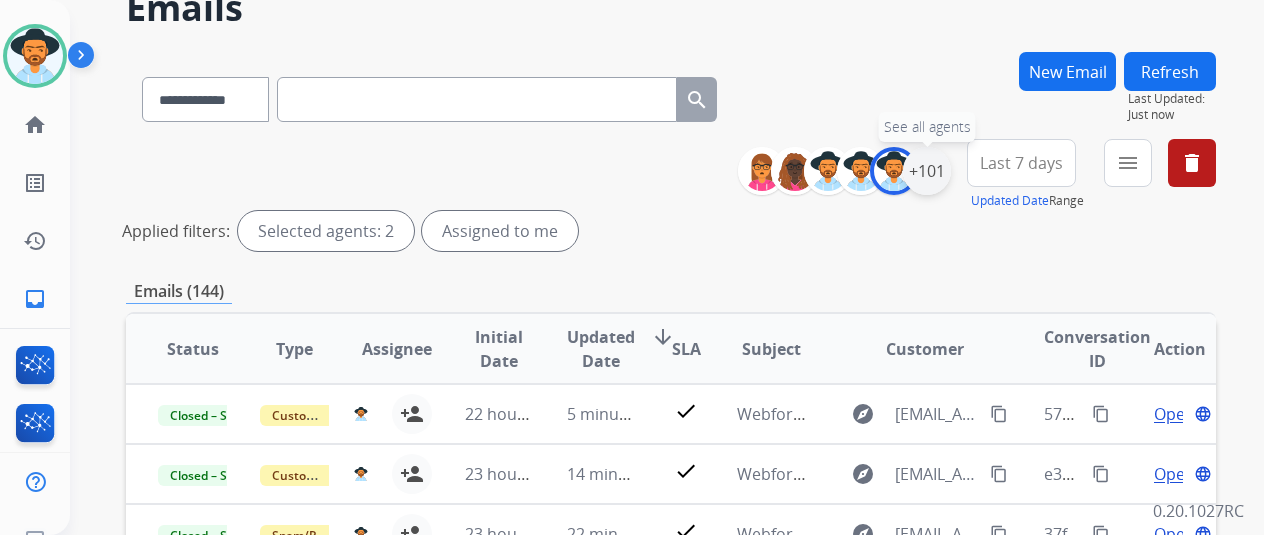 click on "+101" at bounding box center [927, 171] 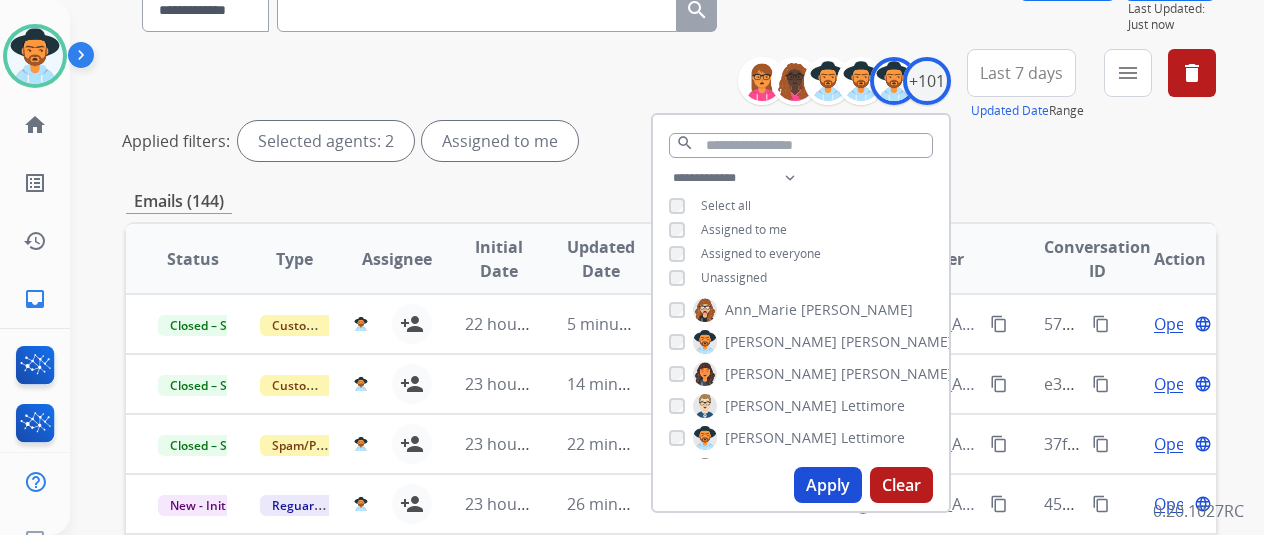 scroll, scrollTop: 300, scrollLeft: 0, axis: vertical 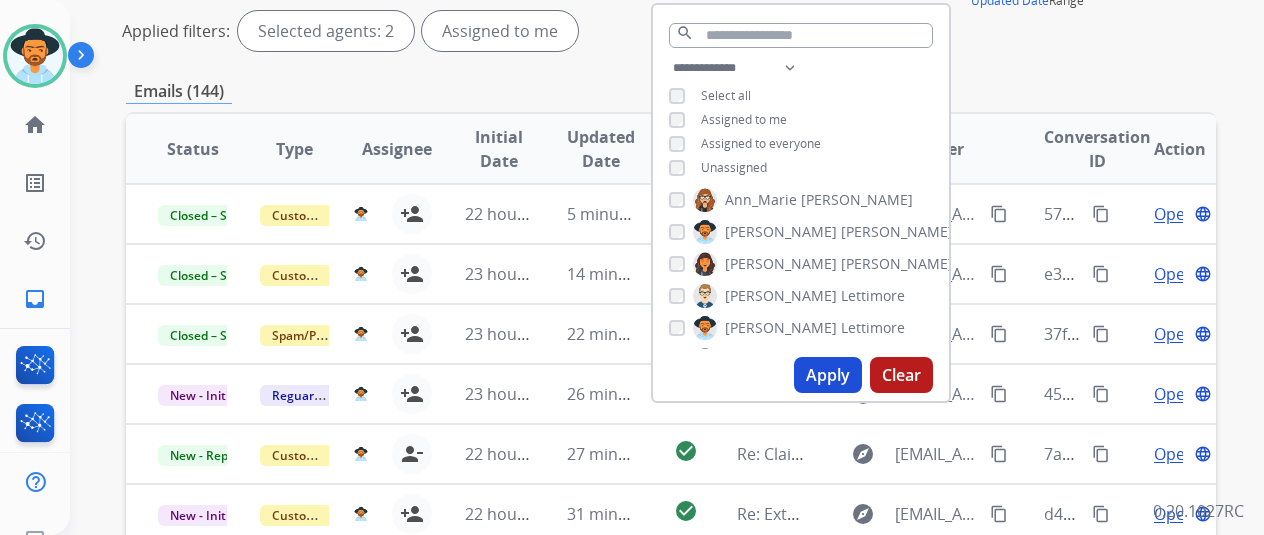 click on "Clear" at bounding box center (901, 375) 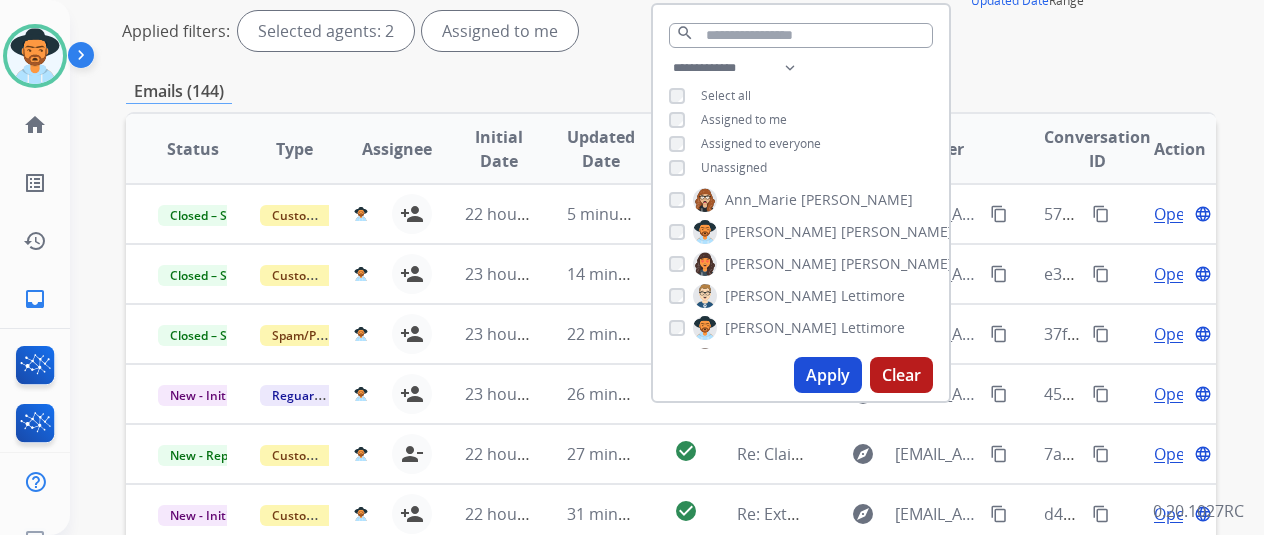 scroll, scrollTop: 0, scrollLeft: 0, axis: both 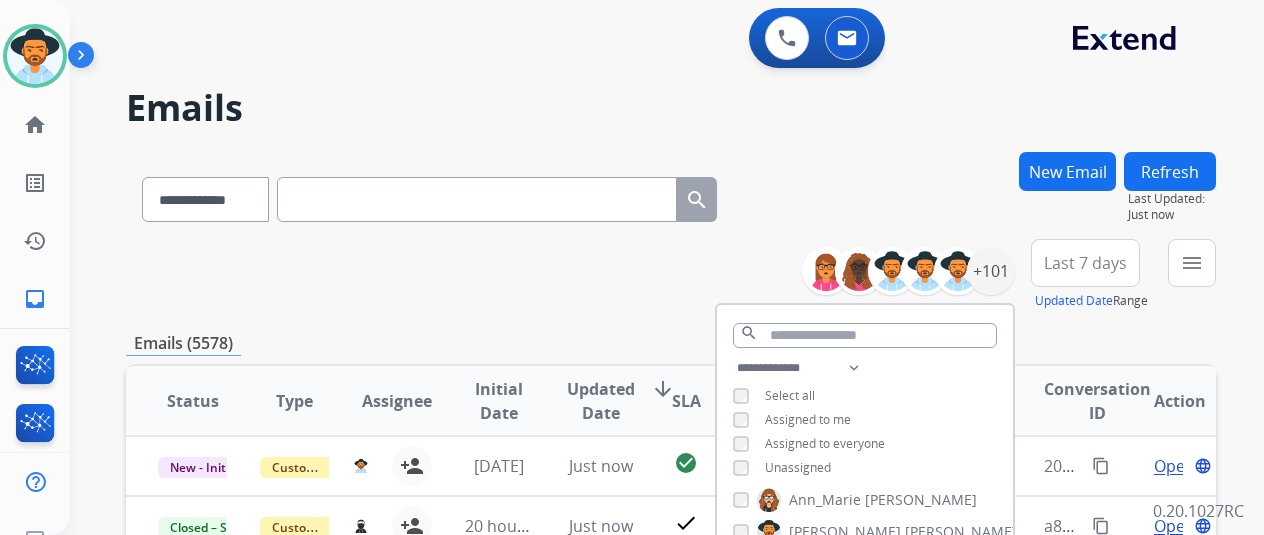 click on "**********" at bounding box center (916, 271) 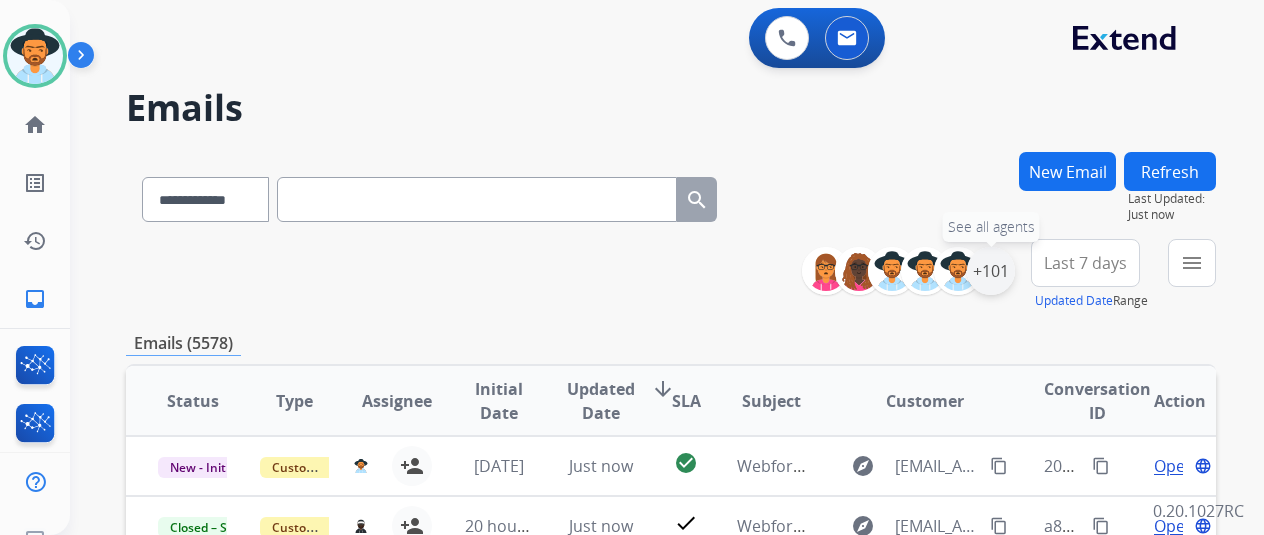 click on "+101" at bounding box center [991, 271] 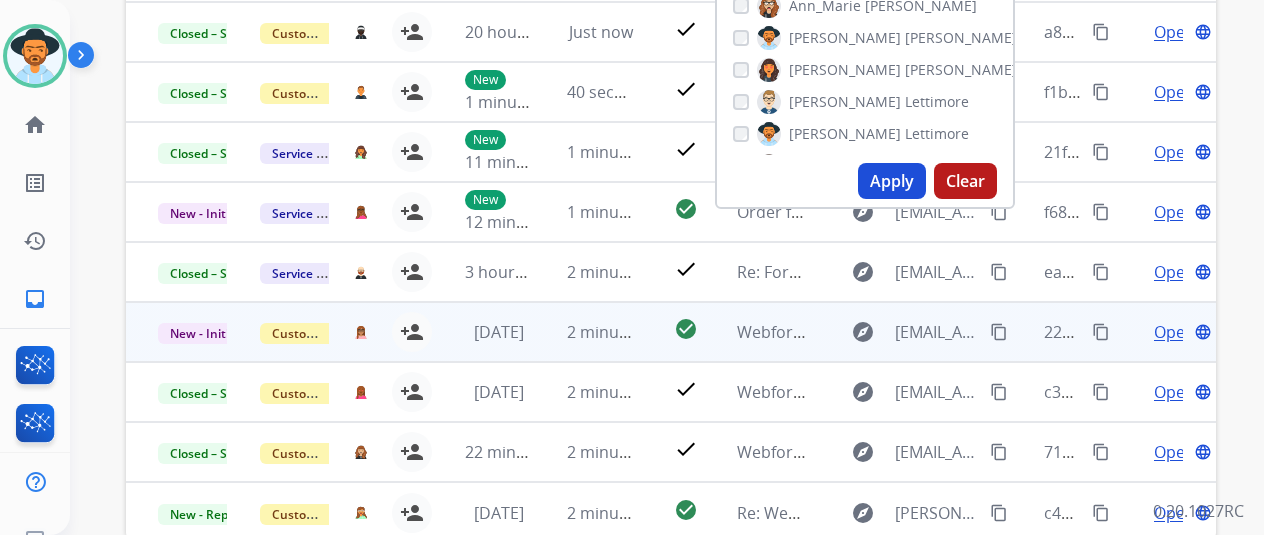 scroll, scrollTop: 500, scrollLeft: 0, axis: vertical 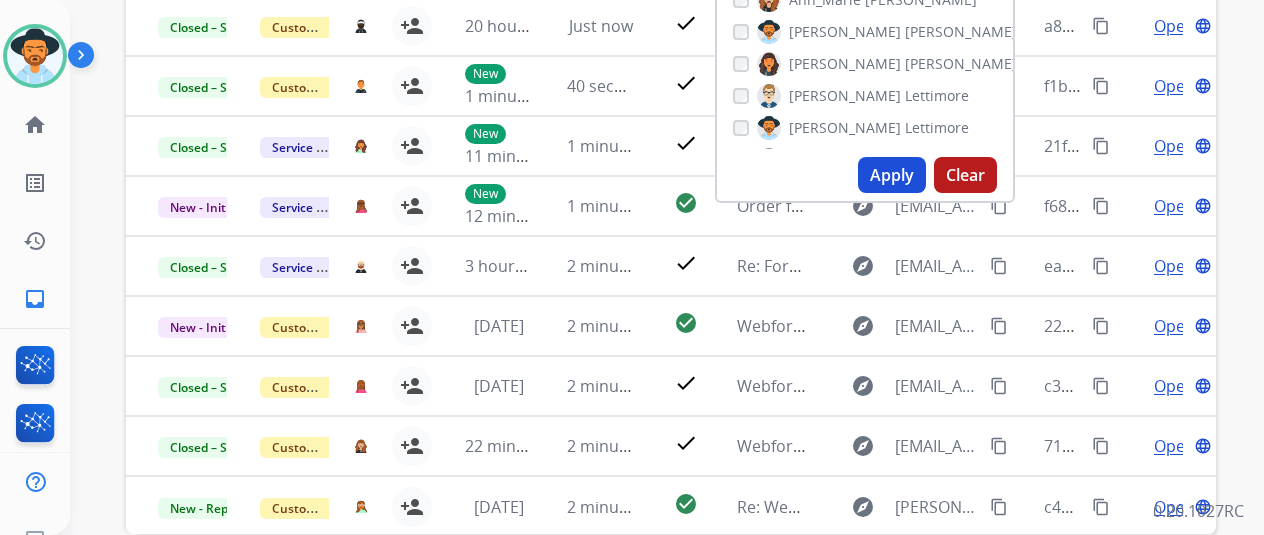 click on "Apply" at bounding box center (892, 175) 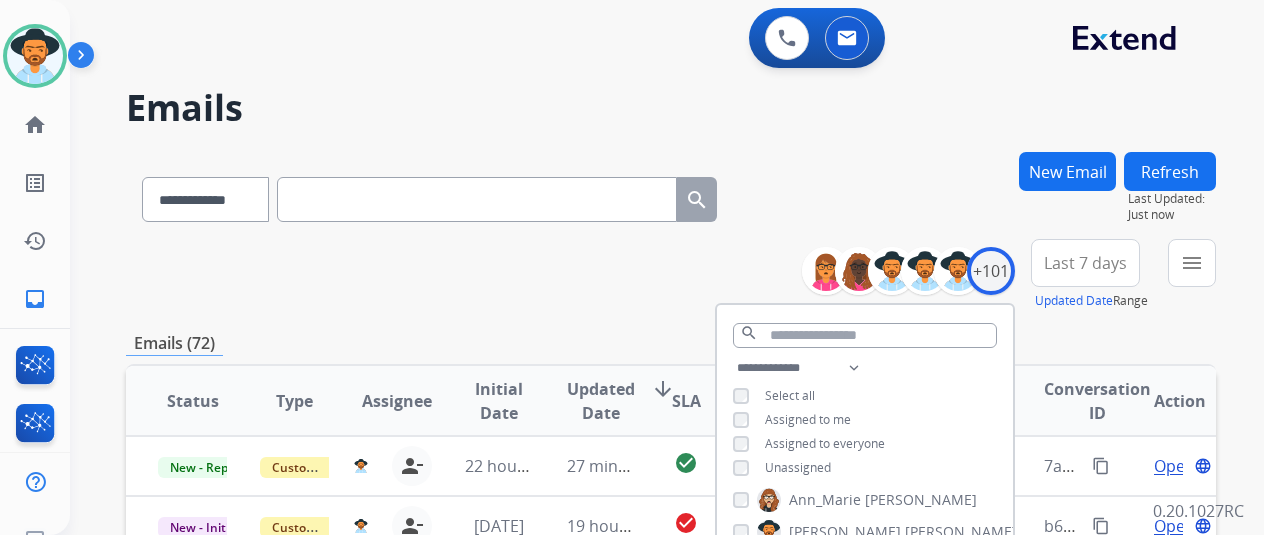 click on "**********" at bounding box center [671, 275] 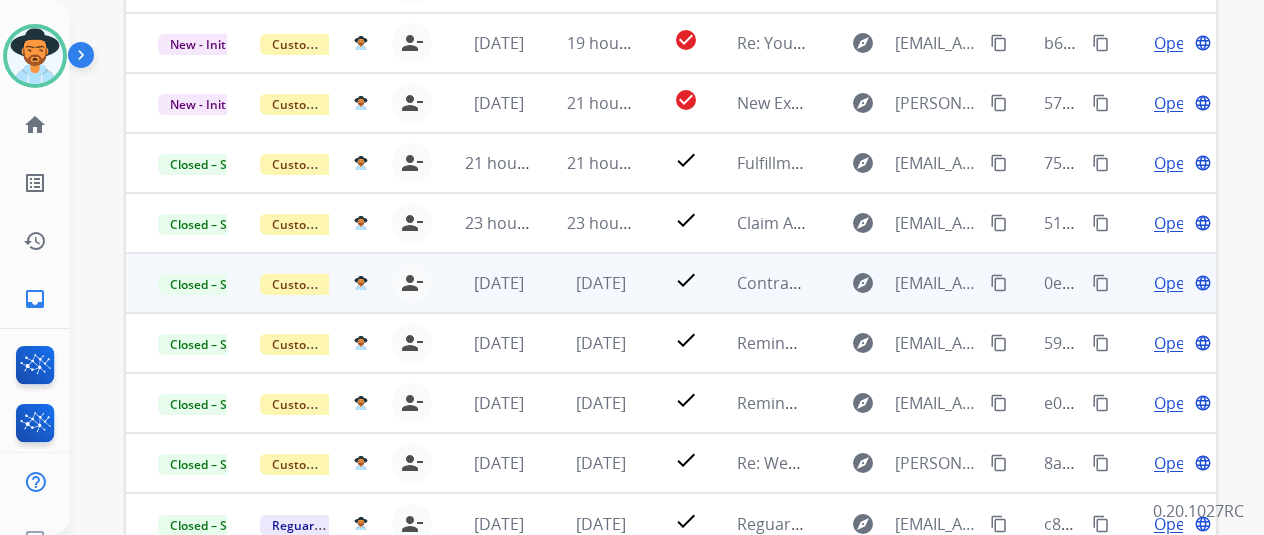 scroll, scrollTop: 500, scrollLeft: 0, axis: vertical 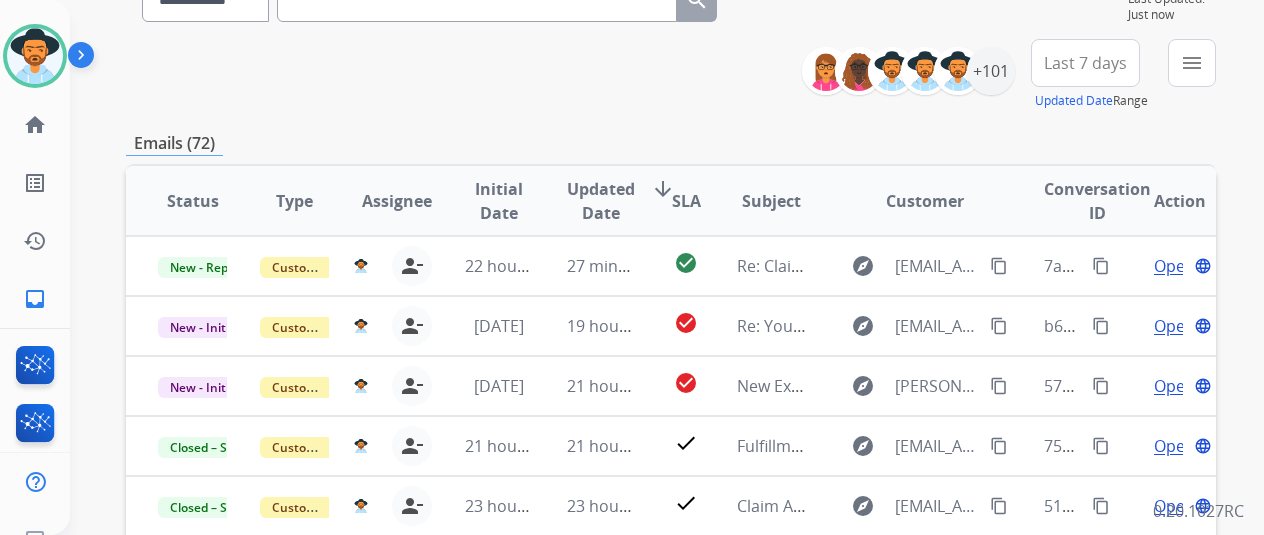 click on "Emails (72)" at bounding box center [671, 143] 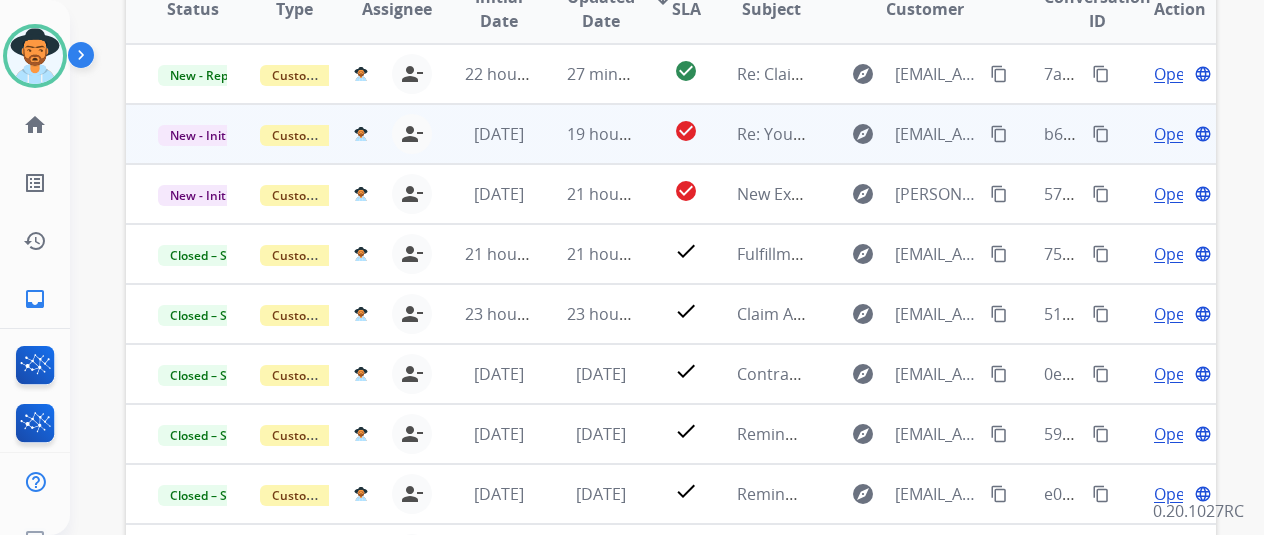 scroll, scrollTop: 400, scrollLeft: 0, axis: vertical 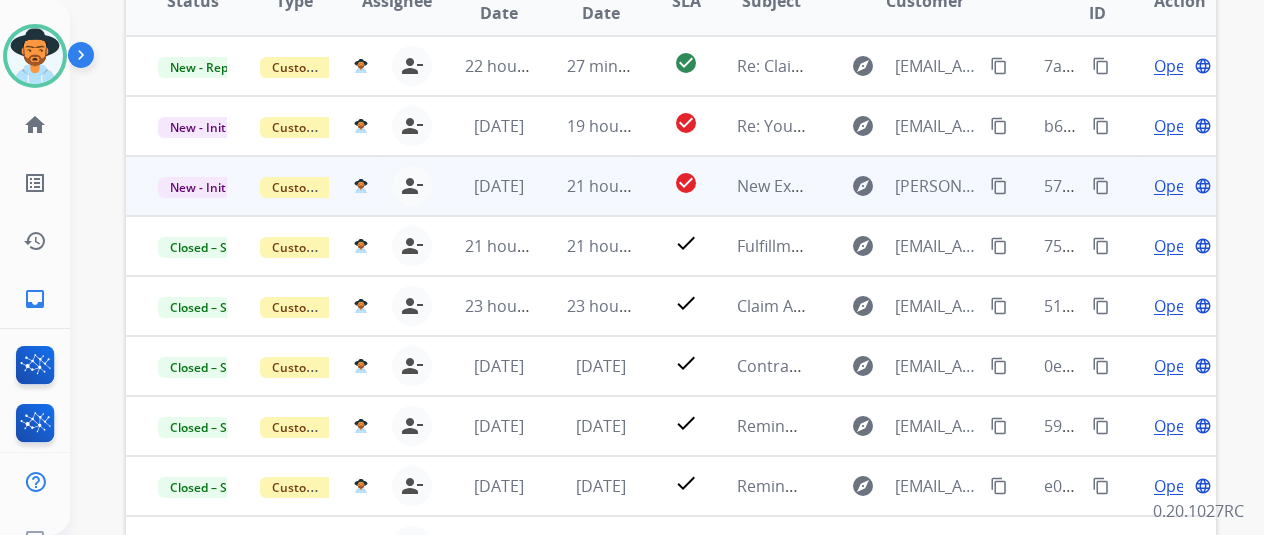 click on "Open" at bounding box center [1174, 186] 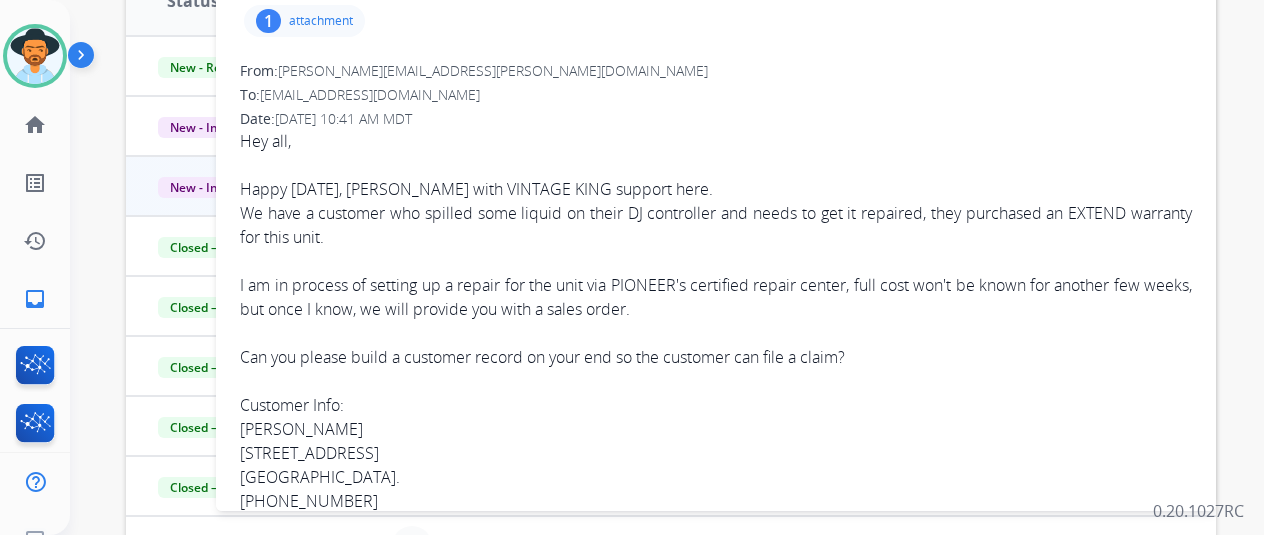 scroll, scrollTop: 300, scrollLeft: 0, axis: vertical 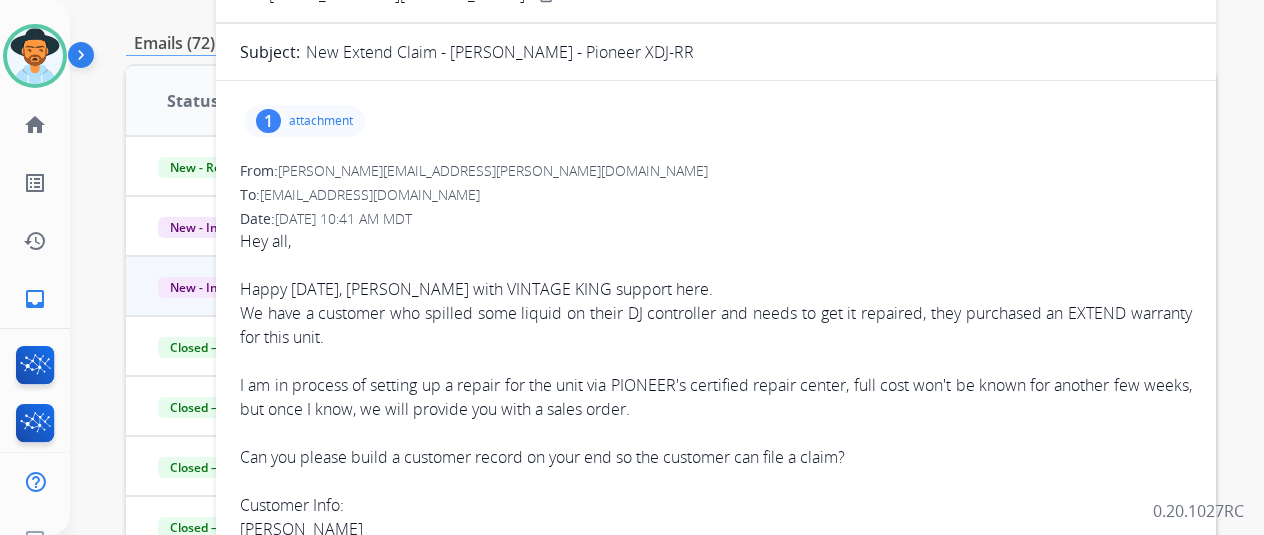 click on "attachment" at bounding box center [321, 121] 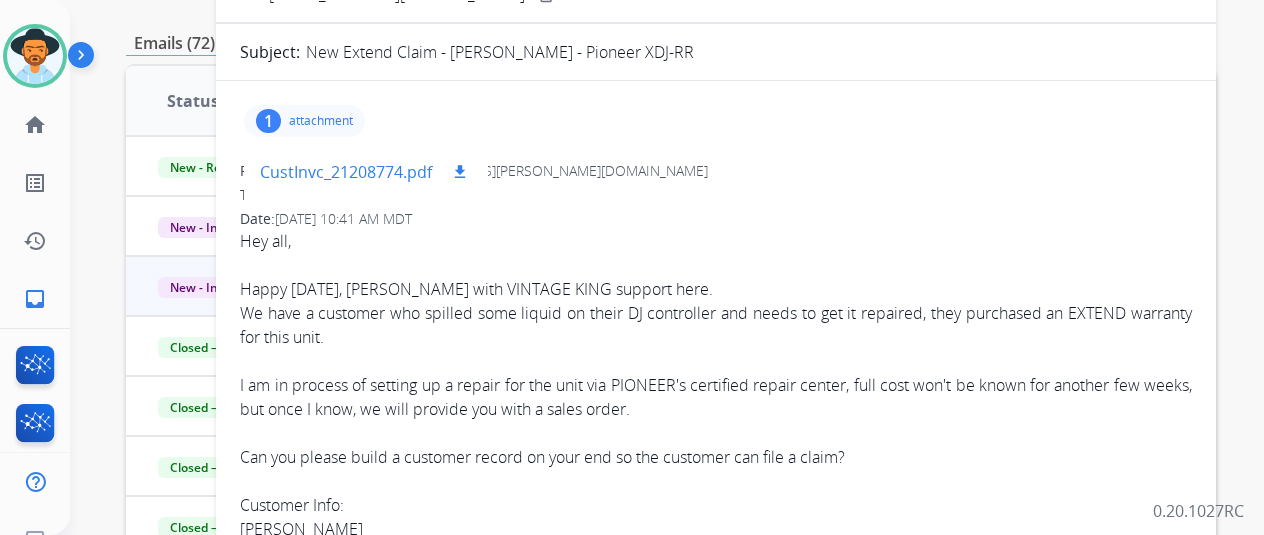 click on "CustInvc_21208774.pdf" at bounding box center [346, 172] 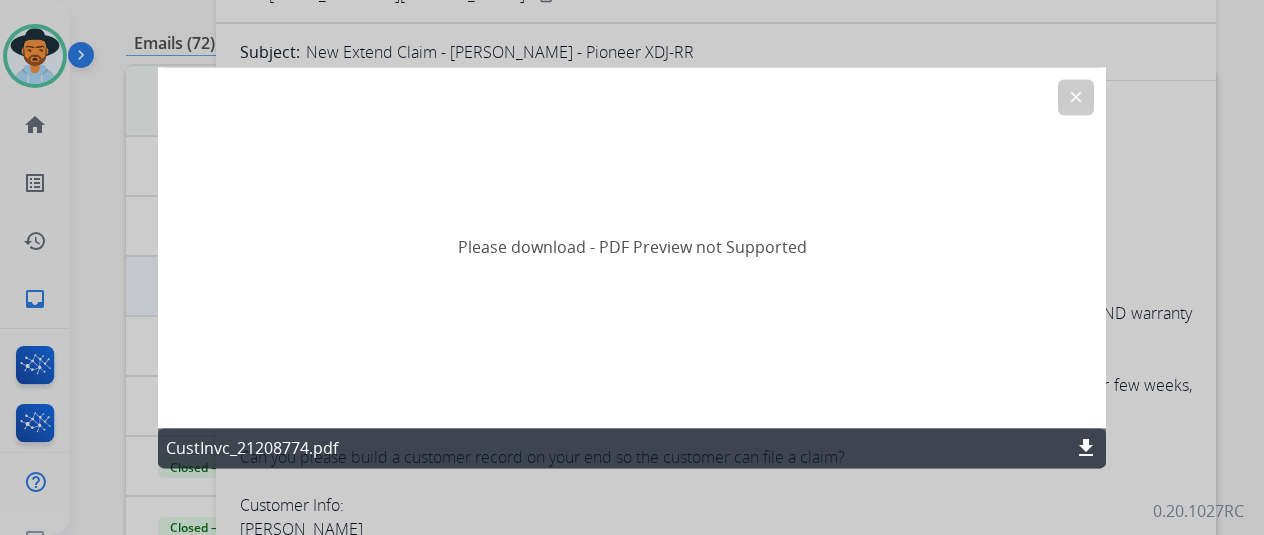 click on "Please download - PDF Preview not Supported" 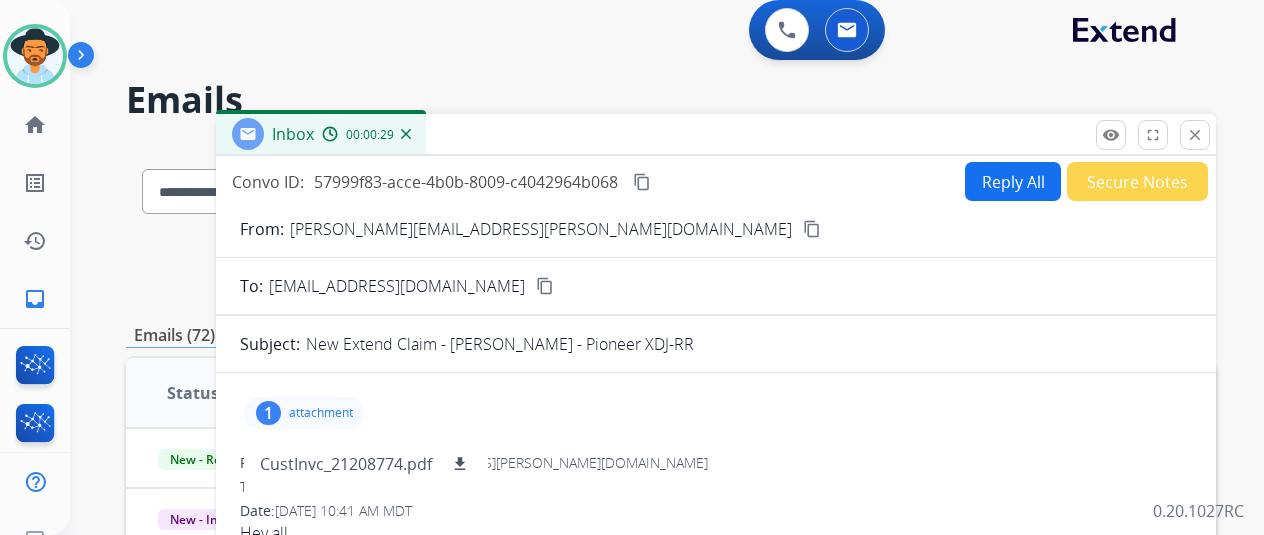 scroll, scrollTop: 0, scrollLeft: 0, axis: both 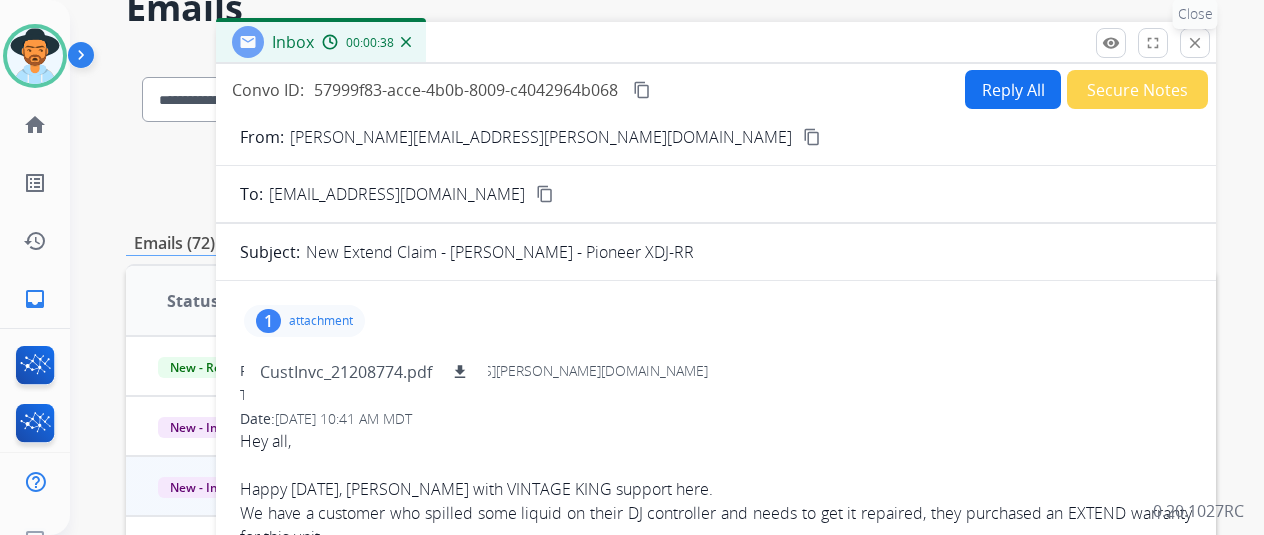 click on "close Close" at bounding box center (1195, 43) 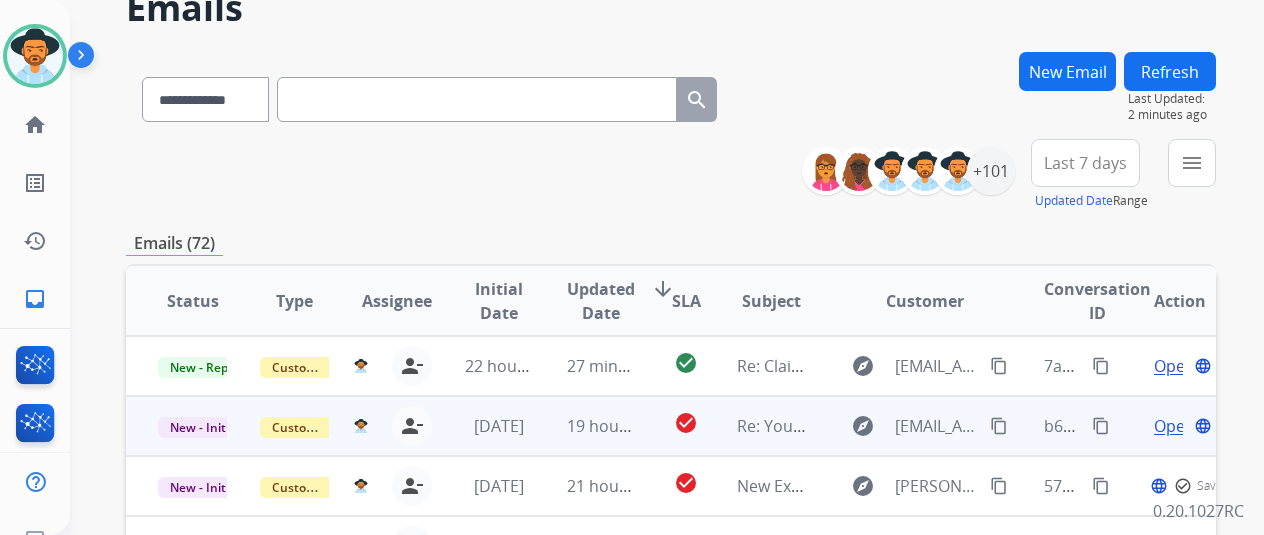 click on "Open" at bounding box center (1174, 426) 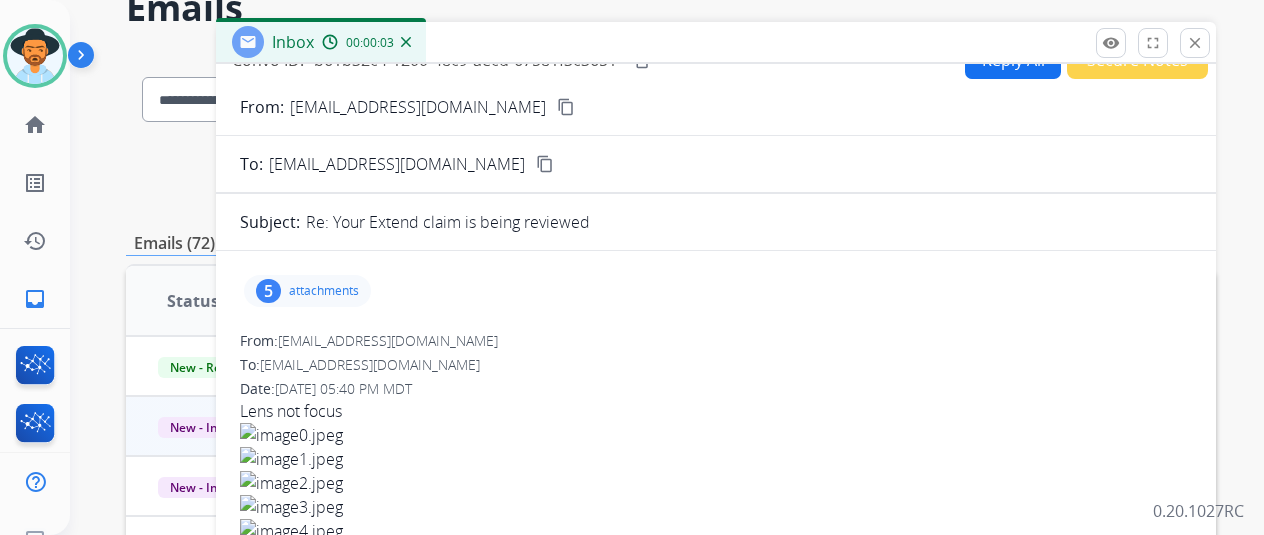 scroll, scrollTop: 0, scrollLeft: 0, axis: both 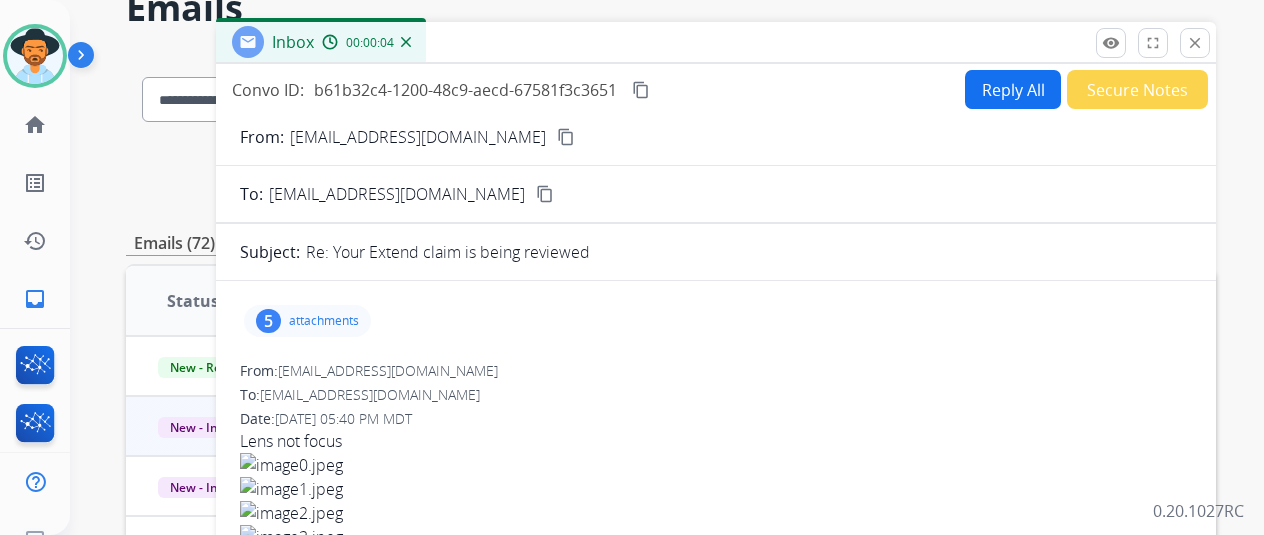 click on "attachments" at bounding box center [324, 321] 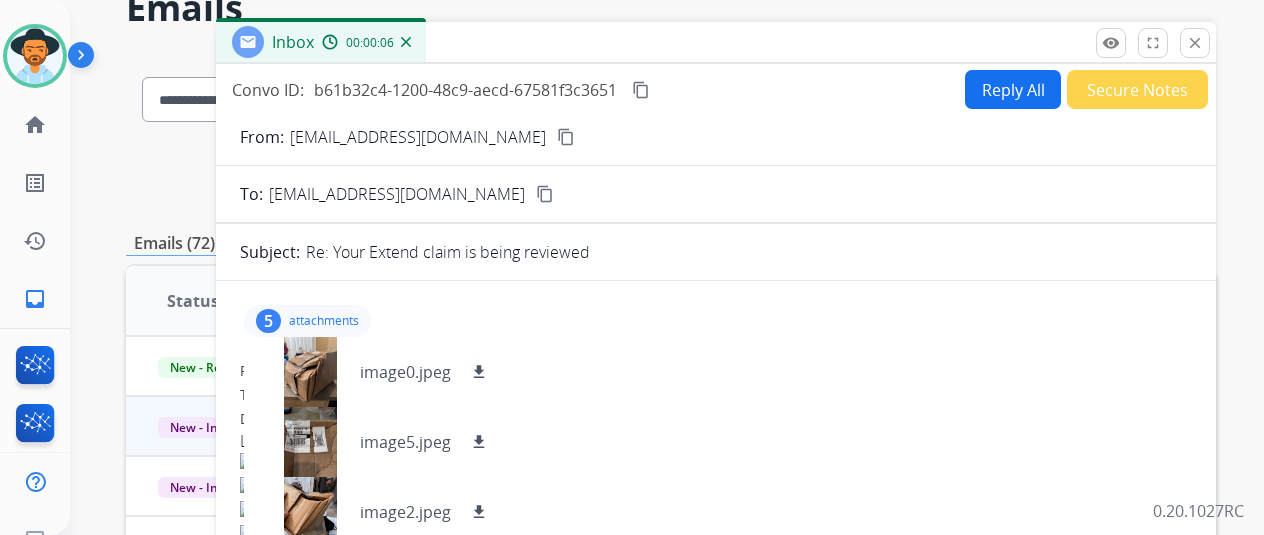 scroll, scrollTop: 200, scrollLeft: 0, axis: vertical 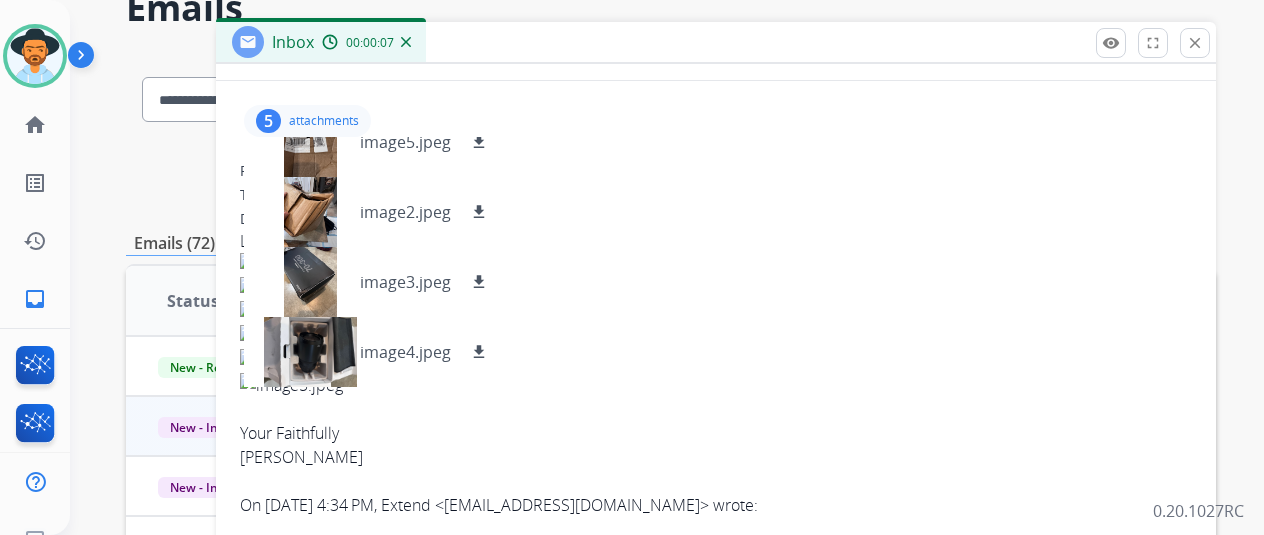 click at bounding box center (716, 289) 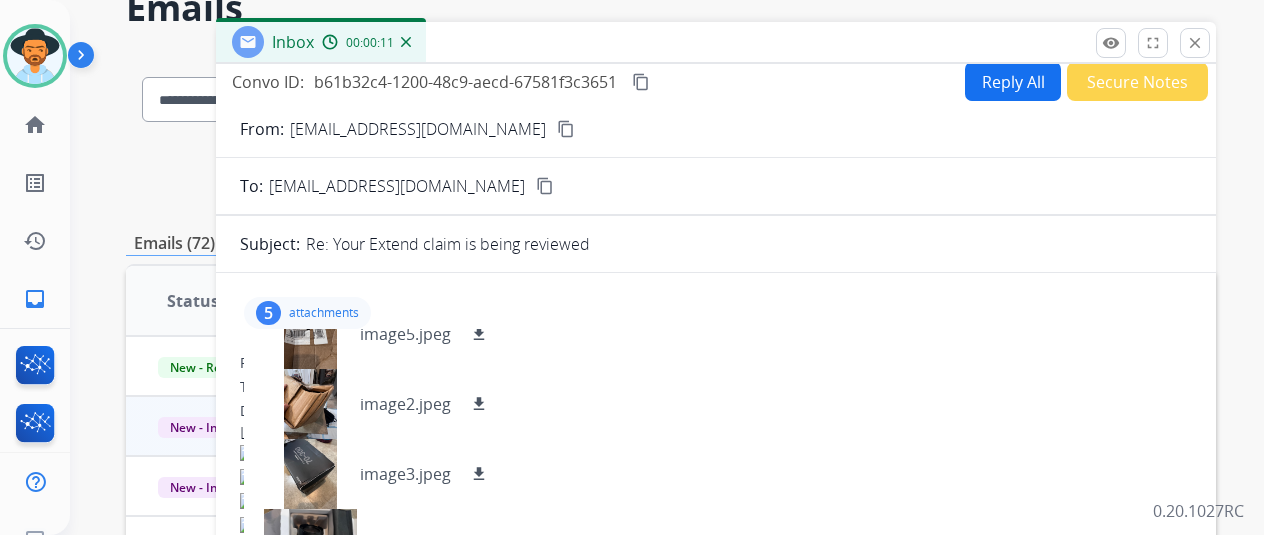 scroll, scrollTop: 0, scrollLeft: 0, axis: both 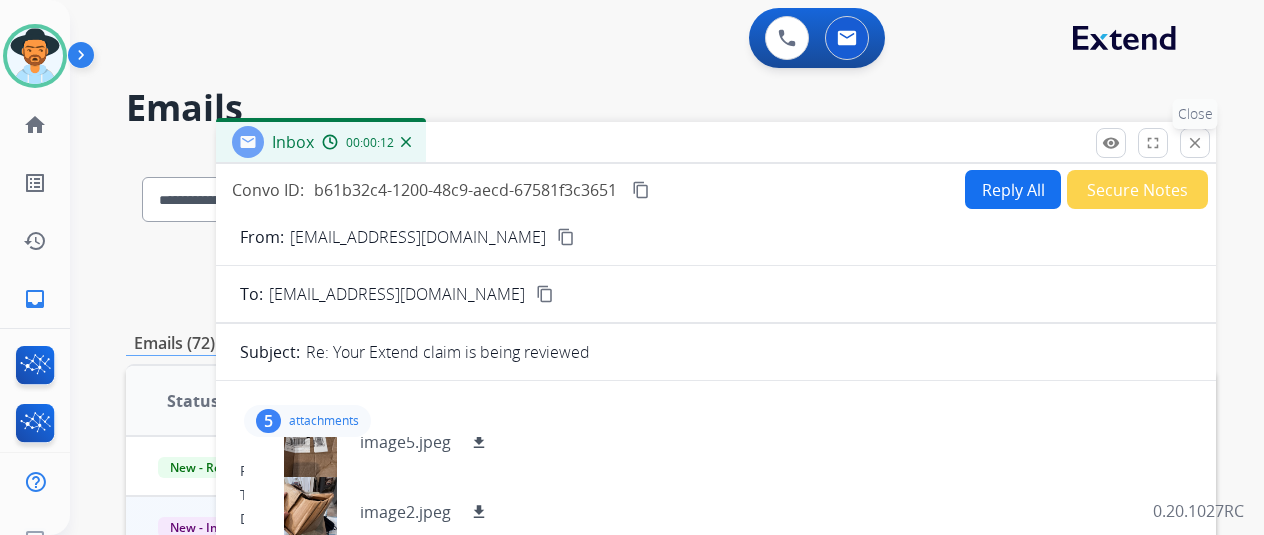 drag, startPoint x: 1234, startPoint y: 137, endPoint x: 1200, endPoint y: 150, distance: 36.40055 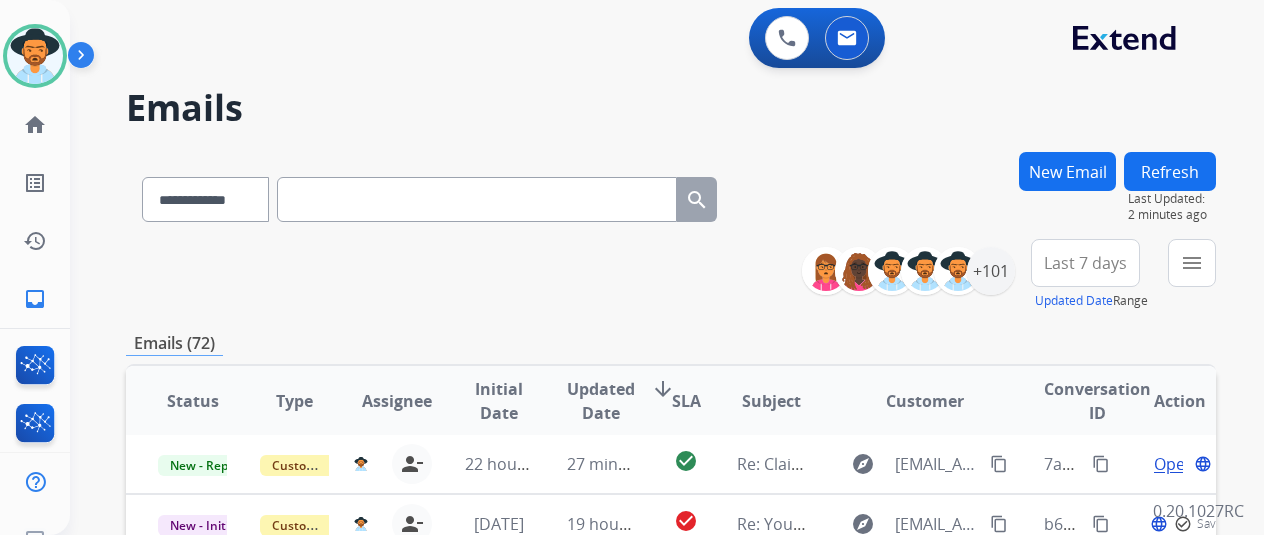scroll, scrollTop: 18, scrollLeft: 0, axis: vertical 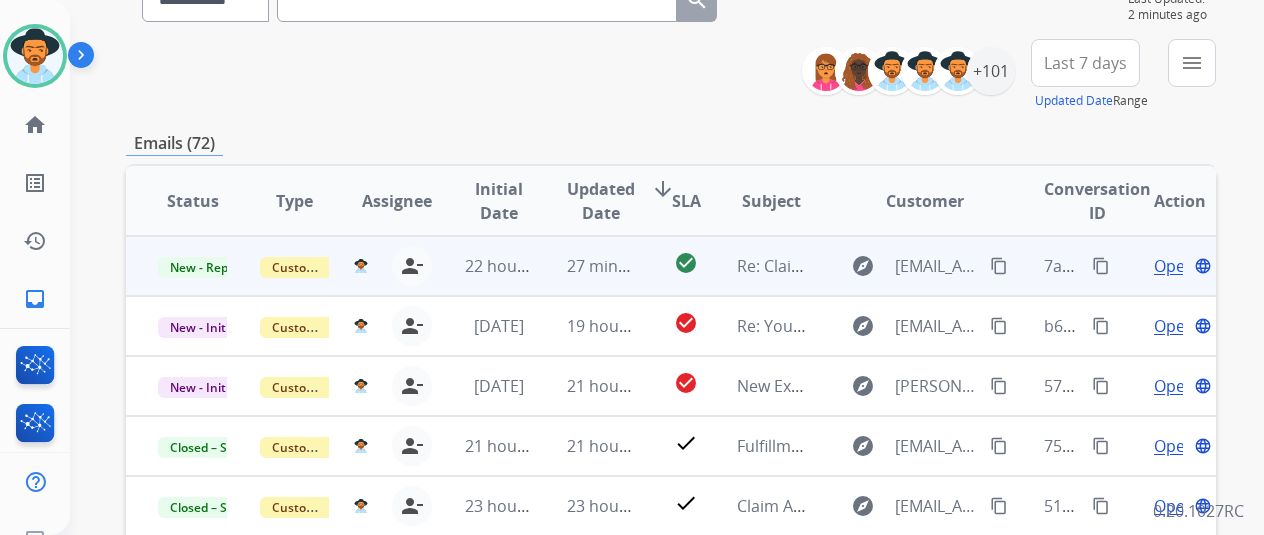 click on "Open" at bounding box center [1174, 266] 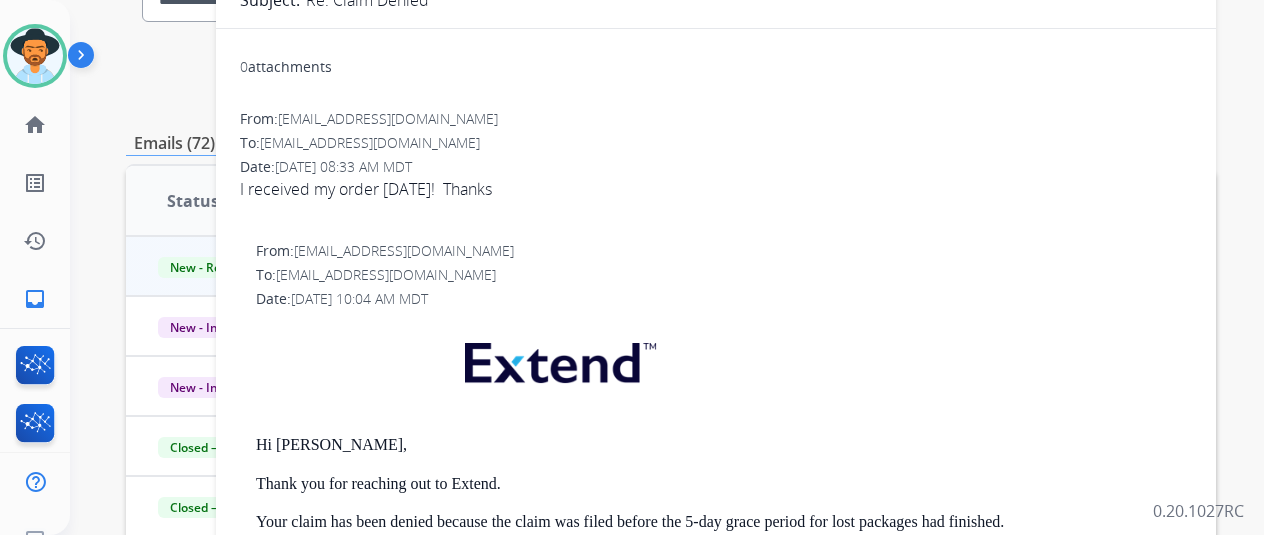 scroll, scrollTop: 0, scrollLeft: 0, axis: both 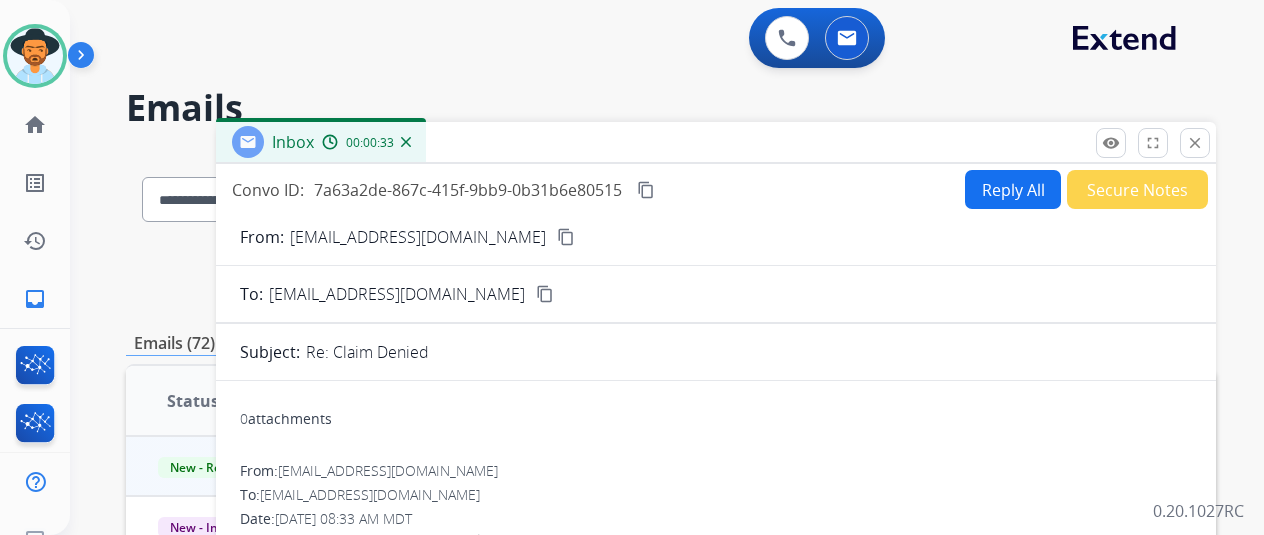 click on "Secure Notes" at bounding box center [1137, 189] 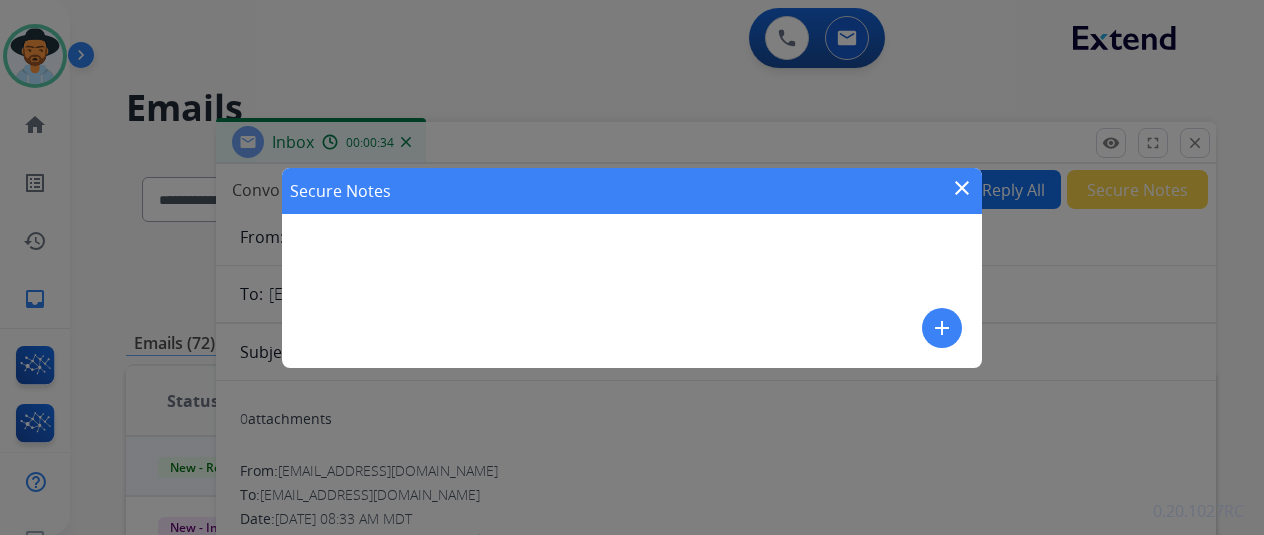 click on "add" at bounding box center (942, 328) 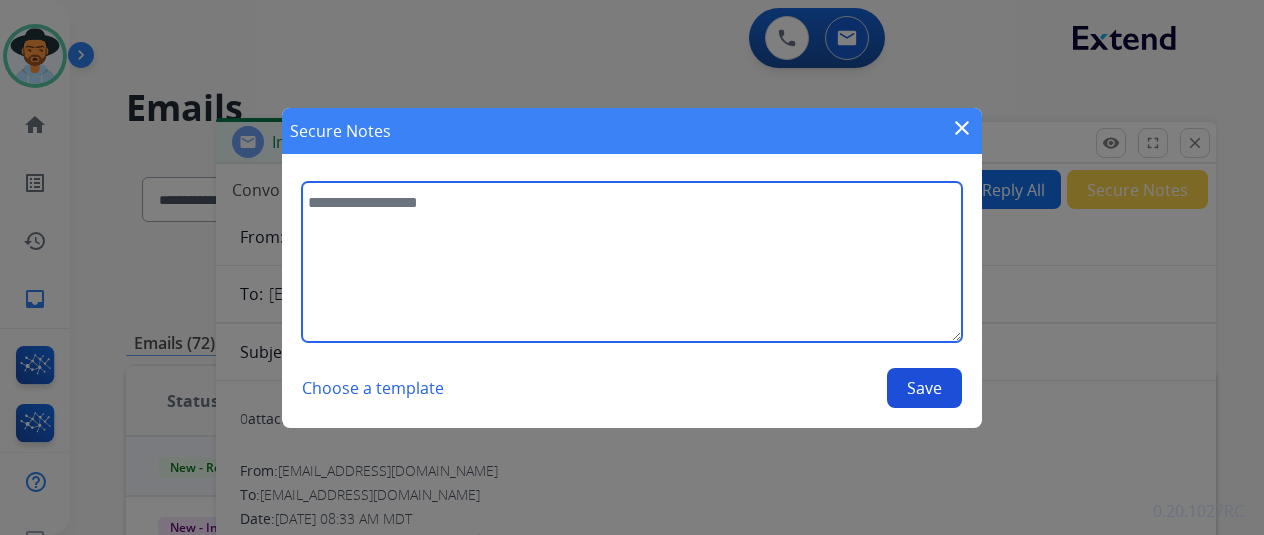 click at bounding box center (632, 262) 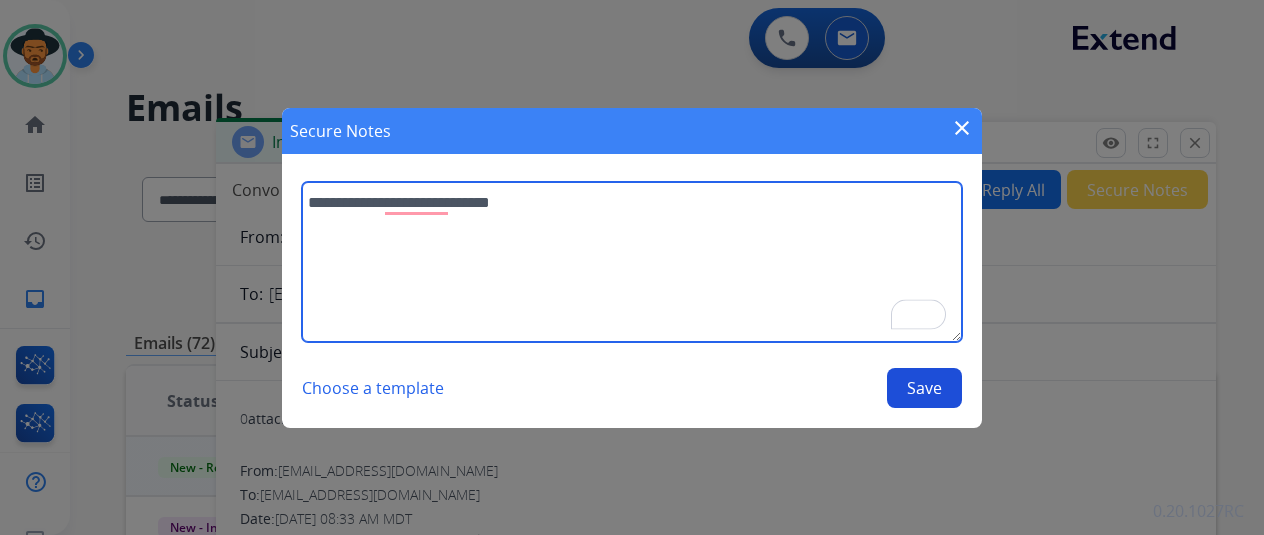 click on "**********" at bounding box center [632, 262] 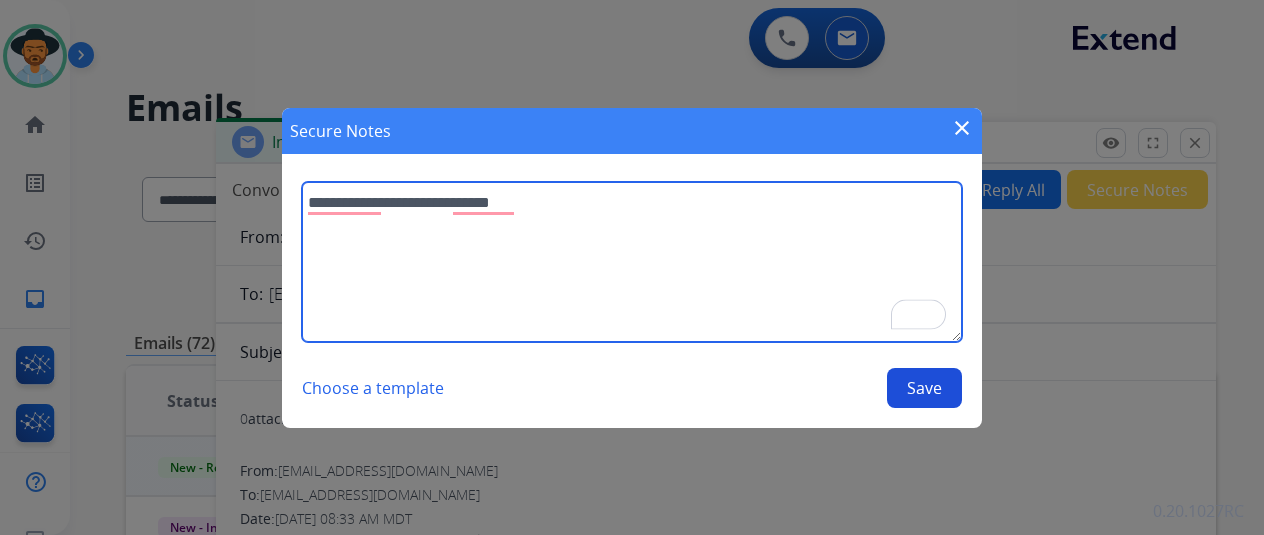 click on "**********" at bounding box center (632, 262) 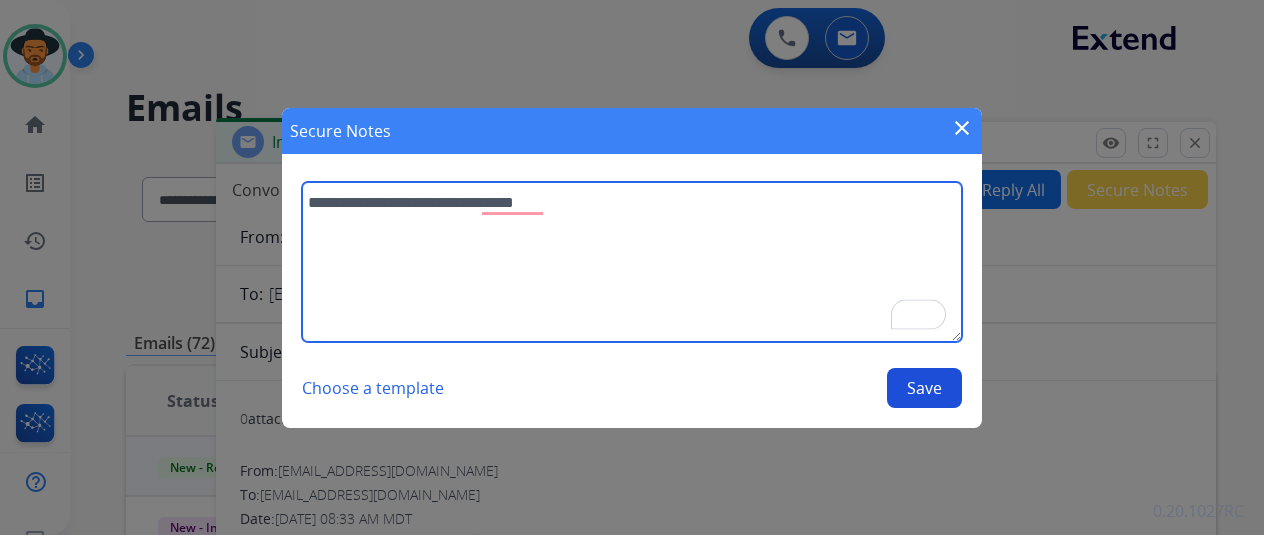 click on "**********" at bounding box center [632, 262] 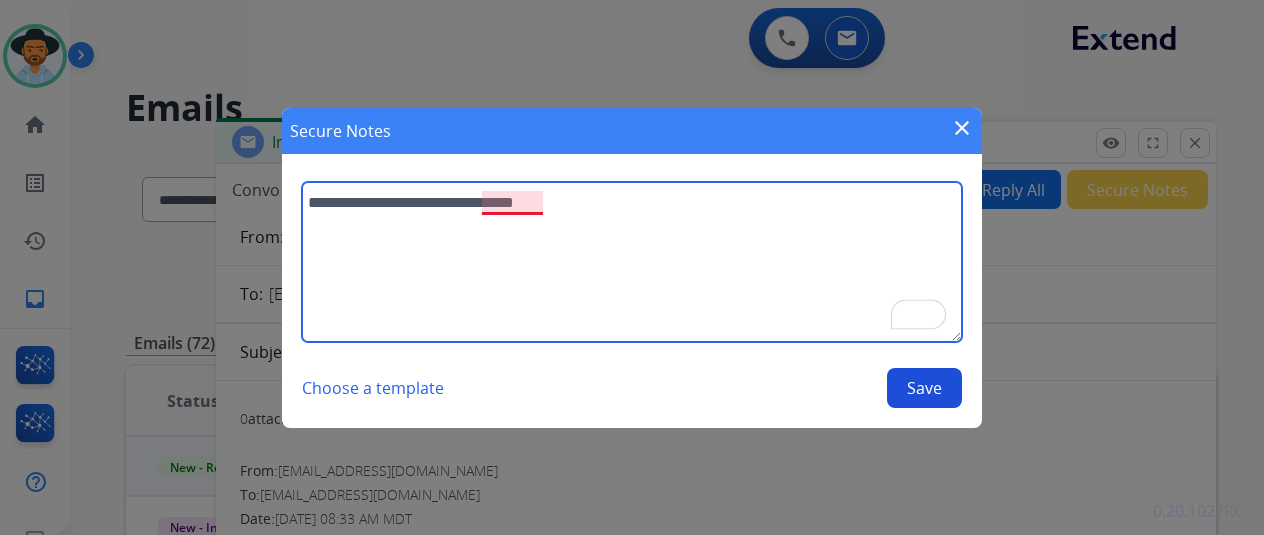 click on "**********" at bounding box center [632, 262] 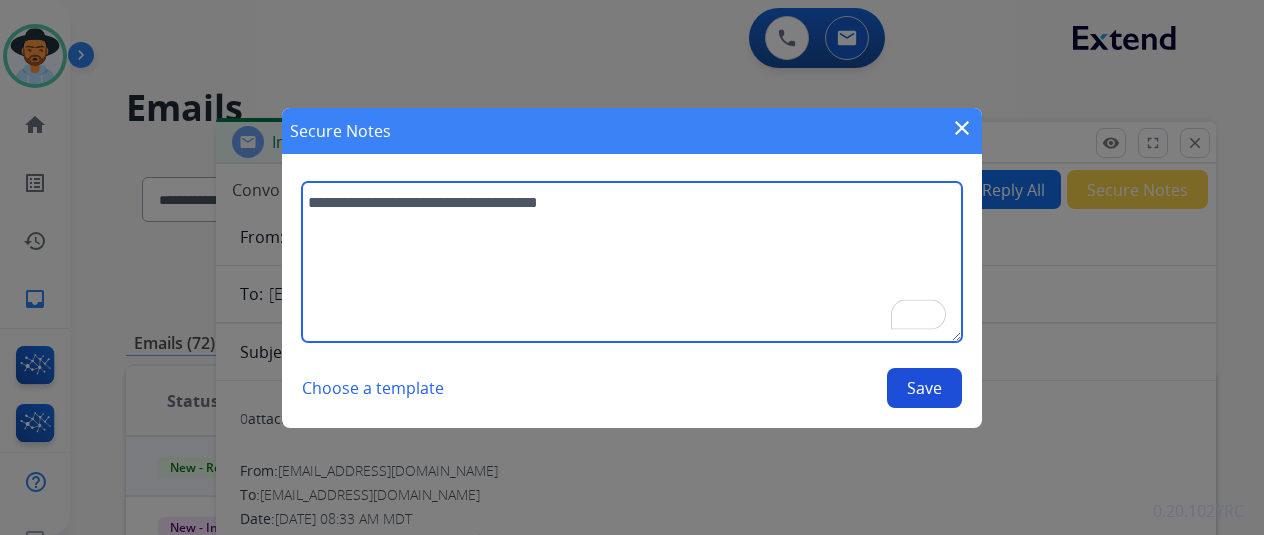 click on "**********" at bounding box center (632, 262) 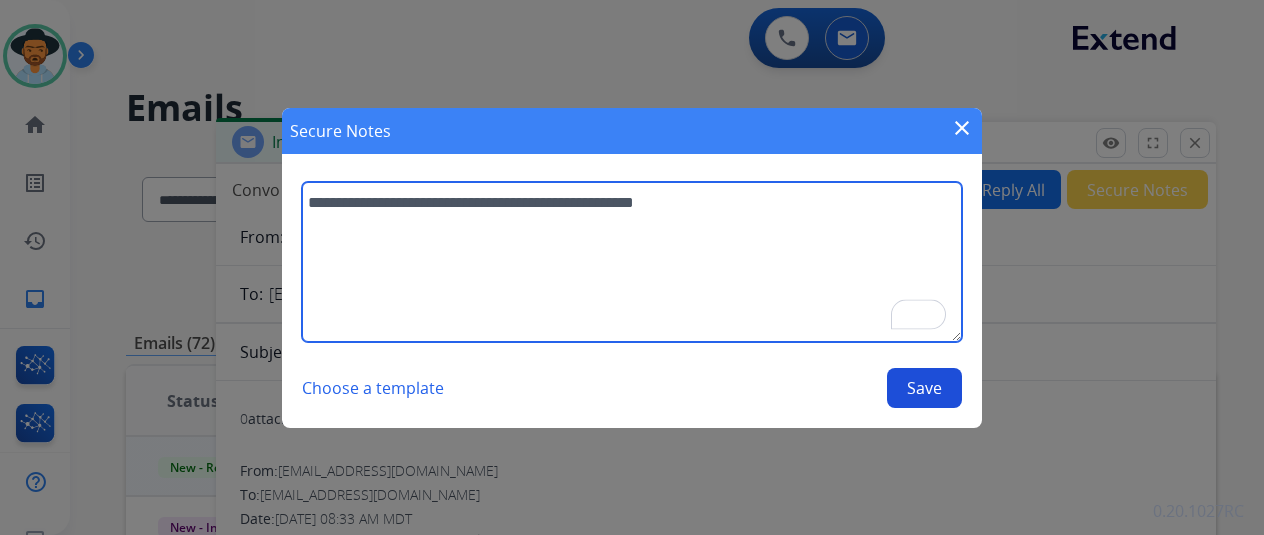 type on "**********" 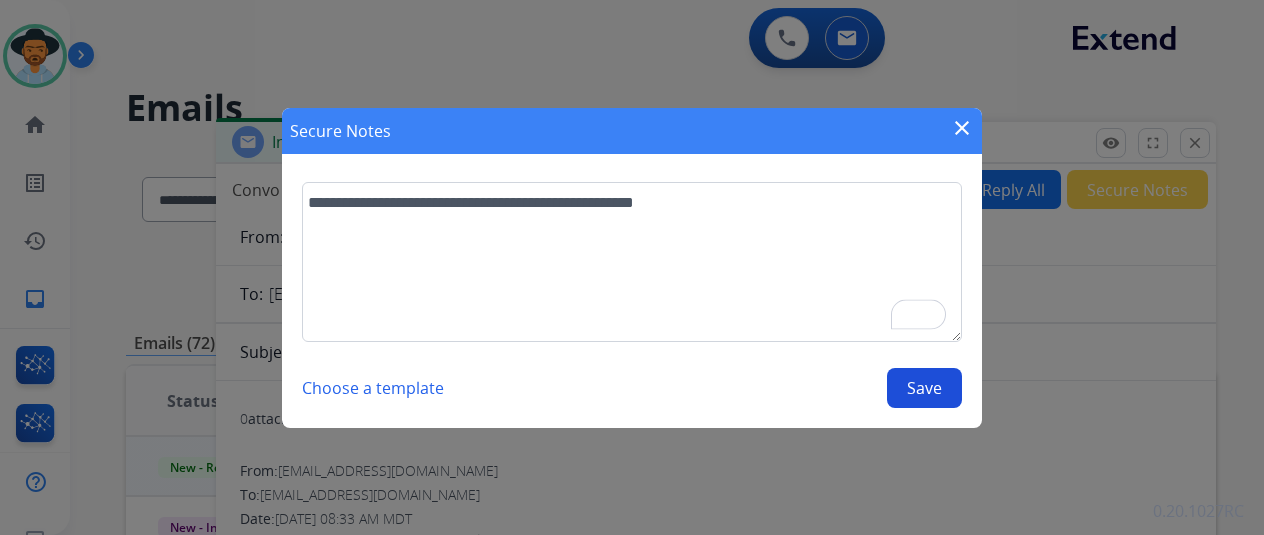 click on "Save" at bounding box center (924, 388) 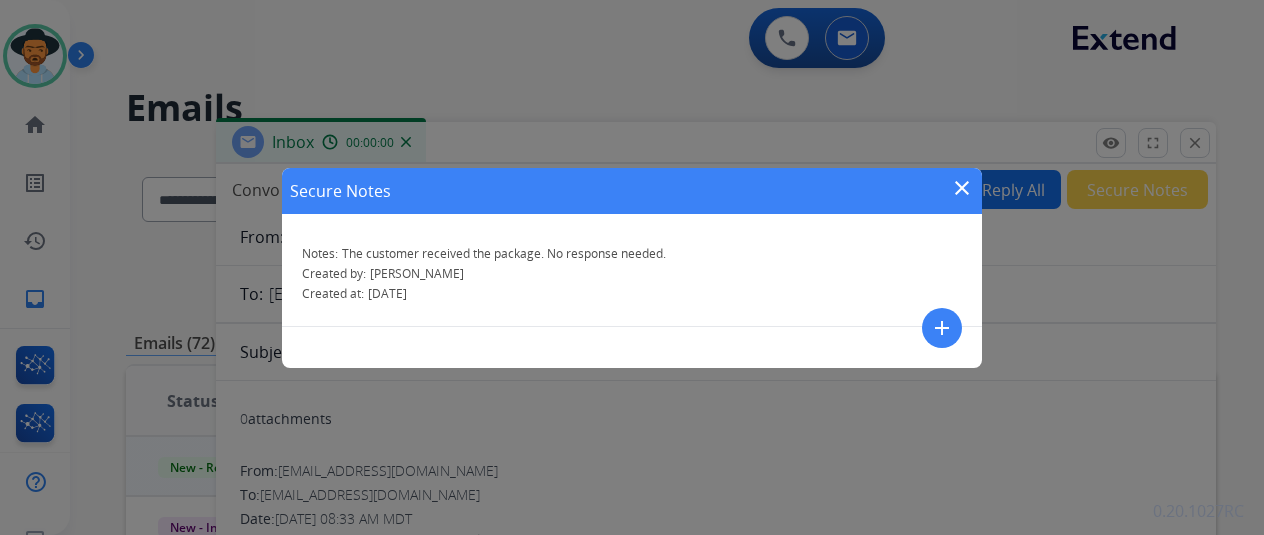 click on "close" at bounding box center [962, 188] 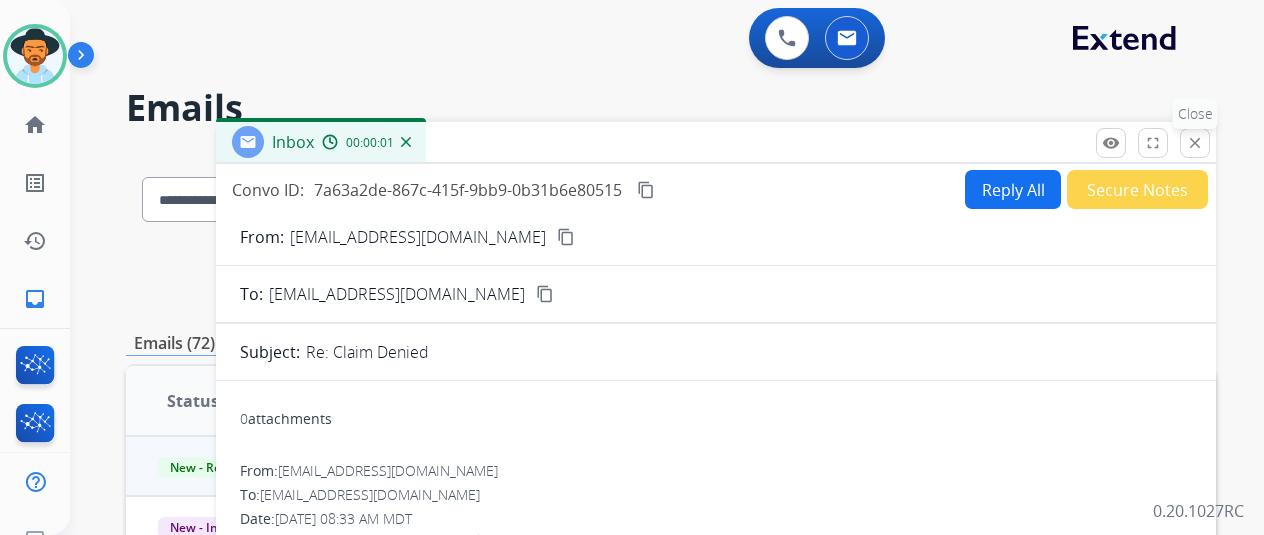 click on "close" at bounding box center (1195, 143) 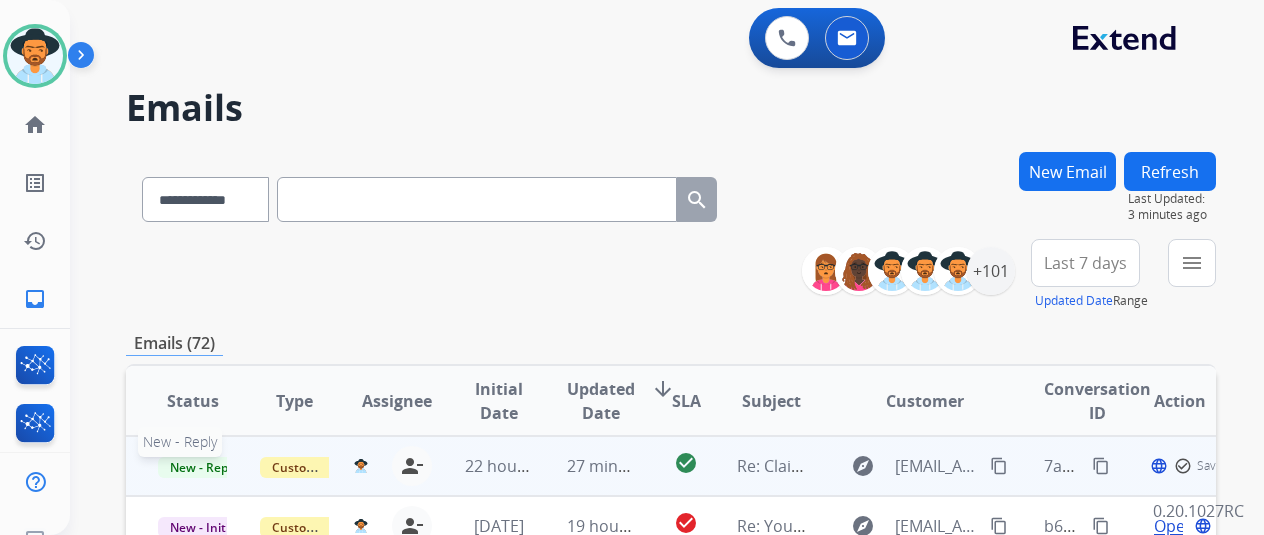 scroll, scrollTop: 2, scrollLeft: 0, axis: vertical 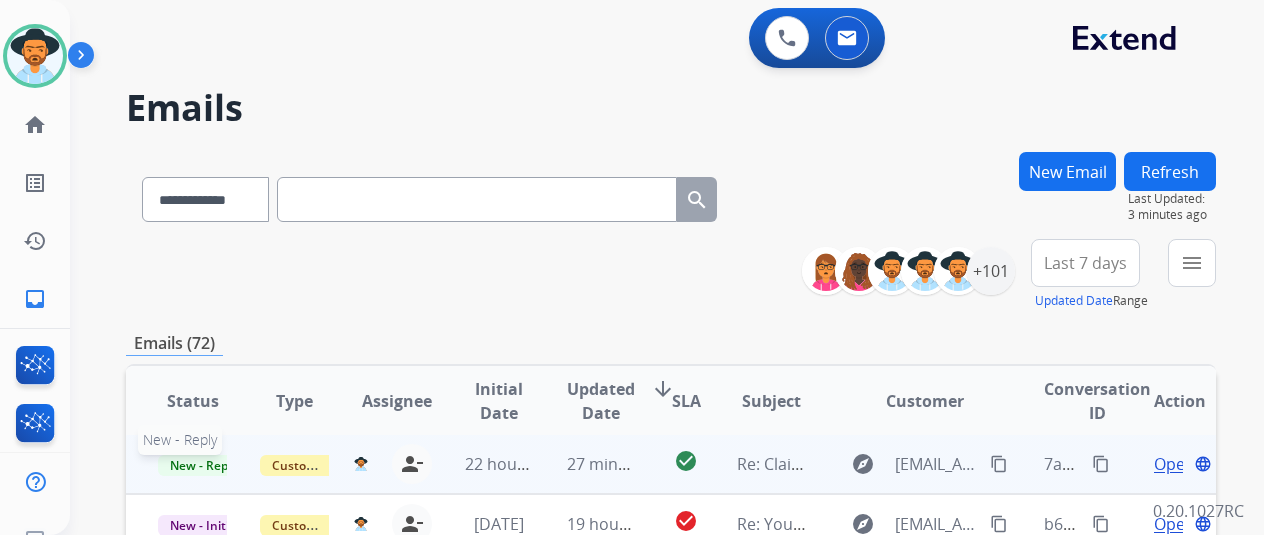click on "New - Reply" at bounding box center (203, 465) 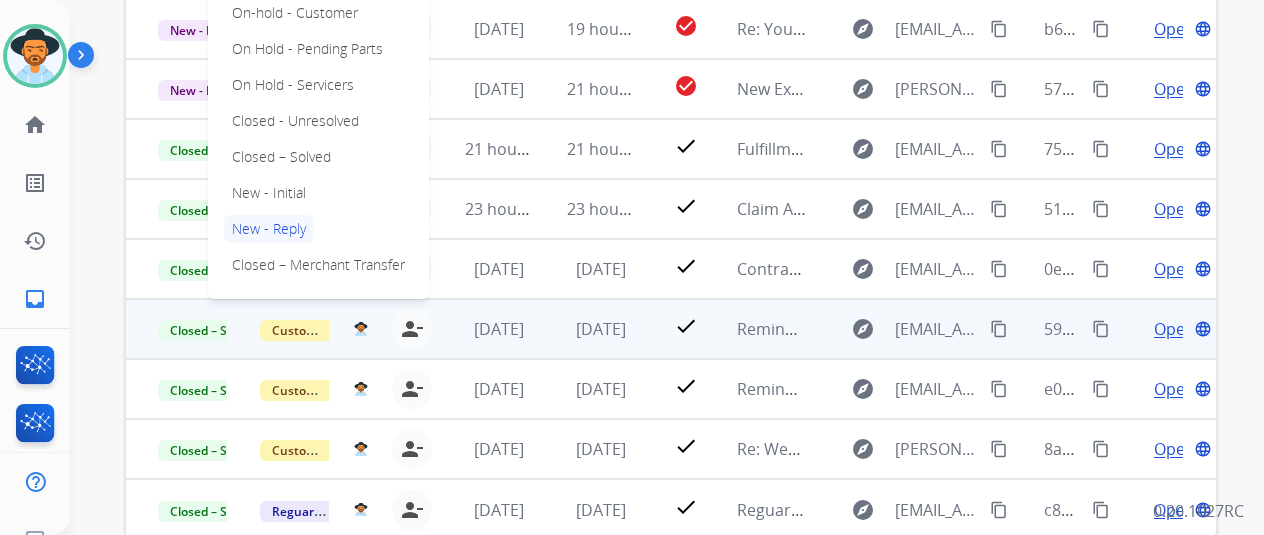 scroll, scrollTop: 500, scrollLeft: 0, axis: vertical 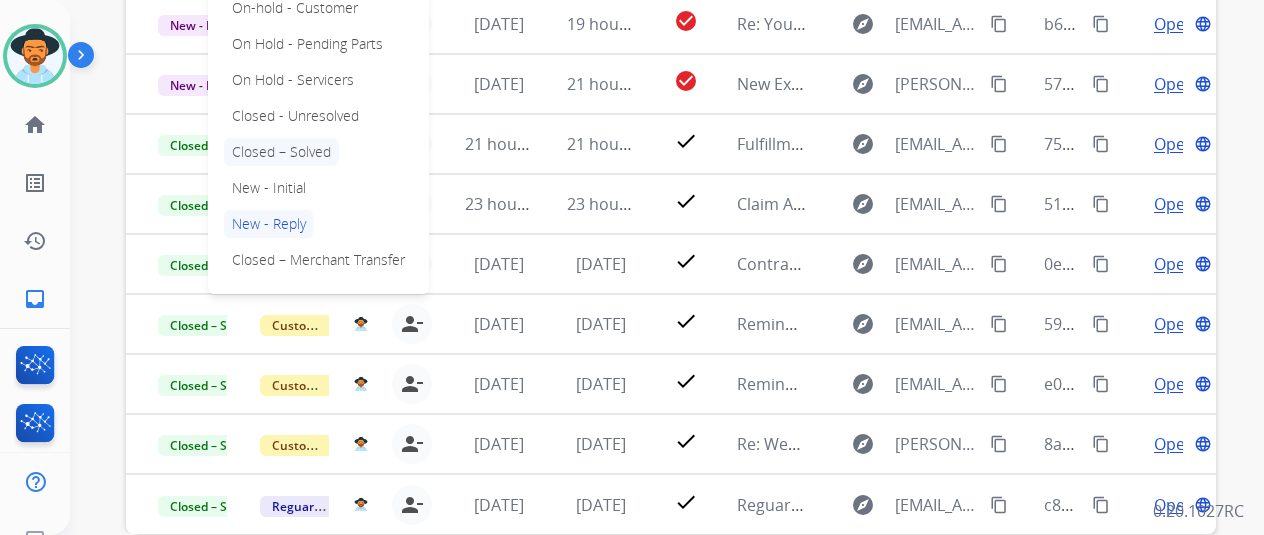 click on "Closed – Solved" at bounding box center [281, 152] 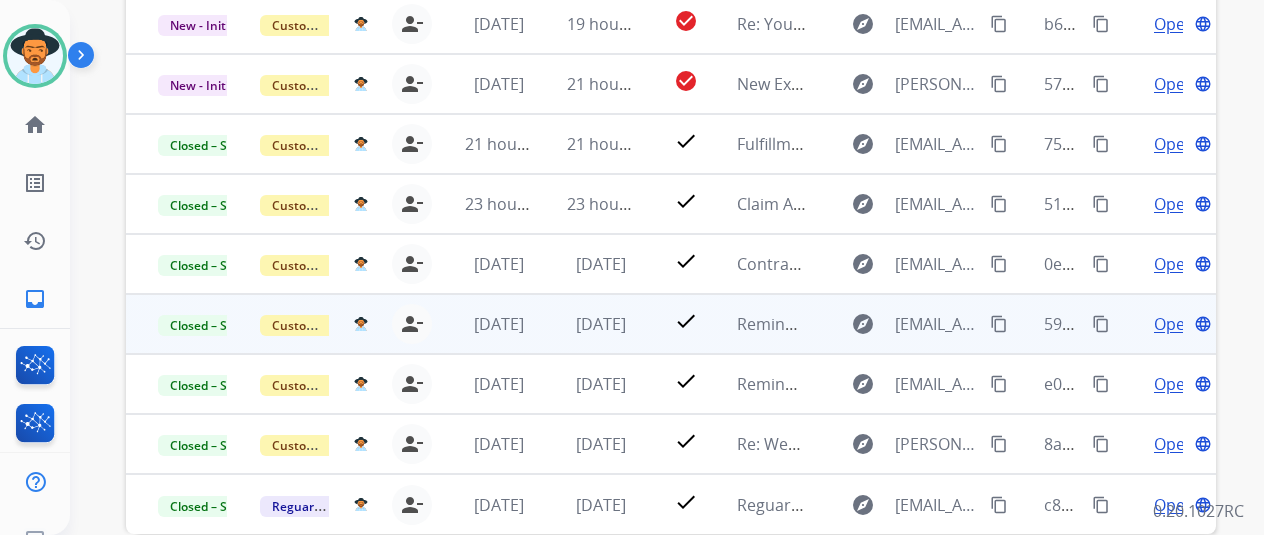 scroll, scrollTop: 0, scrollLeft: 0, axis: both 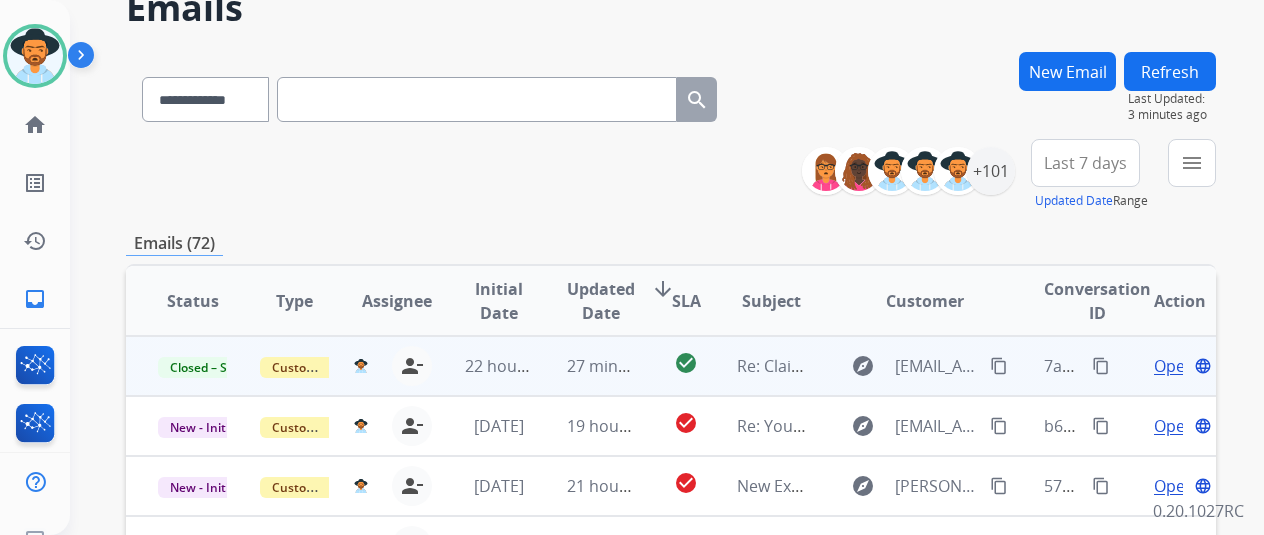click on "Refresh" at bounding box center [1170, 71] 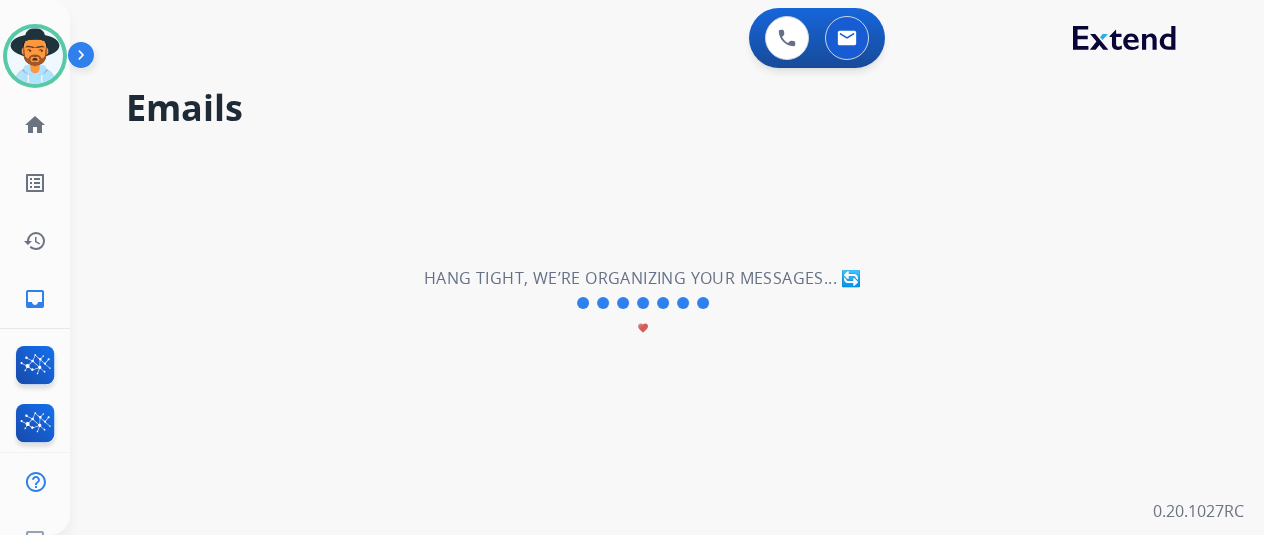 scroll, scrollTop: 0, scrollLeft: 0, axis: both 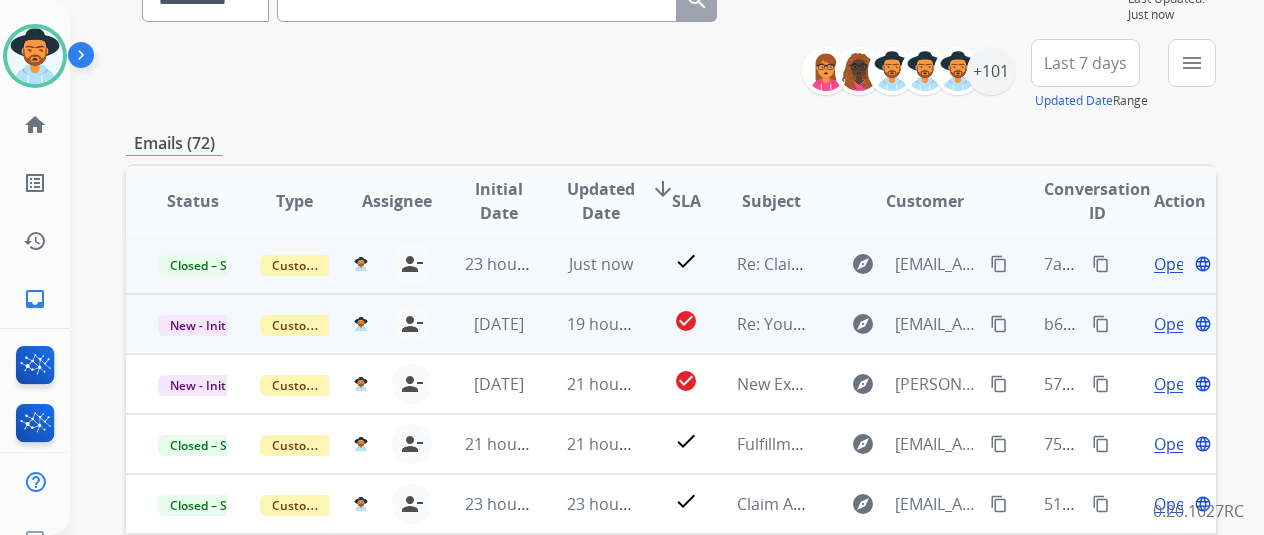 click on "Open" at bounding box center [1174, 324] 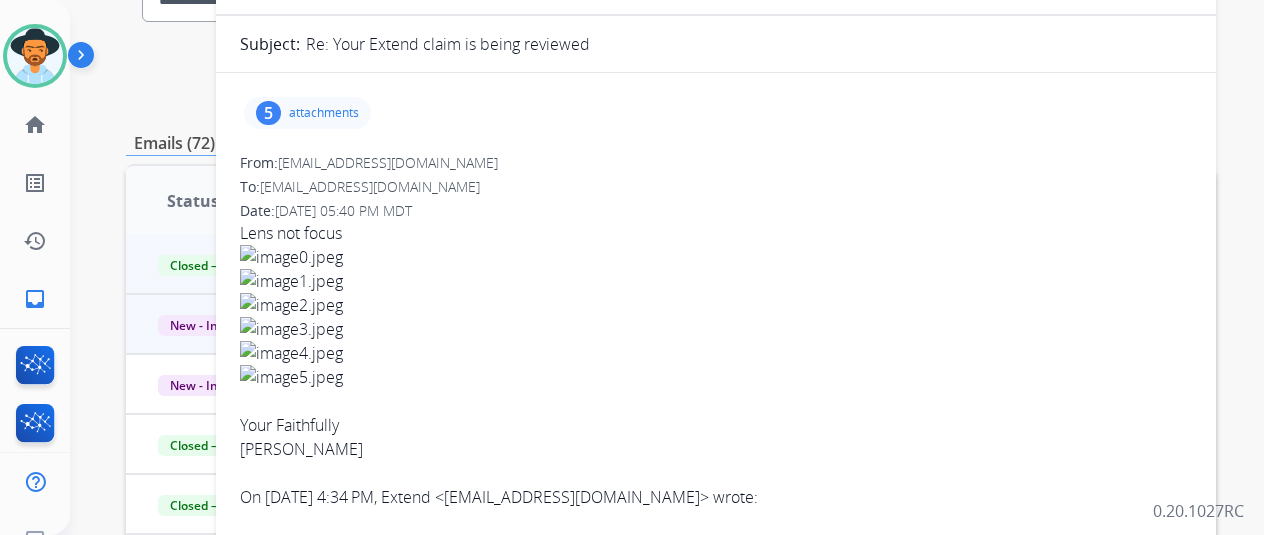 scroll, scrollTop: 0, scrollLeft: 0, axis: both 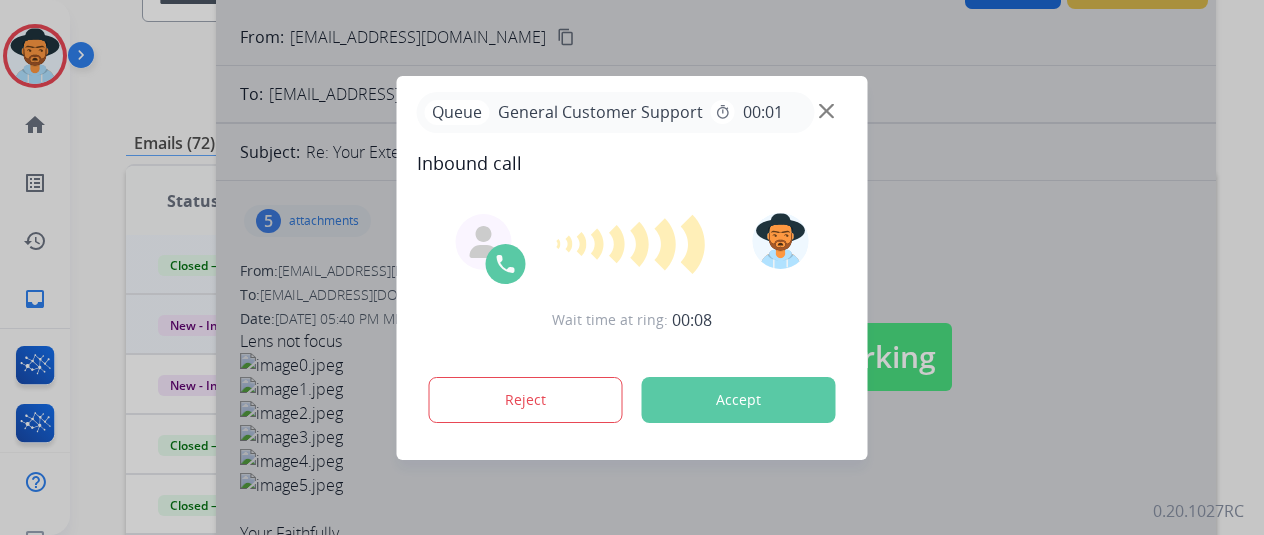 click on "Wait time at ring:  00:08 Reject Accept" at bounding box center [632, 320] 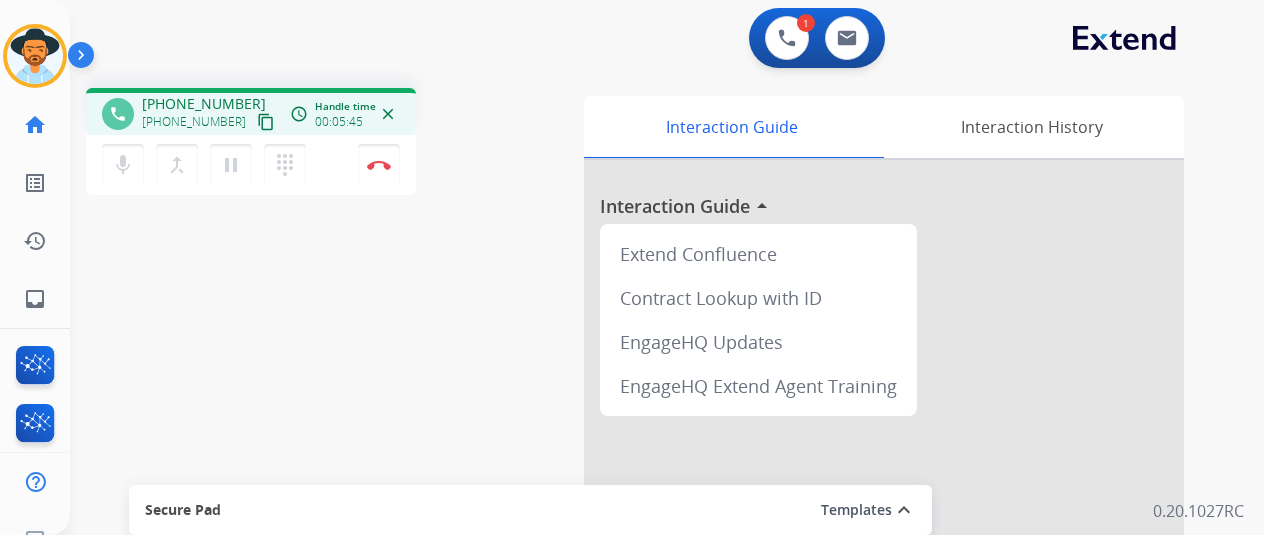 click on "content_copy" at bounding box center [266, 122] 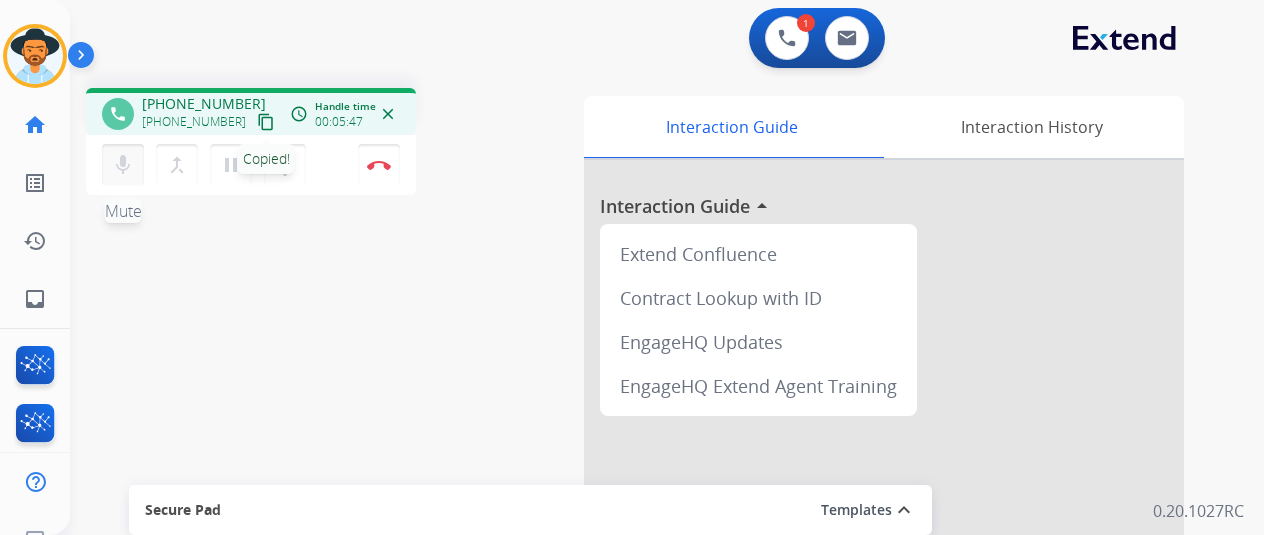 click on "mic Mute" at bounding box center [123, 165] 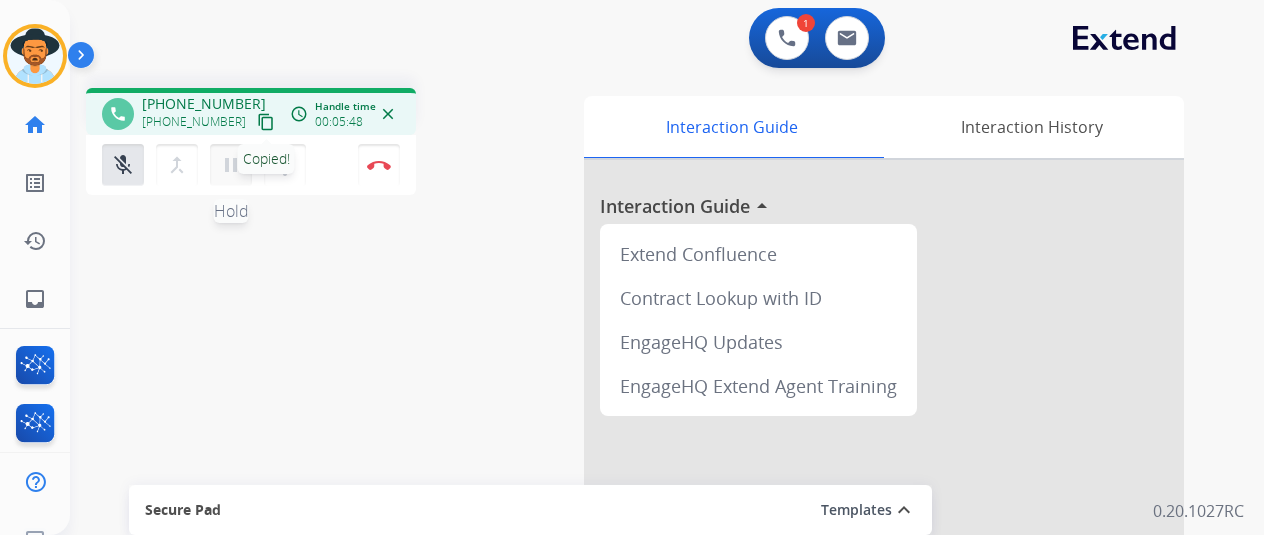 click on "mic_off Mute merge_type Bridge pause Hold dialpad Dialpad" at bounding box center [210, 165] 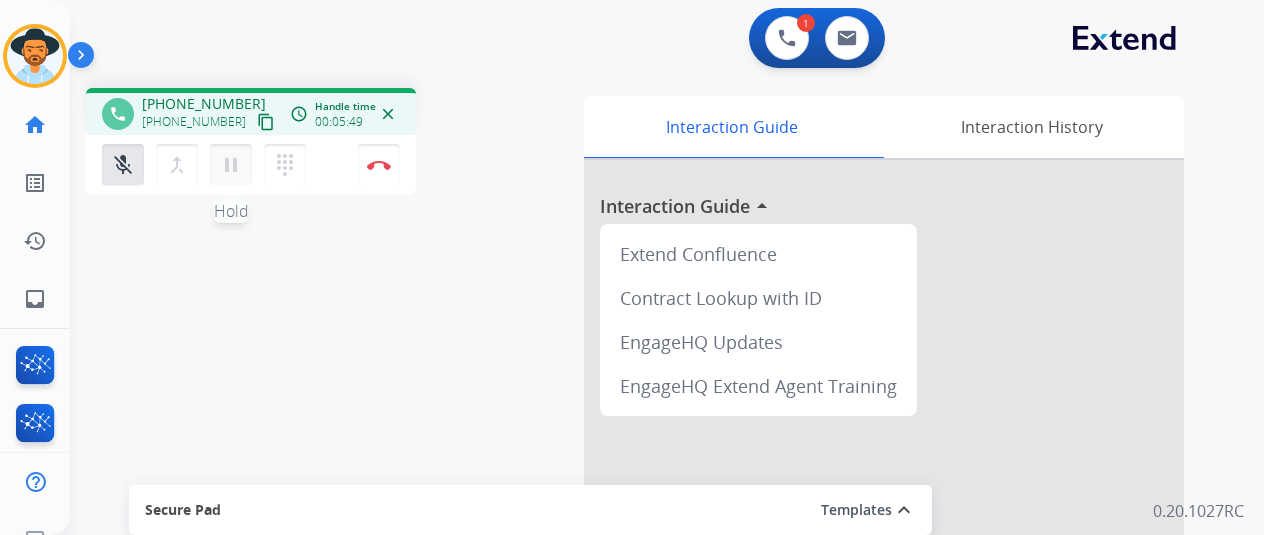 click on "pause" at bounding box center (231, 165) 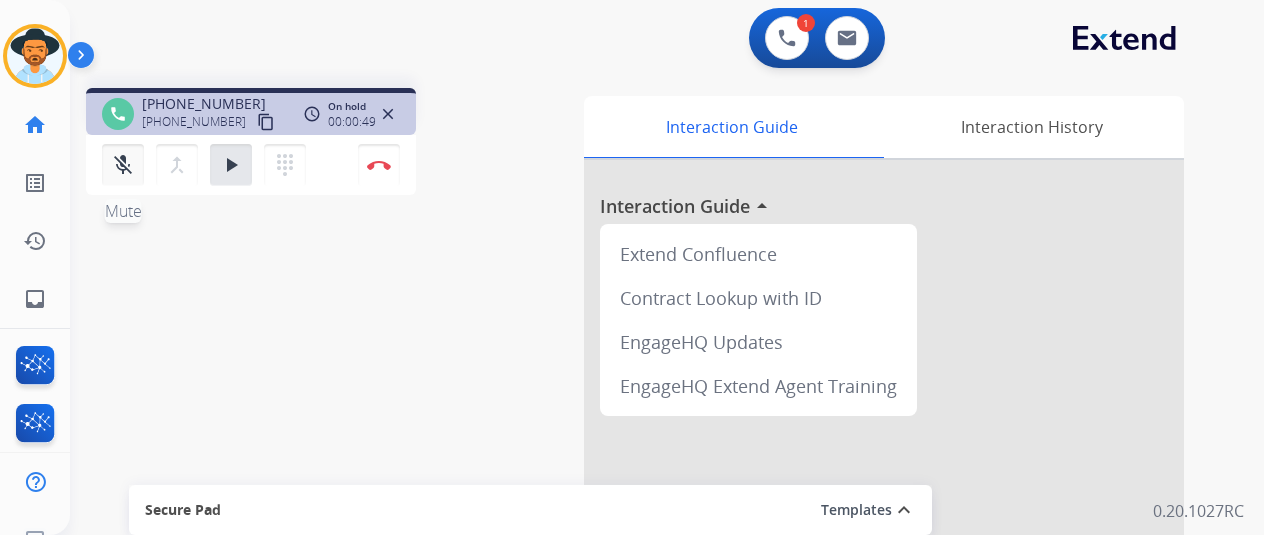 click on "mic_off" at bounding box center (123, 165) 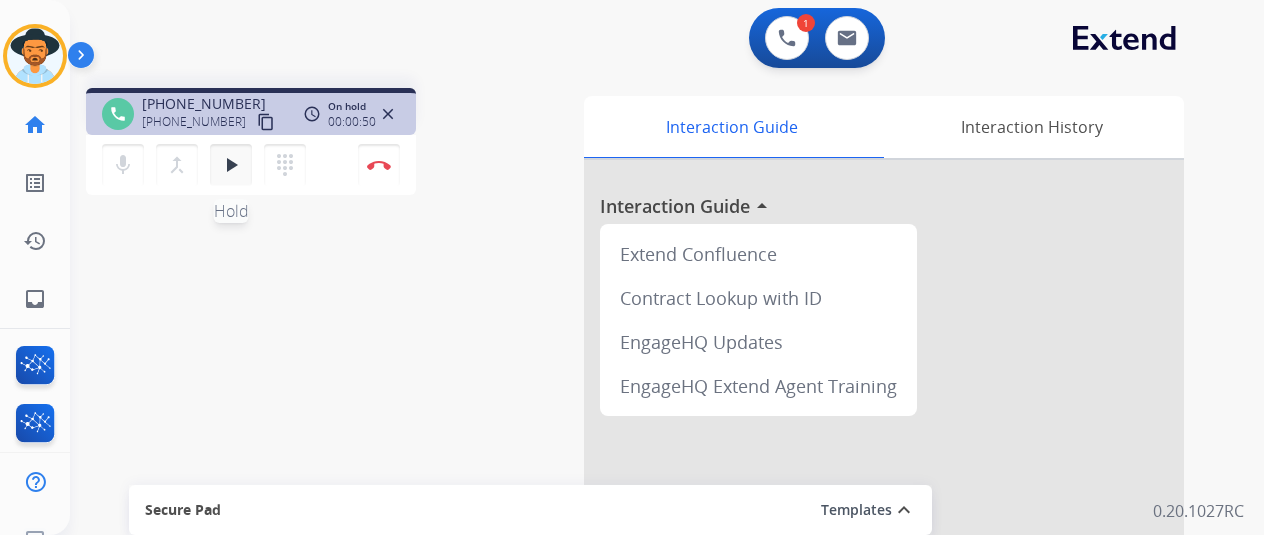 click on "play_arrow Hold" at bounding box center (231, 165) 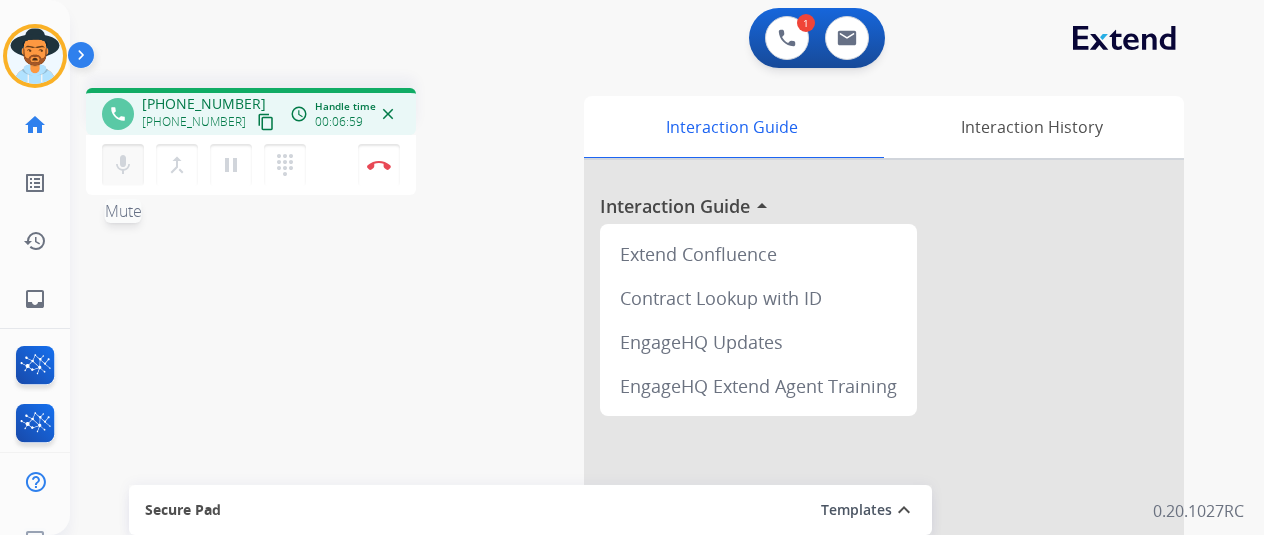 click on "mic Mute" at bounding box center (123, 165) 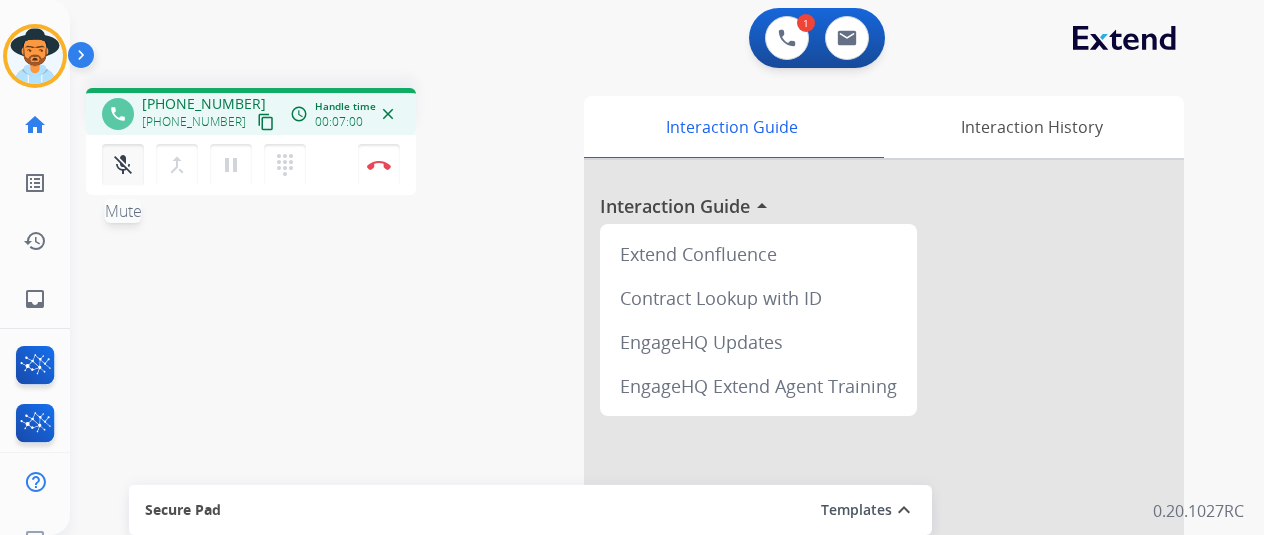 click on "mic_off Mute" at bounding box center [123, 165] 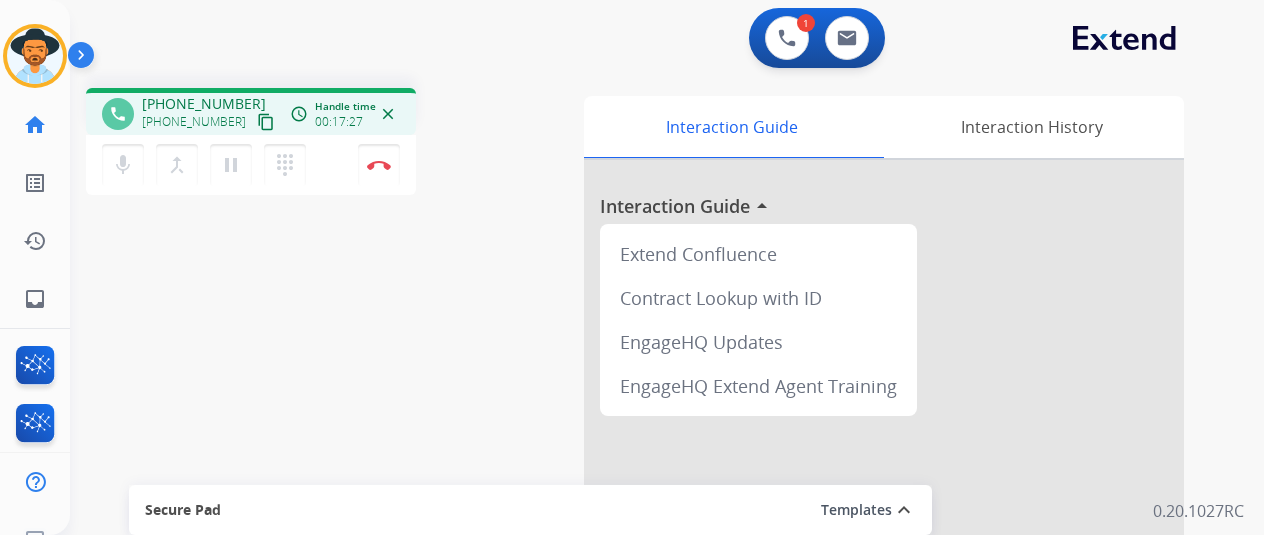 click on "mic Mute merge_type Bridge pause Hold dialpad Dialpad Disconnect" at bounding box center (251, 165) 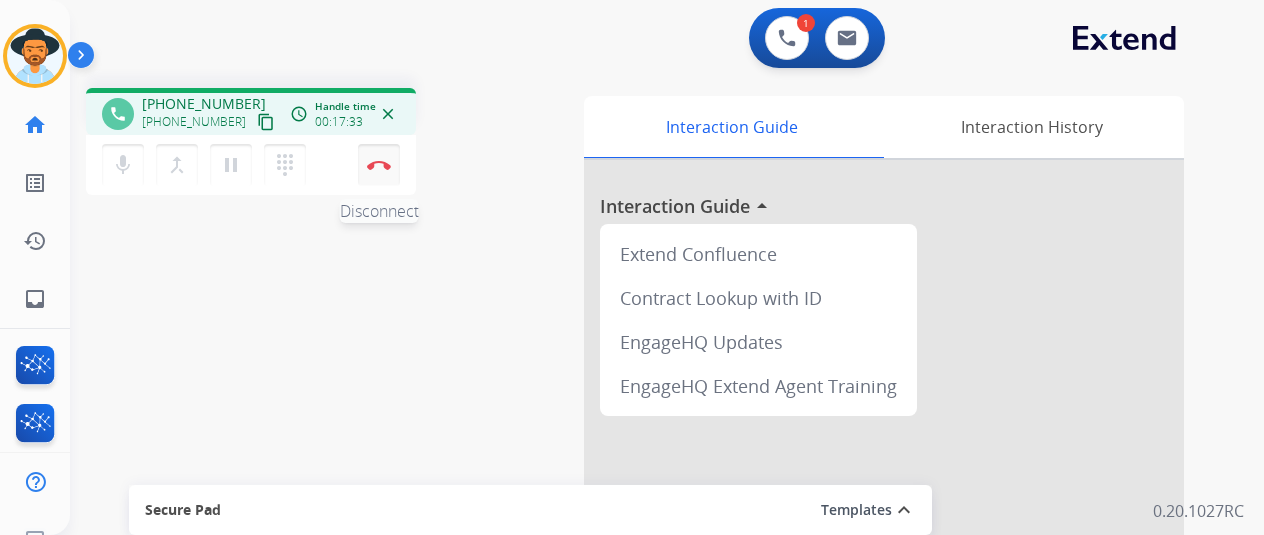 click on "Disconnect" at bounding box center (379, 165) 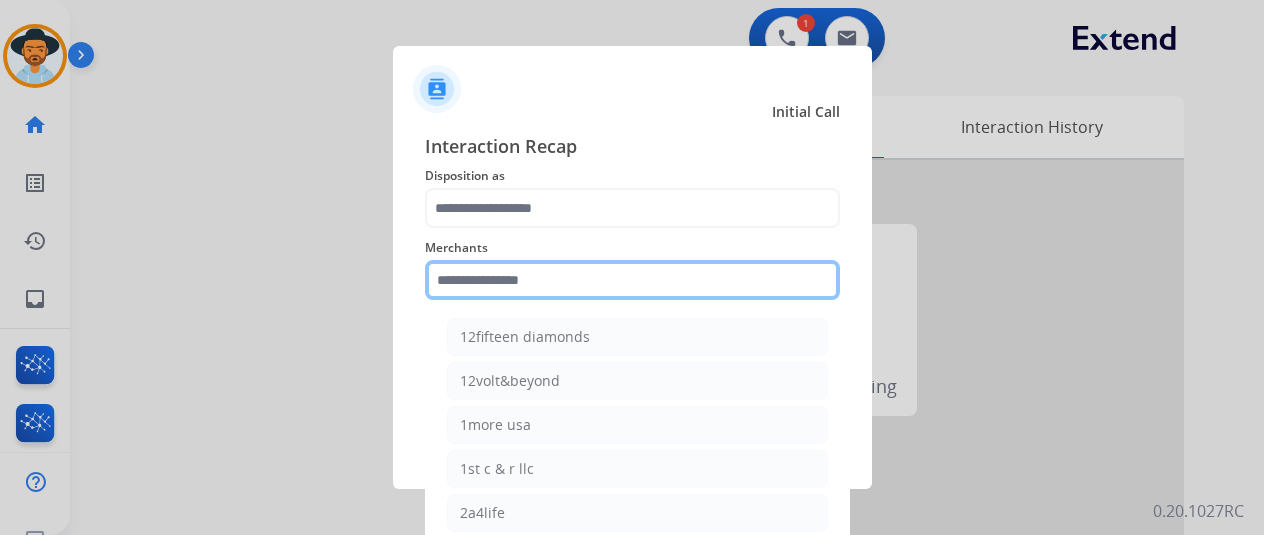 click 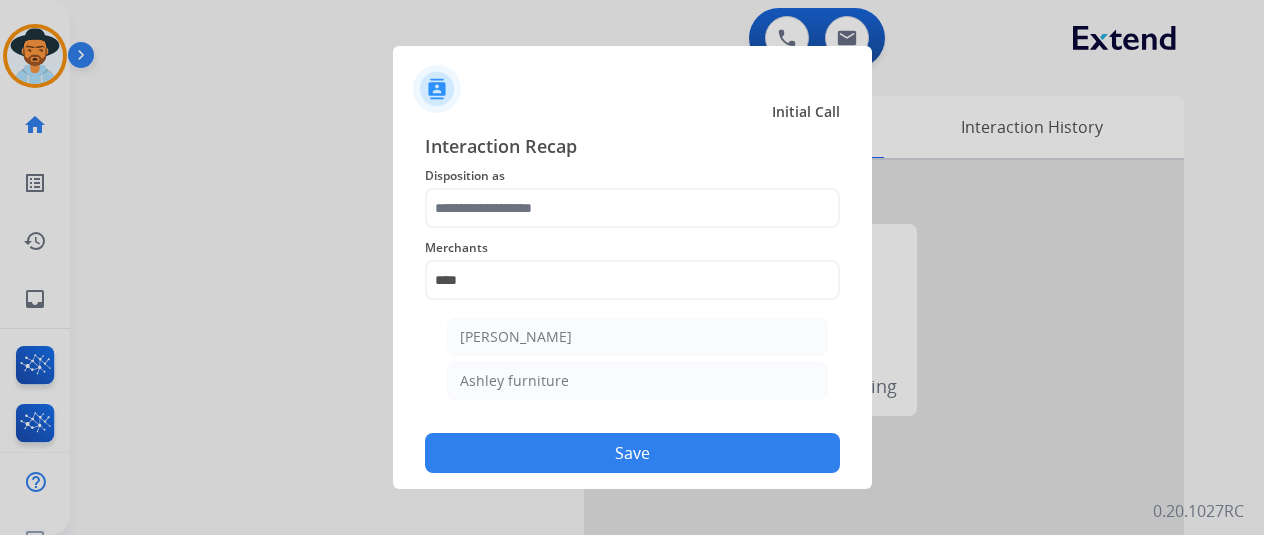 drag, startPoint x: 488, startPoint y: 342, endPoint x: 511, endPoint y: 323, distance: 29.832869 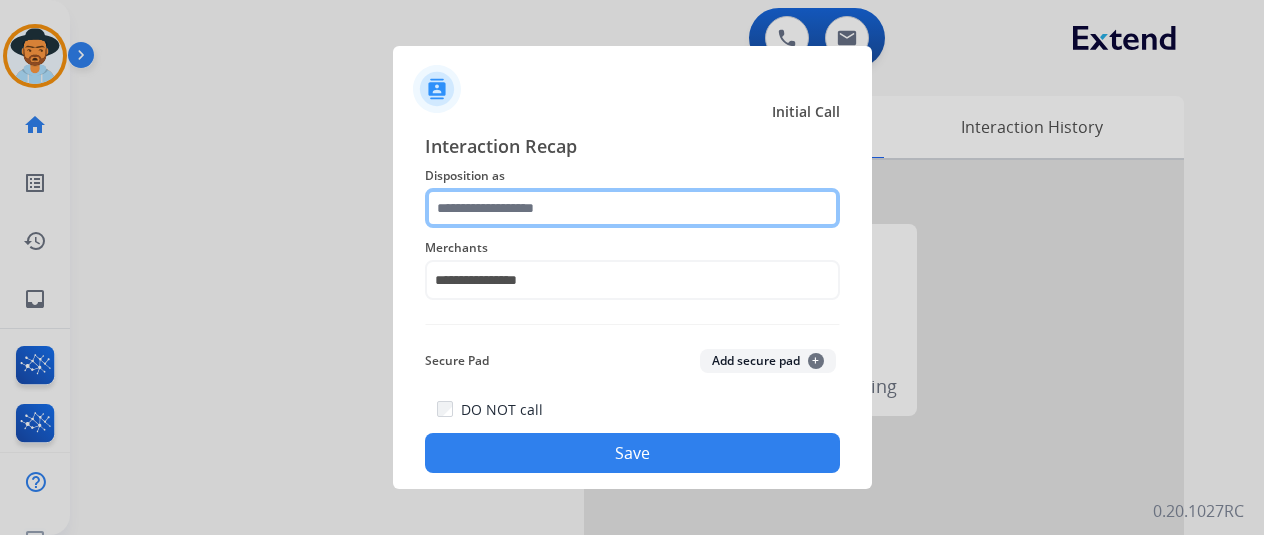 click 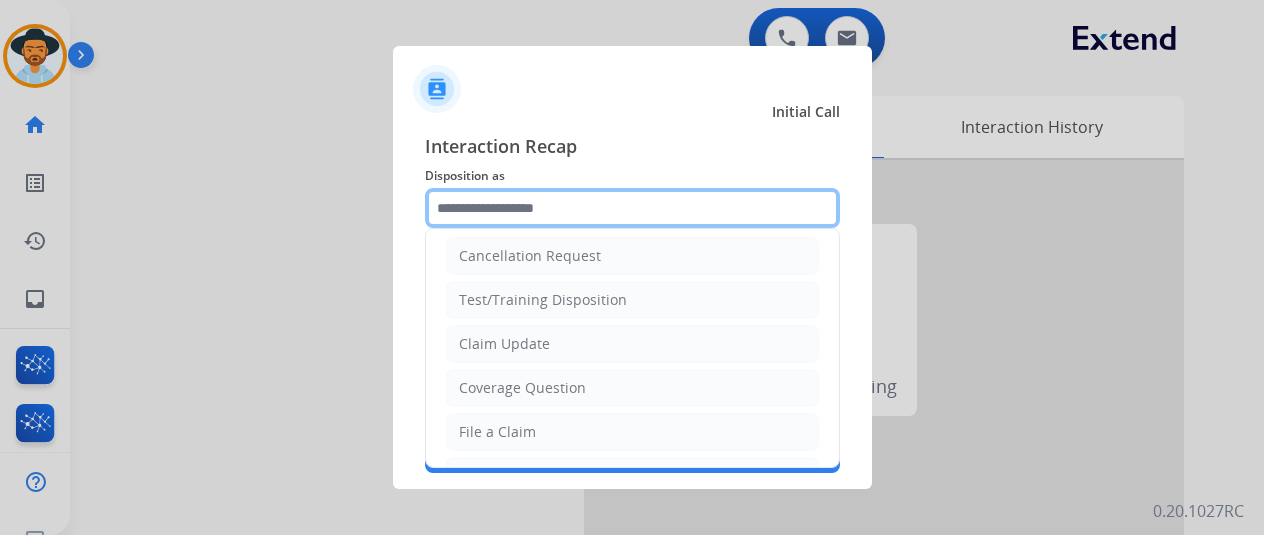scroll, scrollTop: 0, scrollLeft: 0, axis: both 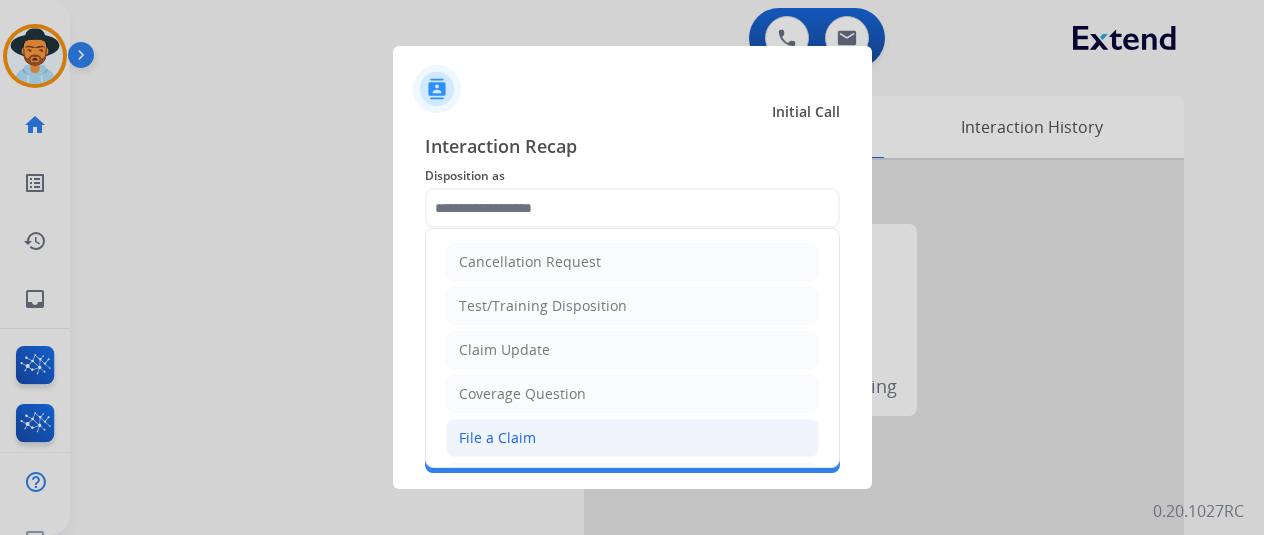 click on "File a Claim" 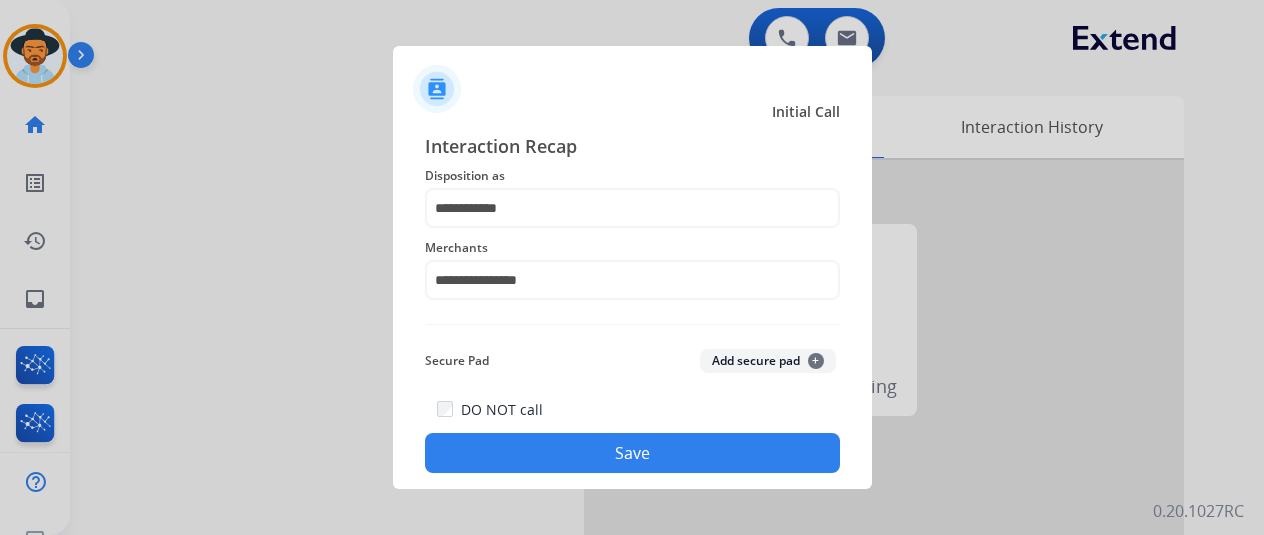 click on "Save" 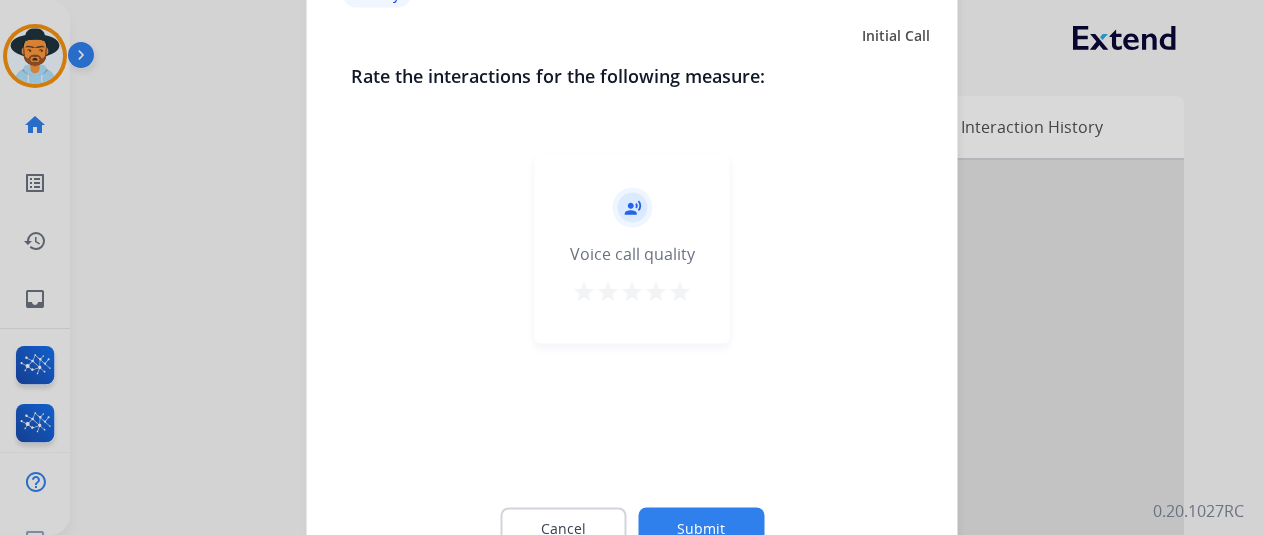 click on "star" at bounding box center (680, 291) 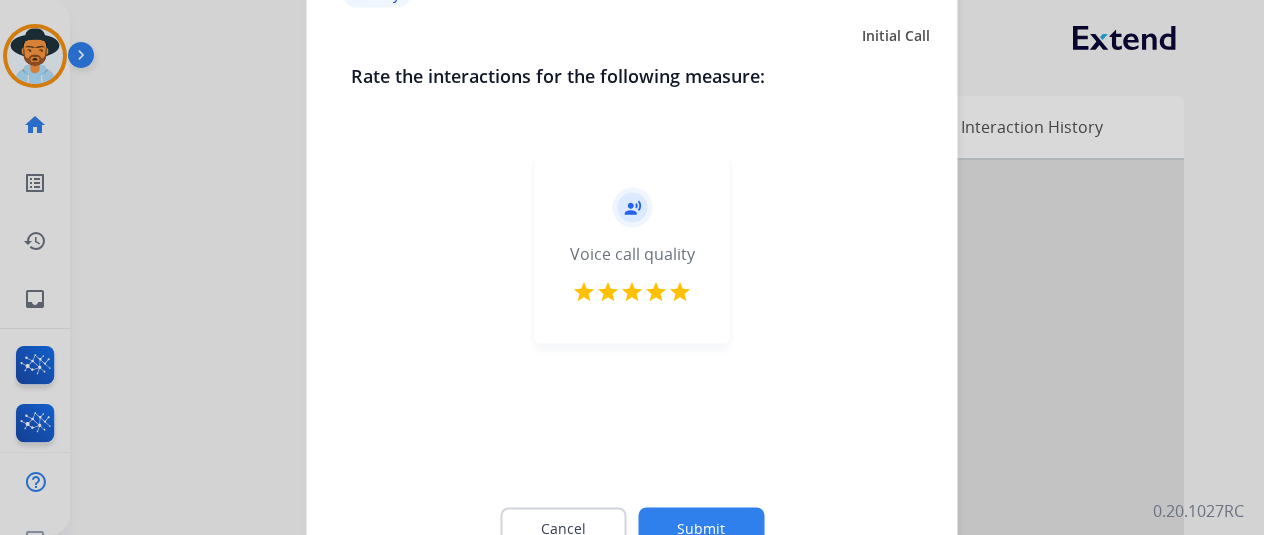 click on "Submit" 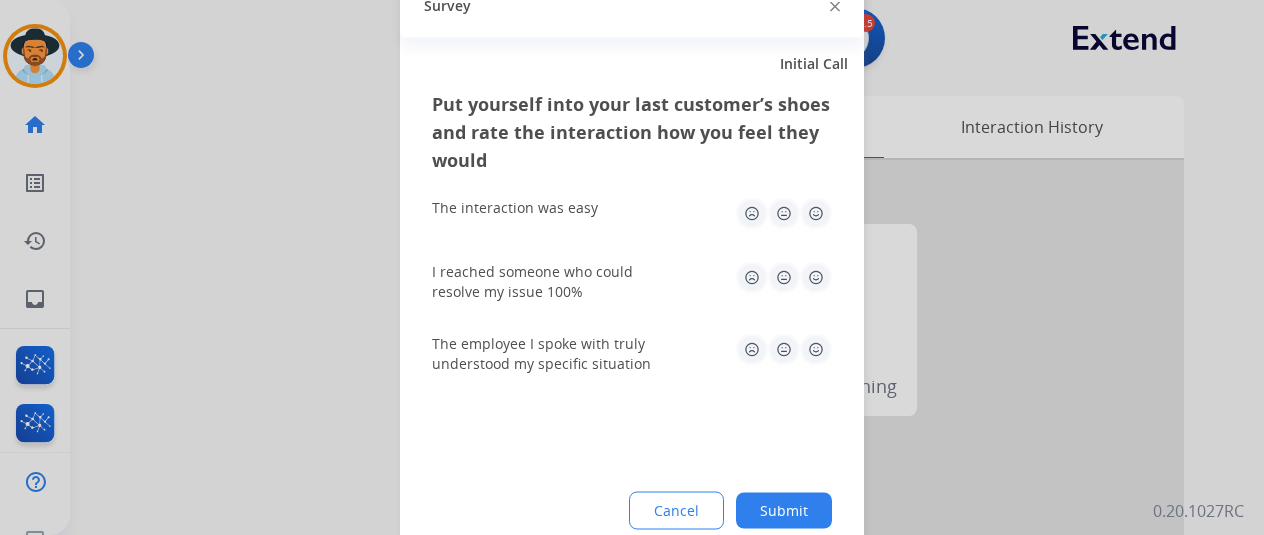 drag, startPoint x: 819, startPoint y: 217, endPoint x: 834, endPoint y: 290, distance: 74.52516 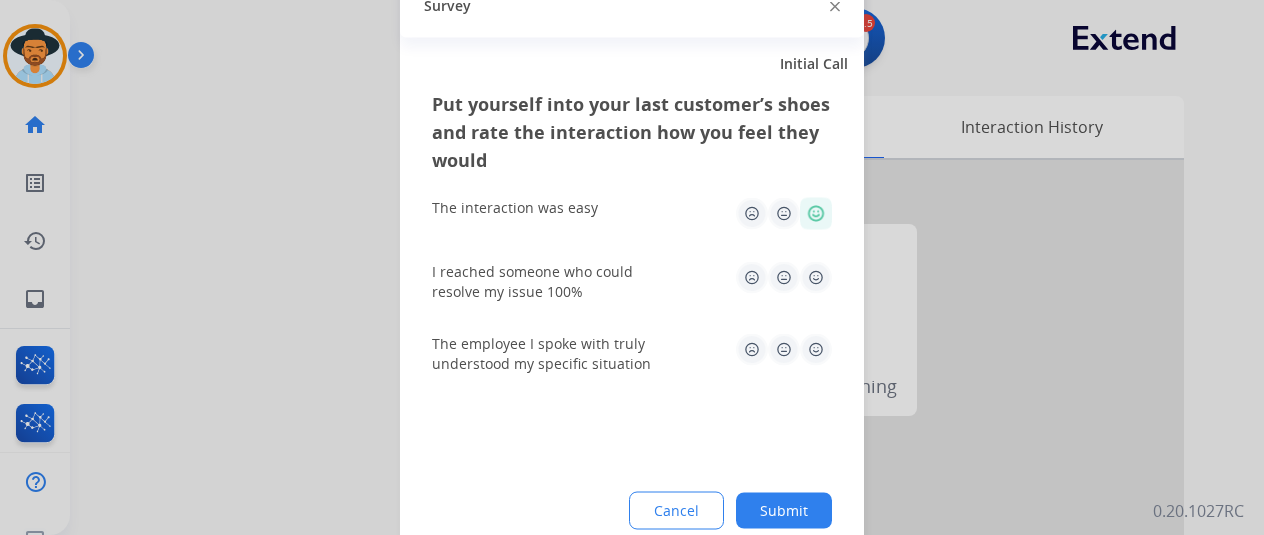 click on "Put yourself into your last customer’s shoes and rate the interaction how you feel they would  The interaction was easy   I reached someone who could resolve my issue 100%   The employee I spoke with truly understood my specific situation  Cancel Submit" 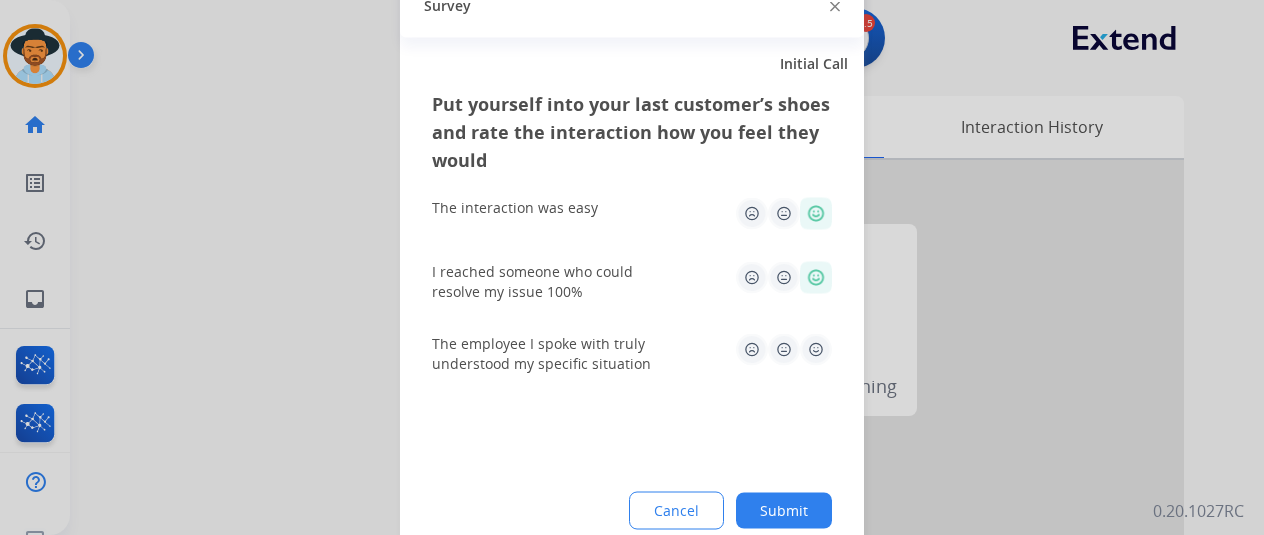 drag, startPoint x: 812, startPoint y: 323, endPoint x: 821, endPoint y: 361, distance: 39.051247 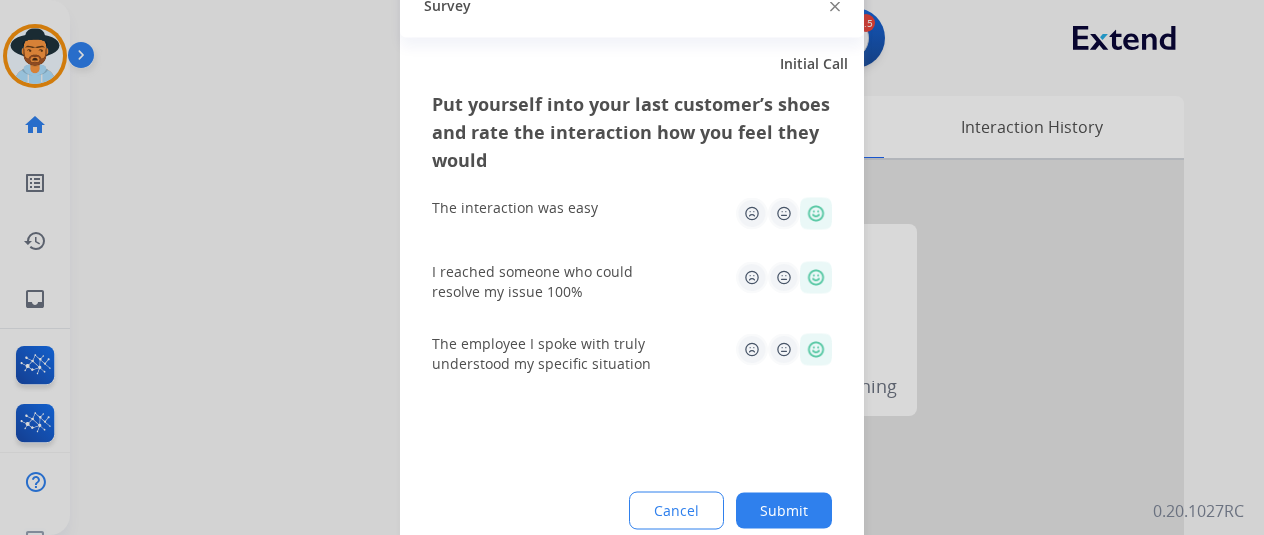 click on "Submit" 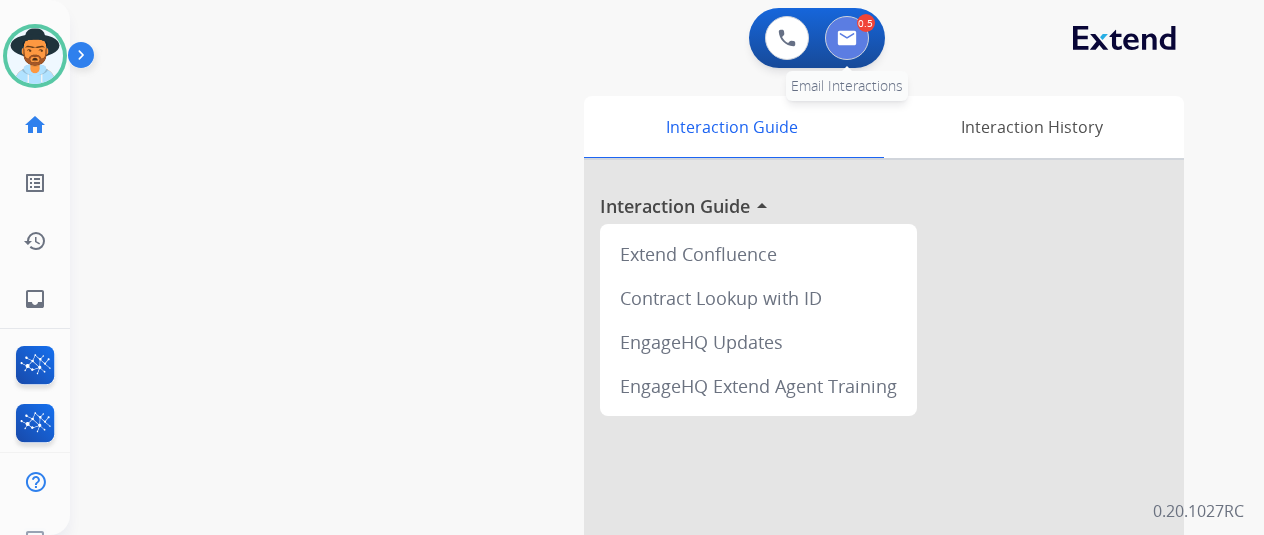 click at bounding box center (847, 38) 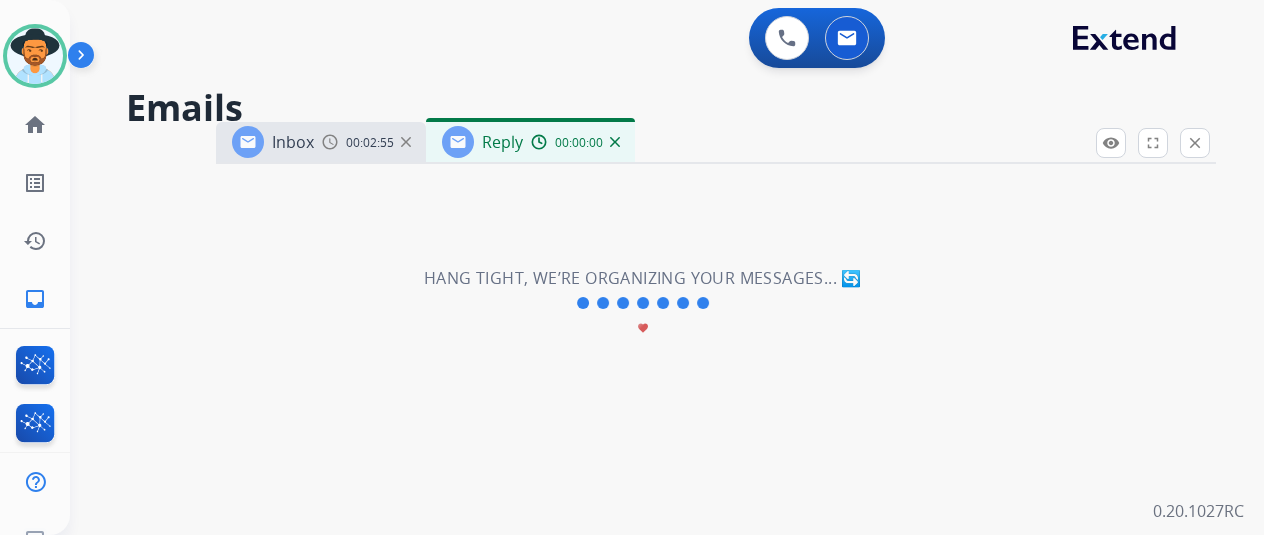 select on "**********" 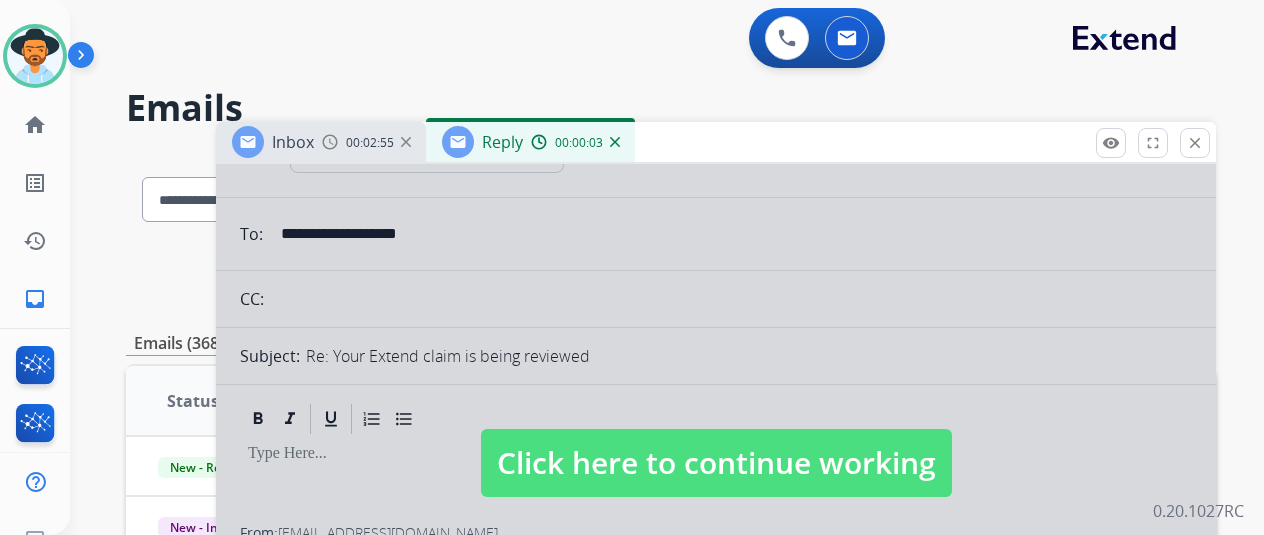 scroll, scrollTop: 200, scrollLeft: 0, axis: vertical 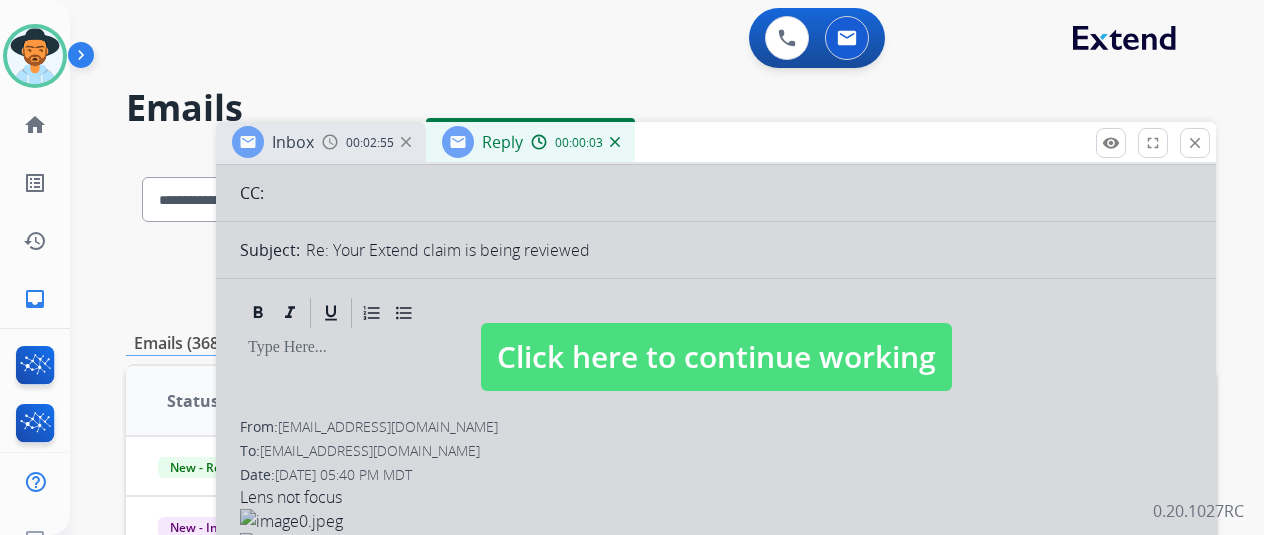click on "Click here to continue working" at bounding box center (716, 357) 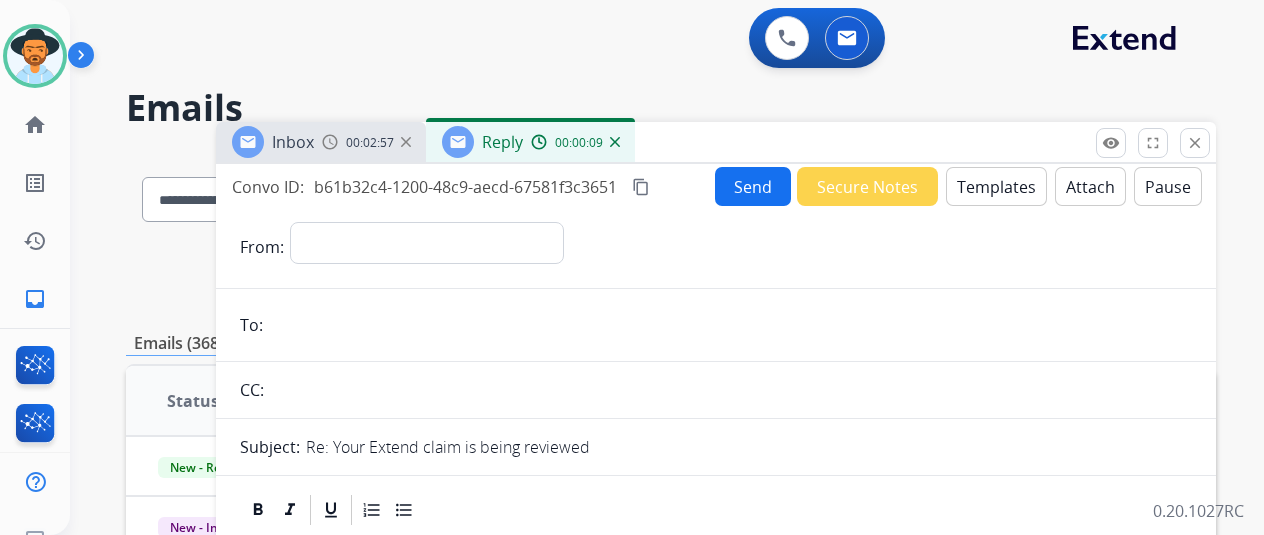 scroll, scrollTop: 0, scrollLeft: 0, axis: both 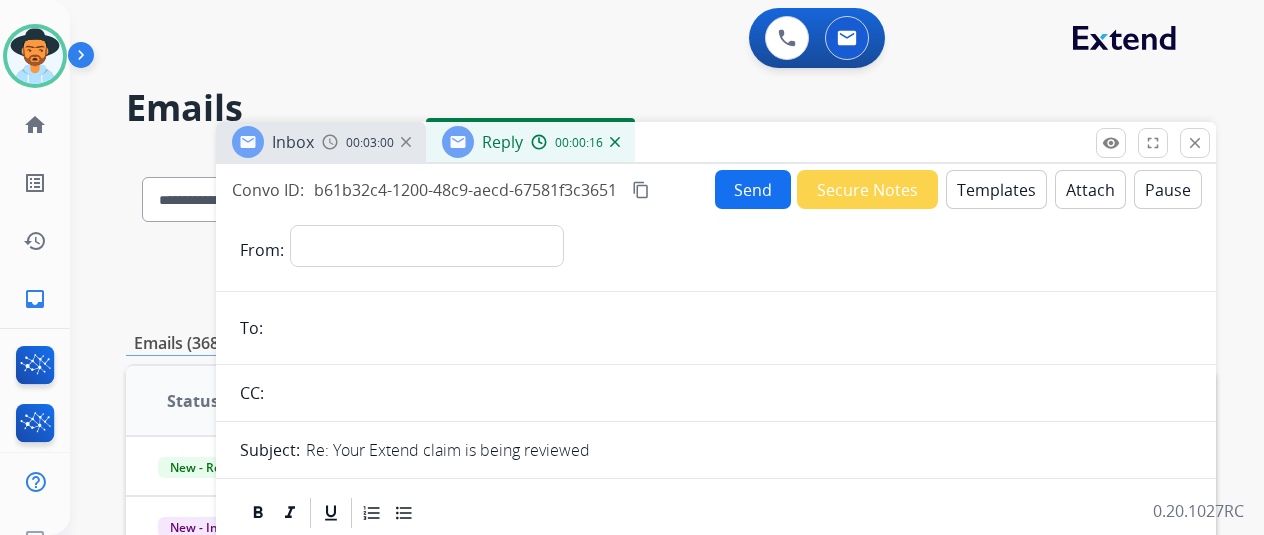 click at bounding box center (615, 142) 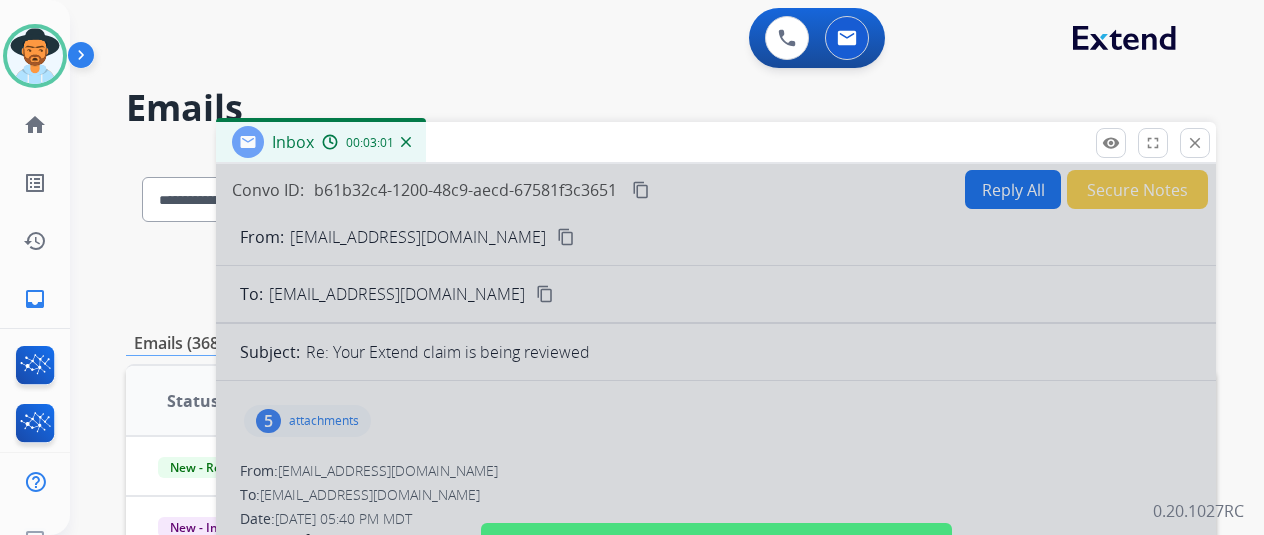 click at bounding box center (406, 142) 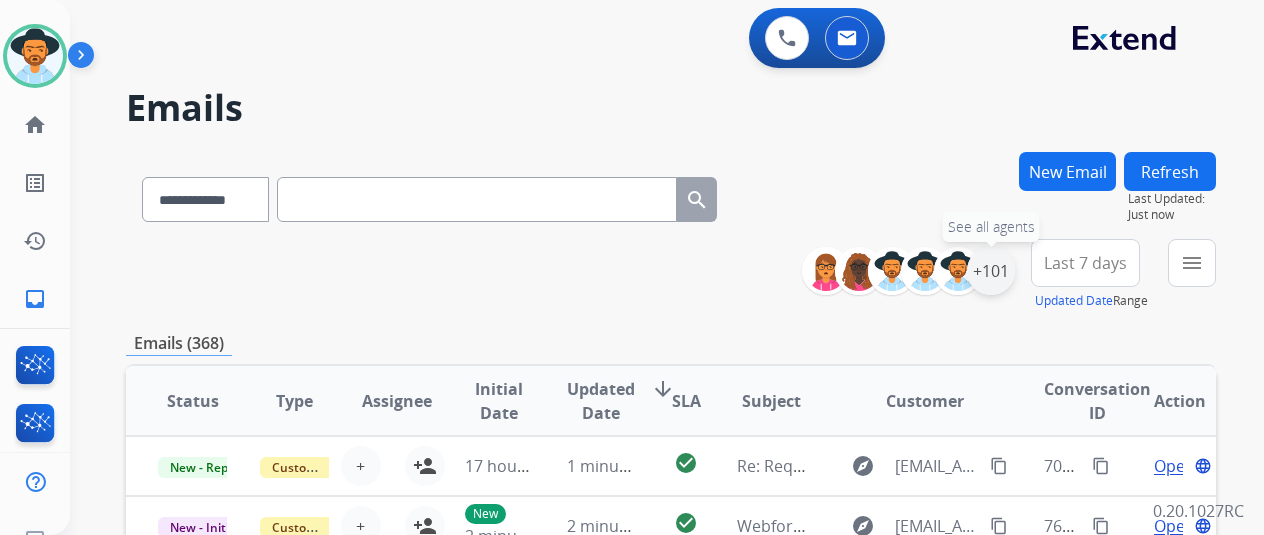 click on "+101" at bounding box center [991, 271] 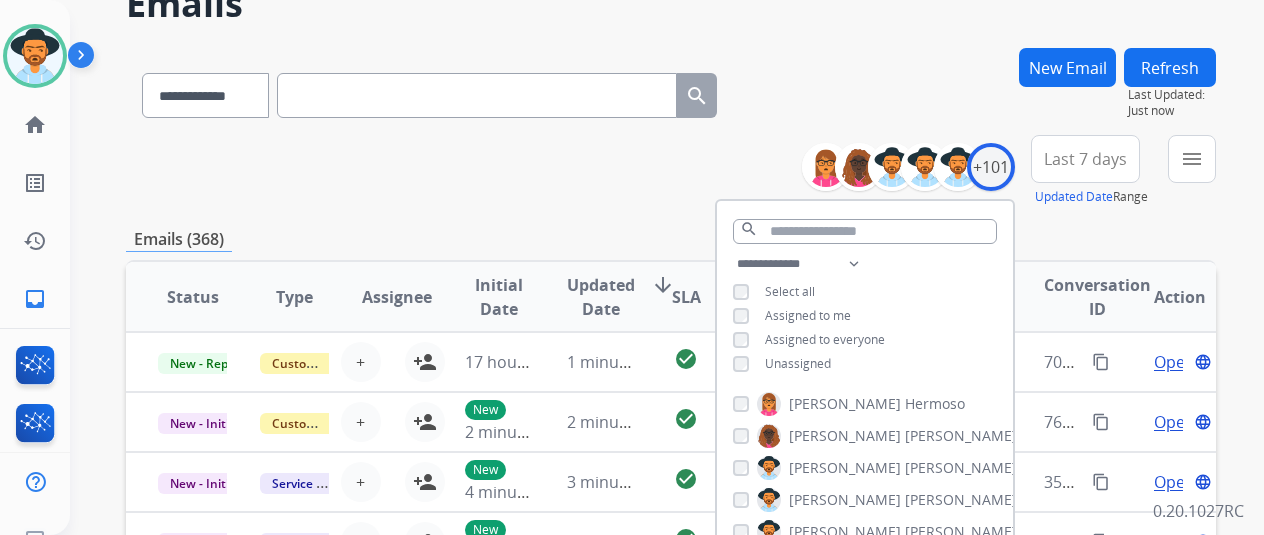 scroll, scrollTop: 200, scrollLeft: 0, axis: vertical 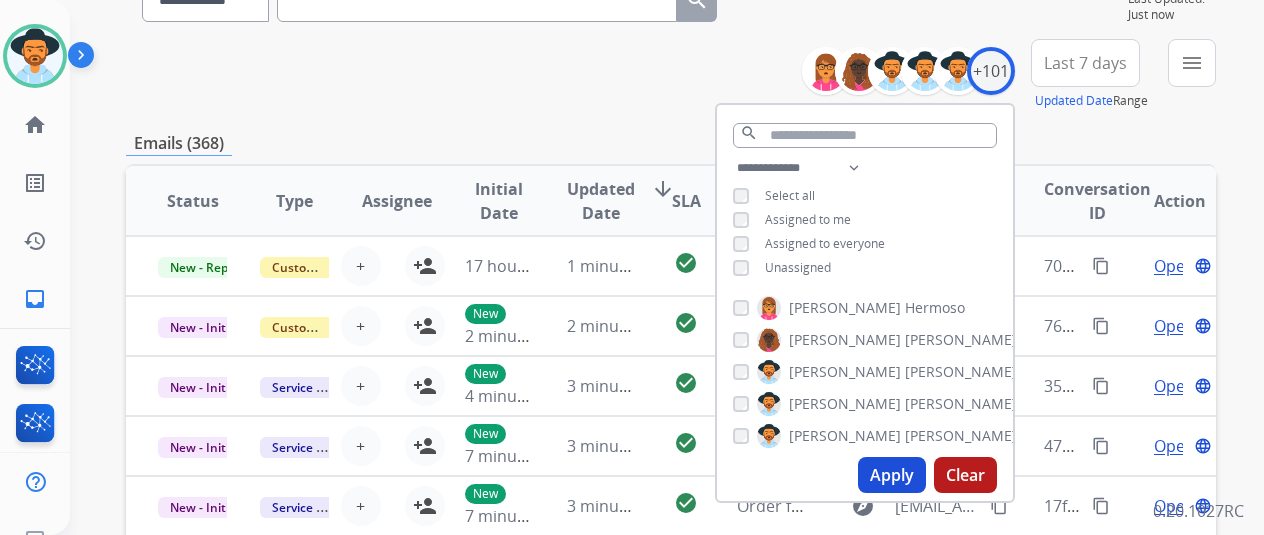 click on "Apply" at bounding box center [892, 475] 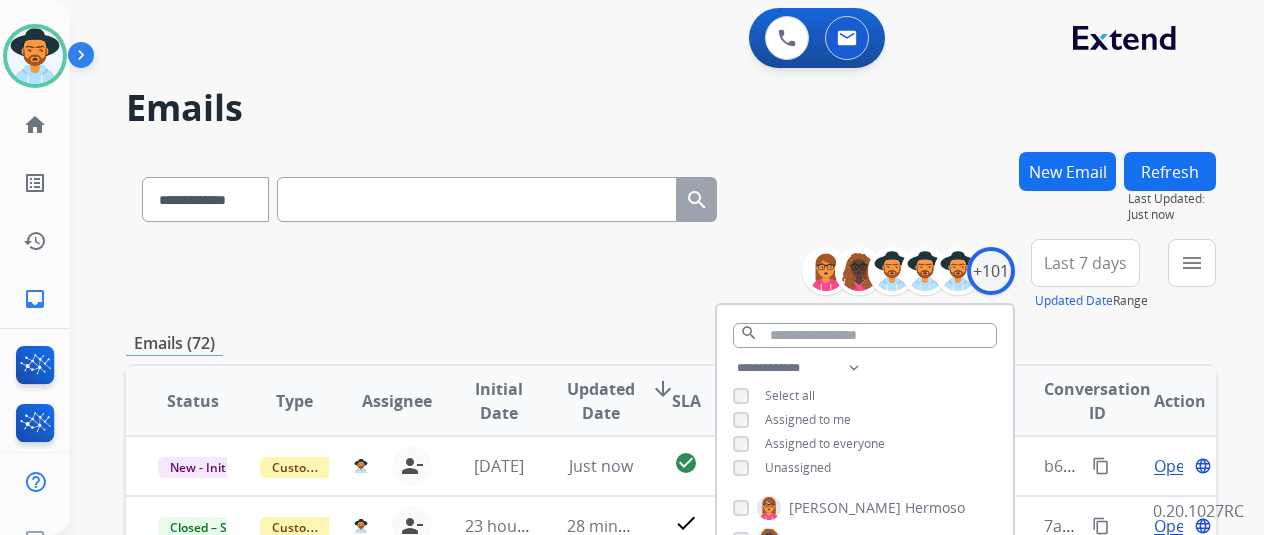 click on "**********" at bounding box center [671, 645] 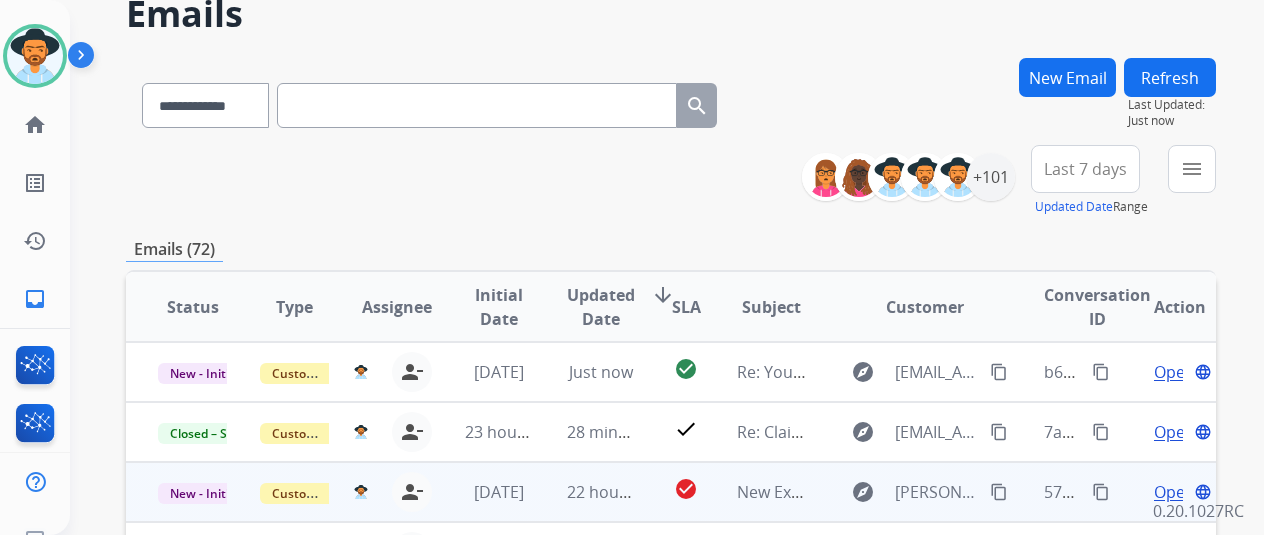 scroll, scrollTop: 300, scrollLeft: 0, axis: vertical 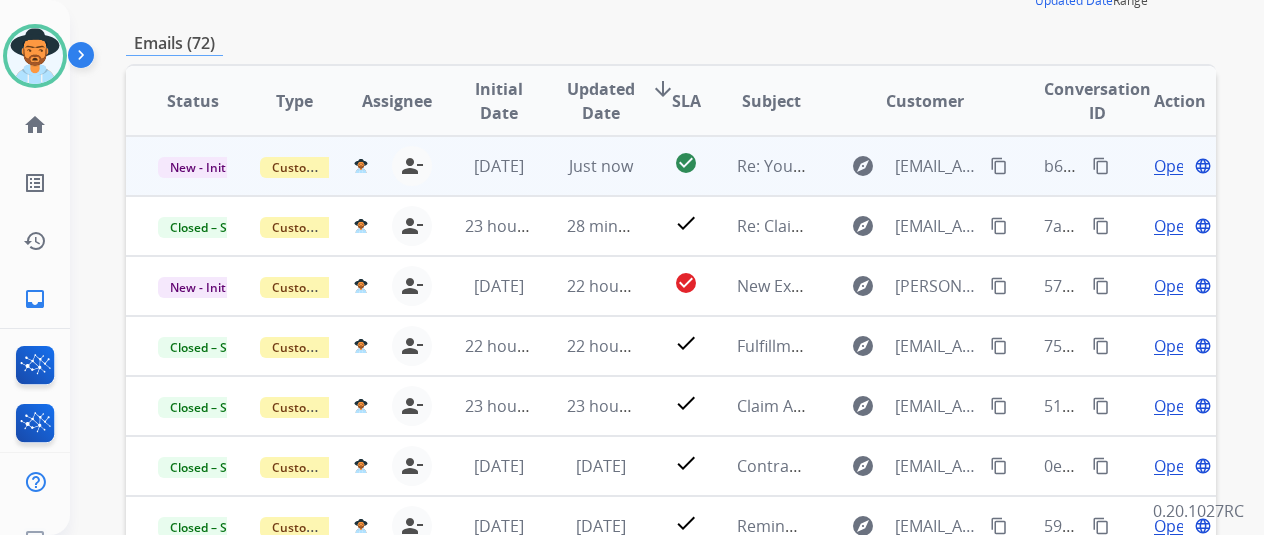 click on "Open" at bounding box center [1174, 166] 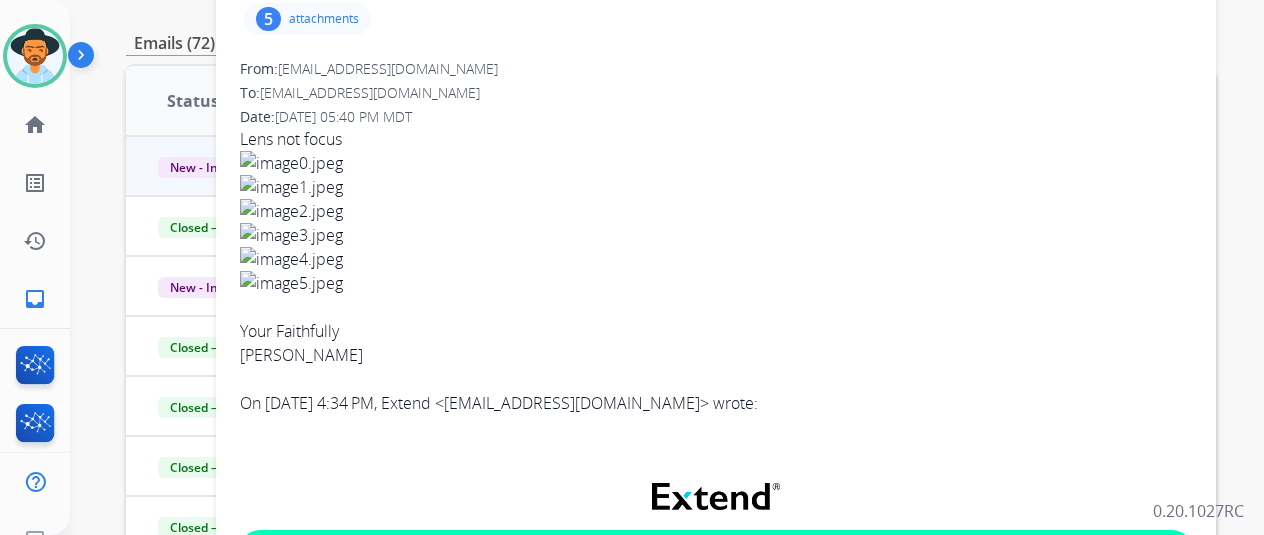 scroll, scrollTop: 0, scrollLeft: 0, axis: both 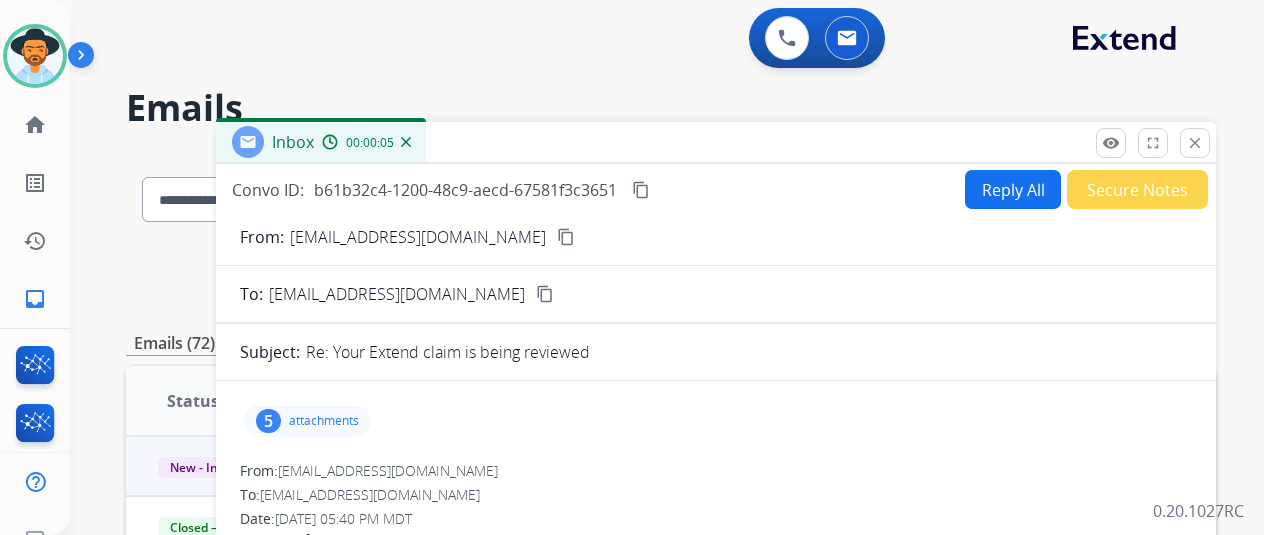 click on "Inbox  00:00:05" at bounding box center [716, 143] 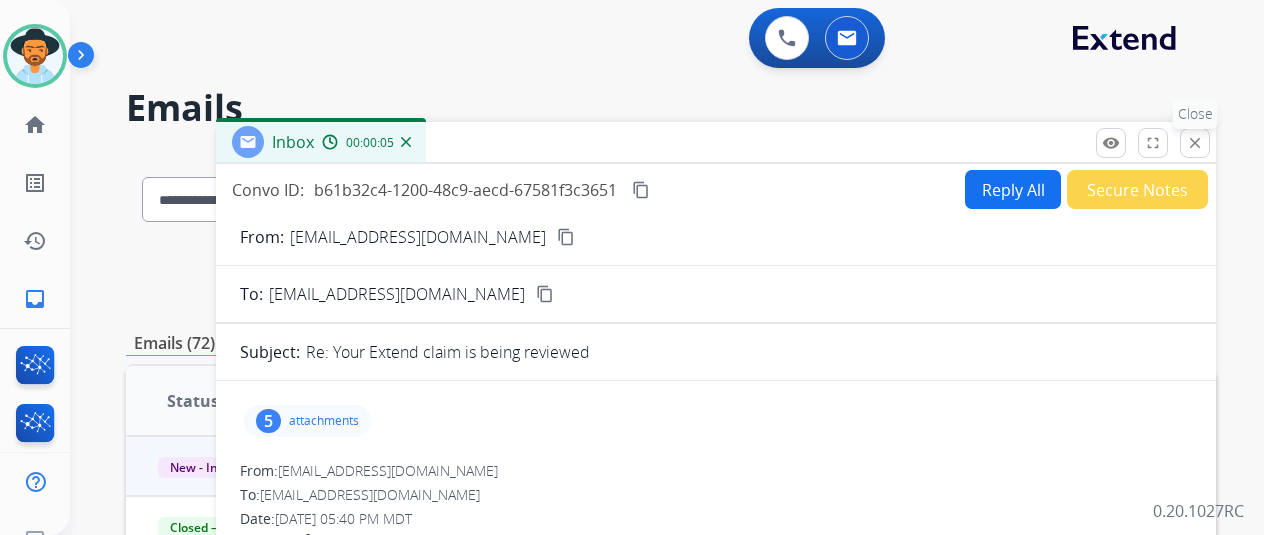 click on "close Close" at bounding box center (1195, 143) 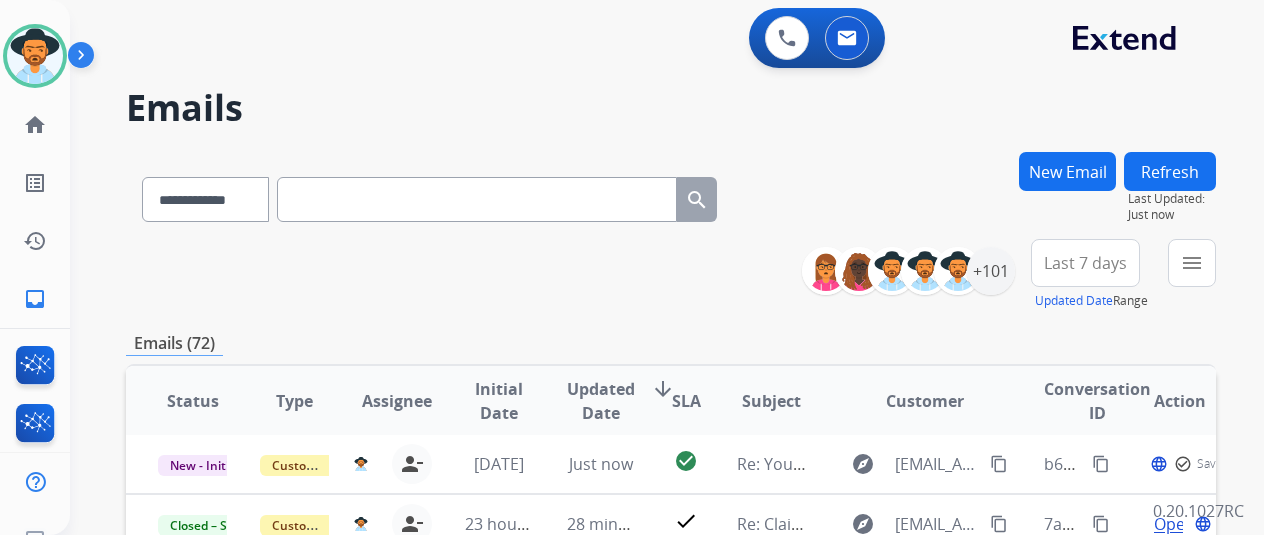 scroll, scrollTop: 18, scrollLeft: 0, axis: vertical 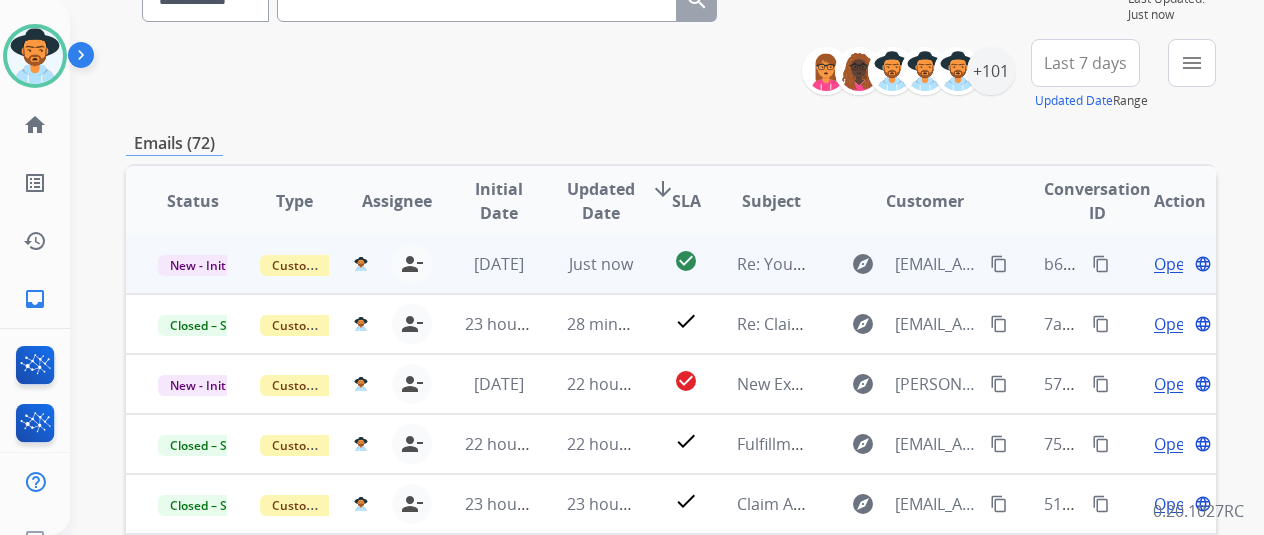 click on "Open" at bounding box center [1174, 264] 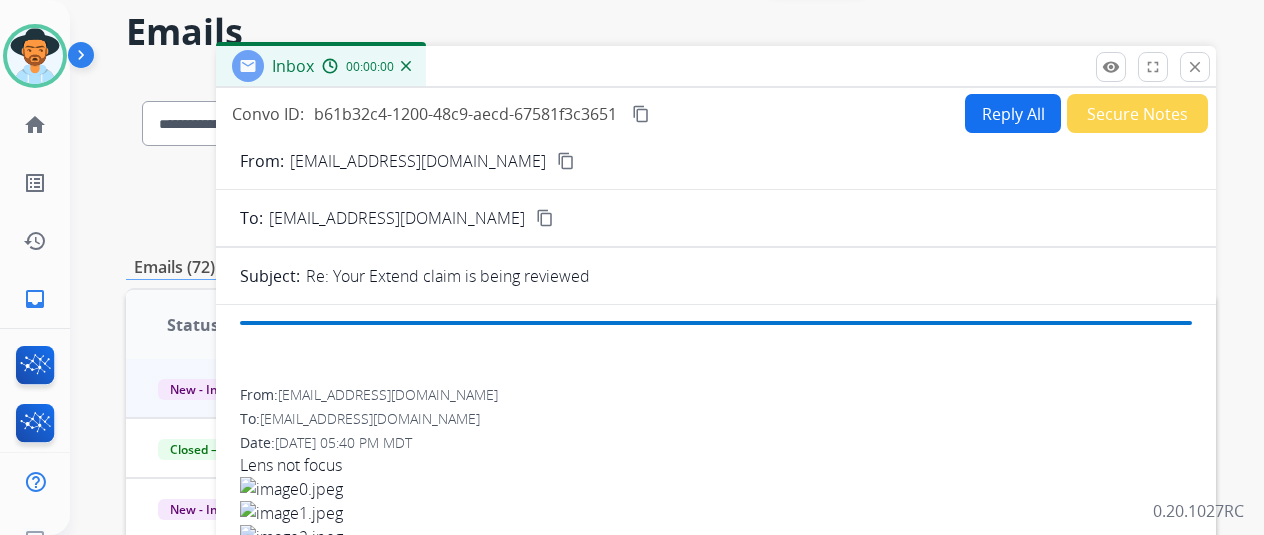 scroll, scrollTop: 0, scrollLeft: 0, axis: both 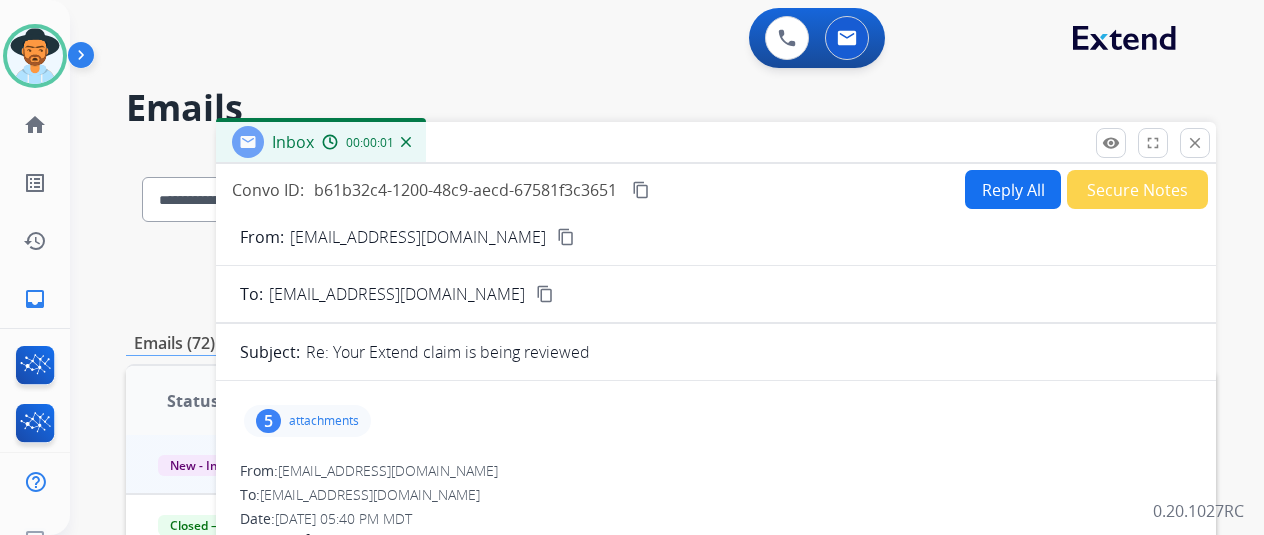 click on "Reply All" at bounding box center (1013, 189) 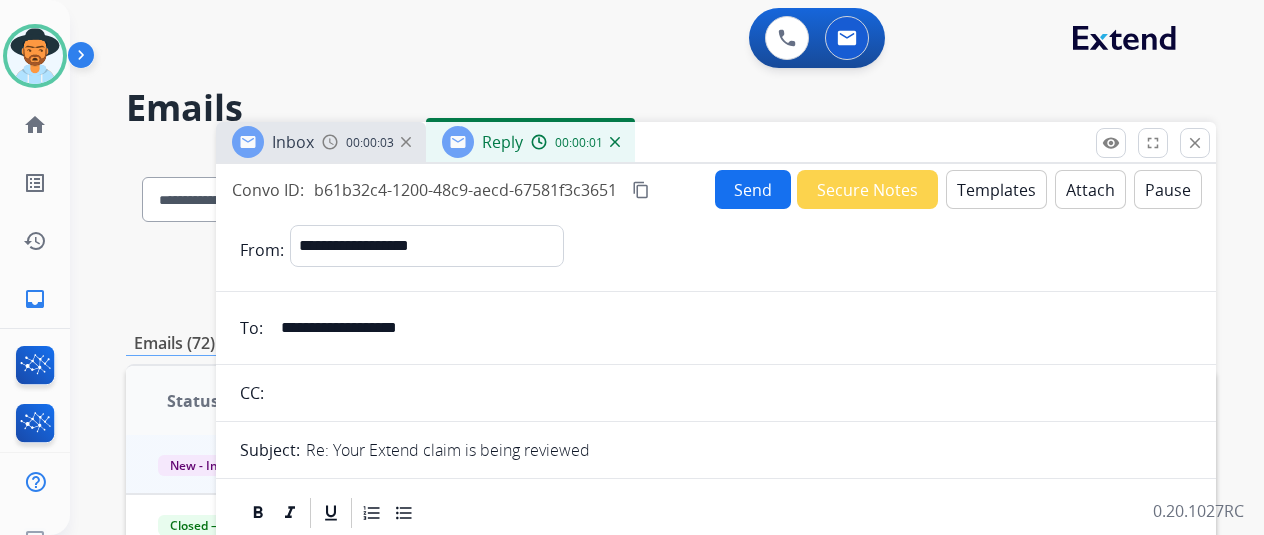 click on "Templates" at bounding box center [996, 189] 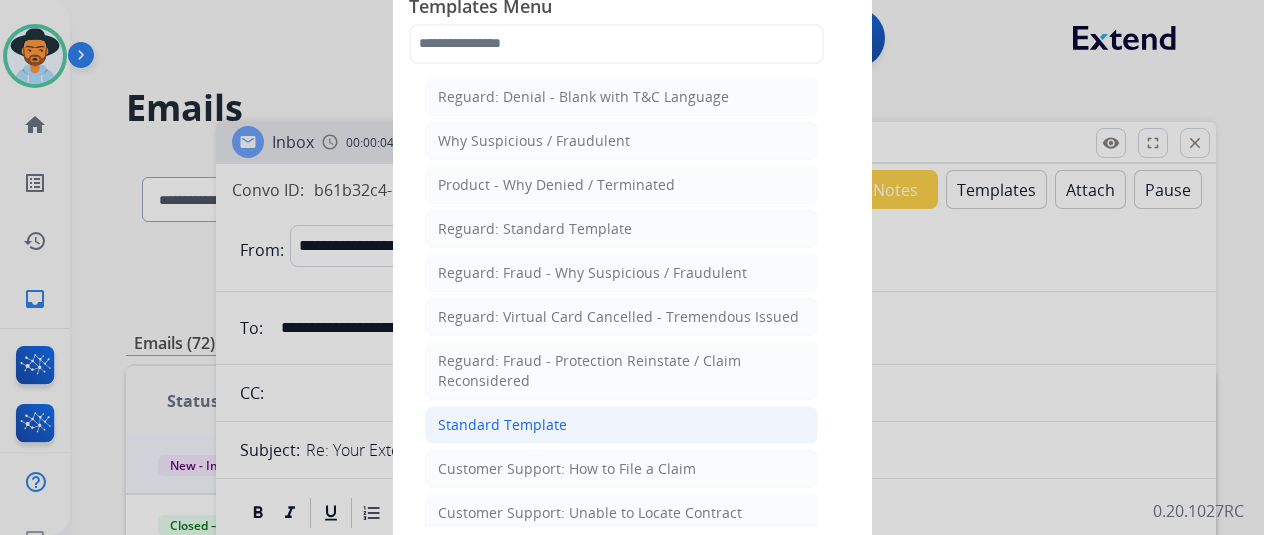 click on "Standard Template" 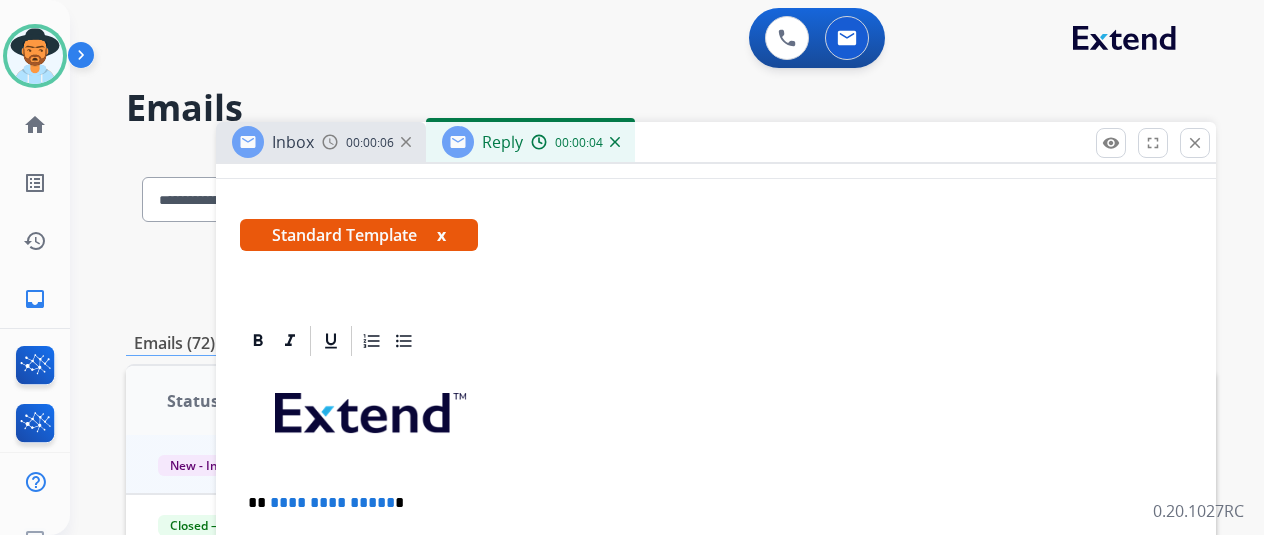 scroll, scrollTop: 500, scrollLeft: 0, axis: vertical 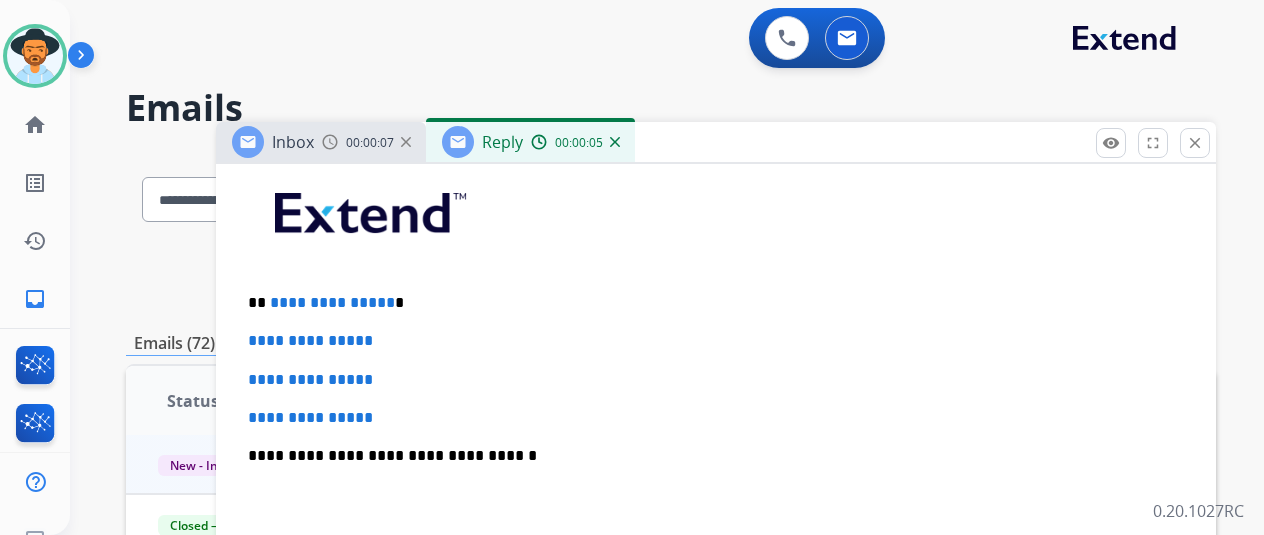 click on "**********" at bounding box center [708, 303] 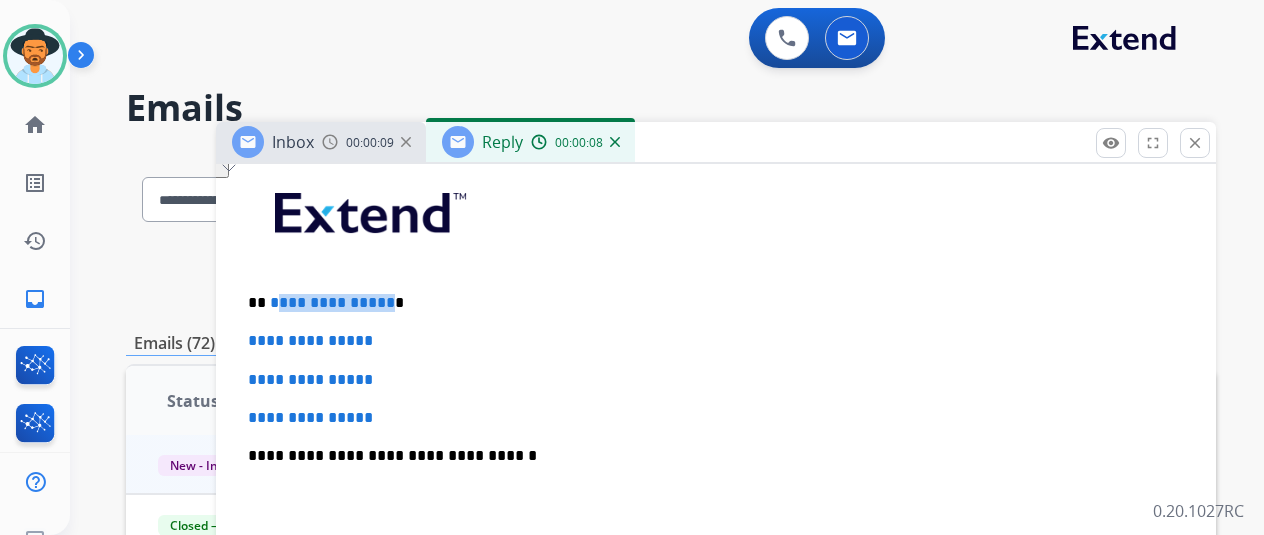drag, startPoint x: 410, startPoint y: 302, endPoint x: 286, endPoint y: 303, distance: 124.004036 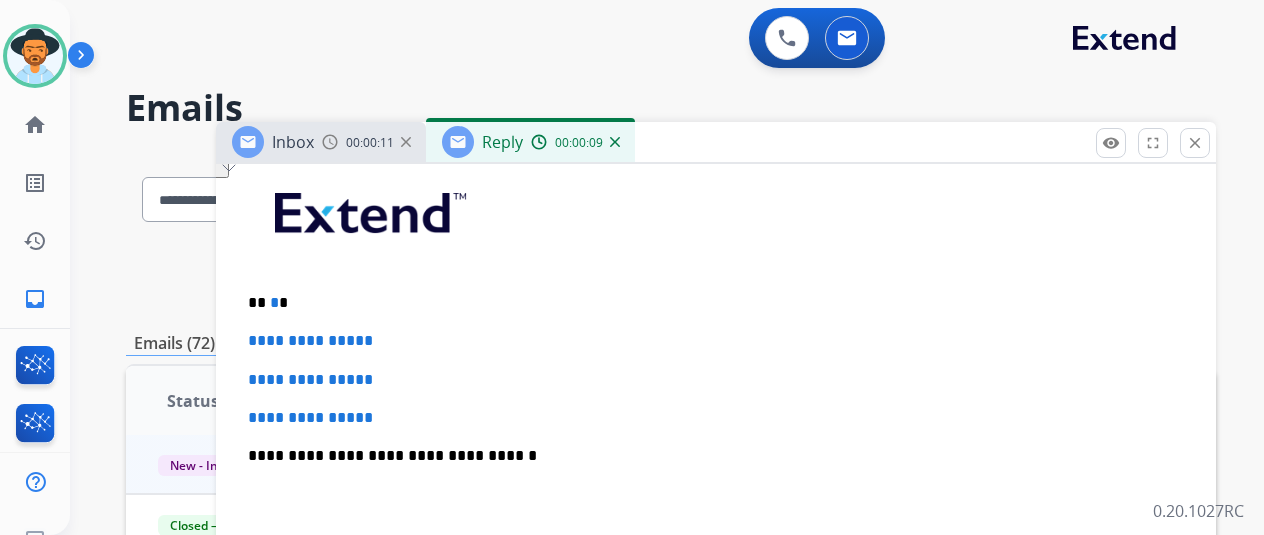 type 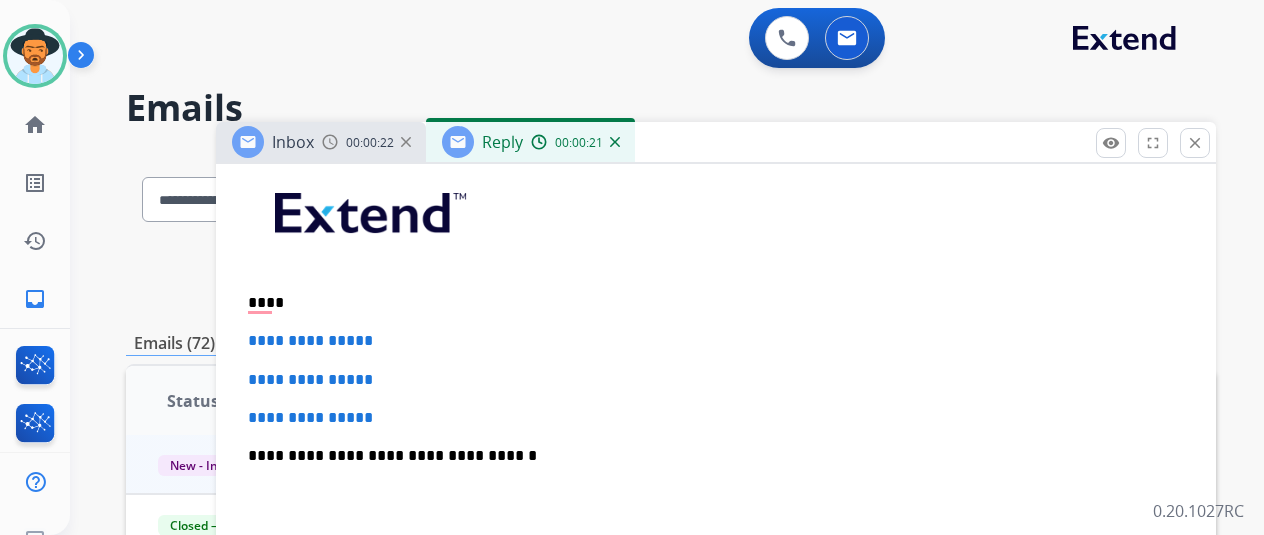 click on "****" at bounding box center (708, 303) 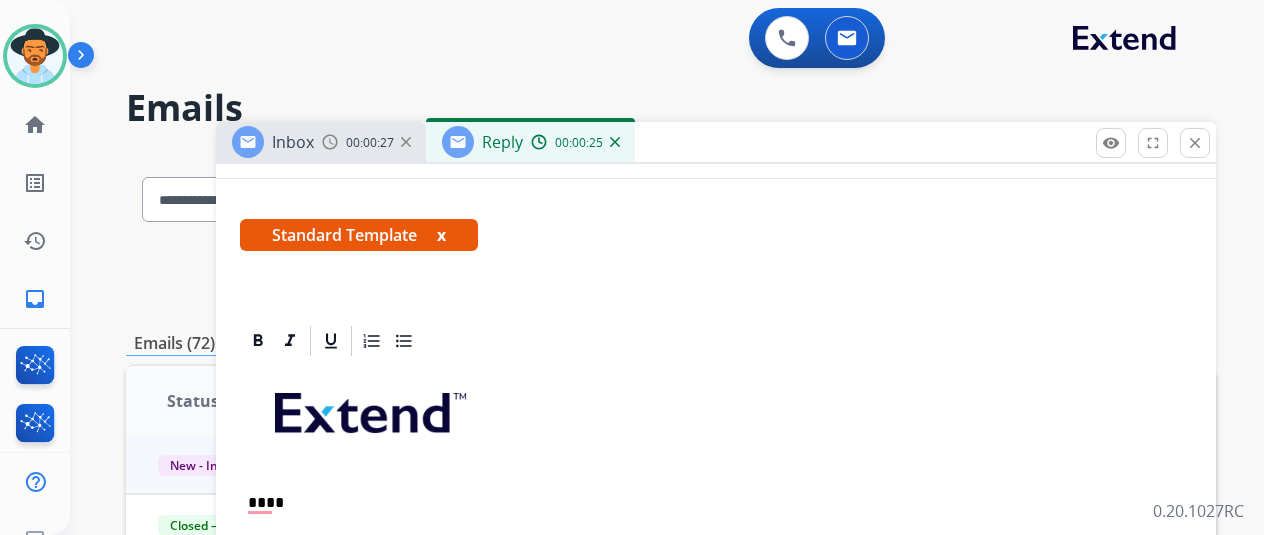 scroll, scrollTop: 500, scrollLeft: 0, axis: vertical 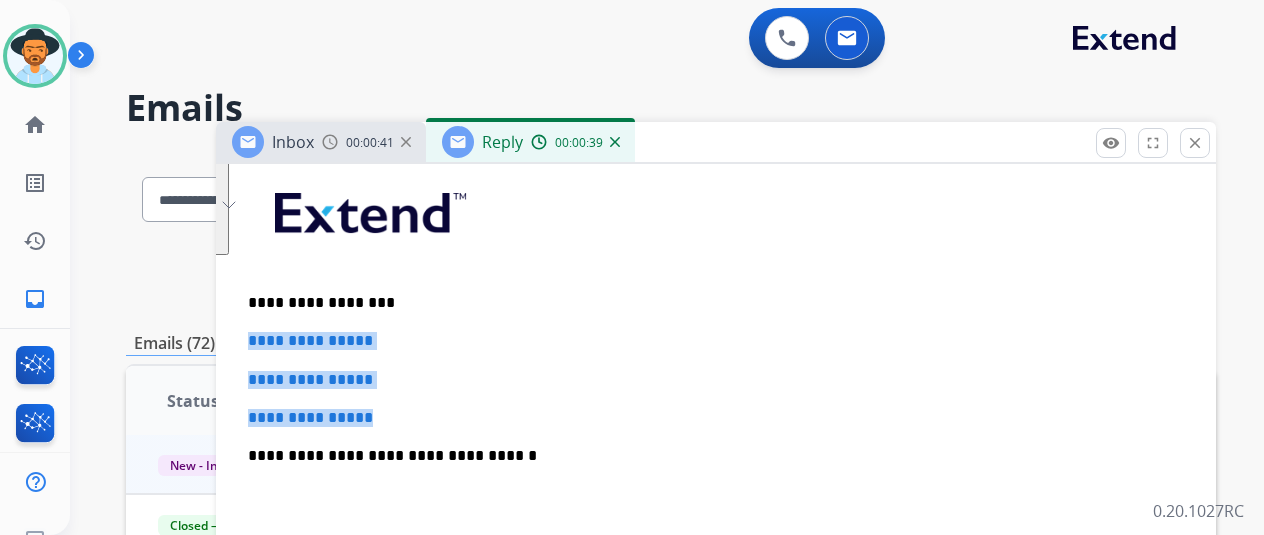 click on "**********" at bounding box center (716, 33) 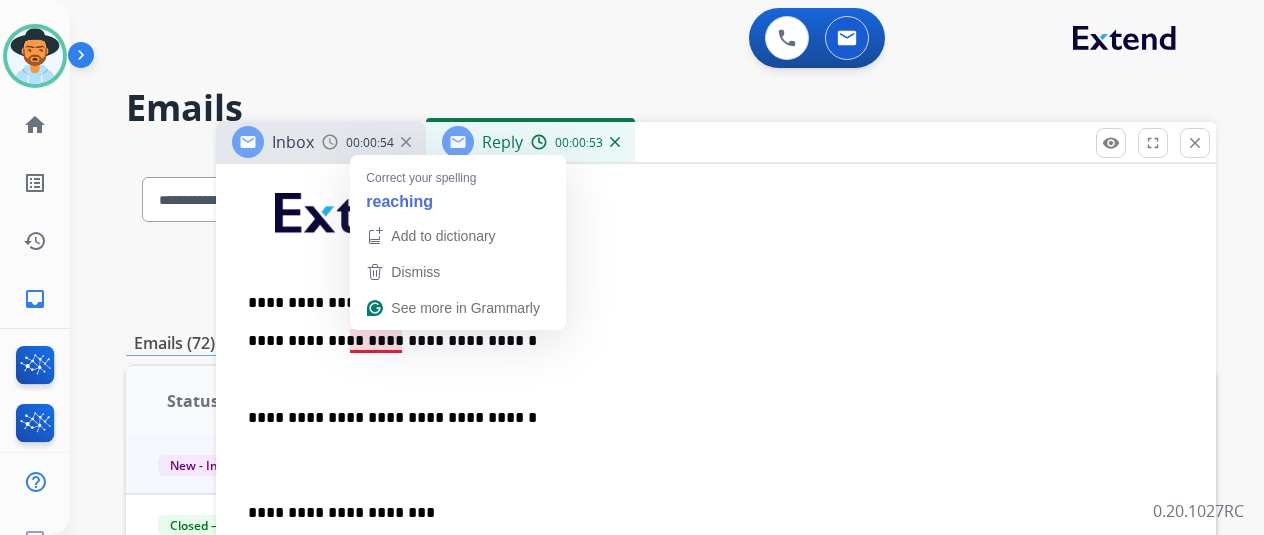 click on "**********" at bounding box center (708, 341) 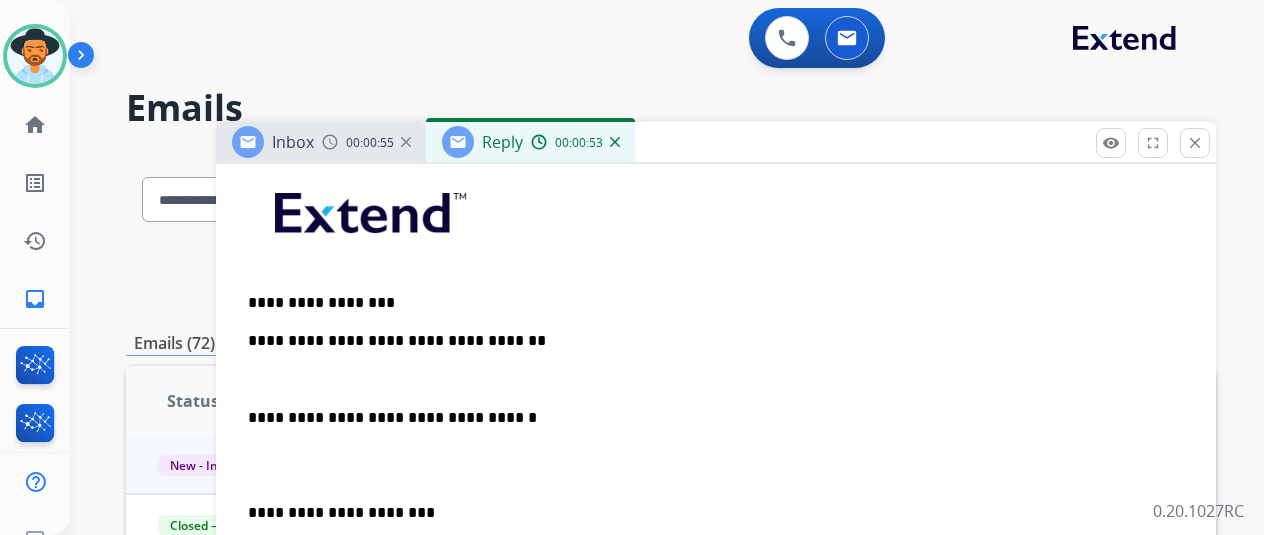 click at bounding box center [708, 380] 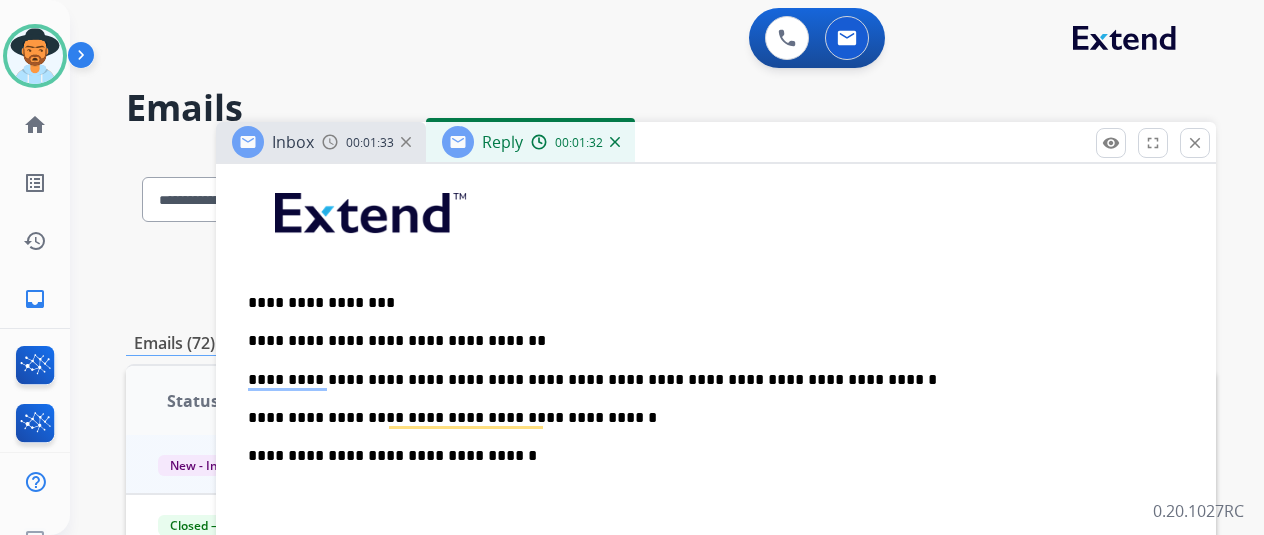 click on "**********" at bounding box center (708, 418) 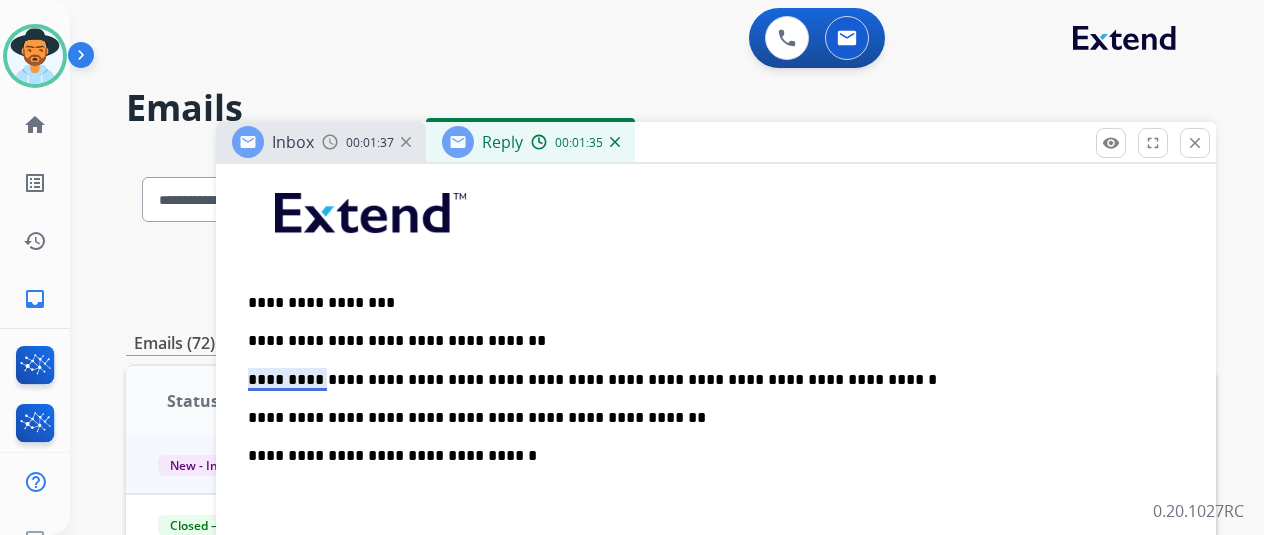 click on "**********" at bounding box center [708, 380] 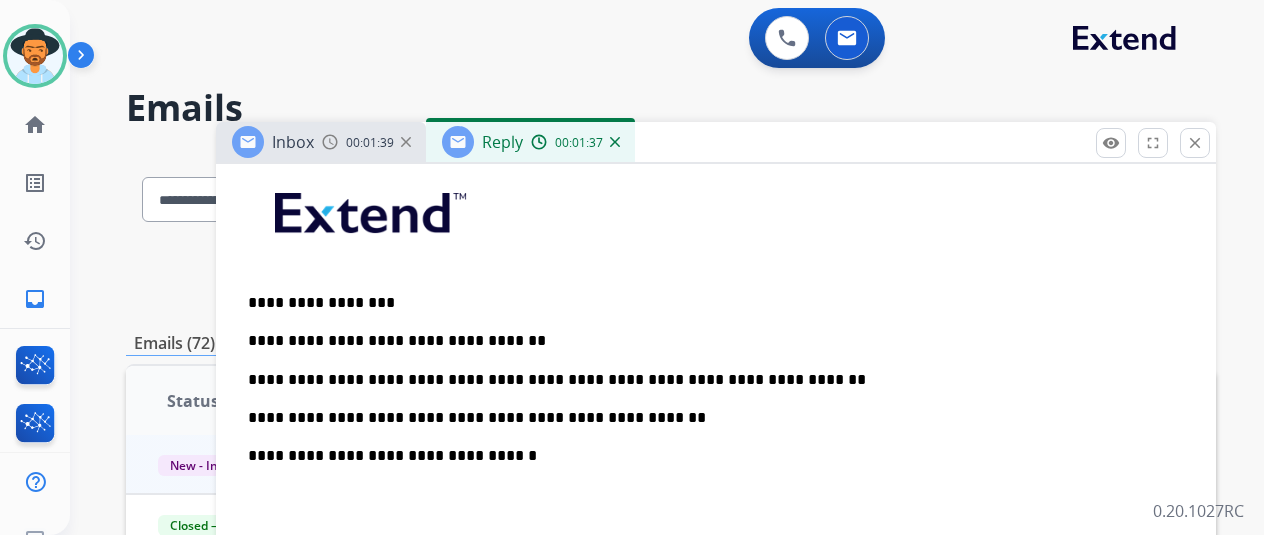 click on "**********" at bounding box center [708, 418] 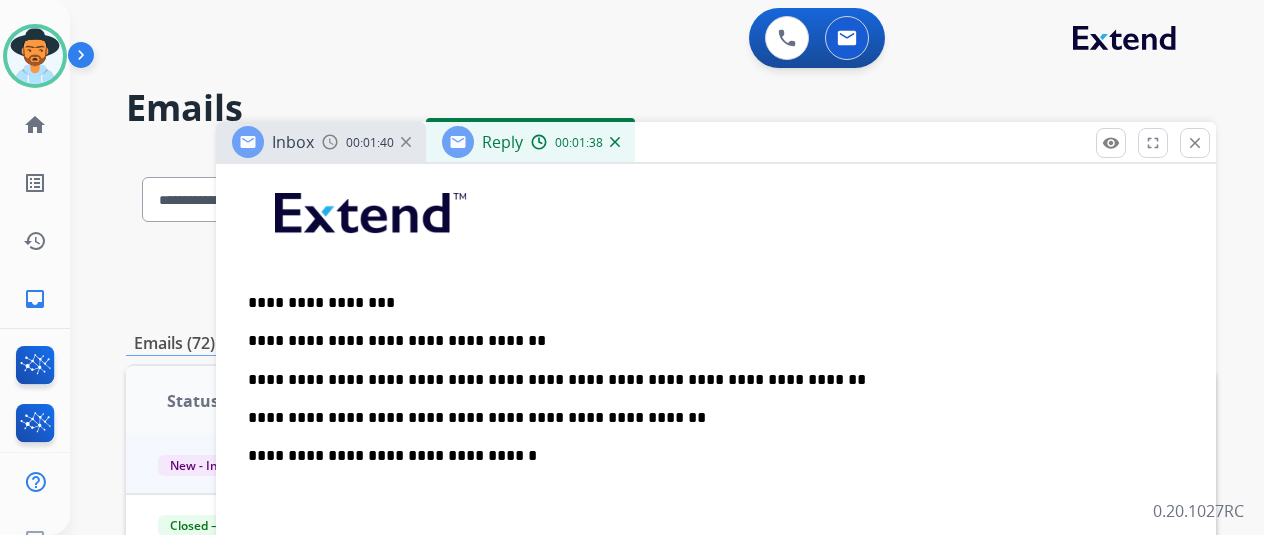 click on "**********" at bounding box center [708, 418] 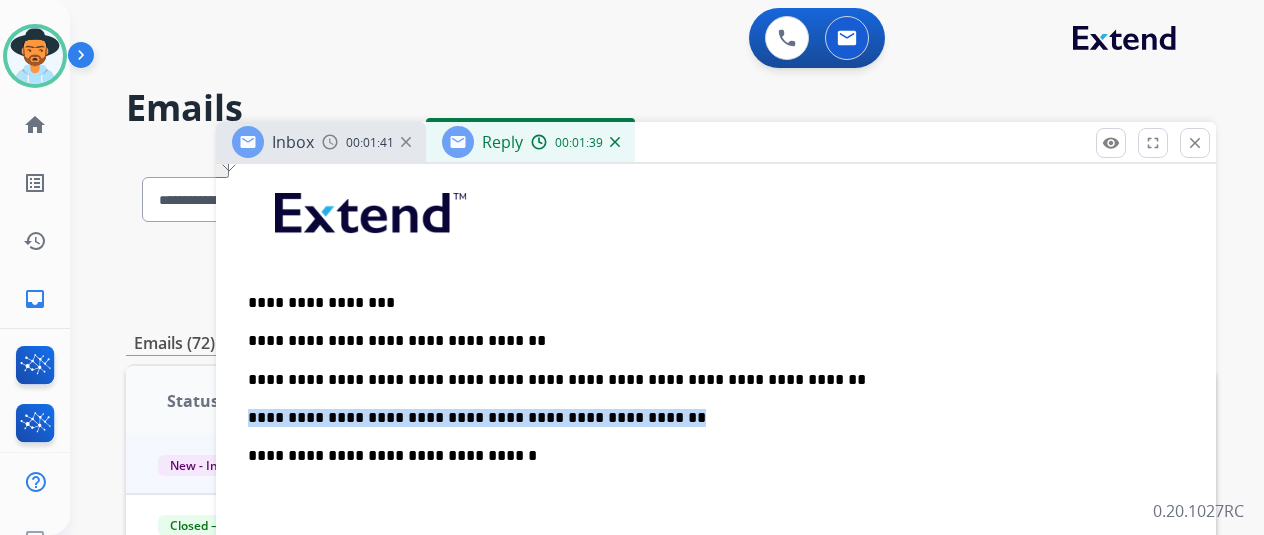 drag, startPoint x: 698, startPoint y: 408, endPoint x: 193, endPoint y: 392, distance: 505.2534 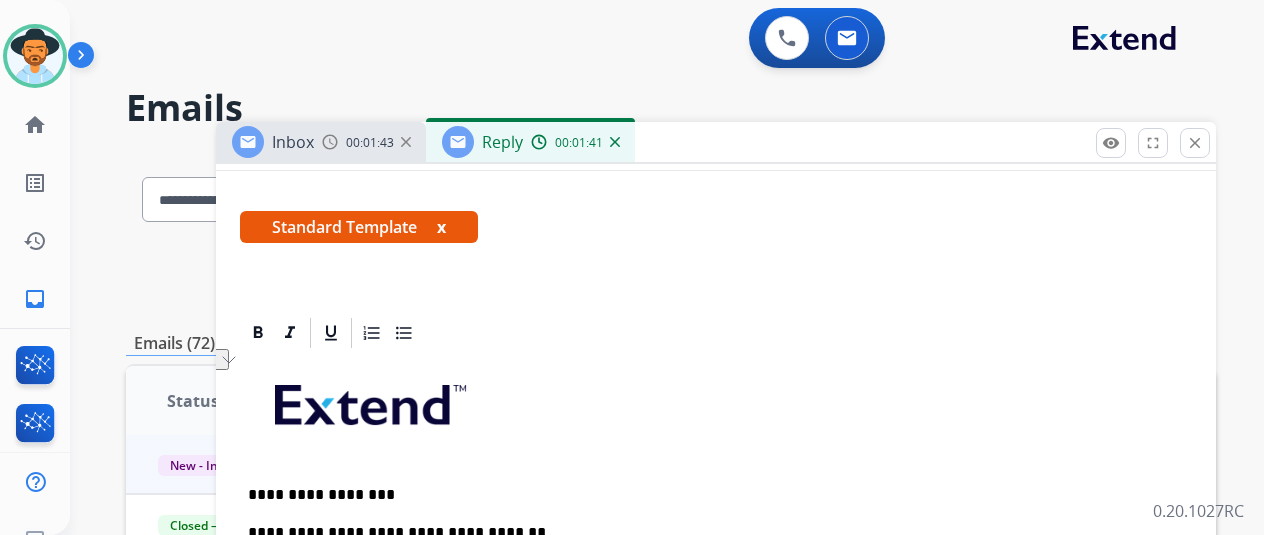 scroll, scrollTop: 400, scrollLeft: 0, axis: vertical 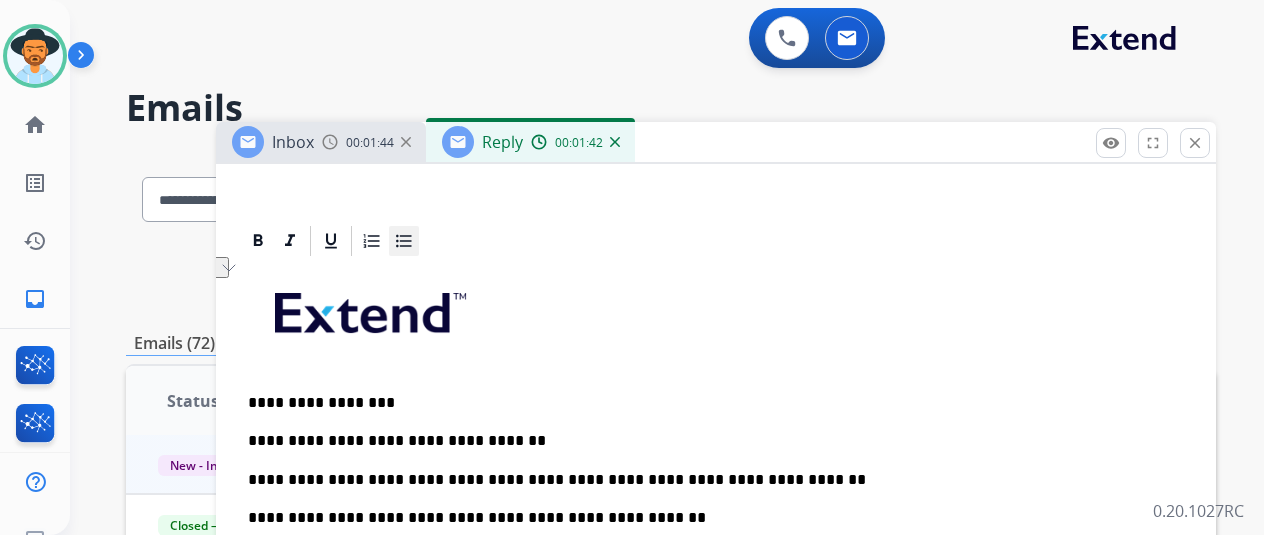 click at bounding box center (404, 241) 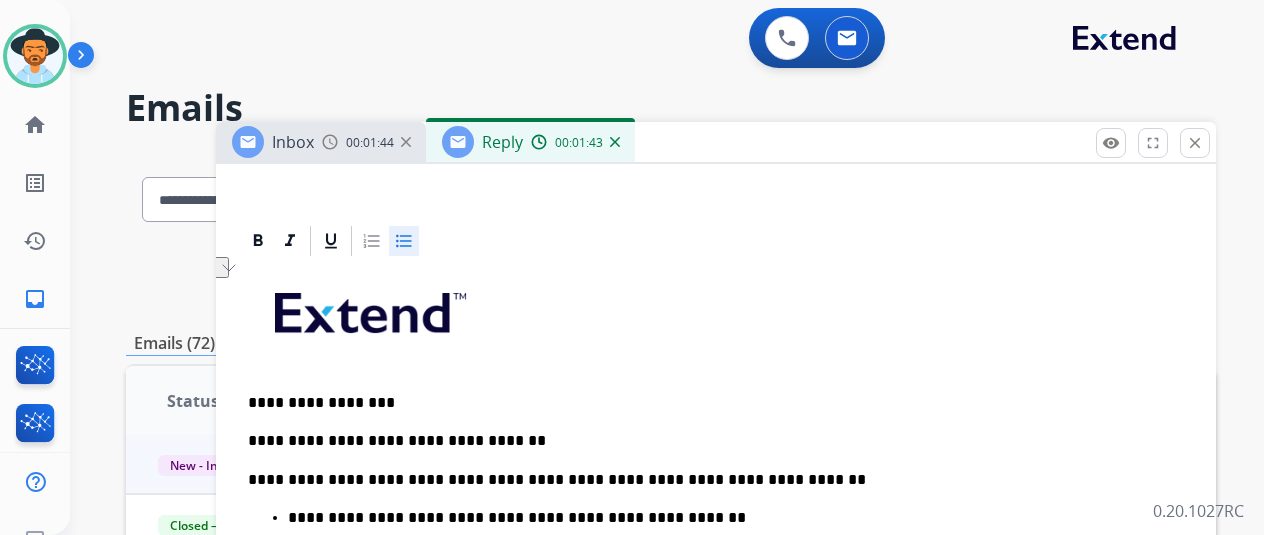 click on "**********" at bounding box center [708, 441] 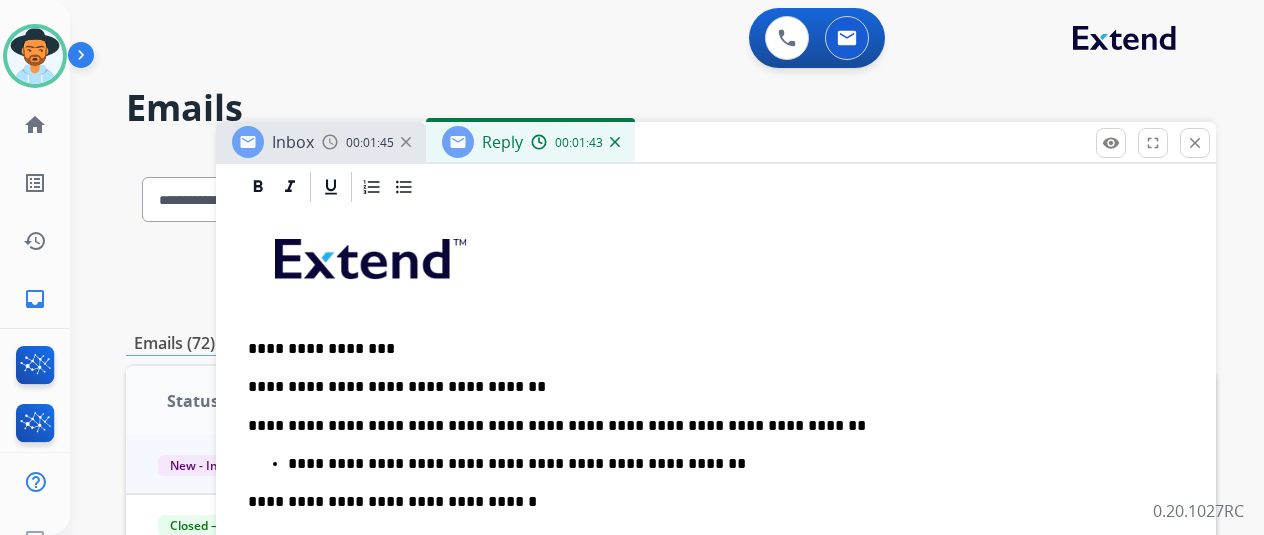 scroll, scrollTop: 500, scrollLeft: 0, axis: vertical 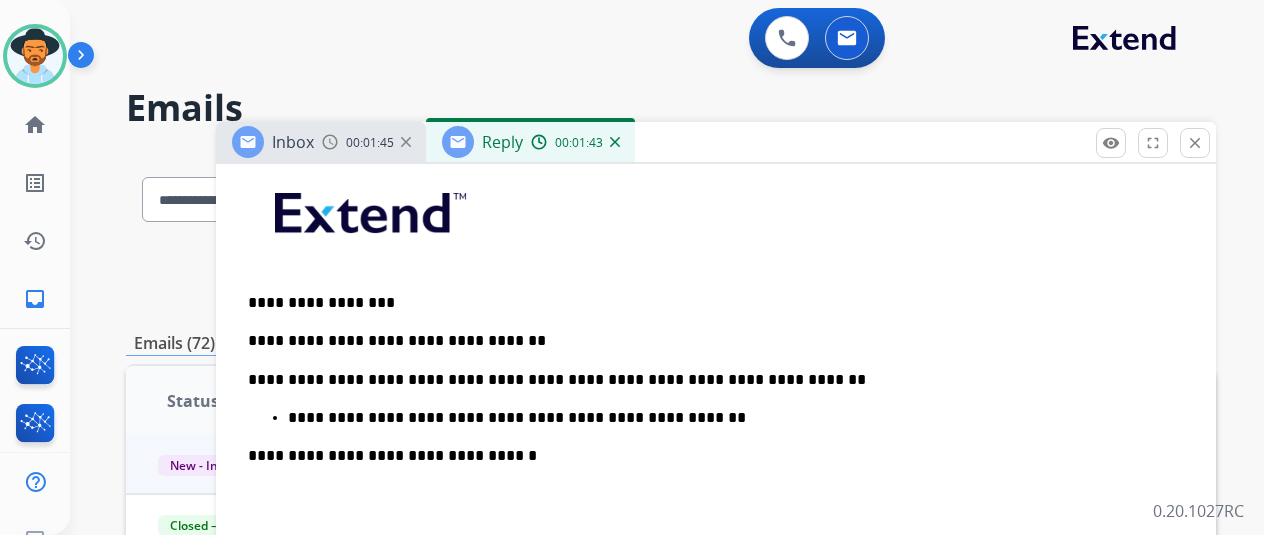 click on "**********" at bounding box center [716, 503] 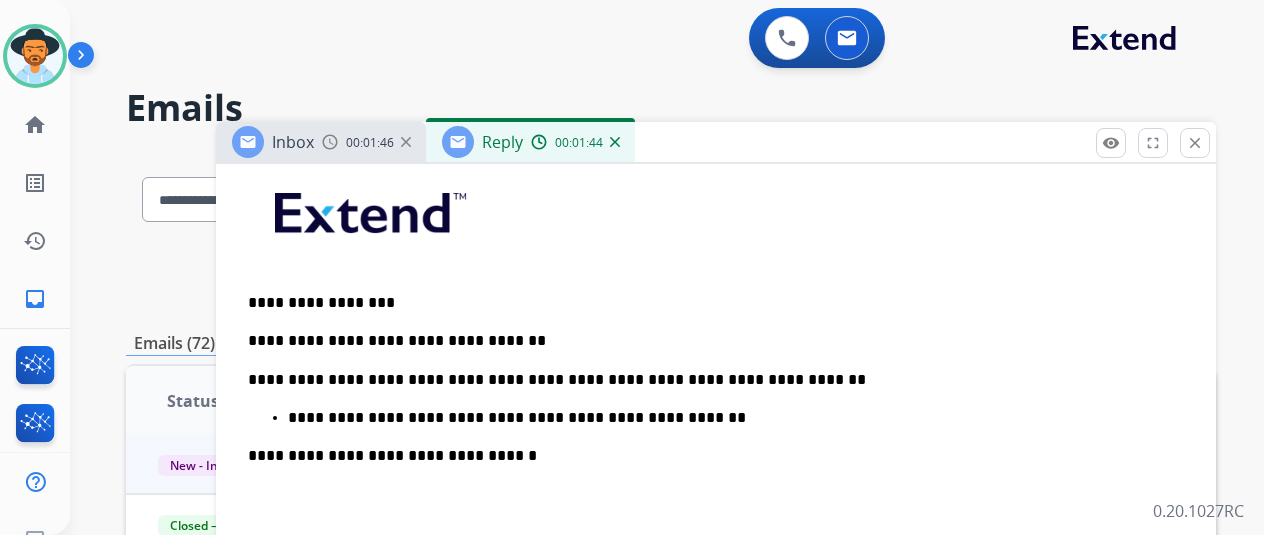 click on "**********" at bounding box center (708, 380) 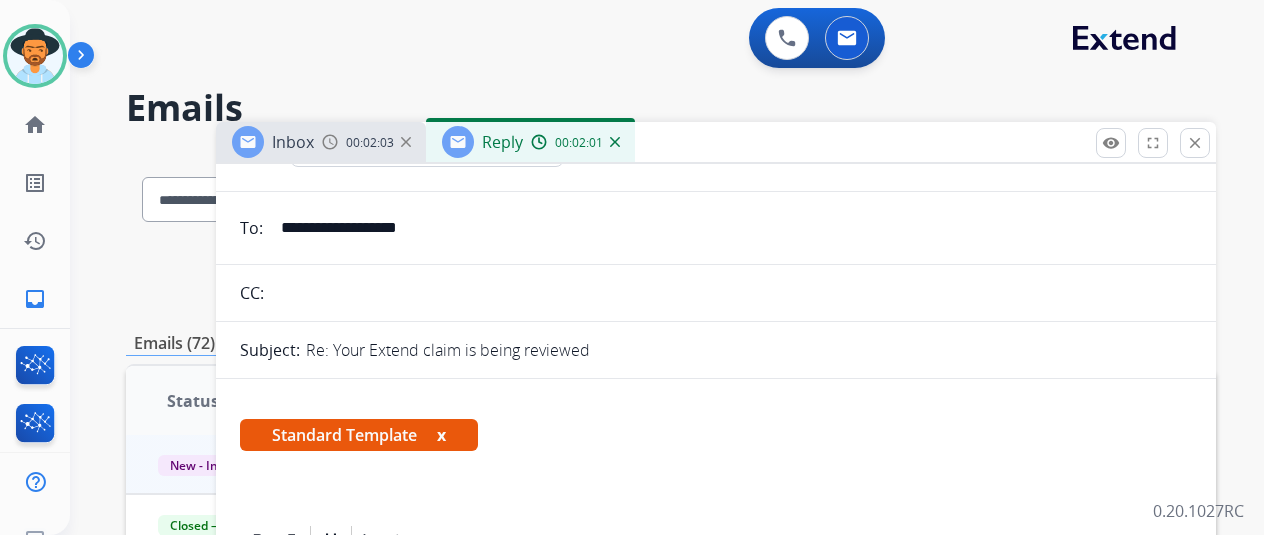 scroll, scrollTop: 0, scrollLeft: 0, axis: both 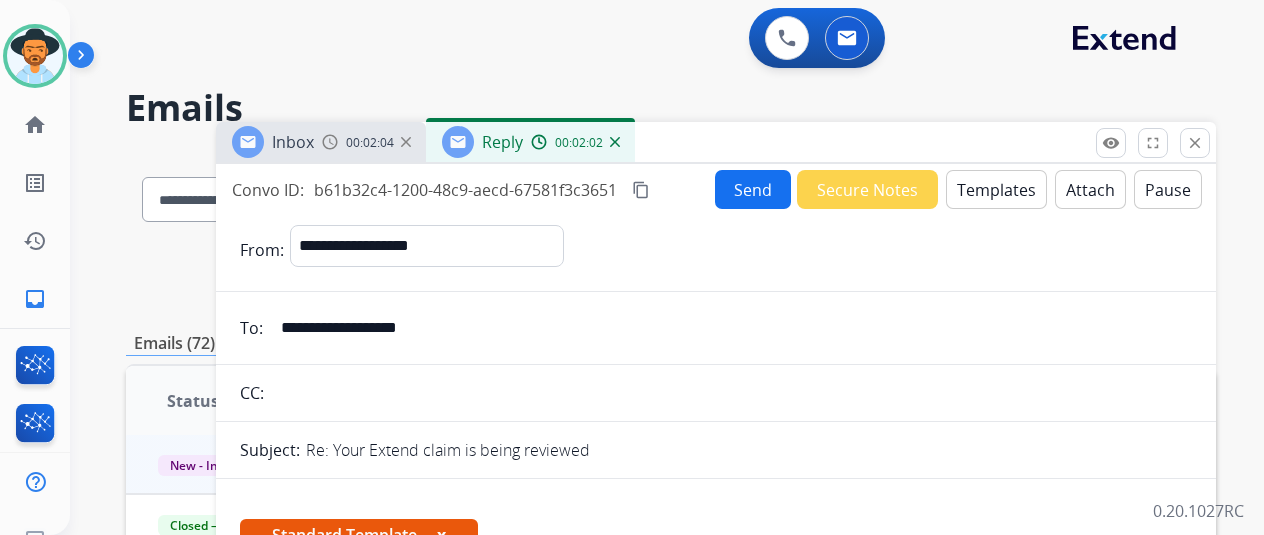 click on "Send" at bounding box center [753, 189] 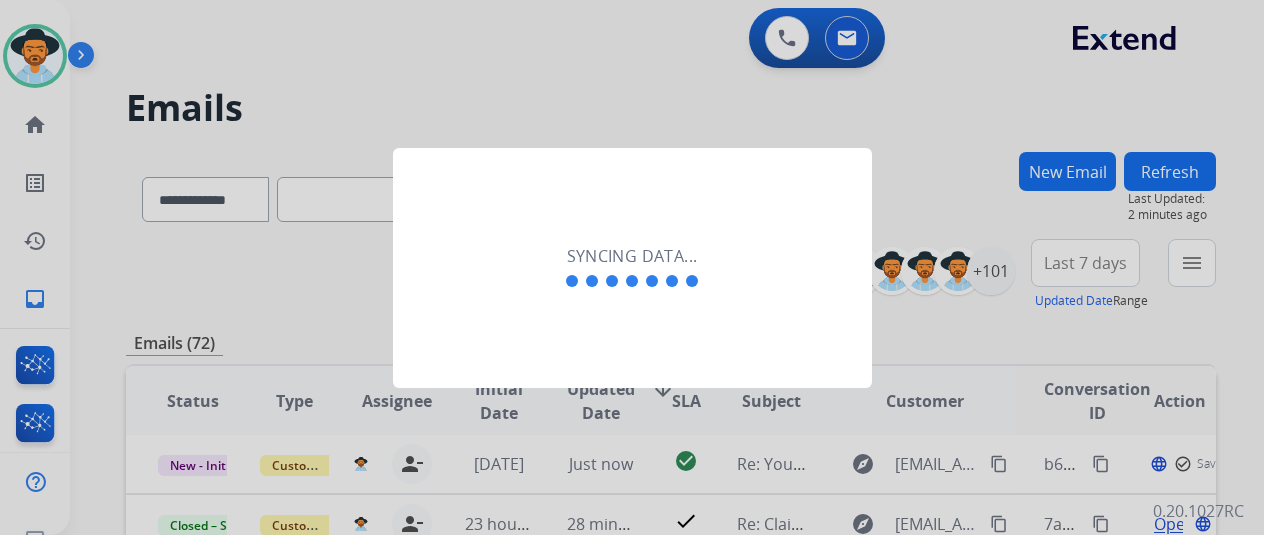 scroll, scrollTop: 2, scrollLeft: 0, axis: vertical 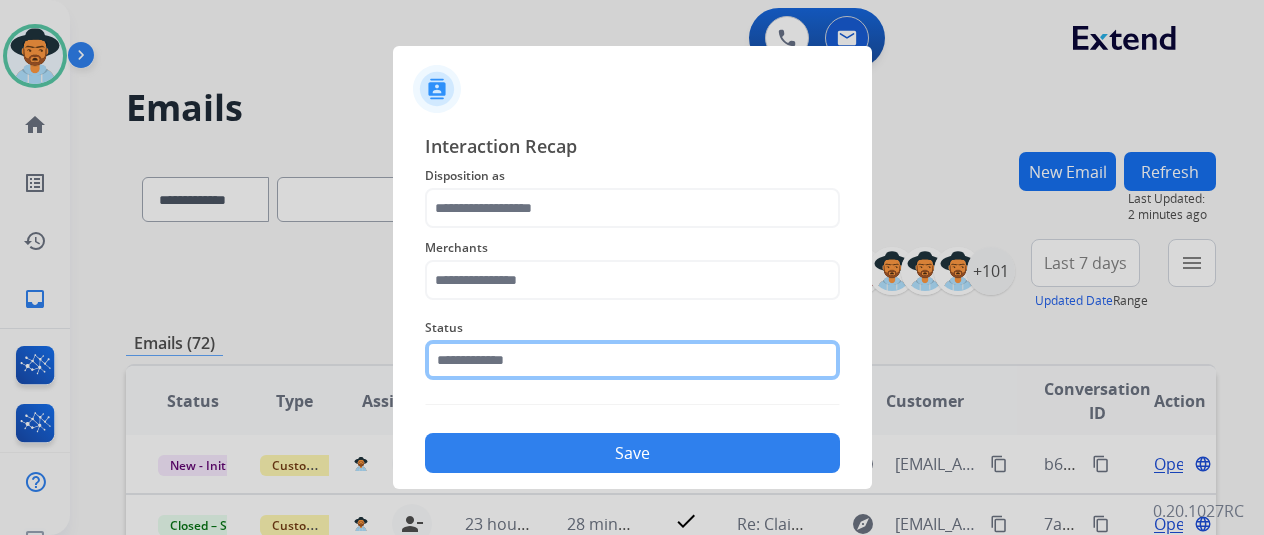 click 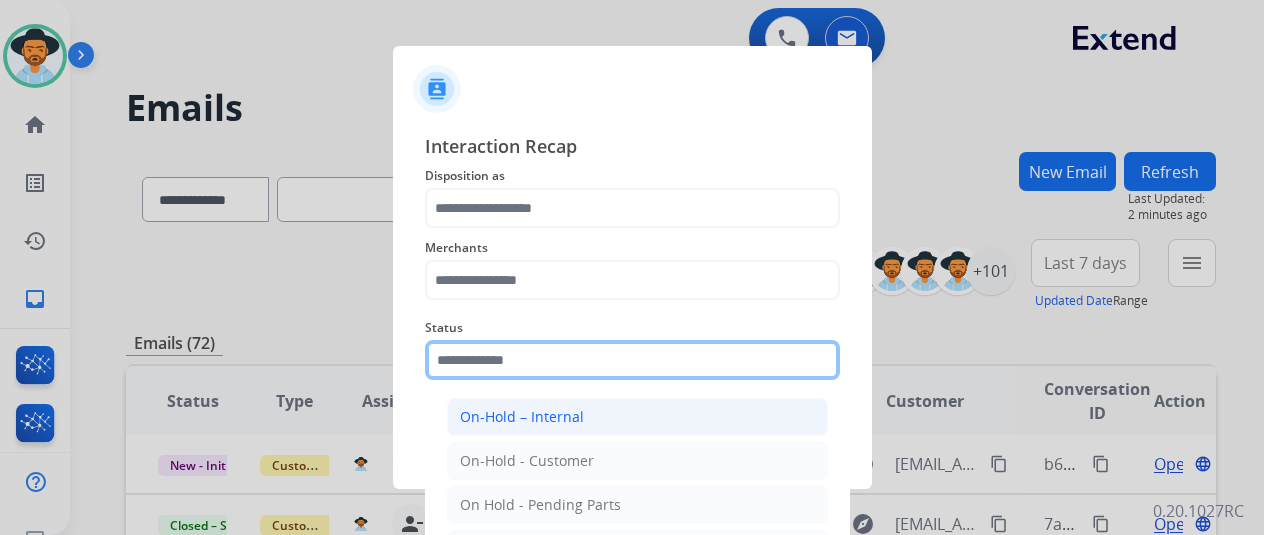 scroll, scrollTop: 114, scrollLeft: 0, axis: vertical 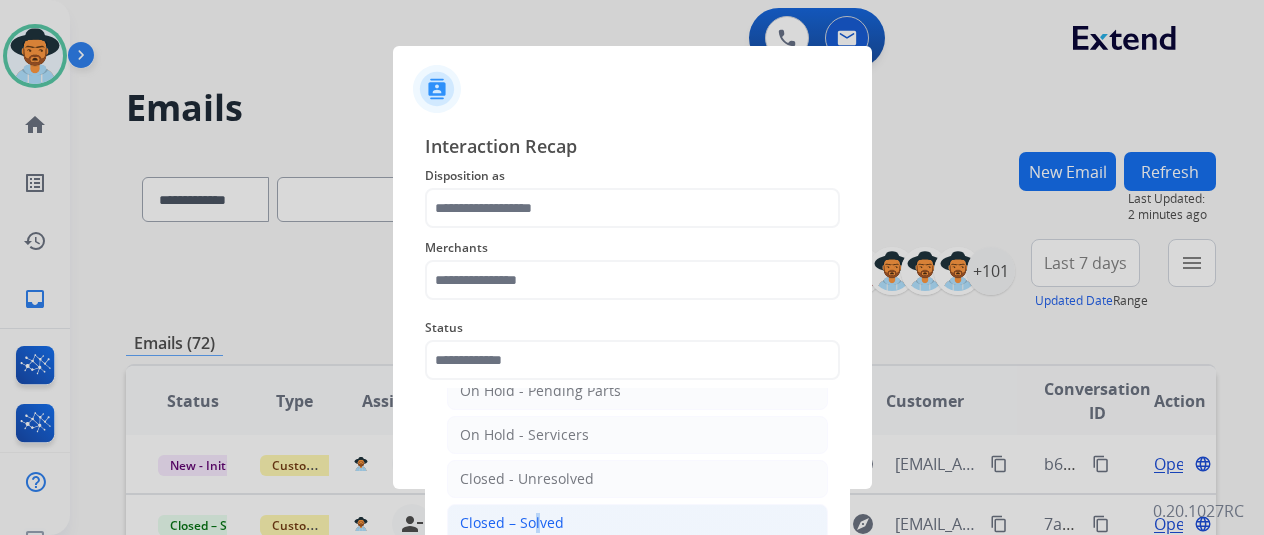 click on "Closed – Solved" 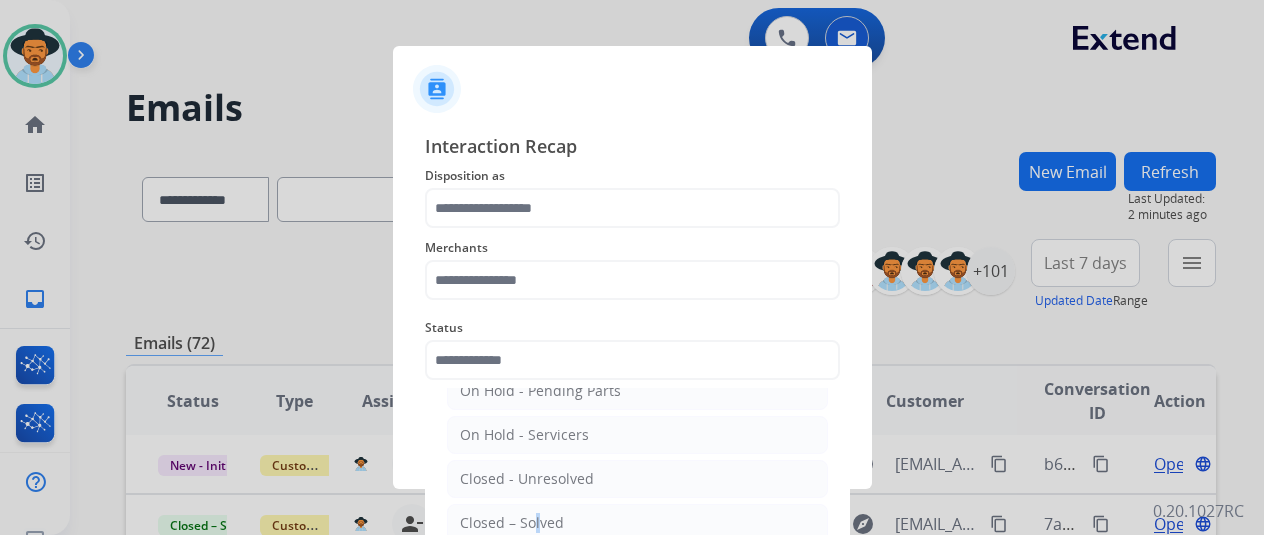 type on "**********" 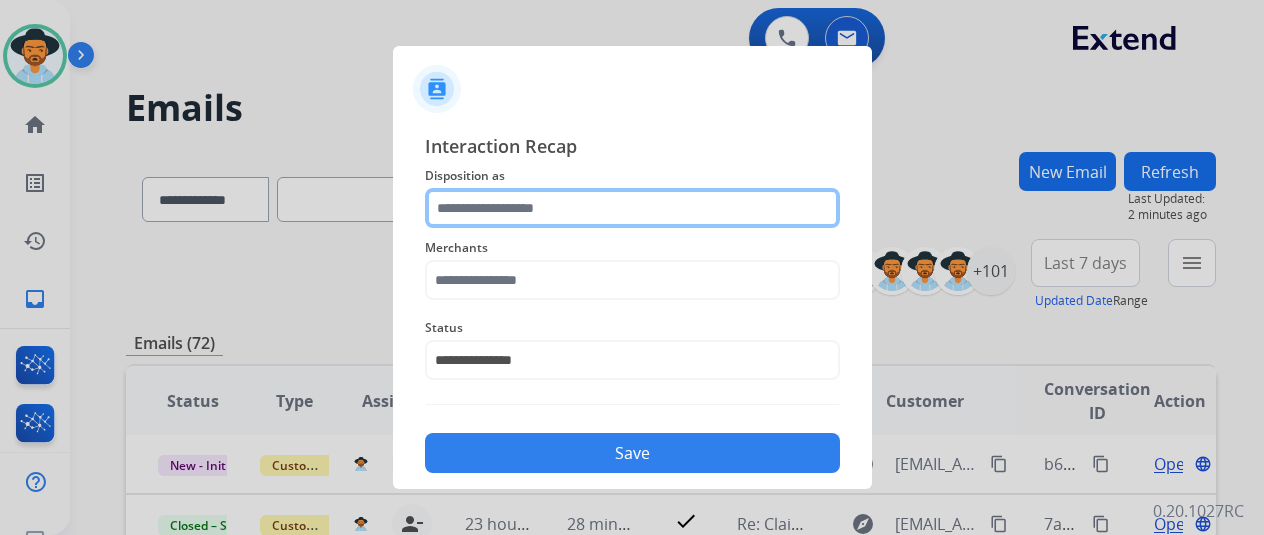 click 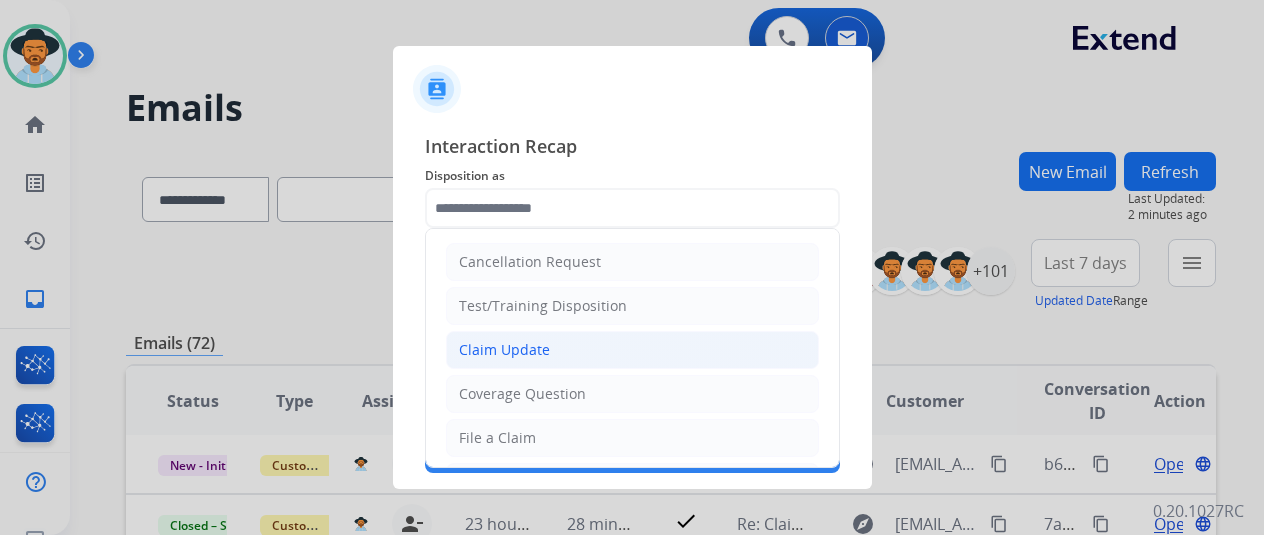 click on "Claim Update" 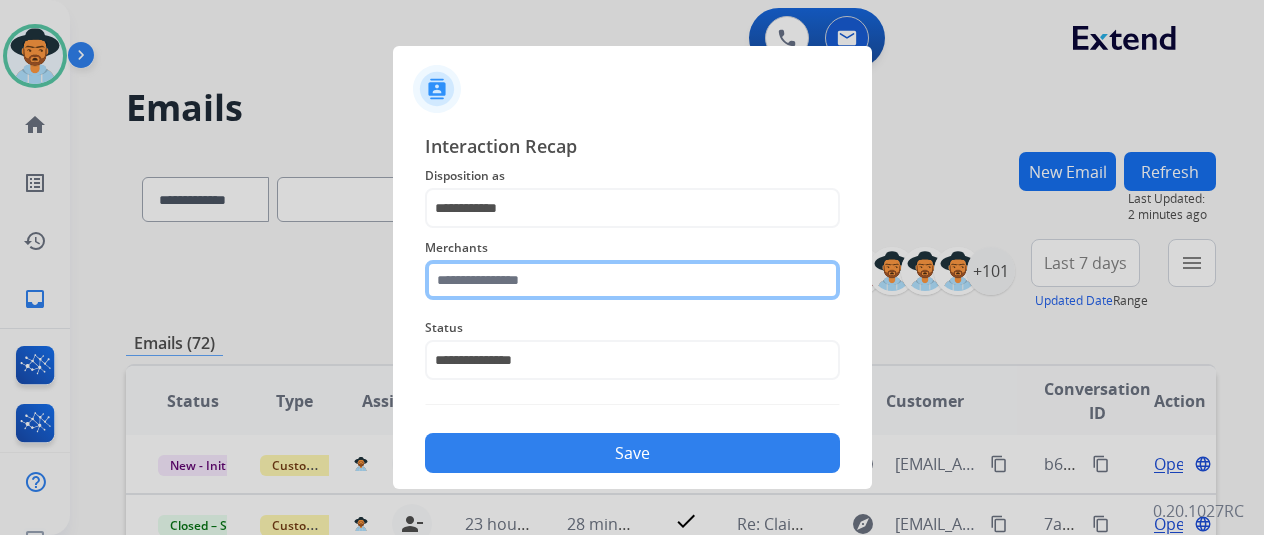 click 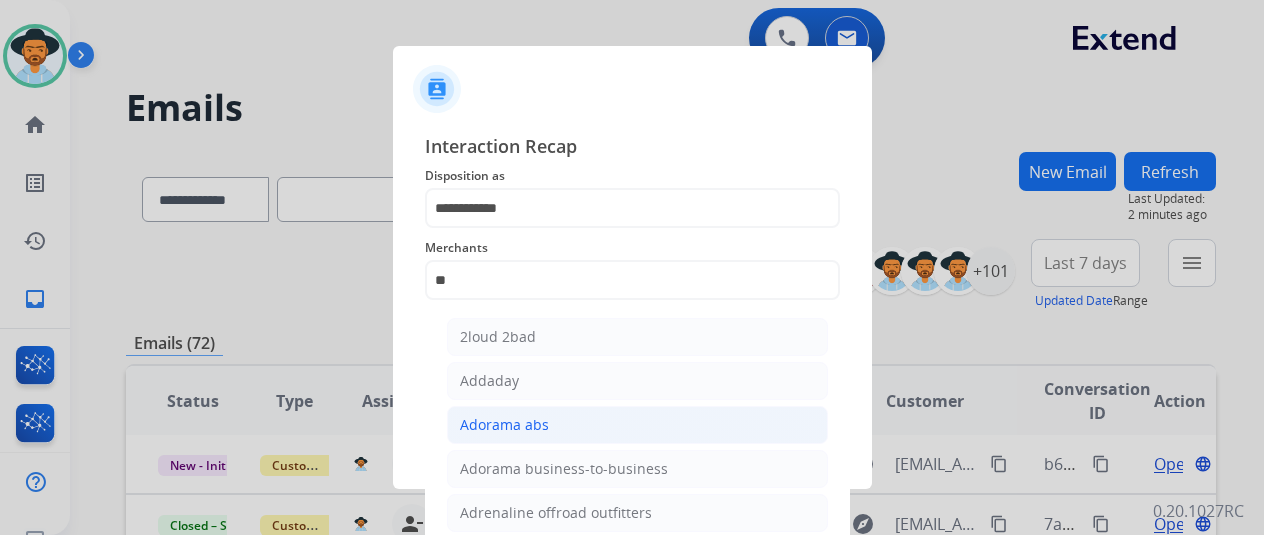 click on "Adorama abs" 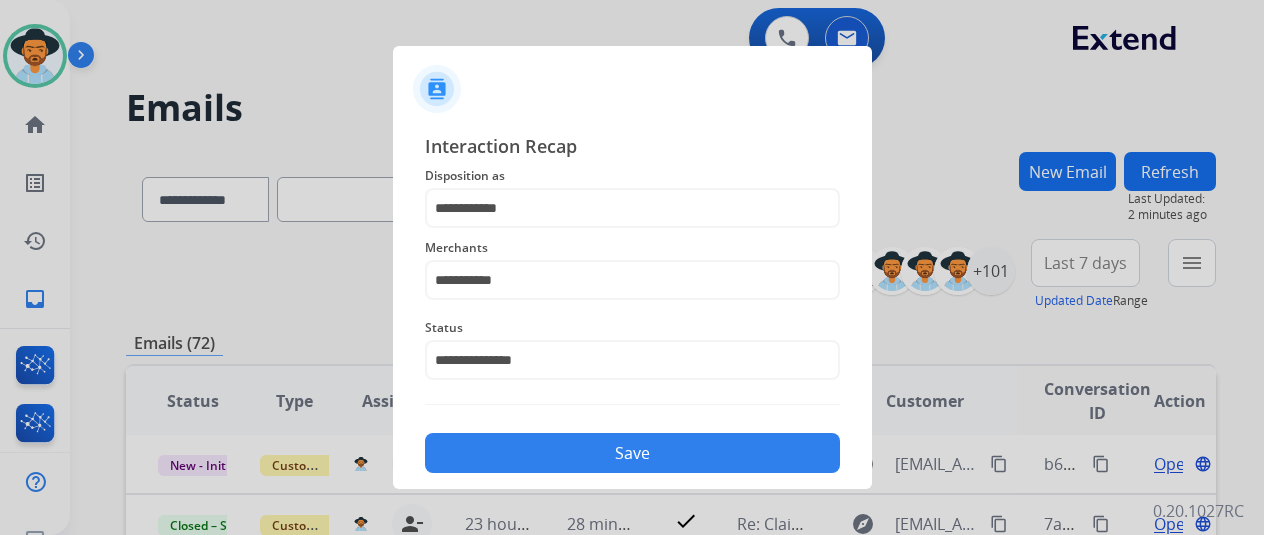 click on "Save" 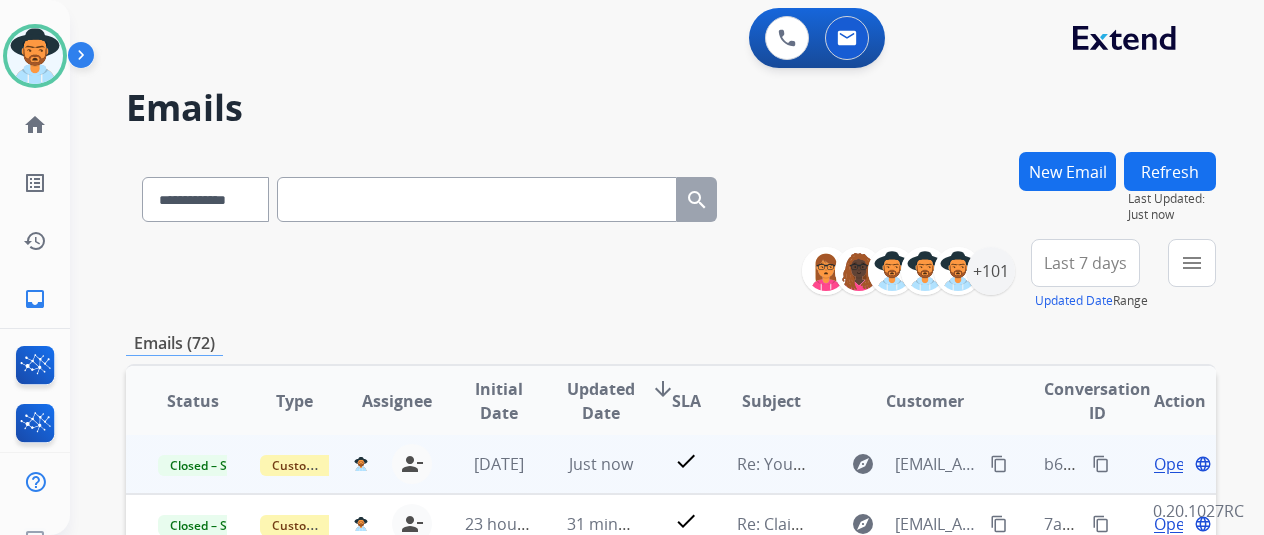 click on "content_copy" at bounding box center (1101, 464) 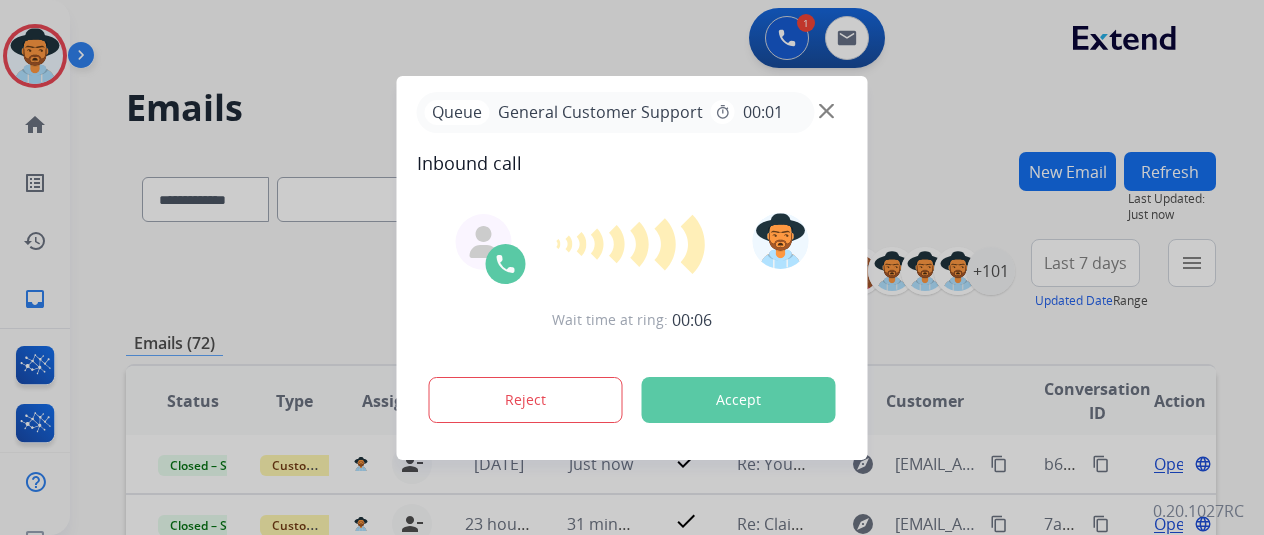 click on "Wait time at ring:  00:06 Reject Accept" at bounding box center [632, 320] 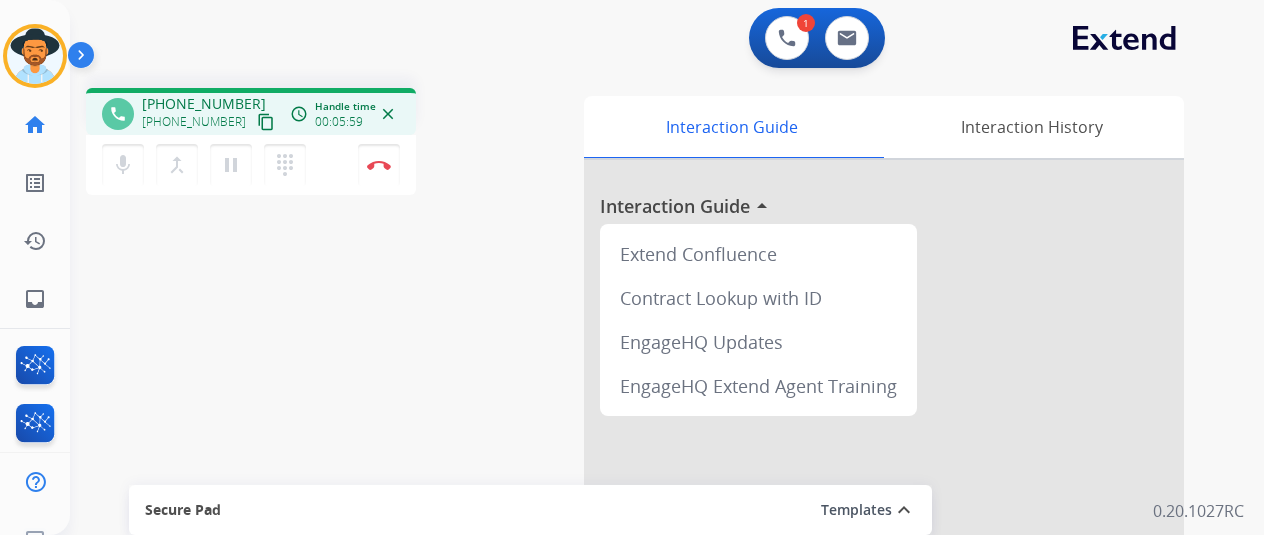 click on "mic Mute merge_type Bridge pause Hold dialpad Dialpad Disconnect" at bounding box center (251, 165) 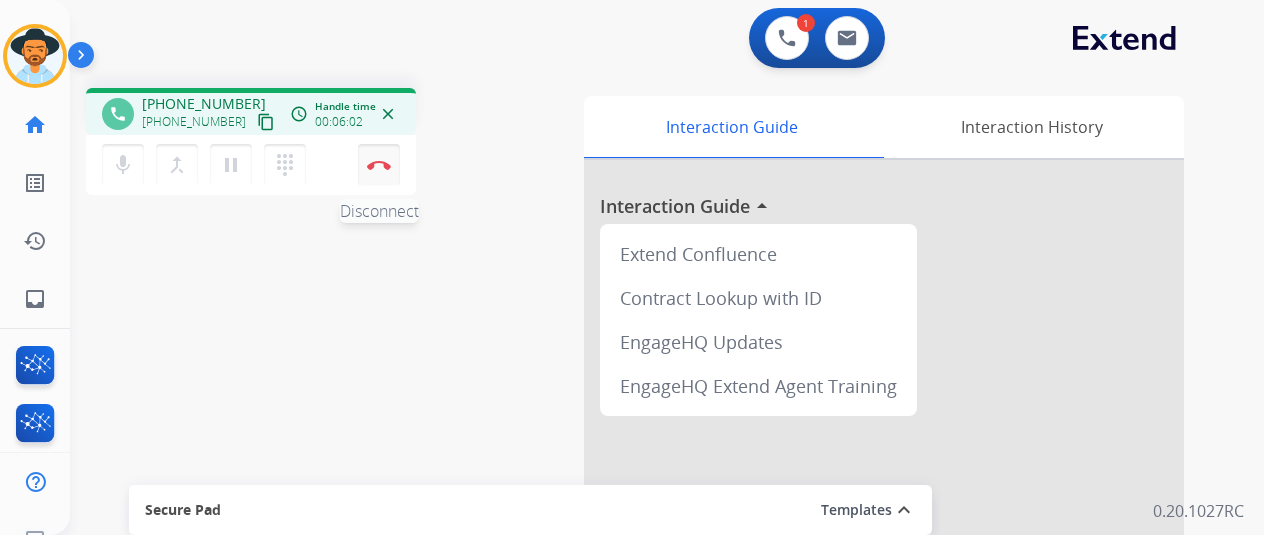 click on "Disconnect" at bounding box center [379, 165] 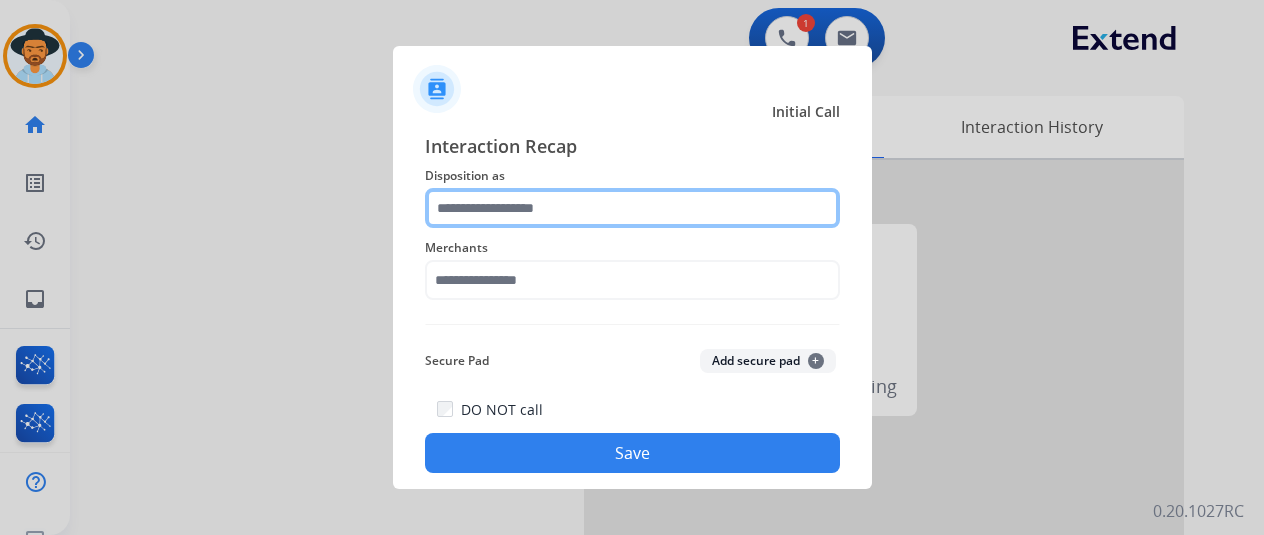 click 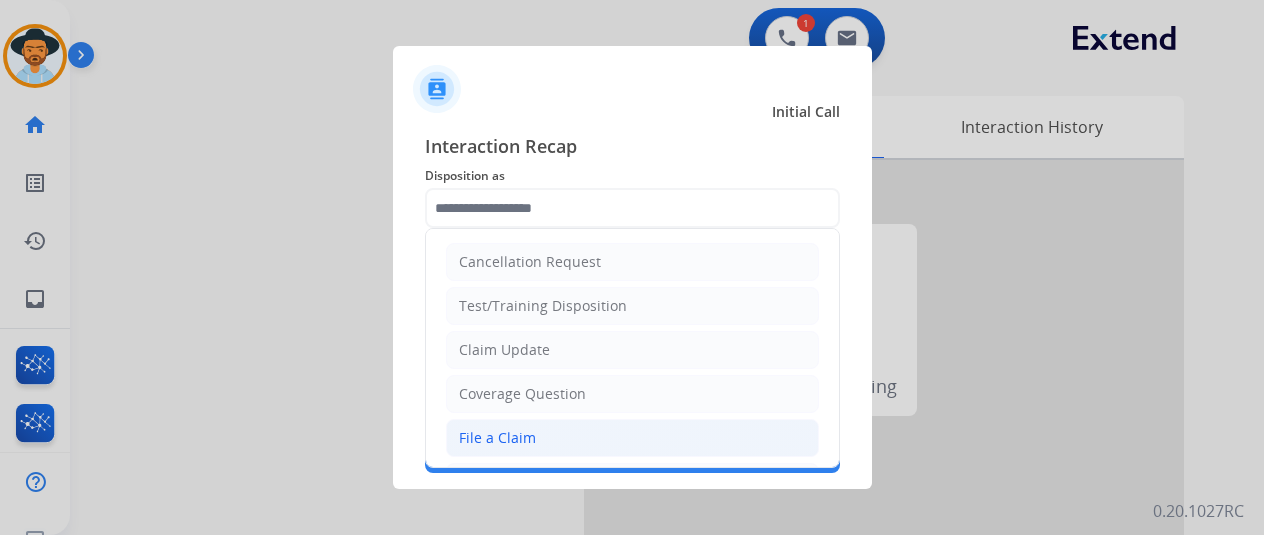 click on "File a Claim" 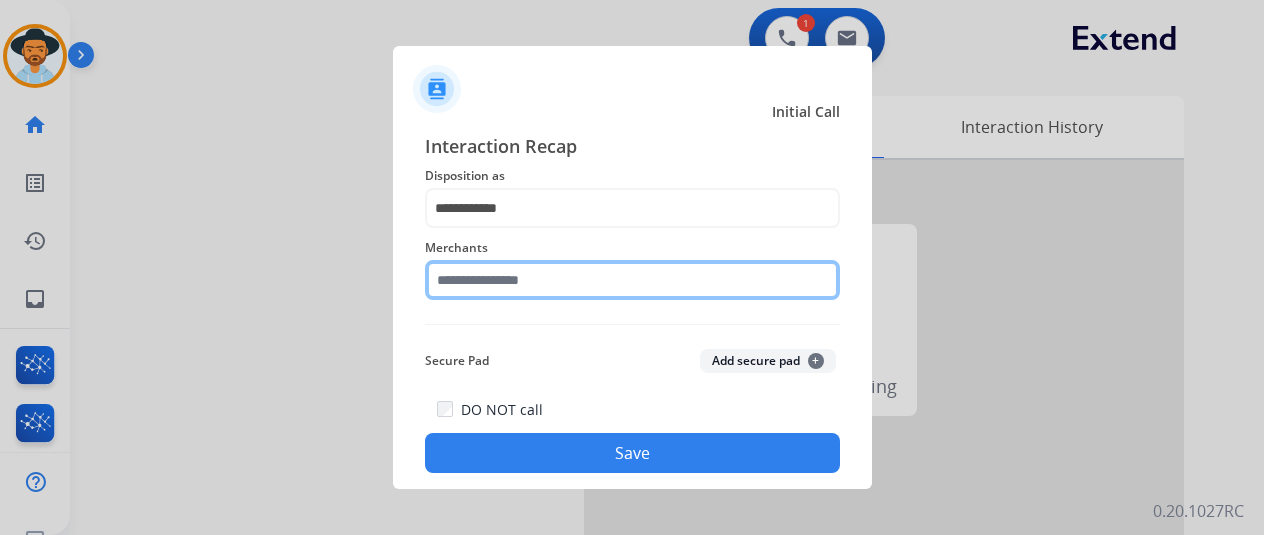 click 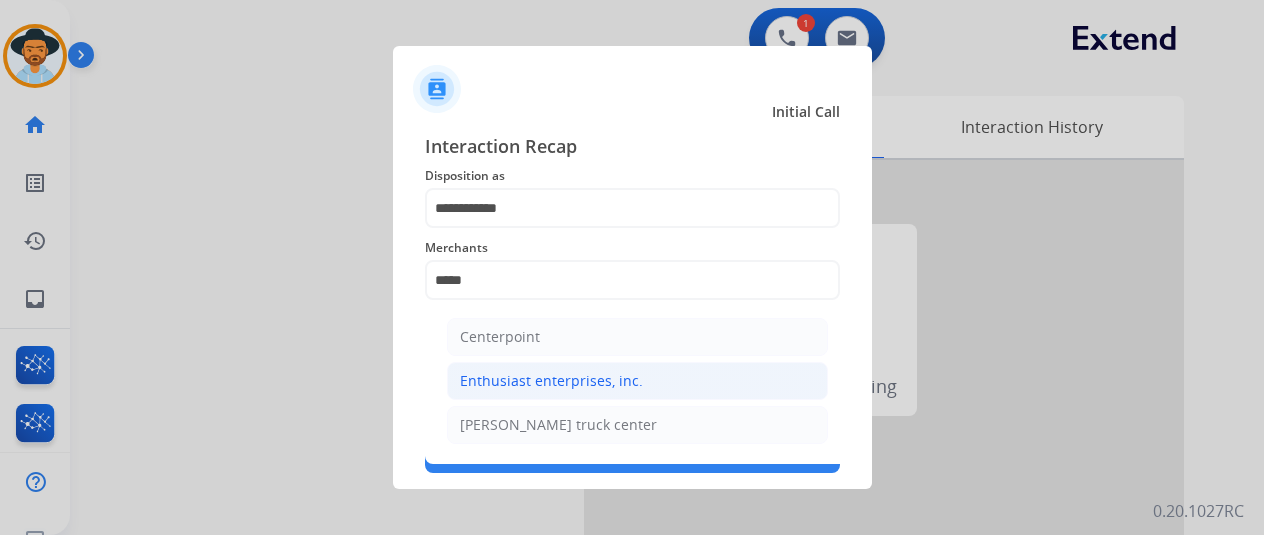 click on "Enthusiast enterprises, inc." 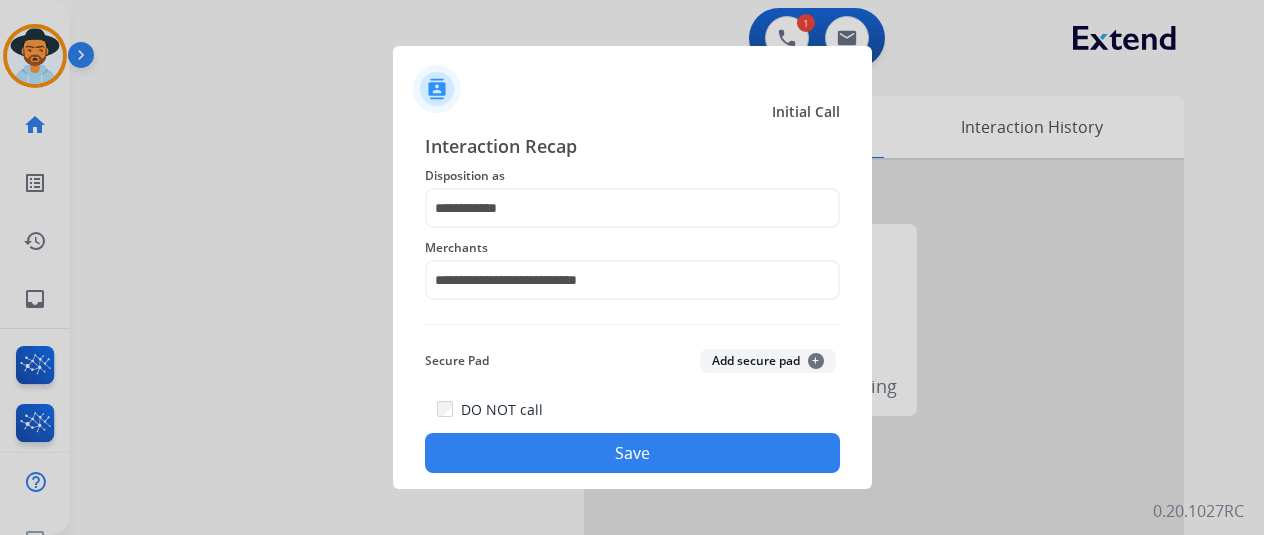 click on "Save" 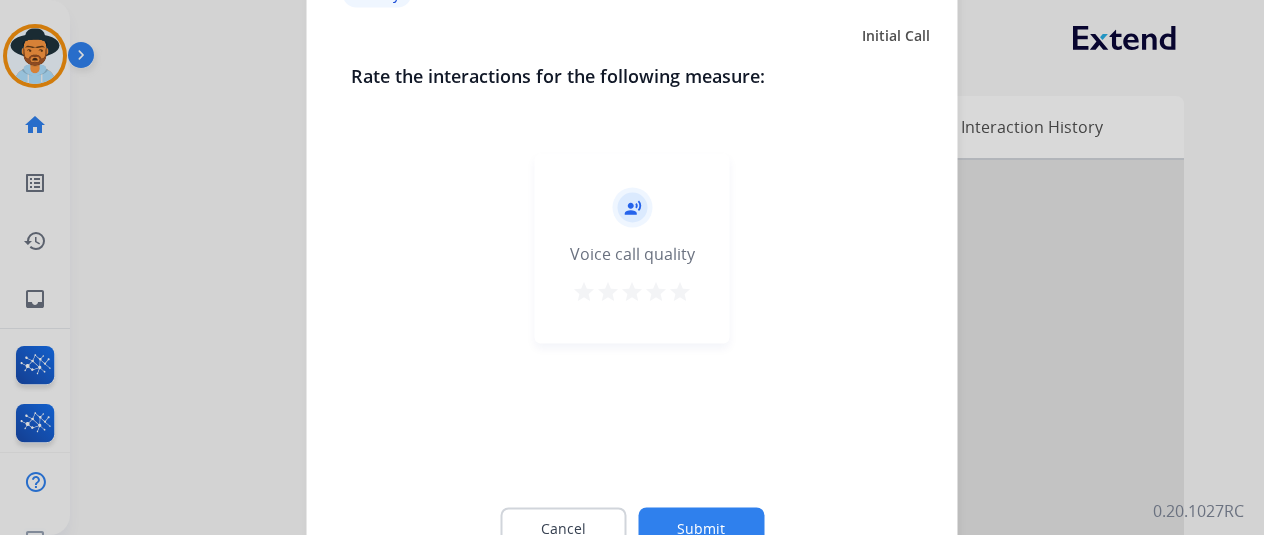 click on "star" at bounding box center (680, 291) 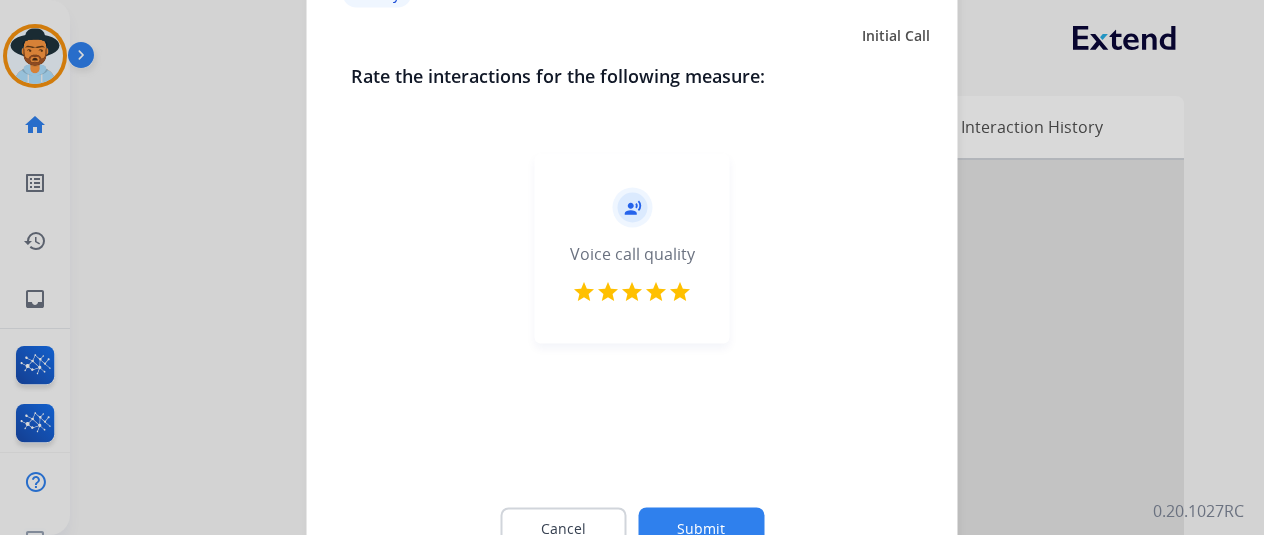 click on "Submit" 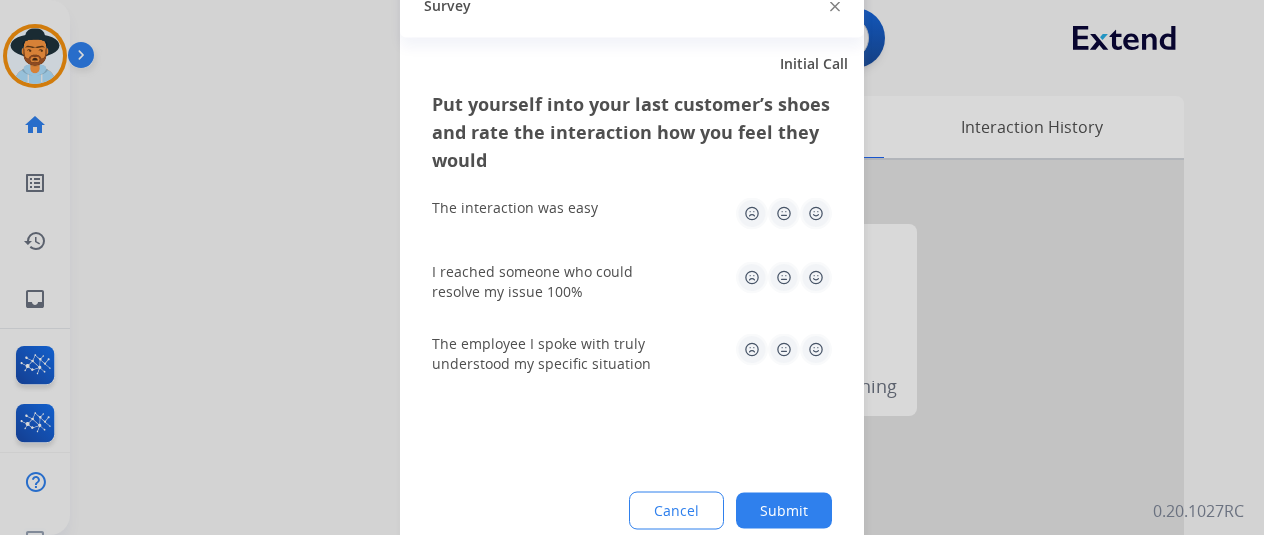 click 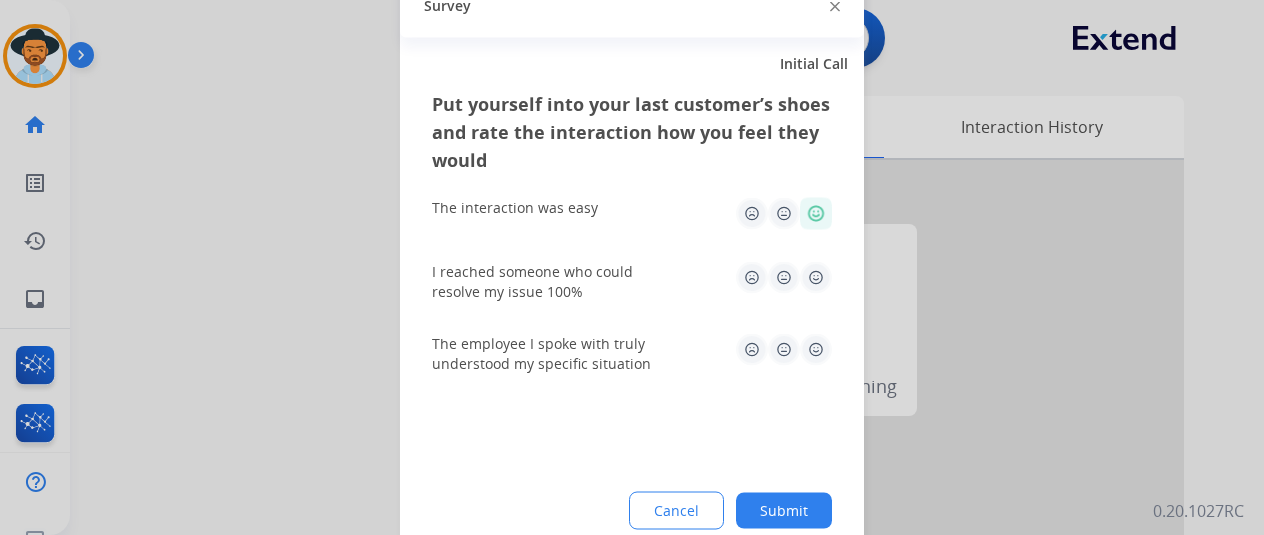 click 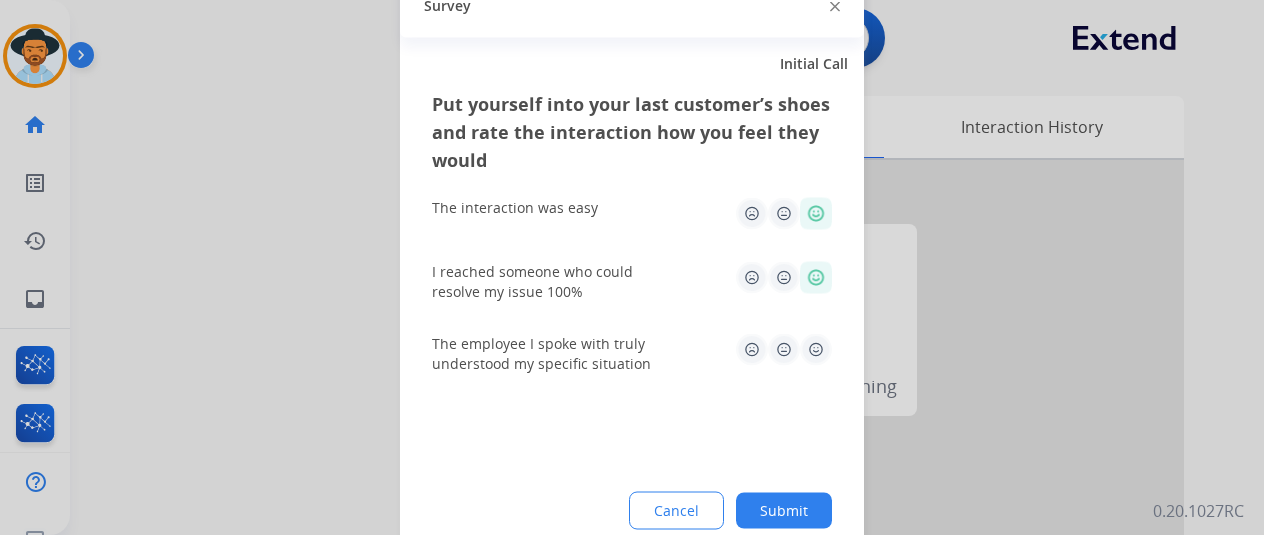 click 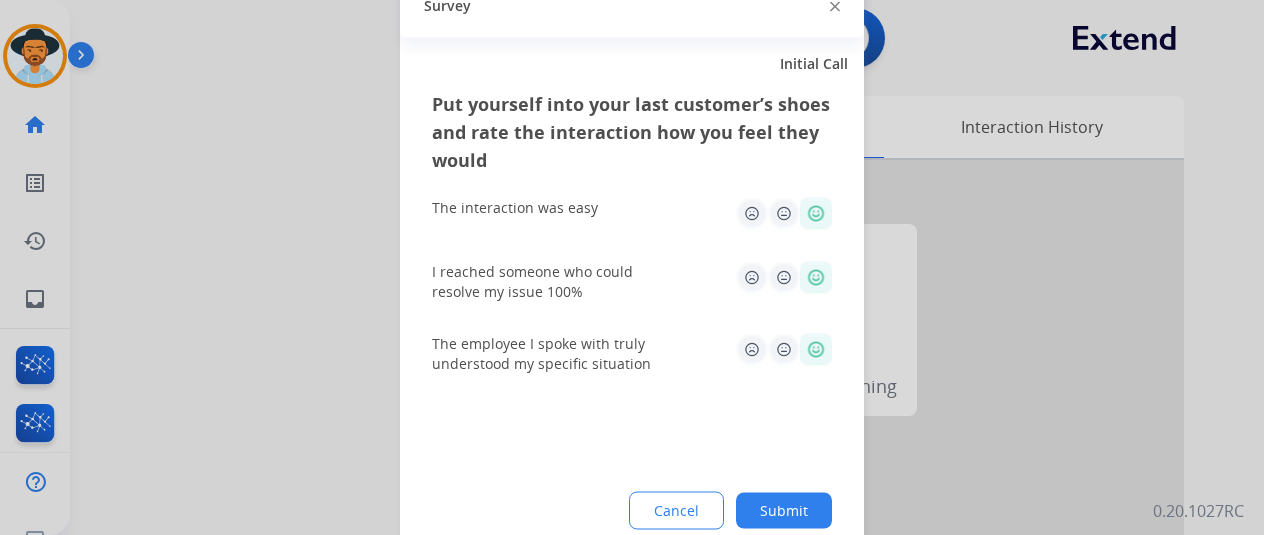 click on "Submit" 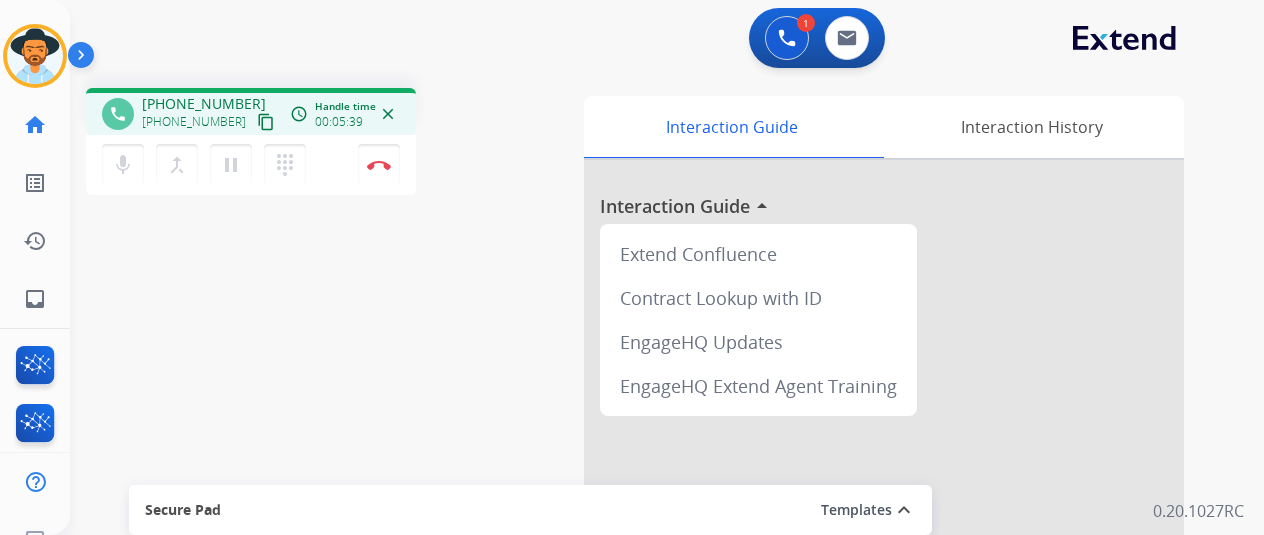 click on "content_copy" at bounding box center [266, 122] 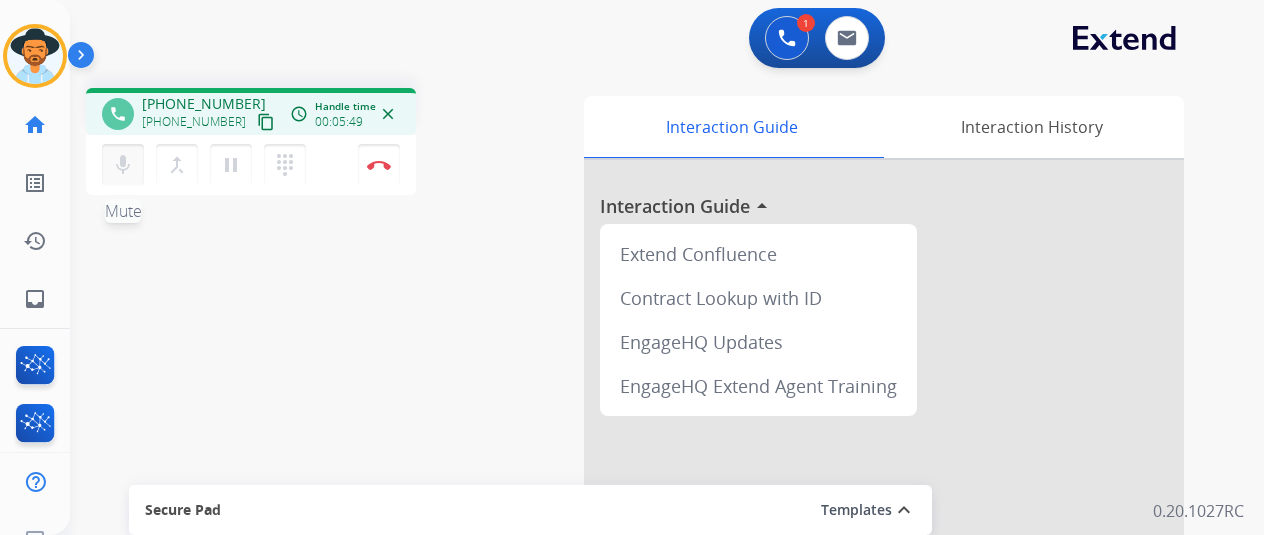 click on "mic" at bounding box center (123, 165) 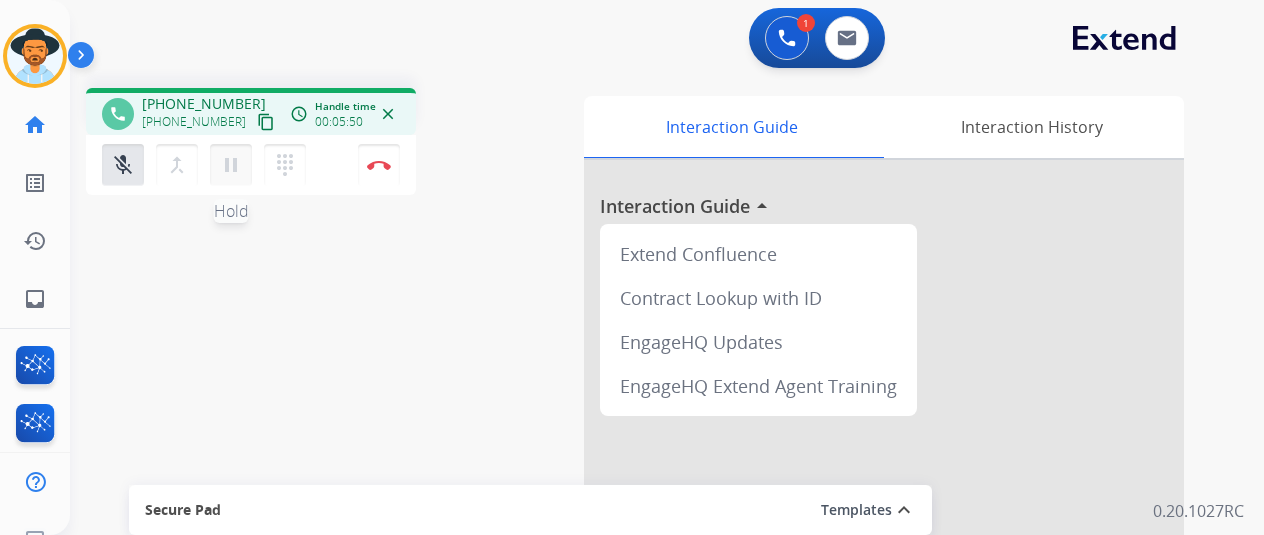 click on "pause" at bounding box center [231, 165] 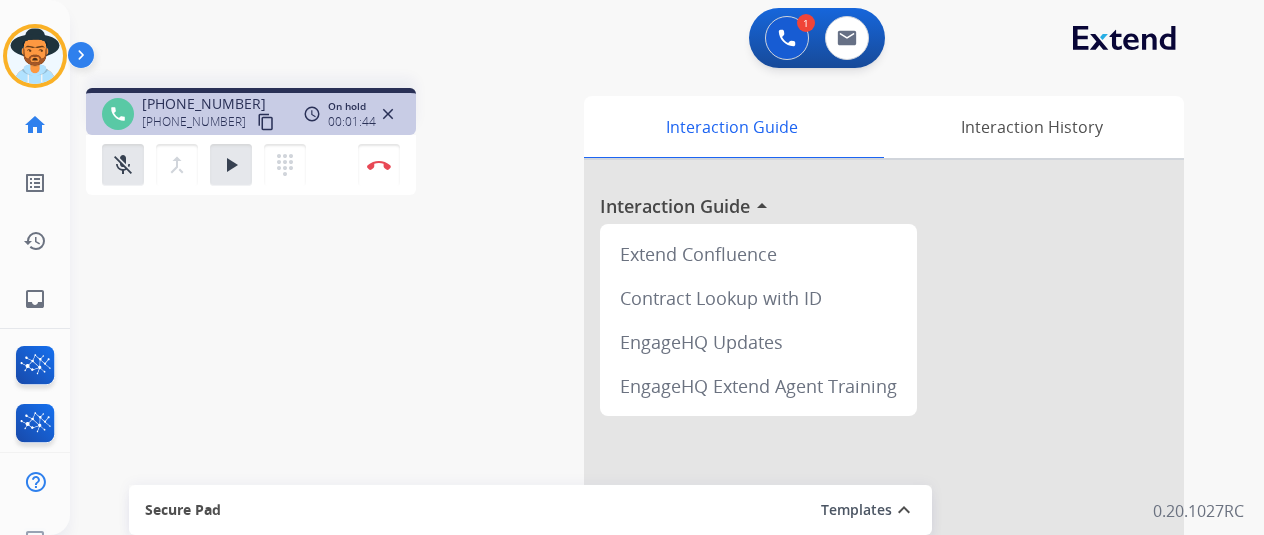 click on "mic_off Mute merge_type Bridge play_arrow Hold dialpad Dialpad" at bounding box center (210, 165) 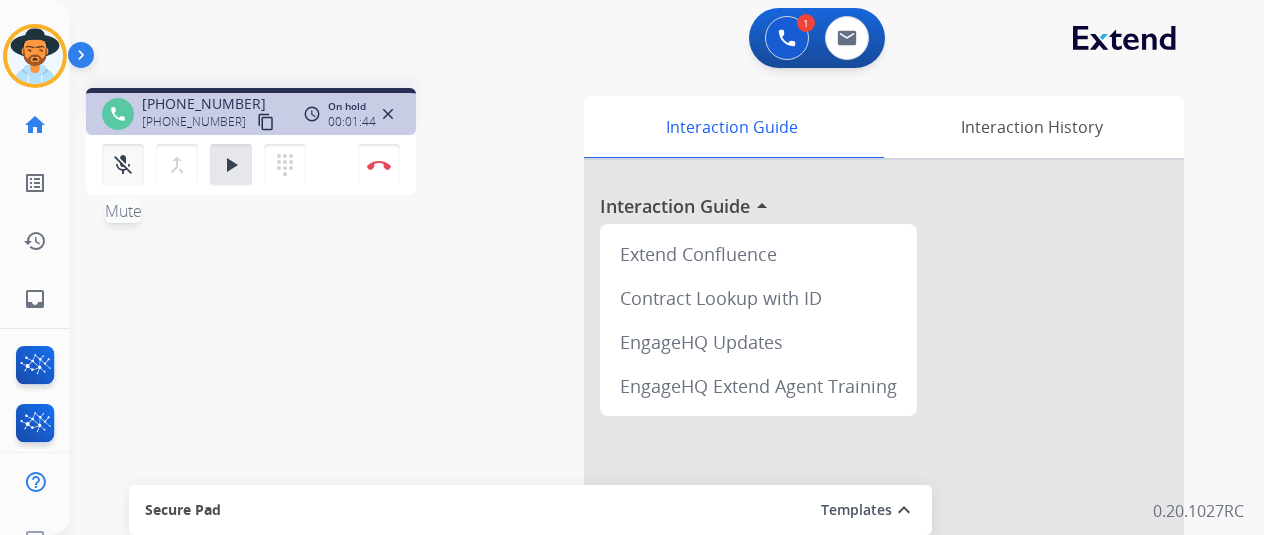 click on "mic_off Mute" at bounding box center [123, 165] 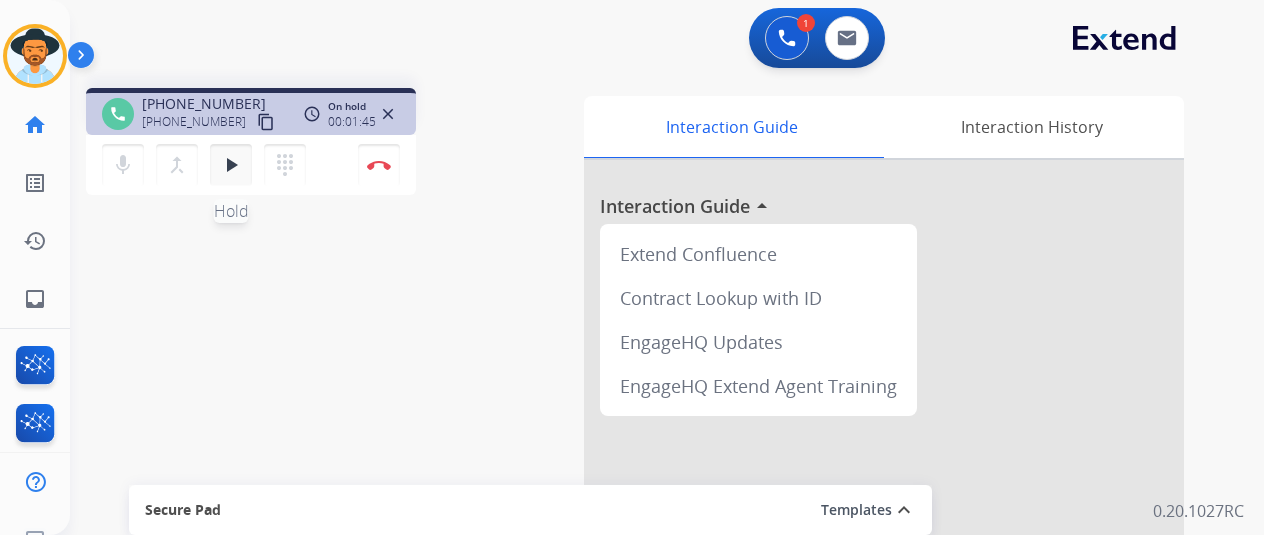 click on "play_arrow" at bounding box center (231, 165) 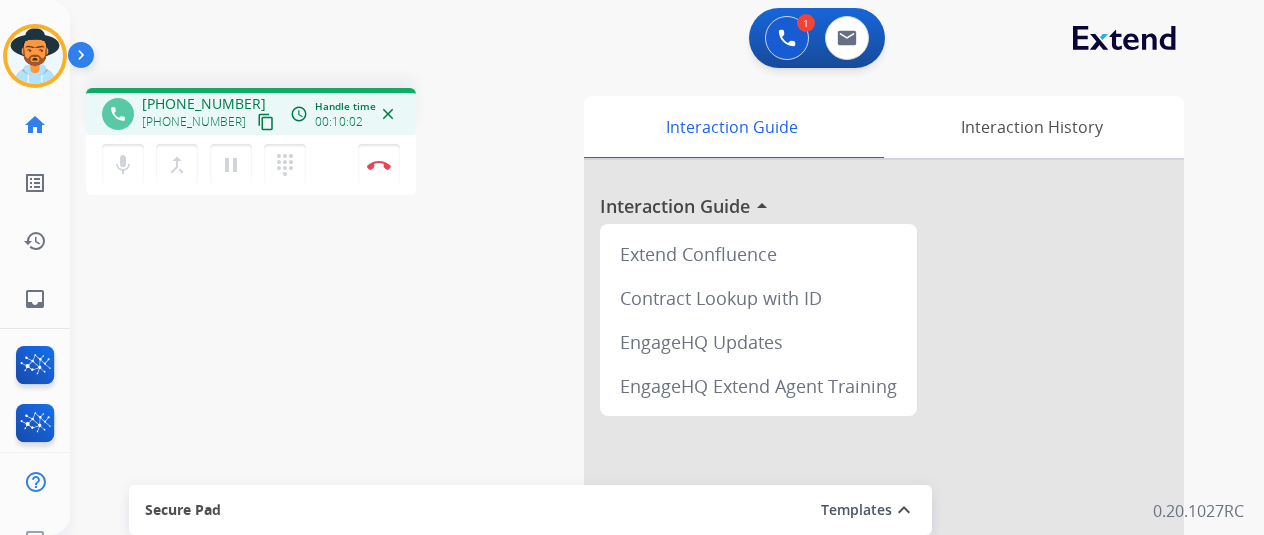 click on "mic Mute merge_type Bridge pause Hold dialpad Dialpad Disconnect" at bounding box center [251, 165] 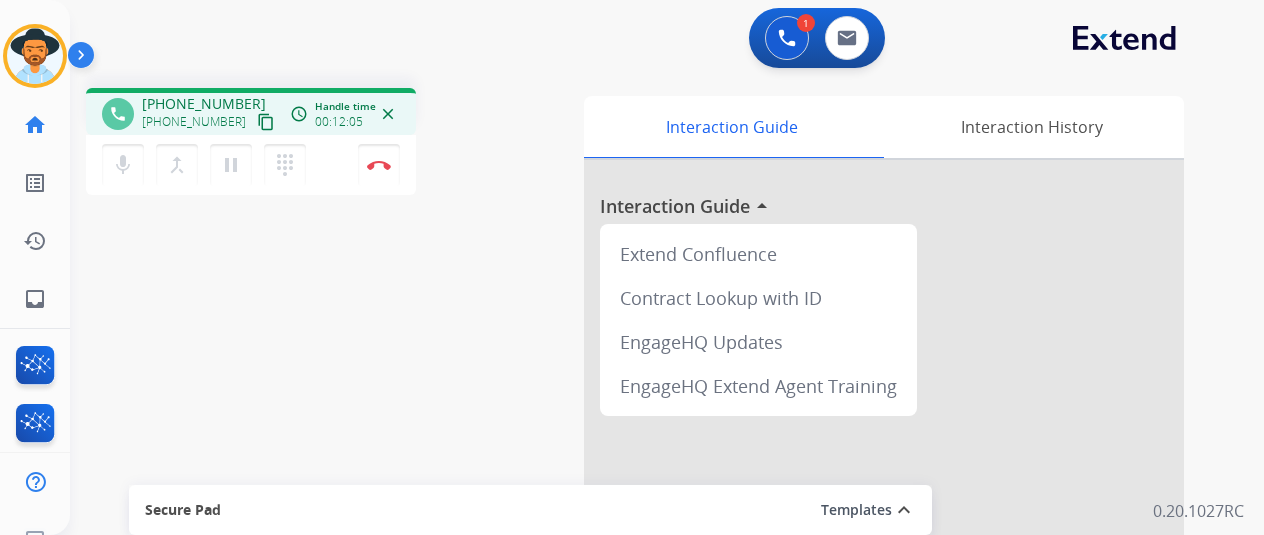 click on "mic Mute merge_type Bridge pause Hold dialpad Dialpad Disconnect" at bounding box center [251, 165] 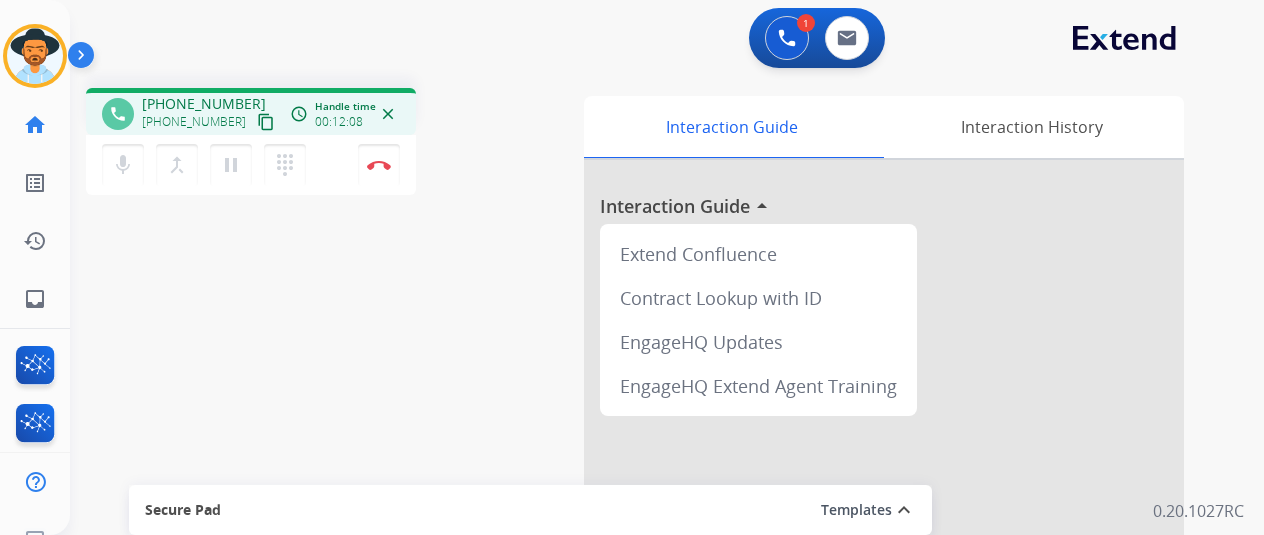 click on "mic Mute merge_type Bridge pause Hold dialpad Dialpad Disconnect" at bounding box center [251, 165] 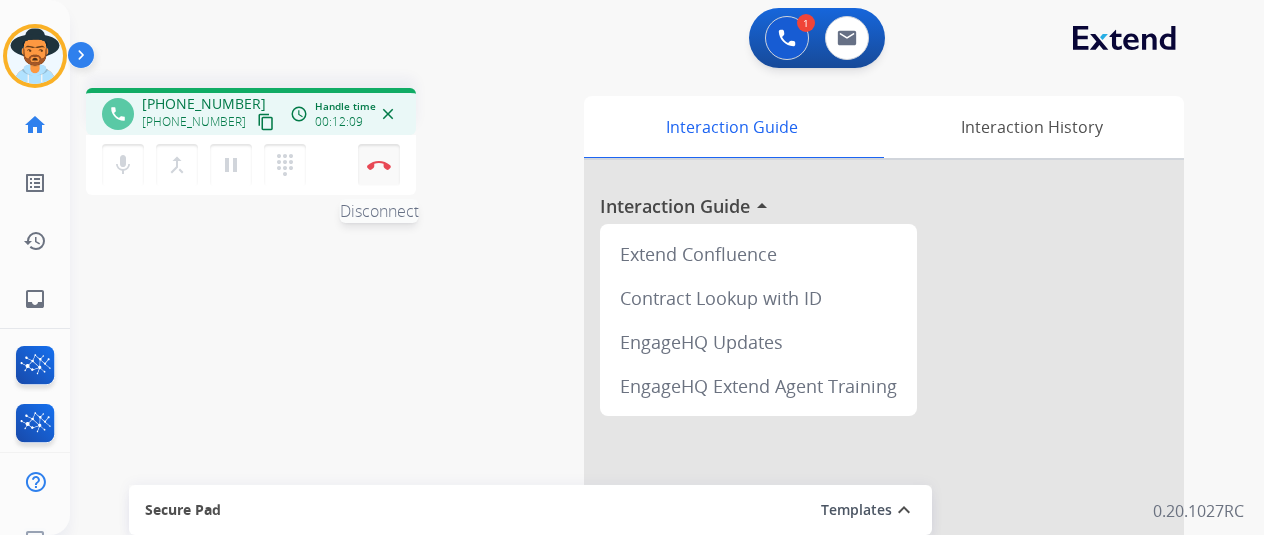 click on "Disconnect" at bounding box center (379, 165) 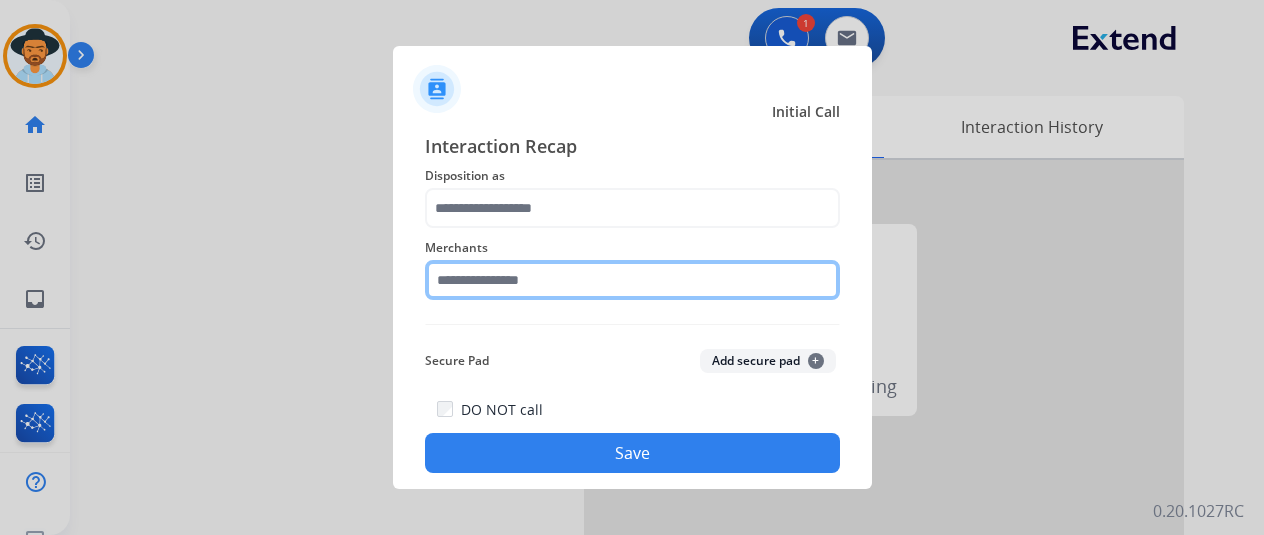 click 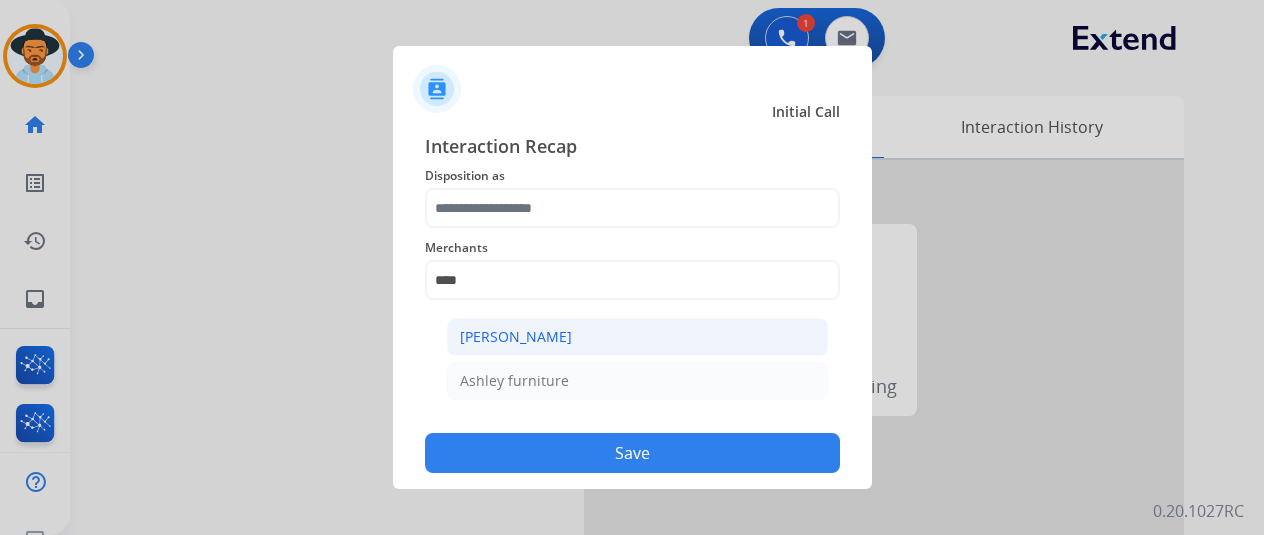 click on "[PERSON_NAME]" 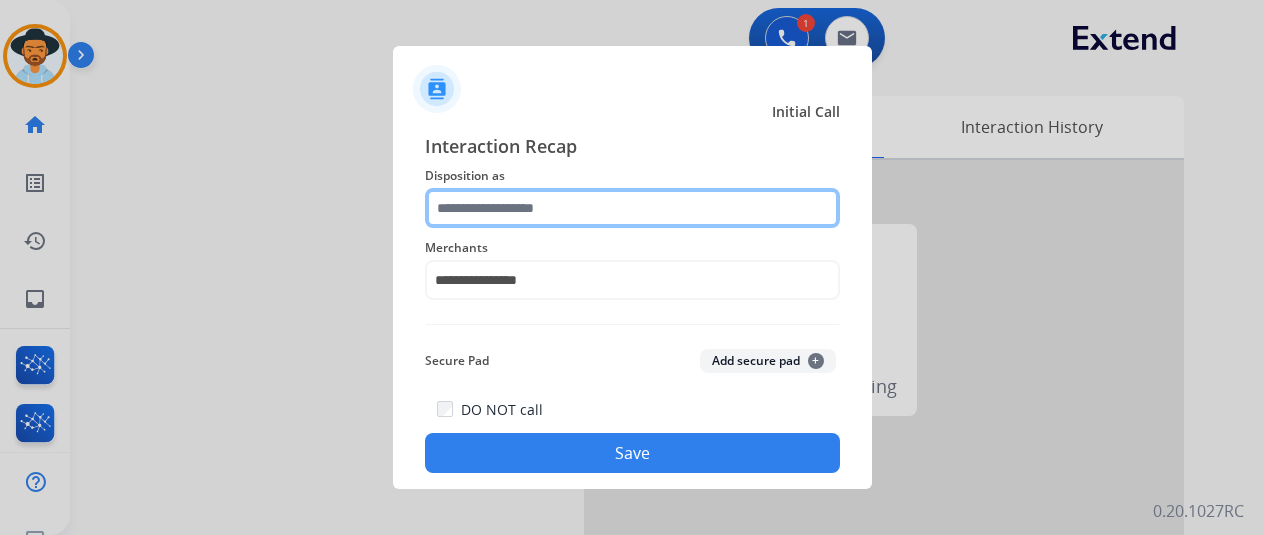 click 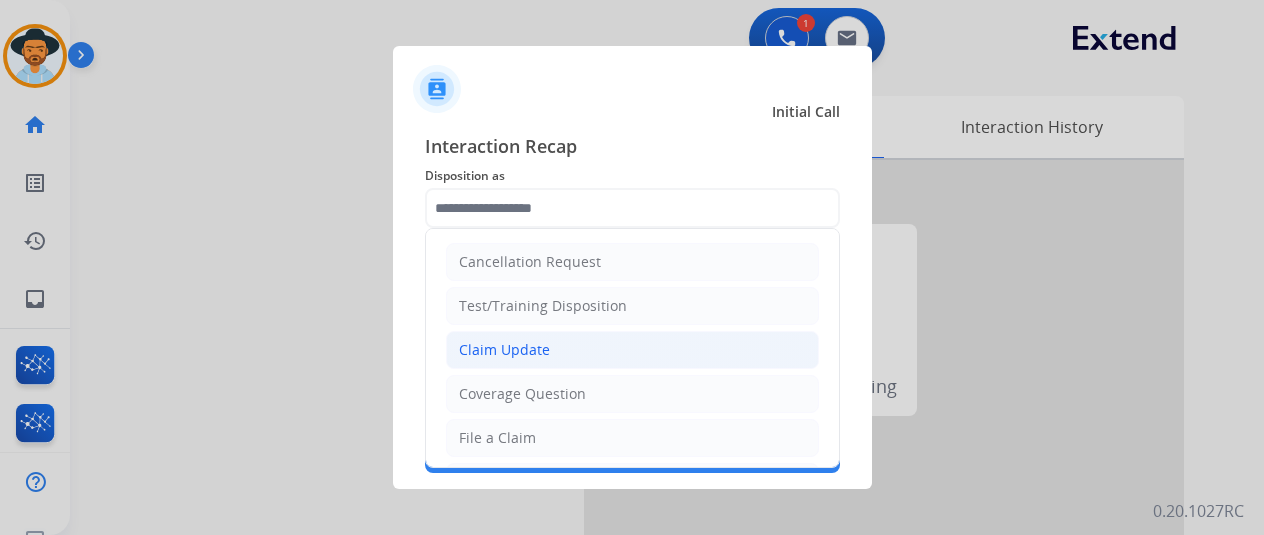 click on "Claim Update" 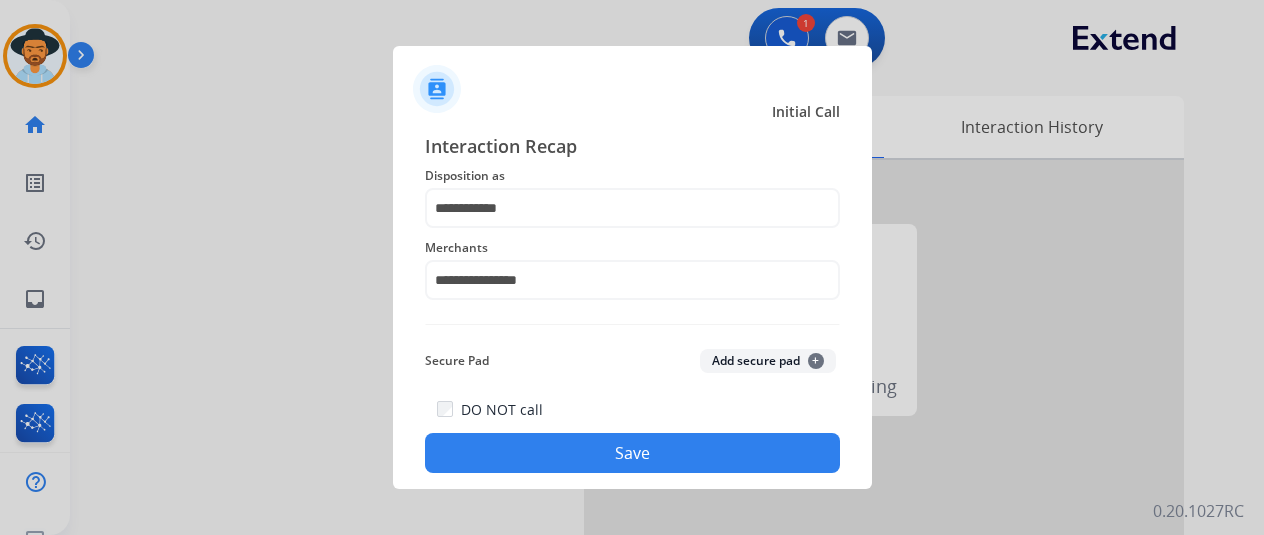 click on "Save" 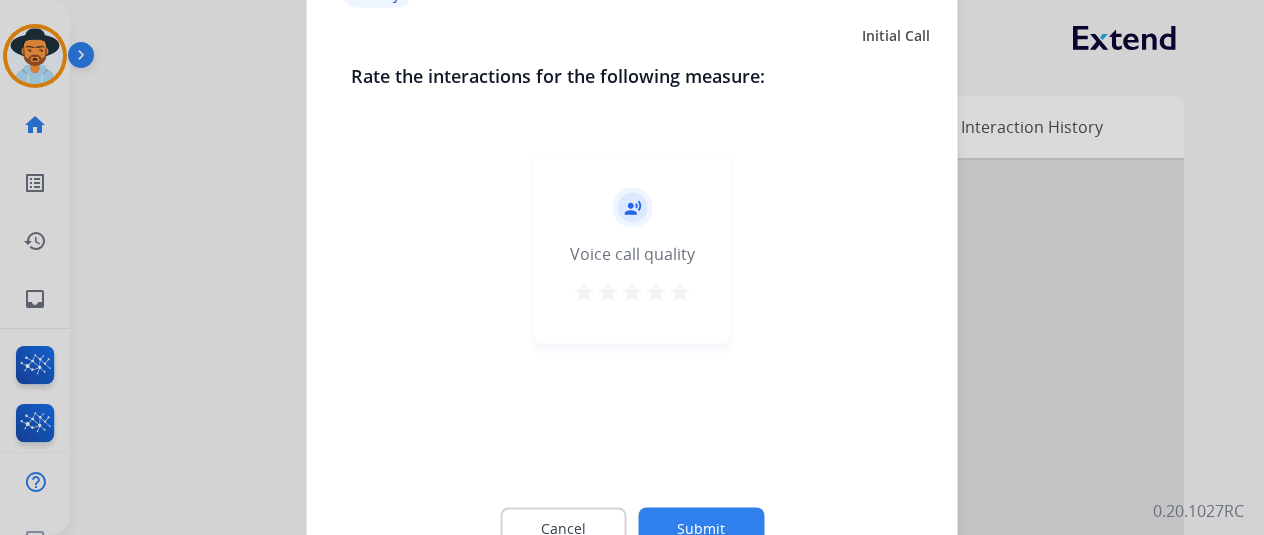 click on "star" at bounding box center [680, 291] 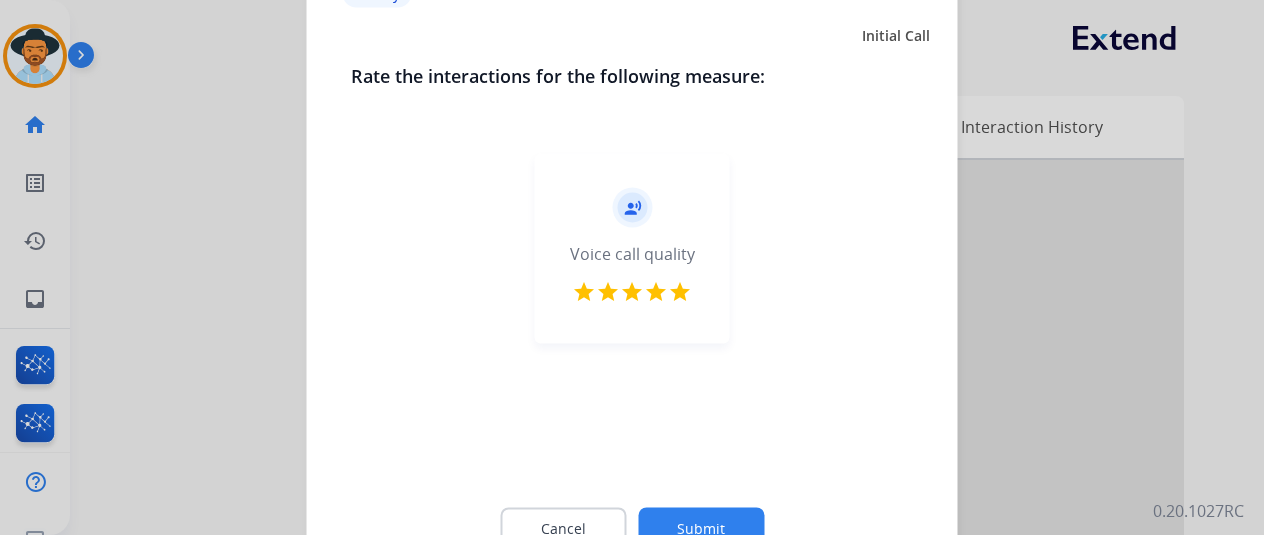 click on "Submit" 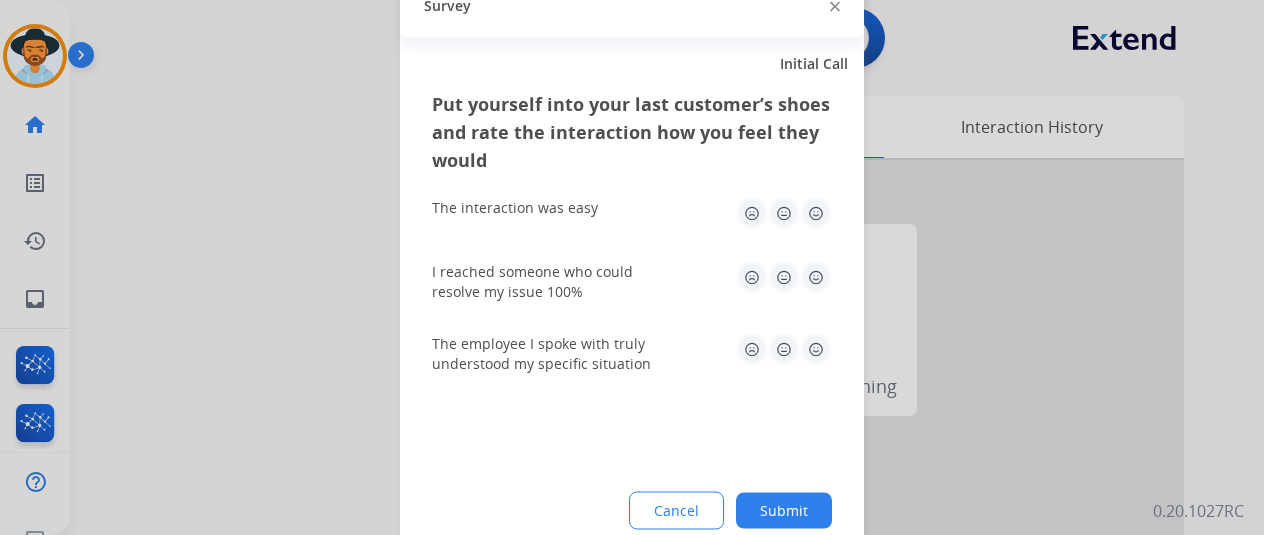 click 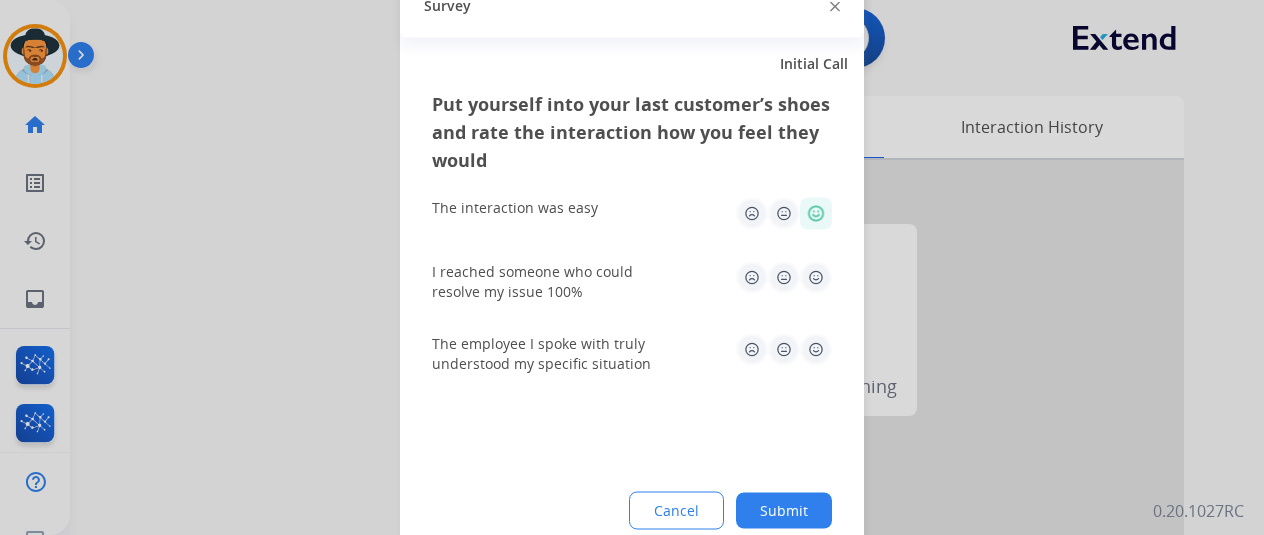 click 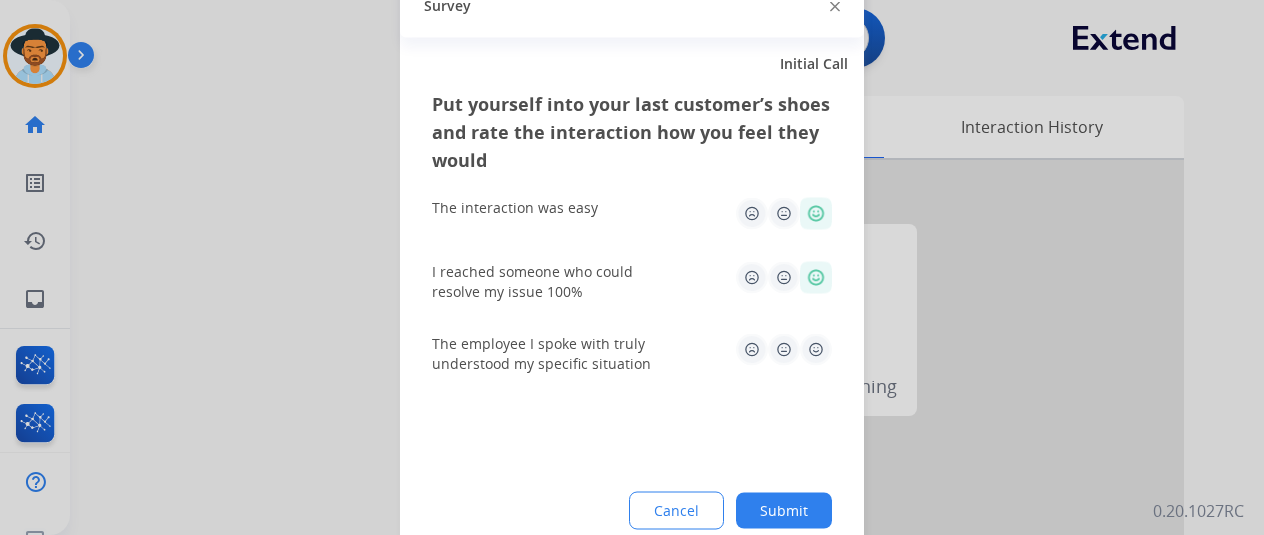 drag, startPoint x: 804, startPoint y: 330, endPoint x: 840, endPoint y: 371, distance: 54.56189 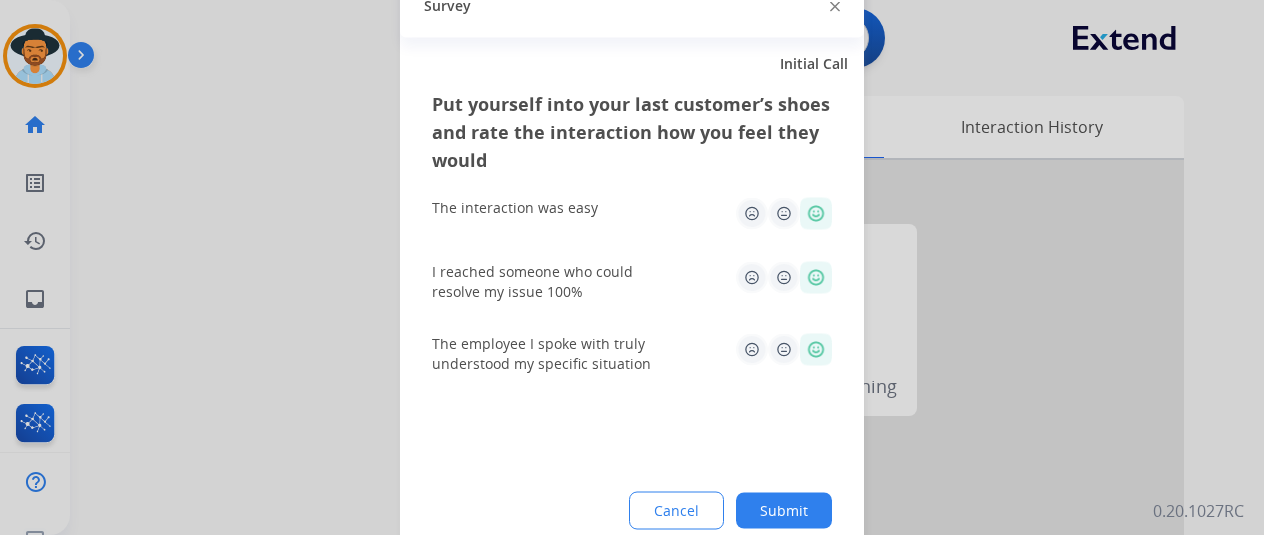 click on "Submit" 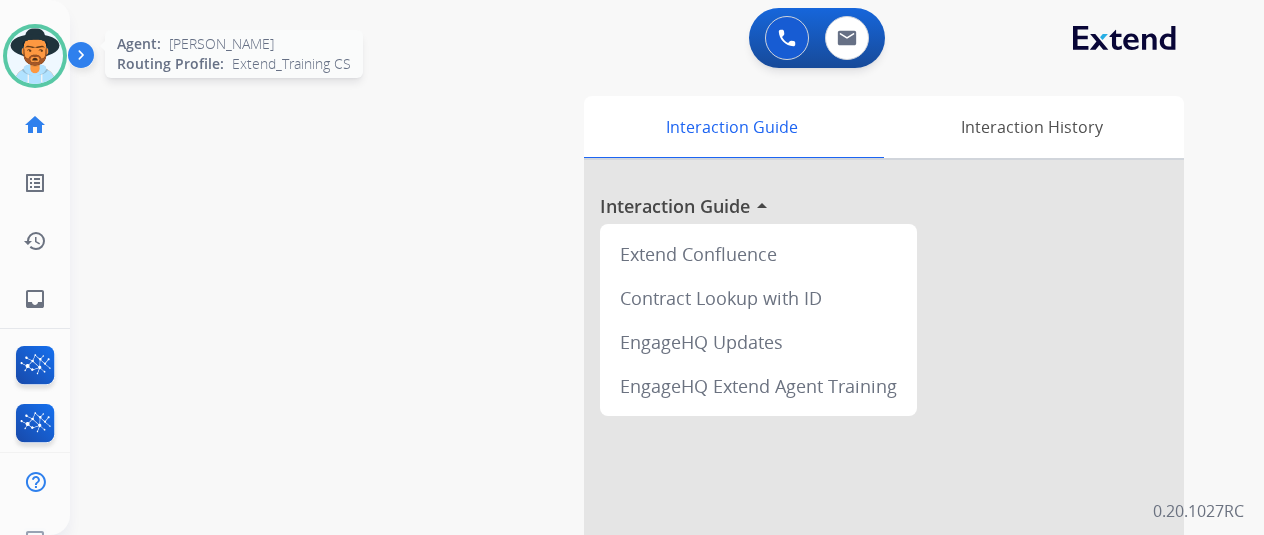 click at bounding box center [35, 56] 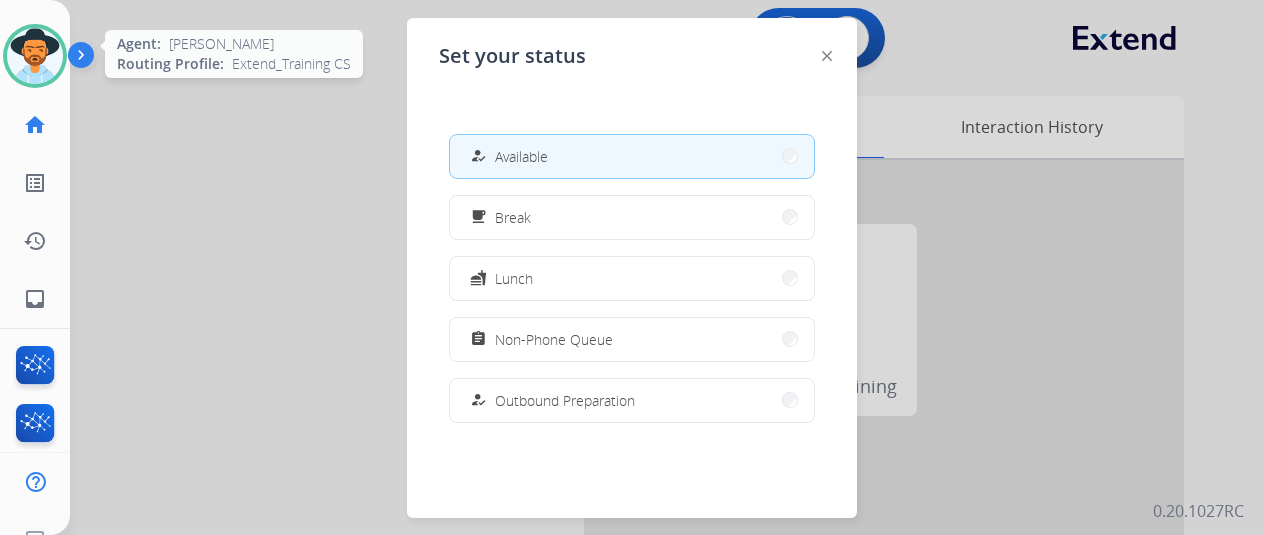 click at bounding box center [35, 56] 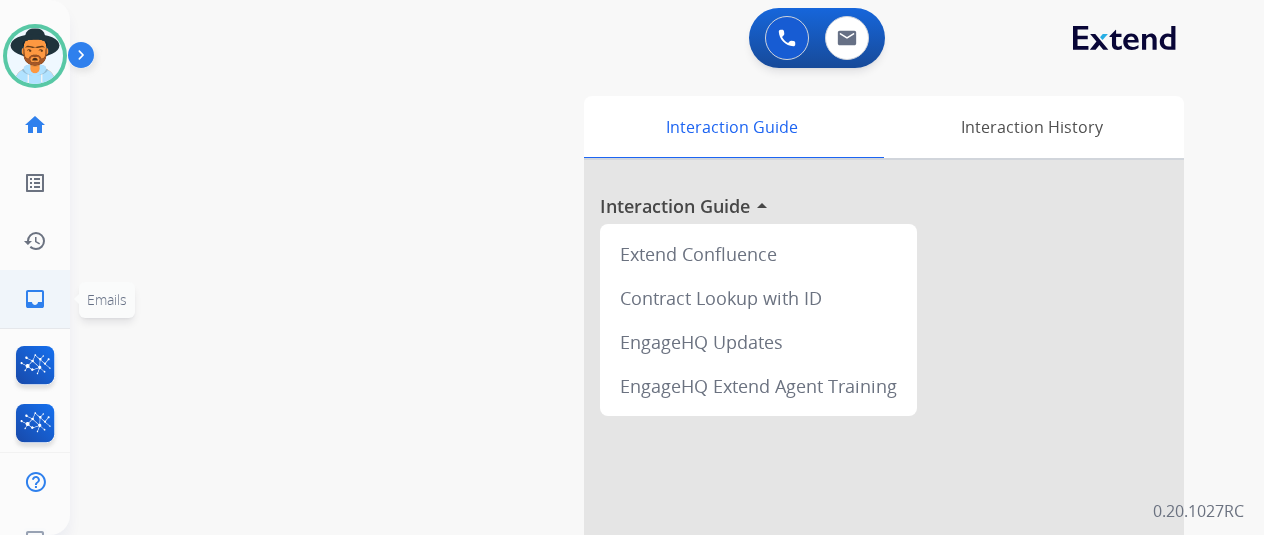 click on "inbox" 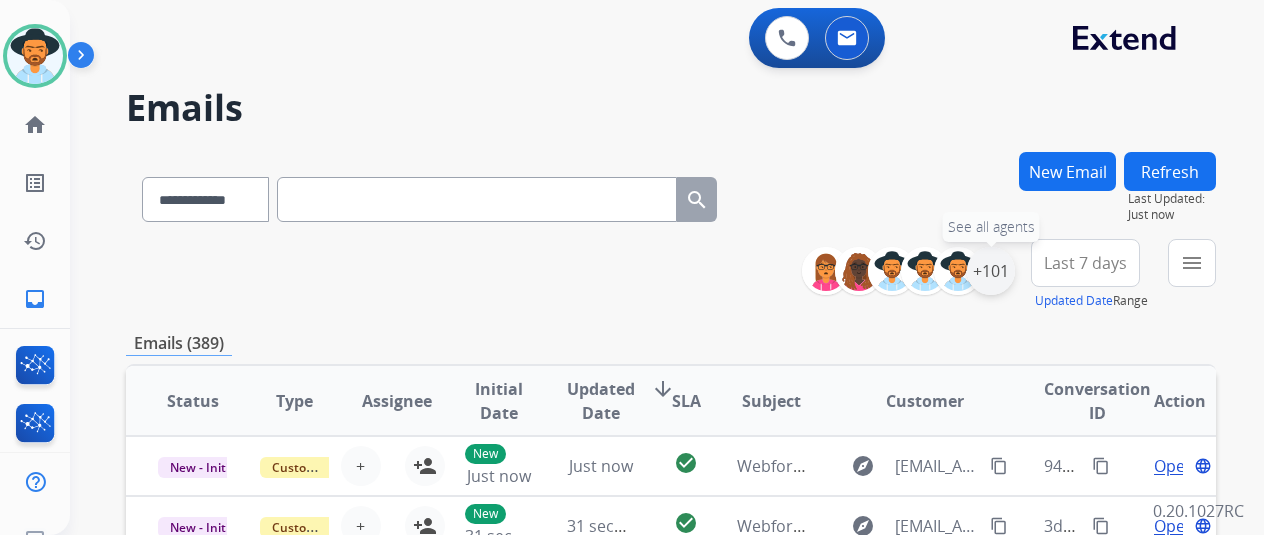 click on "+101" at bounding box center [991, 271] 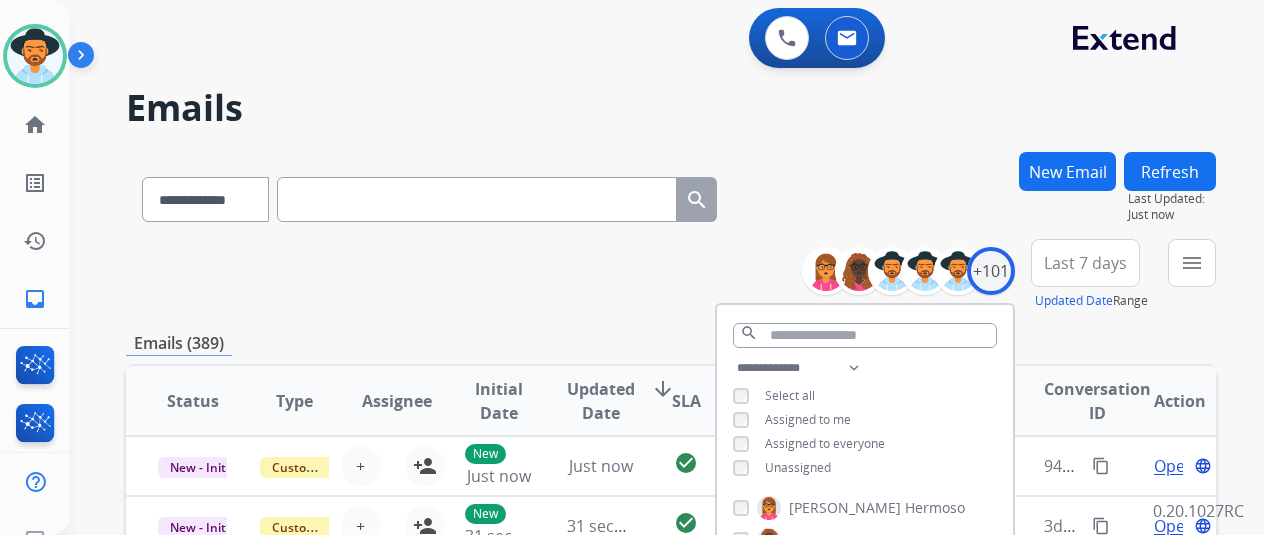 click on "Unassigned" at bounding box center [798, 467] 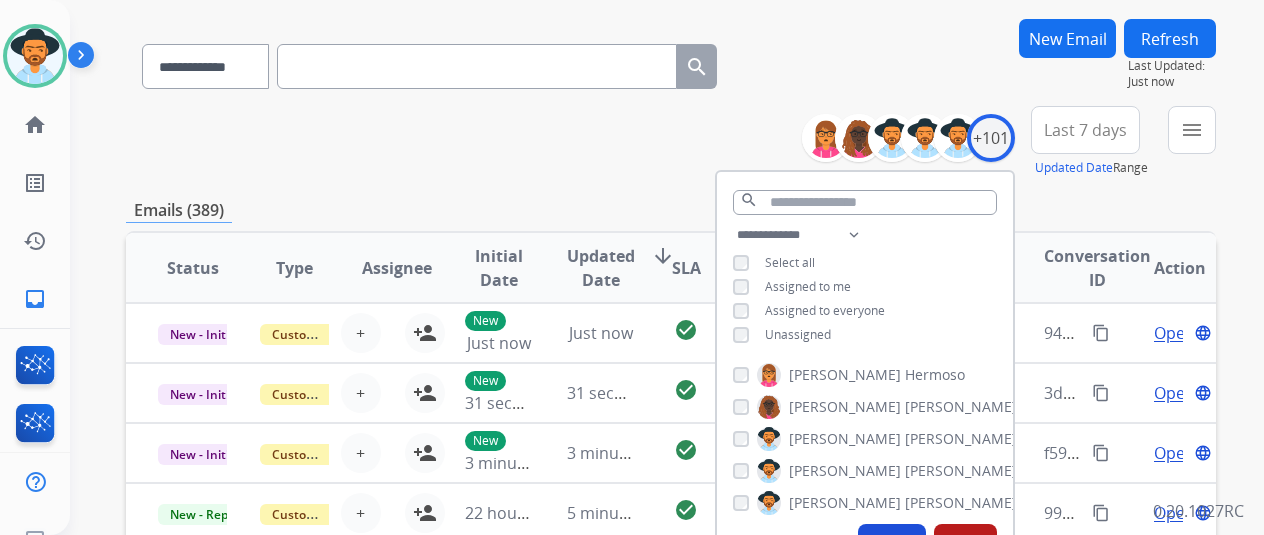 scroll, scrollTop: 300, scrollLeft: 0, axis: vertical 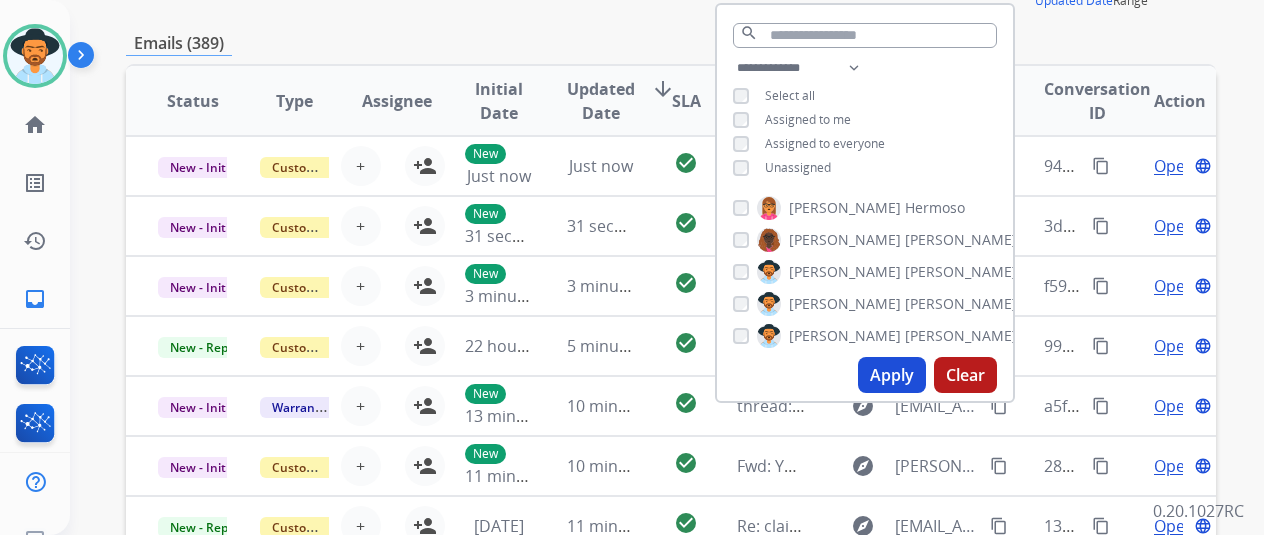 click on "Apply" at bounding box center [892, 375] 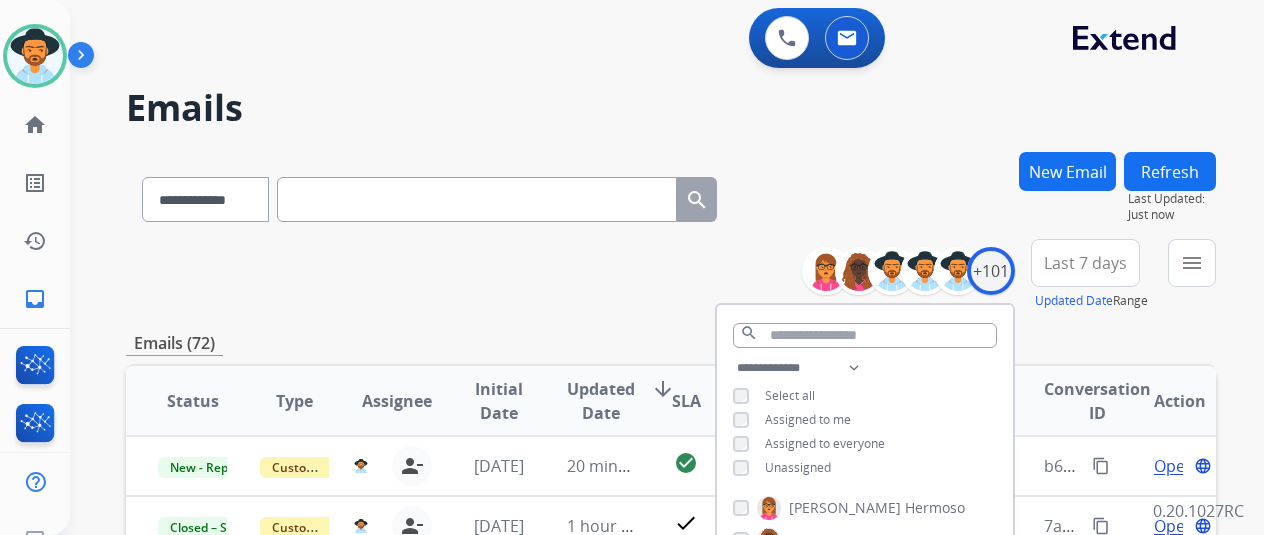 click on "**********" at bounding box center [671, 275] 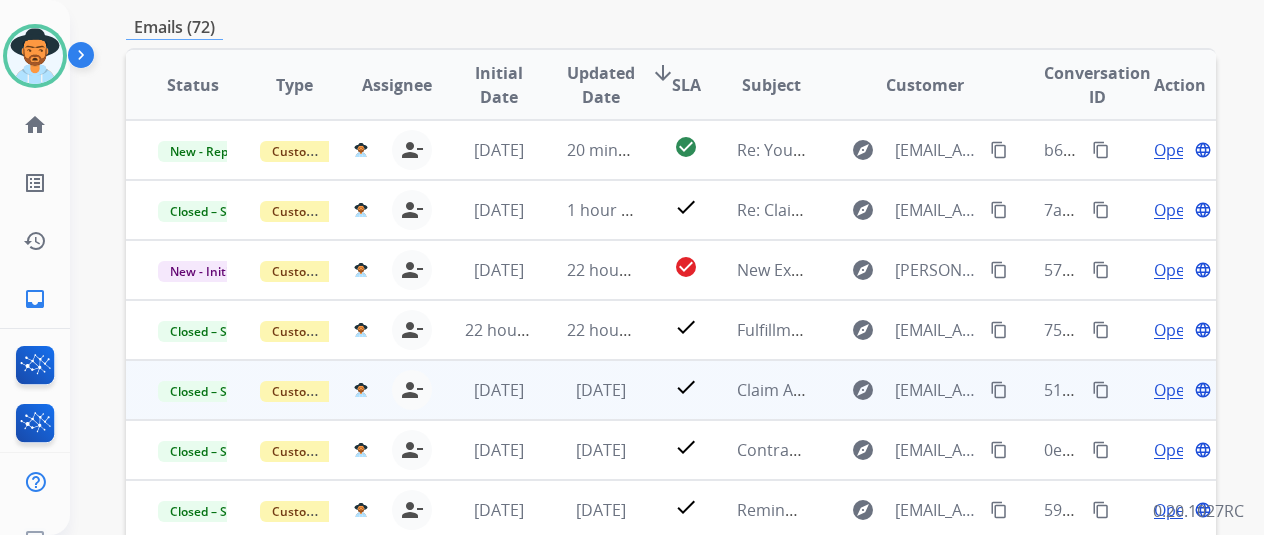 scroll, scrollTop: 400, scrollLeft: 0, axis: vertical 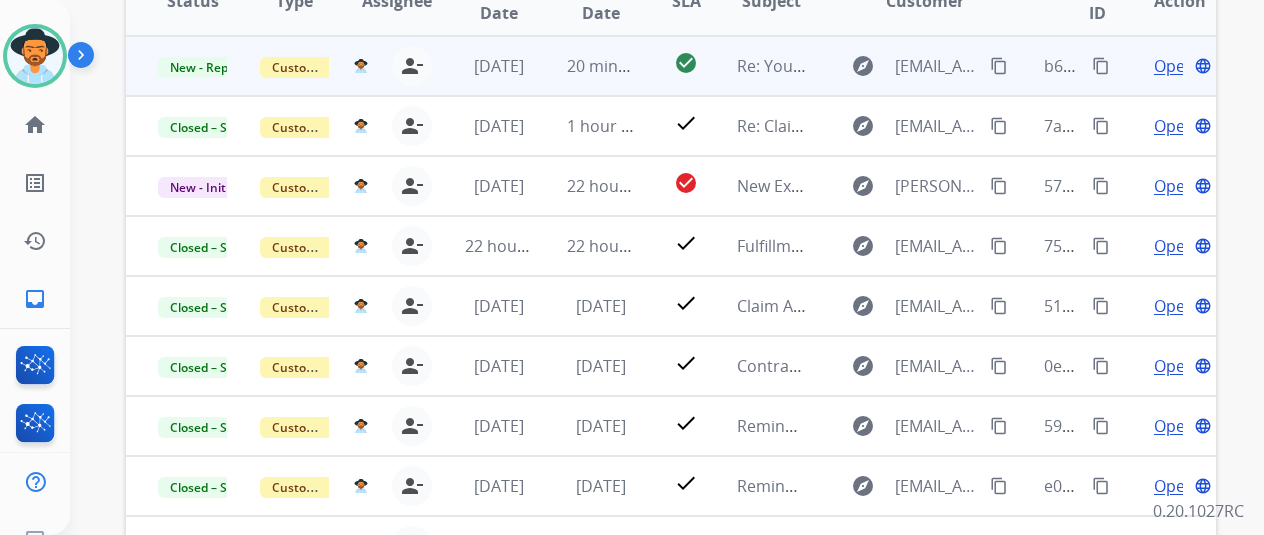 click on "Open" at bounding box center (1174, 66) 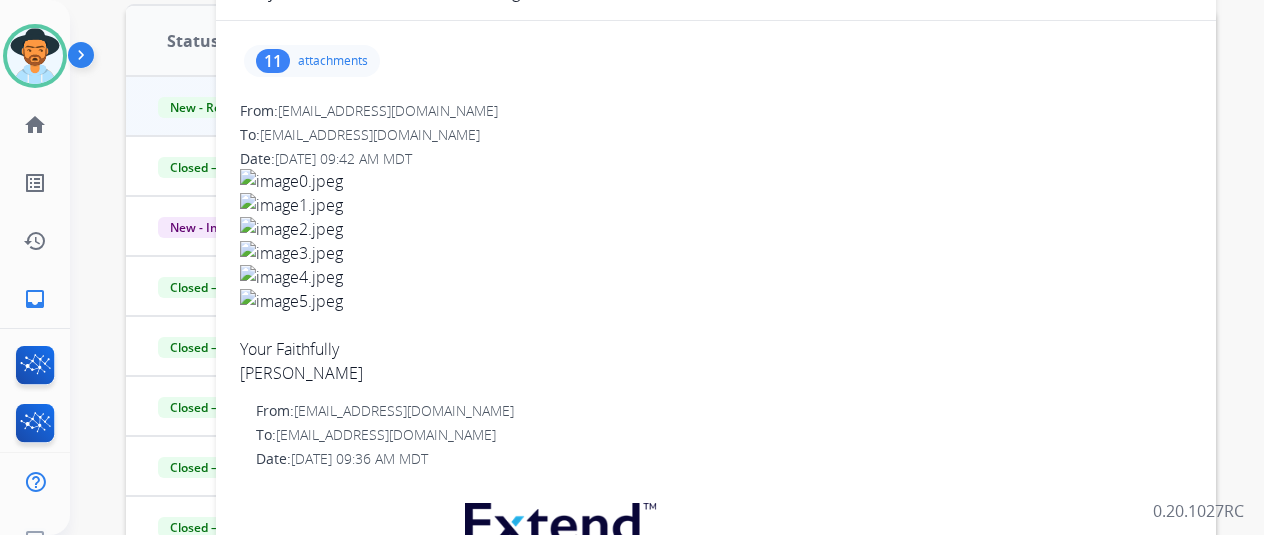 scroll, scrollTop: 286, scrollLeft: 0, axis: vertical 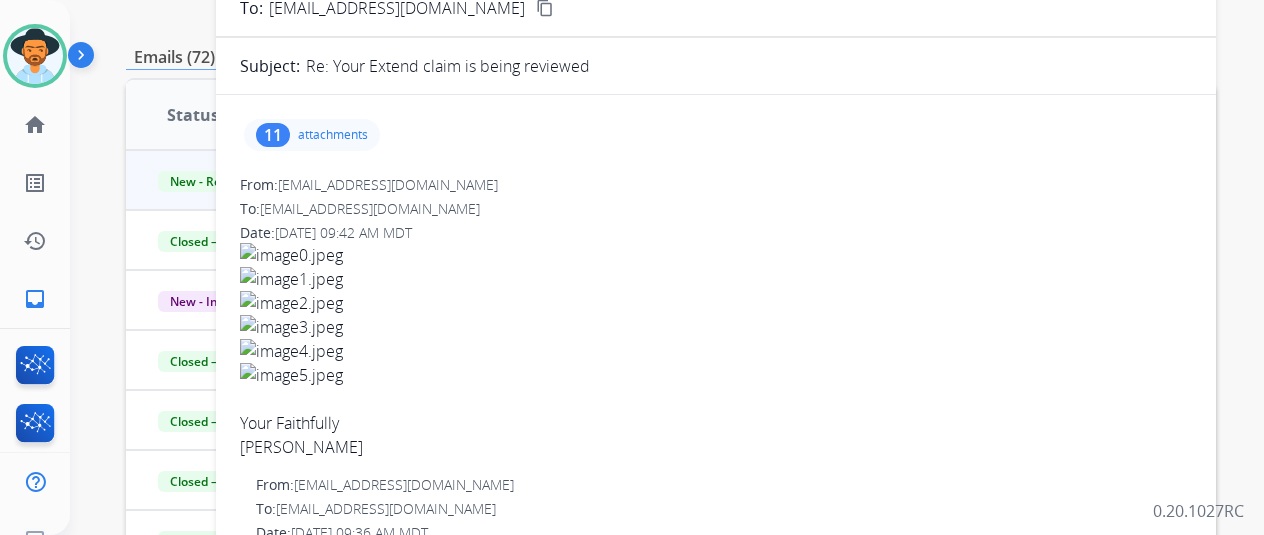 click on "attachments" at bounding box center [333, 135] 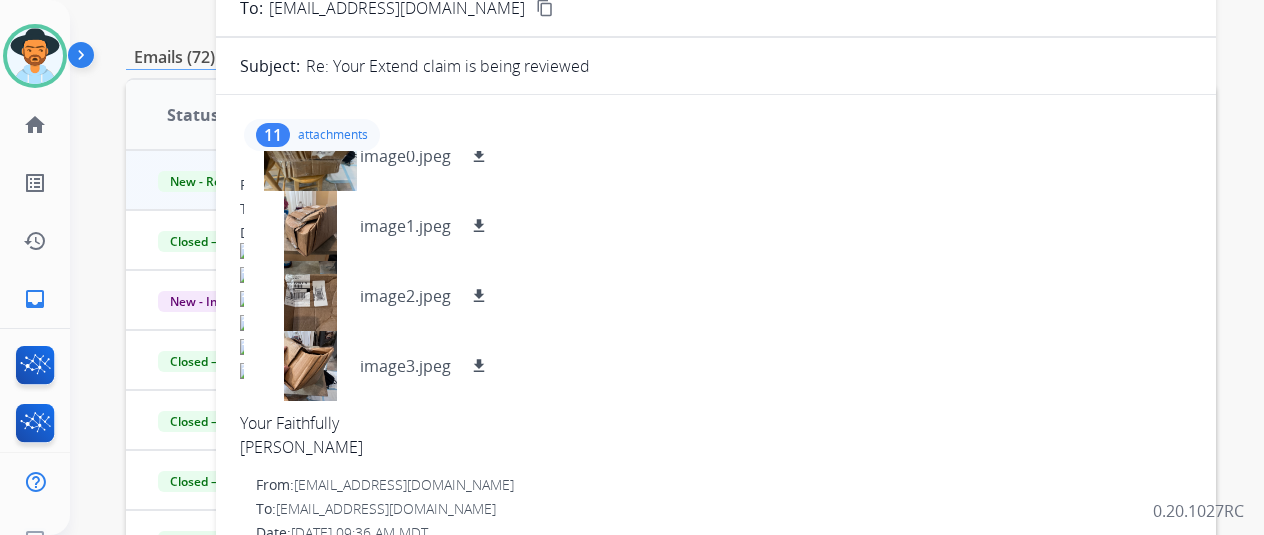 scroll, scrollTop: 0, scrollLeft: 0, axis: both 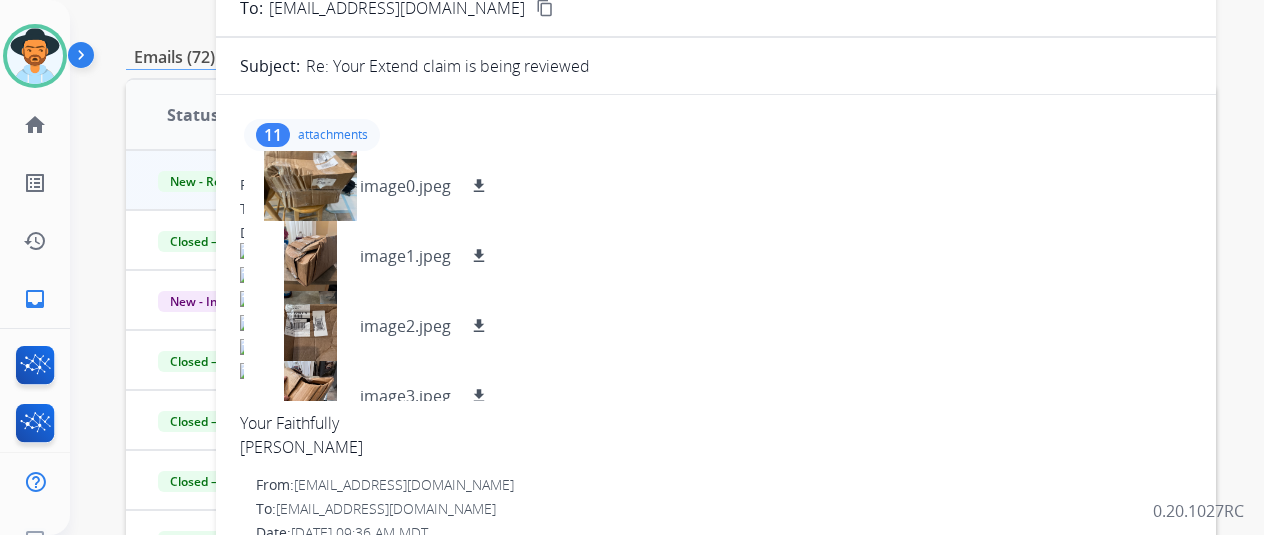 click on "11 attachments  image0.jpeg  download  image1.jpeg  download  image2.jpeg  download  image3.jpeg  download  image4.jpeg  download  image5.jpeg  download  image0.jpeg  download  image5.jpeg  download  image2.jpeg  download  image3.jpeg  download  image4.jpeg  download  From:  [EMAIL_ADDRESS][DOMAIN_NAME]   To:  [EMAIL_ADDRESS][DOMAIN_NAME]  Date:  [DATE] 09:42 AM MDT Your Faithfully  [PERSON_NAME]   From:  [EMAIL_ADDRESS][DOMAIN_NAME]   To:  [EMAIL_ADDRESS][DOMAIN_NAME]  Date:  [DATE] 09:36 AM MDT Hi Piyathanawiwat, Thank you for reaching out to Extend.  For your claim to be properly reviewed, additional information is required. The required information is: A photo/video of the lens being unable to focus properly. Thanks for being an Extend customer. Extend Customer Support [EMAIL_ADDRESS][DOMAIN_NAME] | [DOMAIN_NAME] If you have any questions or need further assistance, reply to this email or give us a call at [PHONE_NUMBER] [DATE]-[DATE] 9:00AM - 8:00PM EST or Saturdays and Sundays 9:00AM - 2:00PM EST.  From:  [EMAIL_ADDRESS][DOMAIN_NAME]" at bounding box center (716, 1458) 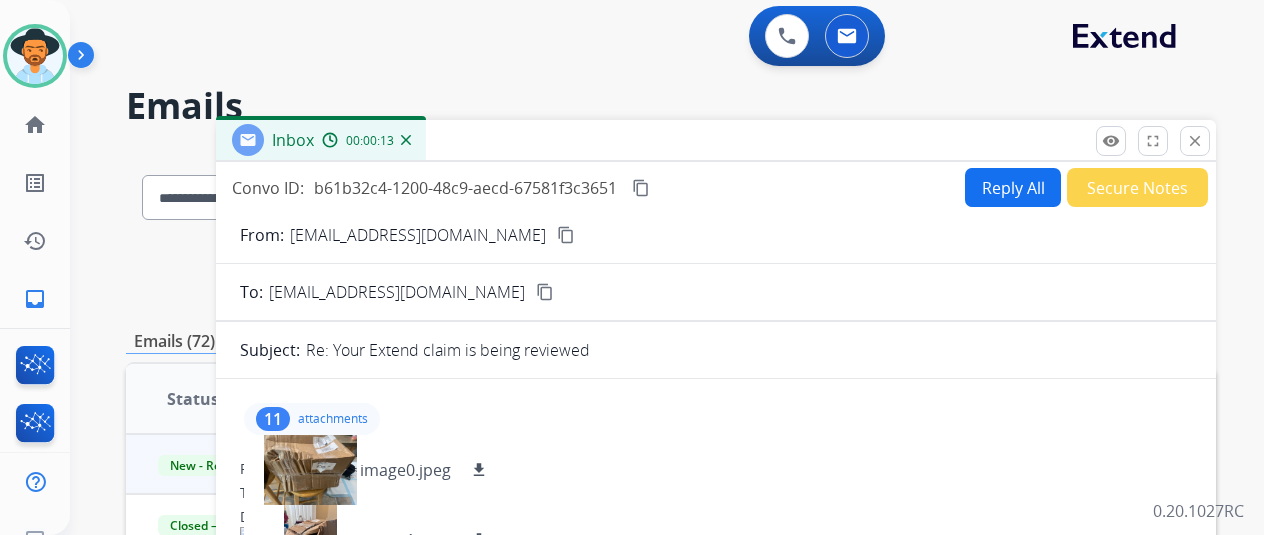 scroll, scrollTop: 0, scrollLeft: 0, axis: both 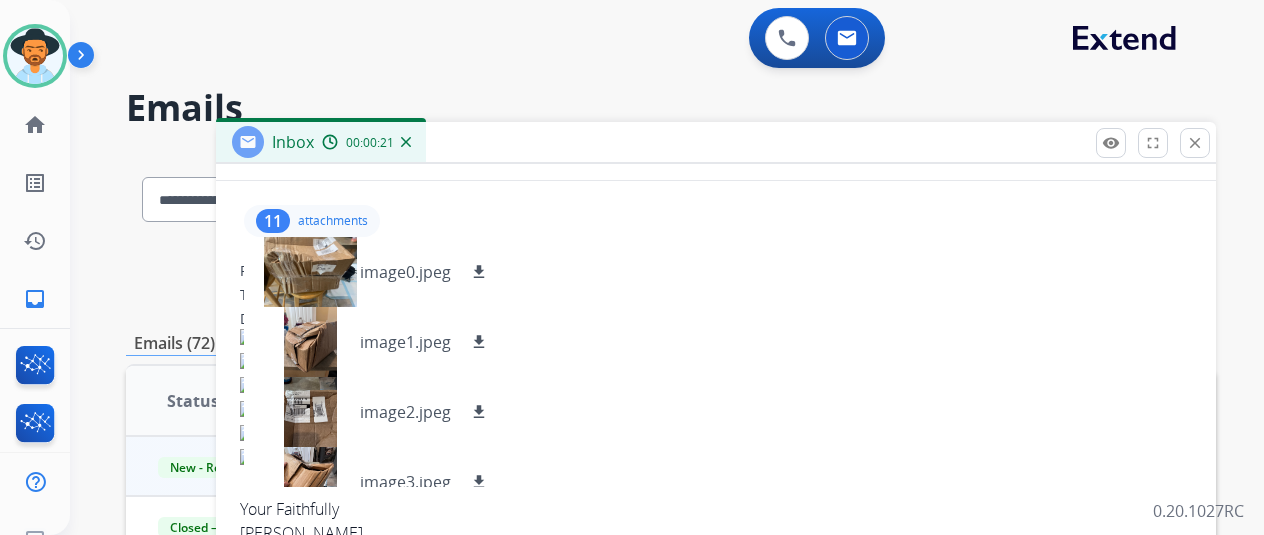 click on "From:  [EMAIL_ADDRESS][DOMAIN_NAME]" at bounding box center (716, 271) 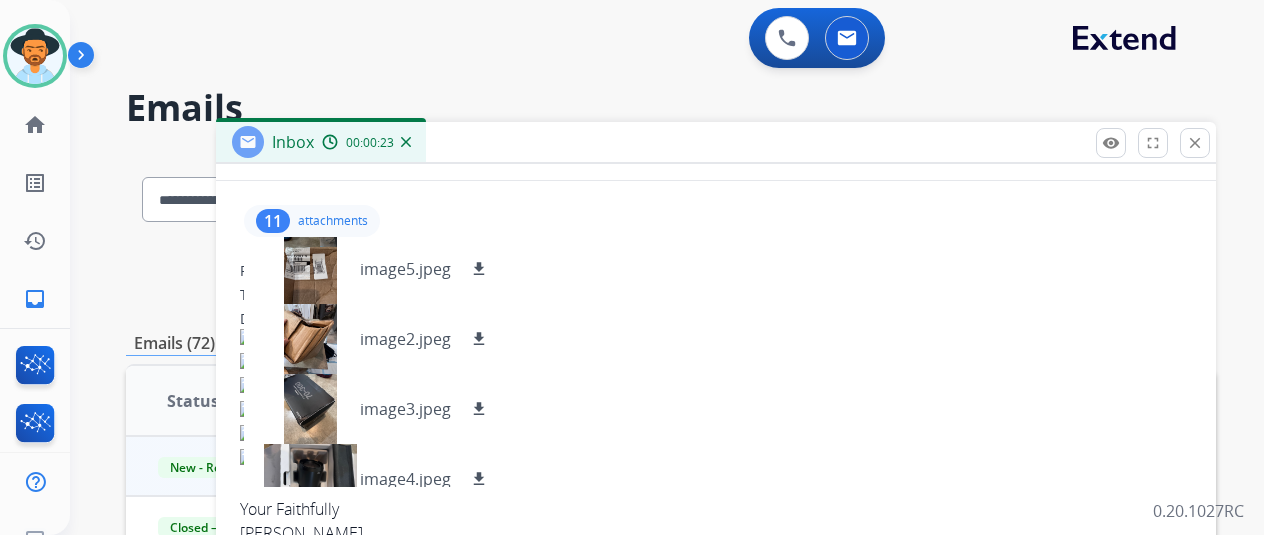 scroll, scrollTop: 520, scrollLeft: 0, axis: vertical 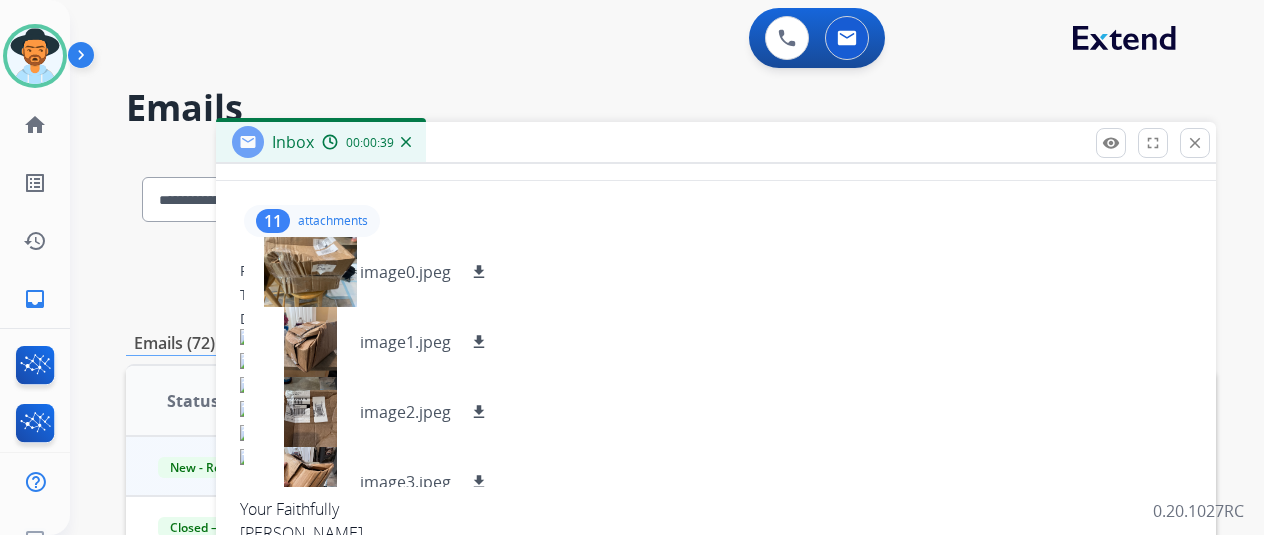 click on "To:  [EMAIL_ADDRESS][DOMAIN_NAME]" at bounding box center (716, 295) 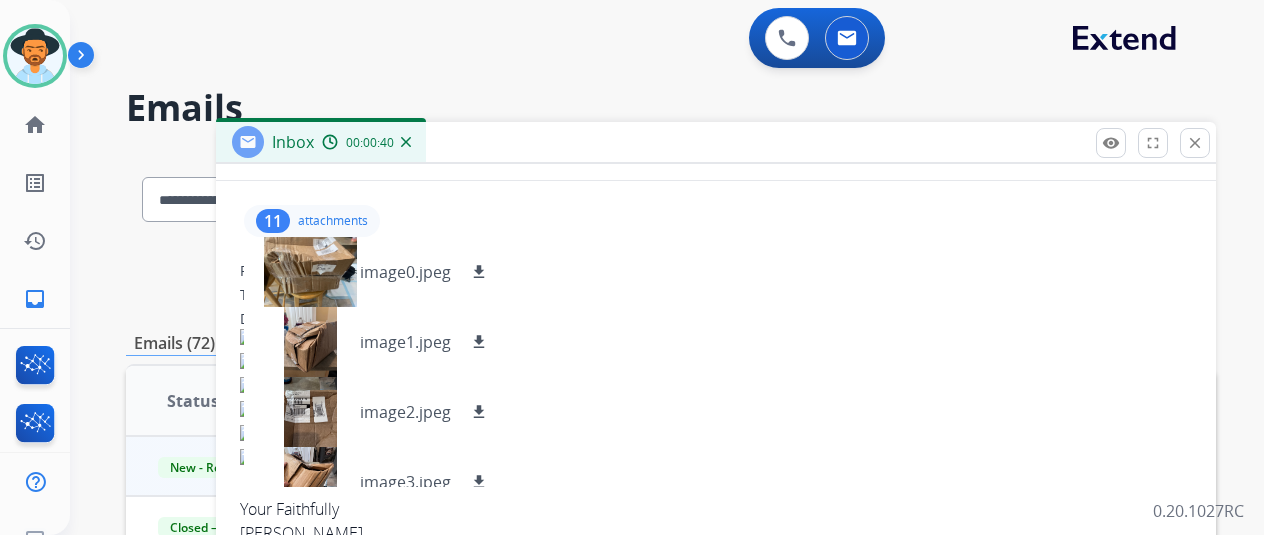 click on "To:  [EMAIL_ADDRESS][DOMAIN_NAME]" at bounding box center [716, 295] 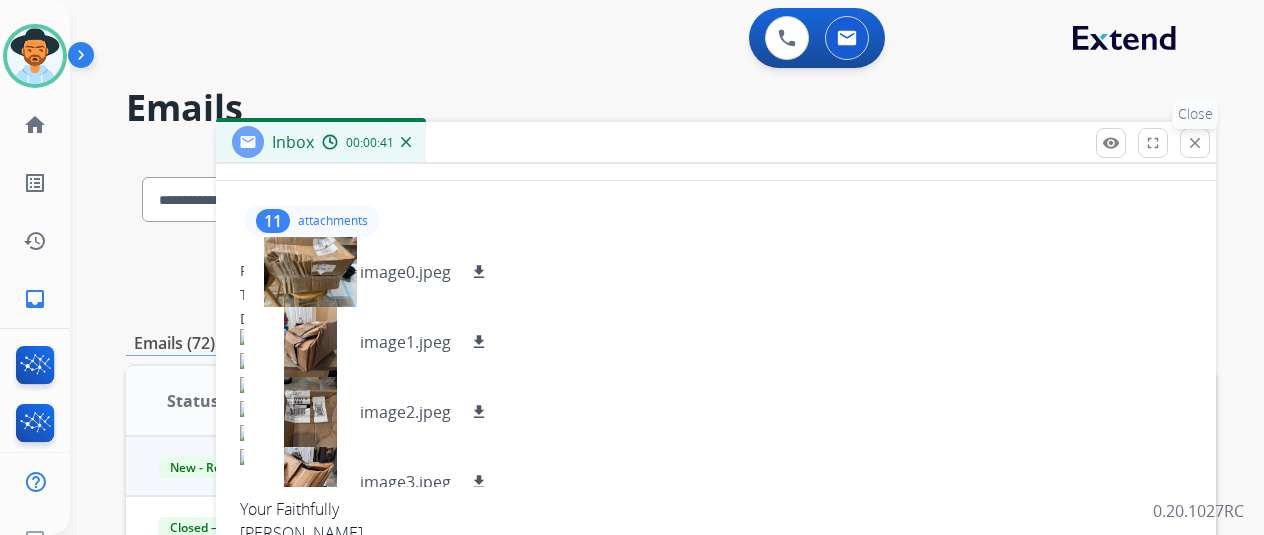 click on "close Close" at bounding box center [1195, 143] 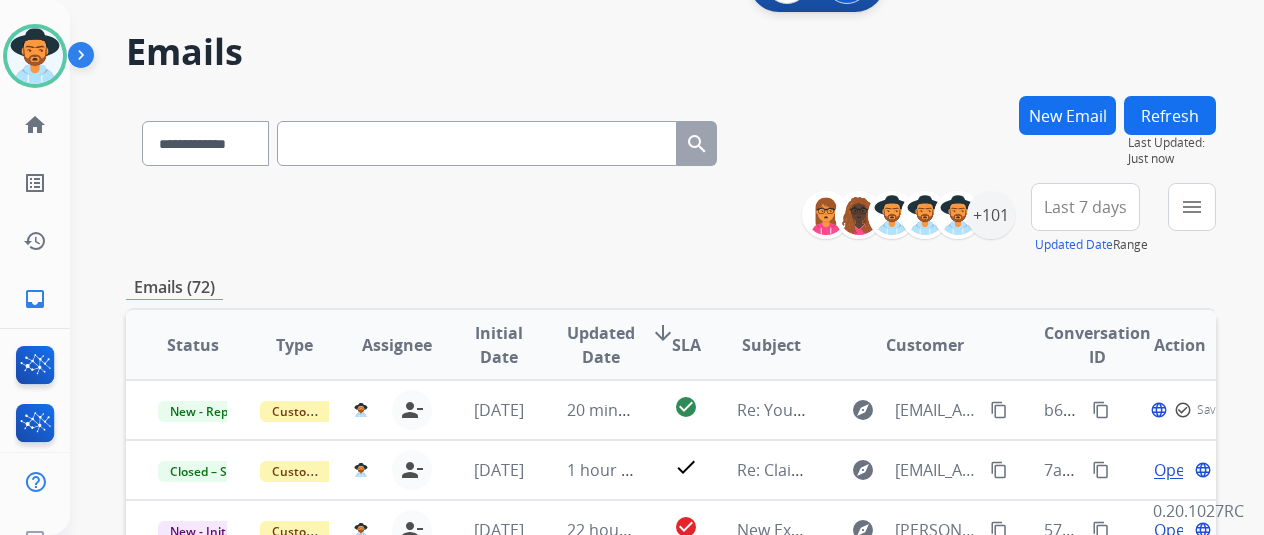 scroll, scrollTop: 100, scrollLeft: 0, axis: vertical 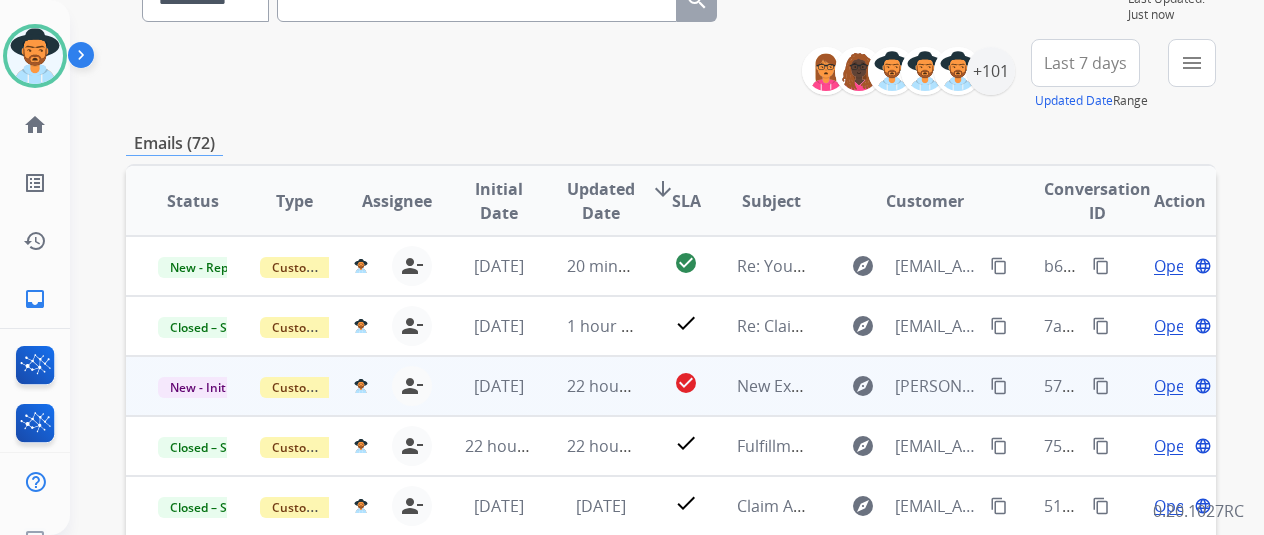 click on "Open" at bounding box center [1174, 386] 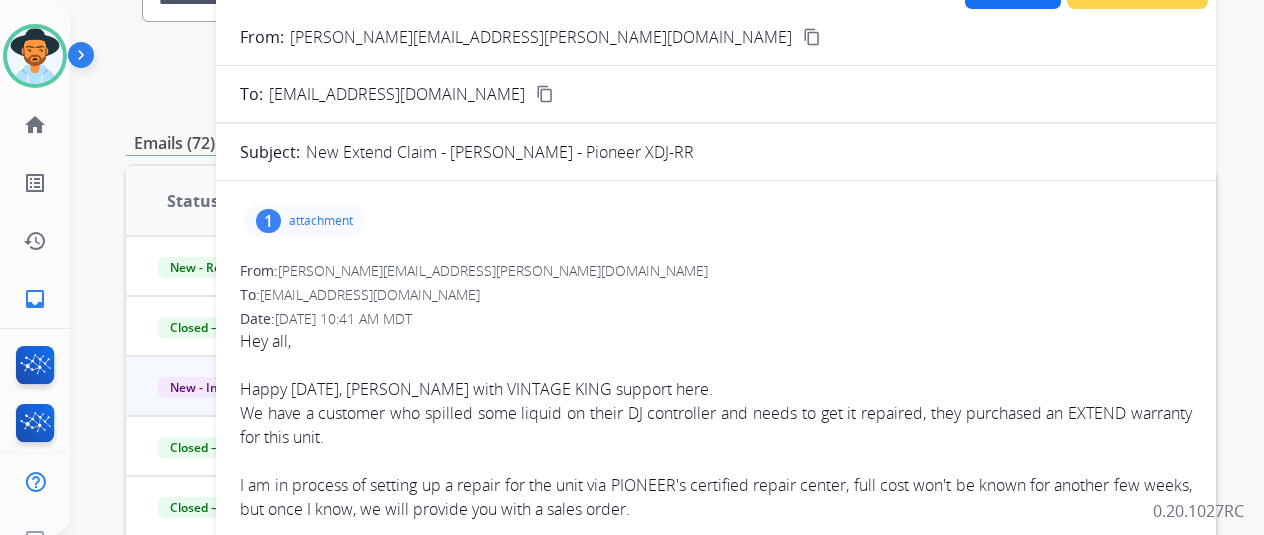 click on "1 attachment" at bounding box center (304, 221) 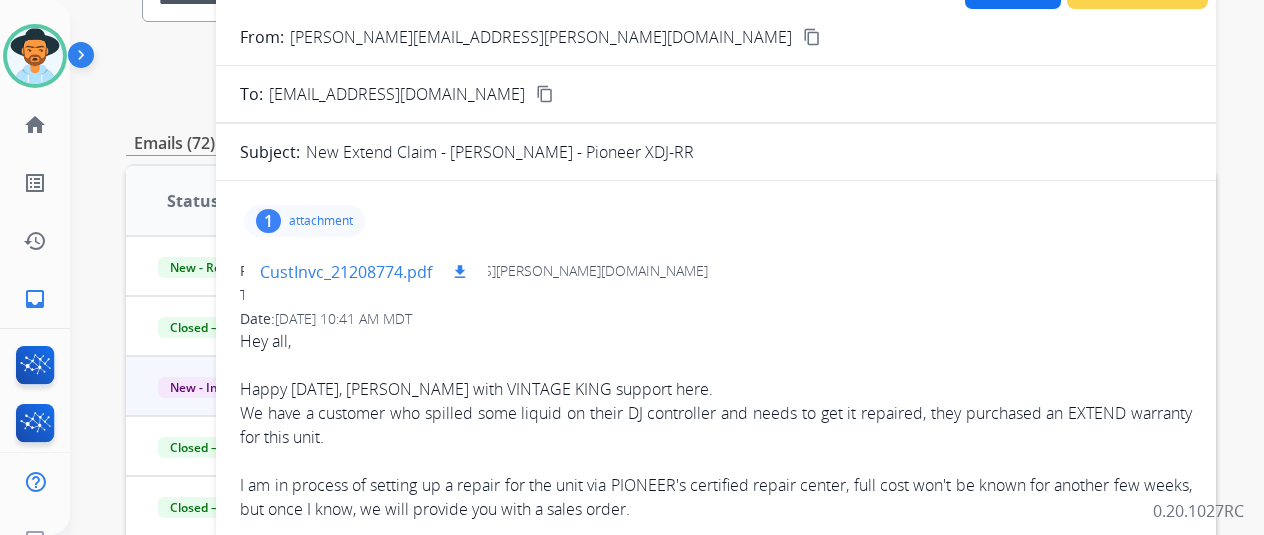 click on "CustInvc_21208774.pdf" at bounding box center [346, 272] 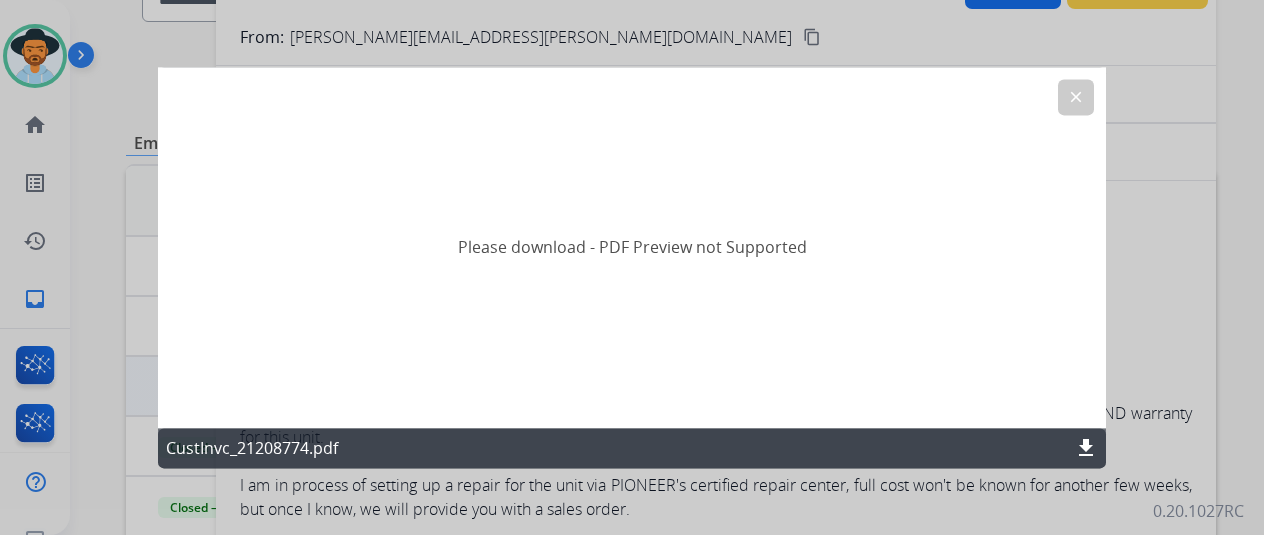 click on "download" 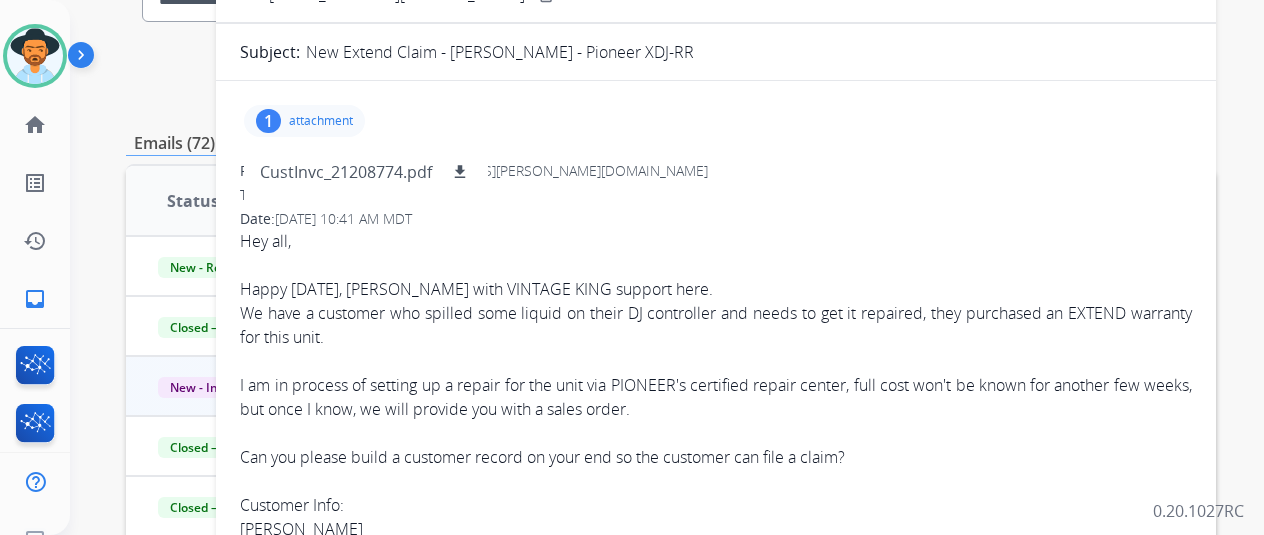 scroll, scrollTop: 0, scrollLeft: 0, axis: both 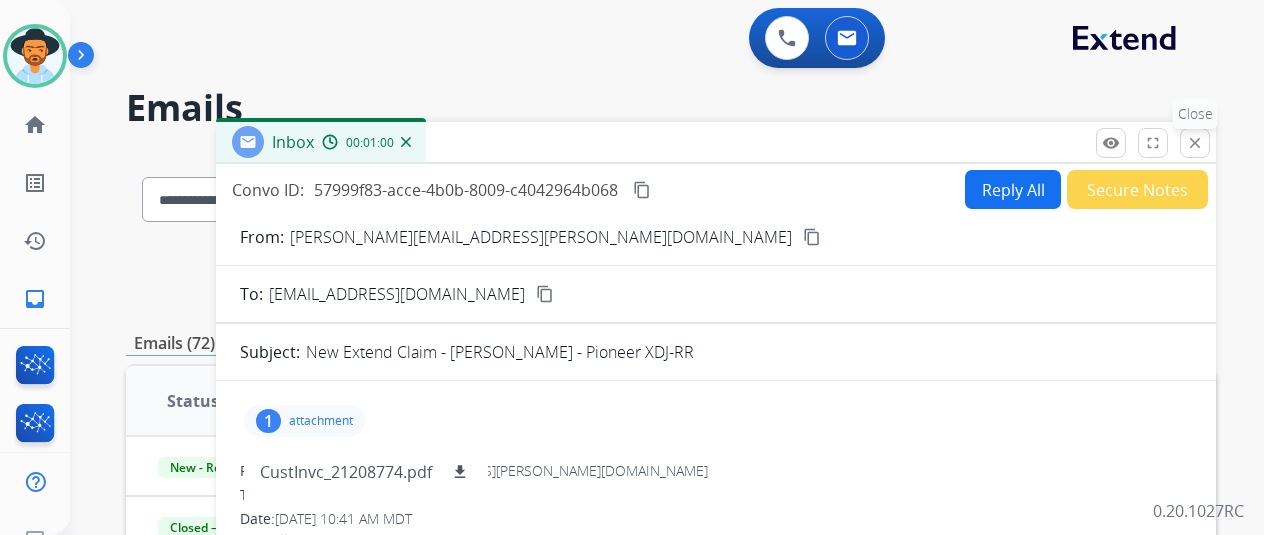 click on "close" at bounding box center [1195, 143] 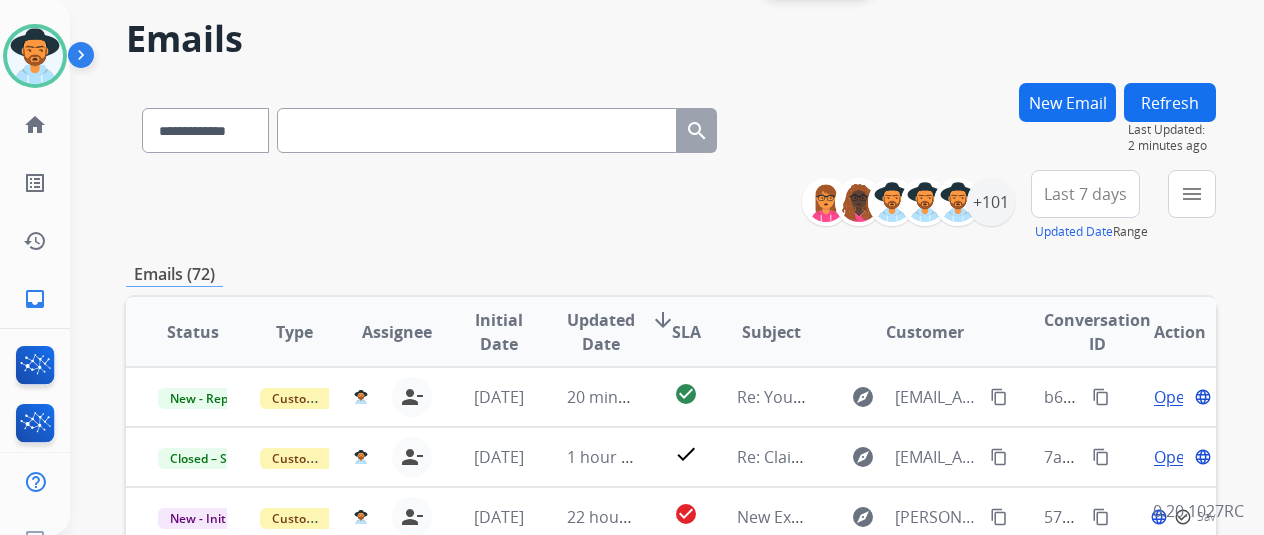 scroll, scrollTop: 100, scrollLeft: 0, axis: vertical 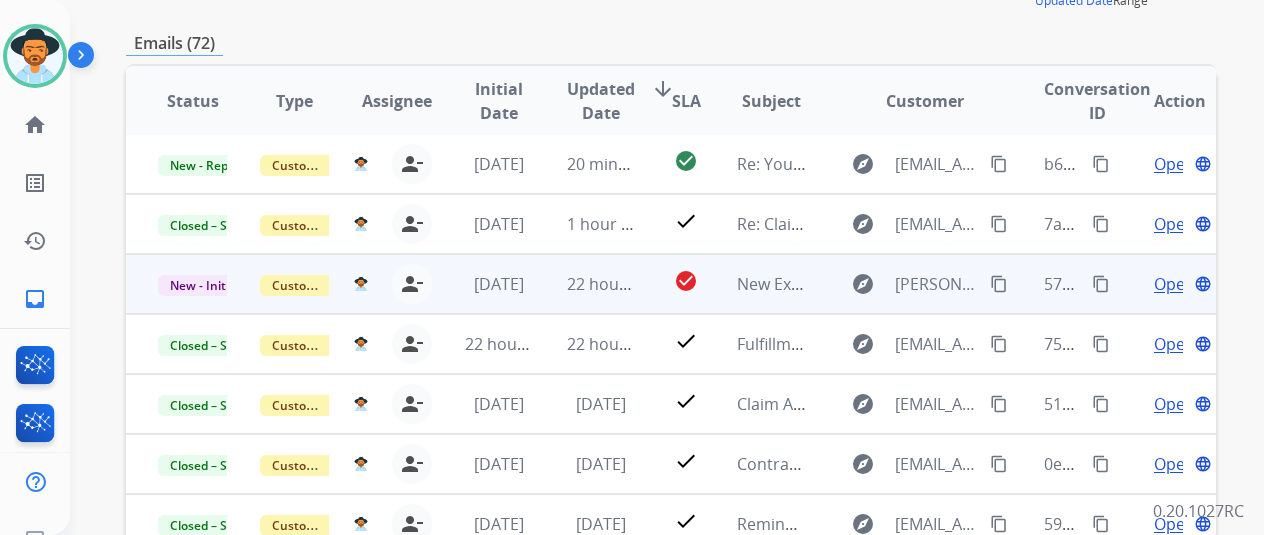 click on "Open" at bounding box center [1174, 284] 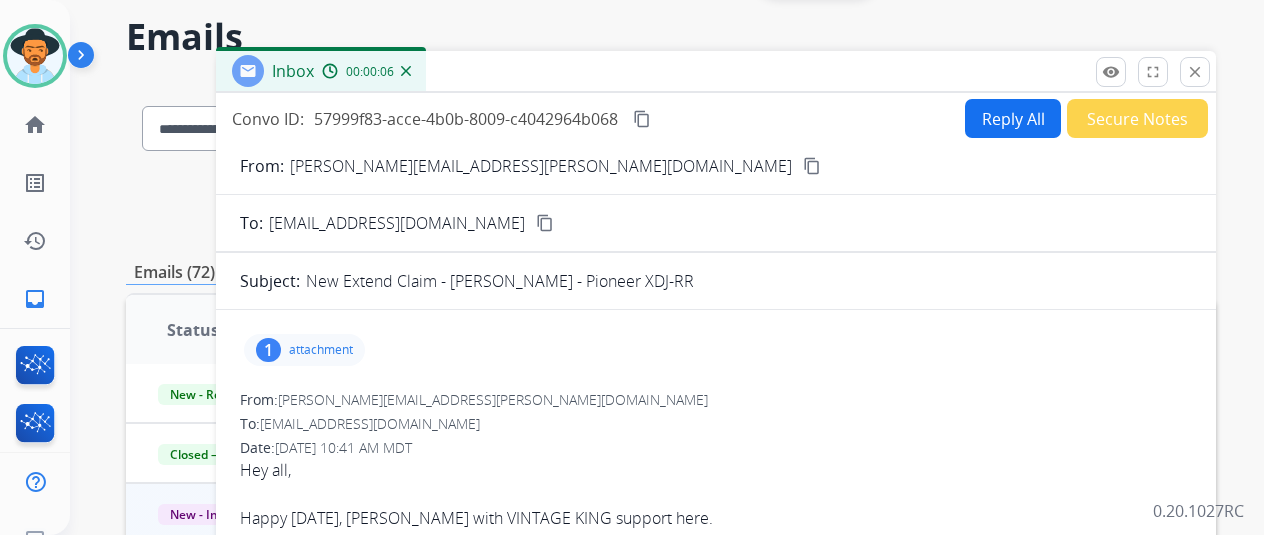scroll, scrollTop: 0, scrollLeft: 0, axis: both 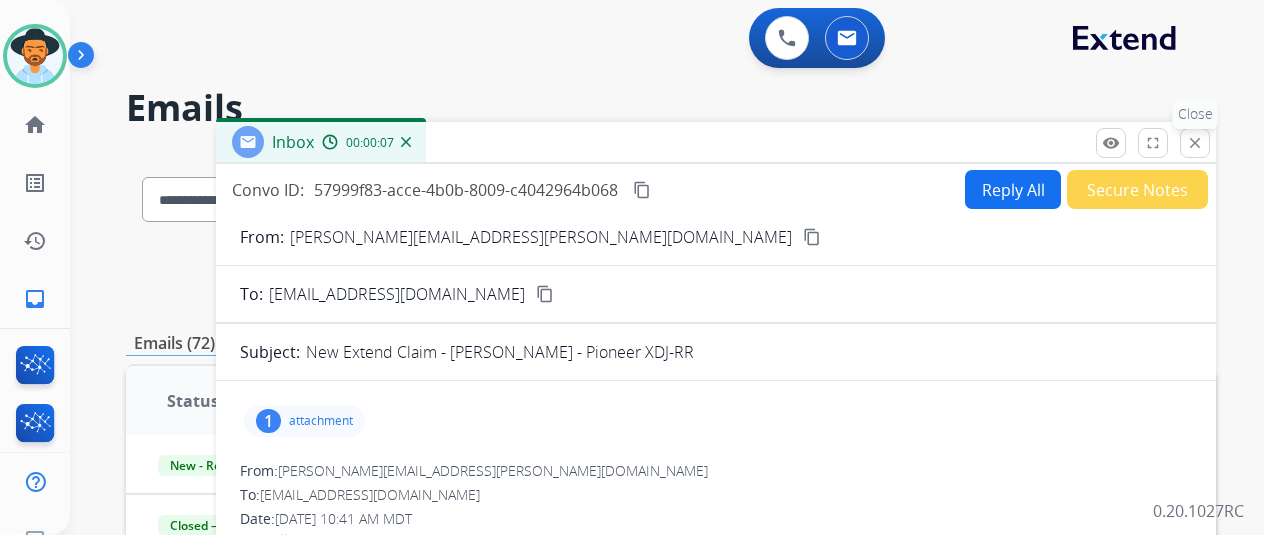 click on "close Close" at bounding box center (1195, 143) 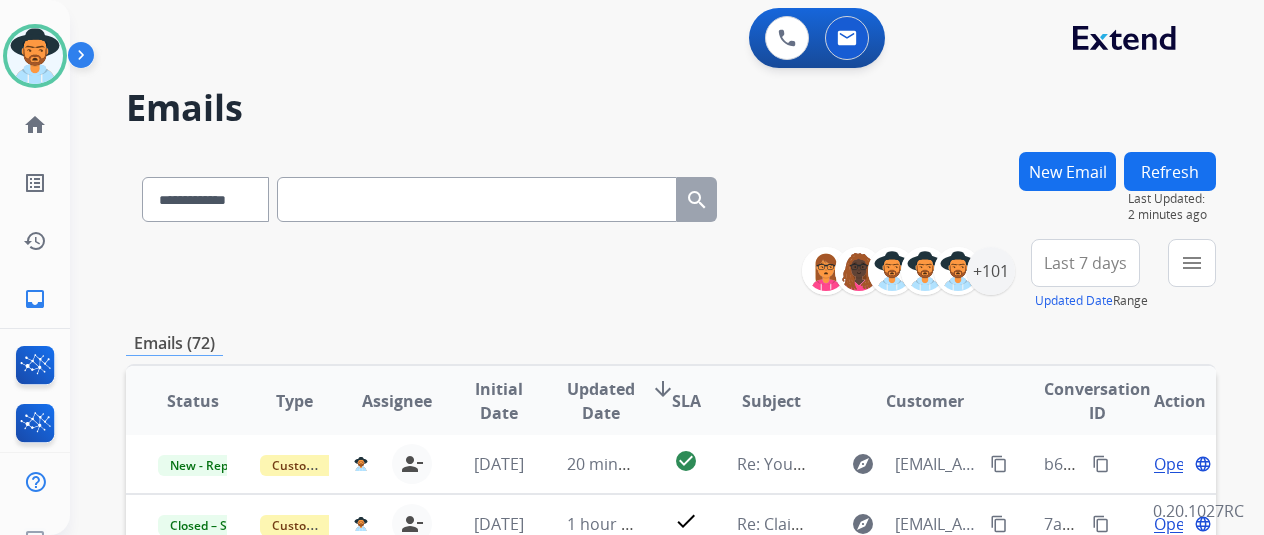 click on "New Email" at bounding box center [1067, 195] 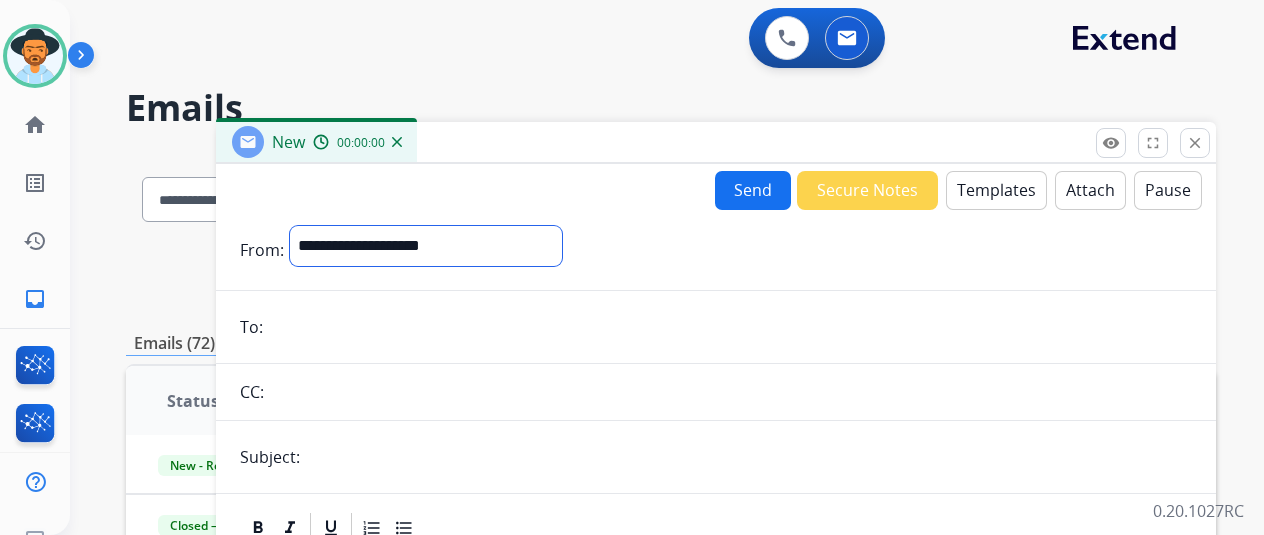 click on "**********" at bounding box center (426, 246) 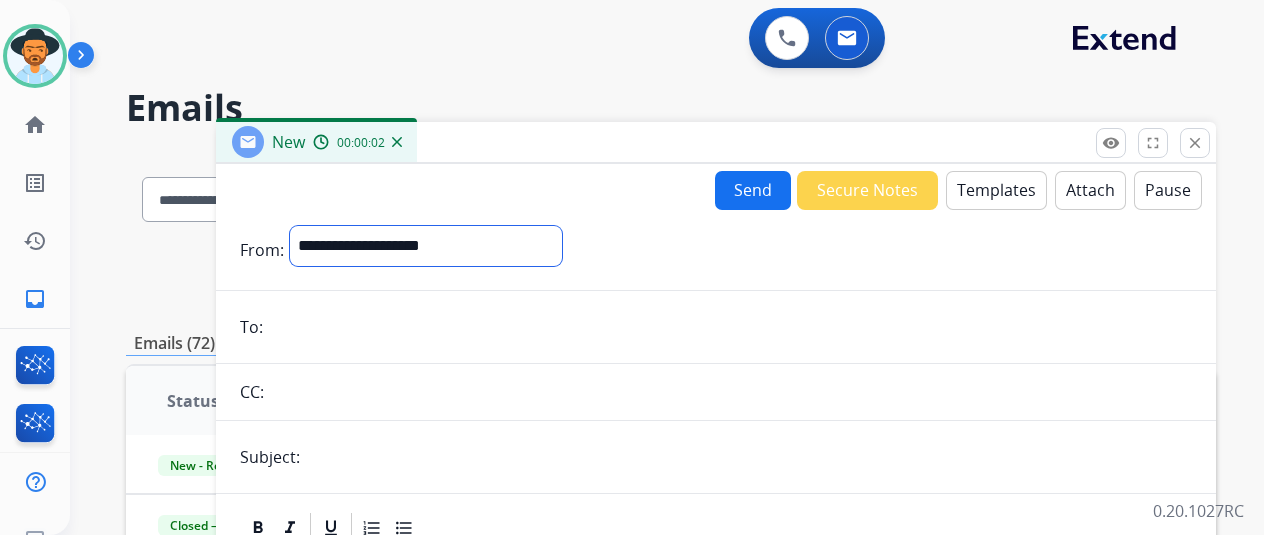 select on "**********" 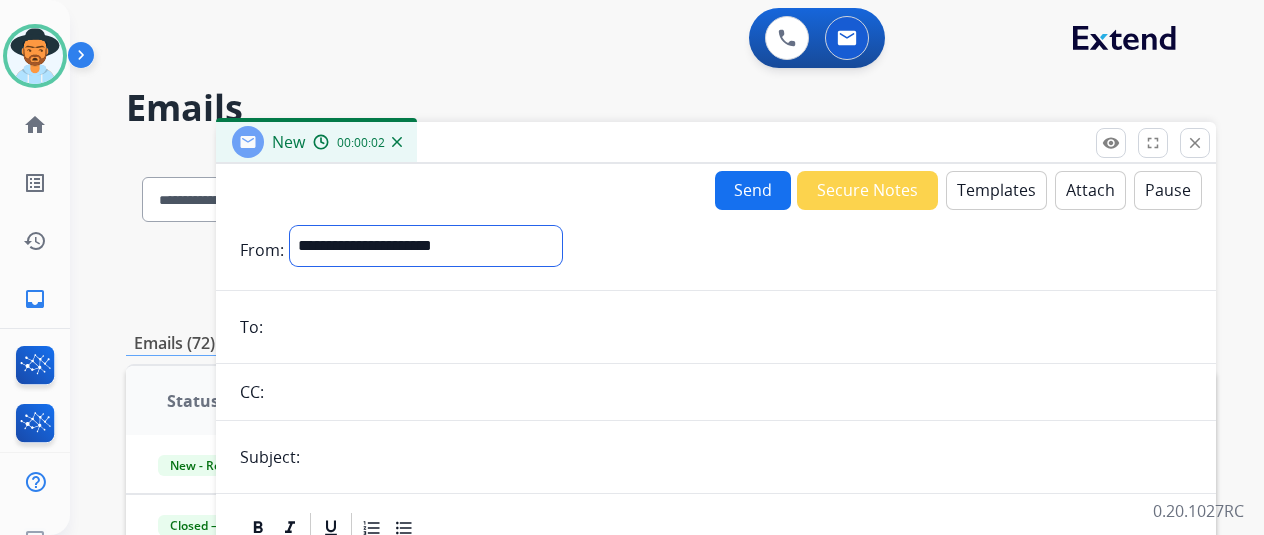 click on "**********" at bounding box center [426, 246] 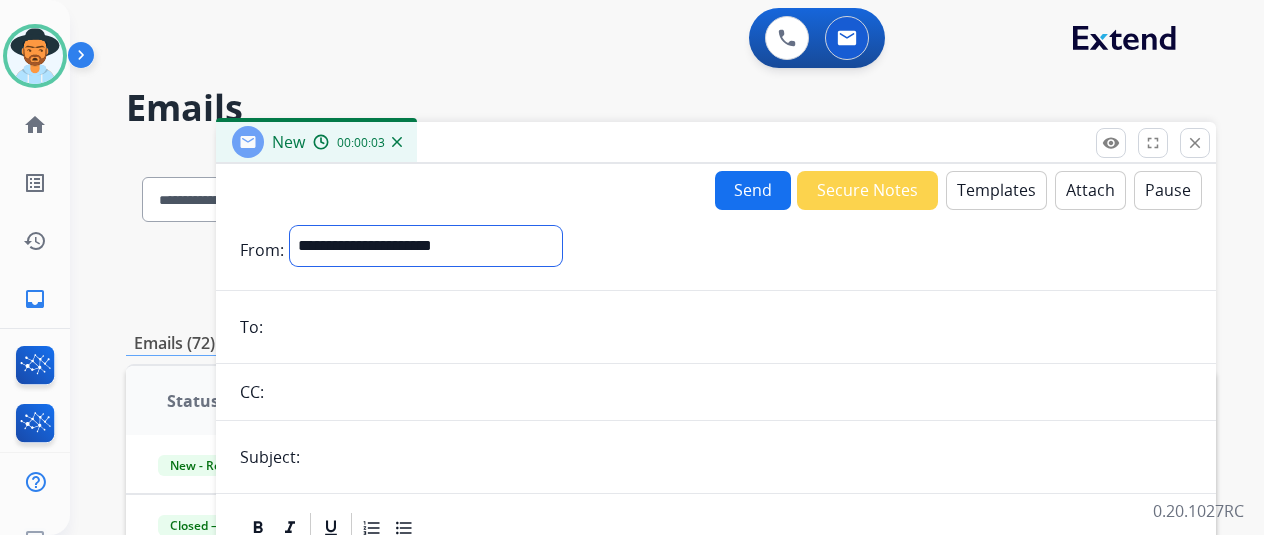drag, startPoint x: 517, startPoint y: 243, endPoint x: 502, endPoint y: 256, distance: 19.849434 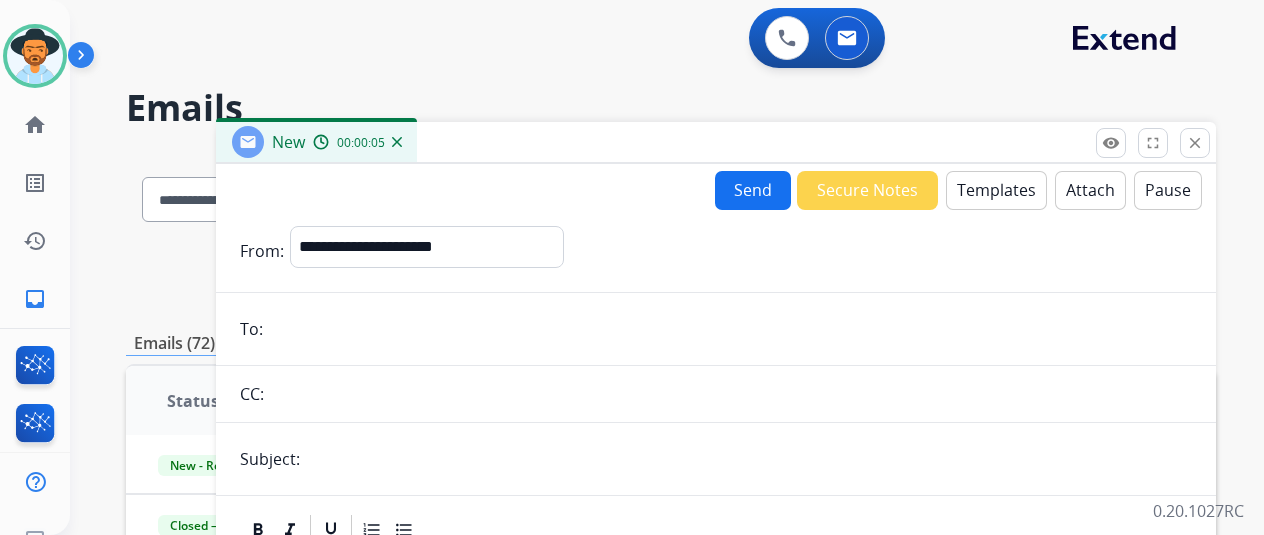 click on "close" at bounding box center (1195, 143) 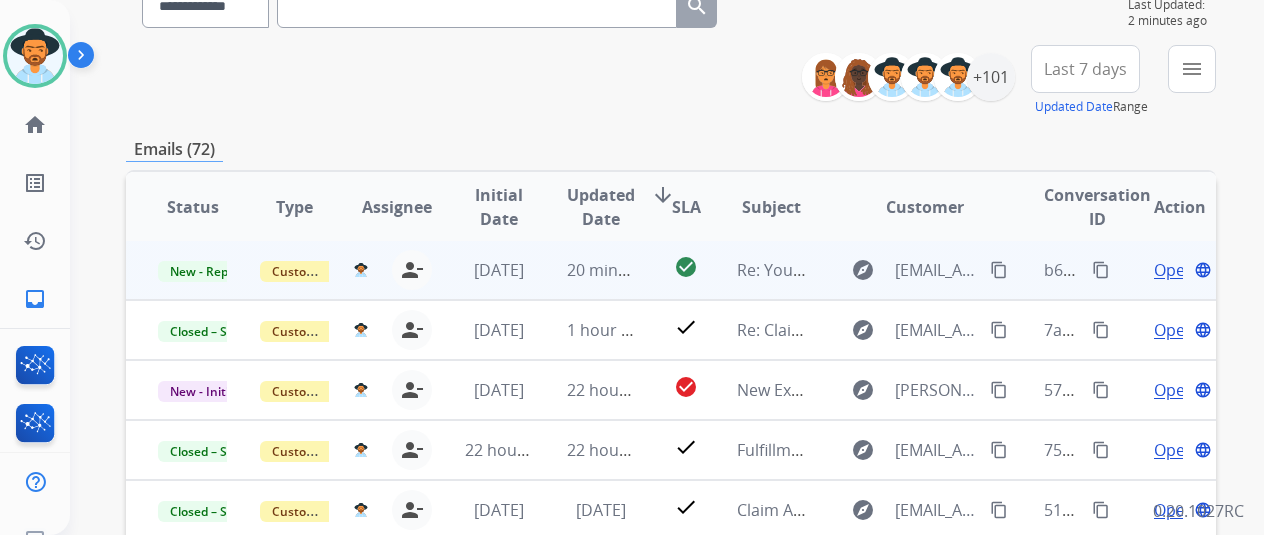 scroll, scrollTop: 200, scrollLeft: 0, axis: vertical 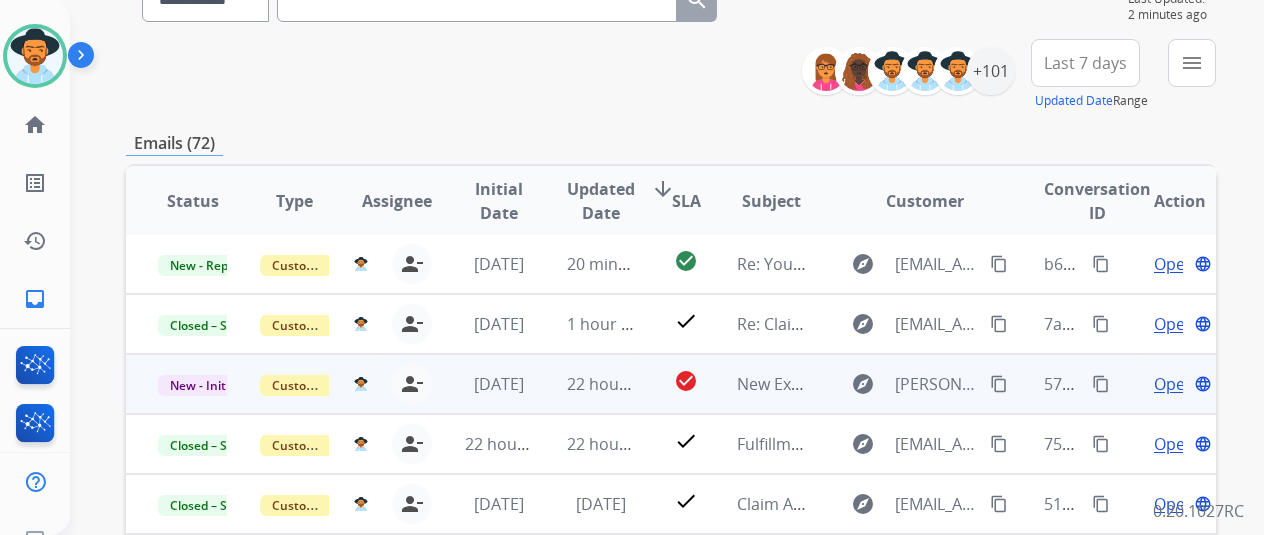 click on "Open" at bounding box center [1174, 384] 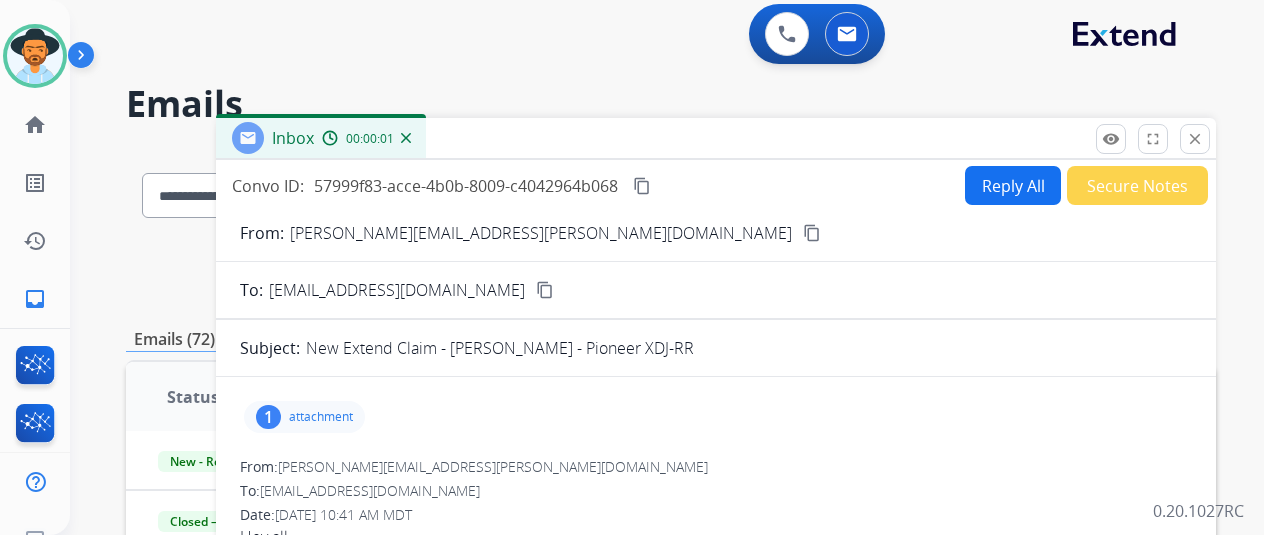 scroll, scrollTop: 0, scrollLeft: 0, axis: both 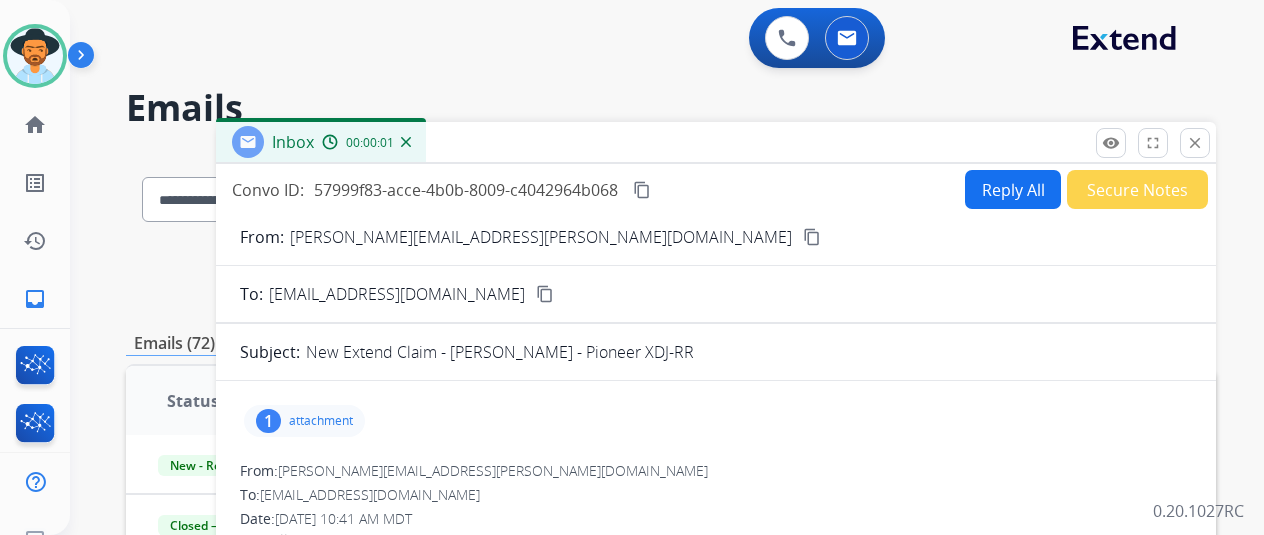 click on "Reply All" at bounding box center [1013, 189] 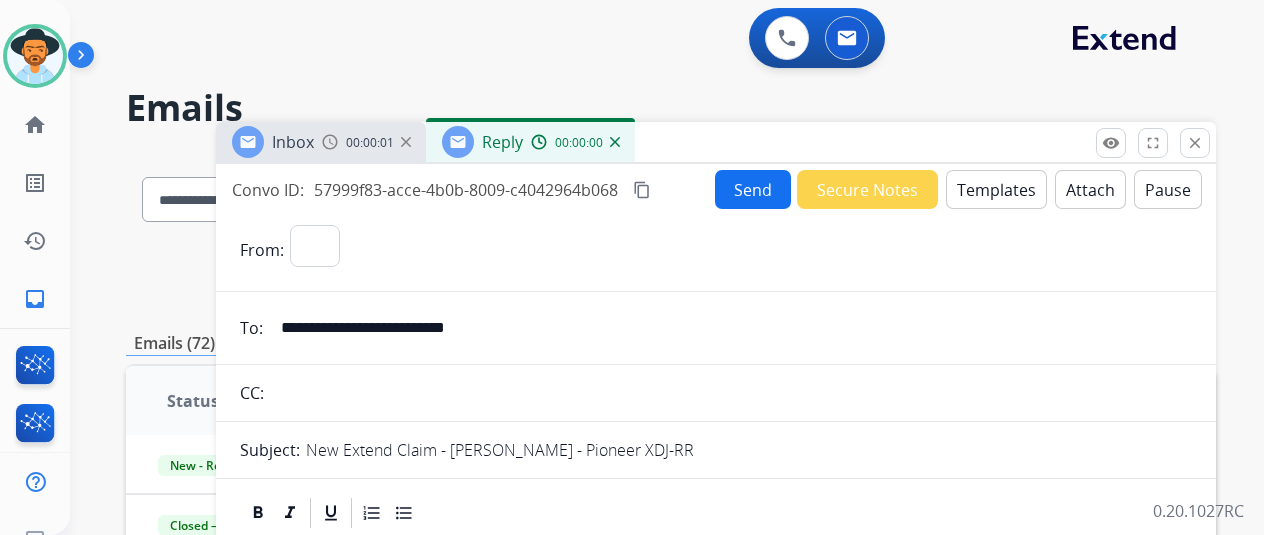 select on "**********" 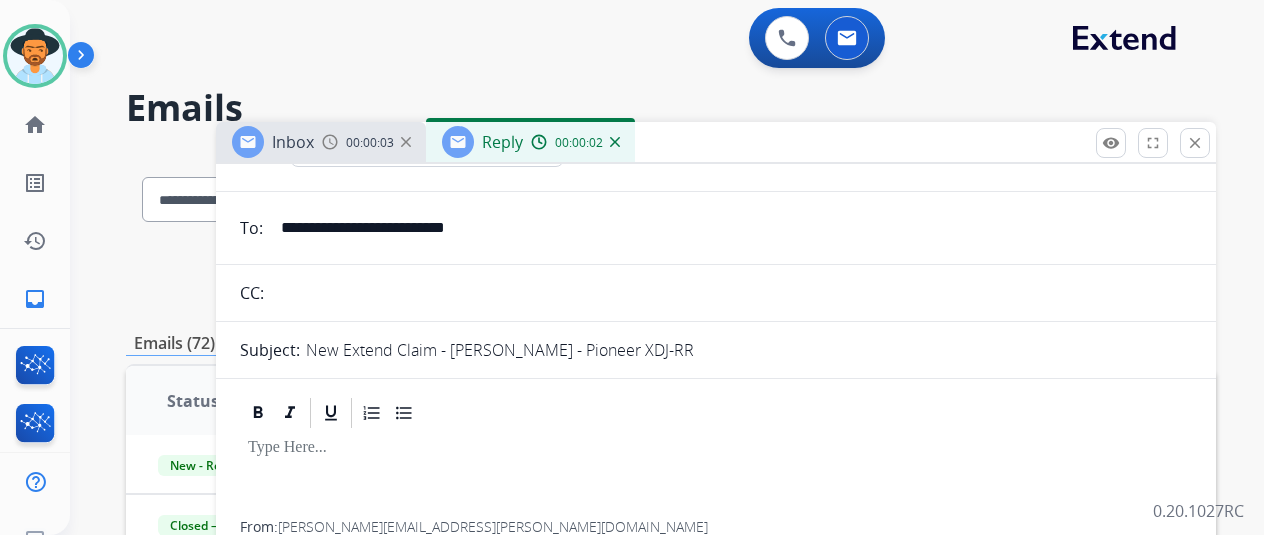 scroll, scrollTop: 0, scrollLeft: 0, axis: both 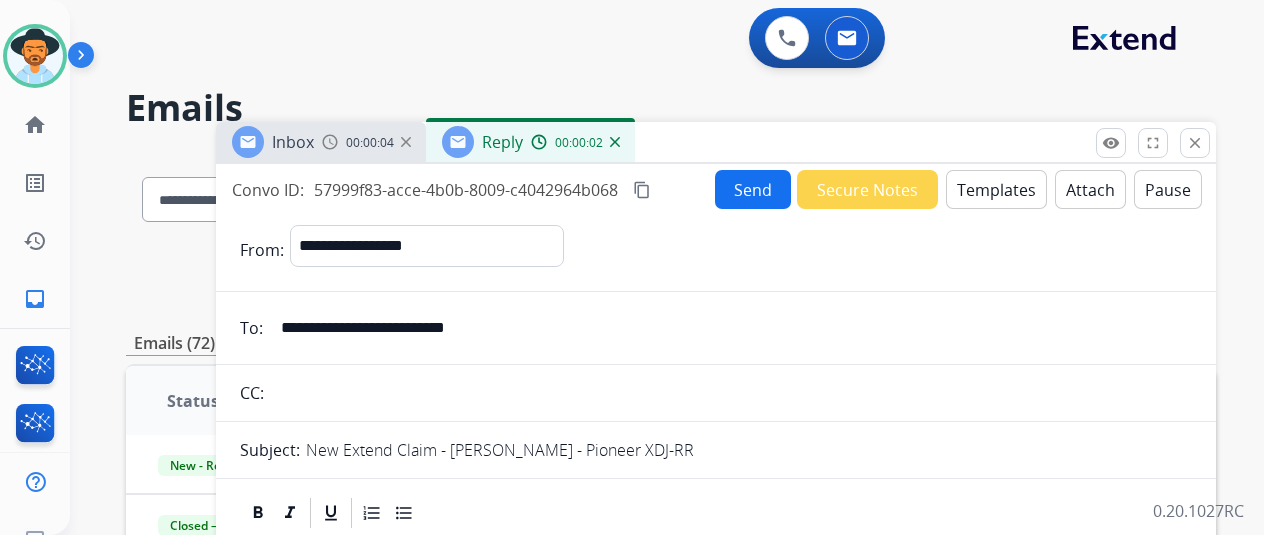 click on "Templates" at bounding box center [996, 189] 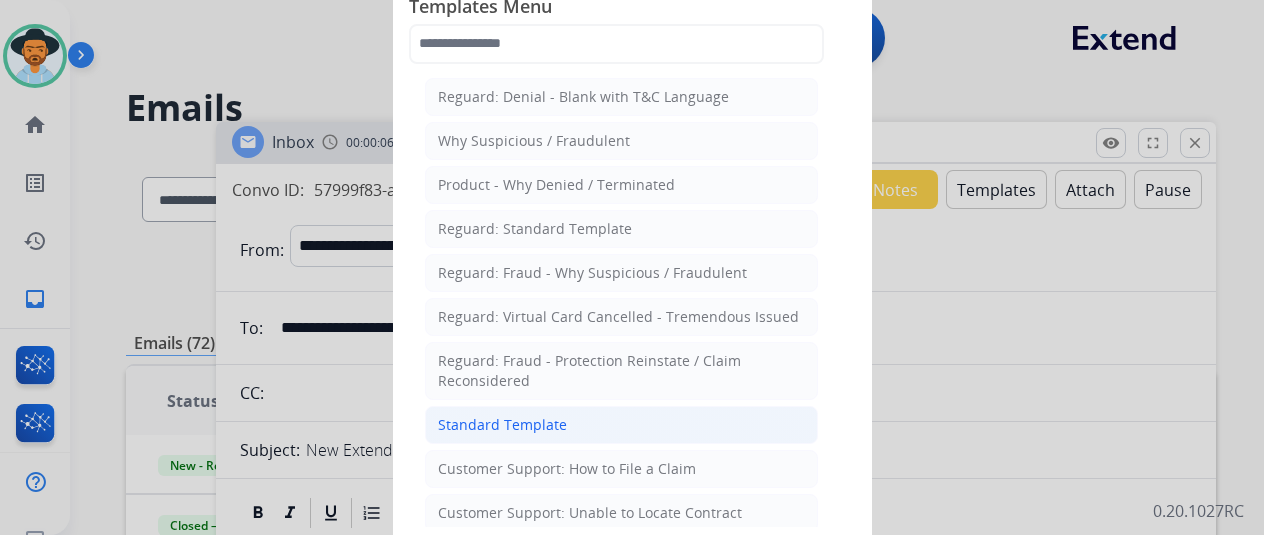 click on "Standard Template" 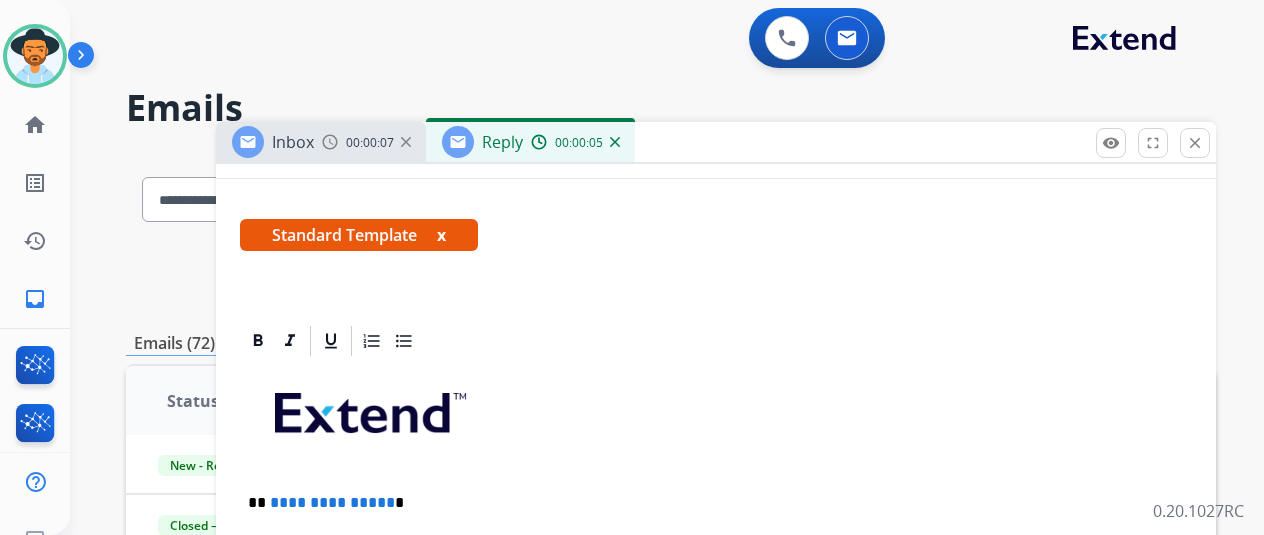 scroll, scrollTop: 500, scrollLeft: 0, axis: vertical 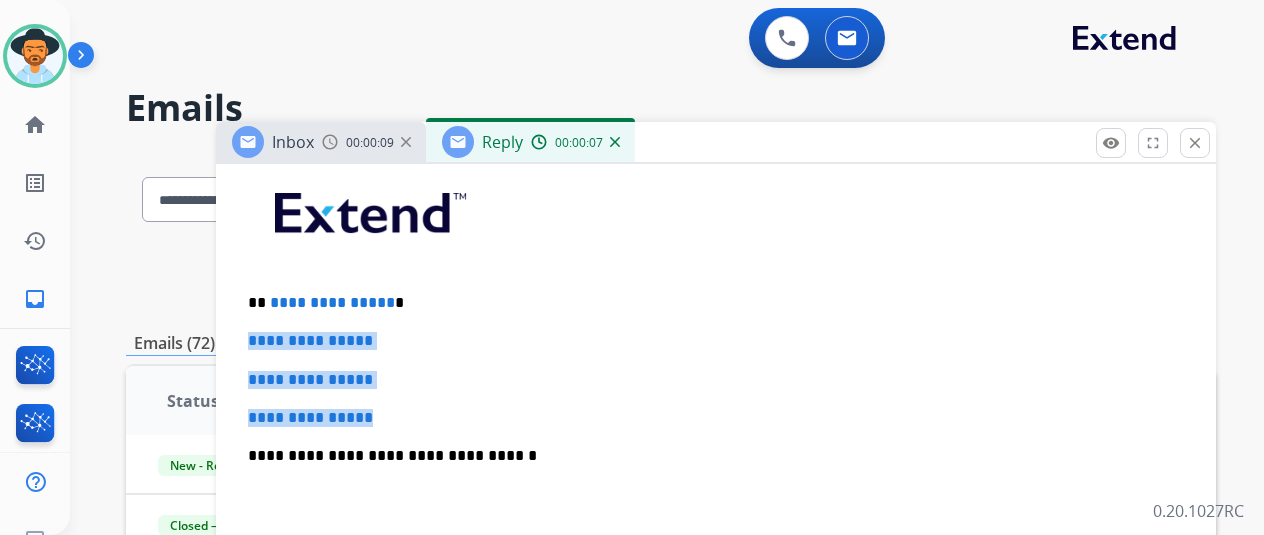 drag, startPoint x: 409, startPoint y: 417, endPoint x: 245, endPoint y: 318, distance: 191.5646 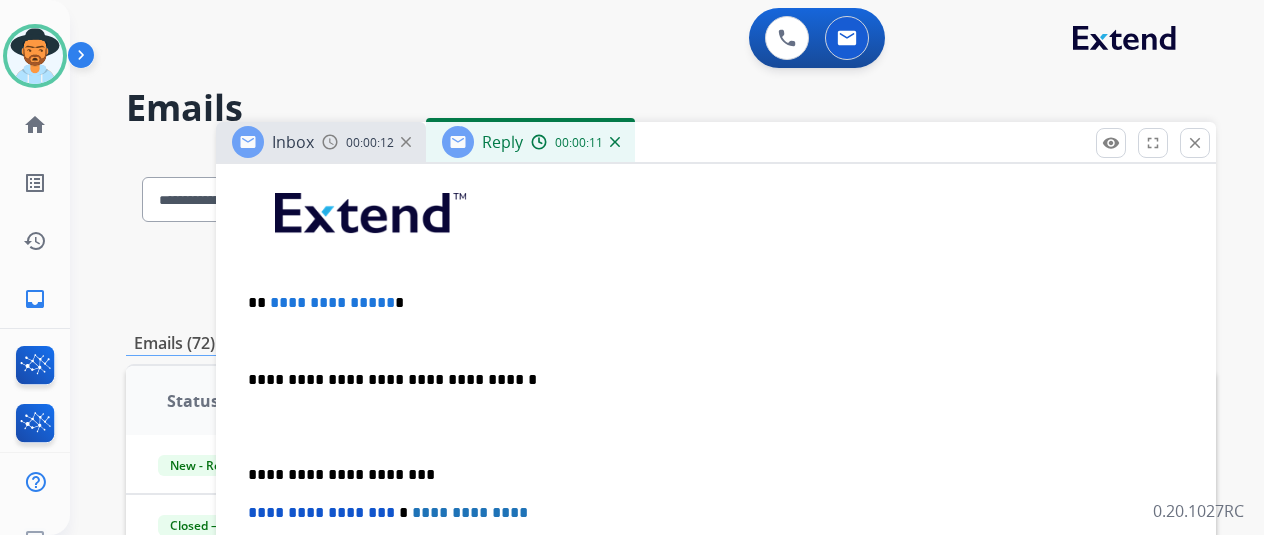 type 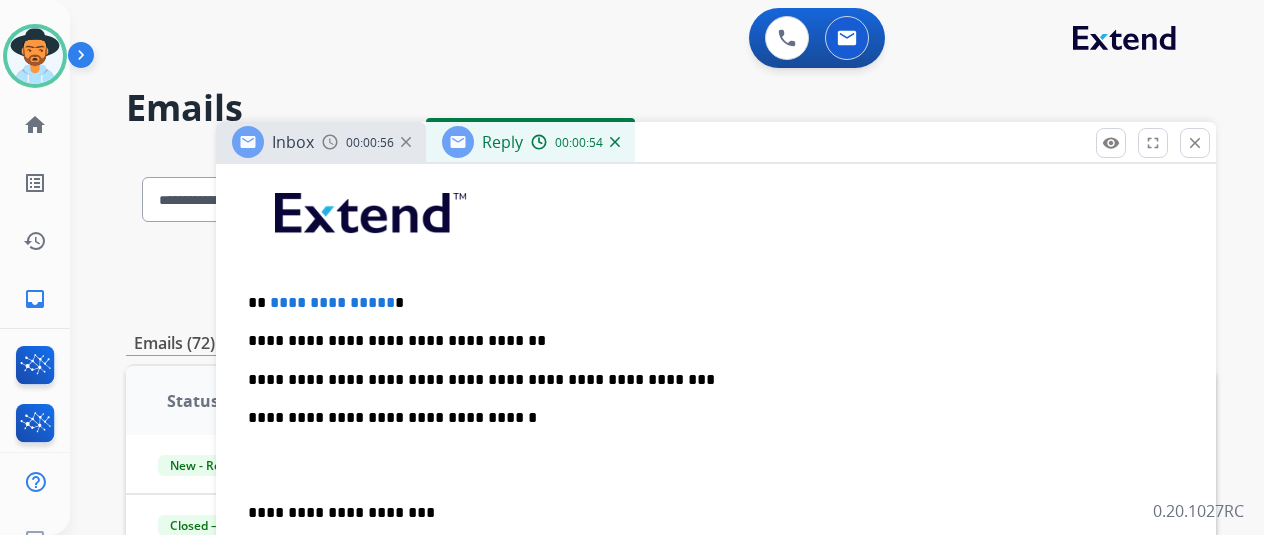 click on "**********" at bounding box center [332, 302] 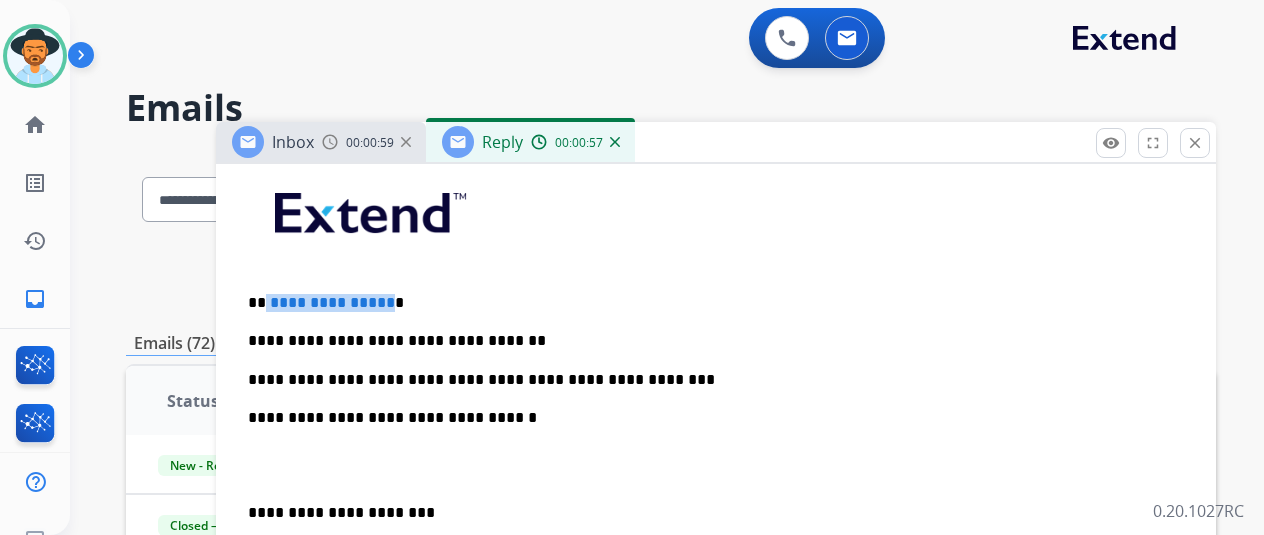 drag, startPoint x: 397, startPoint y: 300, endPoint x: 282, endPoint y: 297, distance: 115.03912 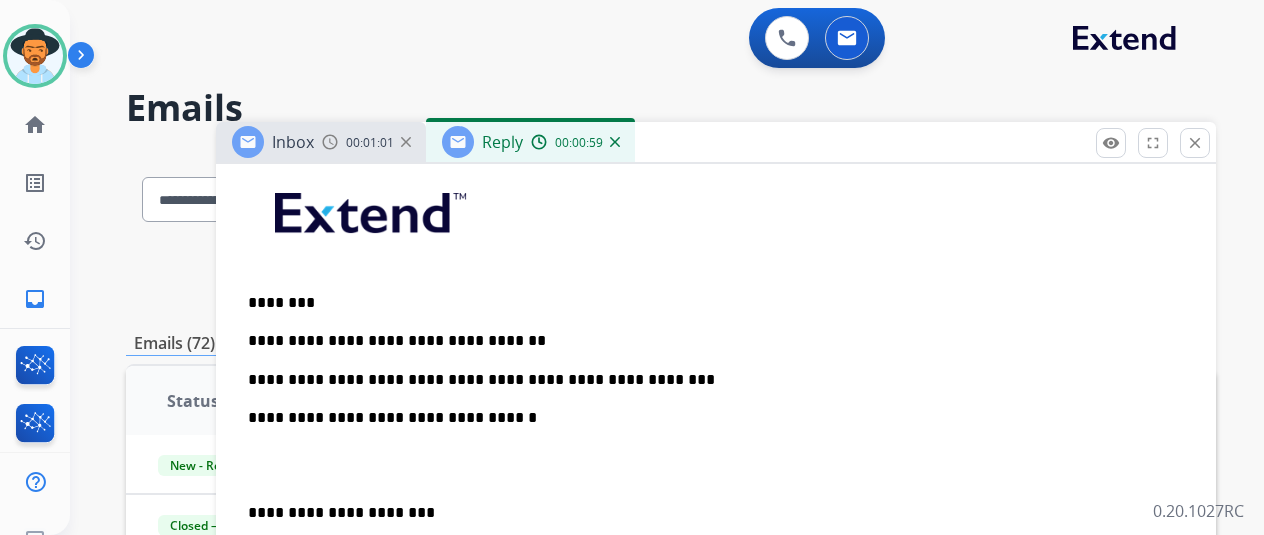 click on "**********" at bounding box center (716, 484) 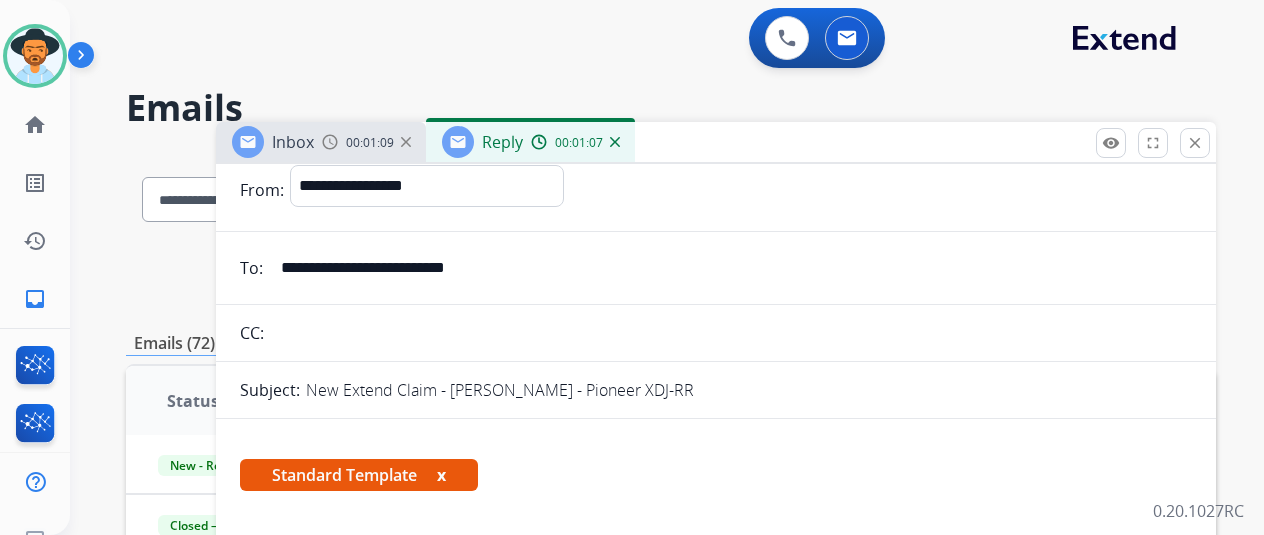 scroll, scrollTop: 0, scrollLeft: 0, axis: both 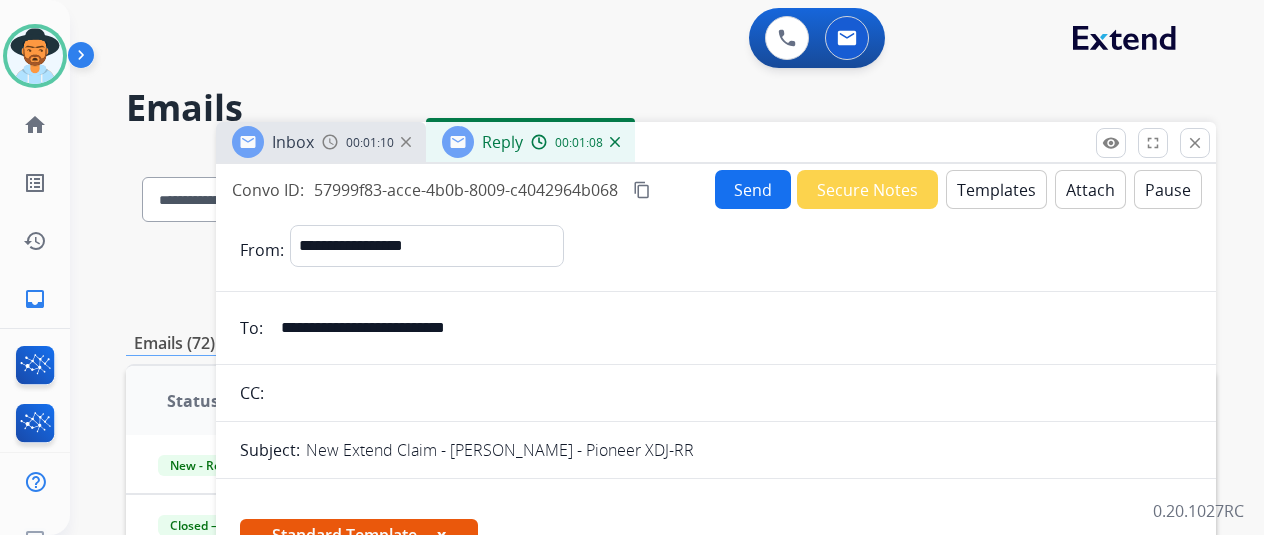 click on "Send" at bounding box center [753, 189] 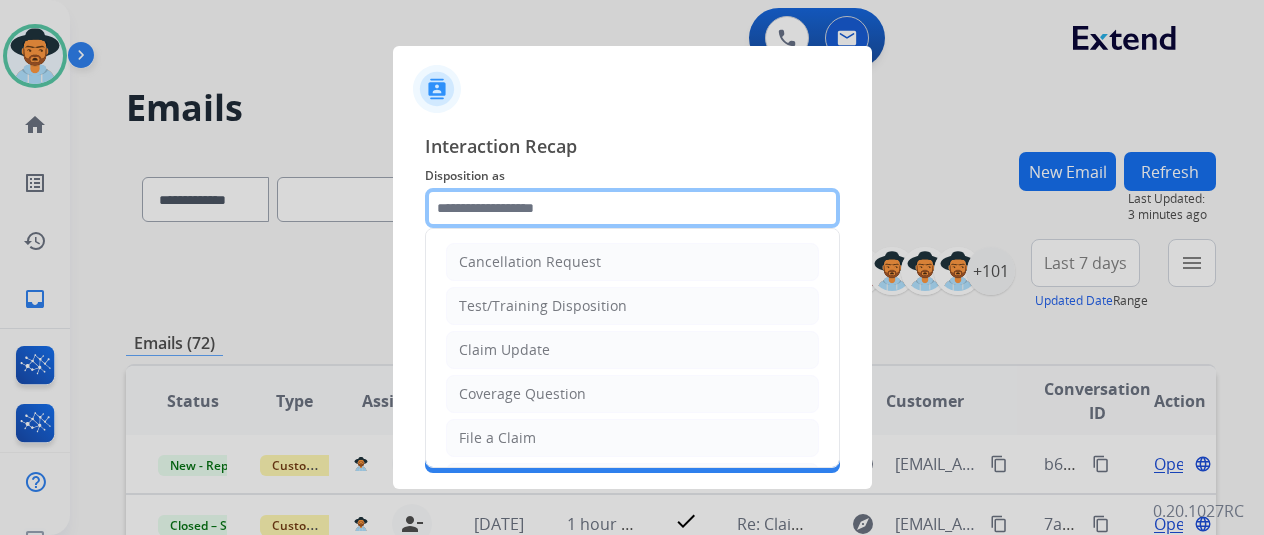 click 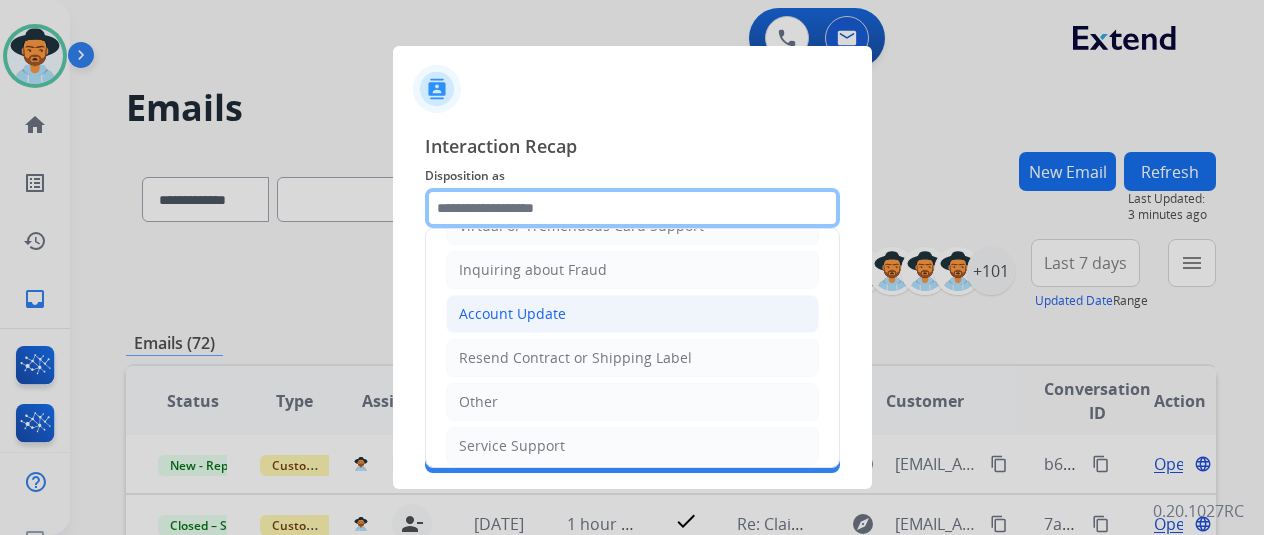 scroll, scrollTop: 303, scrollLeft: 0, axis: vertical 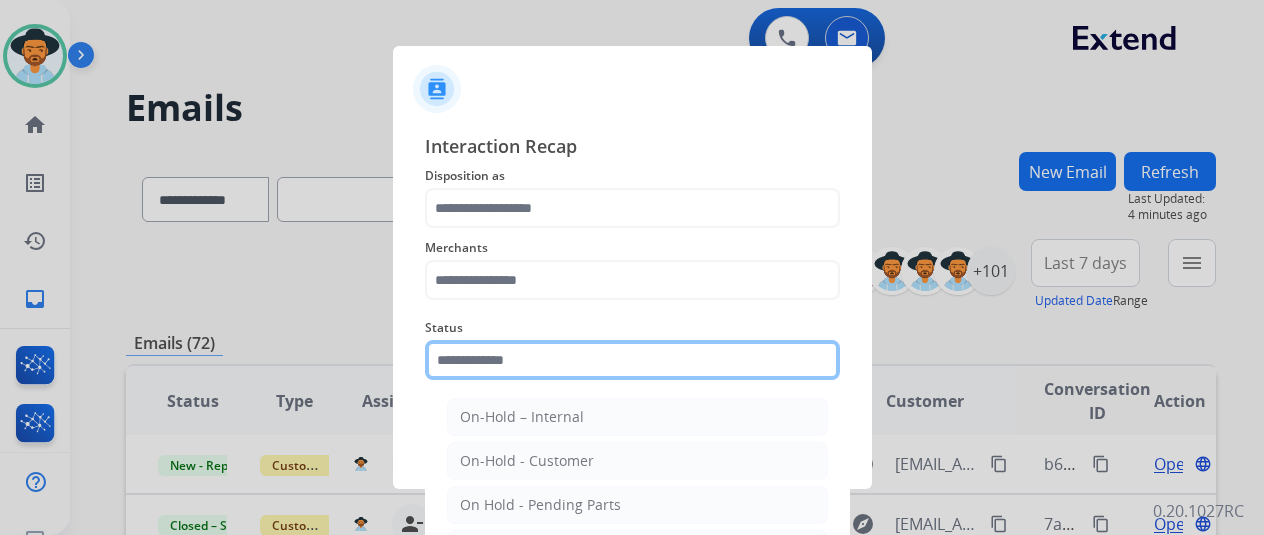 drag, startPoint x: 573, startPoint y: 346, endPoint x: 540, endPoint y: 427, distance: 87.46428 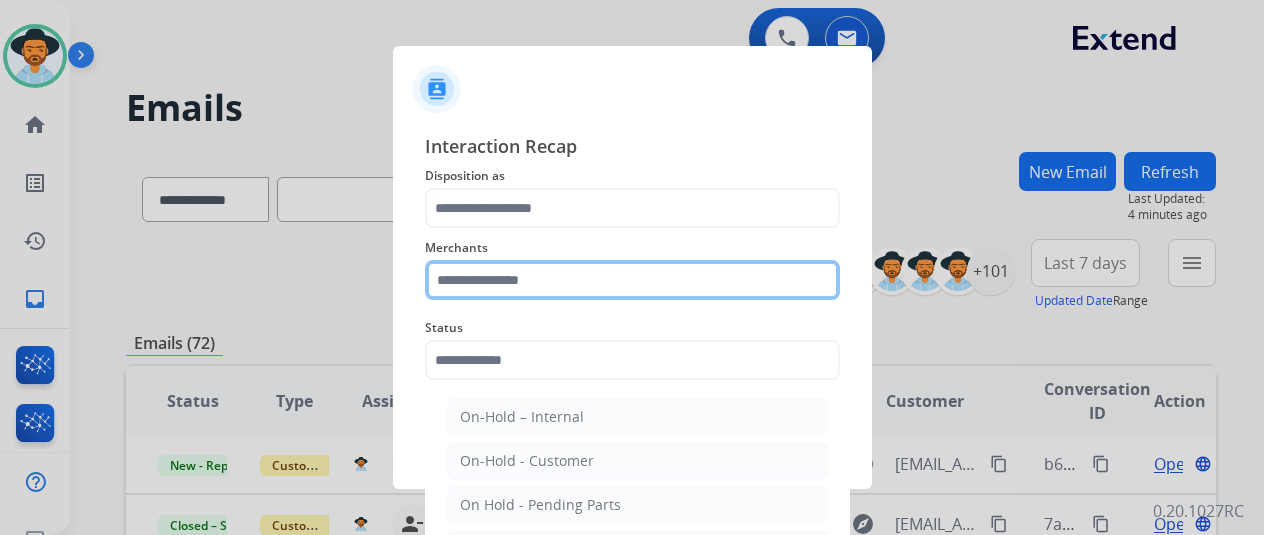 click 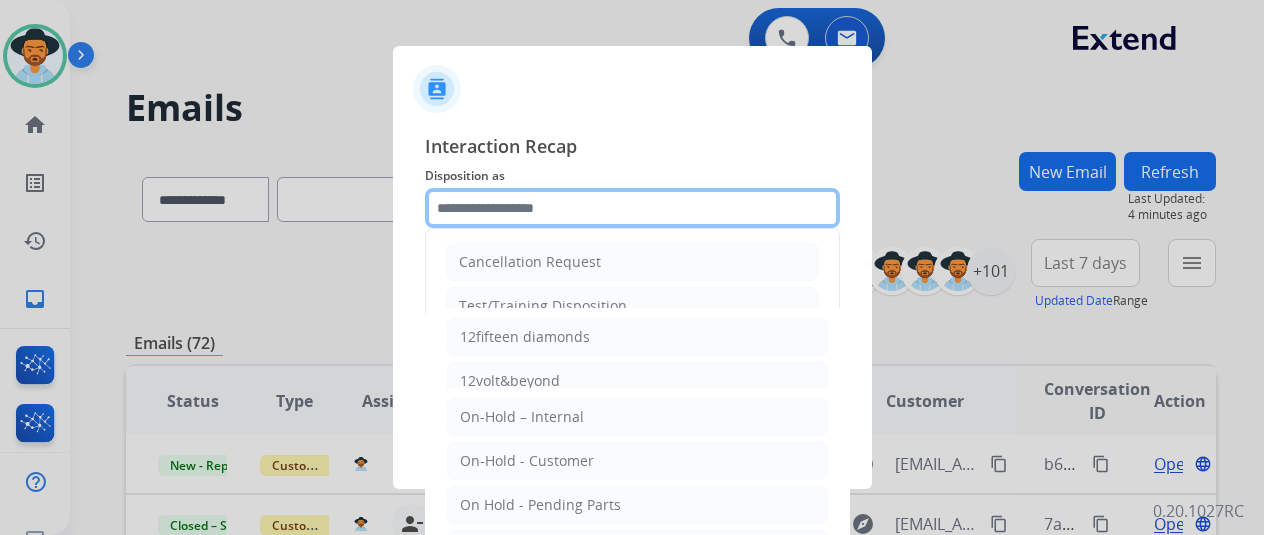 click 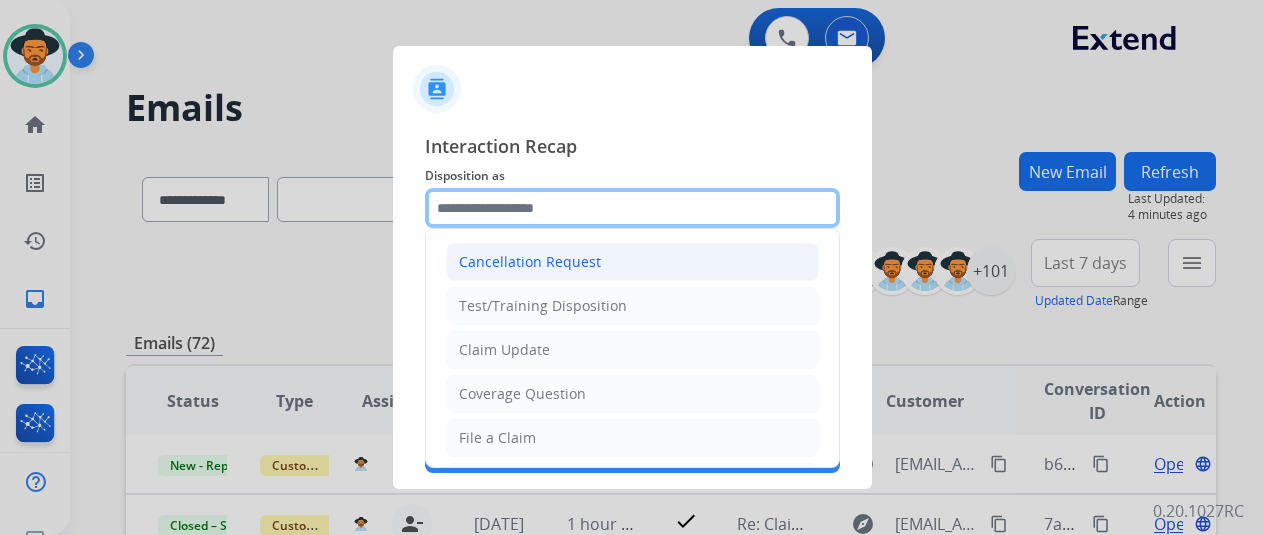 scroll, scrollTop: 303, scrollLeft: 0, axis: vertical 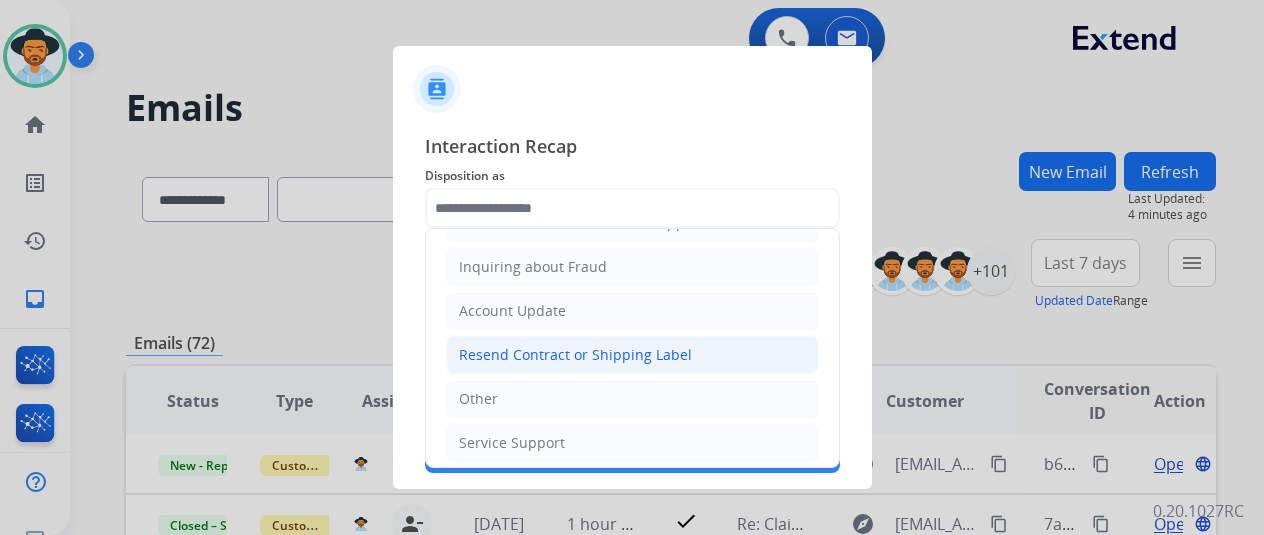 click on "Resend Contract or Shipping Label" 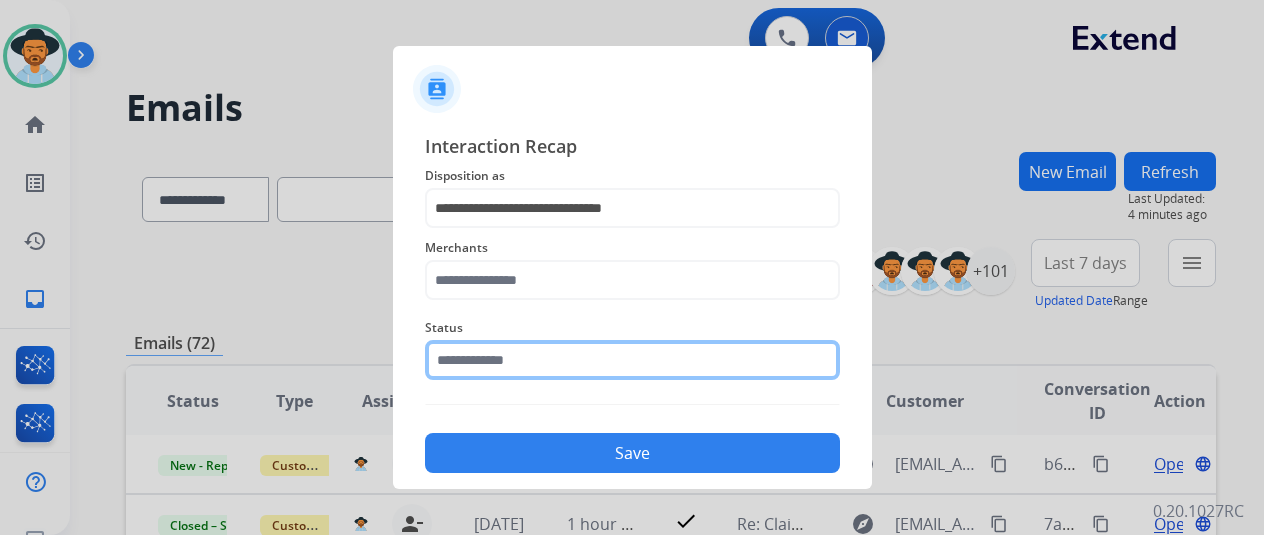 click 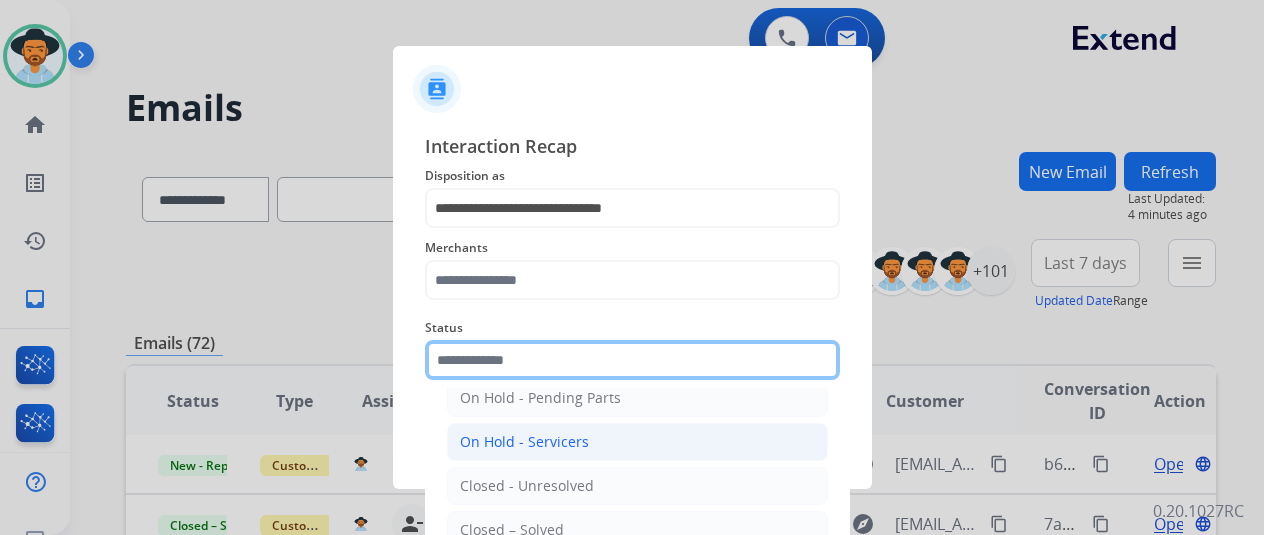 scroll, scrollTop: 114, scrollLeft: 0, axis: vertical 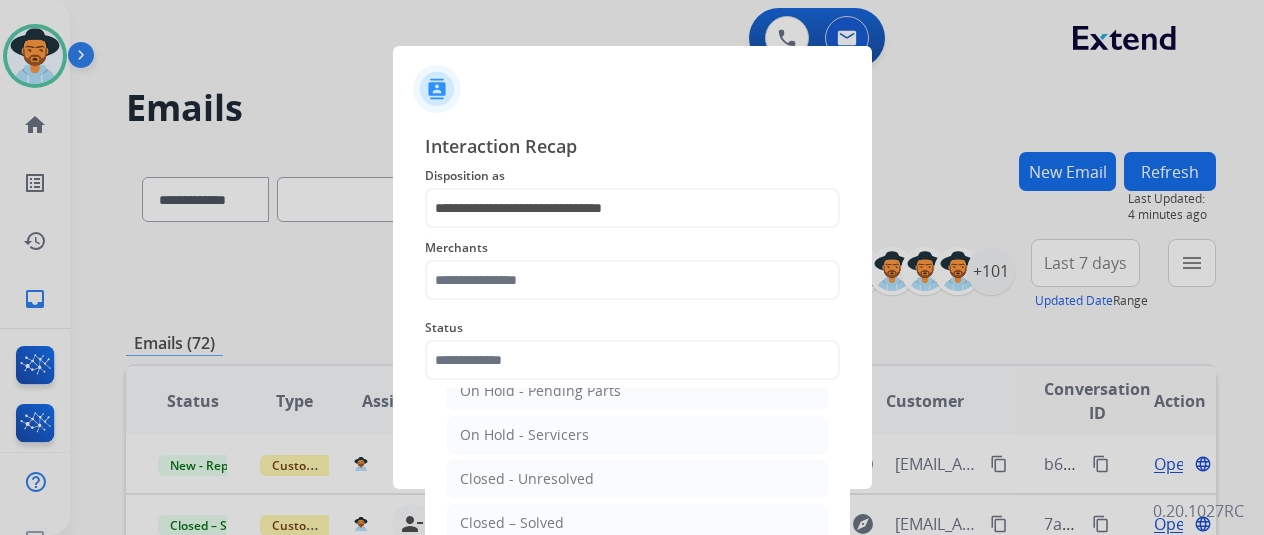 click on "Closed – Solved" 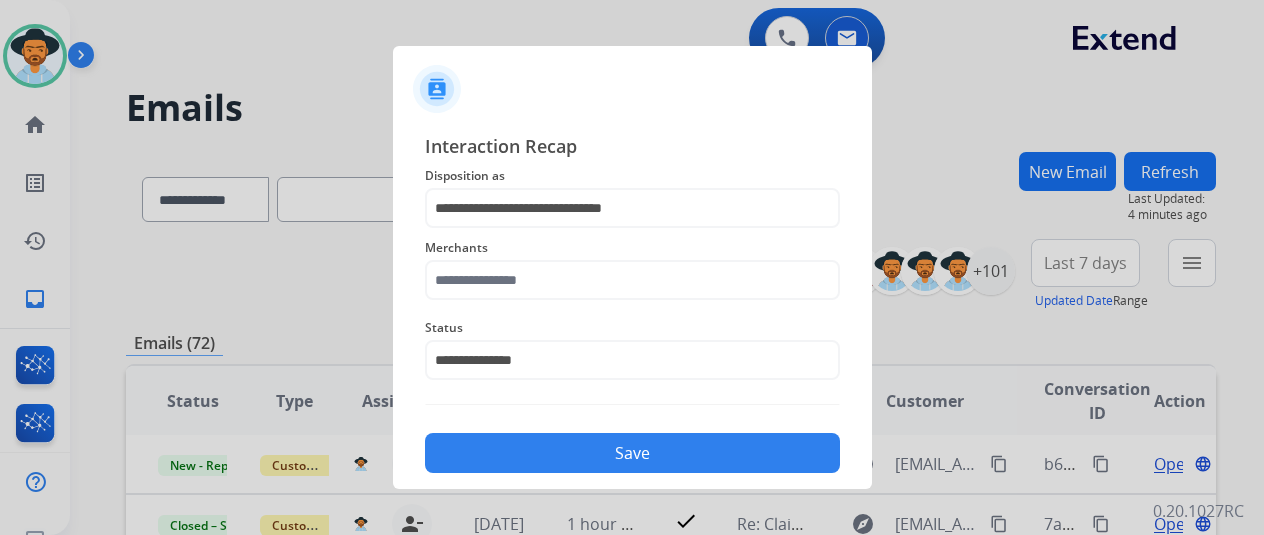 click on "Merchants" 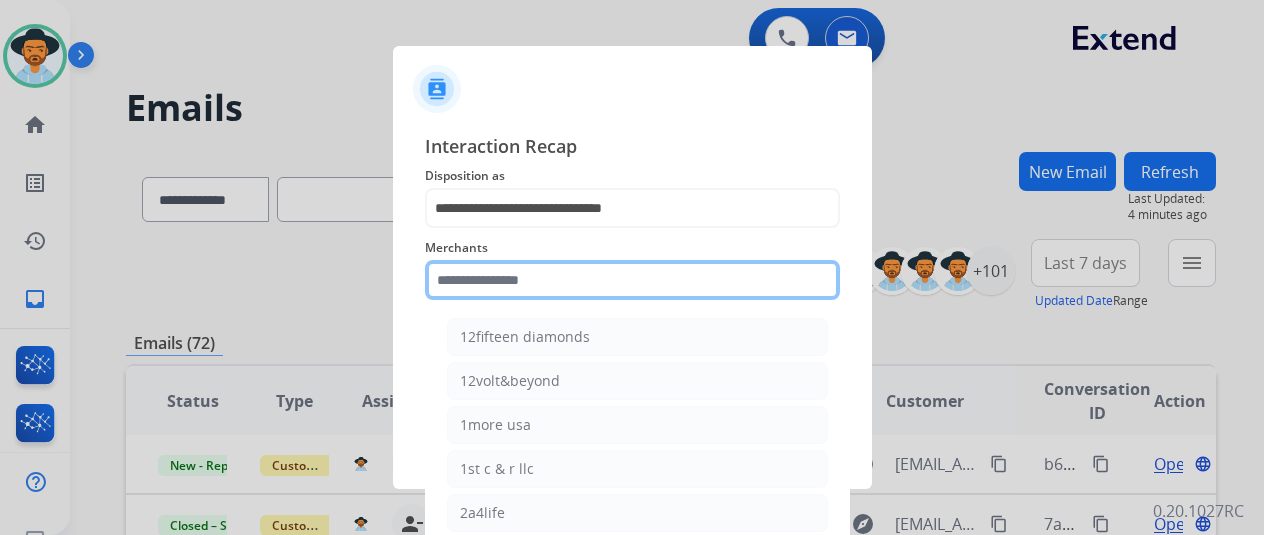 click 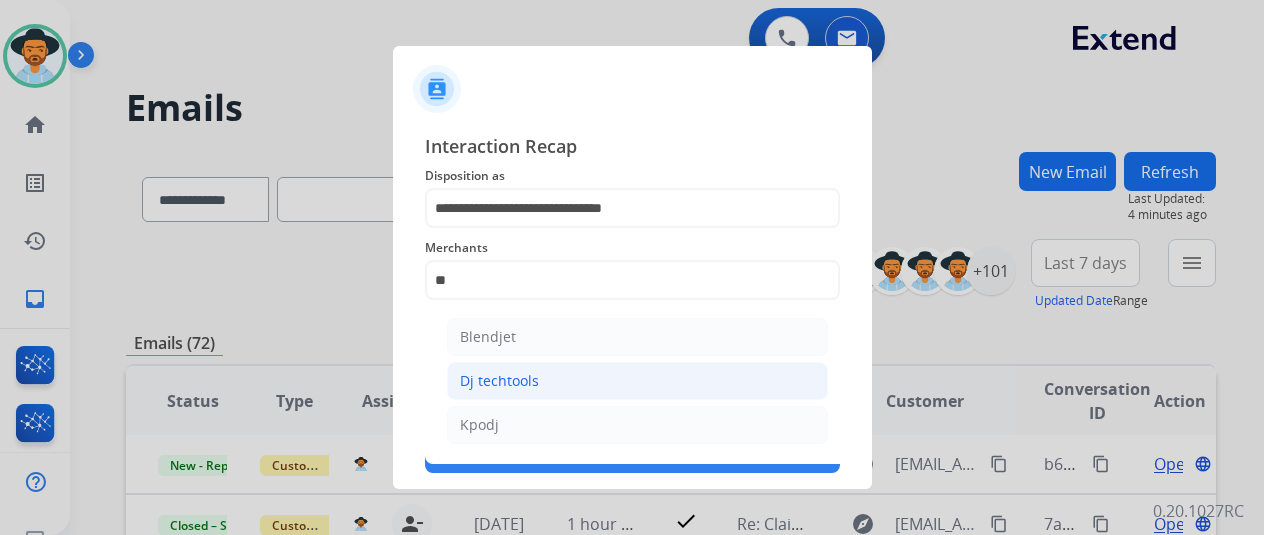 click on "Dj techtools" 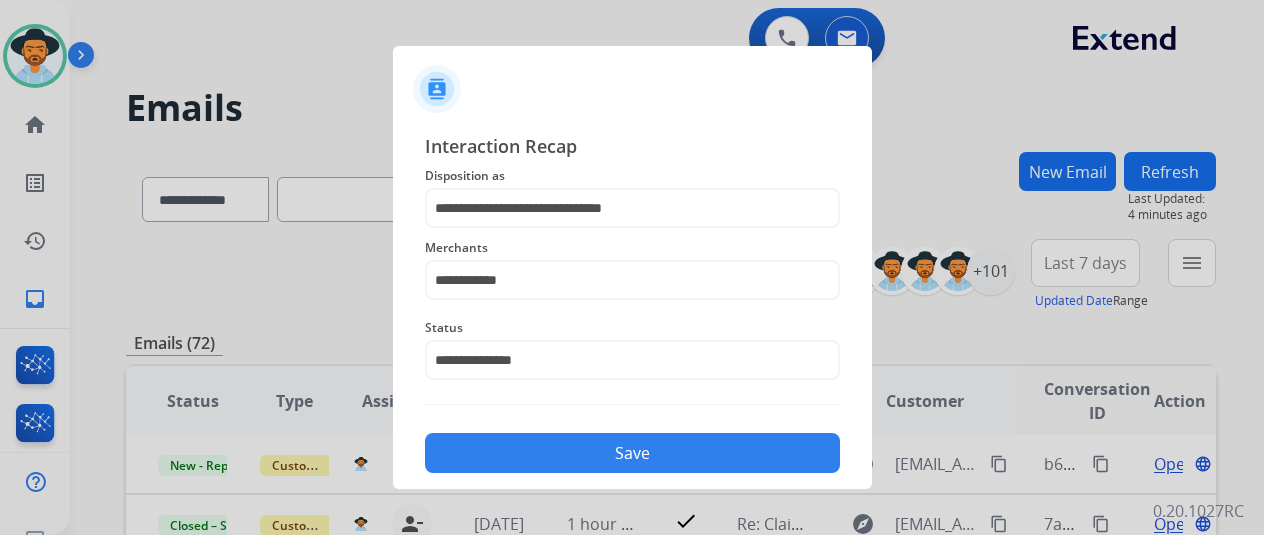click on "Save" 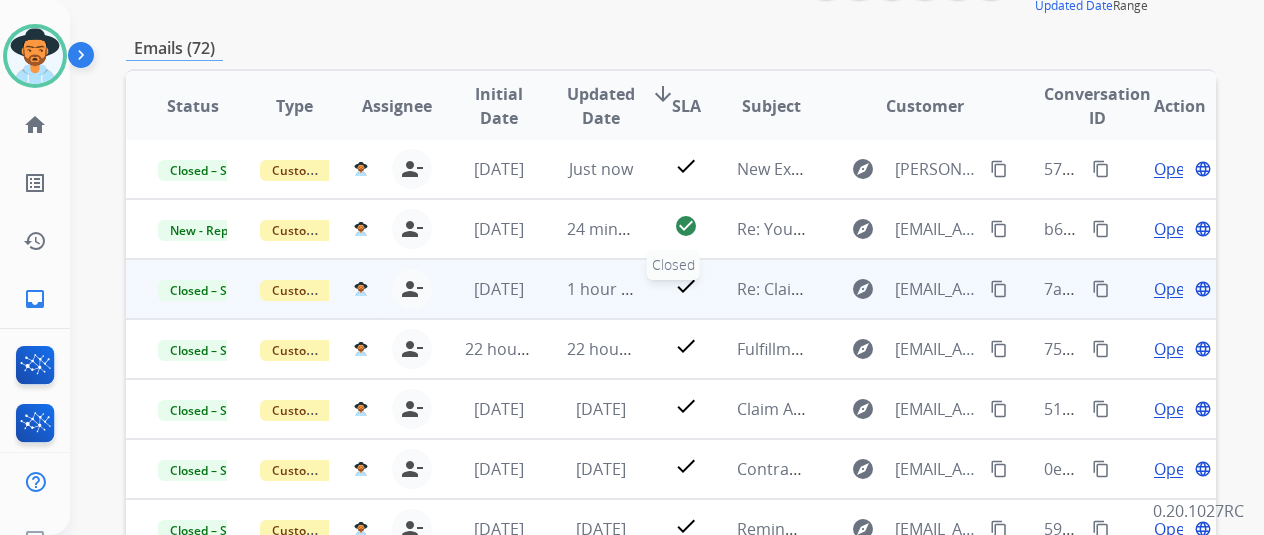 scroll, scrollTop: 300, scrollLeft: 0, axis: vertical 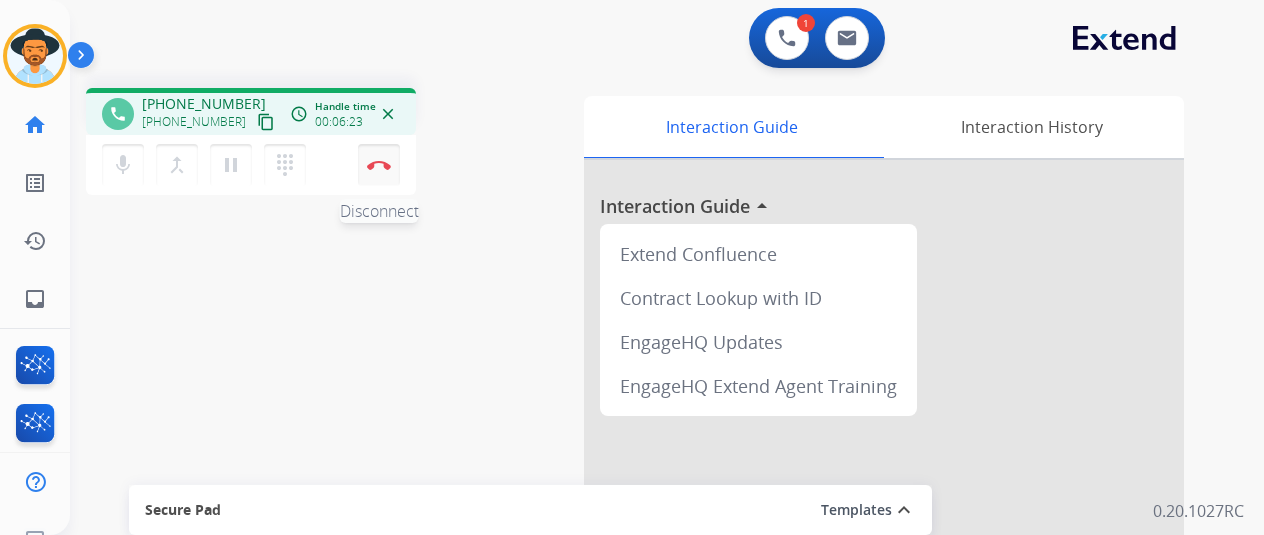 click at bounding box center (379, 165) 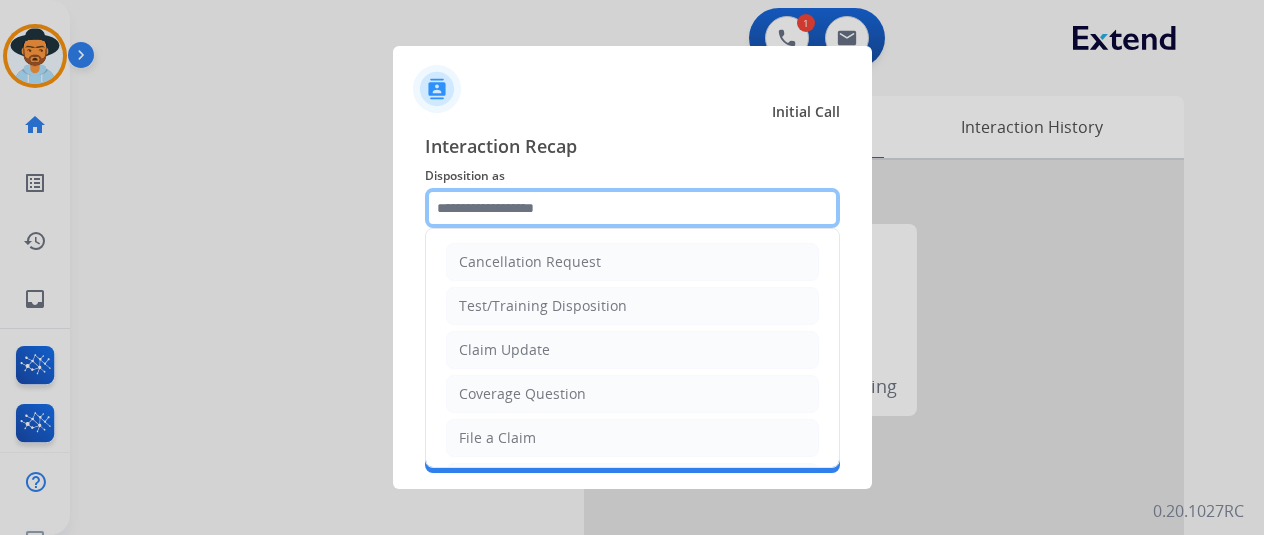click 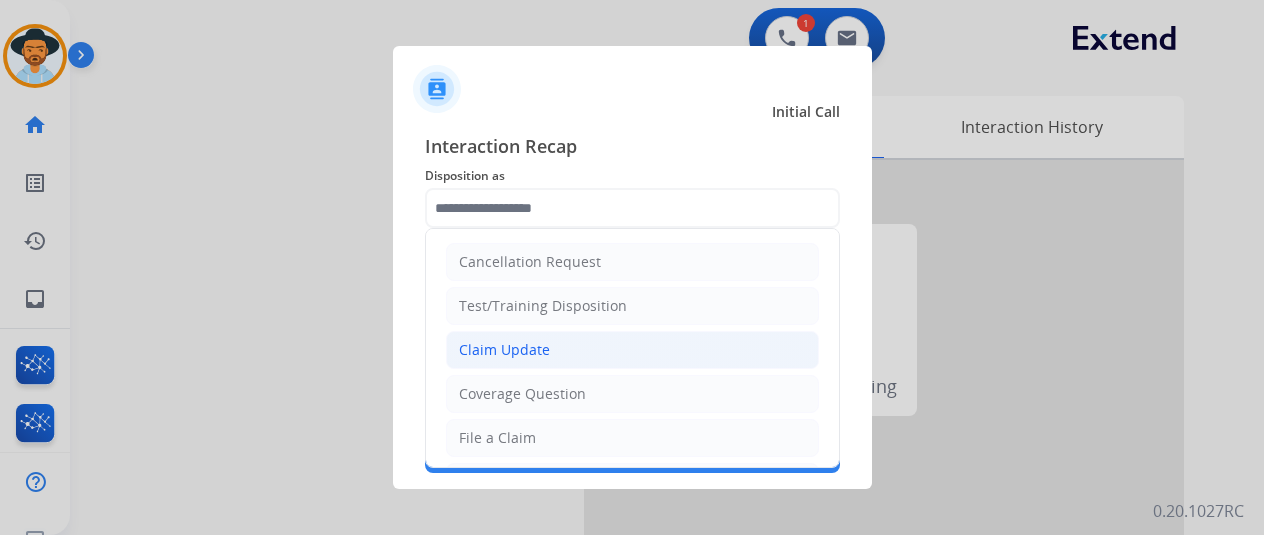 click on "Claim Update" 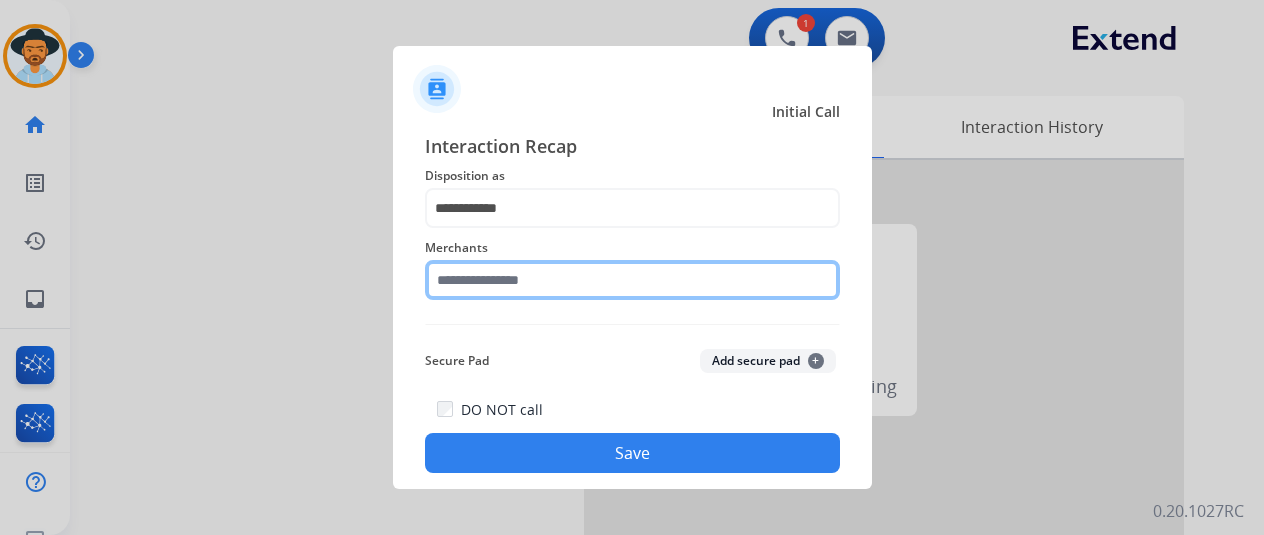 click 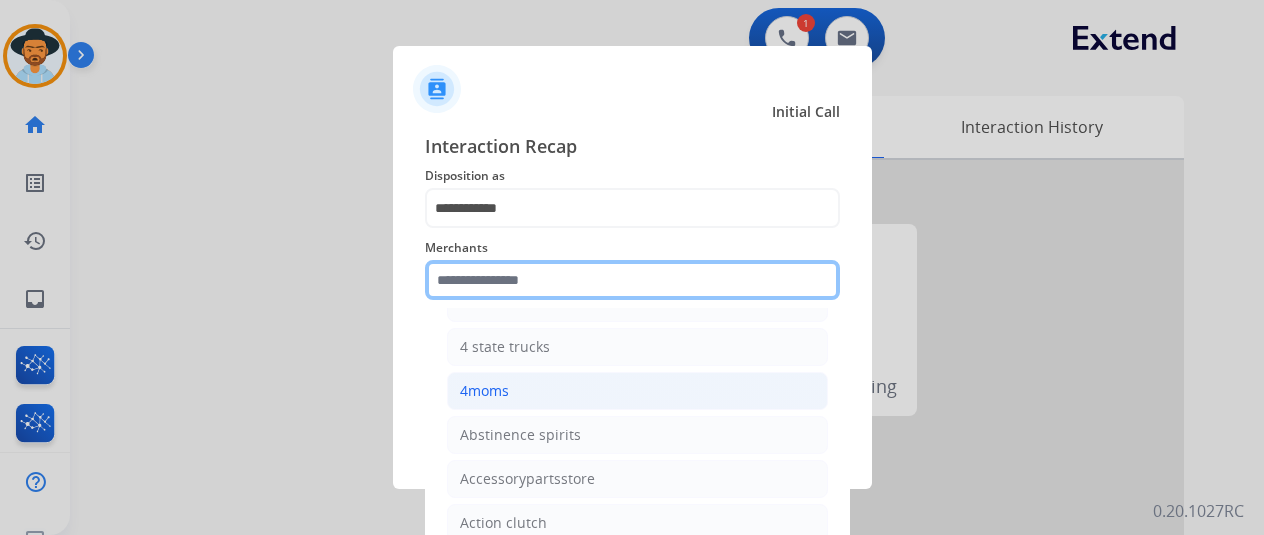 scroll, scrollTop: 500, scrollLeft: 0, axis: vertical 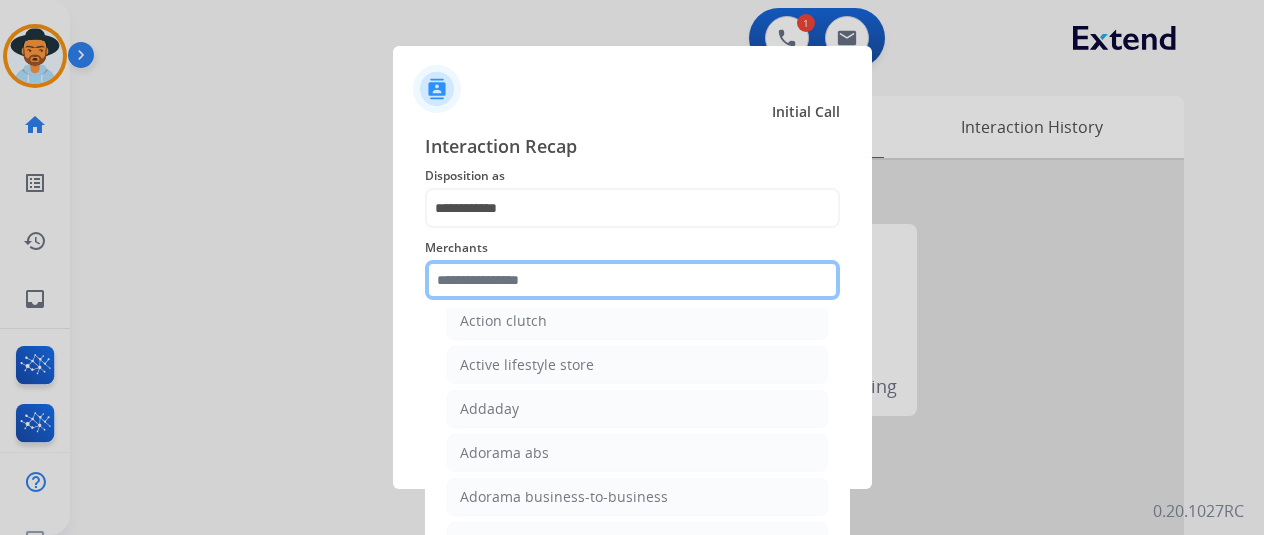 click 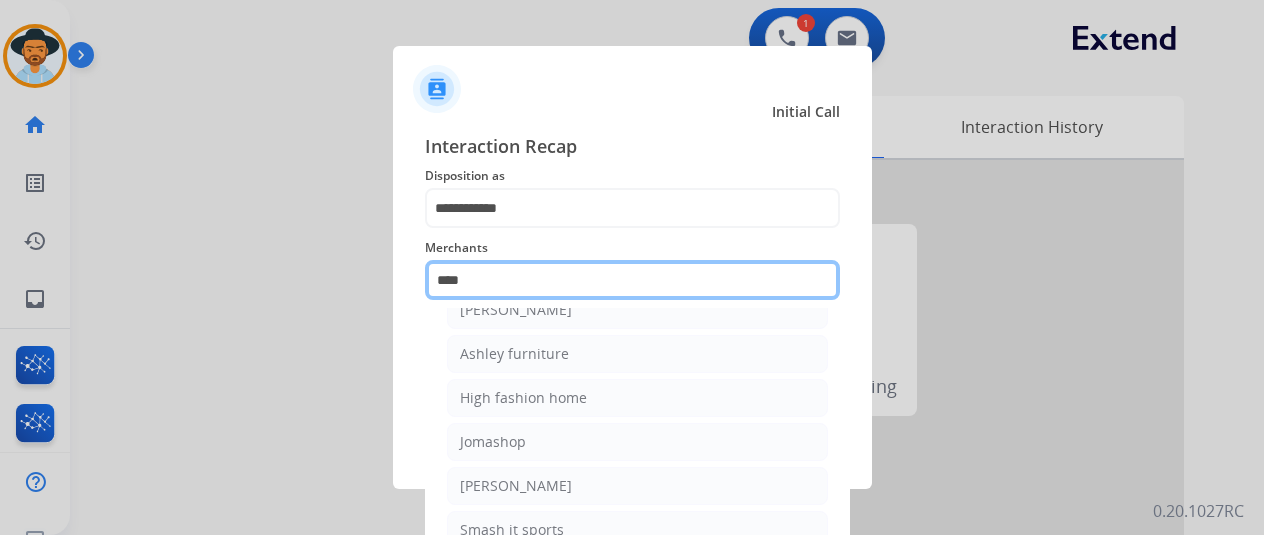 scroll, scrollTop: 0, scrollLeft: 0, axis: both 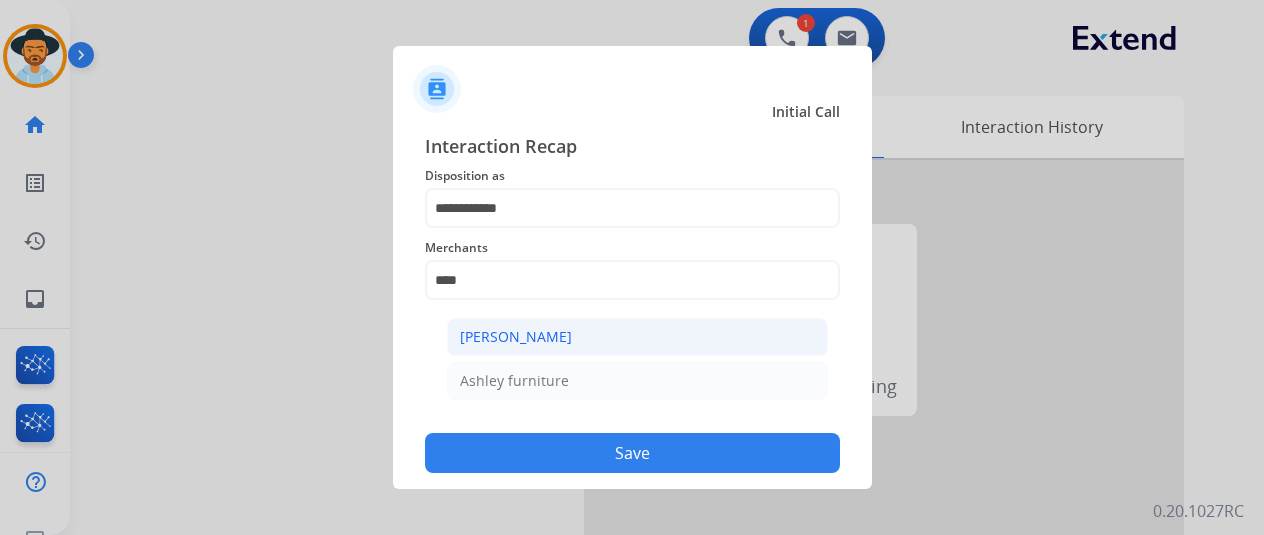 click on "[PERSON_NAME]" 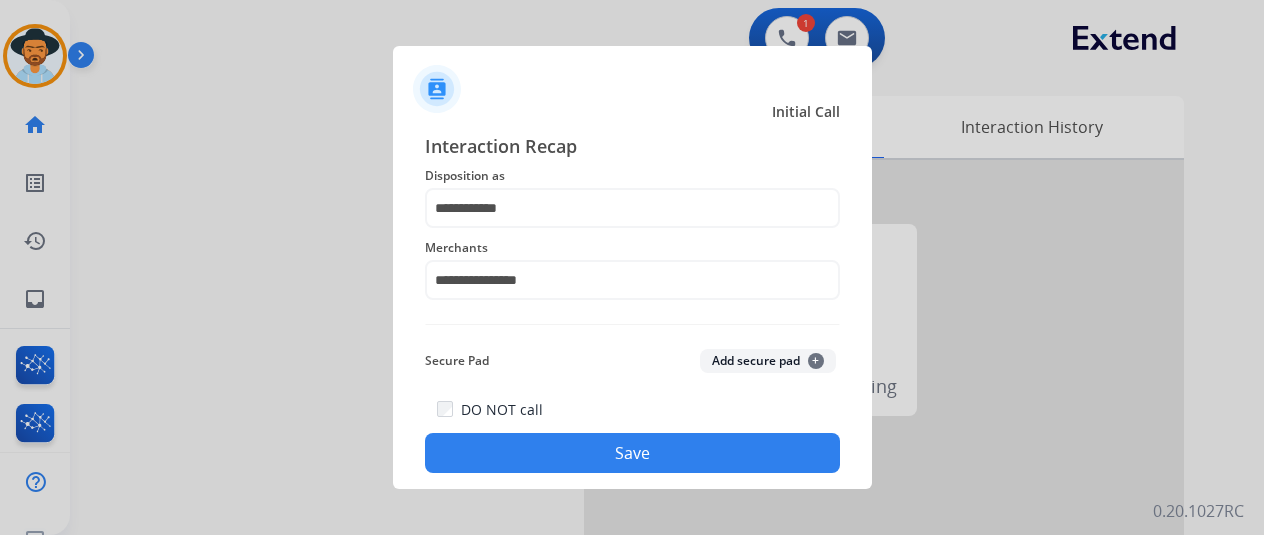 click on "Save" 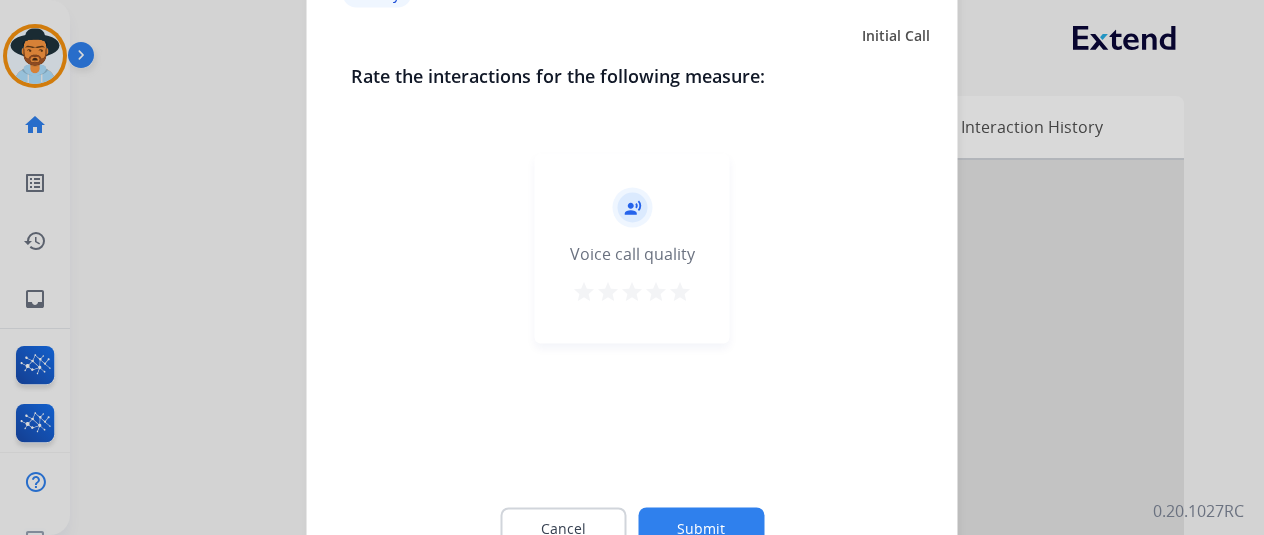 click on "record_voice_over   Voice call quality   star   star   star   star   star" 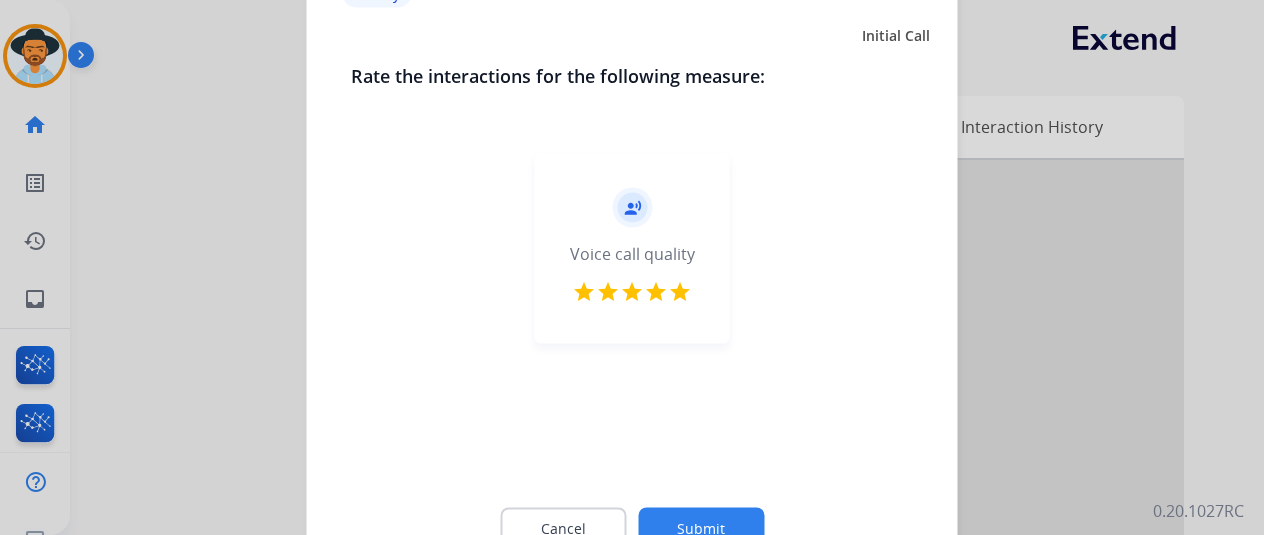 click on "Cancel Submit" 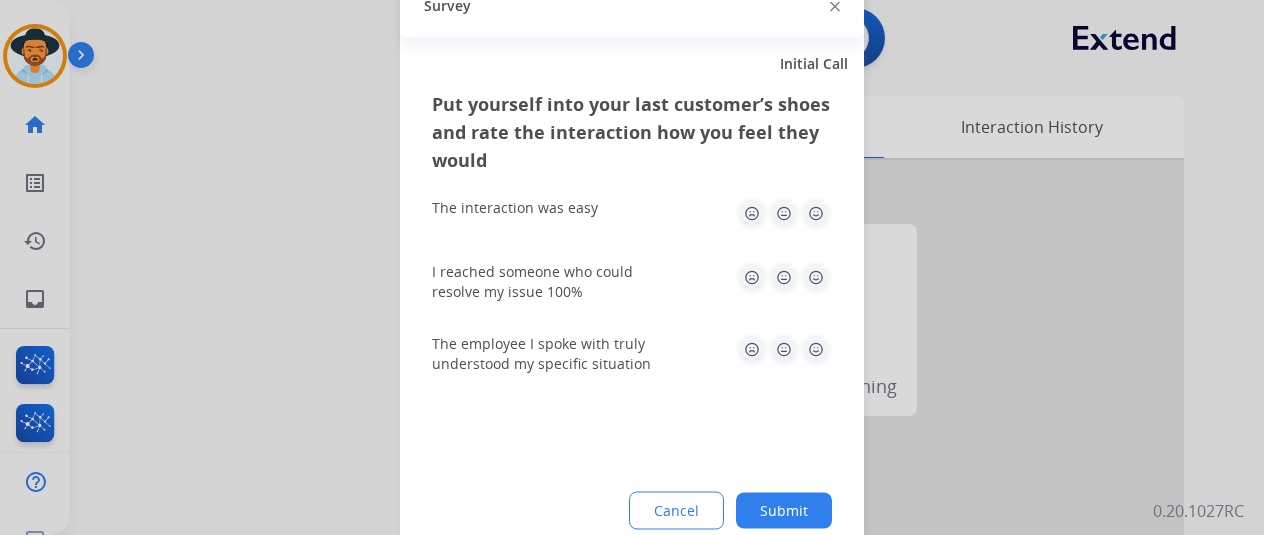 click 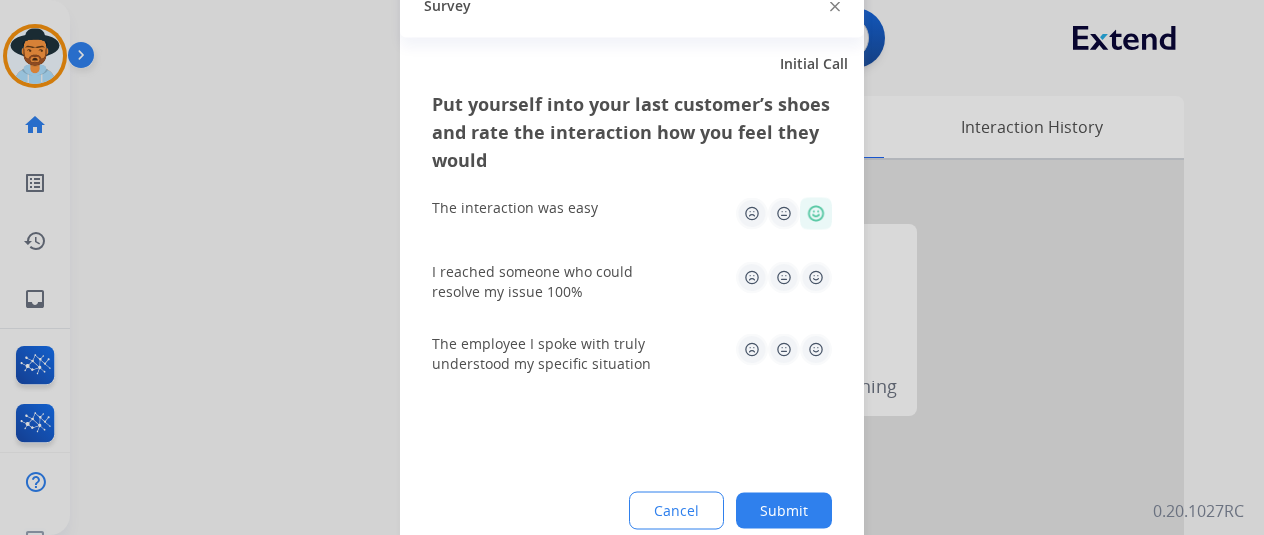 click 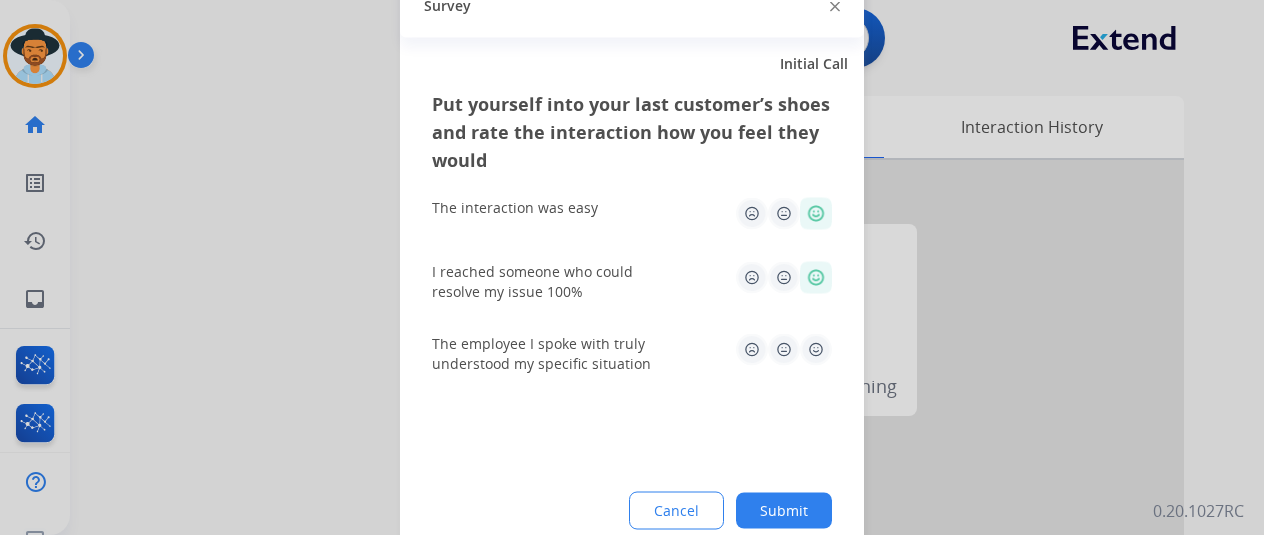 drag, startPoint x: 819, startPoint y: 322, endPoint x: 812, endPoint y: 384, distance: 62.39391 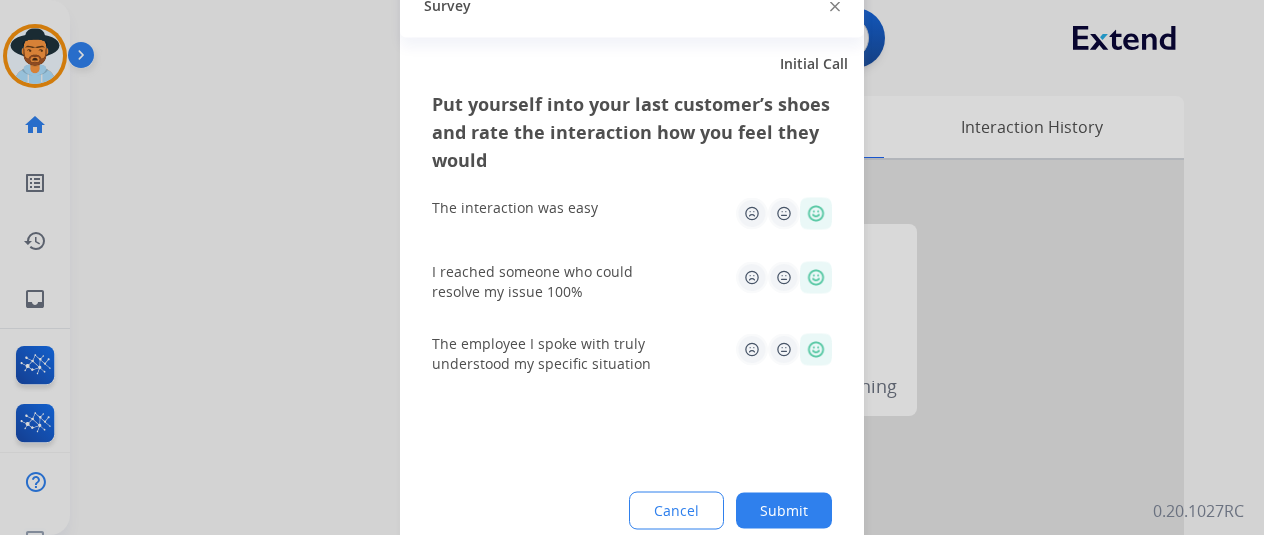 click on "Submit" 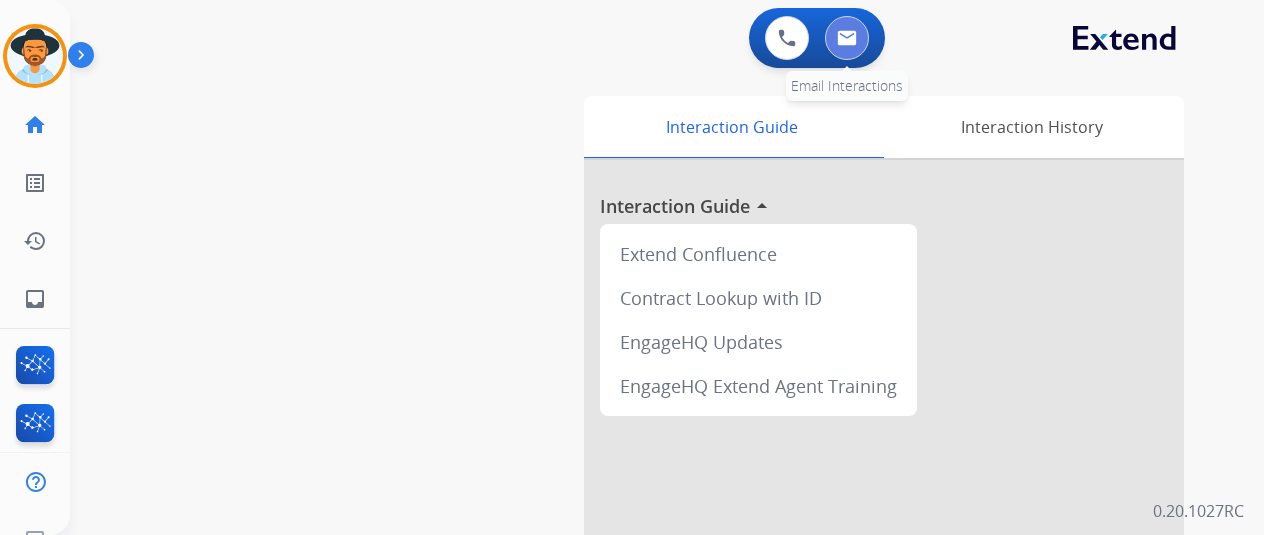 click at bounding box center (847, 38) 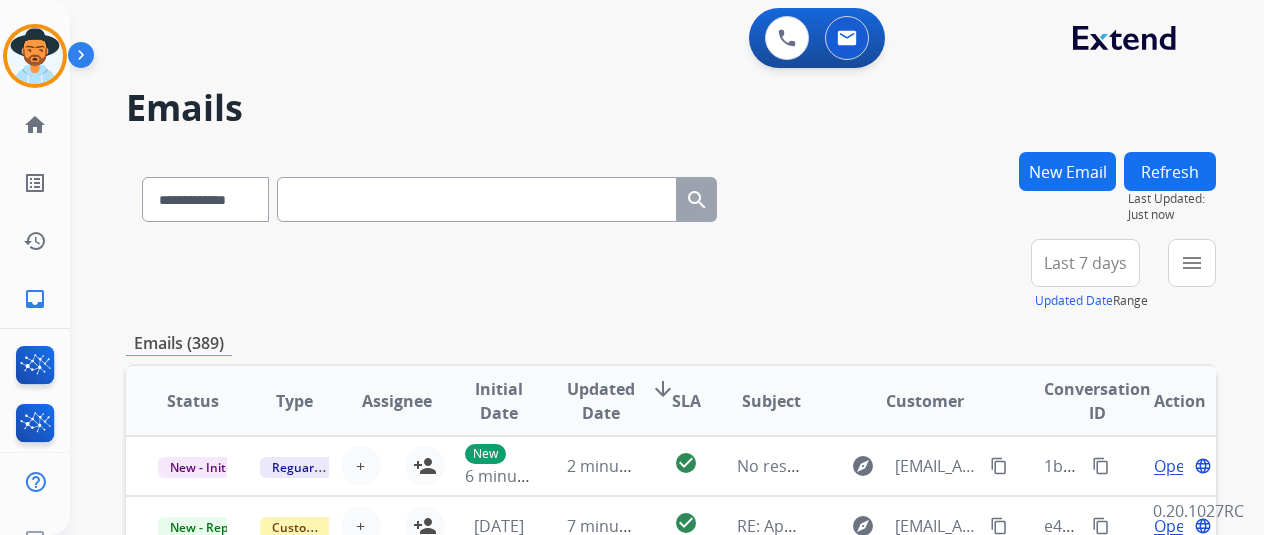 click on "New Email" at bounding box center (1067, 171) 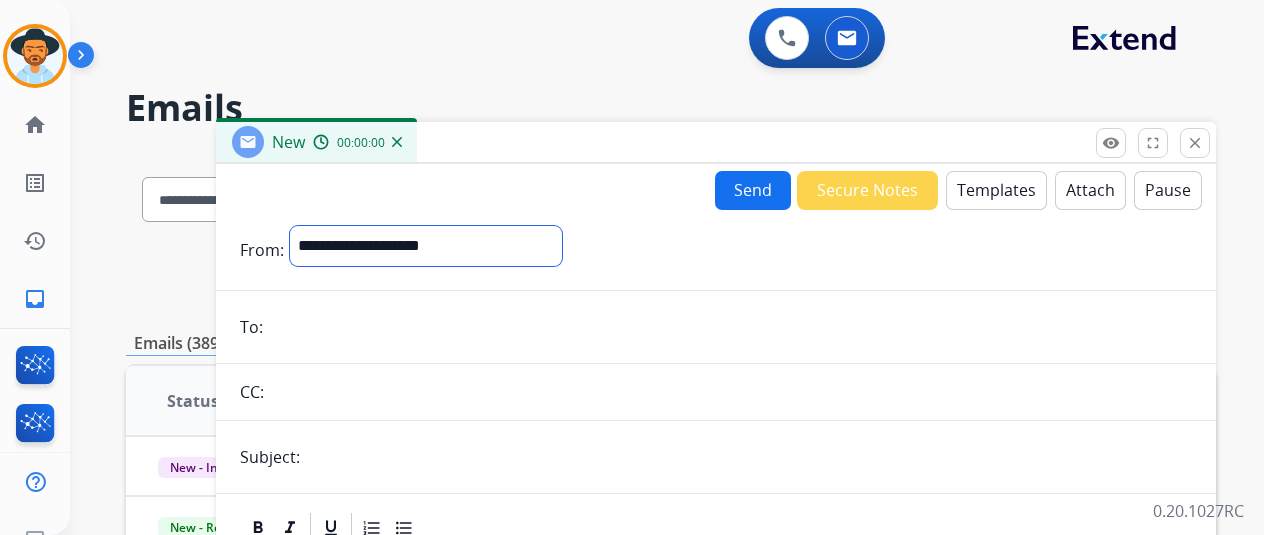 click on "**********" at bounding box center (426, 246) 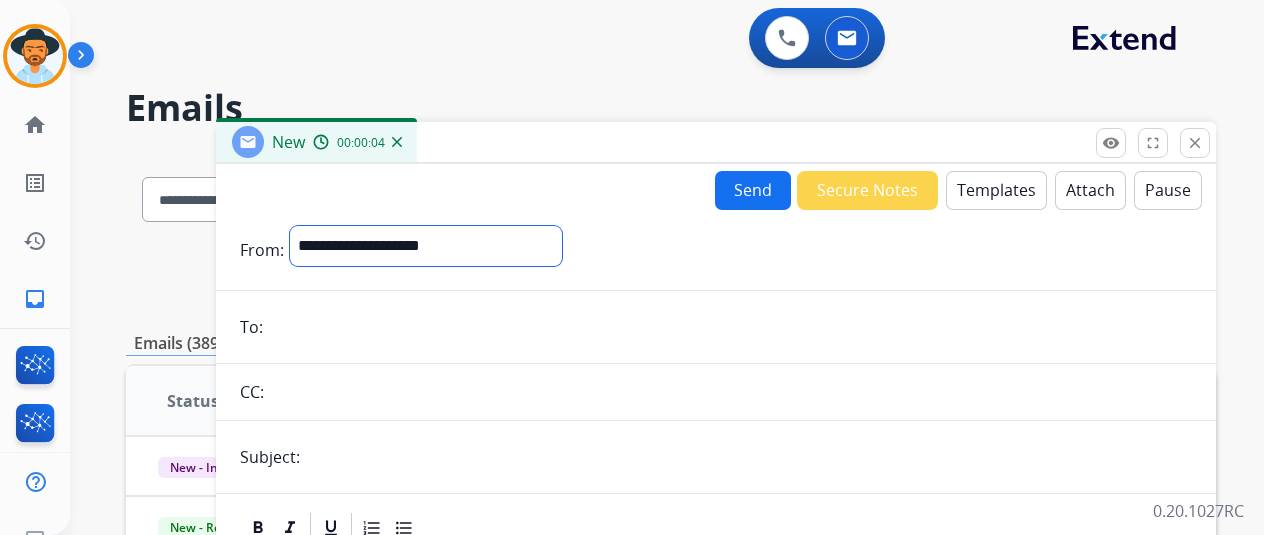 select on "**********" 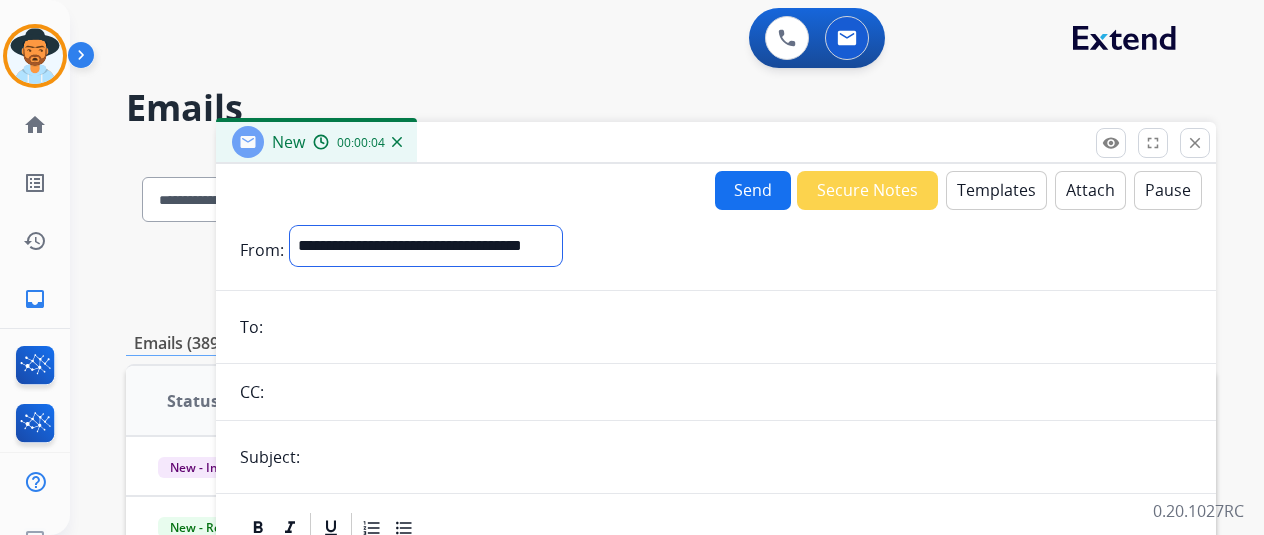 click on "**********" at bounding box center (426, 246) 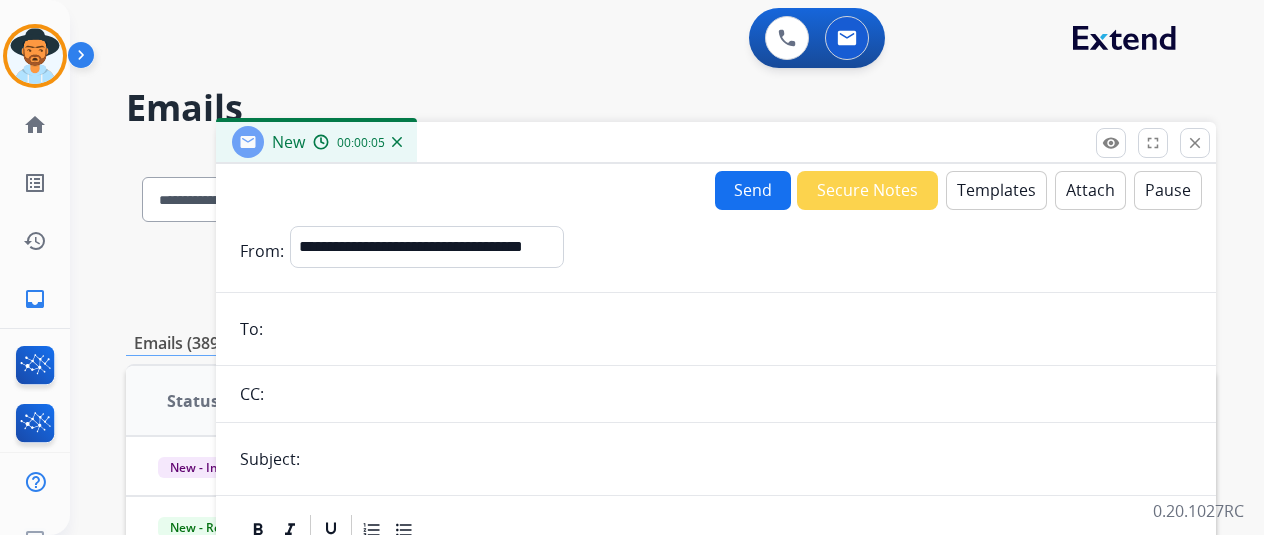 click on "Templates" at bounding box center (996, 190) 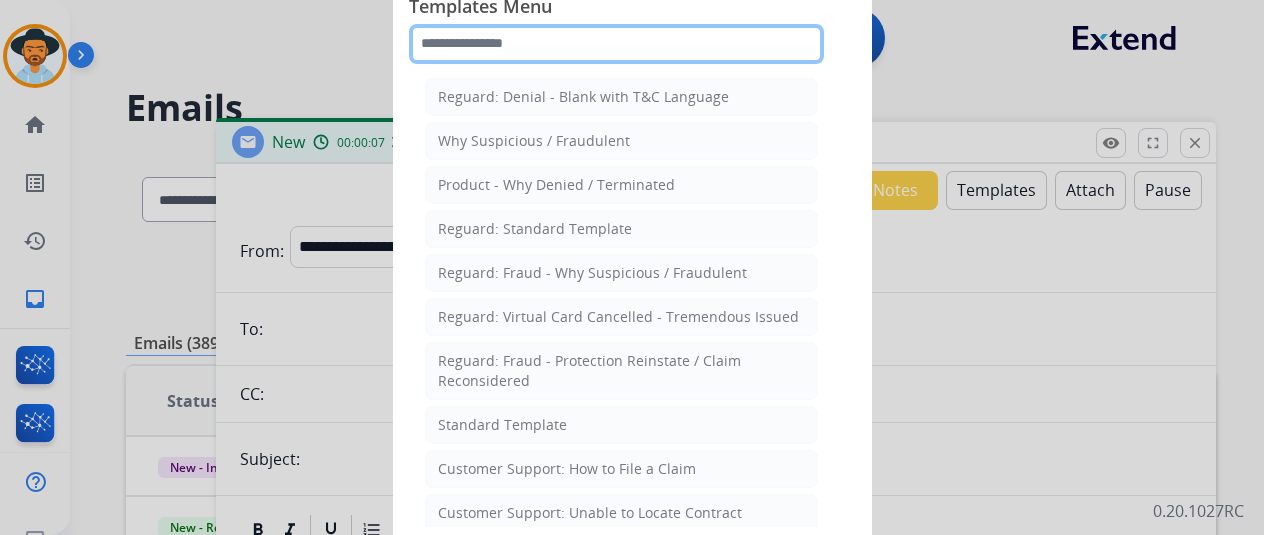click 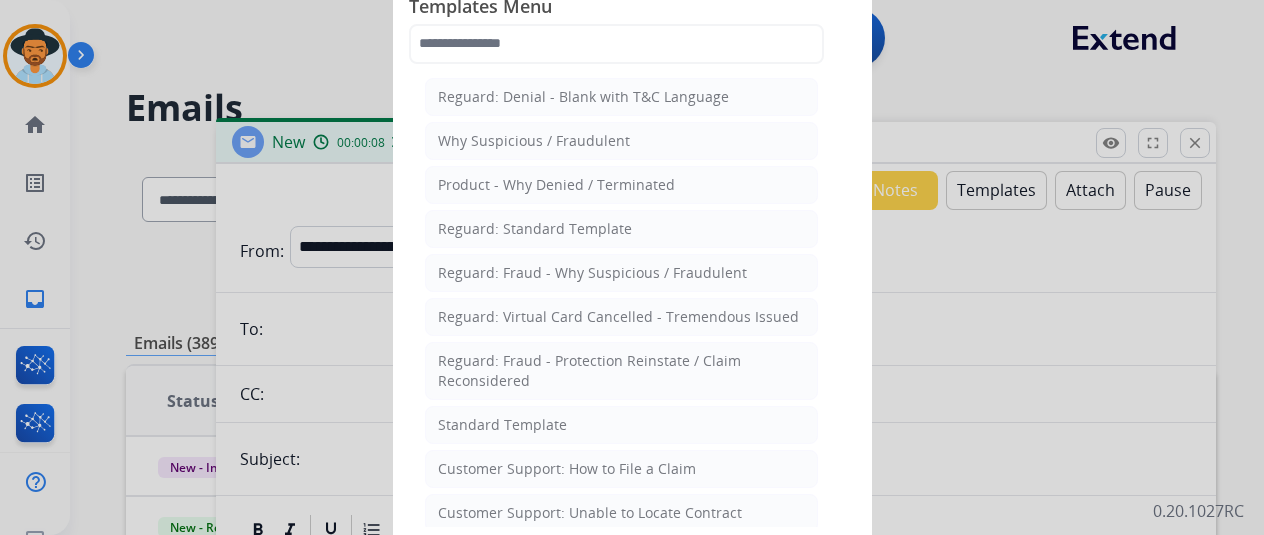 click on "Reguard: Denial - Blank with T&C Language" 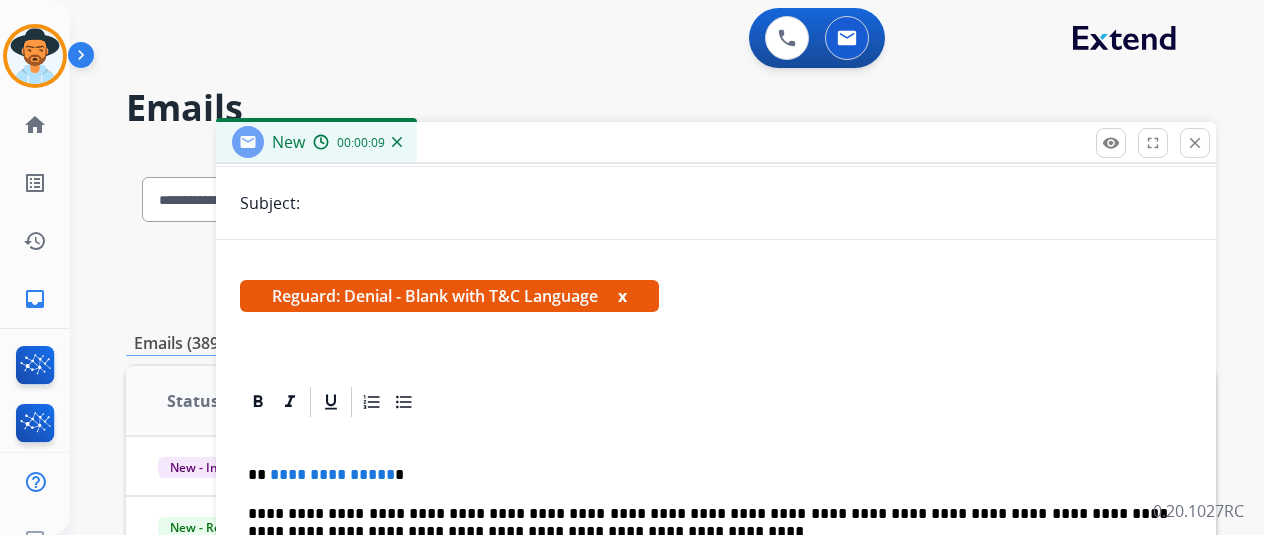 scroll, scrollTop: 263, scrollLeft: 0, axis: vertical 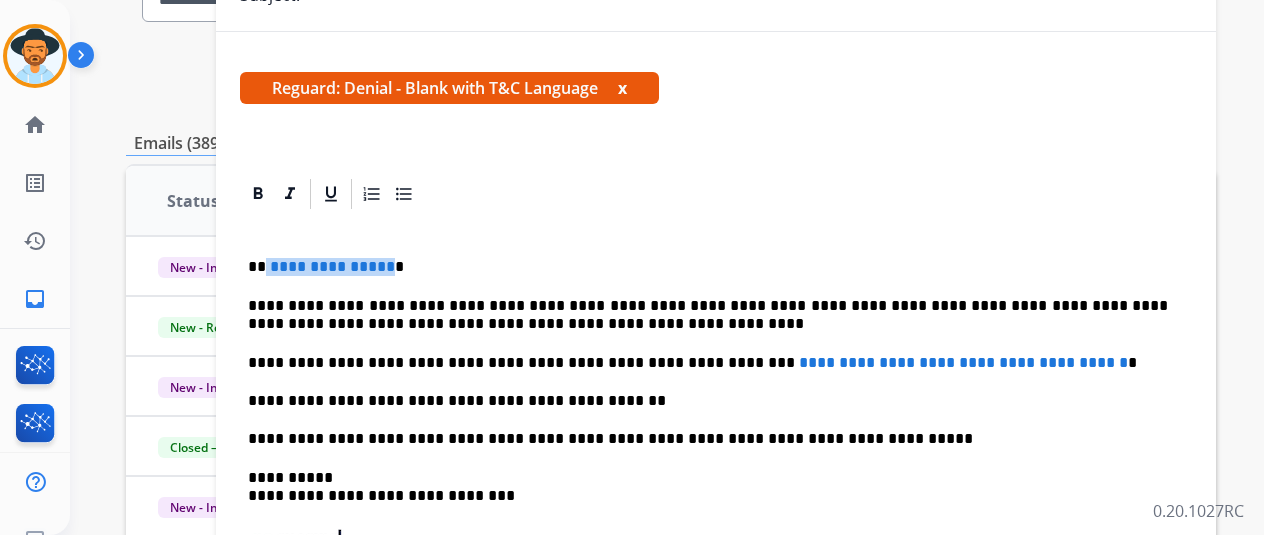 drag, startPoint x: 400, startPoint y: 265, endPoint x: 702, endPoint y: 105, distance: 341.766 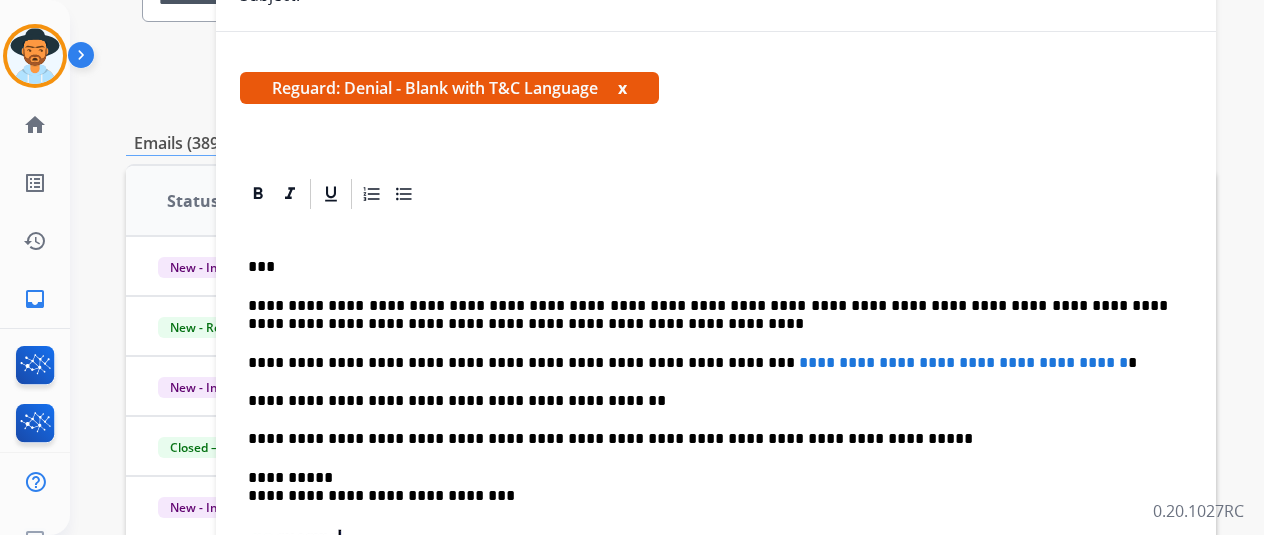 type 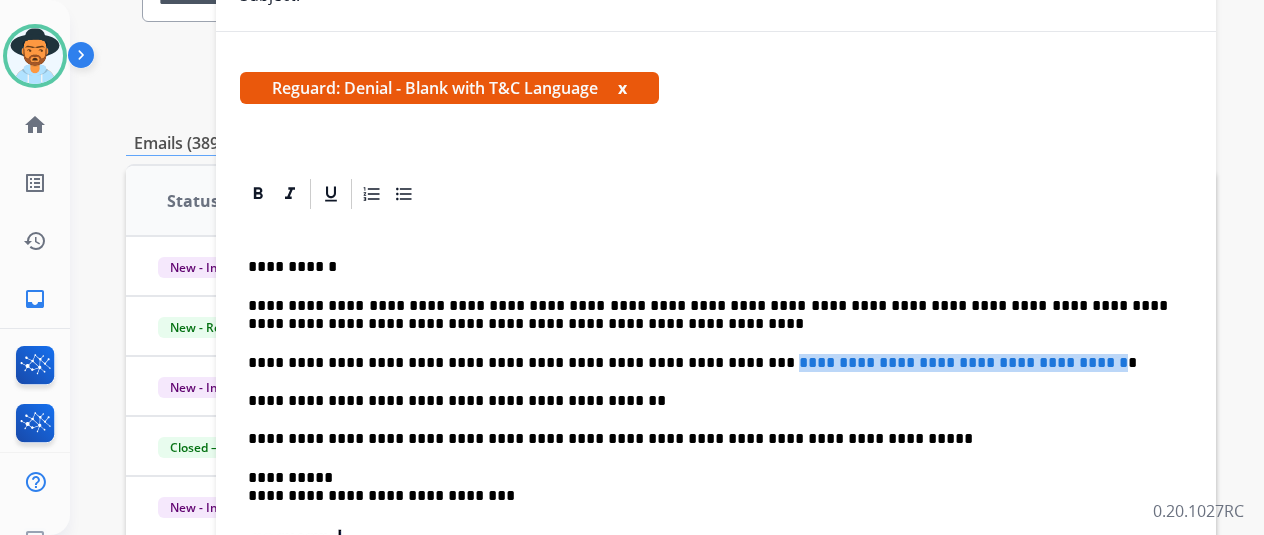 drag, startPoint x: 704, startPoint y: 357, endPoint x: 1093, endPoint y: 359, distance: 389.00513 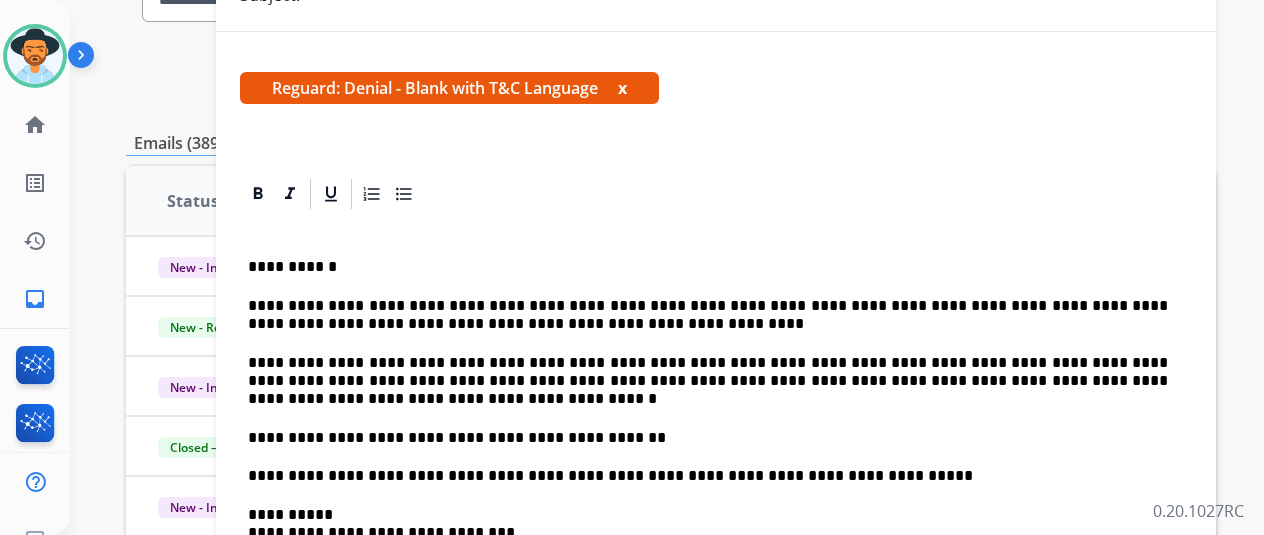 click on "**********" at bounding box center (708, 381) 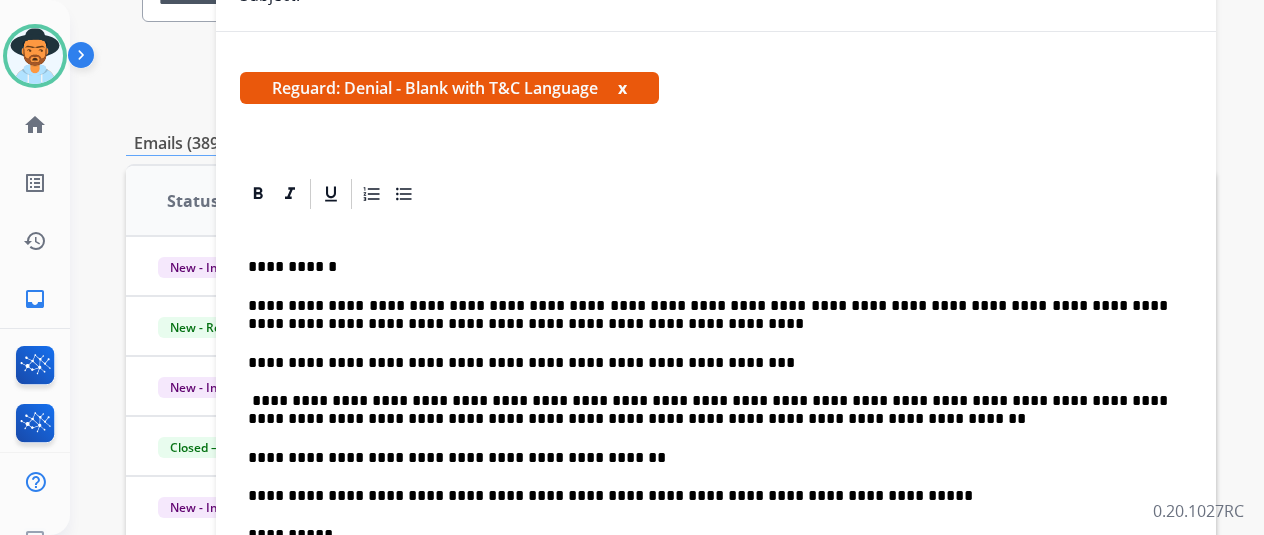 click on "**********" at bounding box center [716, 485] 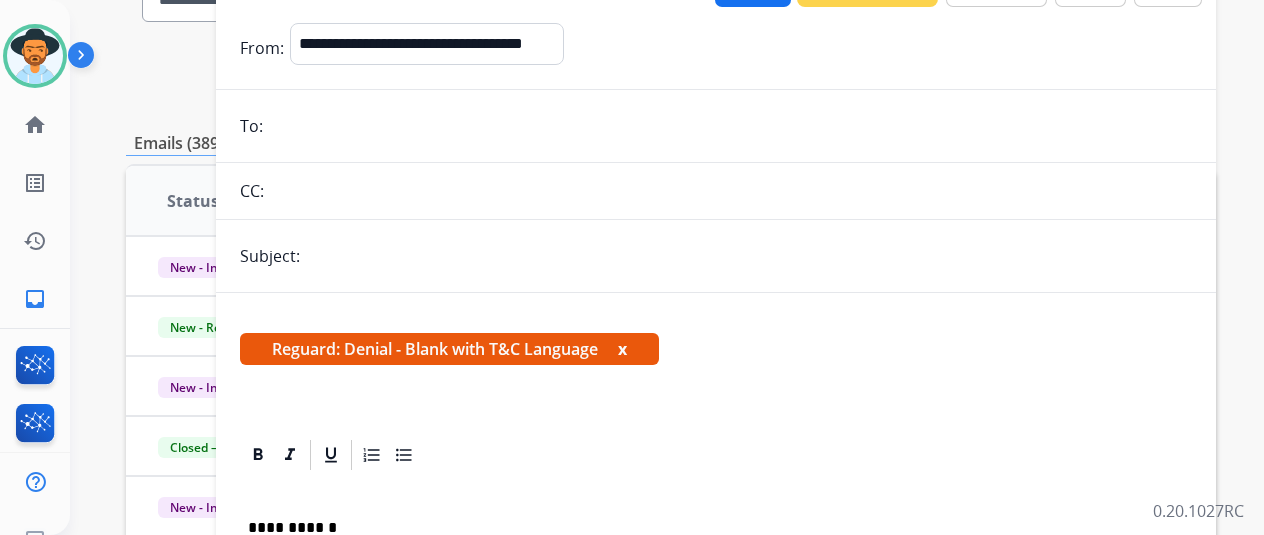 scroll, scrollTop: 0, scrollLeft: 0, axis: both 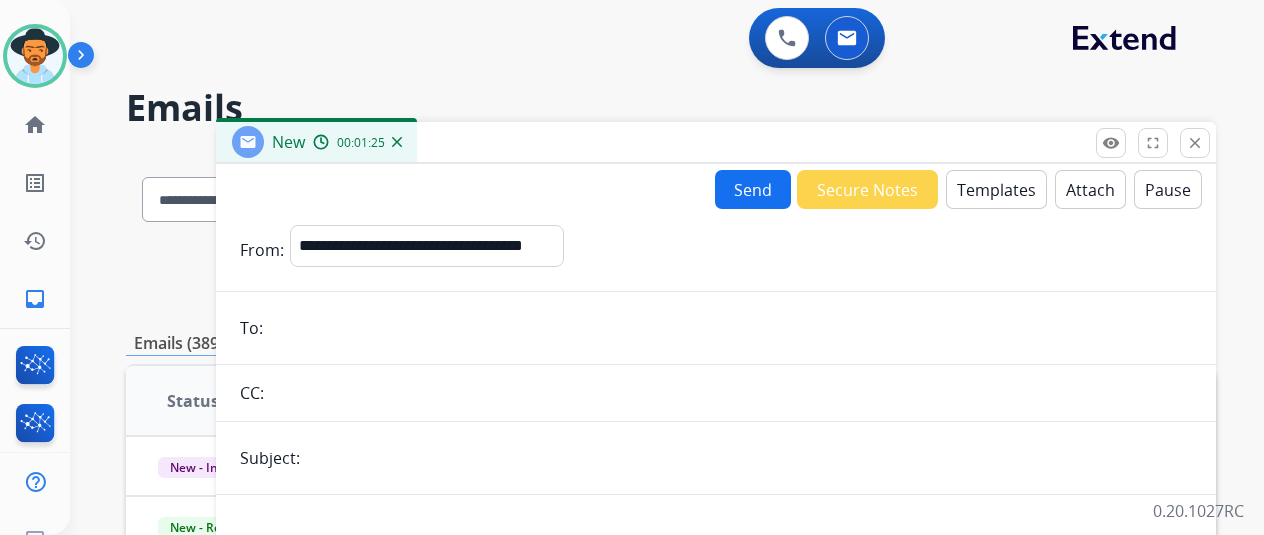 click on "Attach" at bounding box center [1090, 189] 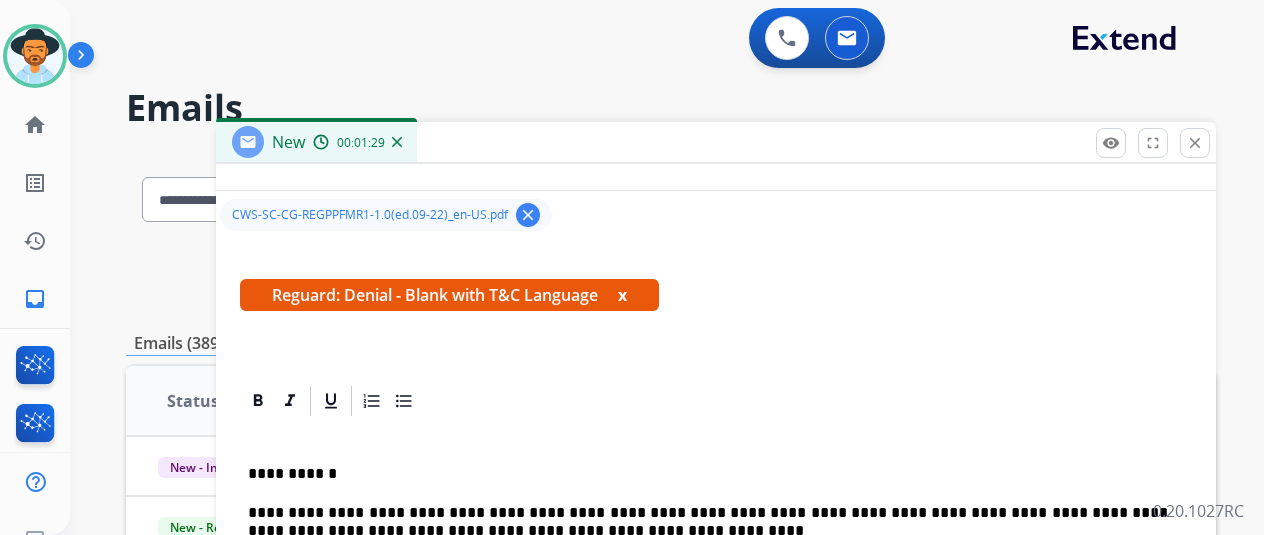 scroll, scrollTop: 368, scrollLeft: 0, axis: vertical 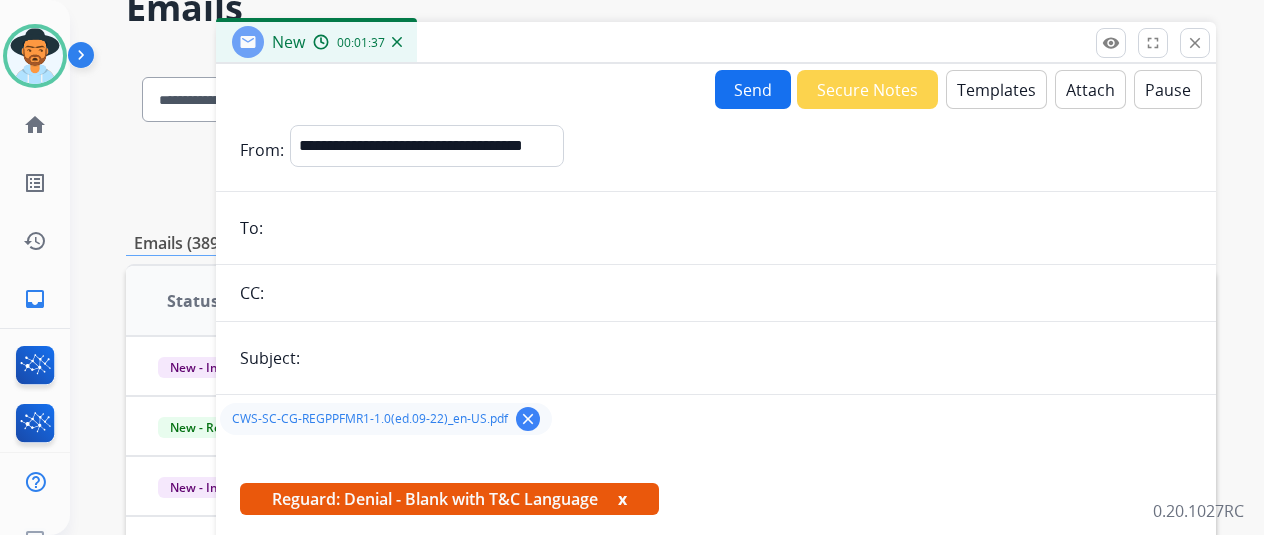 click on "Send" at bounding box center (753, 89) 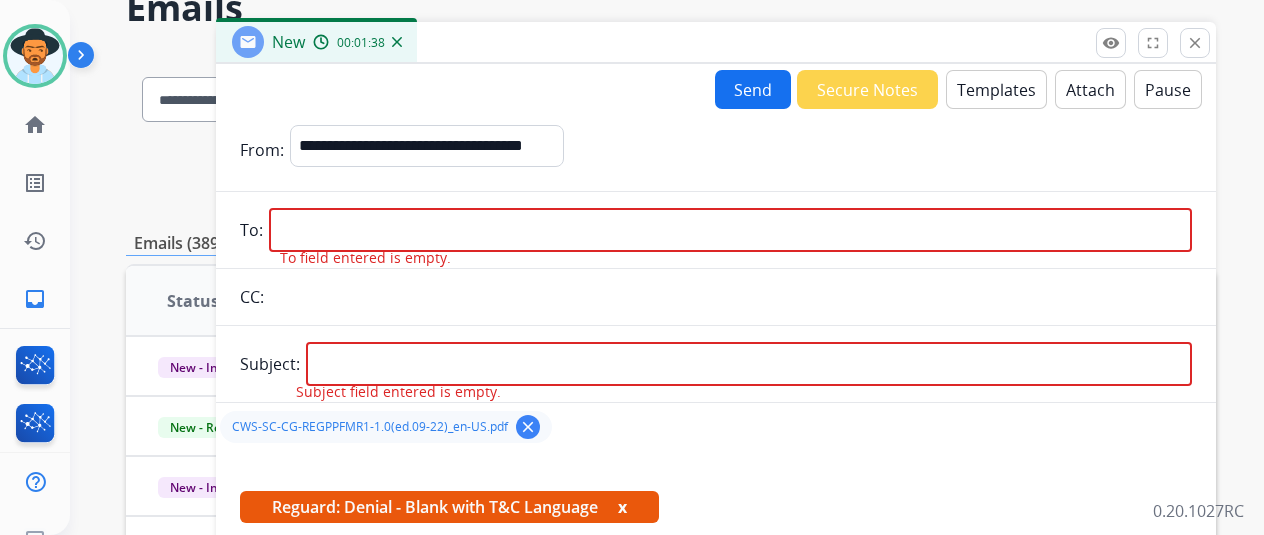 click at bounding box center [730, 230] 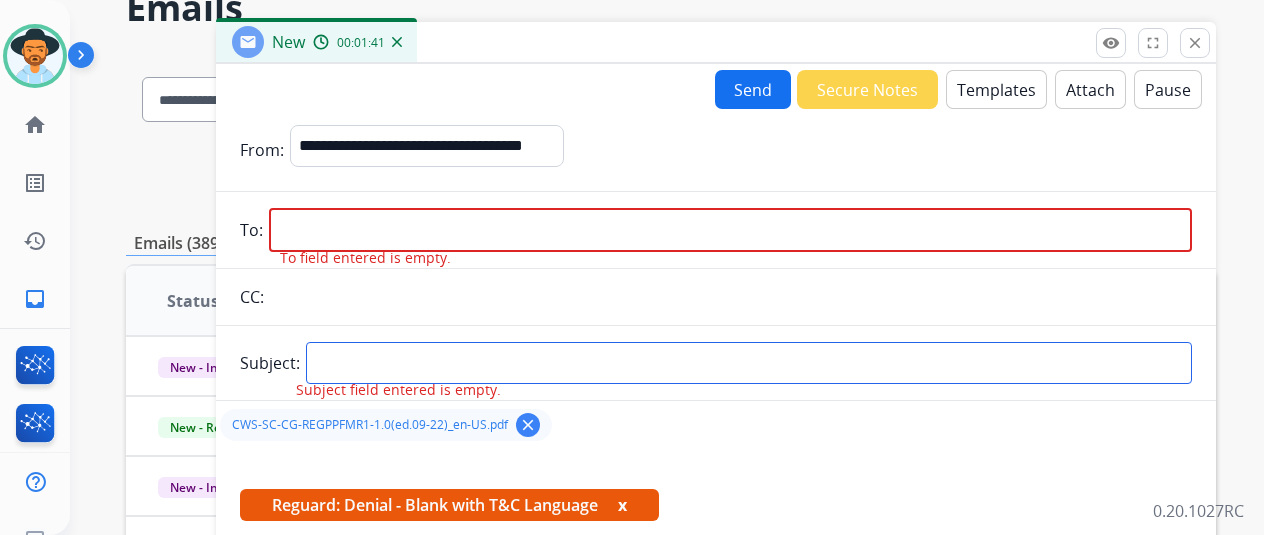 click at bounding box center (749, 363) 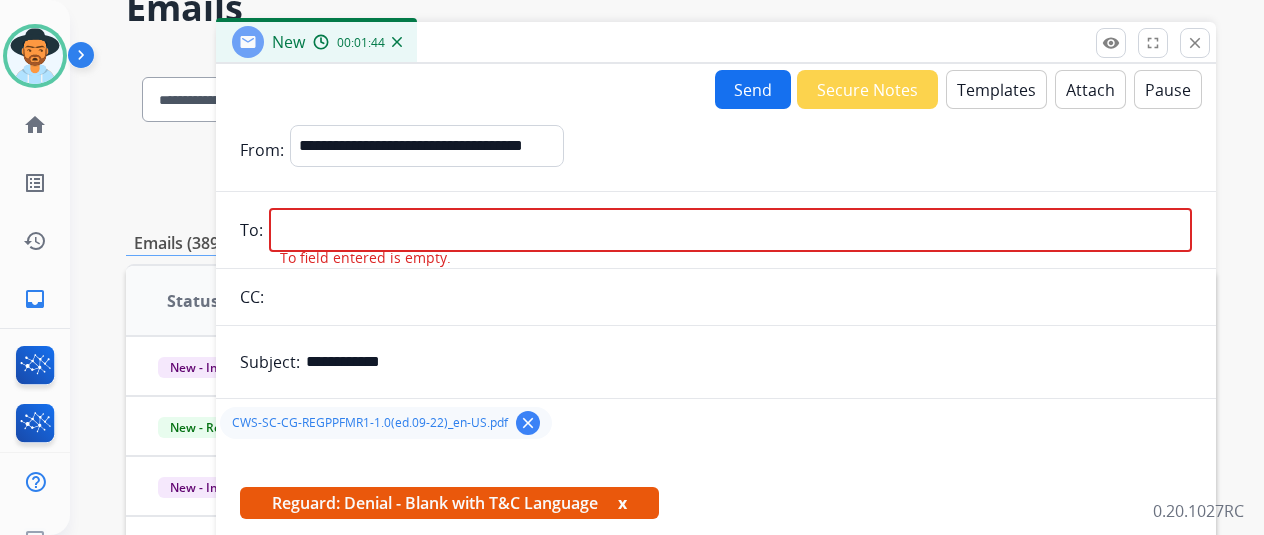 click on "**********" at bounding box center (749, 362) 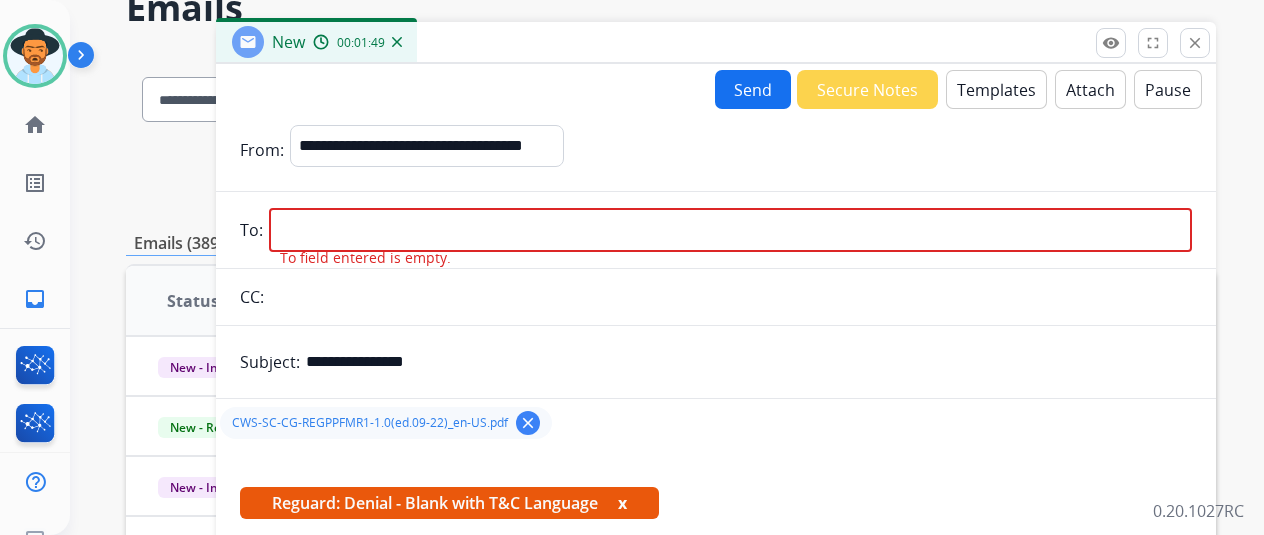 type on "**********" 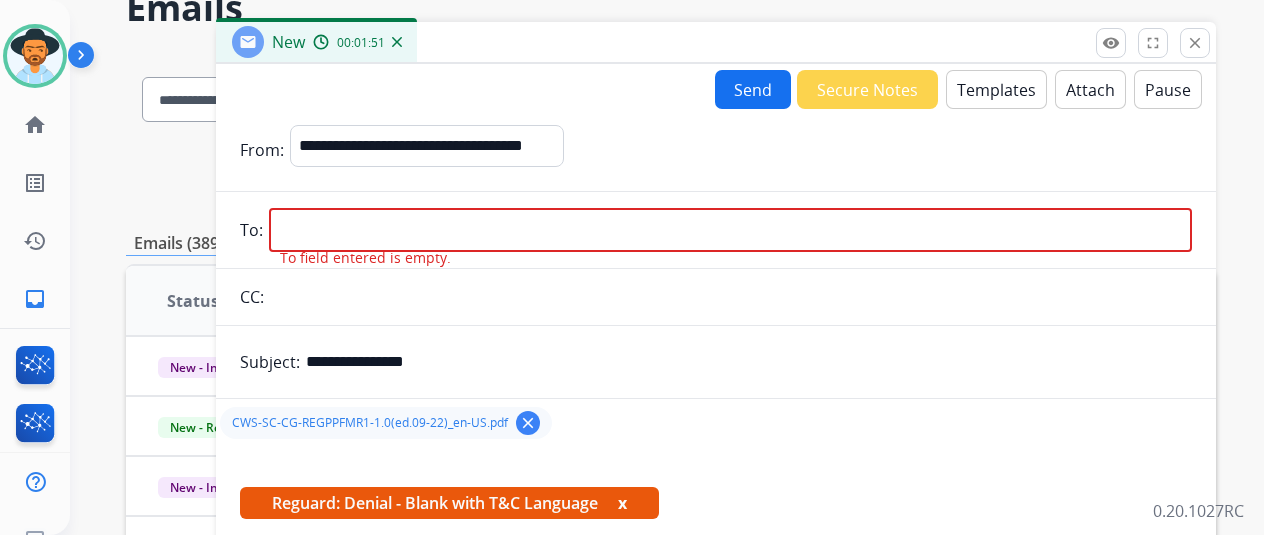 click at bounding box center [730, 230] 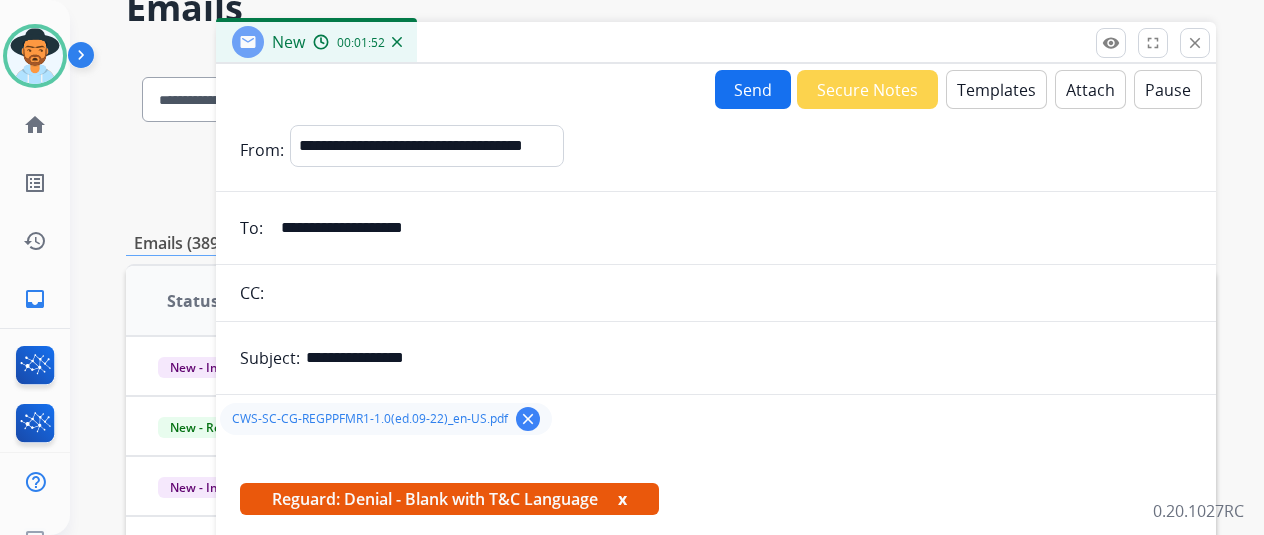 type on "**********" 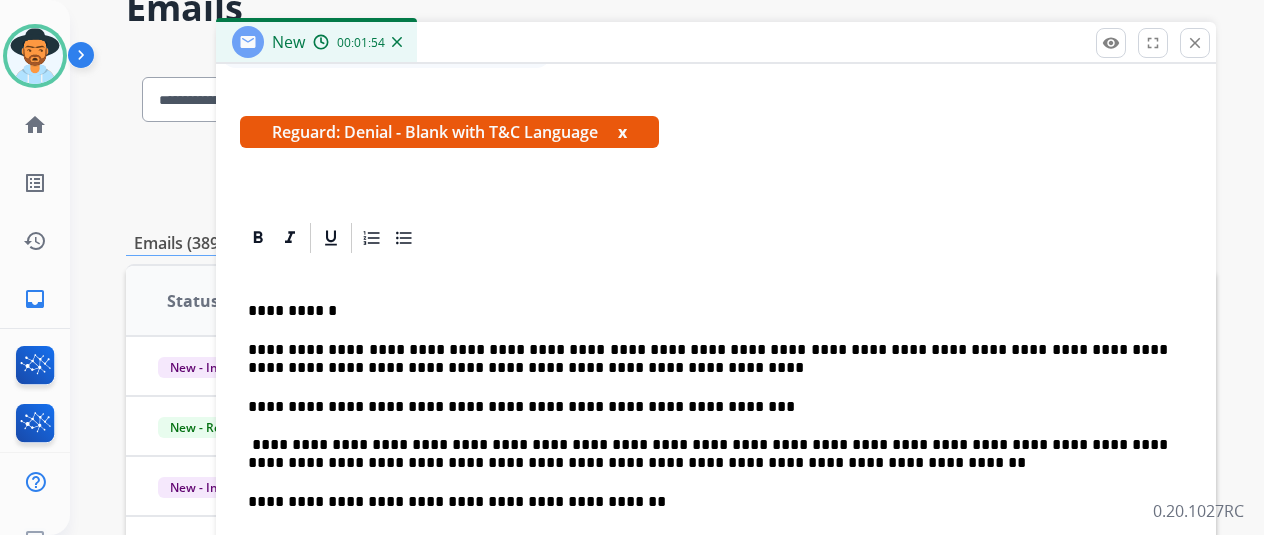 scroll, scrollTop: 368, scrollLeft: 0, axis: vertical 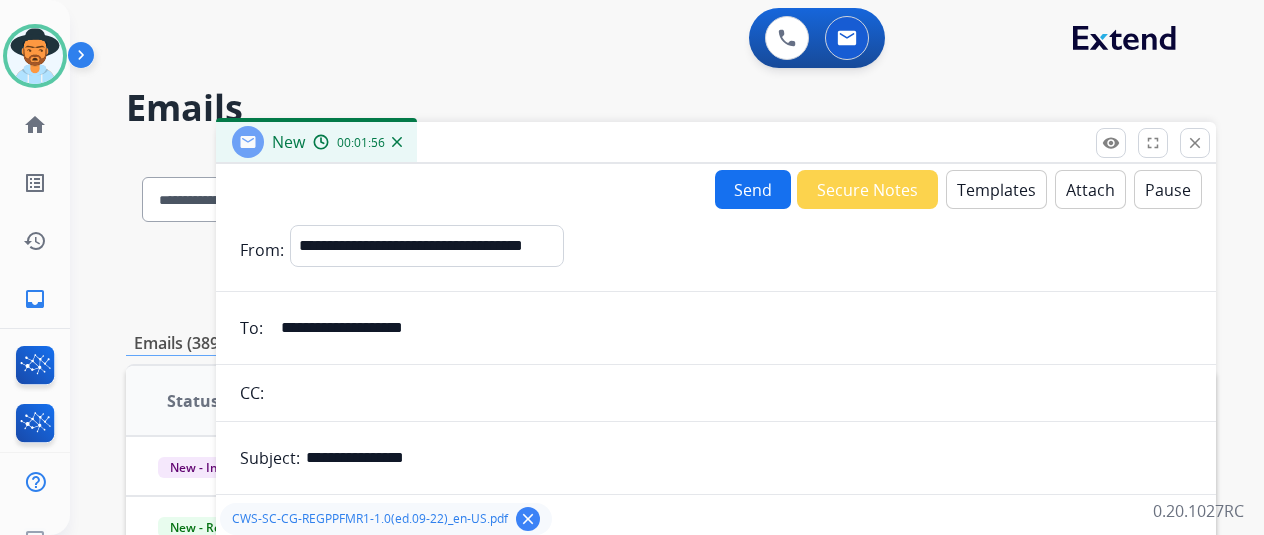 click on "Send" at bounding box center (753, 189) 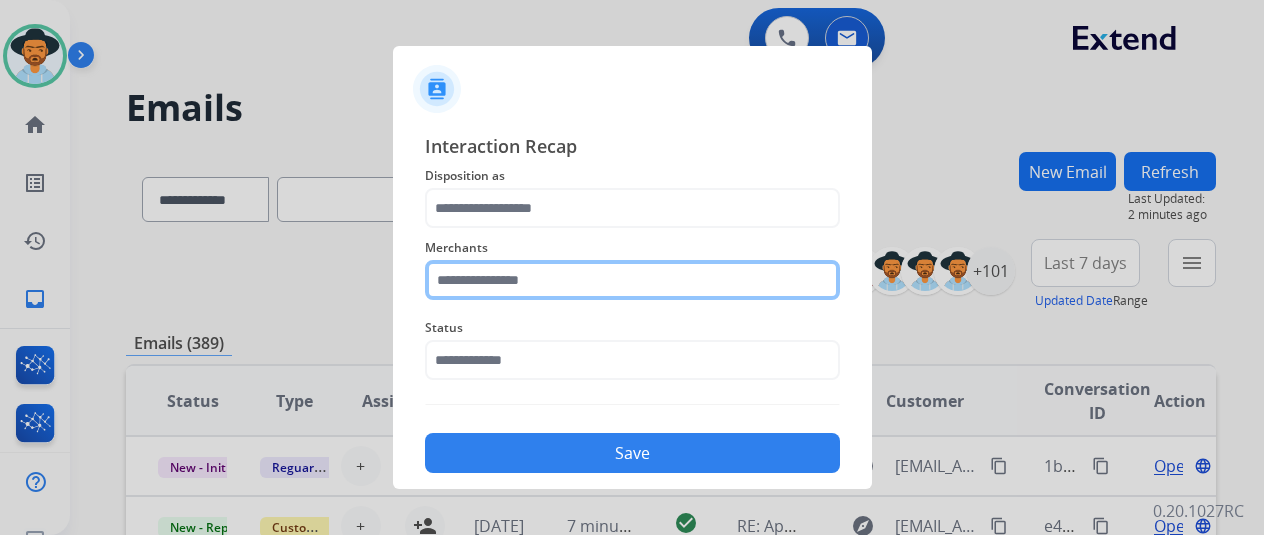 click 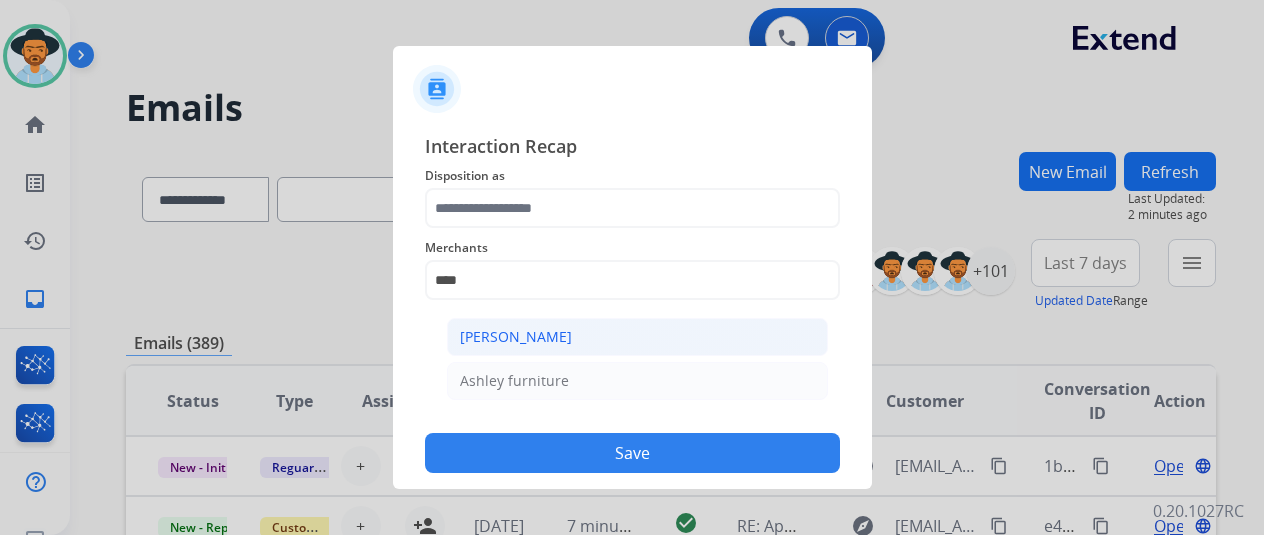 drag, startPoint x: 530, startPoint y: 347, endPoint x: 526, endPoint y: 366, distance: 19.416489 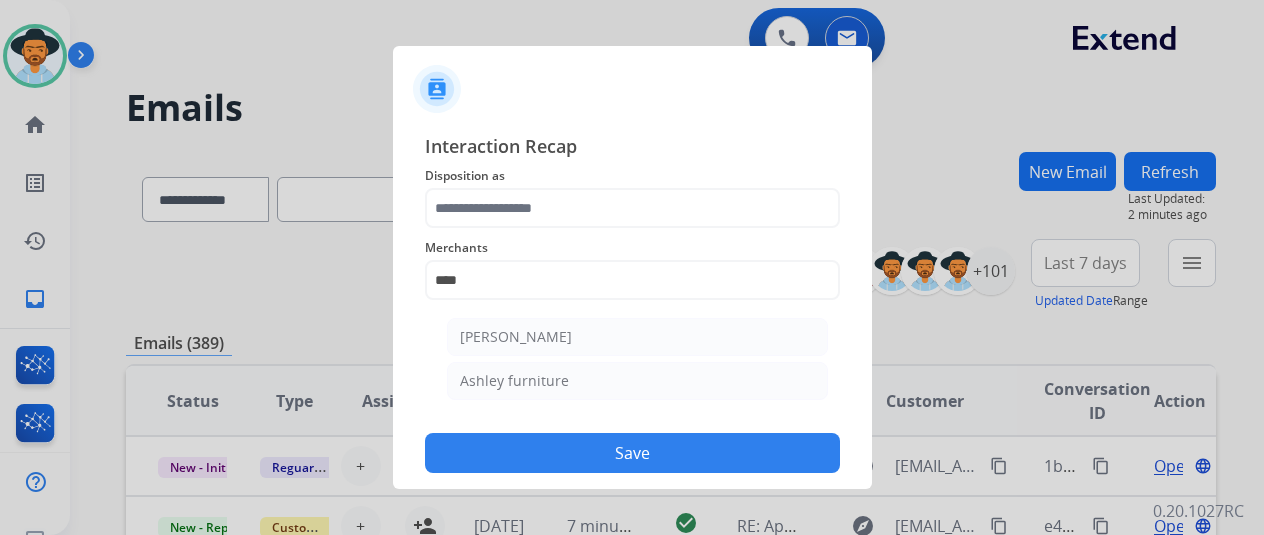 click on "[PERSON_NAME]" 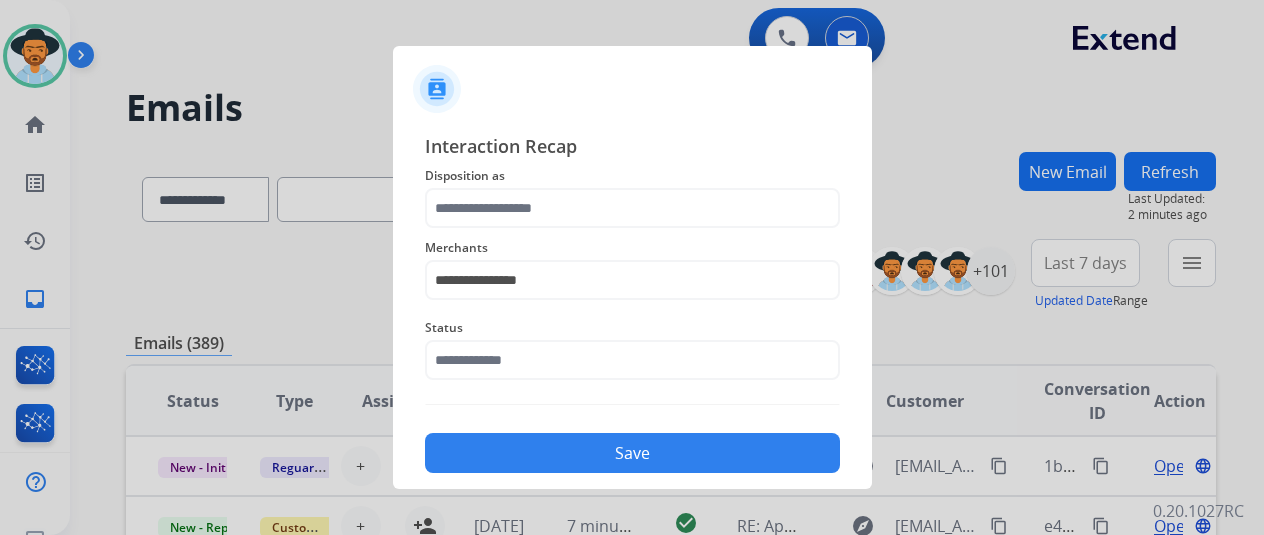 drag, startPoint x: 526, startPoint y: 393, endPoint x: 550, endPoint y: 353, distance: 46.647614 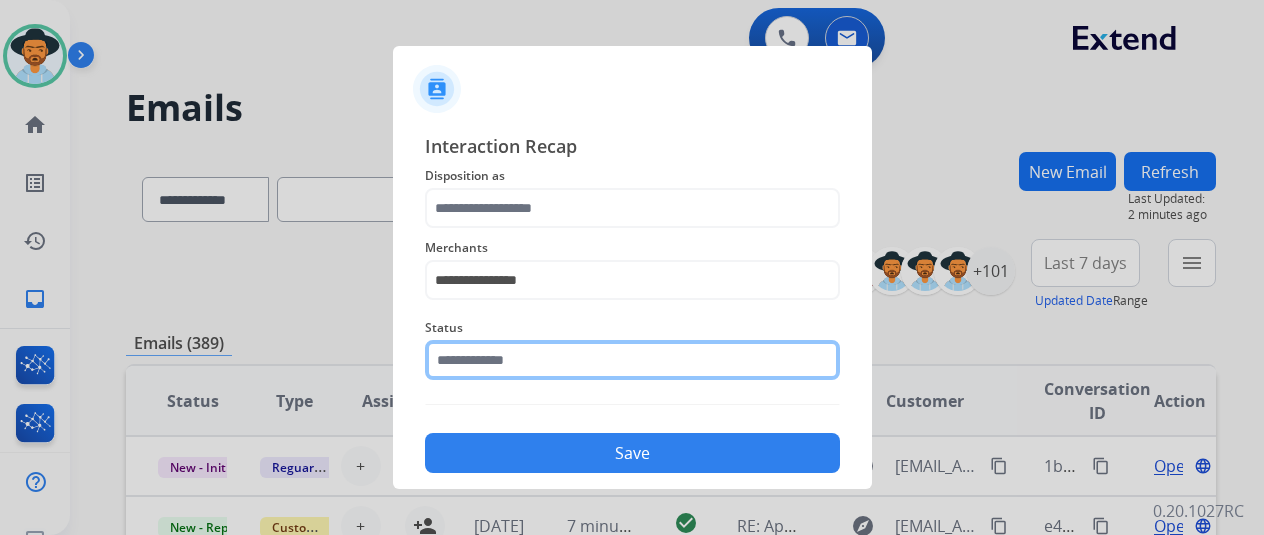 click 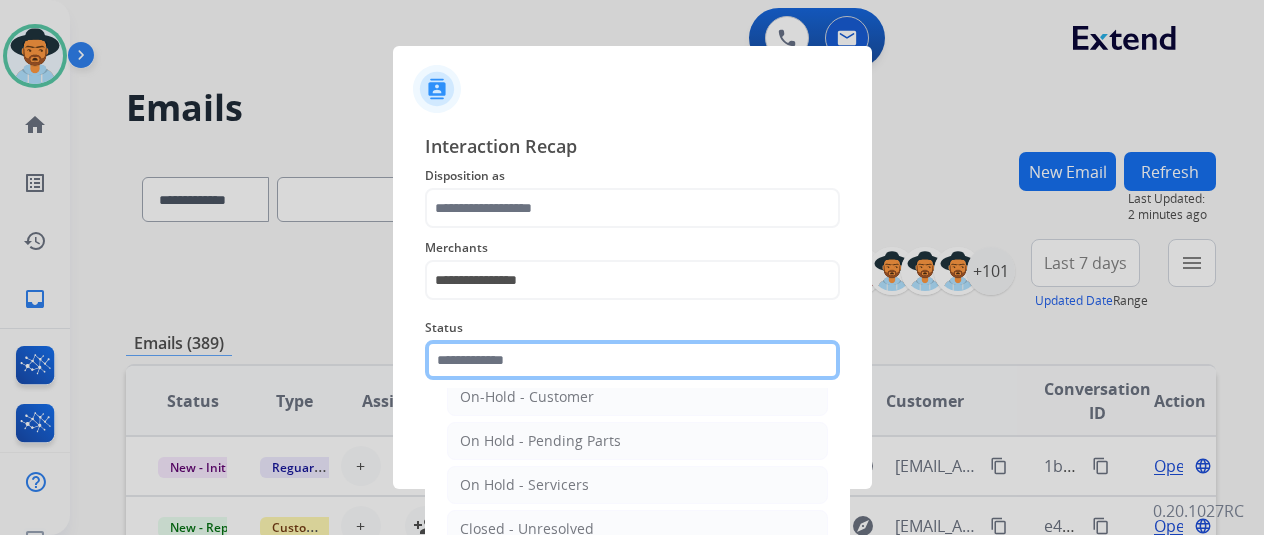 scroll, scrollTop: 114, scrollLeft: 0, axis: vertical 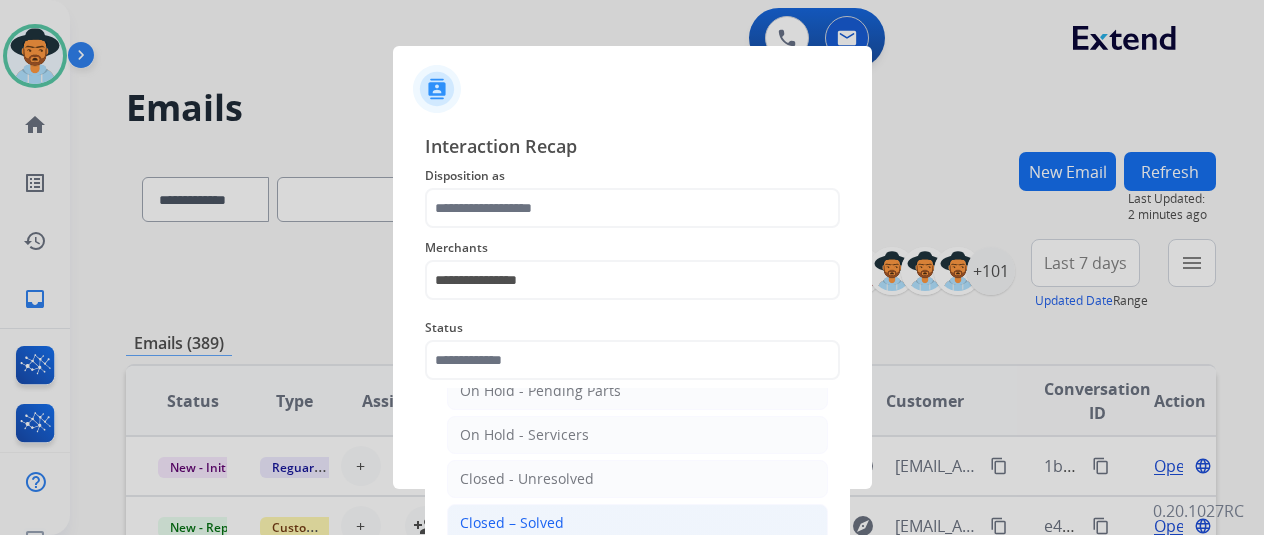 click on "Closed – Solved" 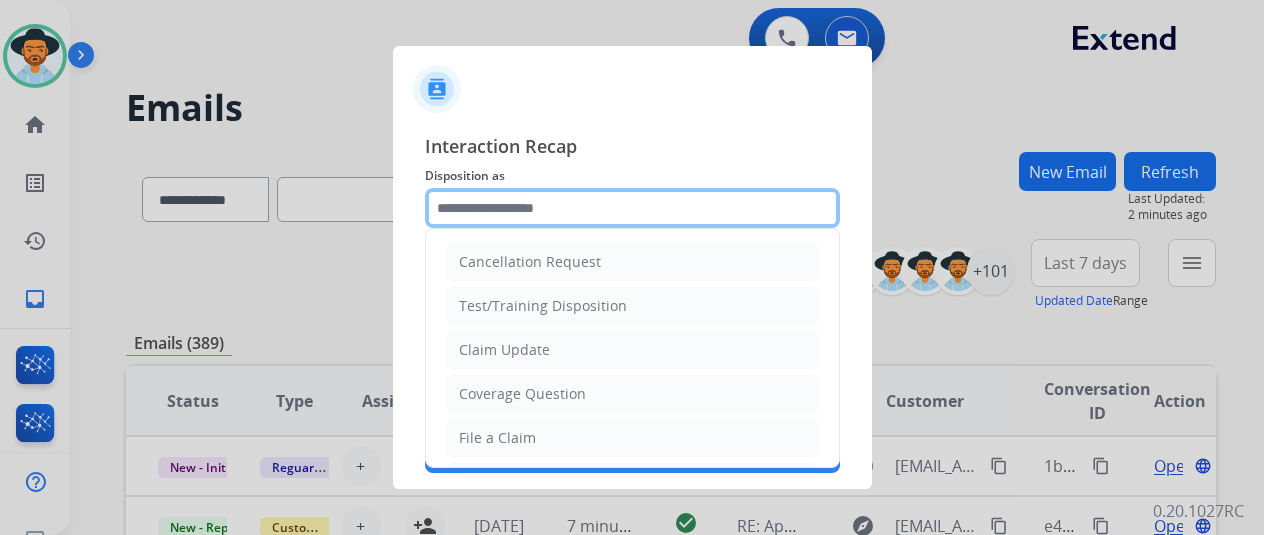 click 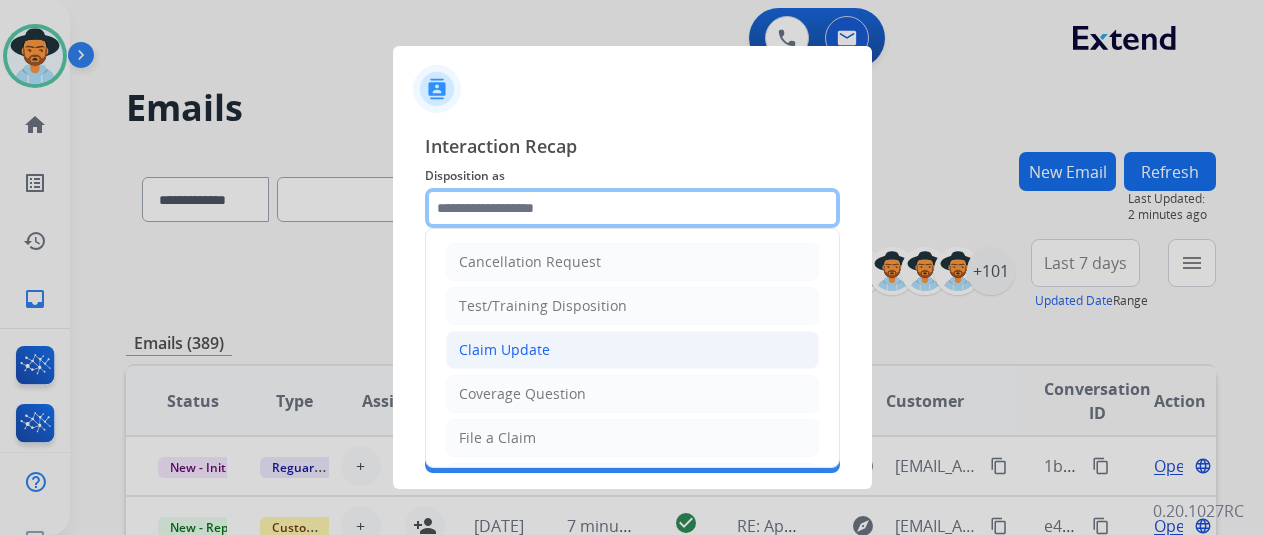 scroll, scrollTop: 0, scrollLeft: 0, axis: both 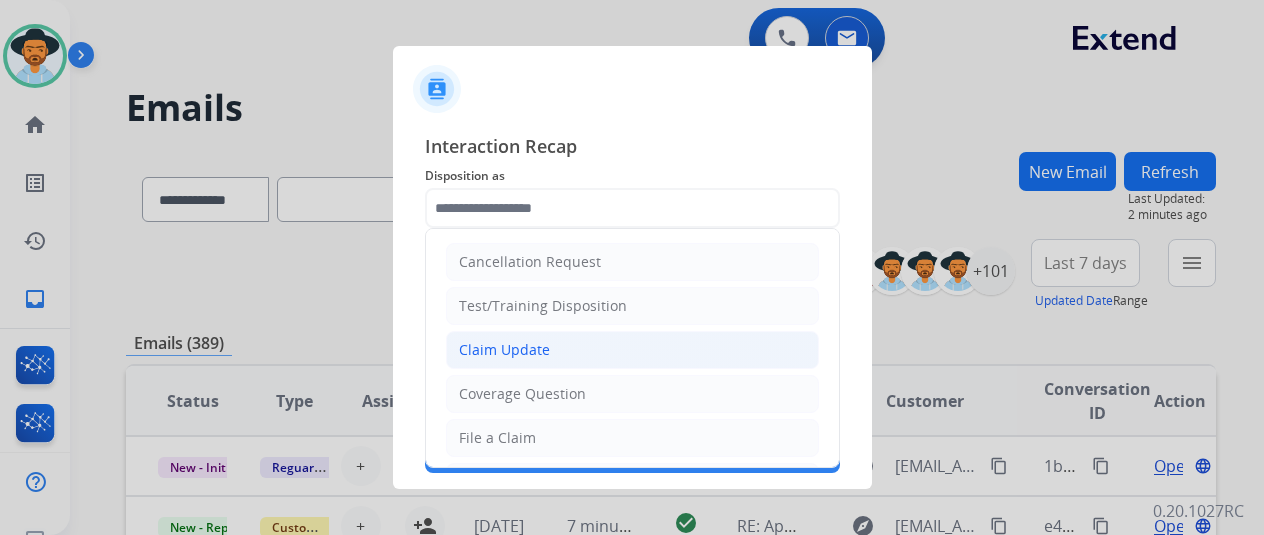 click on "Claim Update" 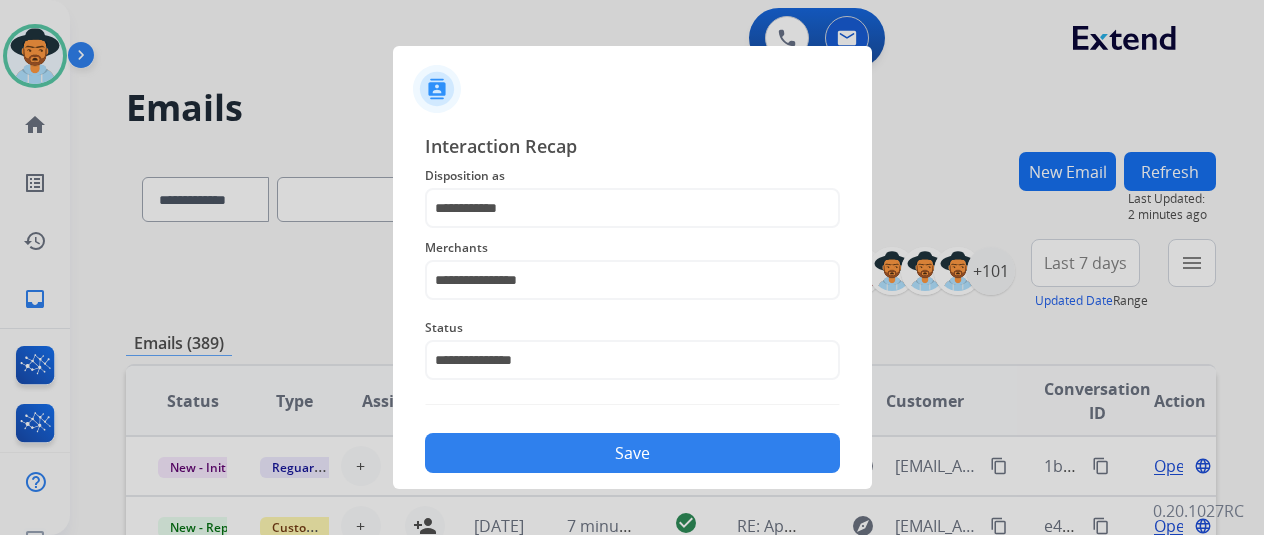 click on "**********" 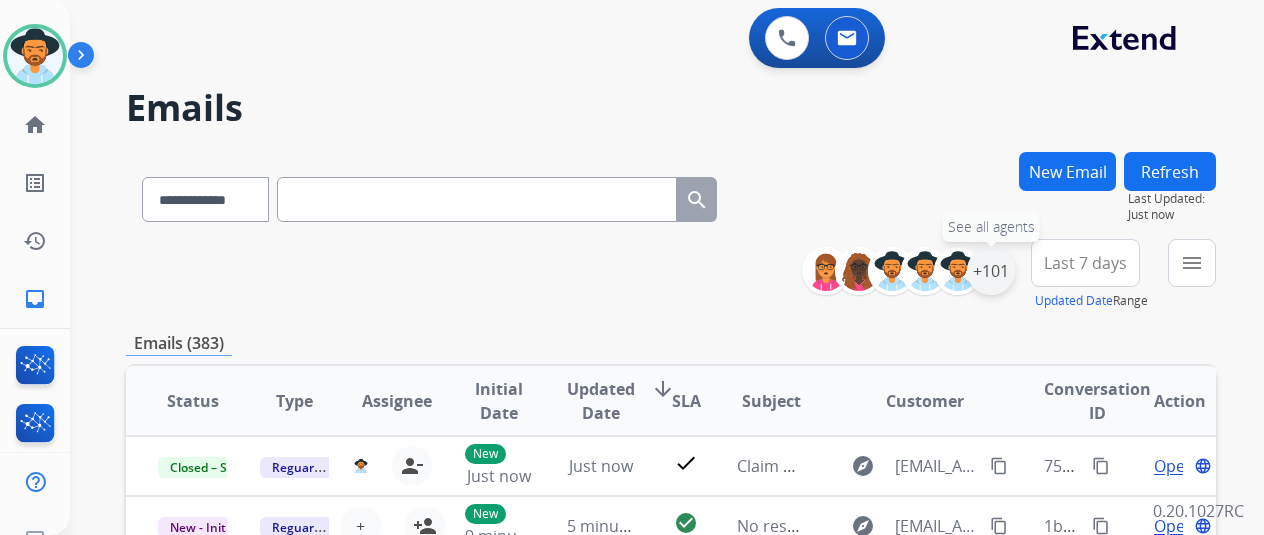 click on "+101" at bounding box center [991, 271] 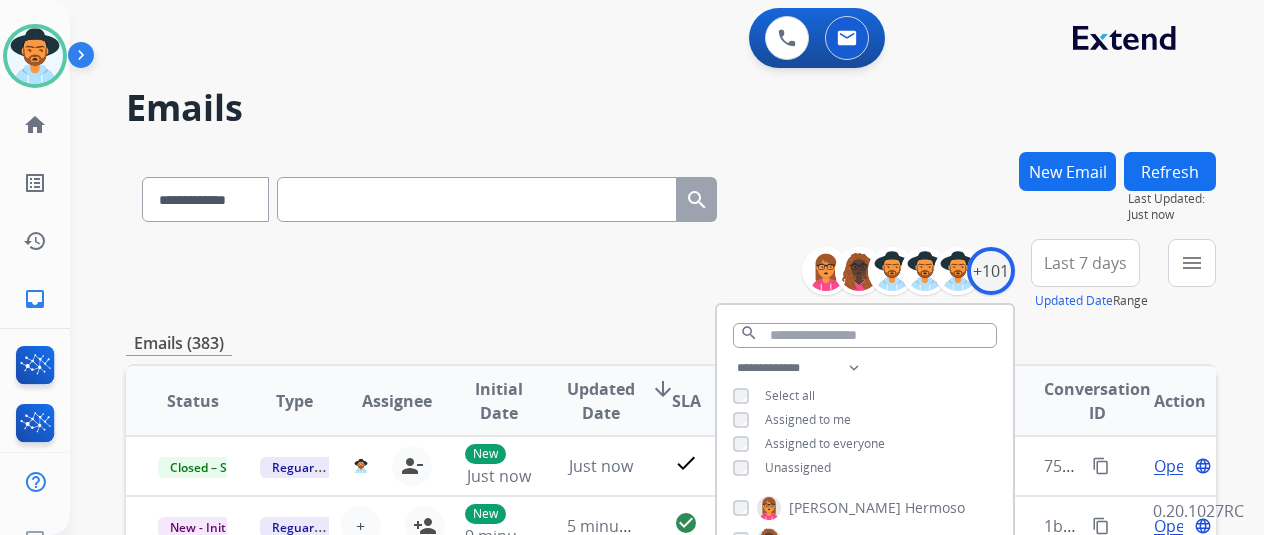 click on "Unassigned" at bounding box center (782, 468) 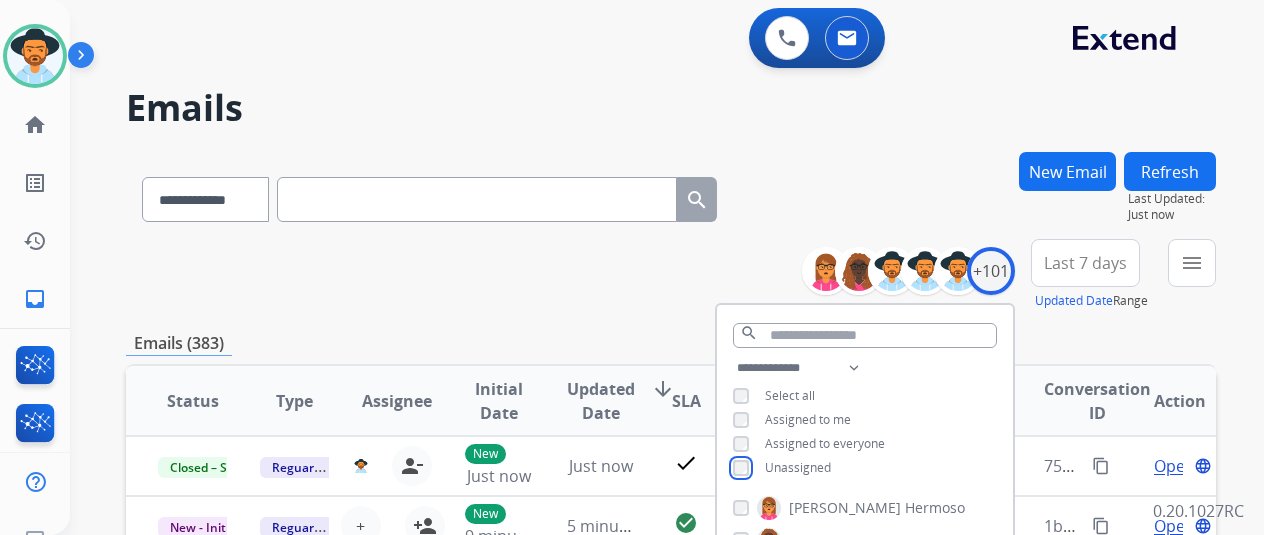 scroll, scrollTop: 300, scrollLeft: 0, axis: vertical 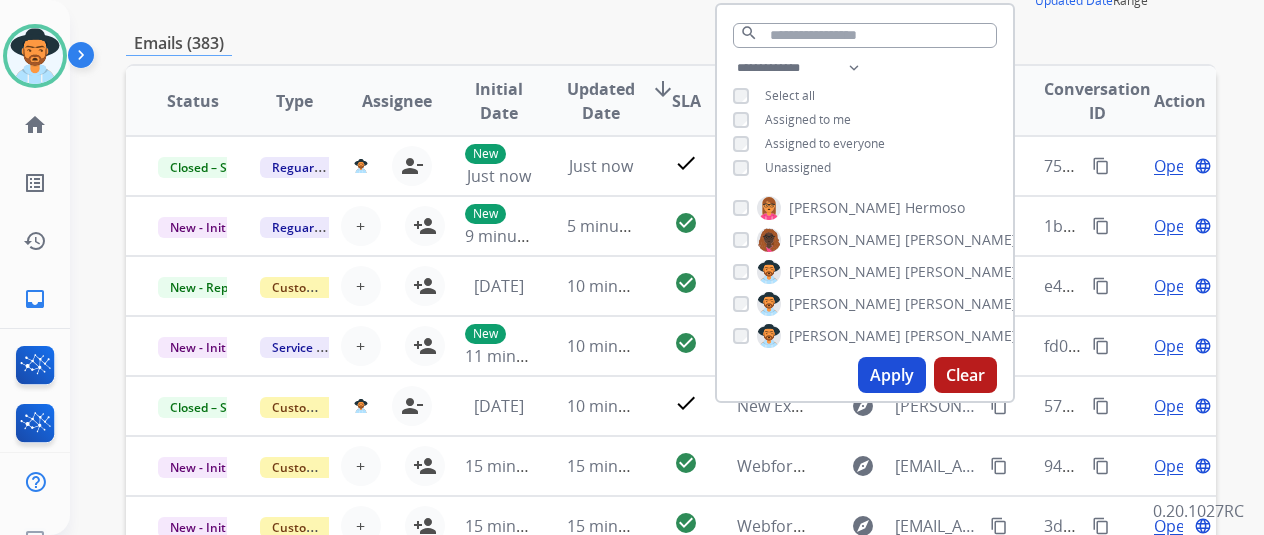 click on "Apply" at bounding box center [892, 375] 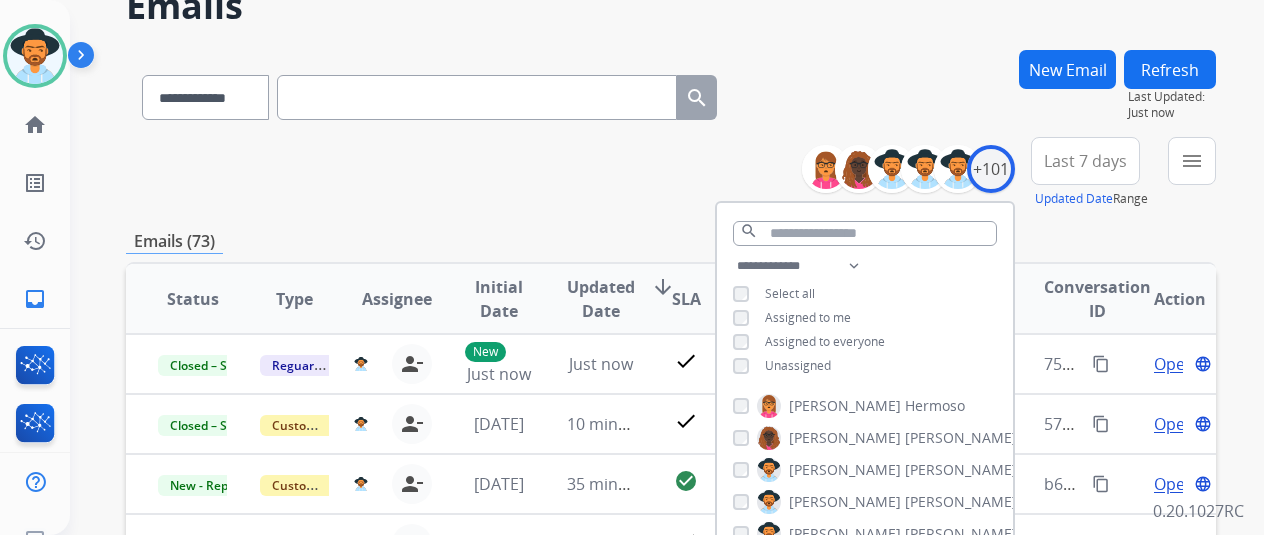 scroll, scrollTop: 200, scrollLeft: 0, axis: vertical 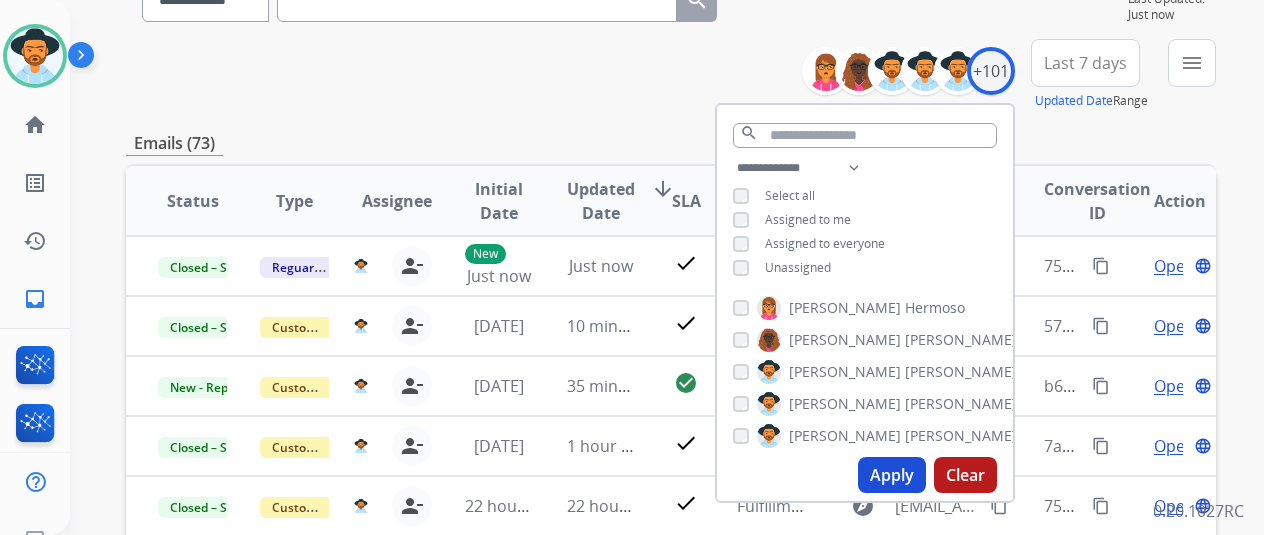 click on "**********" at bounding box center (671, 75) 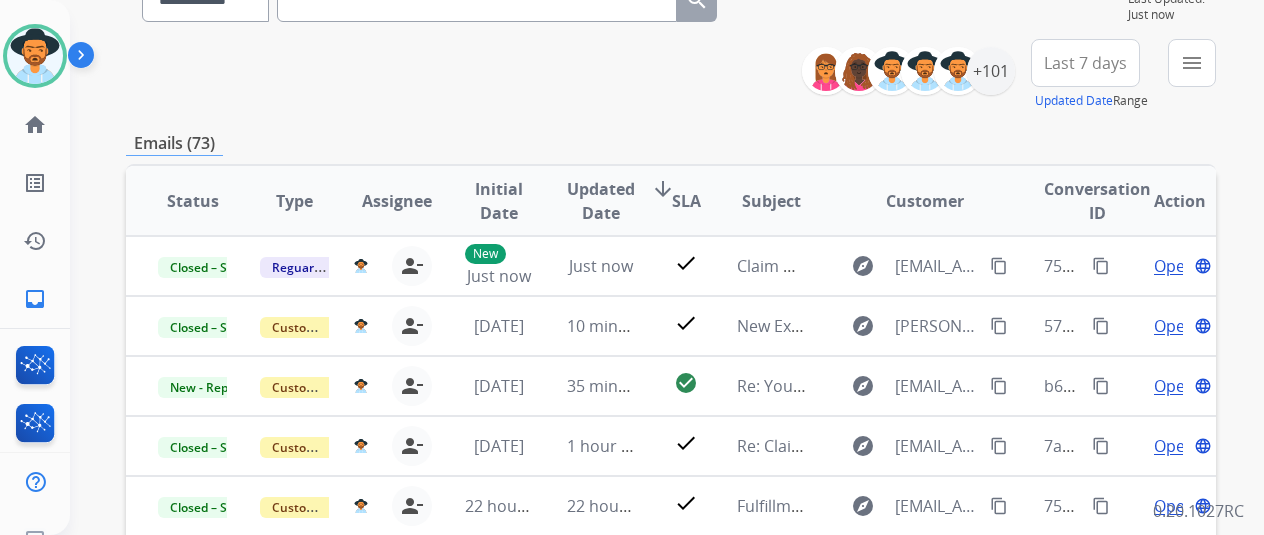 scroll, scrollTop: 2, scrollLeft: 0, axis: vertical 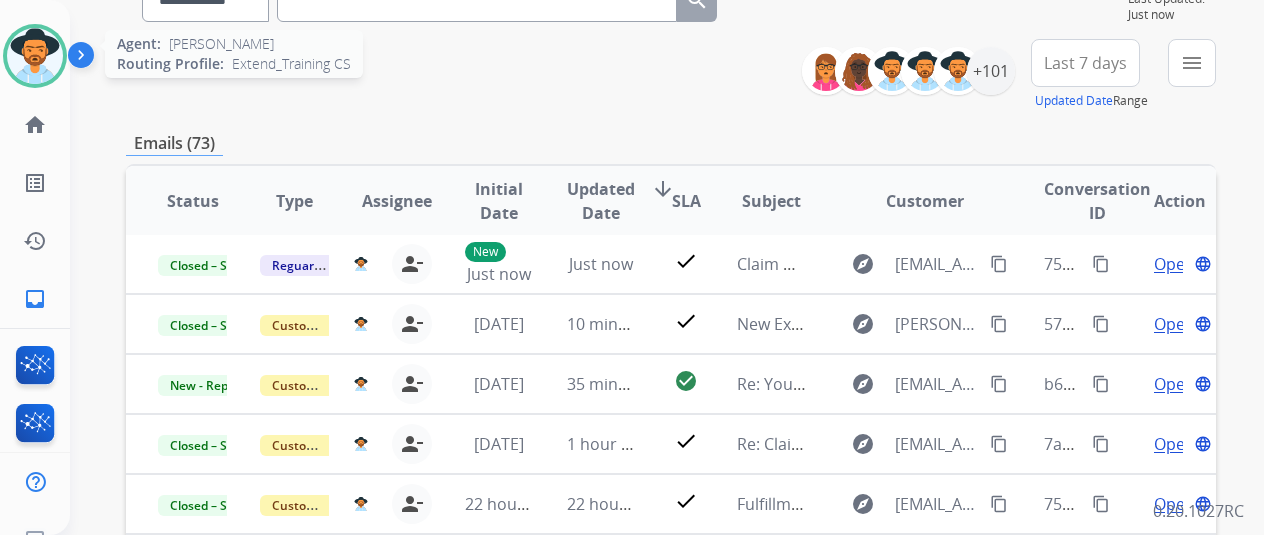 click at bounding box center (35, 56) 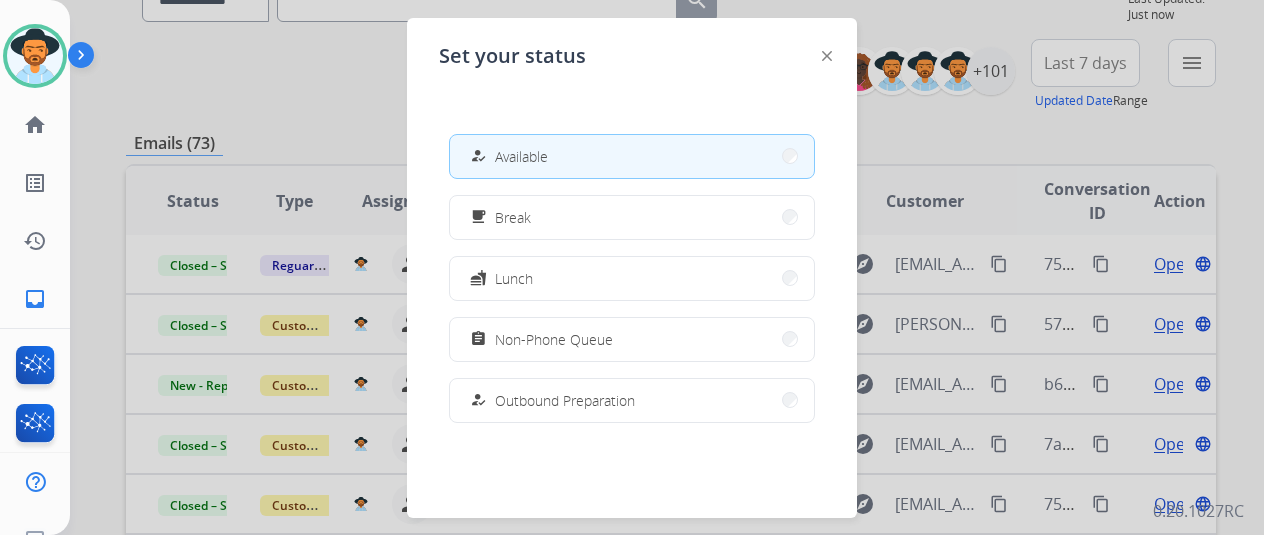click at bounding box center (632, 267) 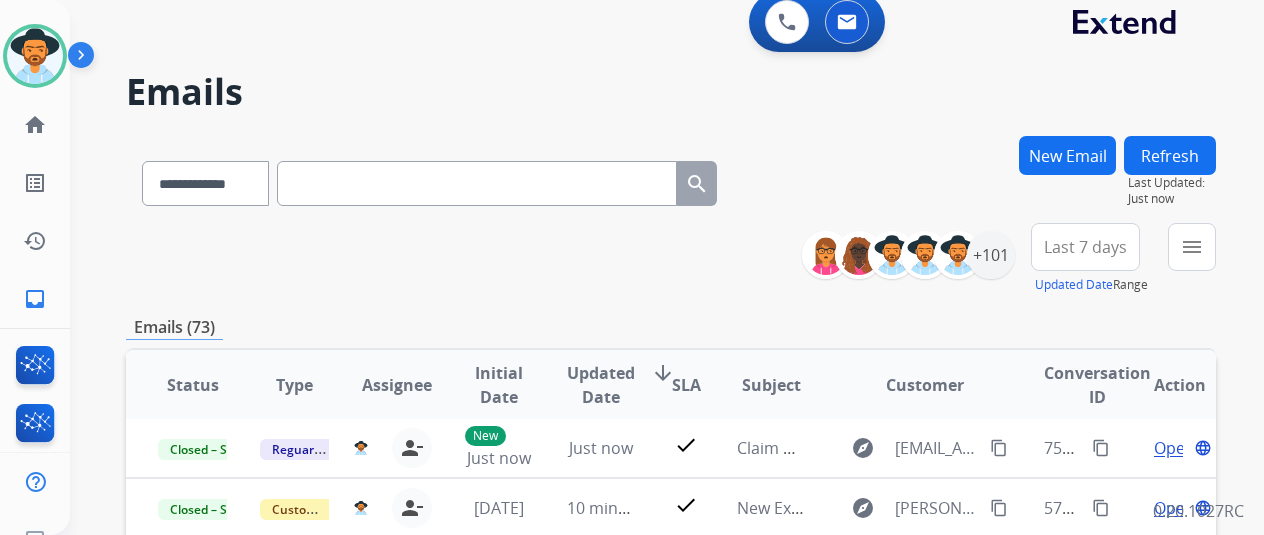 scroll, scrollTop: 0, scrollLeft: 0, axis: both 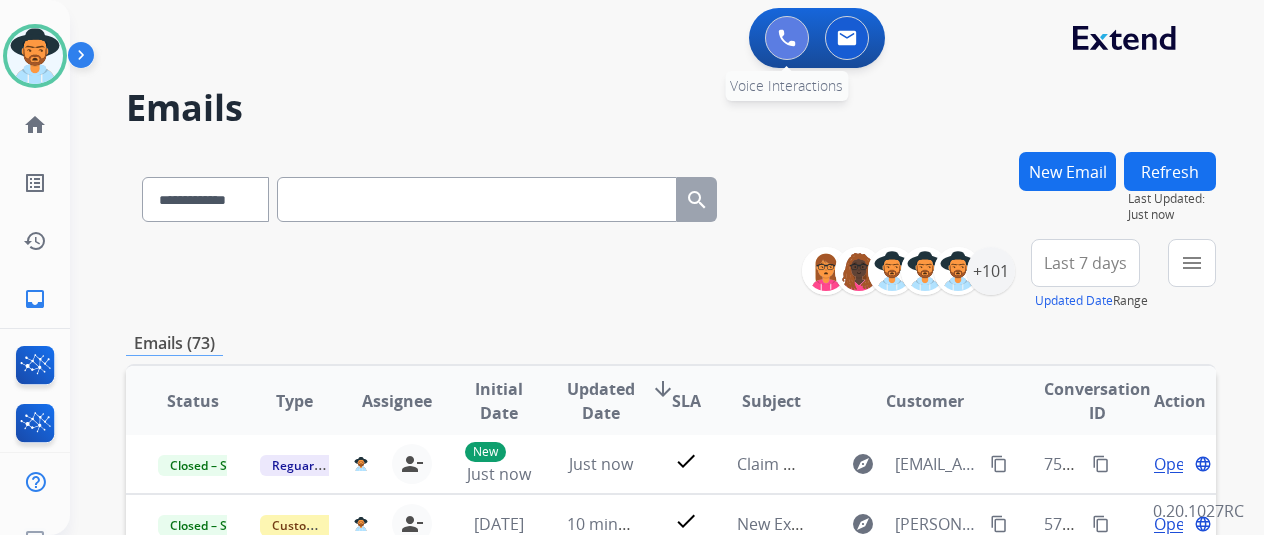 click at bounding box center (787, 38) 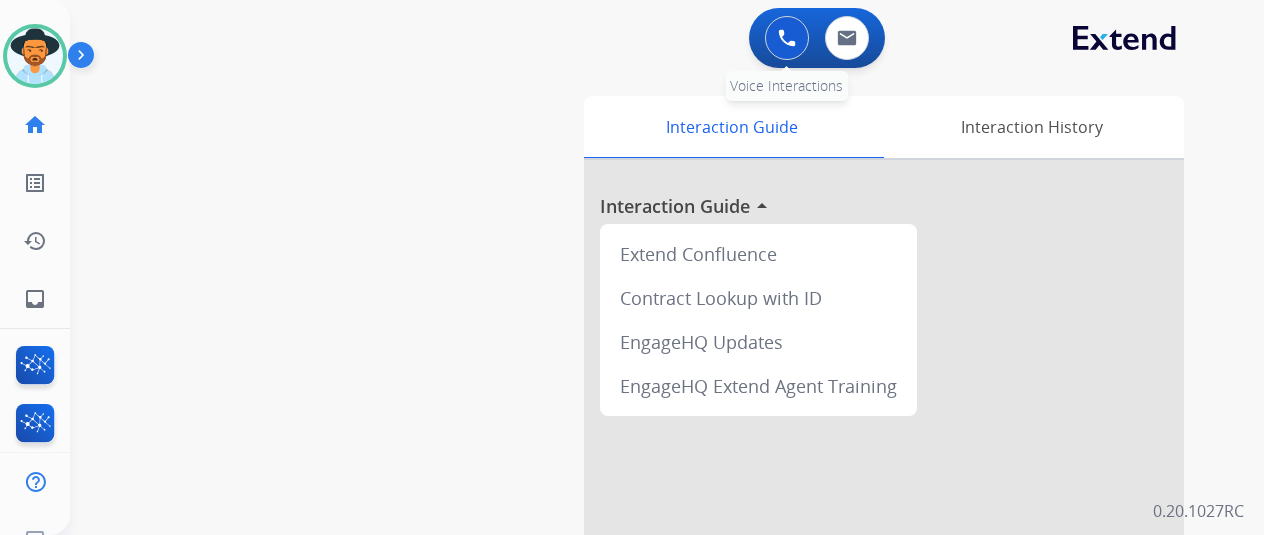 click at bounding box center (787, 38) 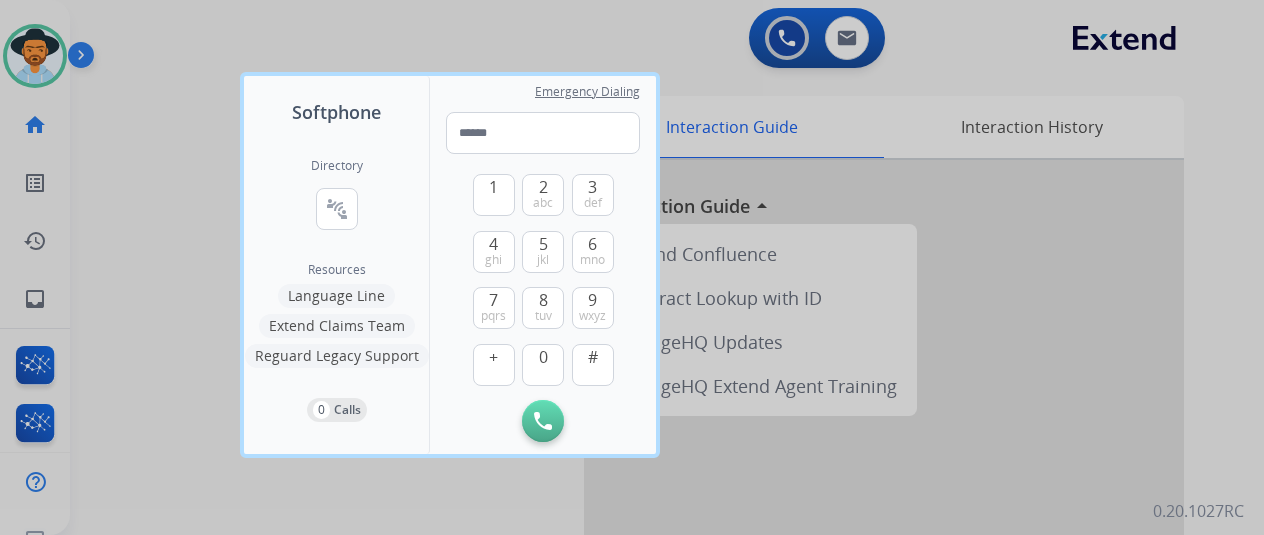 drag, startPoint x: 496, startPoint y: 184, endPoint x: 520, endPoint y: 207, distance: 33.24154 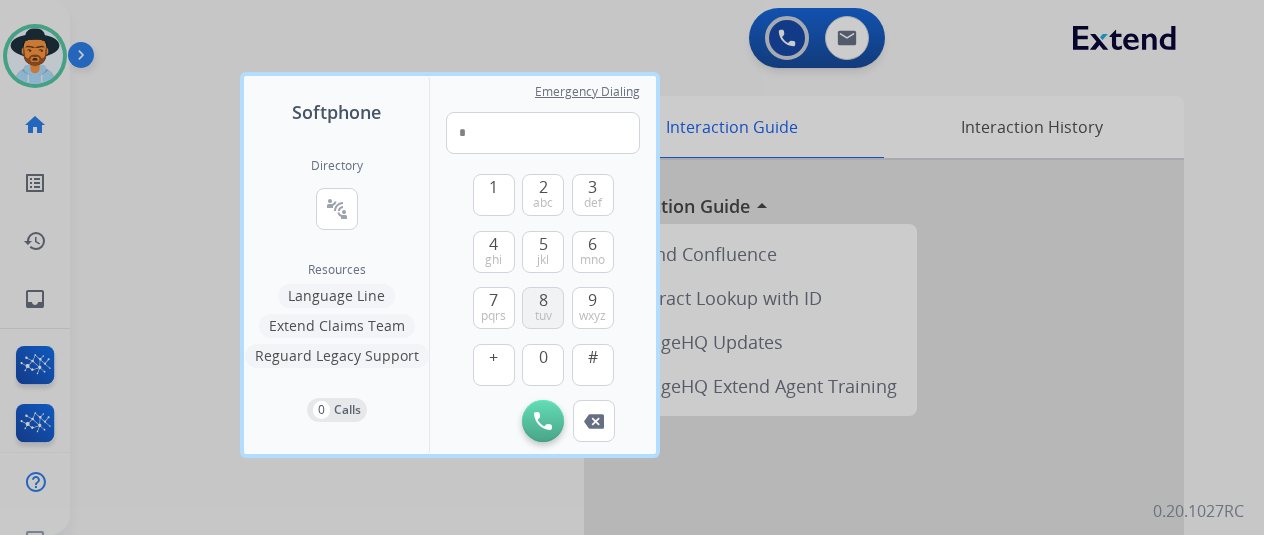 click on "8 tuv" at bounding box center (543, 308) 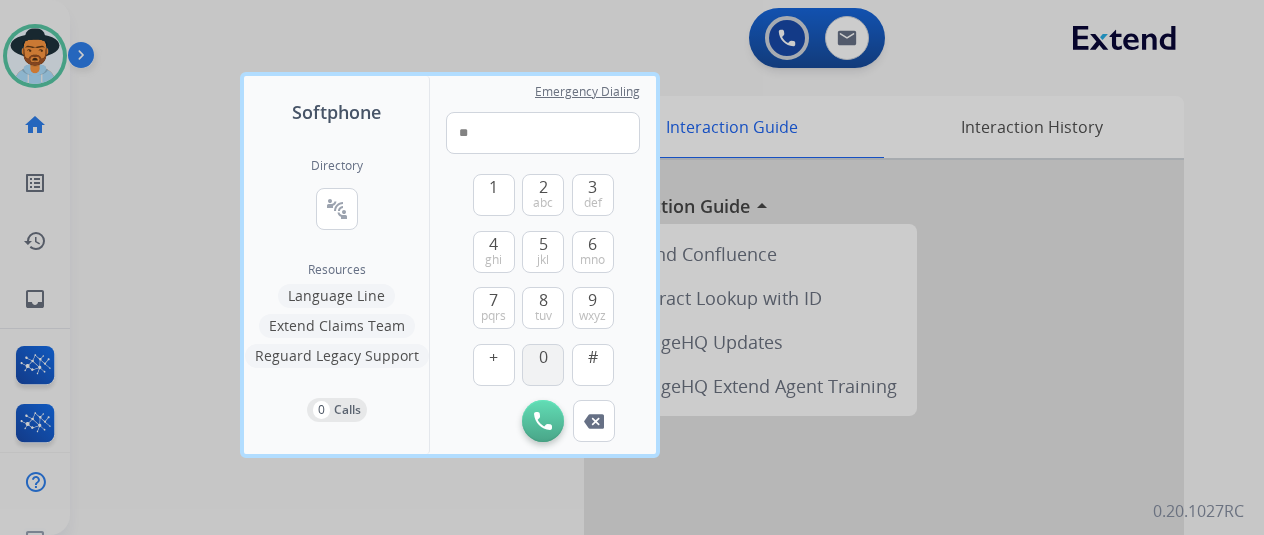 click on "0" at bounding box center [543, 365] 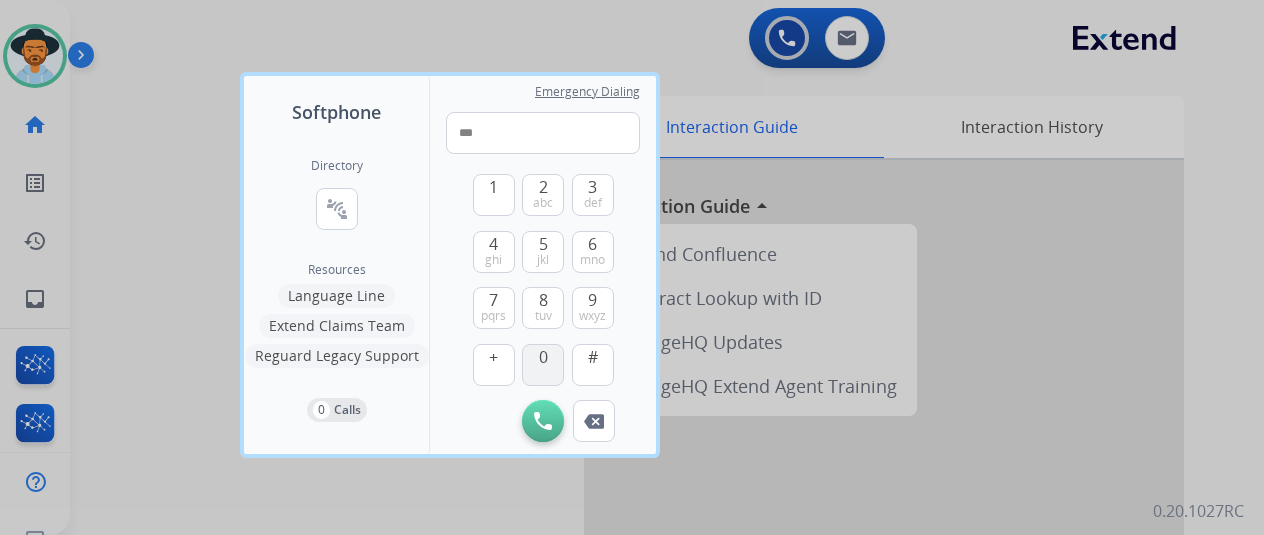 click on "0" at bounding box center [543, 365] 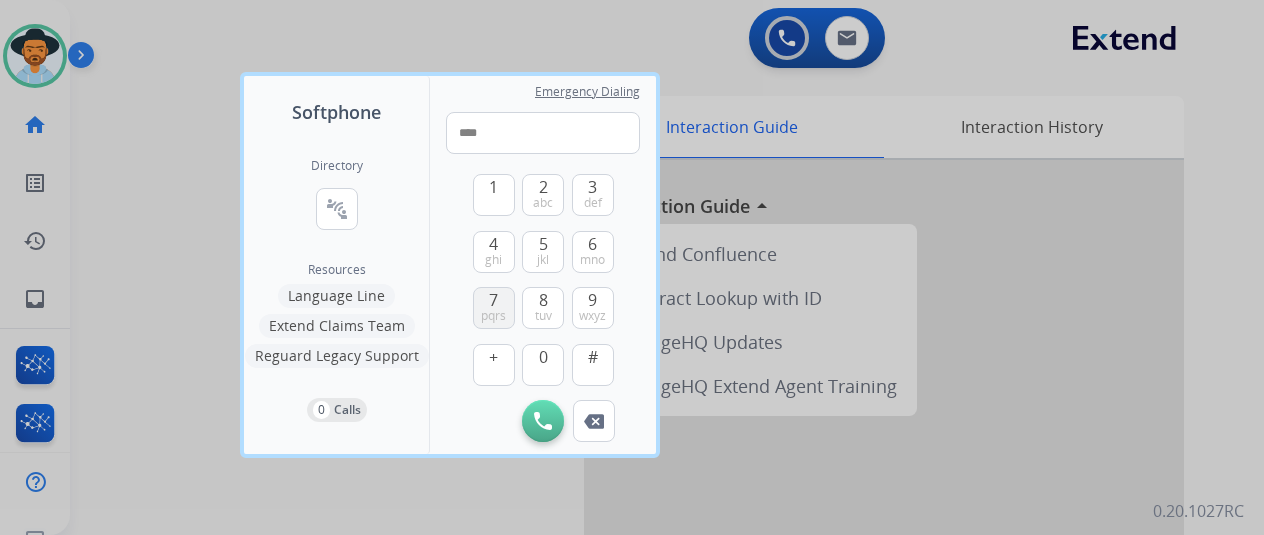 click on "7 pqrs" at bounding box center [494, 308] 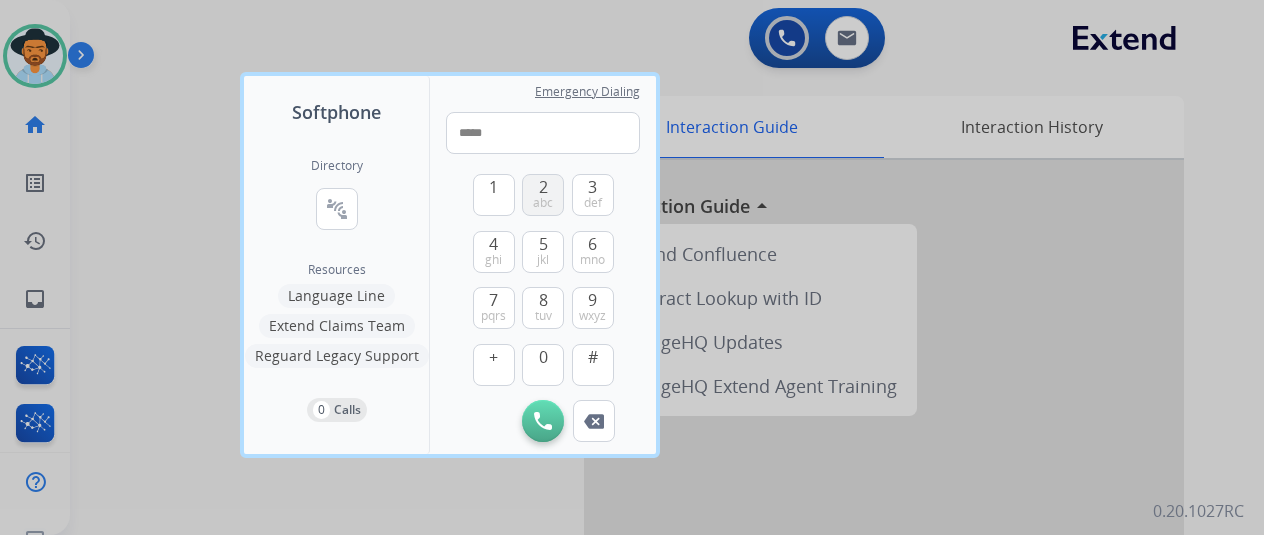 drag, startPoint x: 500, startPoint y: 251, endPoint x: 548, endPoint y: 202, distance: 68.593 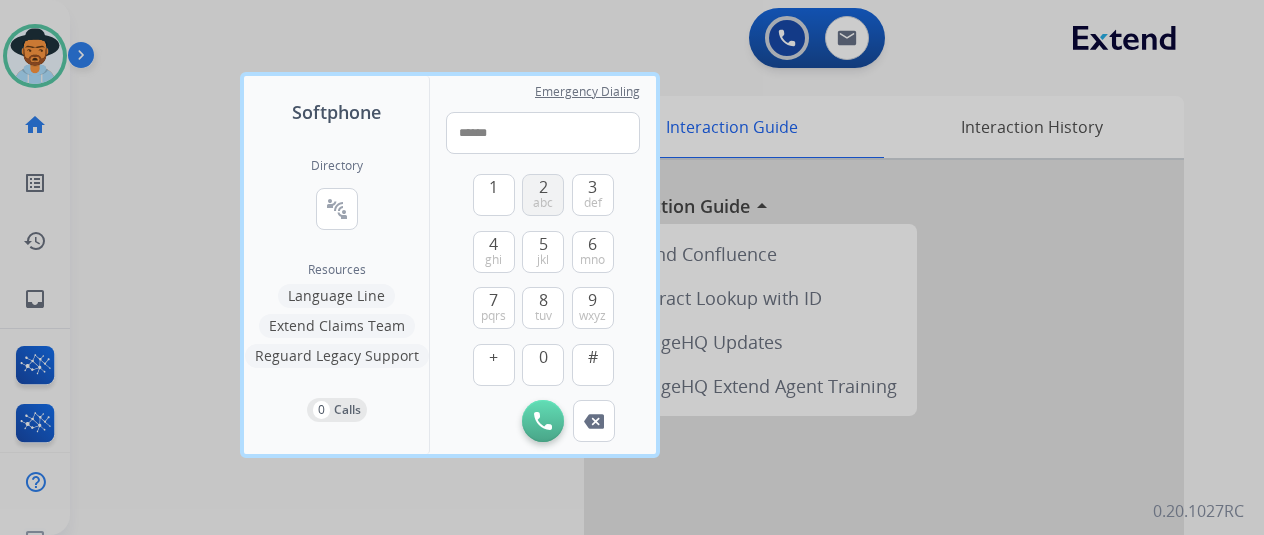 click on "abc" at bounding box center (543, 203) 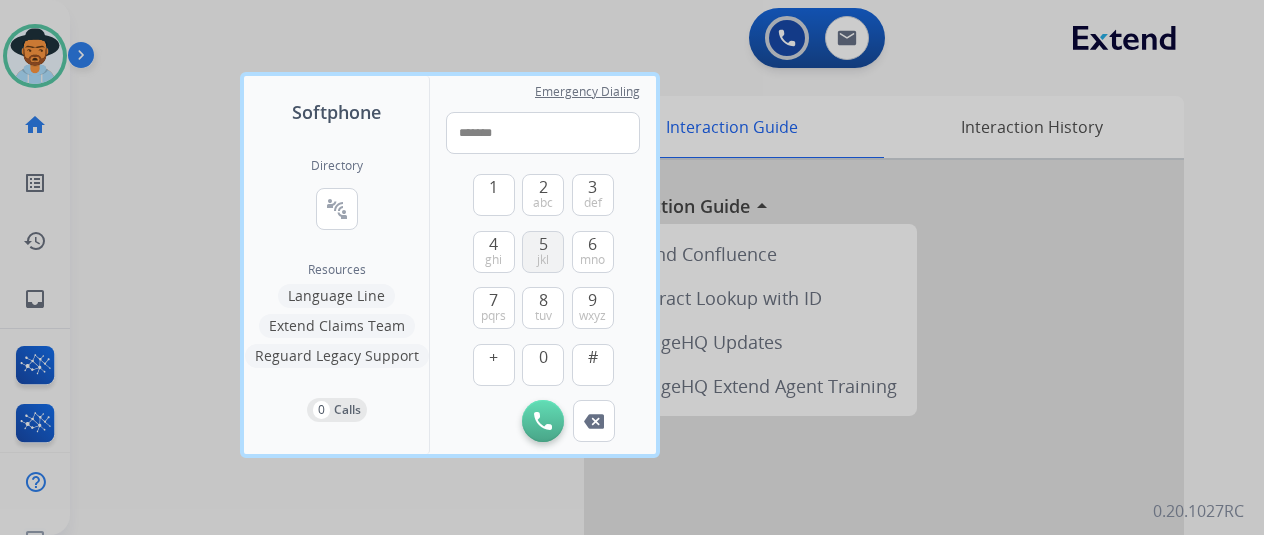 click on "5 jkl" at bounding box center (543, 252) 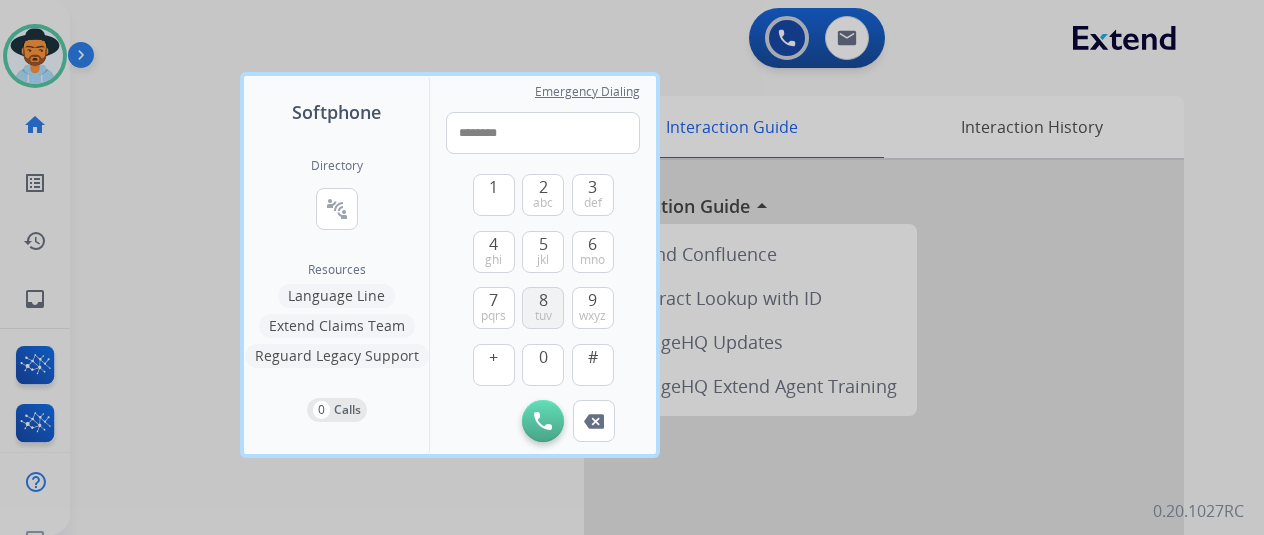 click on "tuv" at bounding box center (543, 316) 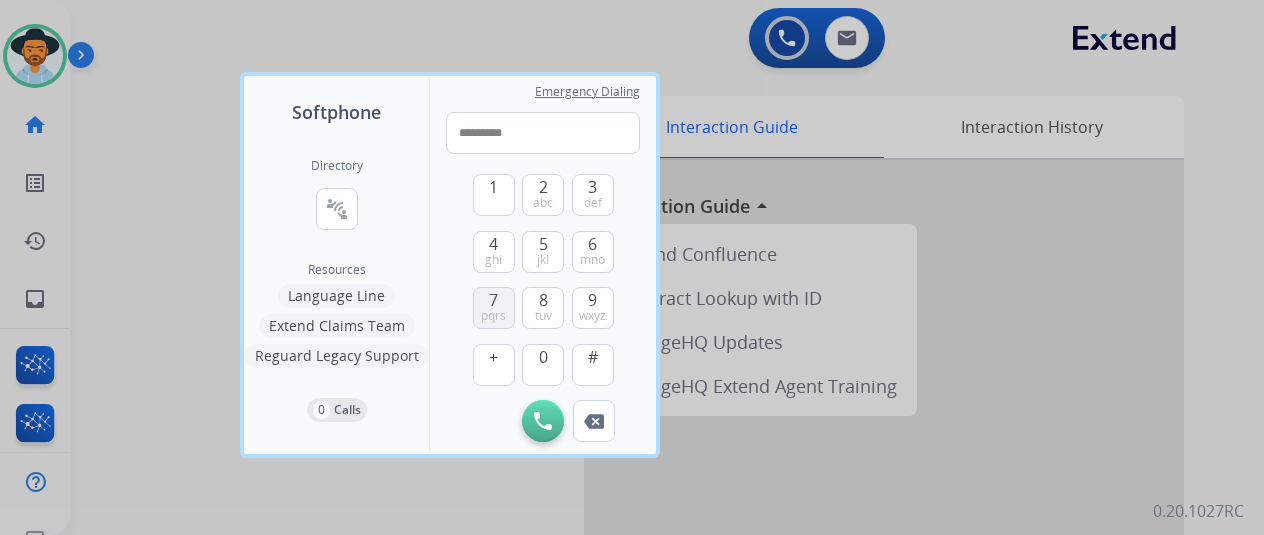 click on "pqrs" at bounding box center (493, 316) 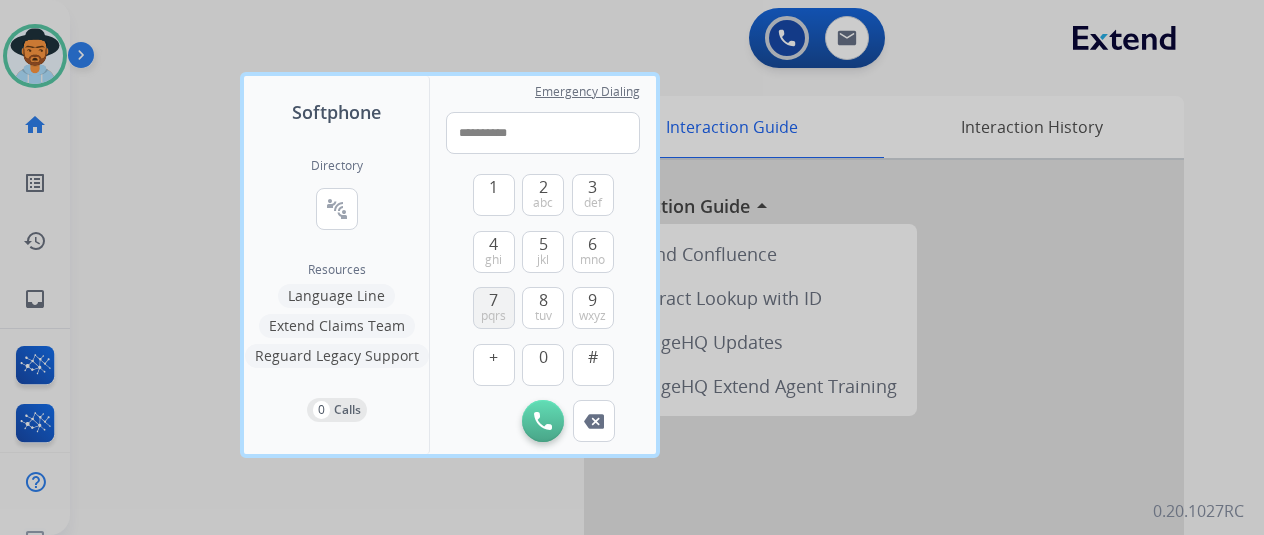 click on "pqrs" at bounding box center (493, 316) 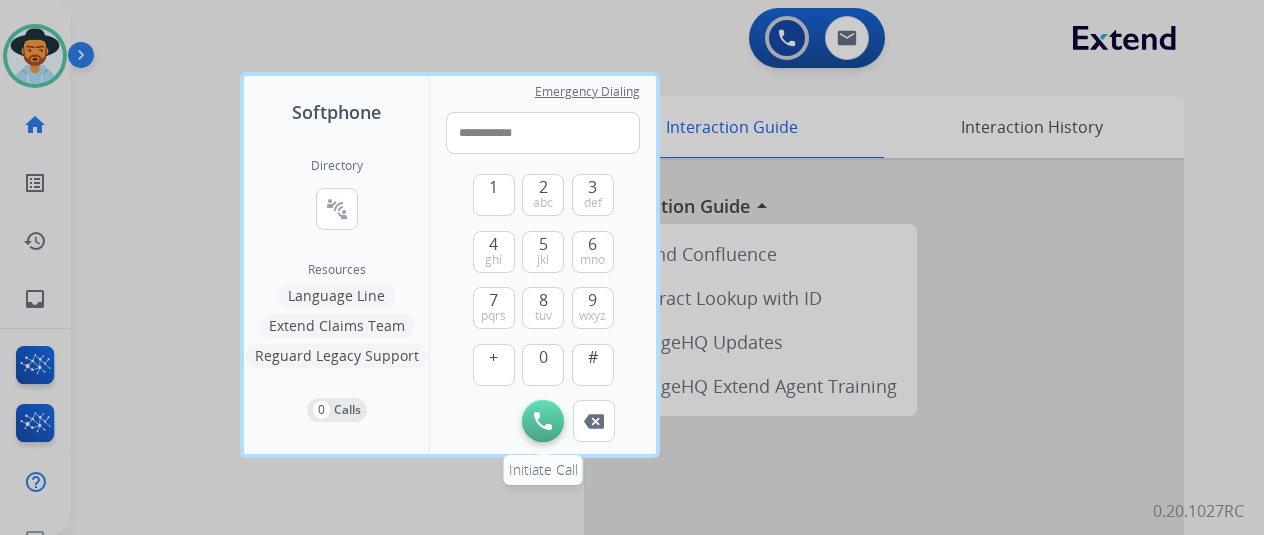 click on "Initiate Call" at bounding box center [543, 421] 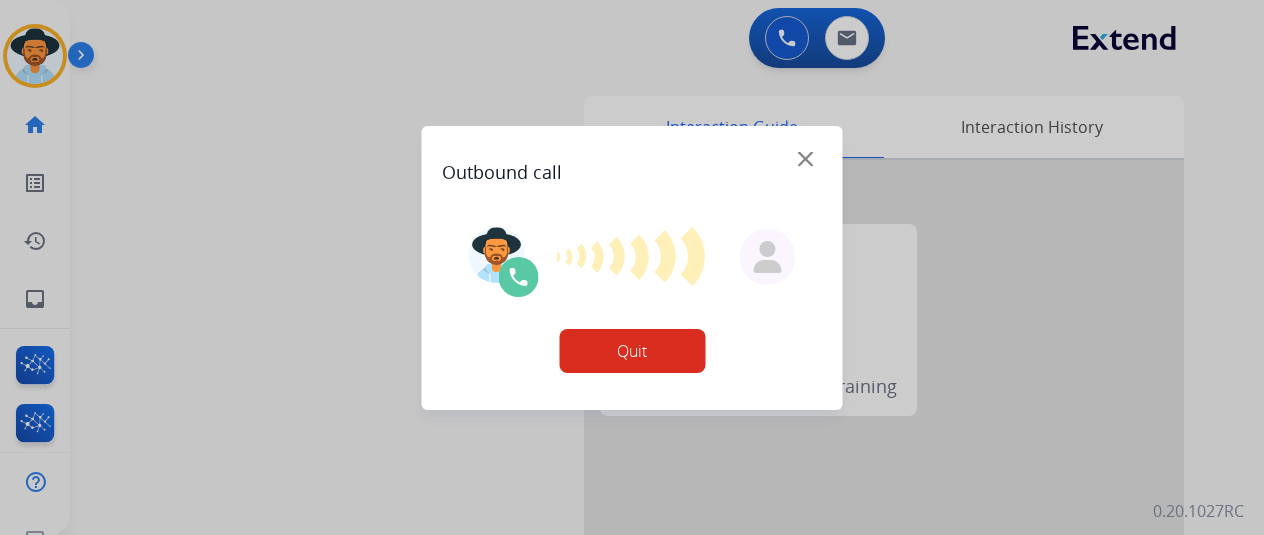 click on "Quit" at bounding box center [632, 351] 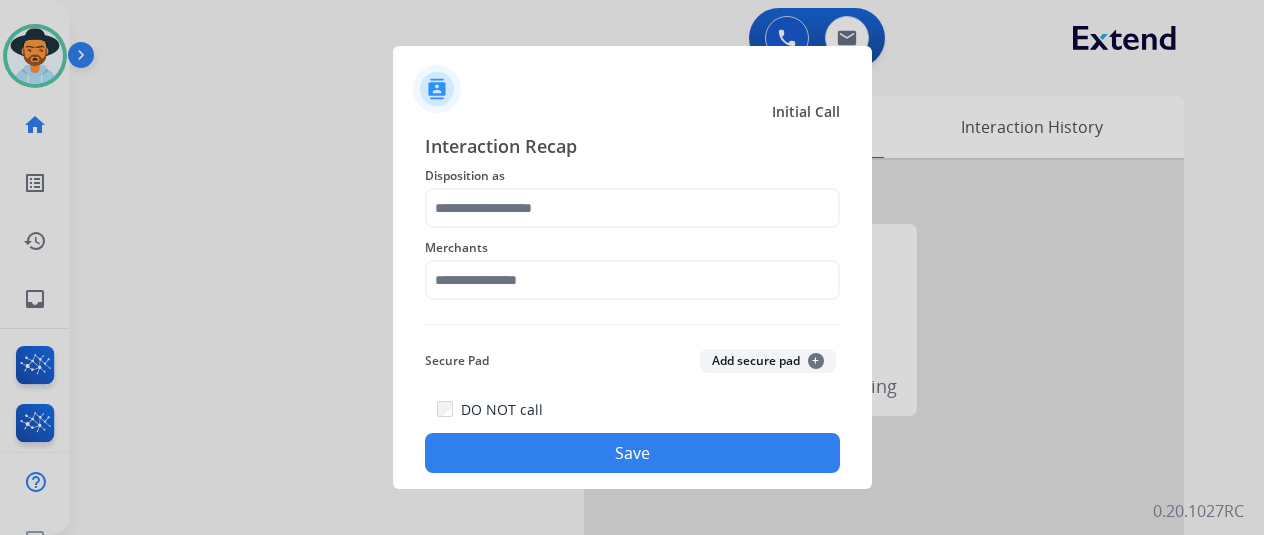click on "Save" 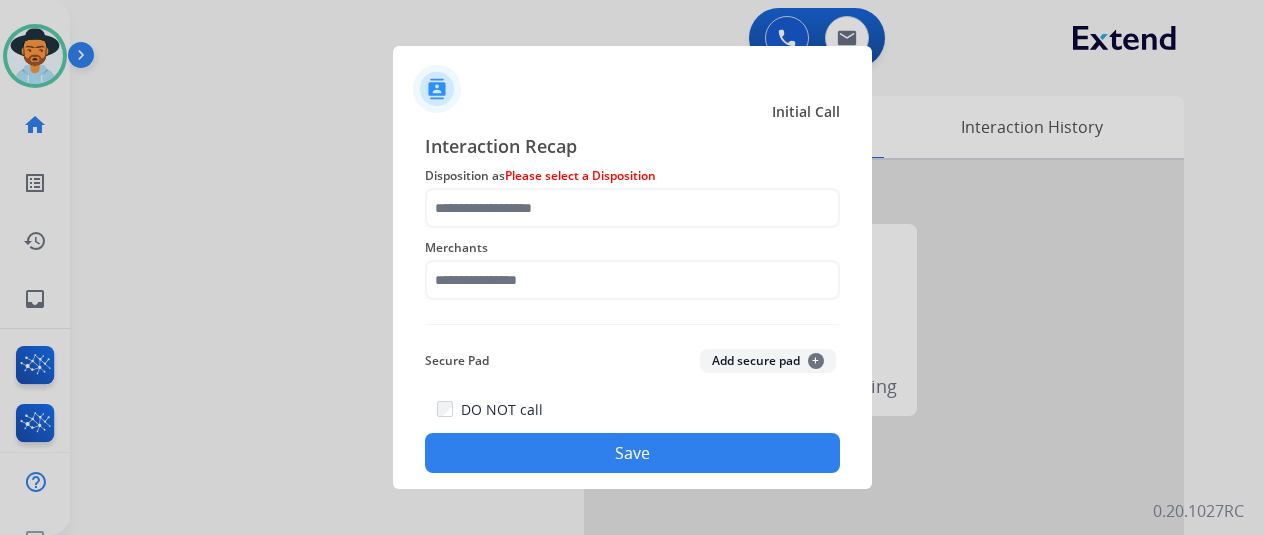 click on "Interaction Recap" 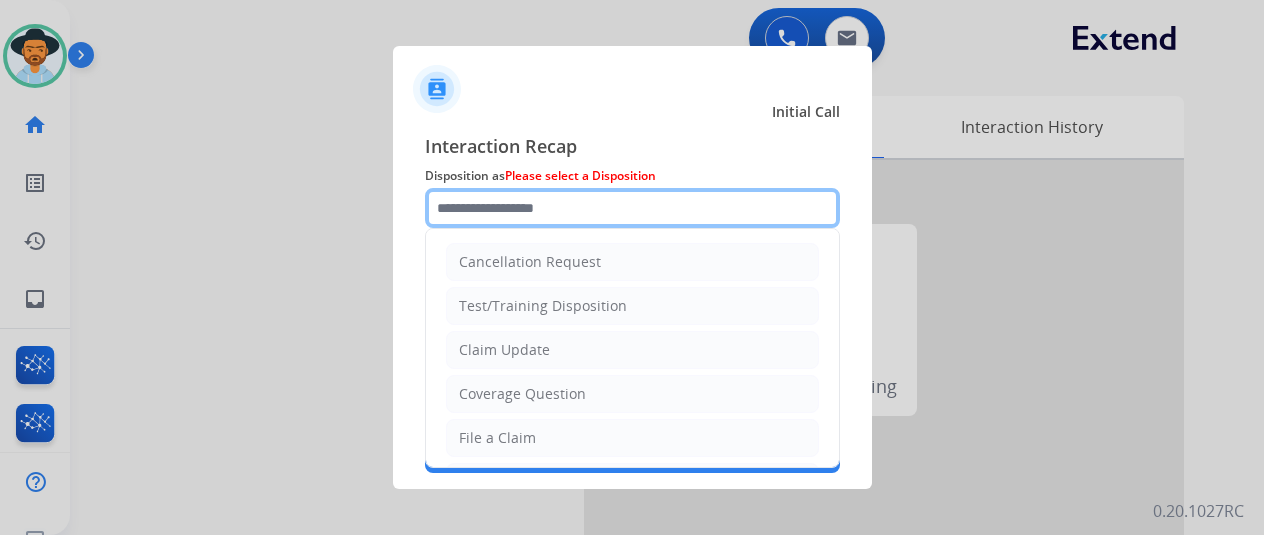 click 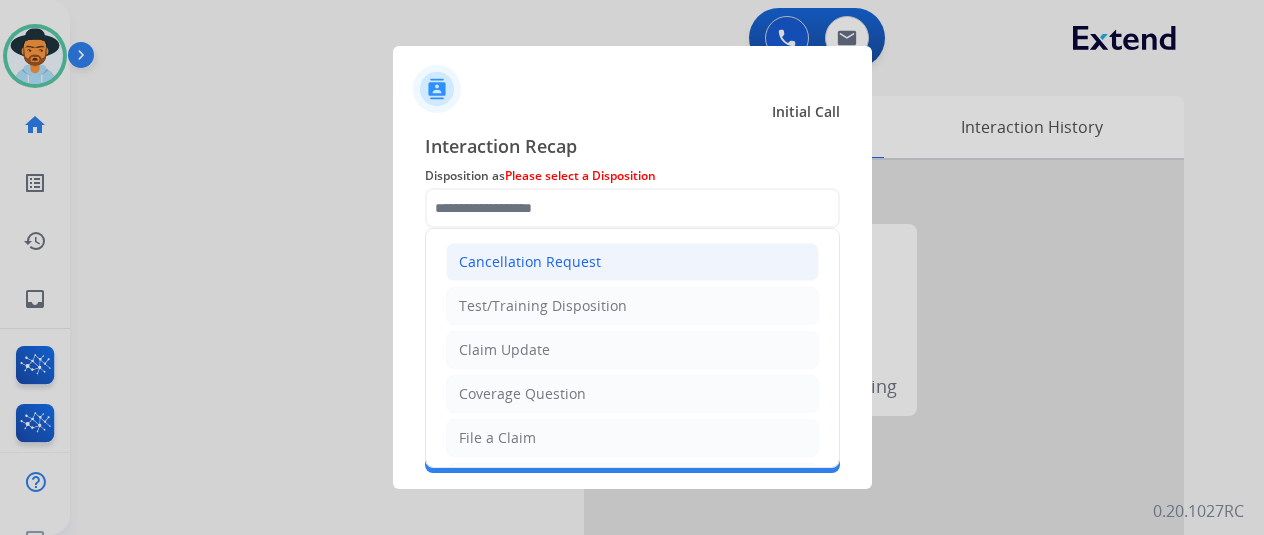 click on "Cancellation Request" 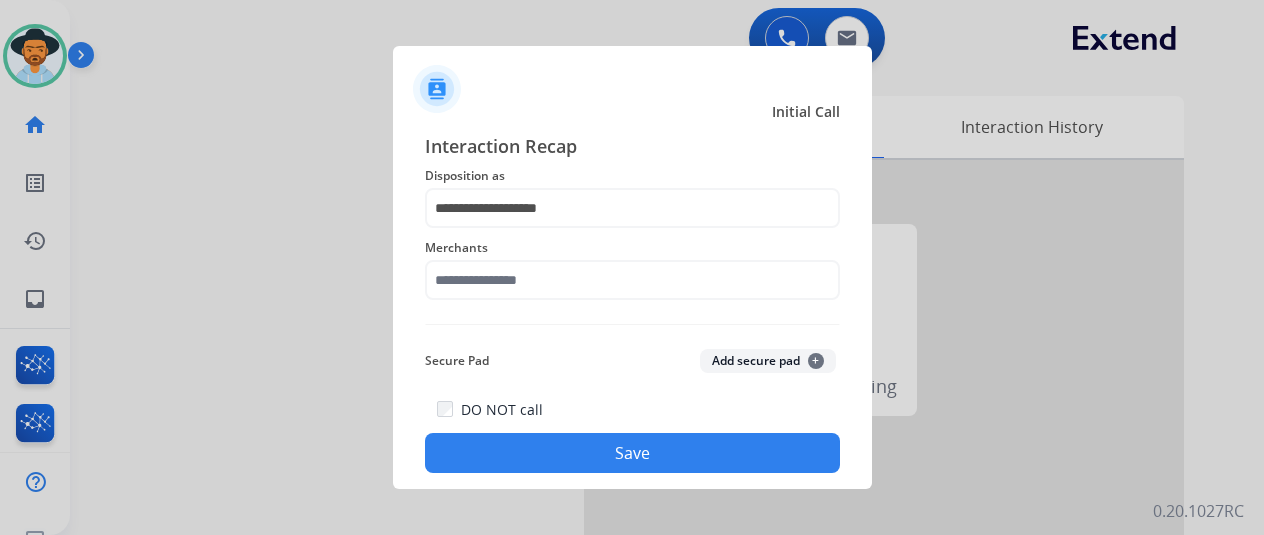 drag, startPoint x: 566, startPoint y: 301, endPoint x: 566, endPoint y: 279, distance: 22 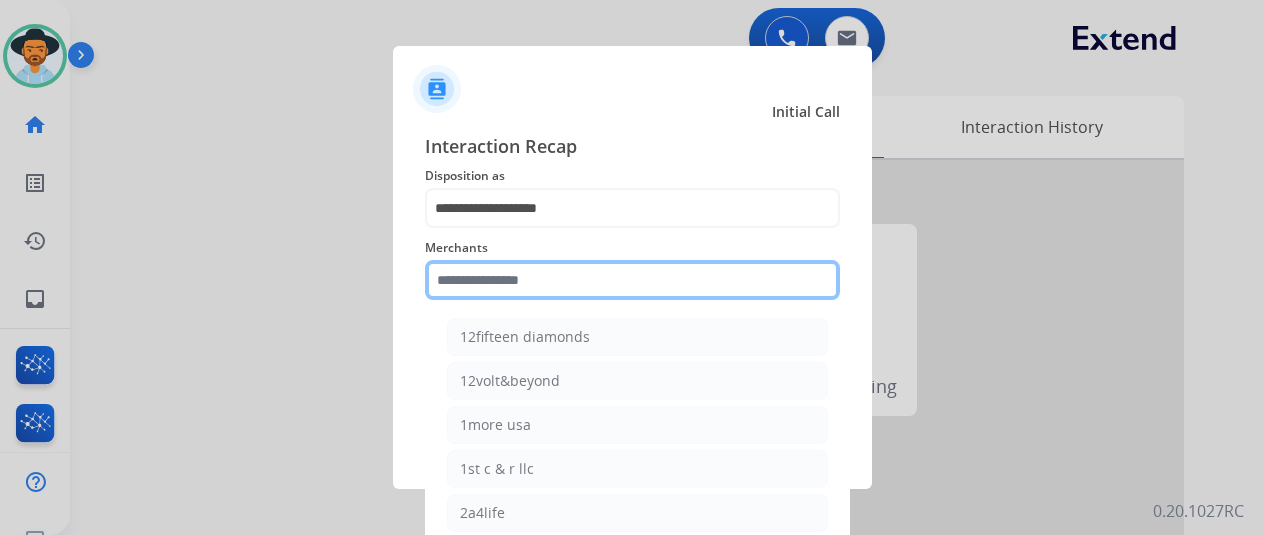 click 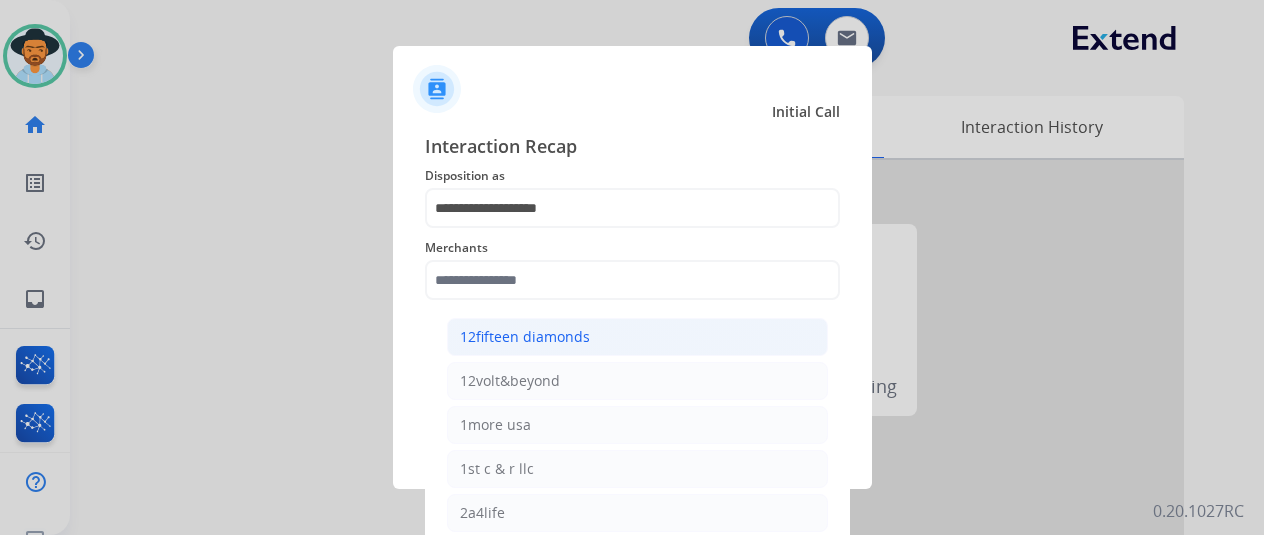 click on "12fifteen diamonds" 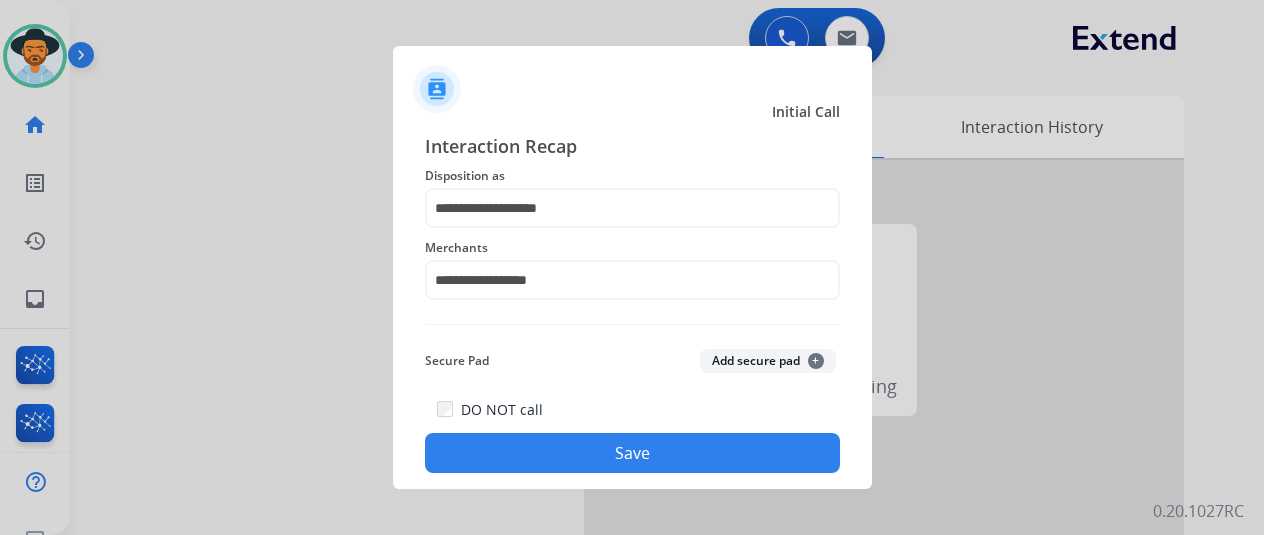 click on "Save" 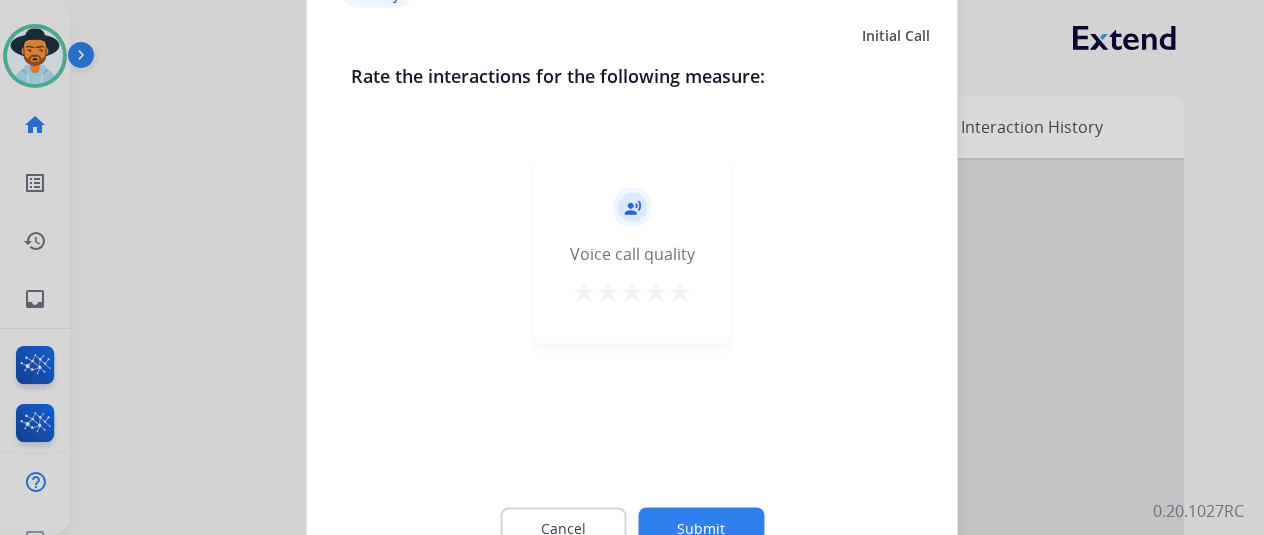 click on "star" at bounding box center (680, 291) 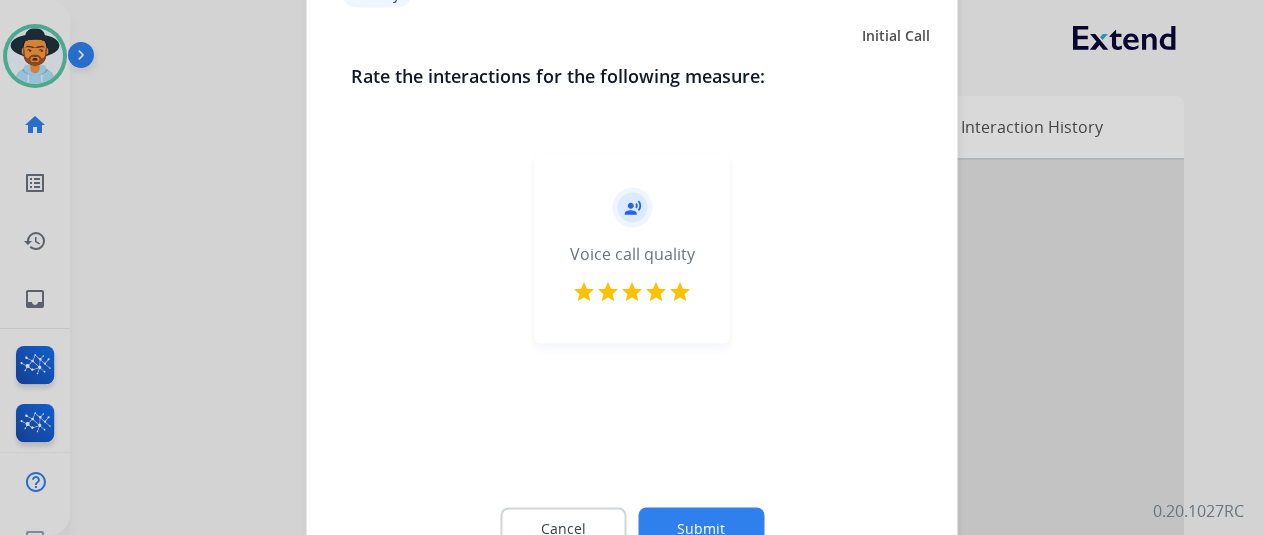 click on "Cancel Submit" 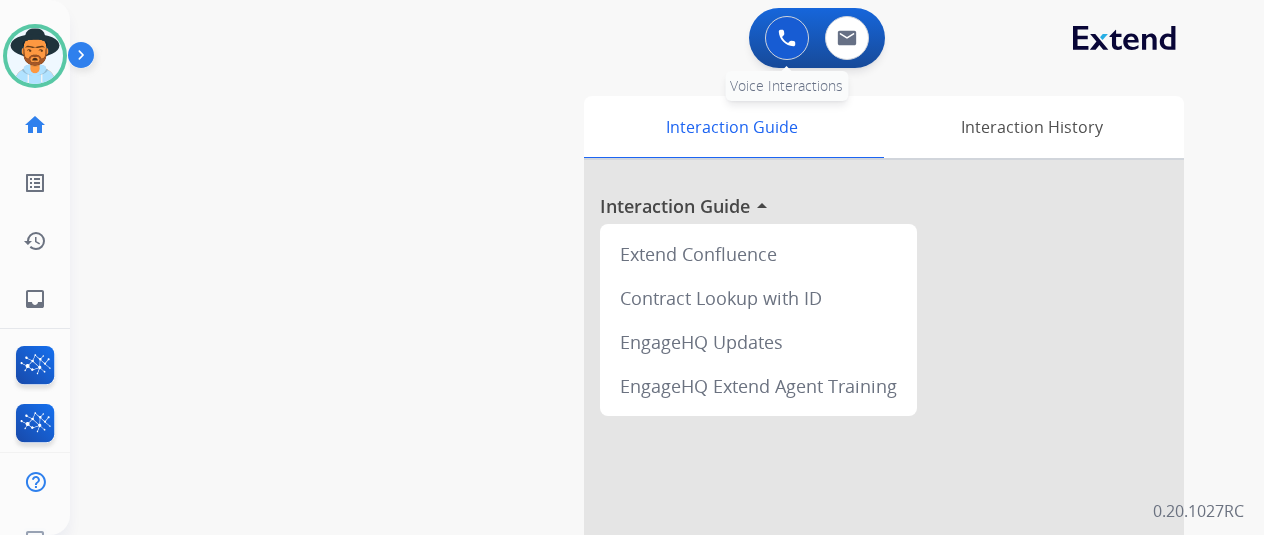 click on "0 Voice Interactions" at bounding box center (787, 38) 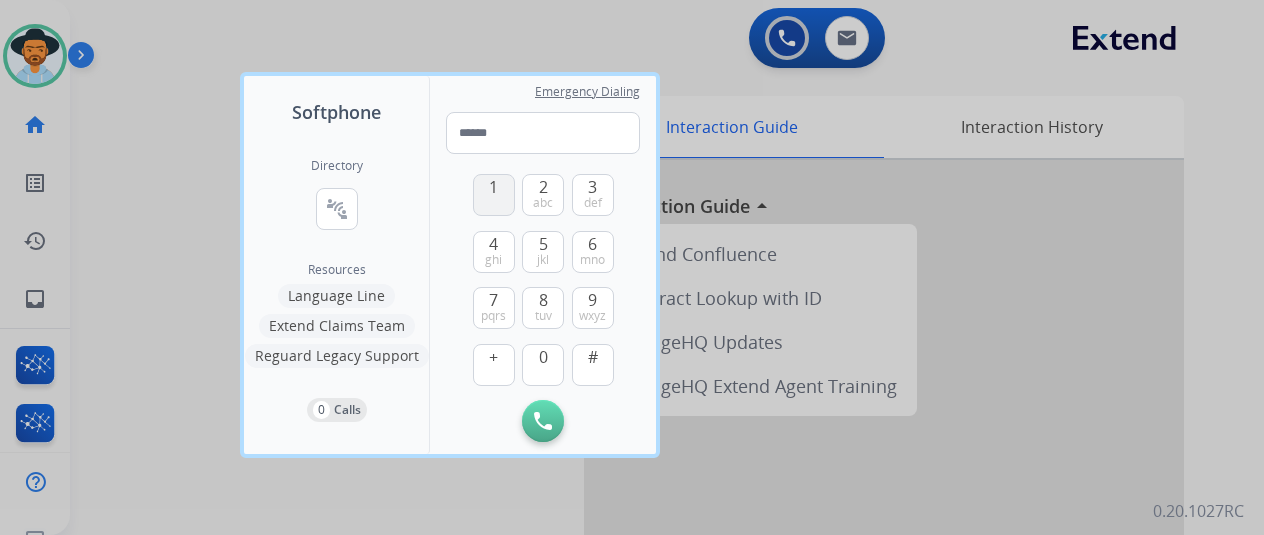 click on "1" at bounding box center (494, 195) 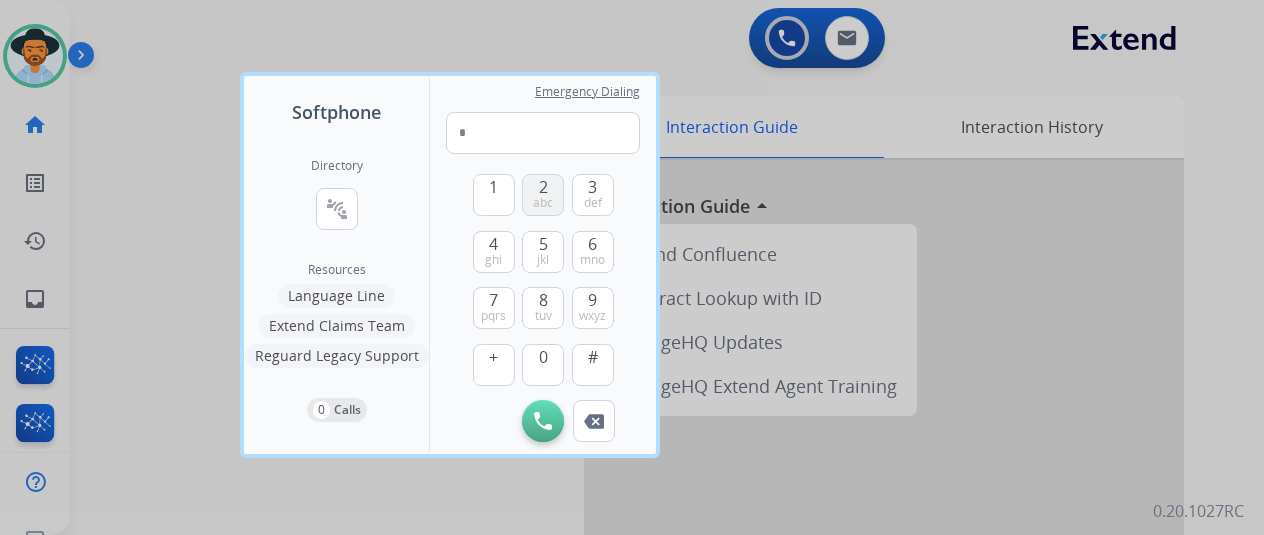 click on "2 abc" at bounding box center [543, 195] 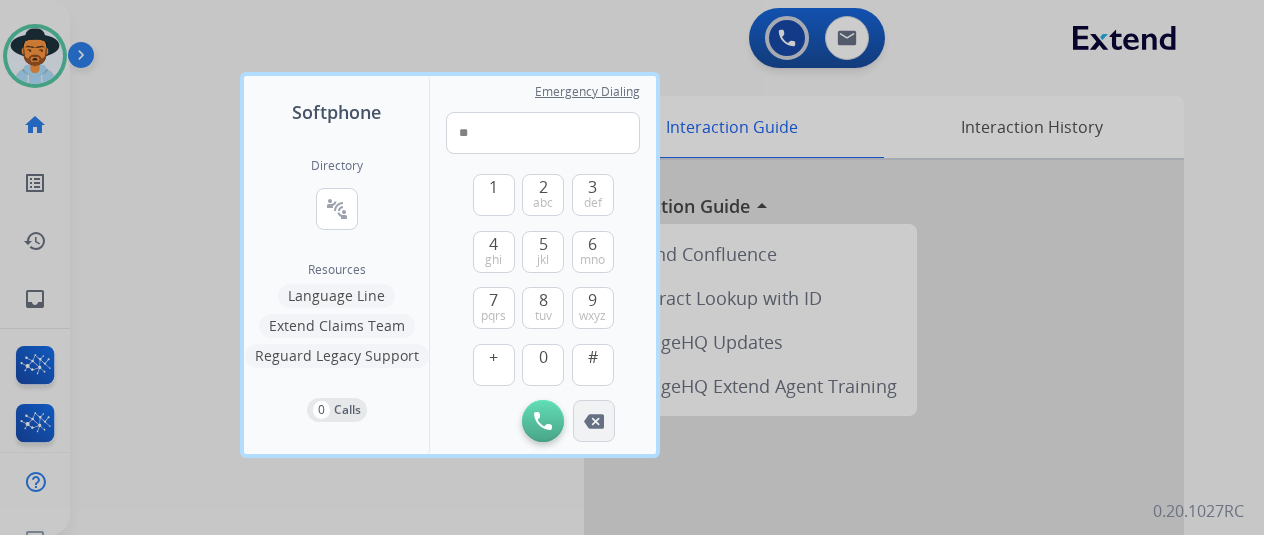 click at bounding box center [594, 421] 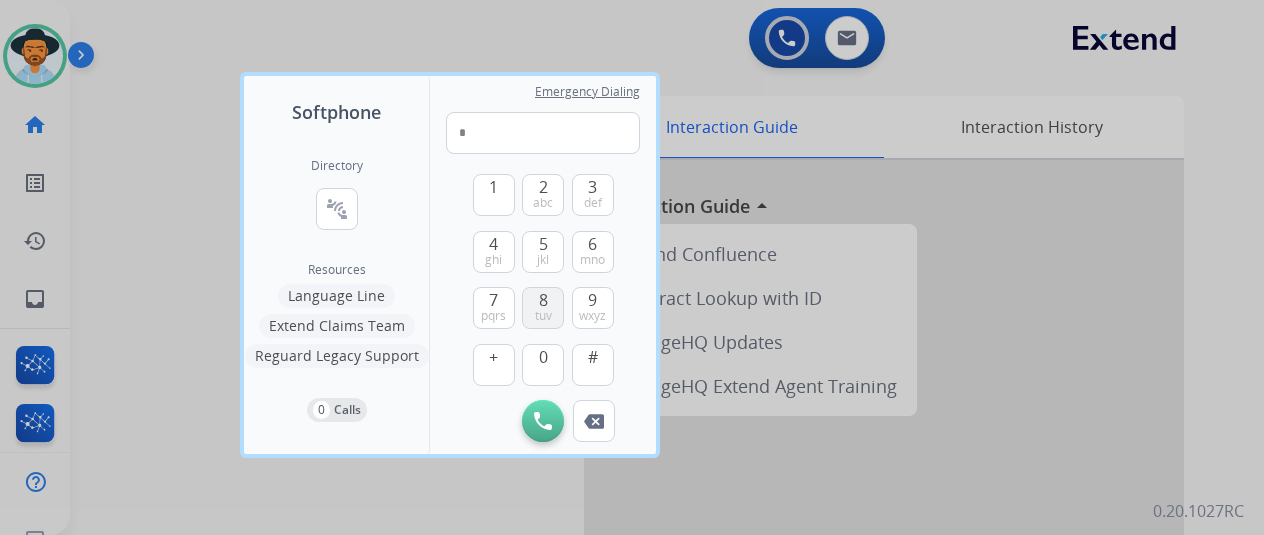 click on "8 tuv" at bounding box center [543, 308] 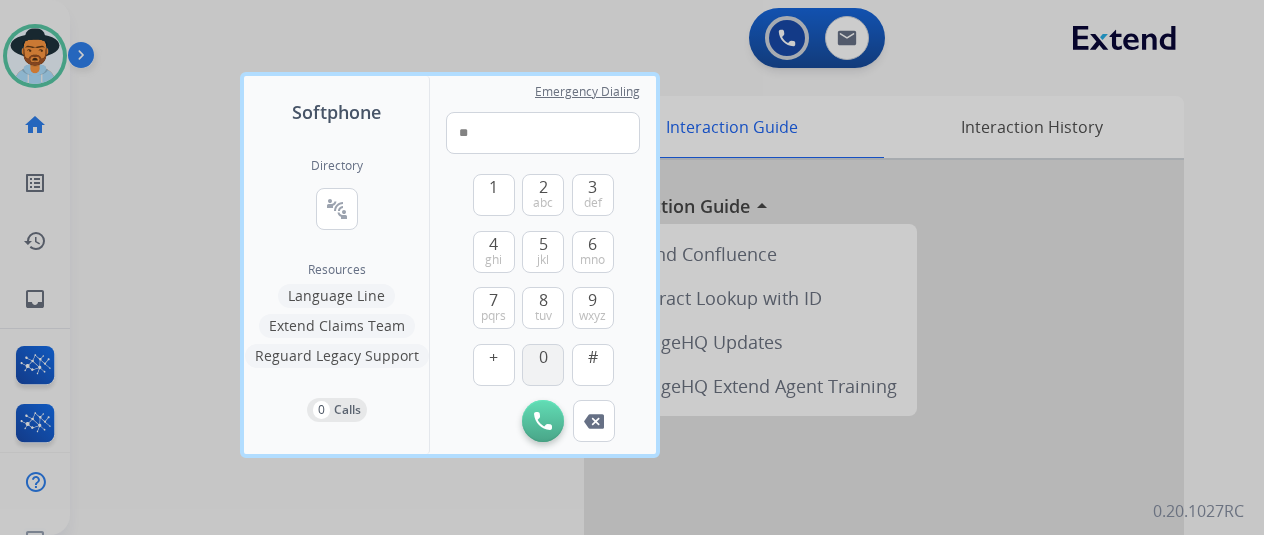 click on "0" at bounding box center (543, 365) 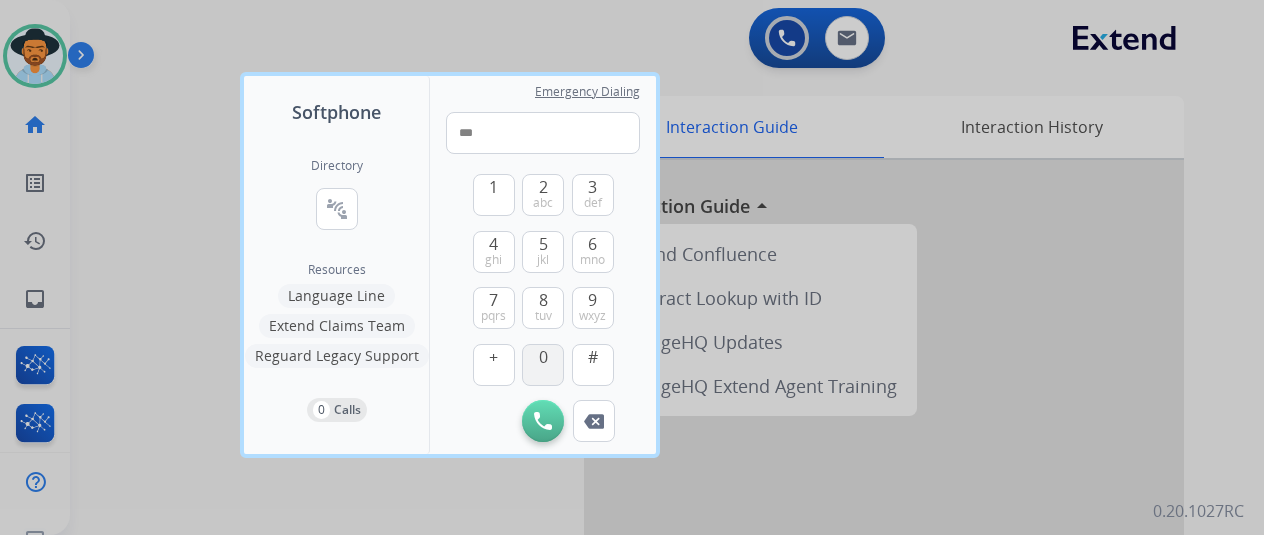 click on "0" at bounding box center (543, 365) 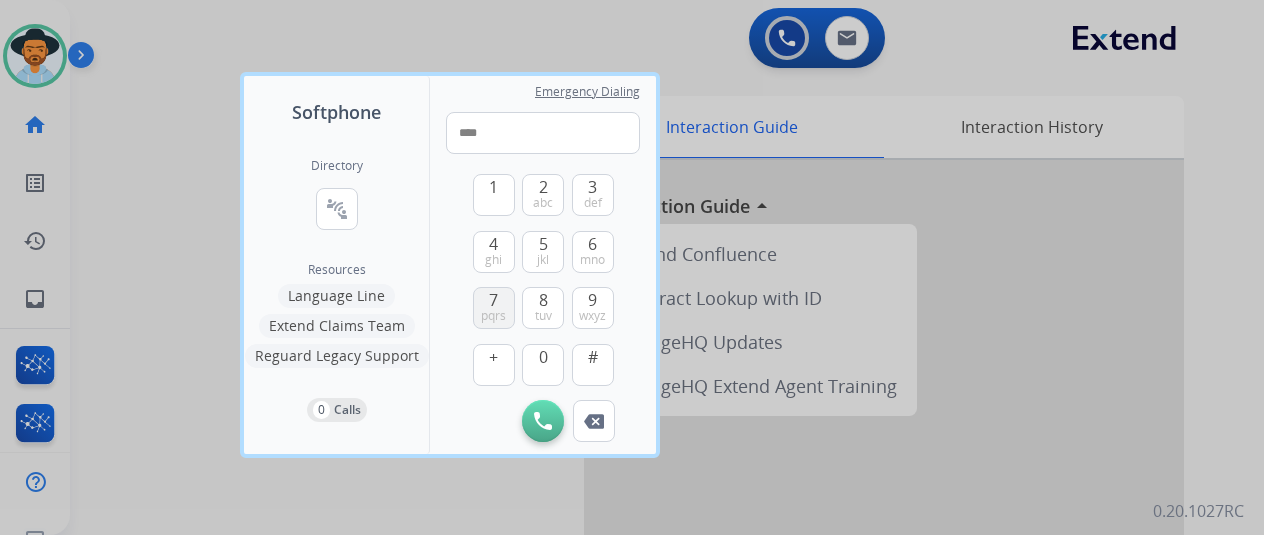 click on "7 pqrs" at bounding box center (494, 308) 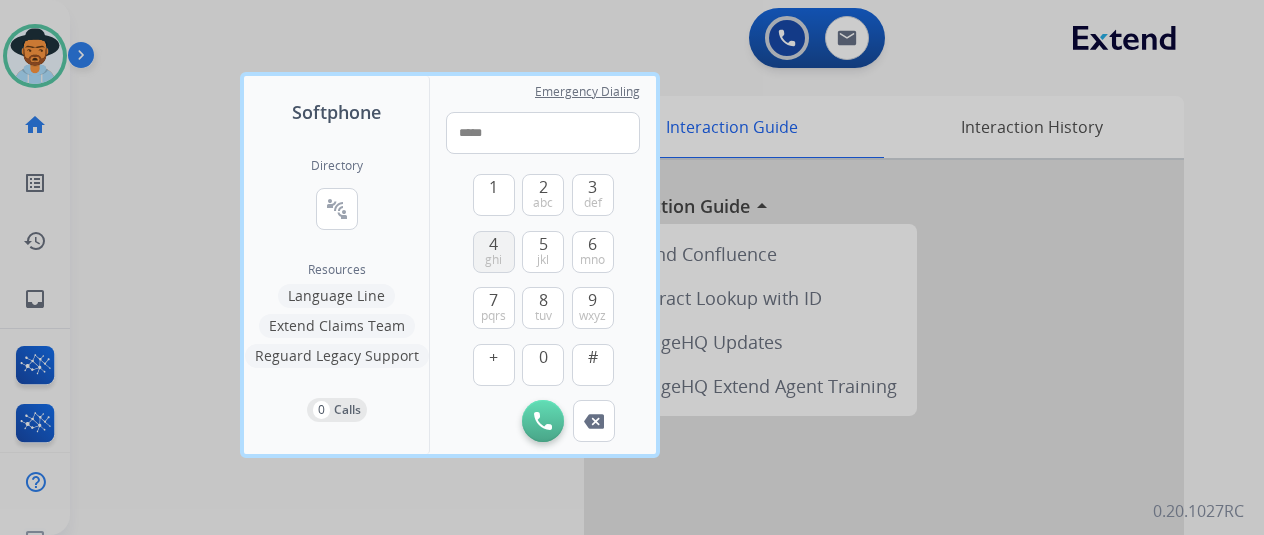 click on "4 ghi" at bounding box center [494, 252] 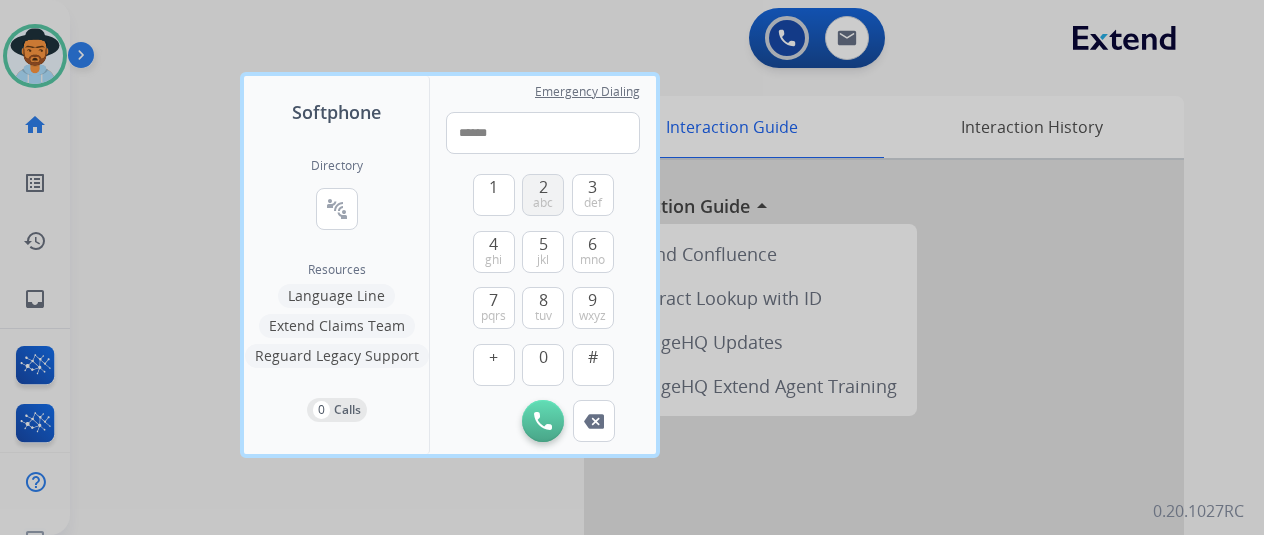 click on "abc" at bounding box center [543, 203] 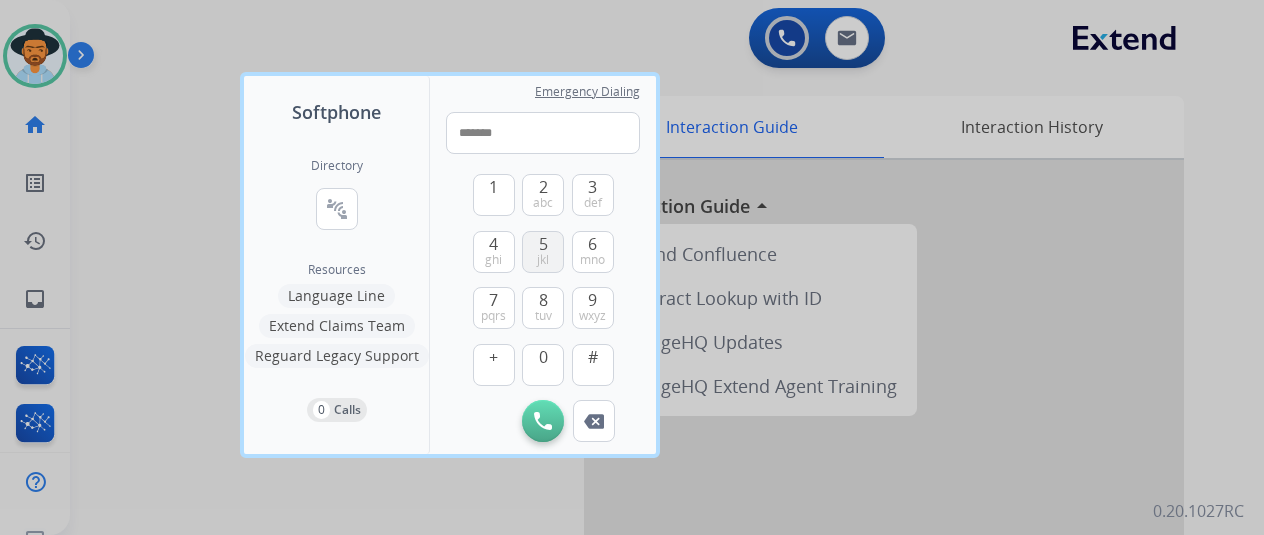 click on "5 jkl" at bounding box center (543, 252) 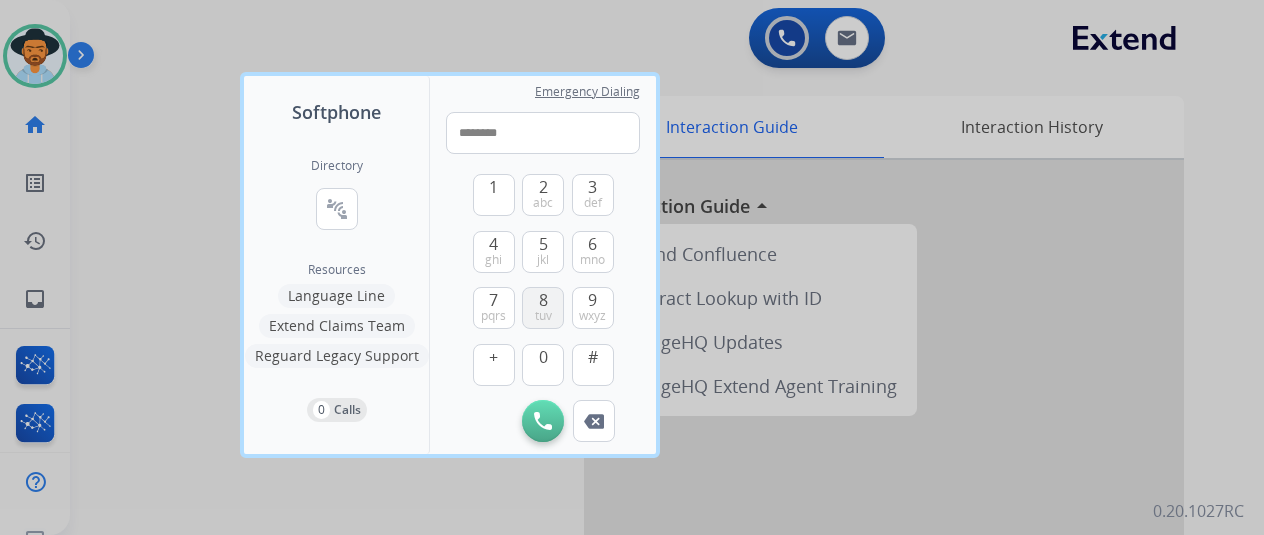 click on "8 tuv" at bounding box center [543, 308] 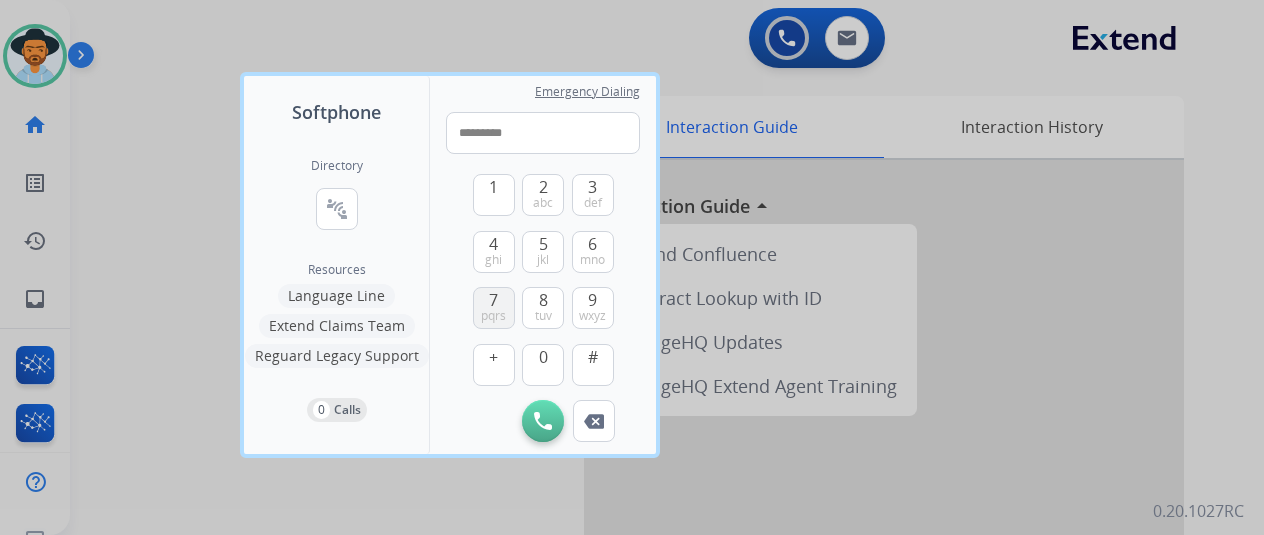 click on "7" at bounding box center [493, 300] 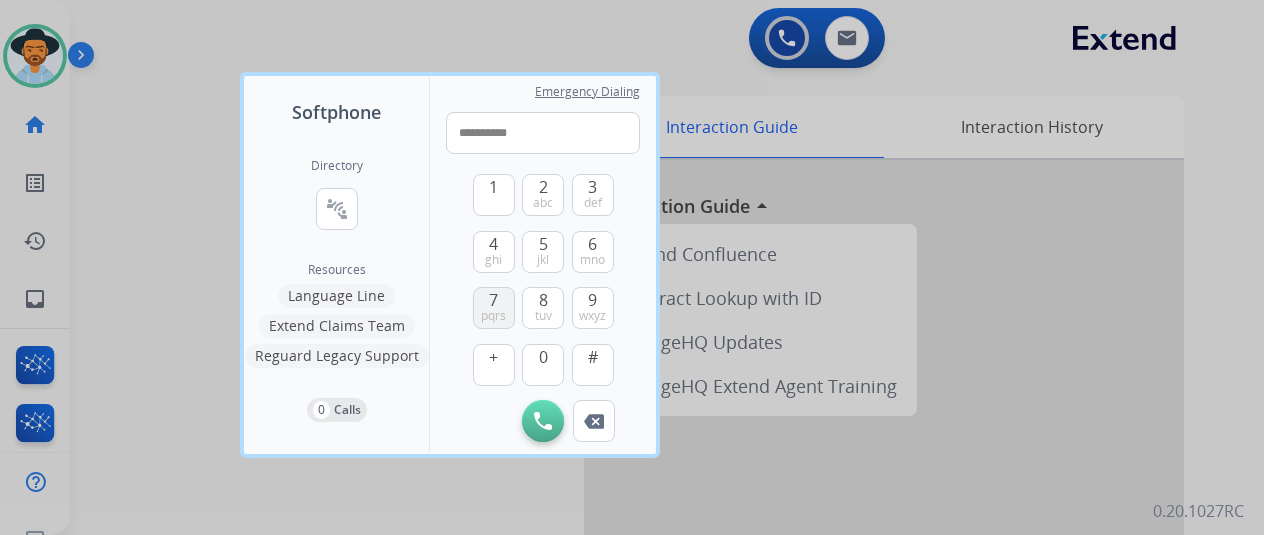 click on "7" at bounding box center (493, 300) 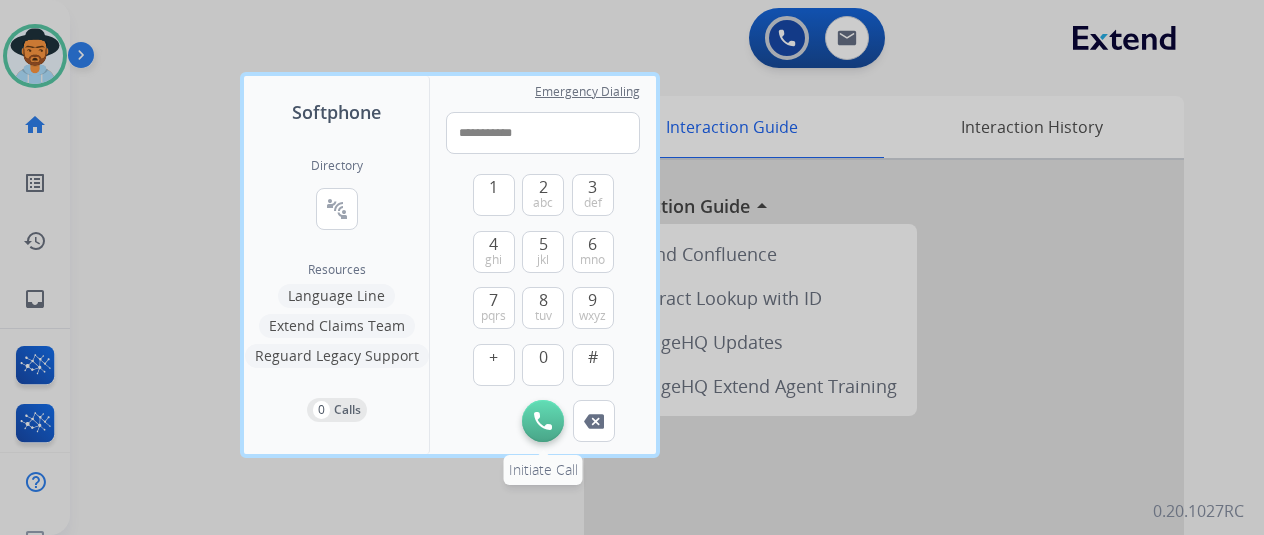 click at bounding box center (543, 421) 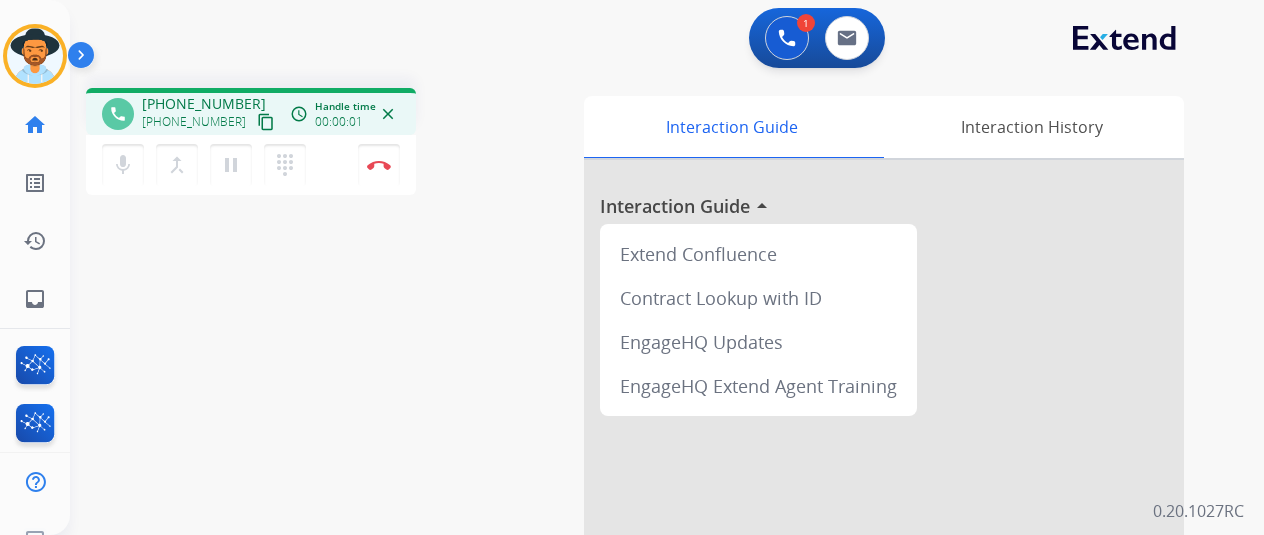 click on "mic Mute merge_type Bridge pause Hold dialpad Dialpad Disconnect" at bounding box center [251, 165] 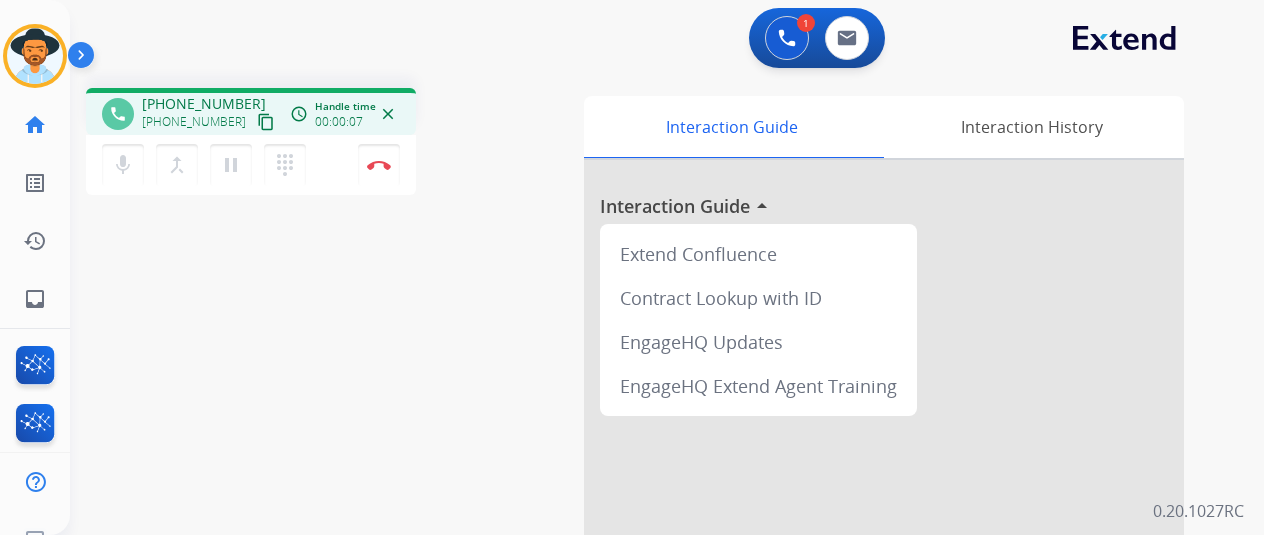 click on "mic Mute merge_type Bridge pause Hold dialpad Dialpad Disconnect" at bounding box center (251, 165) 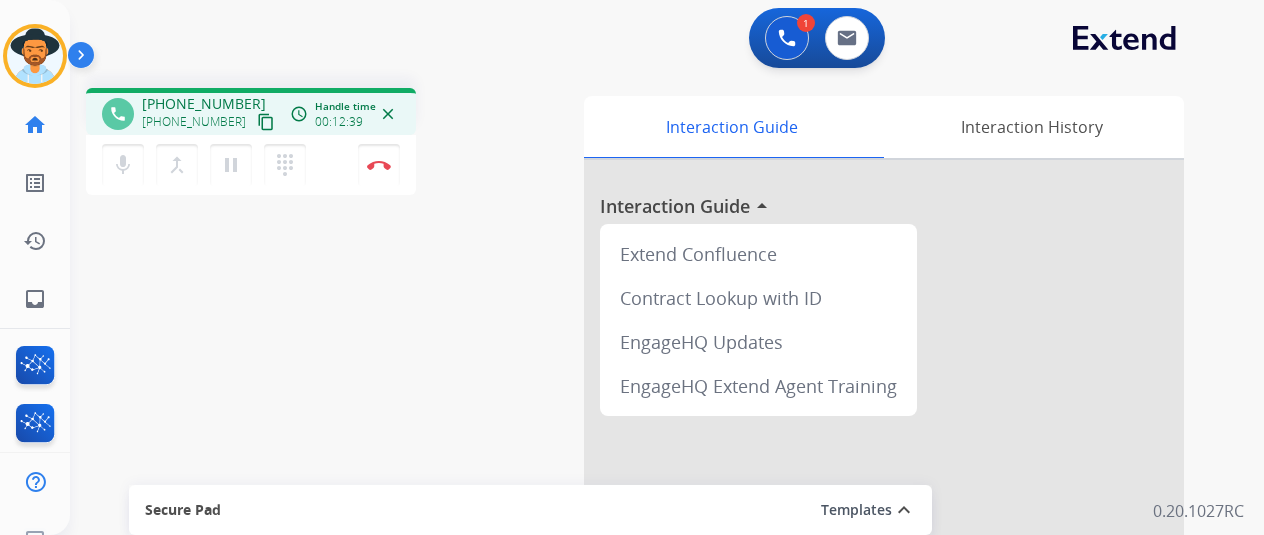 click on "mic Mute merge_type Bridge pause Hold dialpad Dialpad Disconnect" at bounding box center [251, 165] 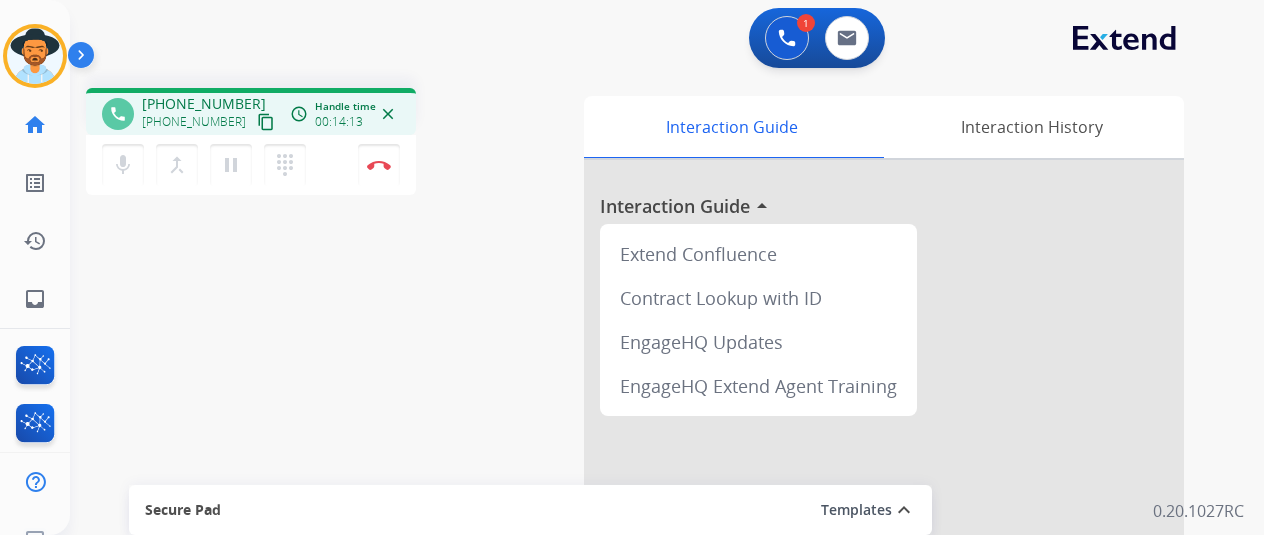 scroll, scrollTop: 0, scrollLeft: 0, axis: both 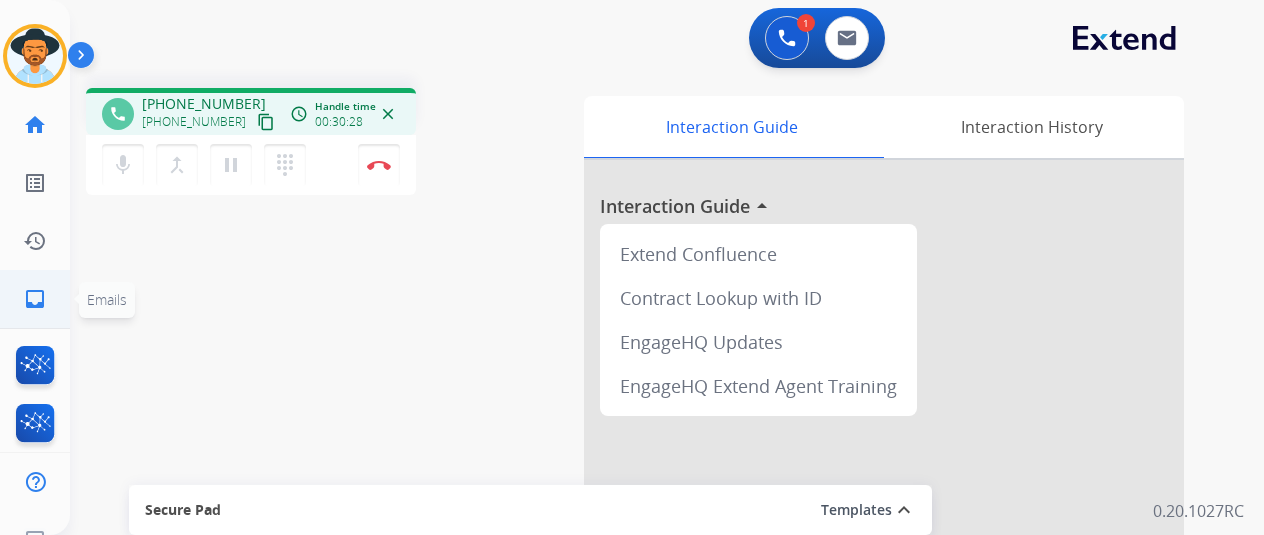 click on "inbox  Emails" 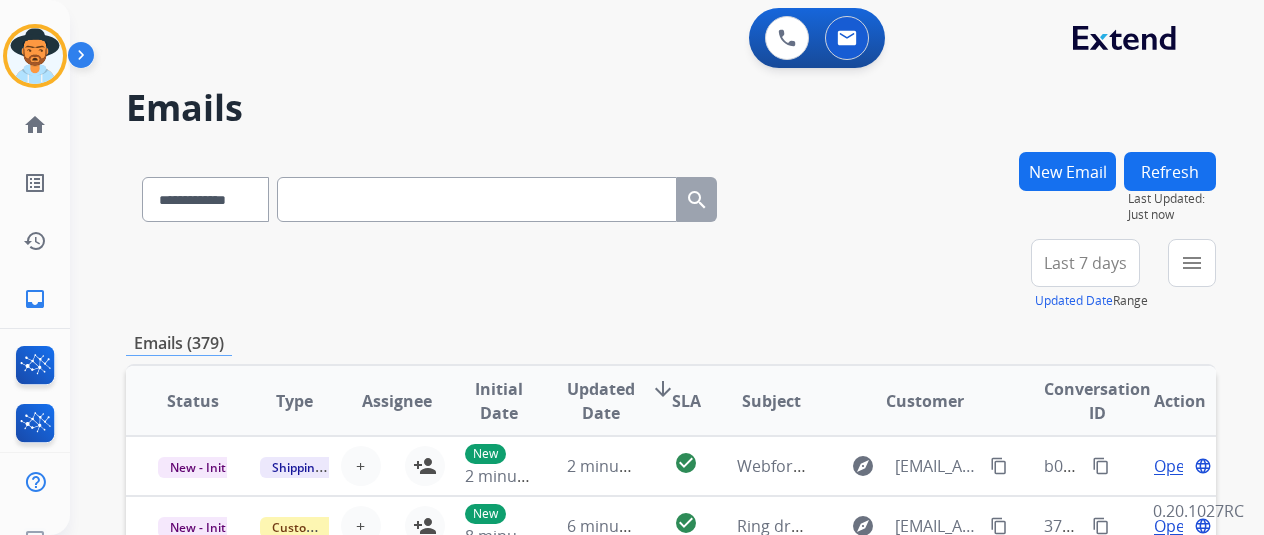 click at bounding box center (477, 199) 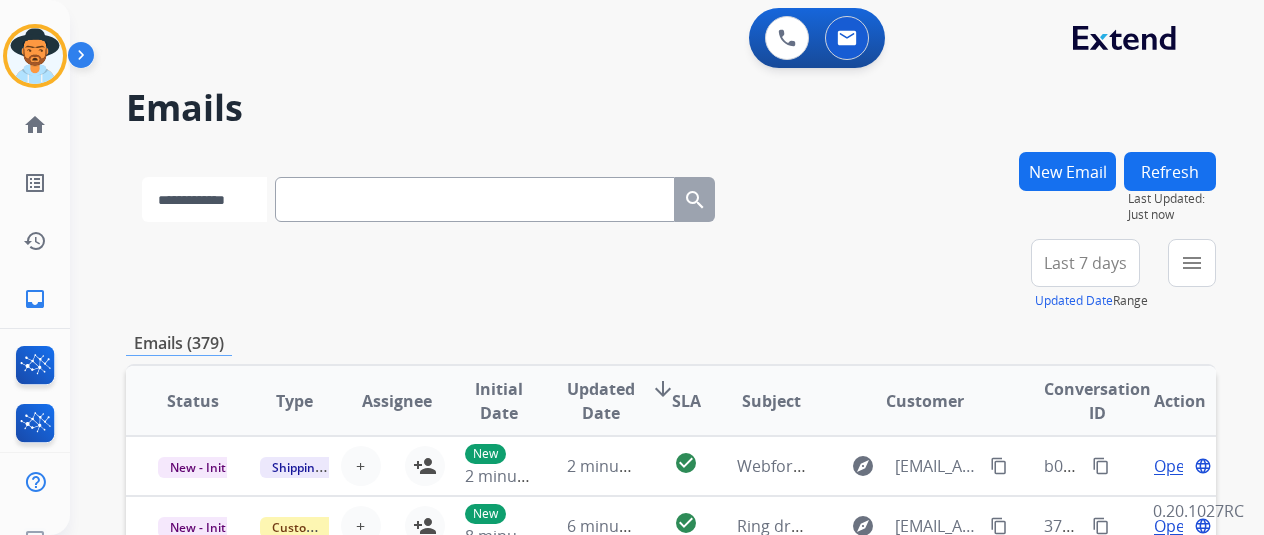 click on "**********" at bounding box center (204, 199) 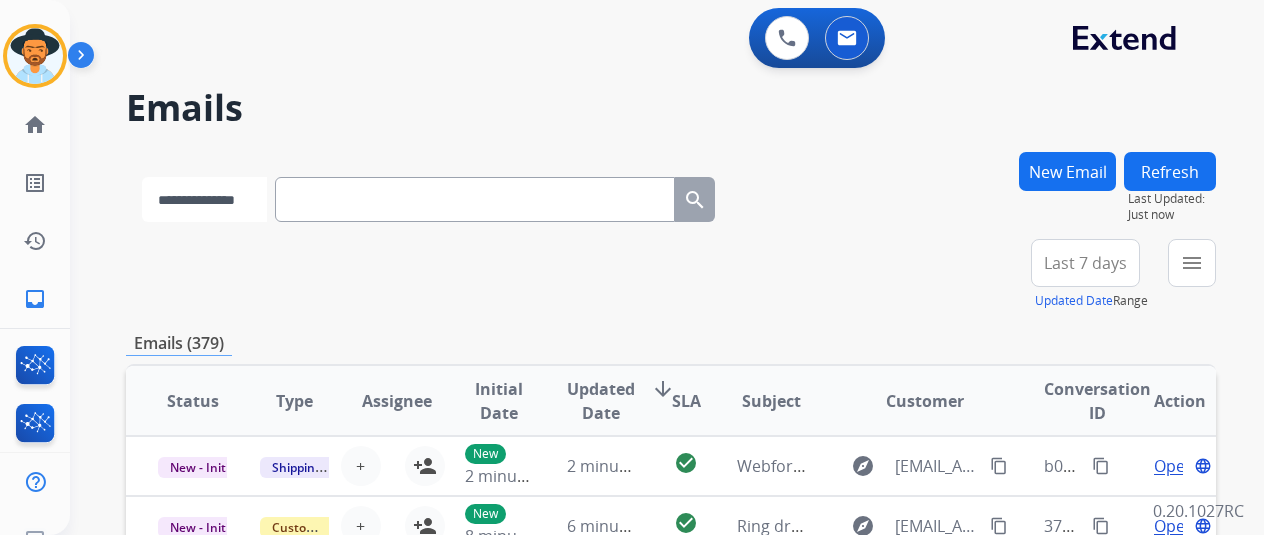 click on "**********" at bounding box center [204, 199] 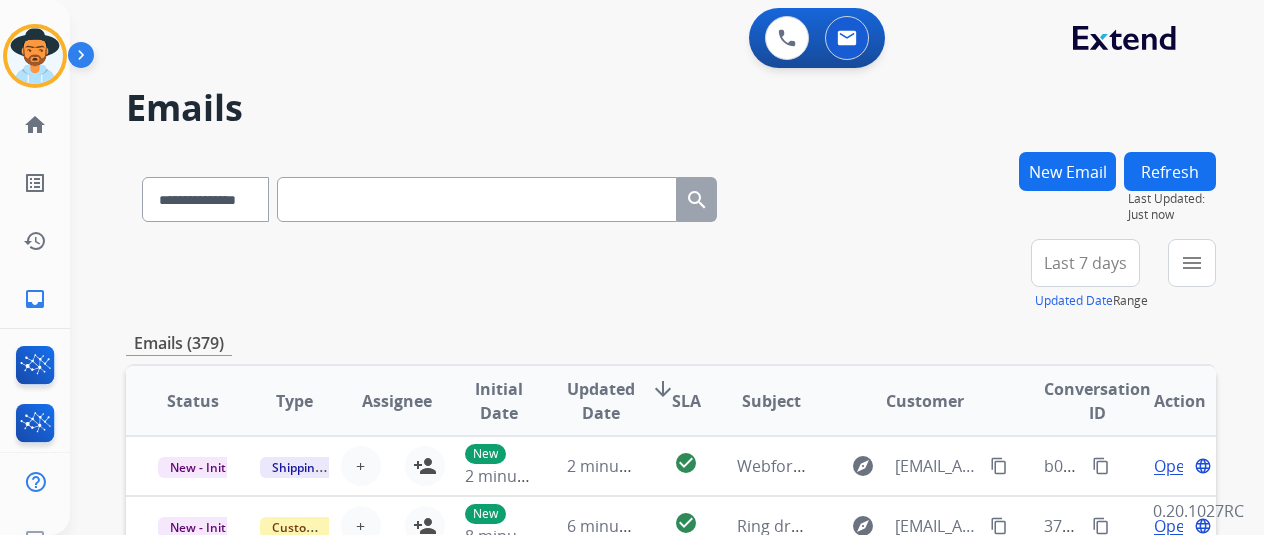 click on "**********" at bounding box center (671, 195) 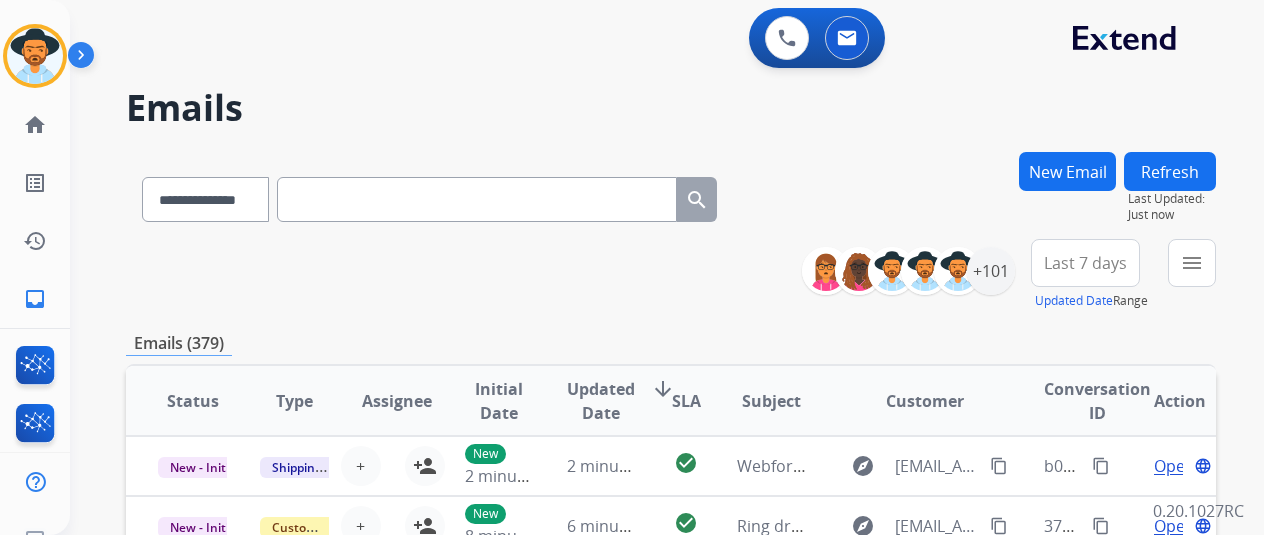paste on "**********" 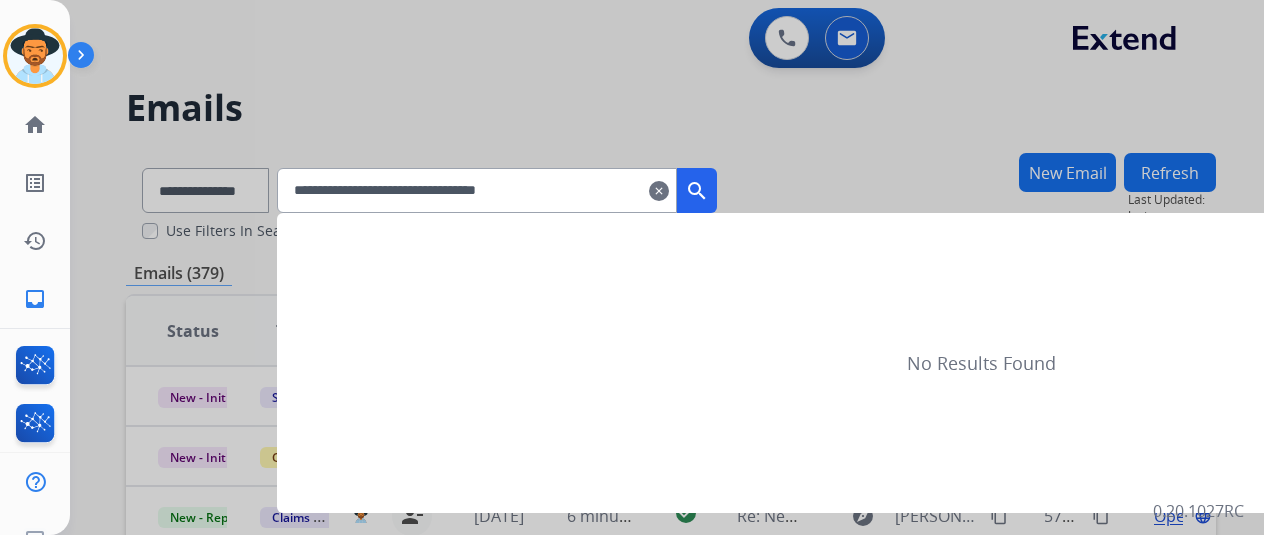 type on "**********" 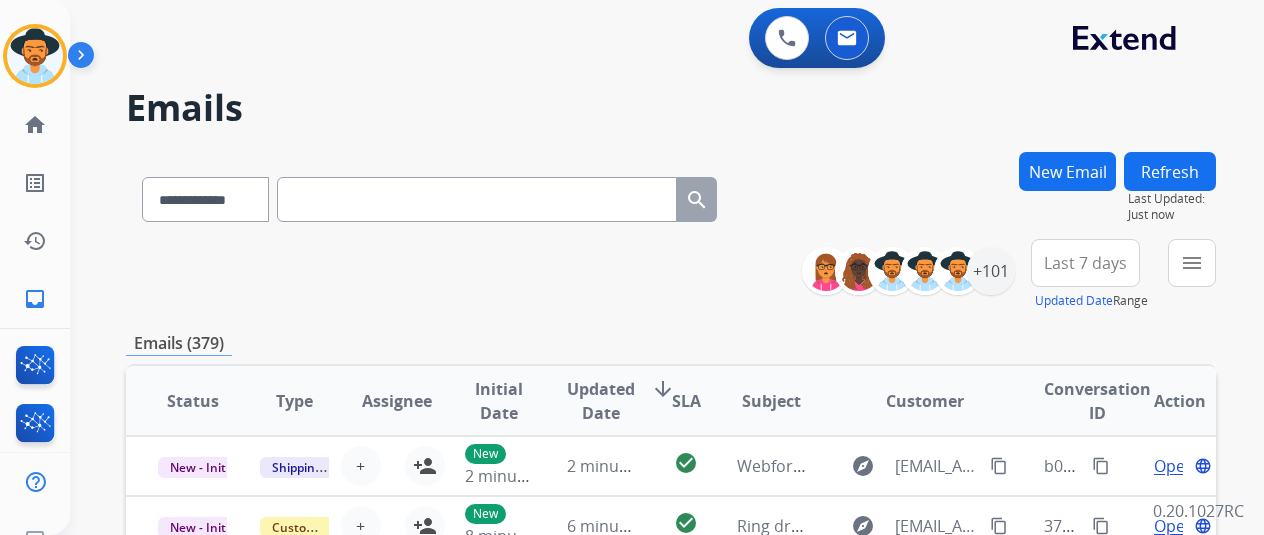 click at bounding box center [477, 199] 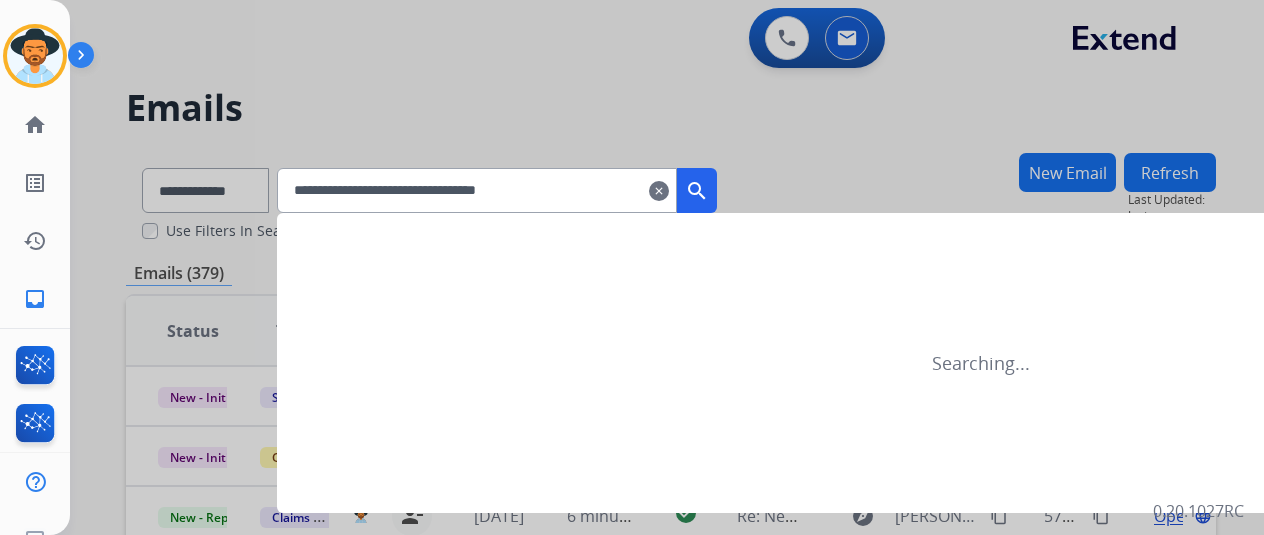 type on "**********" 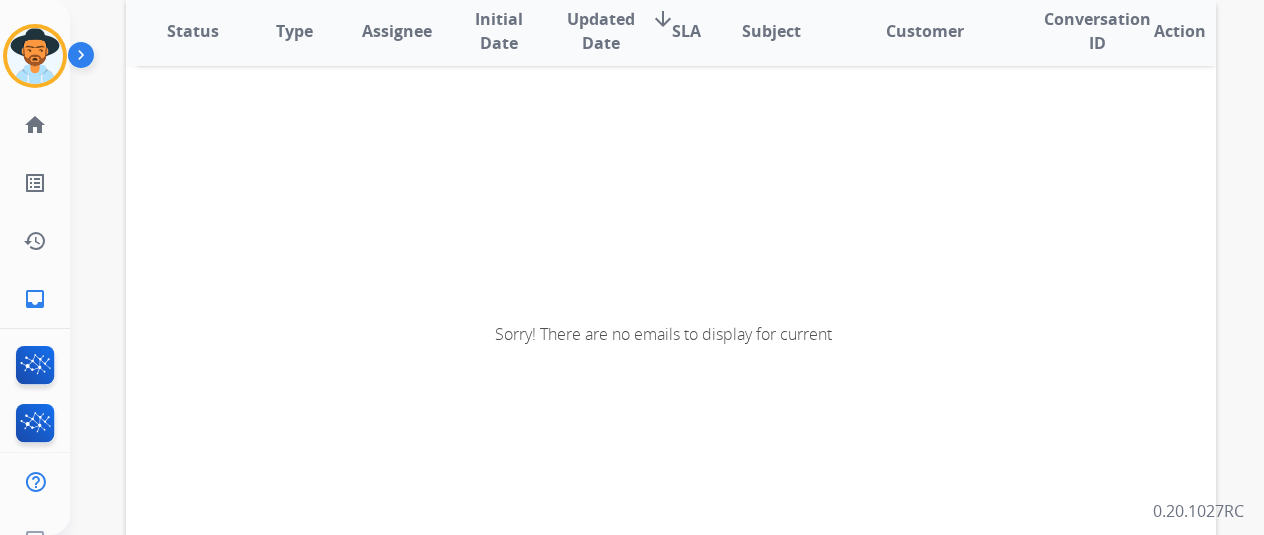 scroll, scrollTop: 100, scrollLeft: 0, axis: vertical 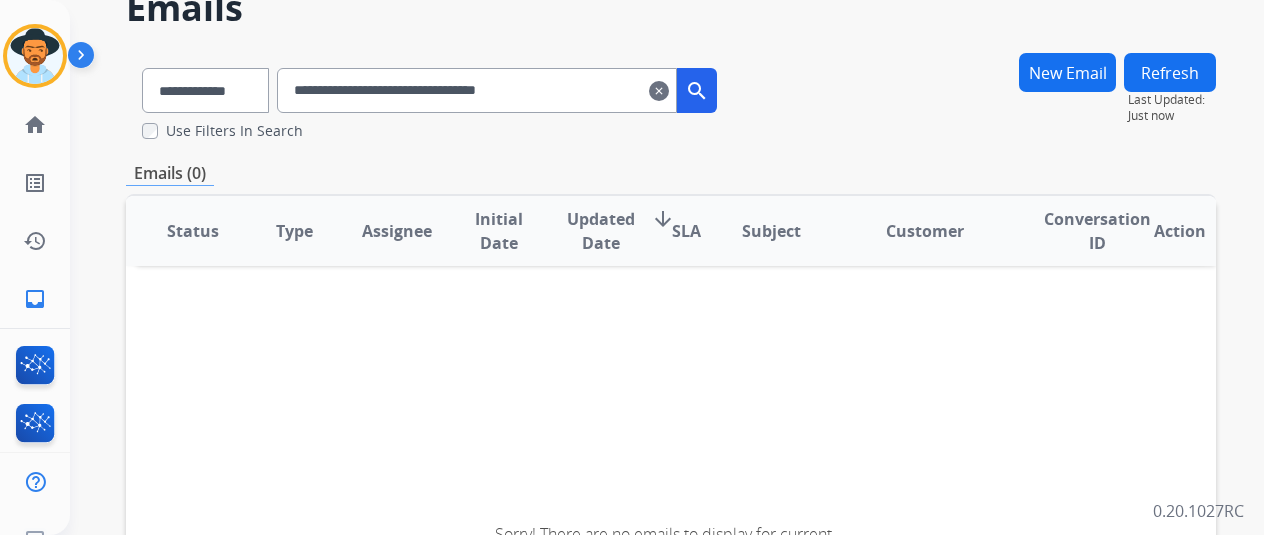 drag, startPoint x: 652, startPoint y: 85, endPoint x: 618, endPoint y: 92, distance: 34.713108 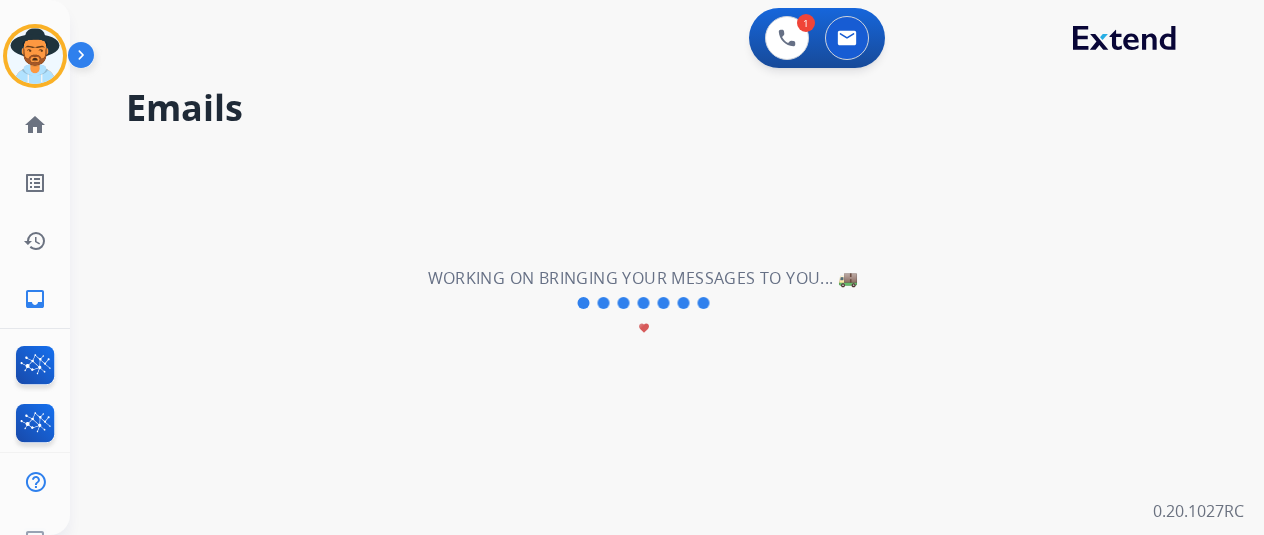 scroll, scrollTop: 0, scrollLeft: 0, axis: both 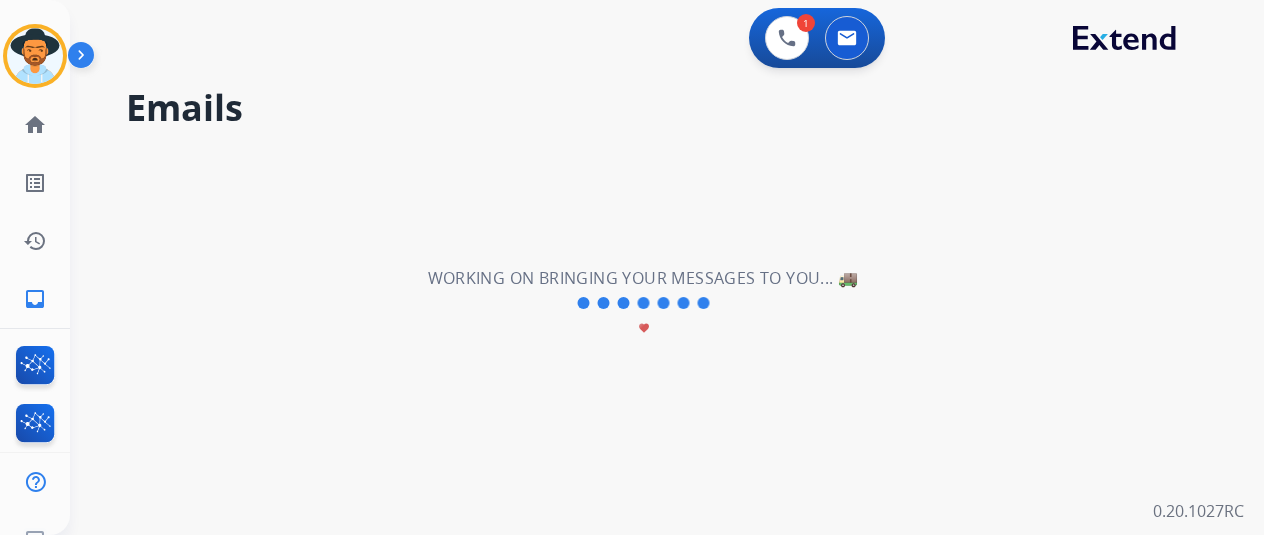 click on "**********" at bounding box center [643, 303] 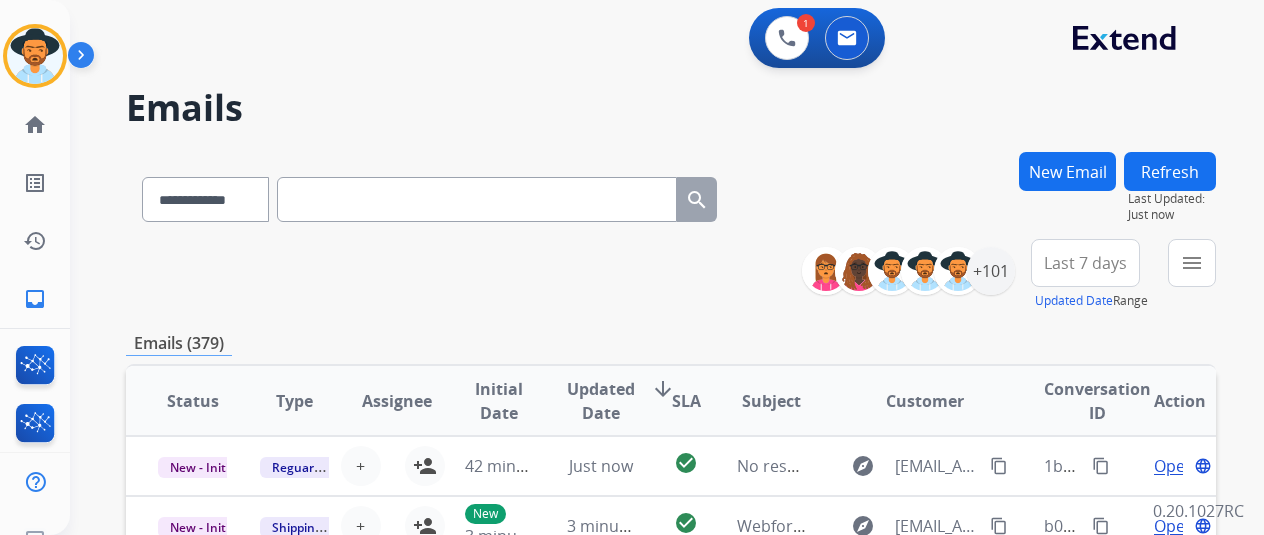click at bounding box center (477, 199) 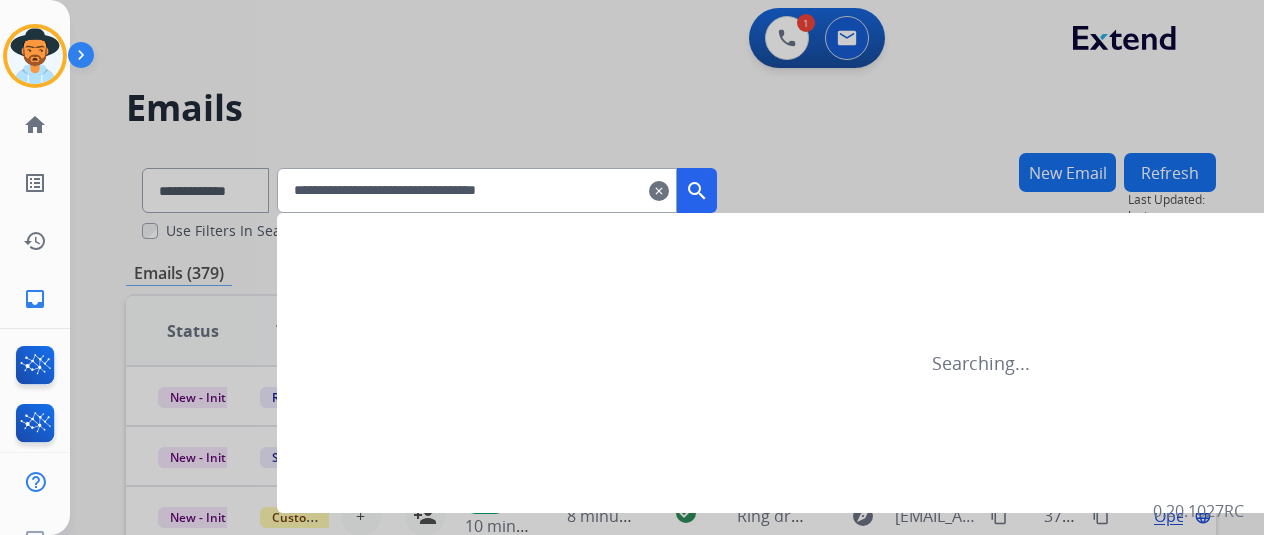 type on "**********" 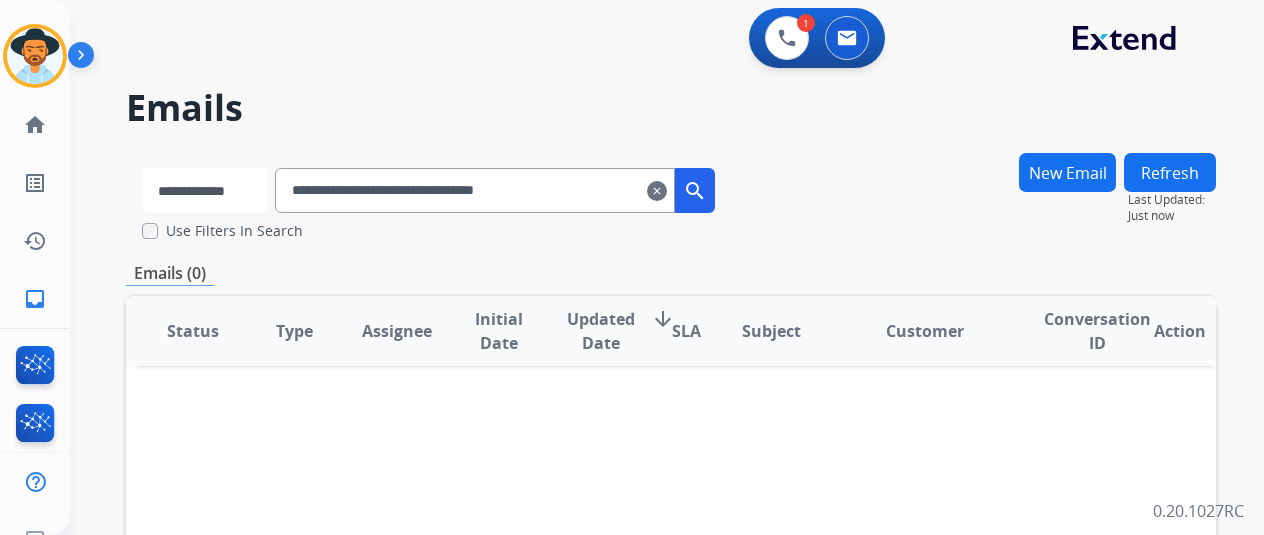 click on "**********" at bounding box center (204, 190) 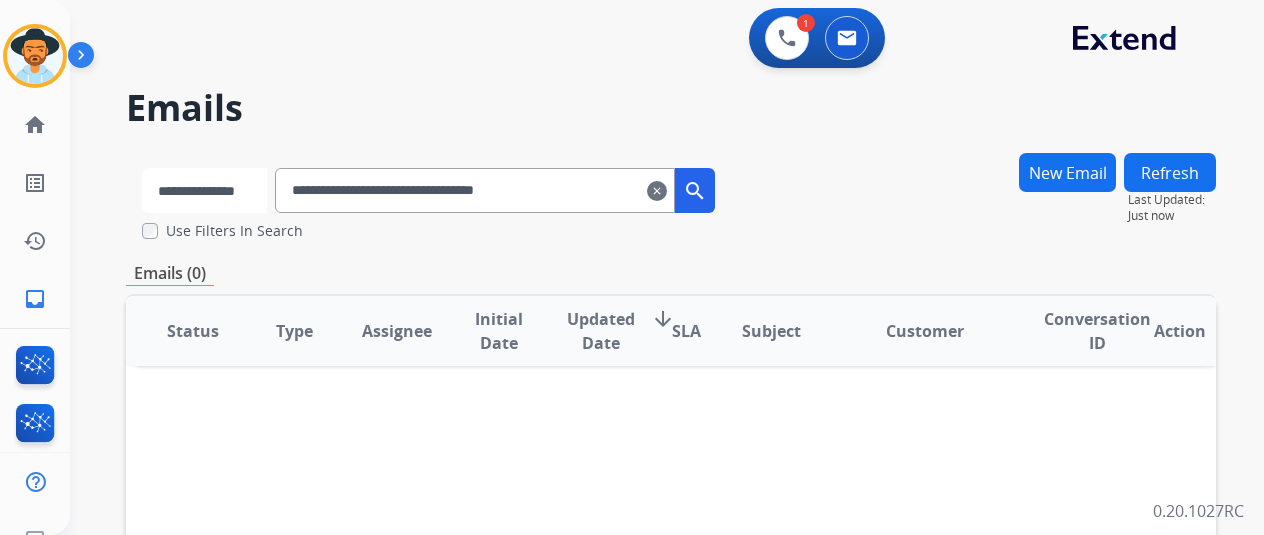 click on "**********" at bounding box center [204, 190] 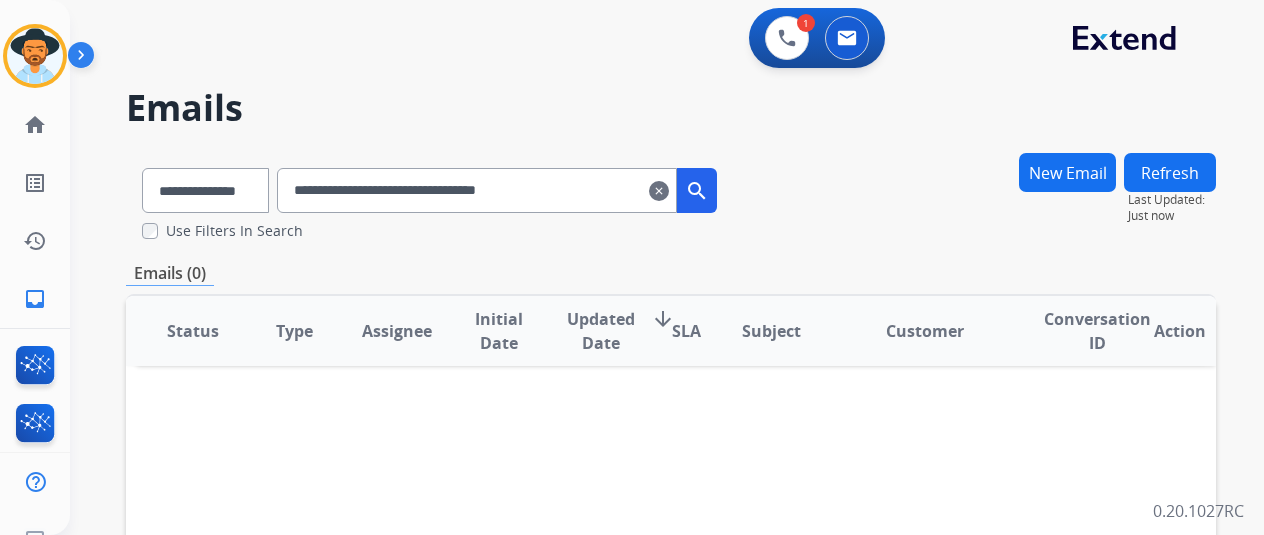click on "search" at bounding box center (697, 191) 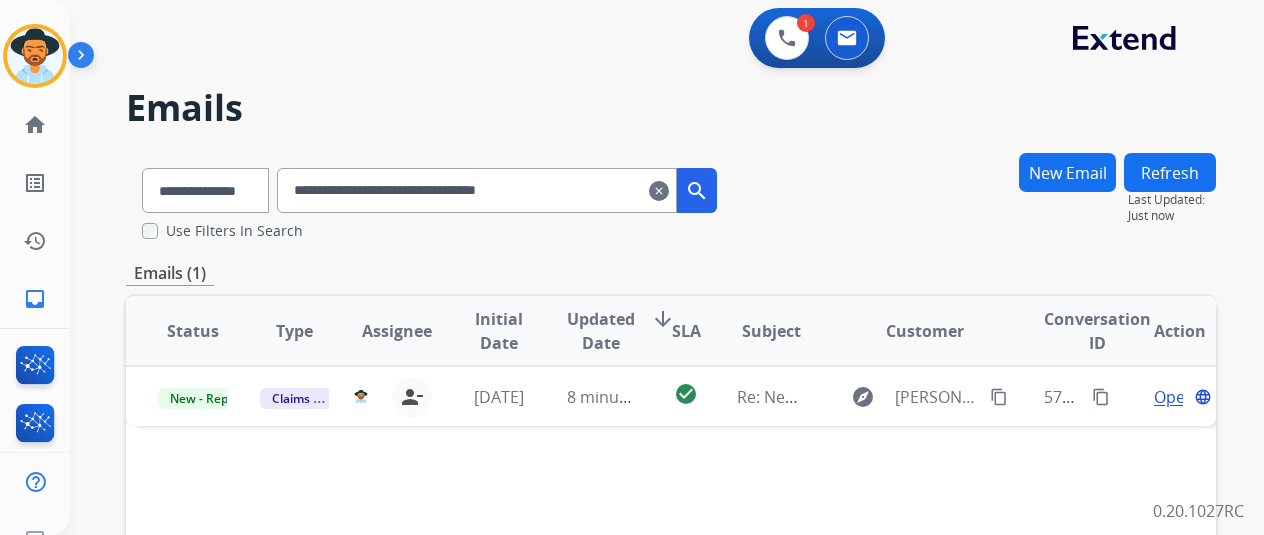 click on "clear" at bounding box center (659, 191) 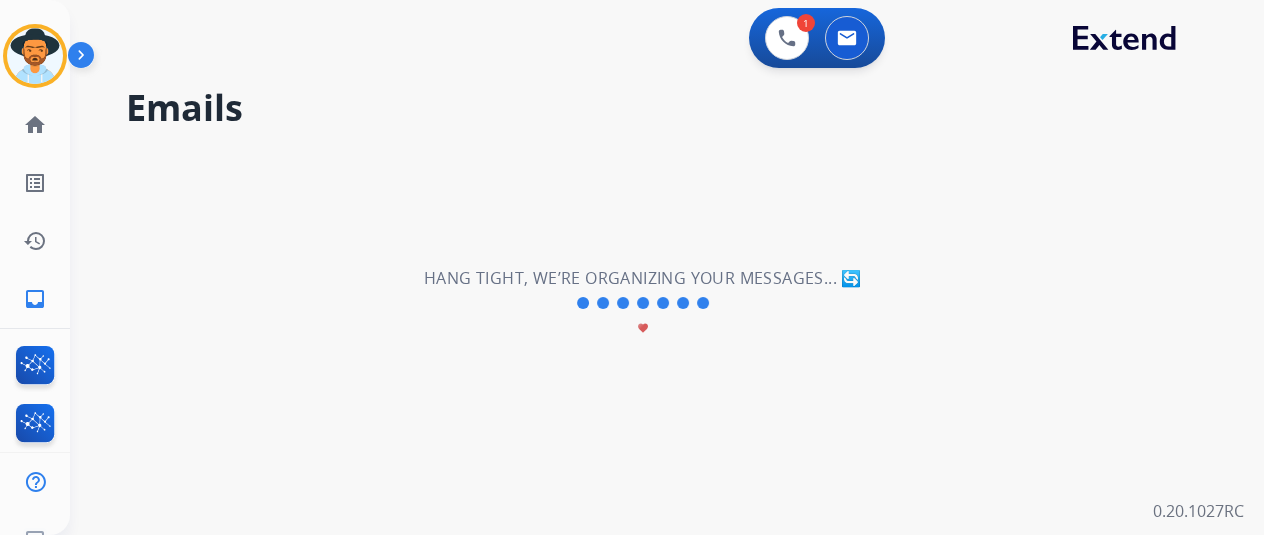 select on "**********" 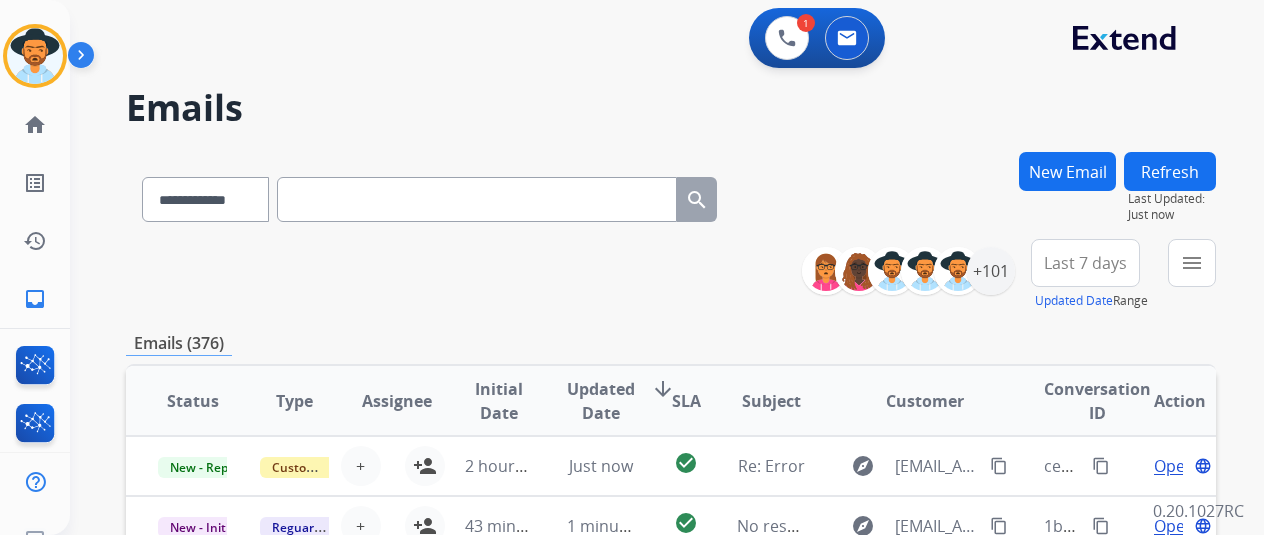 click at bounding box center (477, 199) 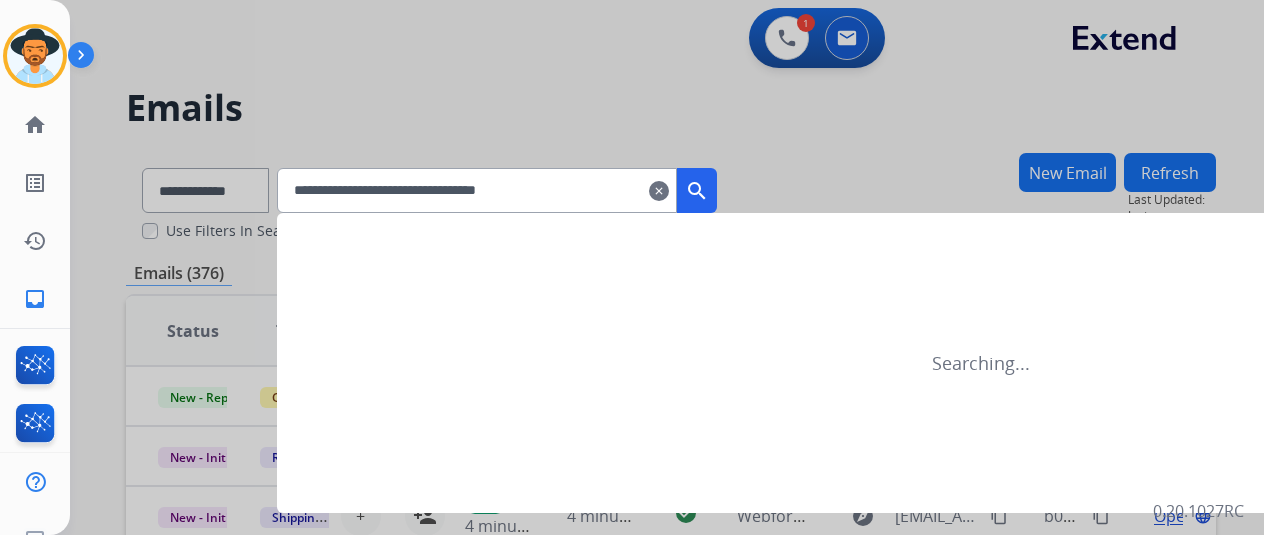 type on "**********" 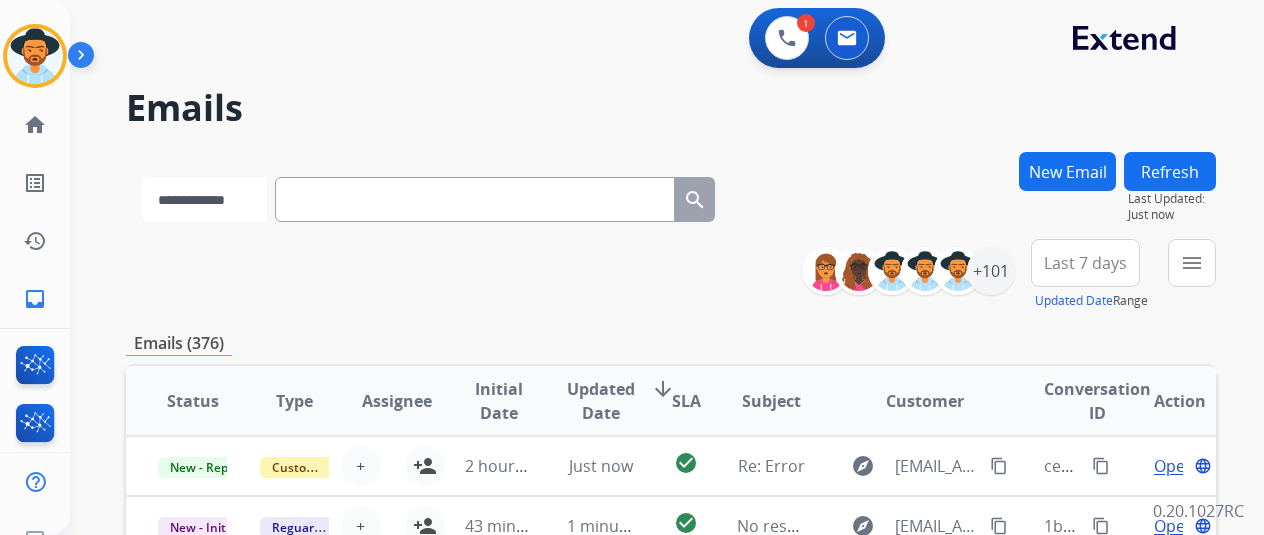 click on "**********" at bounding box center (204, 199) 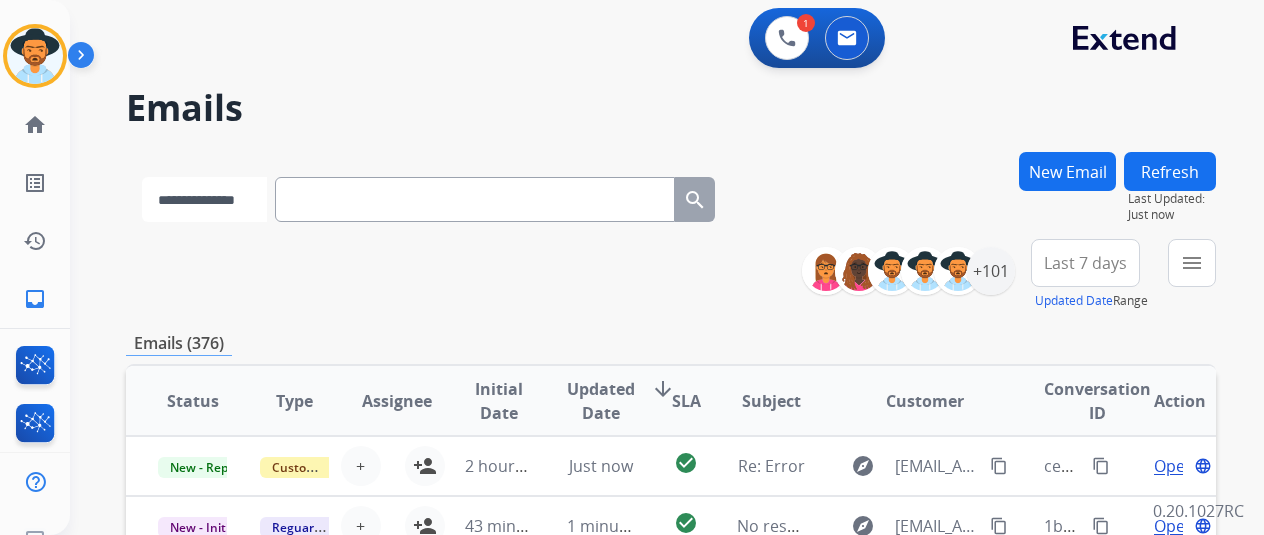 click on "**********" at bounding box center [204, 199] 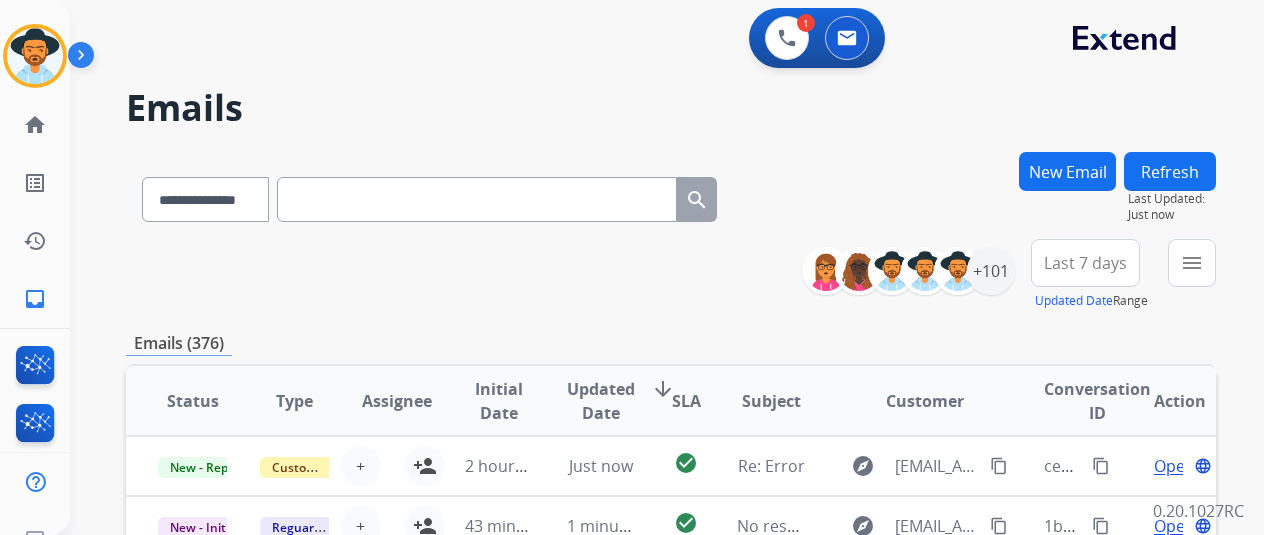 click on "**********" at bounding box center (429, 195) 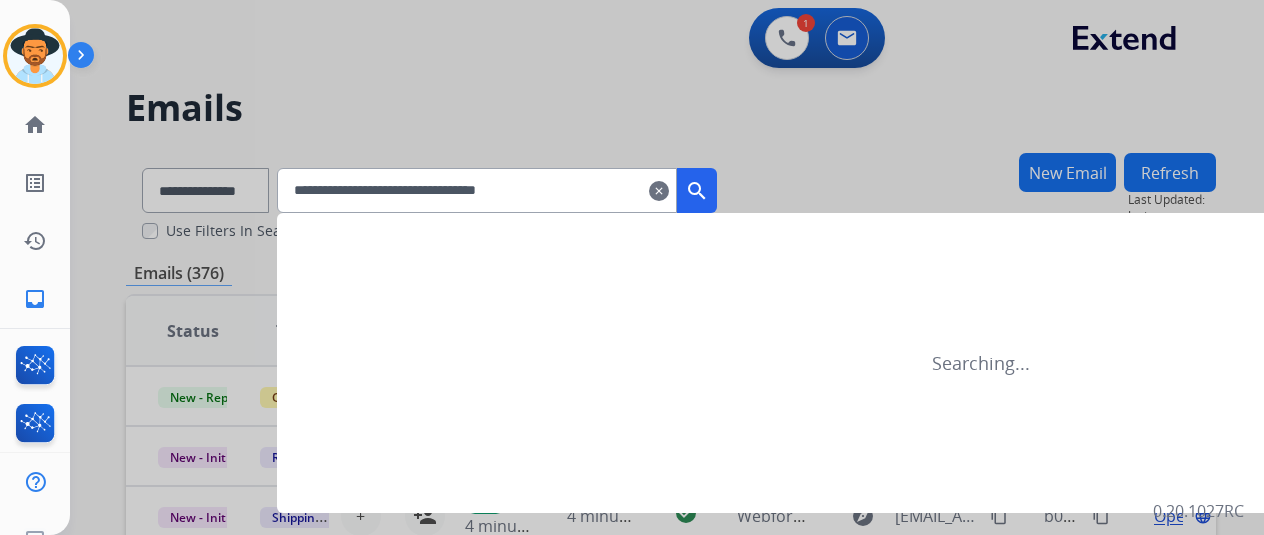 type on "**********" 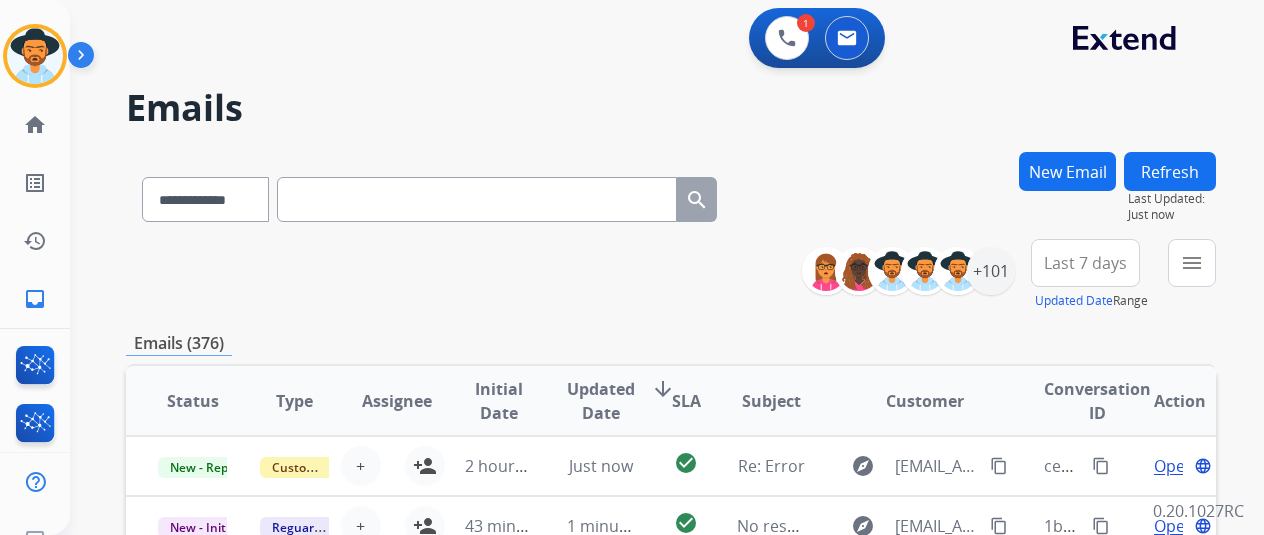 click at bounding box center (477, 199) 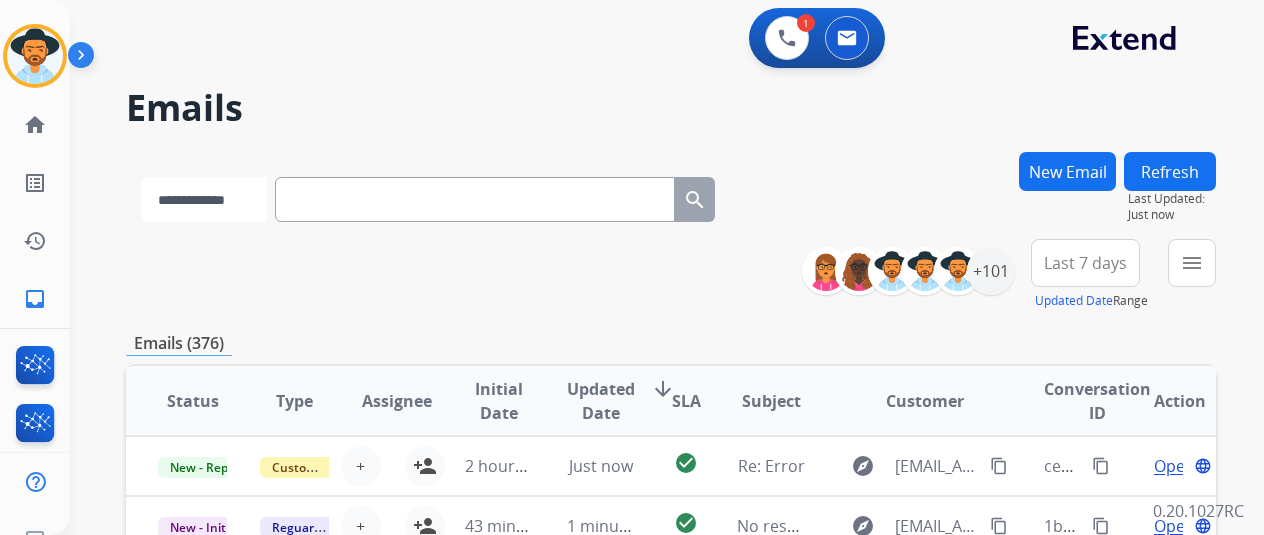click on "**********" at bounding box center [204, 199] 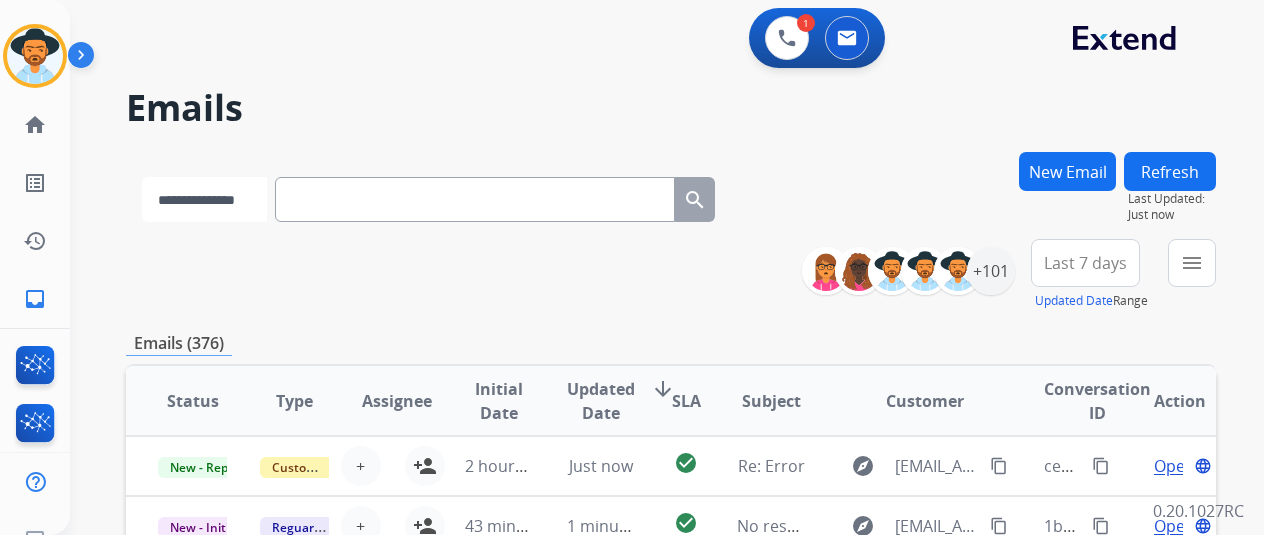 click on "**********" at bounding box center [204, 199] 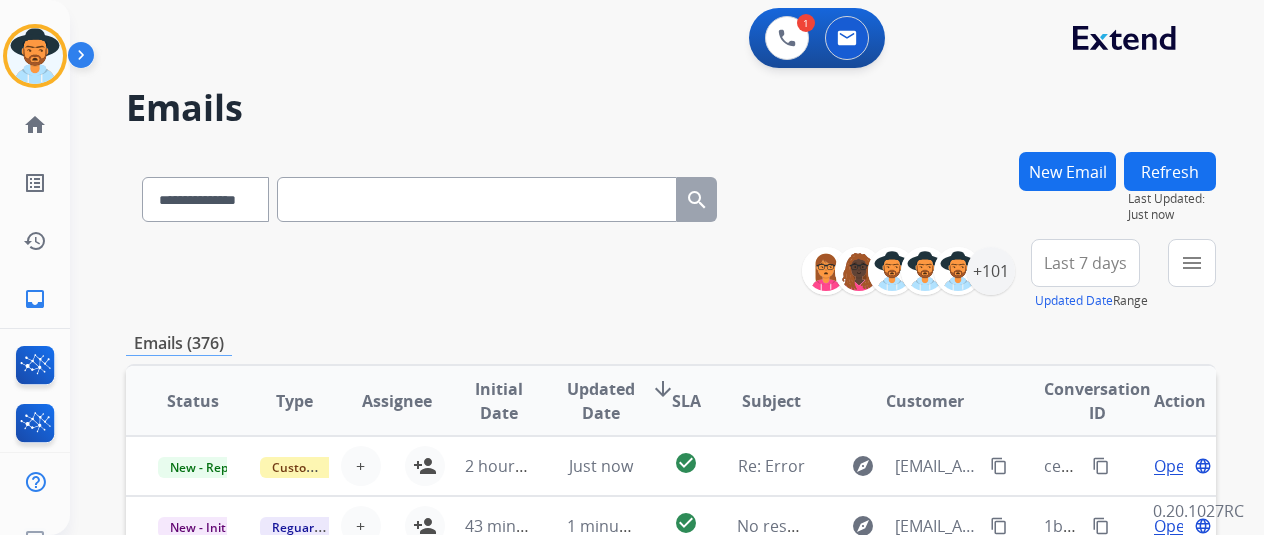 click on "**********" at bounding box center [429, 195] 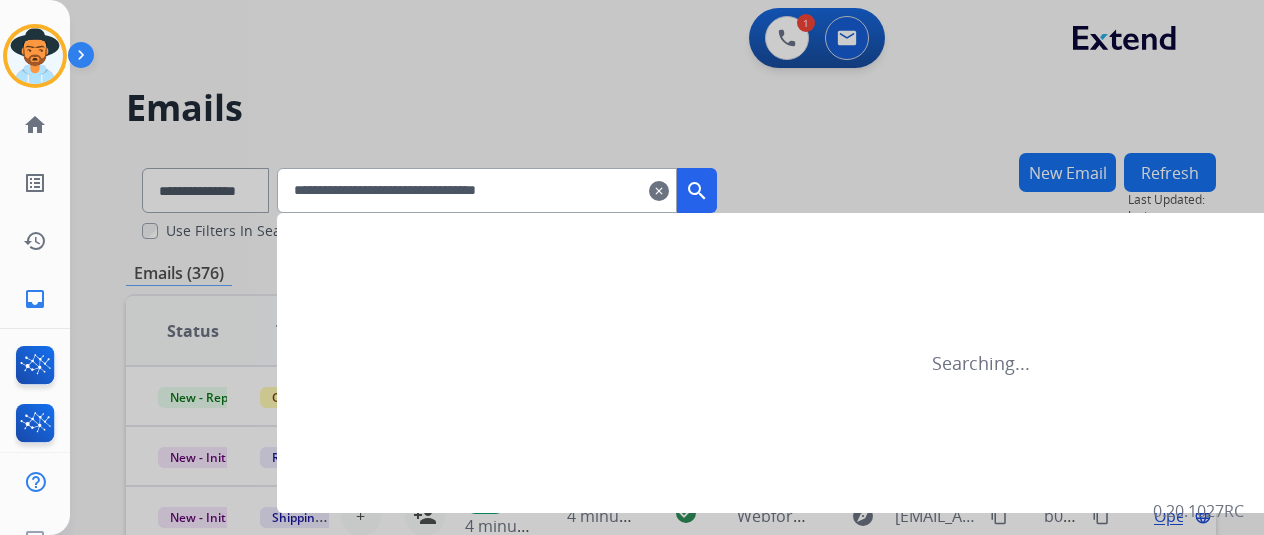 click on "search" at bounding box center [697, 190] 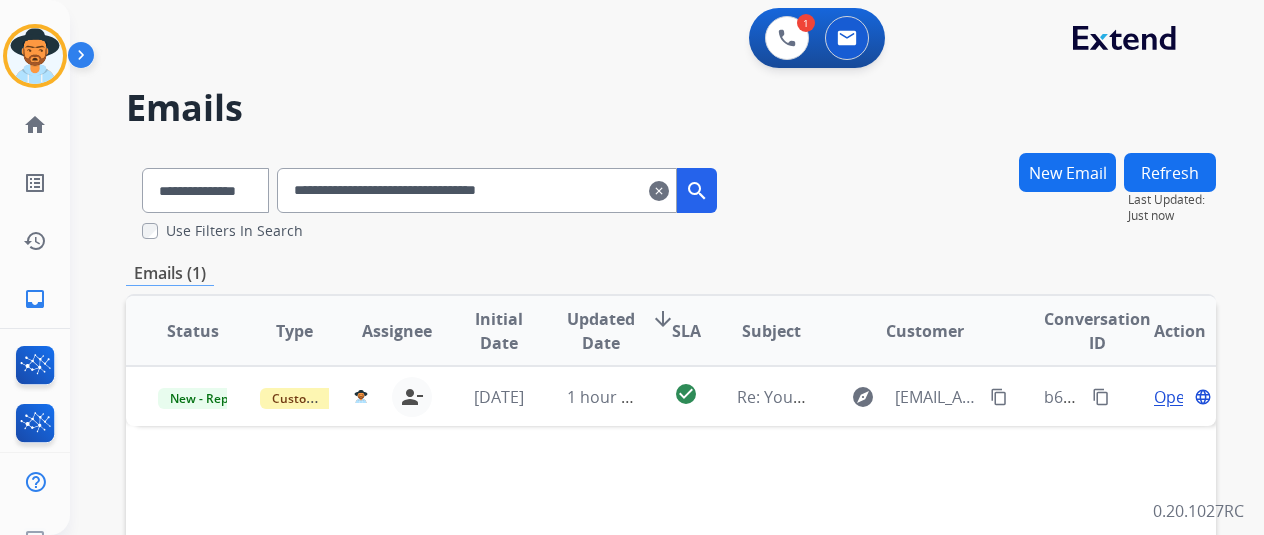 click on "**********" at bounding box center (477, 190) 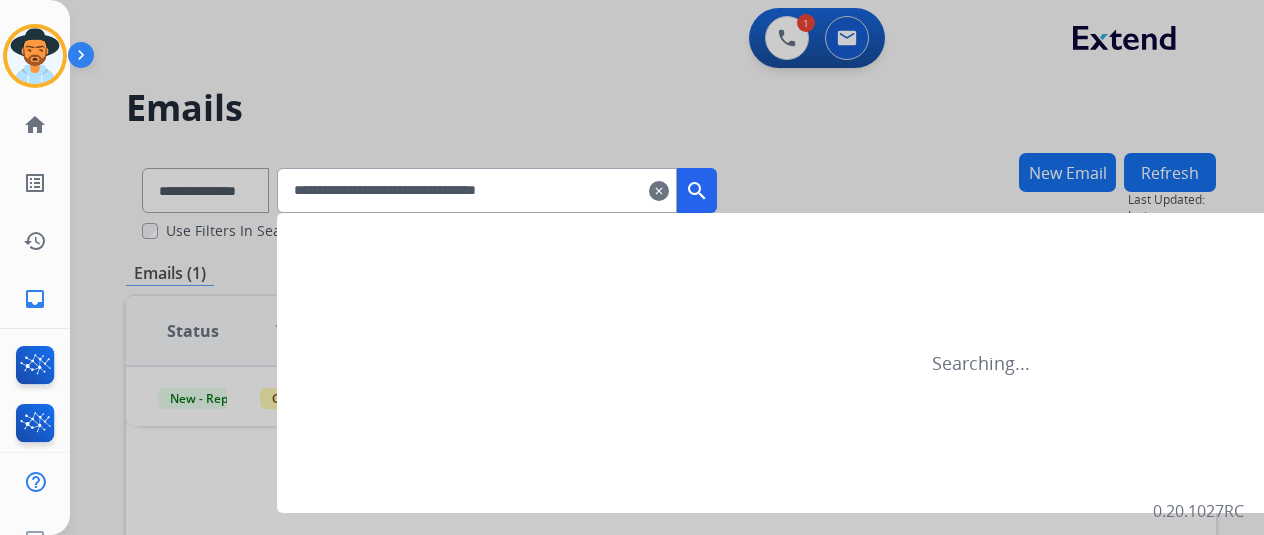 click on "**********" at bounding box center (477, 190) 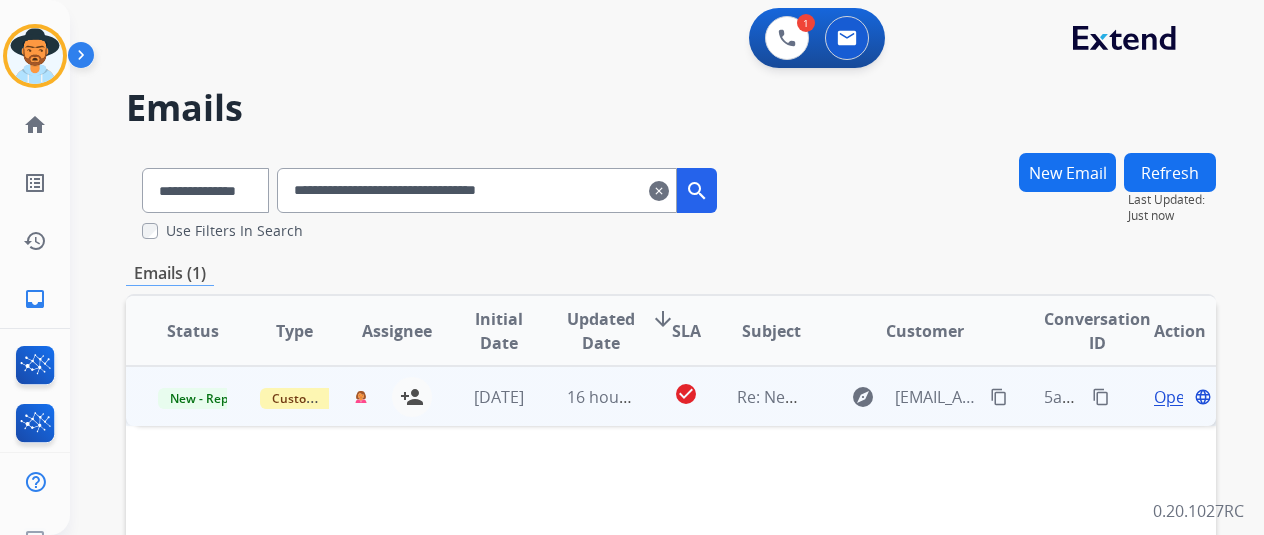 click on "Open" at bounding box center (1174, 397) 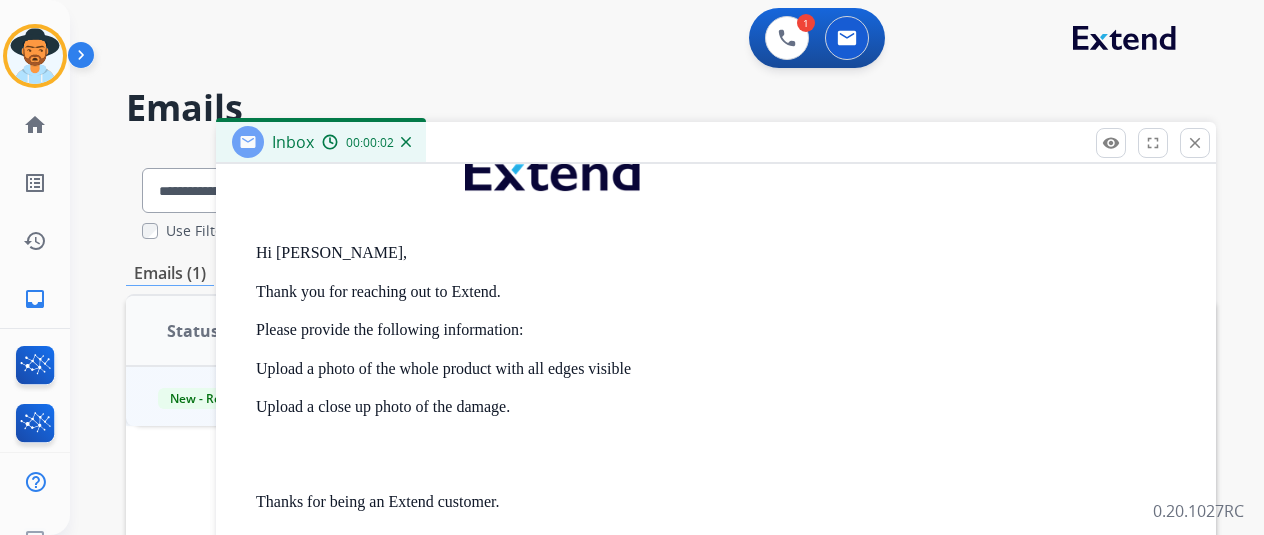 scroll, scrollTop: 595, scrollLeft: 0, axis: vertical 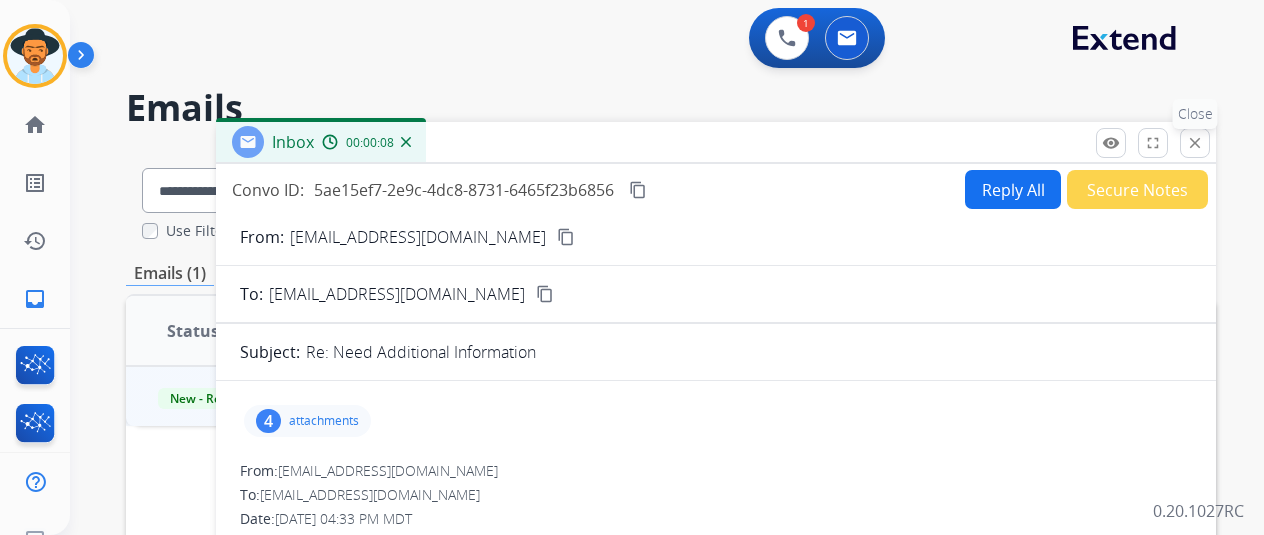 click on "close" at bounding box center (1195, 143) 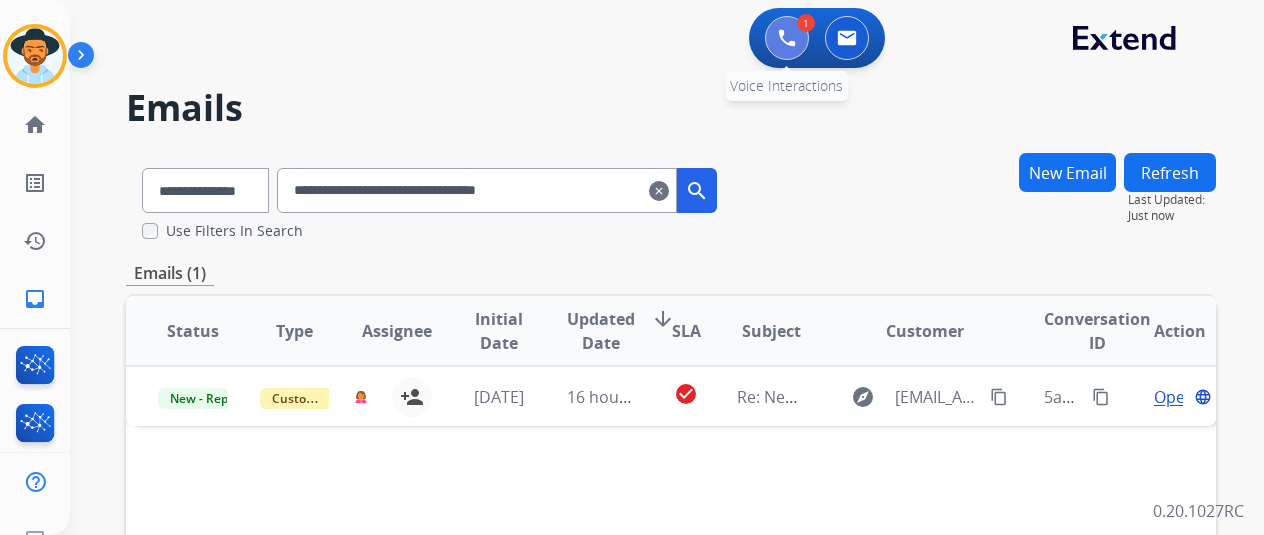 click at bounding box center [787, 38] 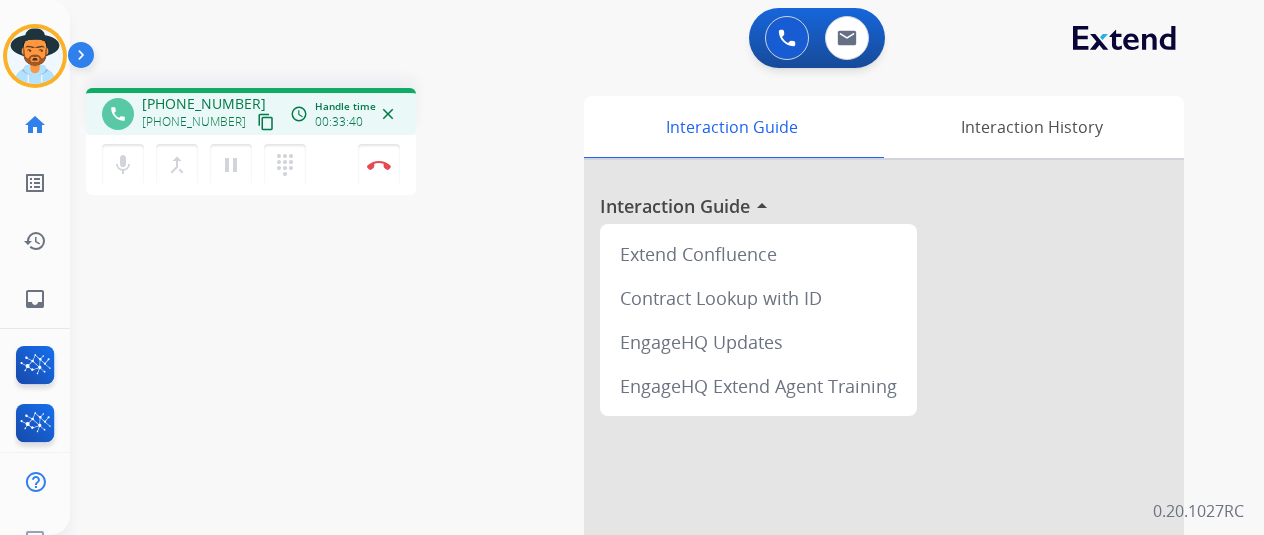 click on "mic Mute merge_type Bridge pause Hold dialpad Dialpad Disconnect" at bounding box center [251, 165] 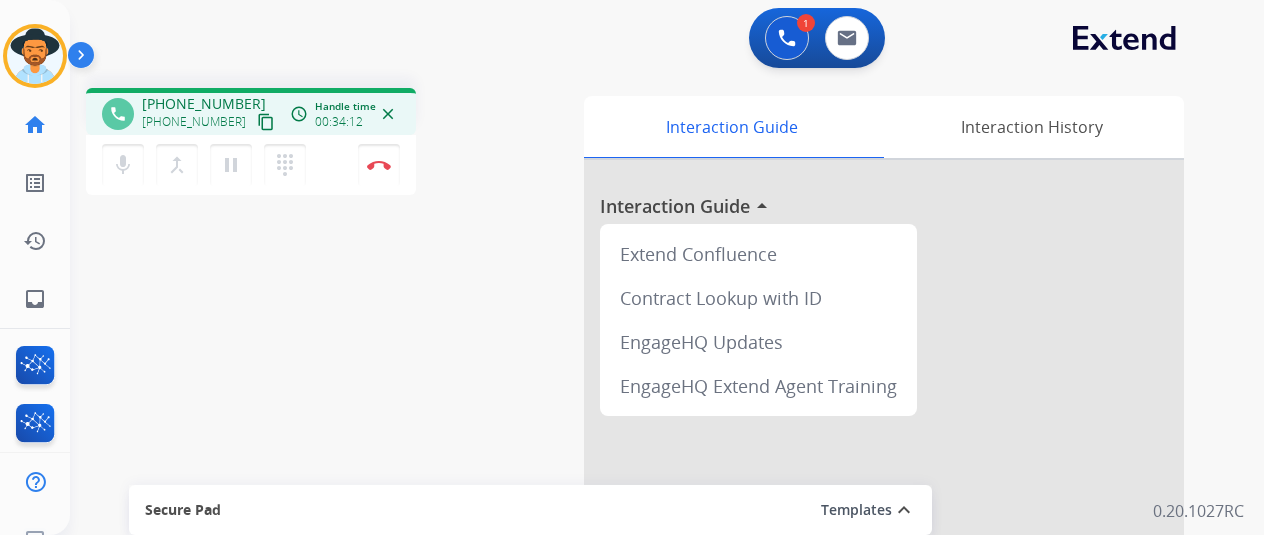 click on "mic Mute merge_type Bridge pause Hold dialpad Dialpad Disconnect" at bounding box center [251, 165] 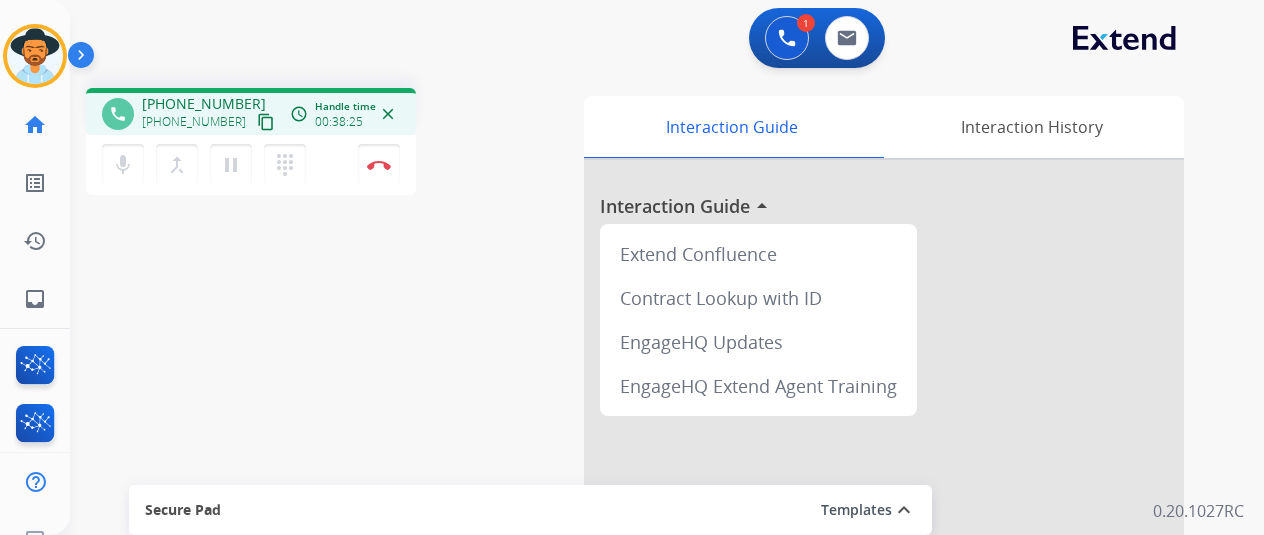 click on "mic Mute merge_type Bridge pause Hold dialpad Dialpad Disconnect" at bounding box center (251, 165) 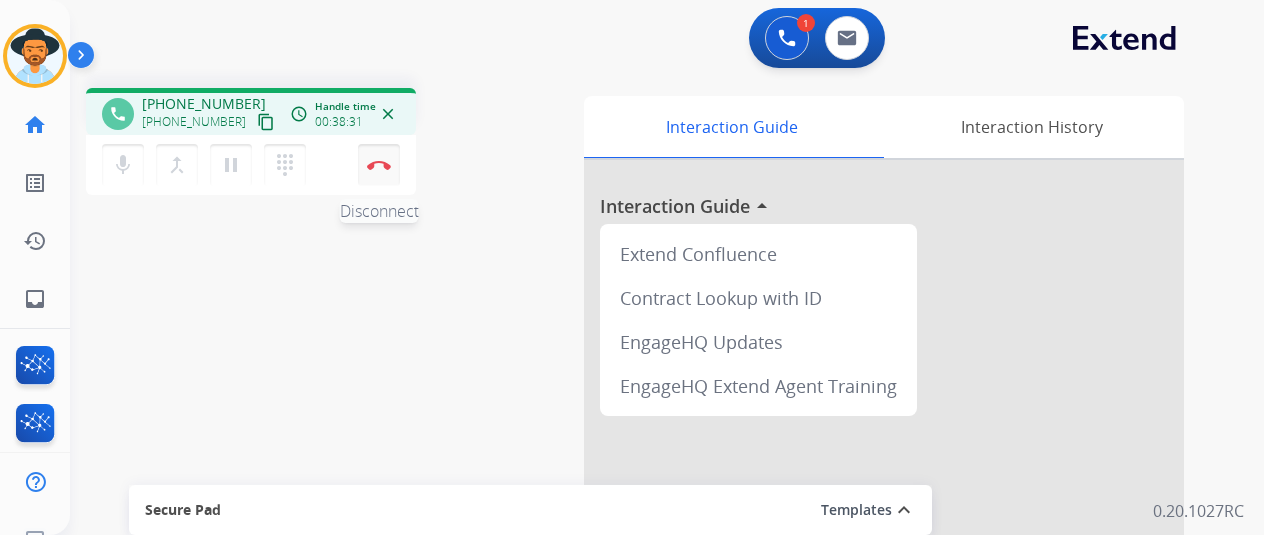 click on "Disconnect" at bounding box center [379, 165] 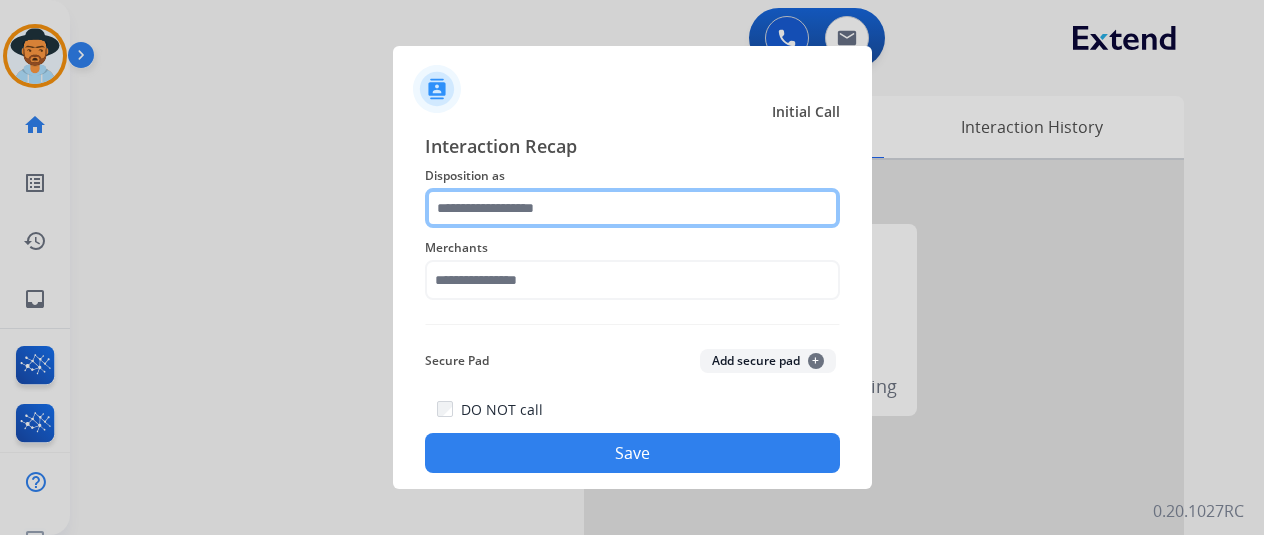 click 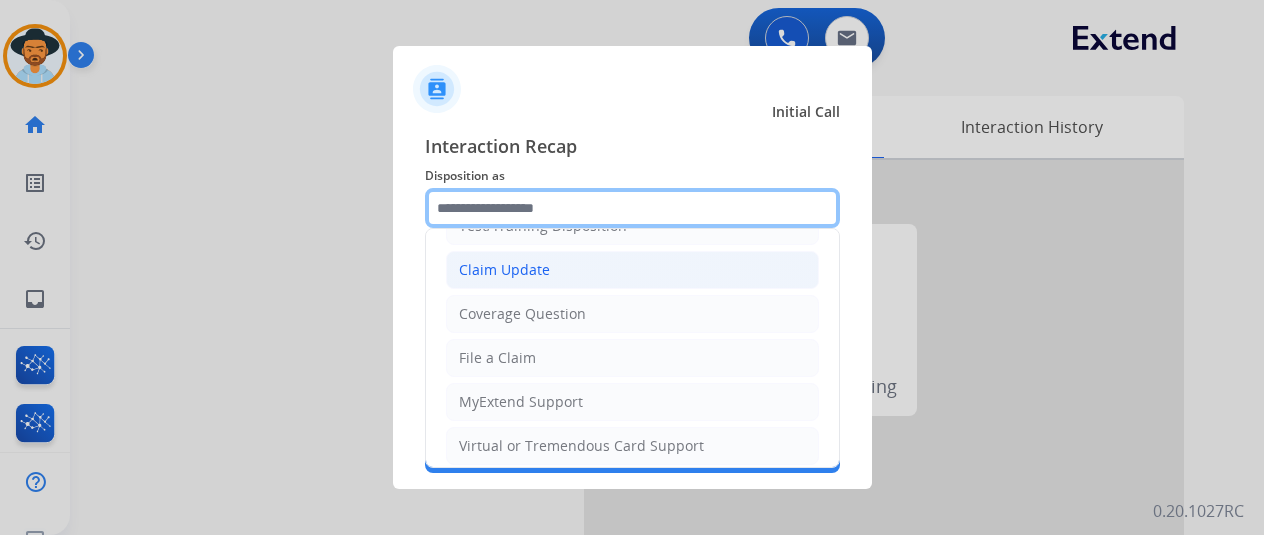 scroll, scrollTop: 390, scrollLeft: 0, axis: vertical 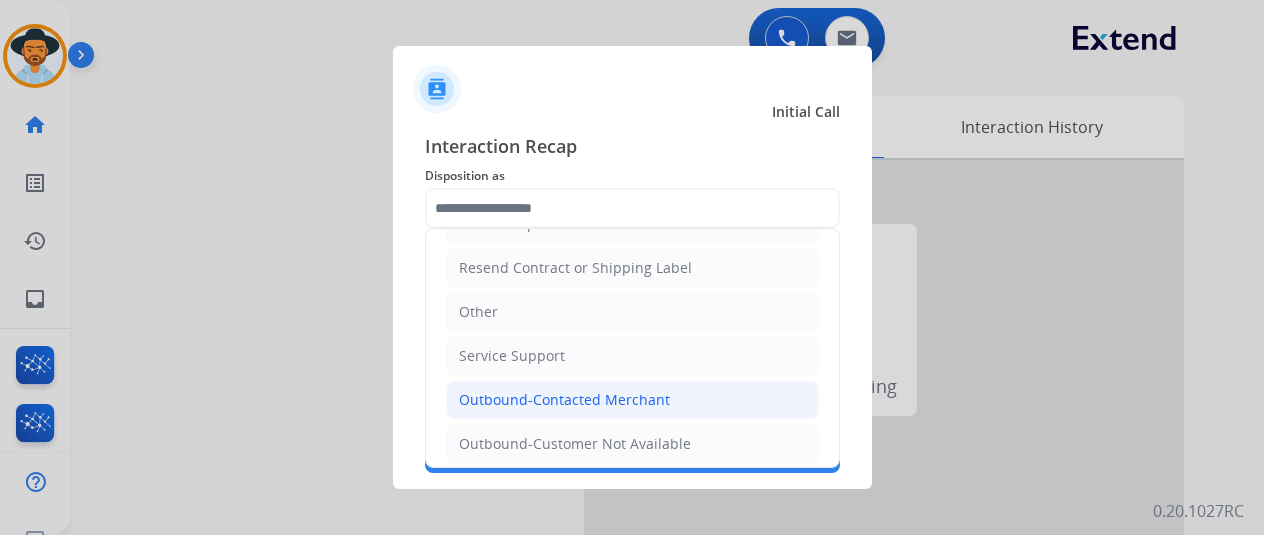 click on "Outbound-Contacted Merchant" 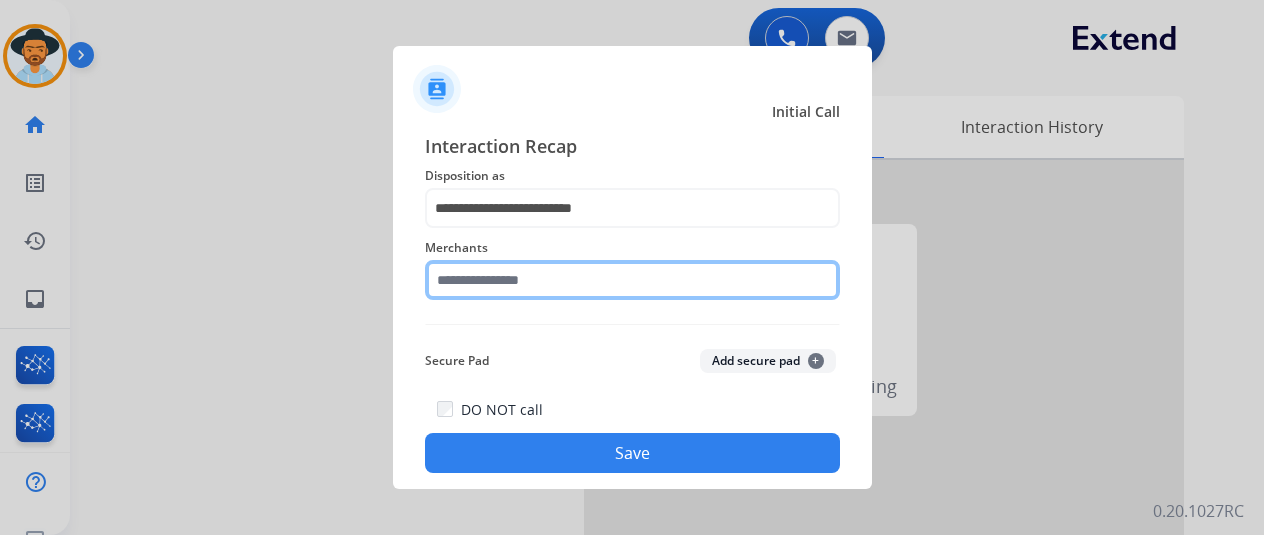click 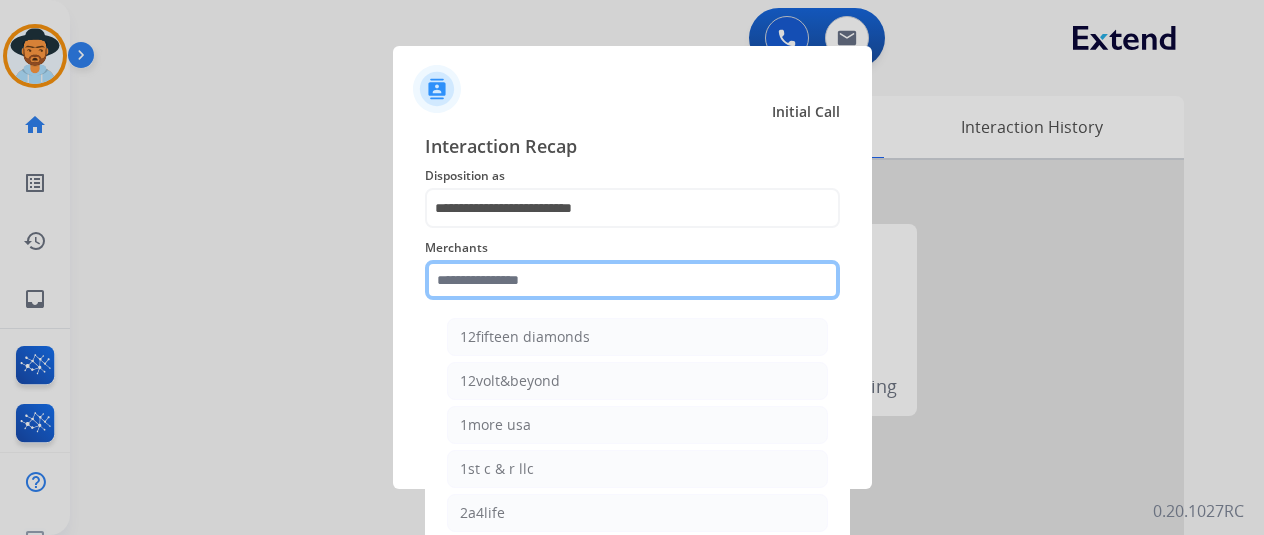 click 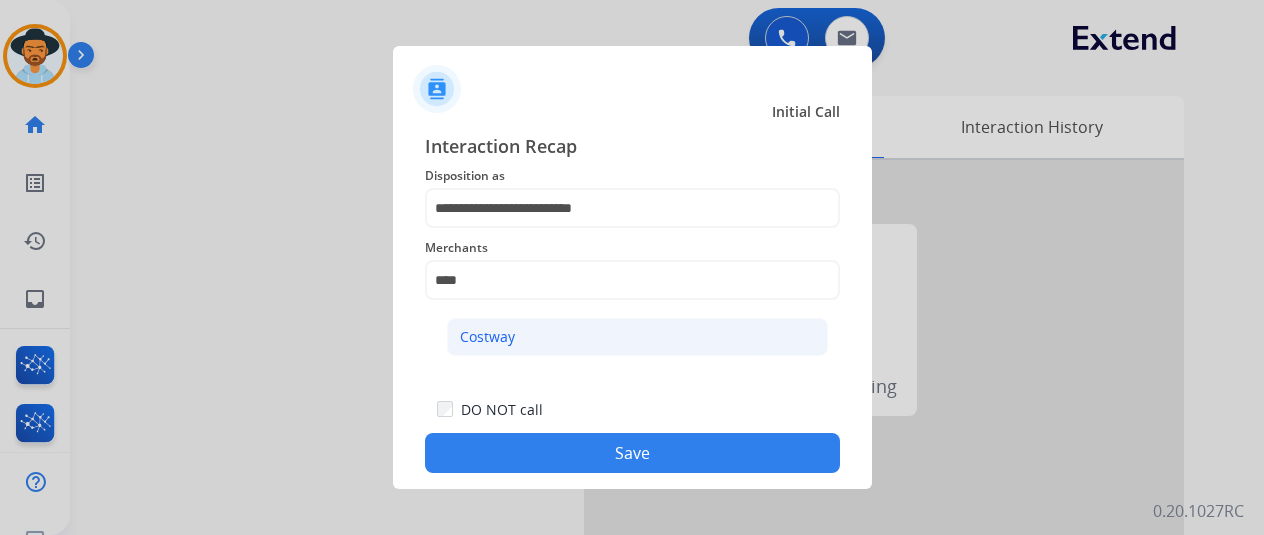 click on "Costway" 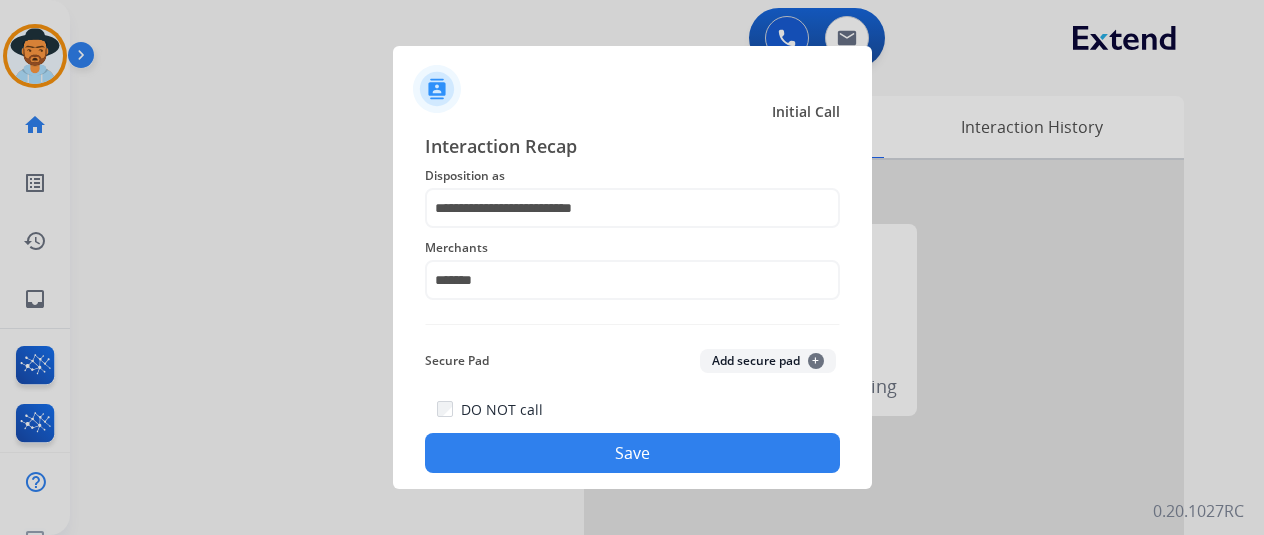 click on "Save" 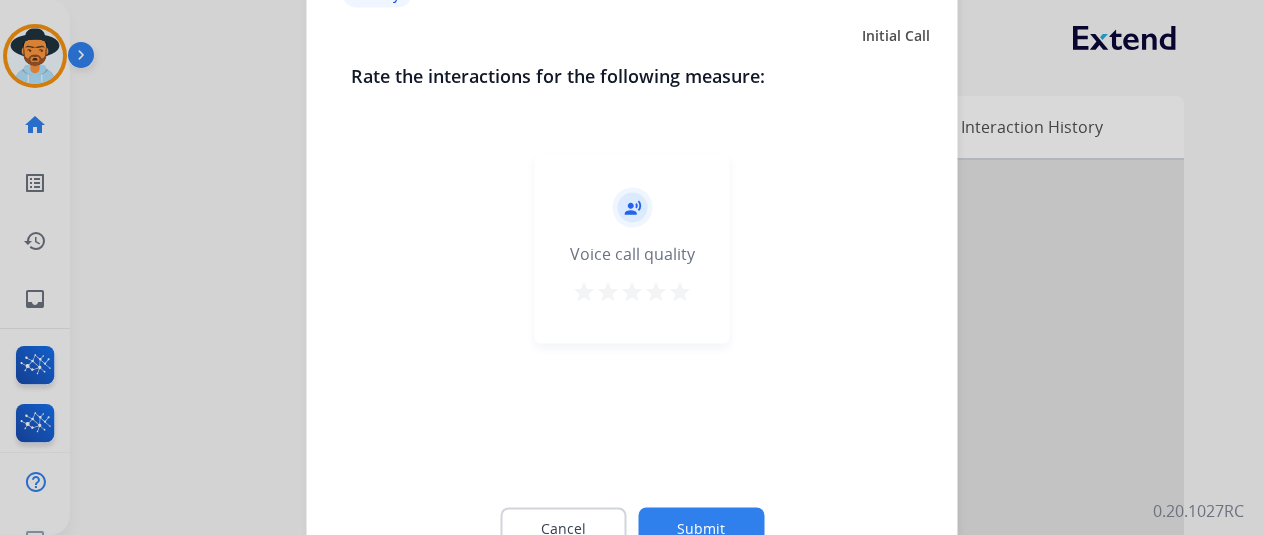 click on "record_voice_over   Voice call quality   star   star   star   star   star" 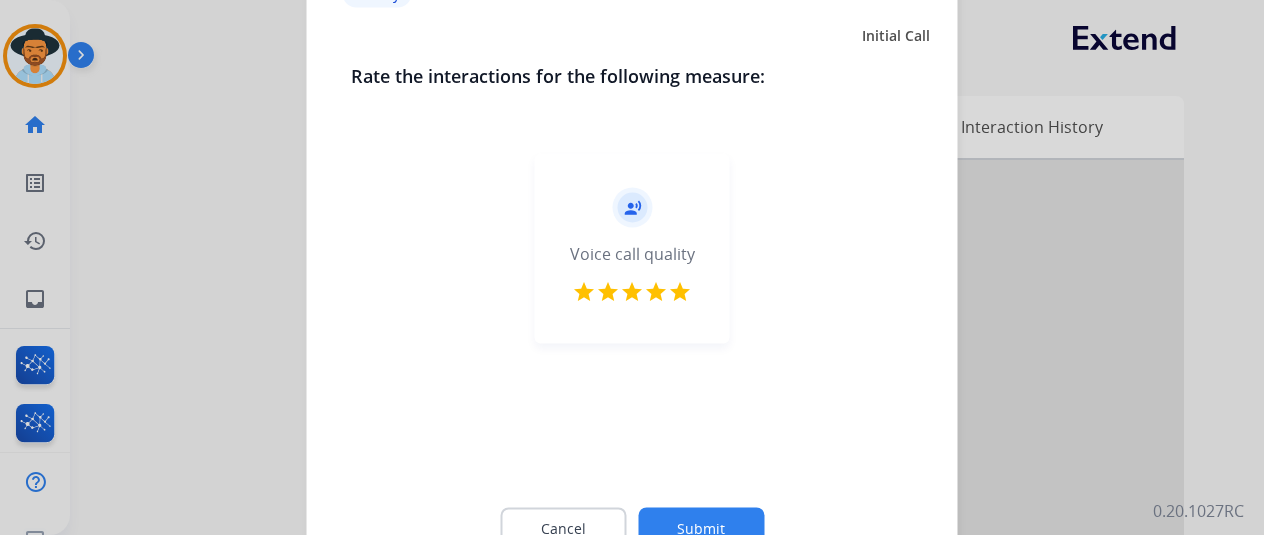 click on "Cancel Submit" 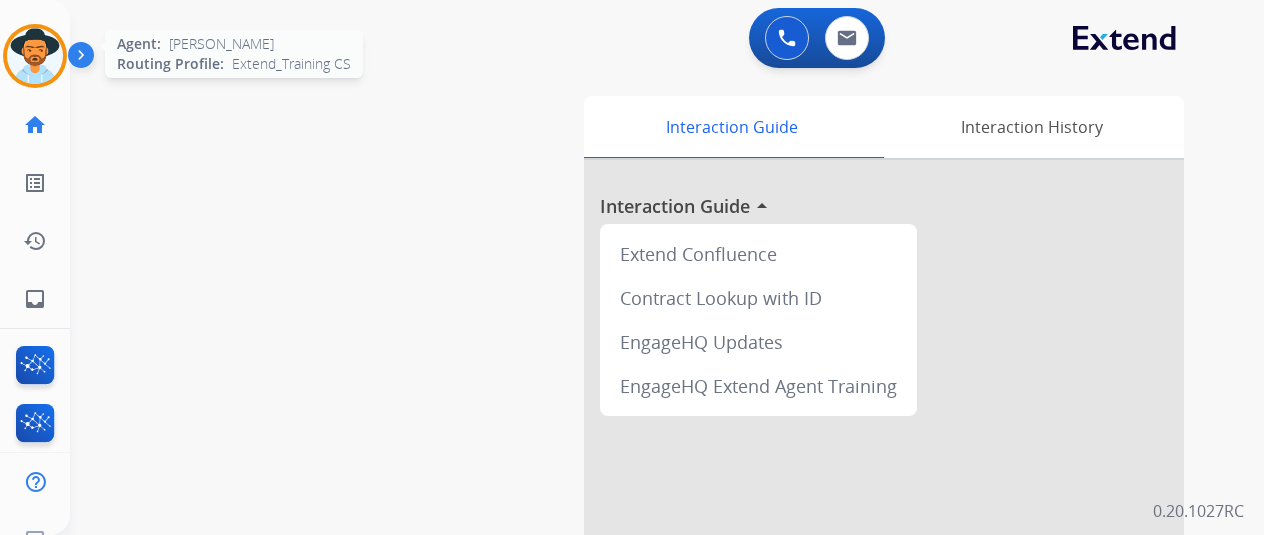 click at bounding box center [35, 56] 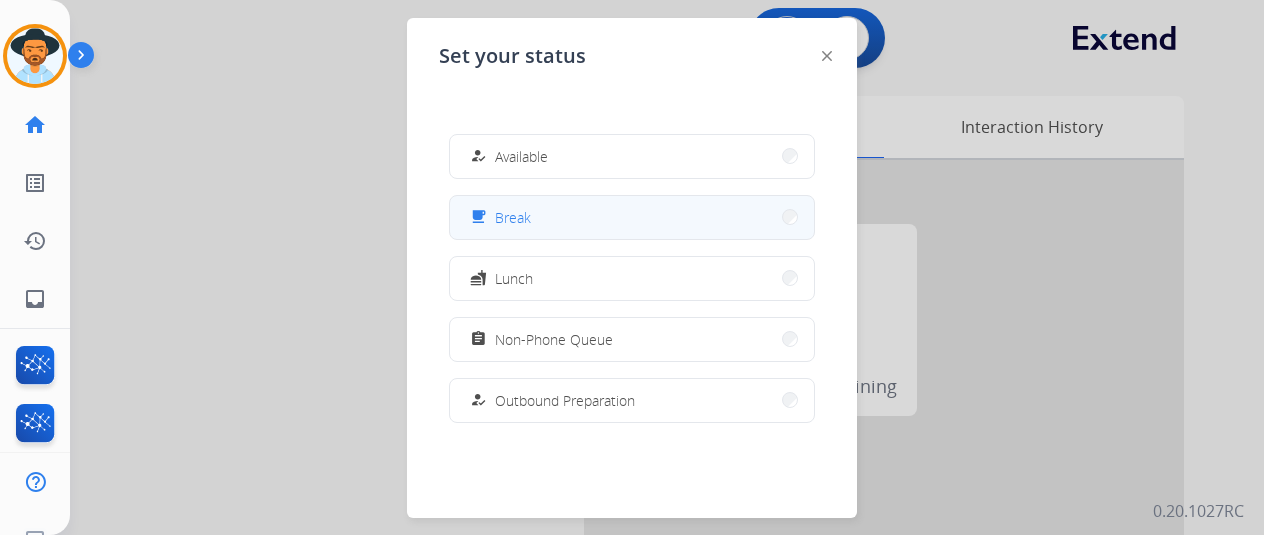 click on "free_breakfast Break" at bounding box center (632, 217) 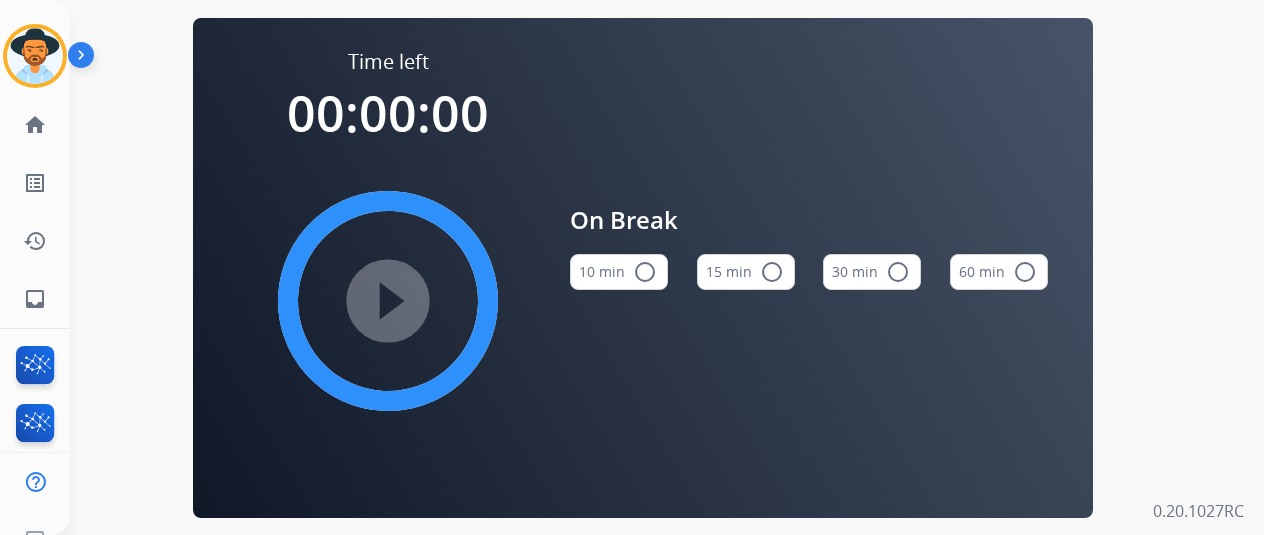 click on "15 min  radio_button_unchecked" at bounding box center (746, 272) 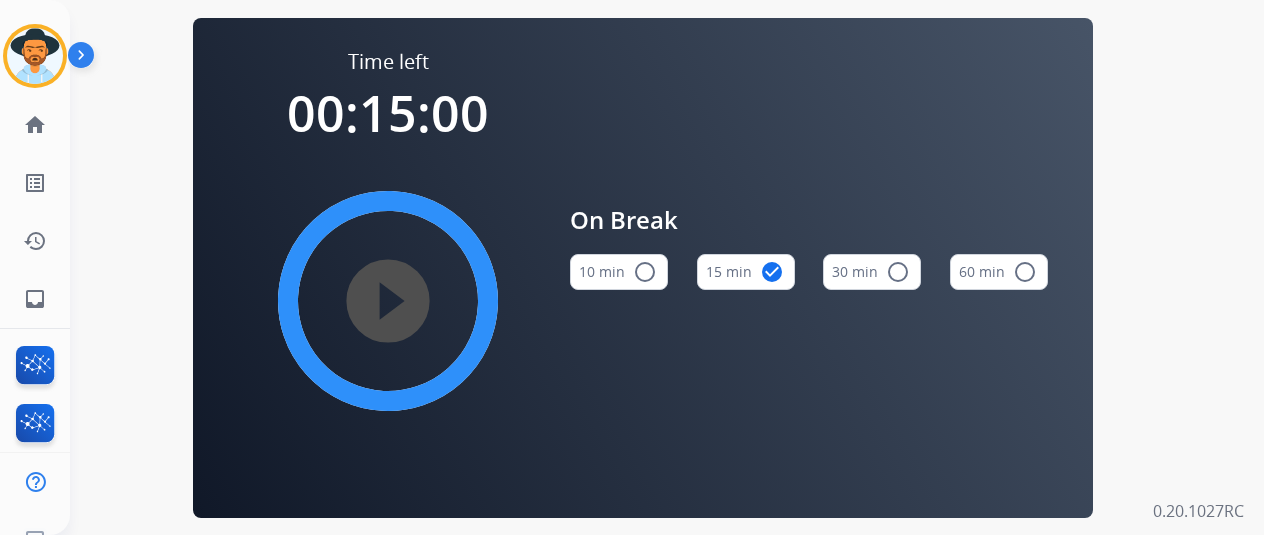 click on "play_circle_filled" at bounding box center (388, 301) 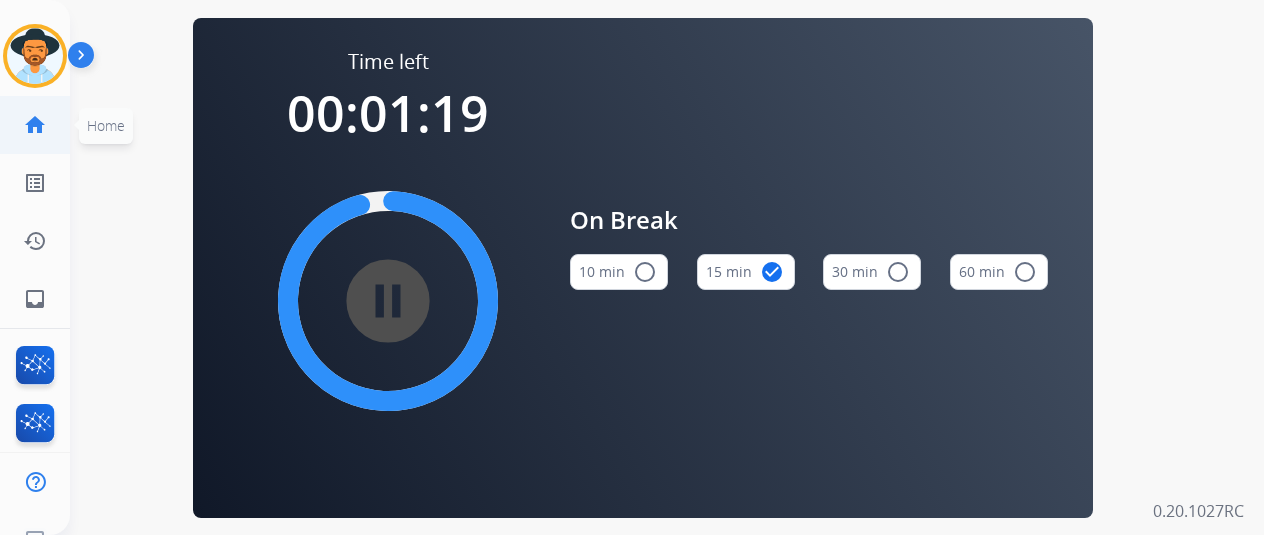 click on "home" at bounding box center (35, 125) 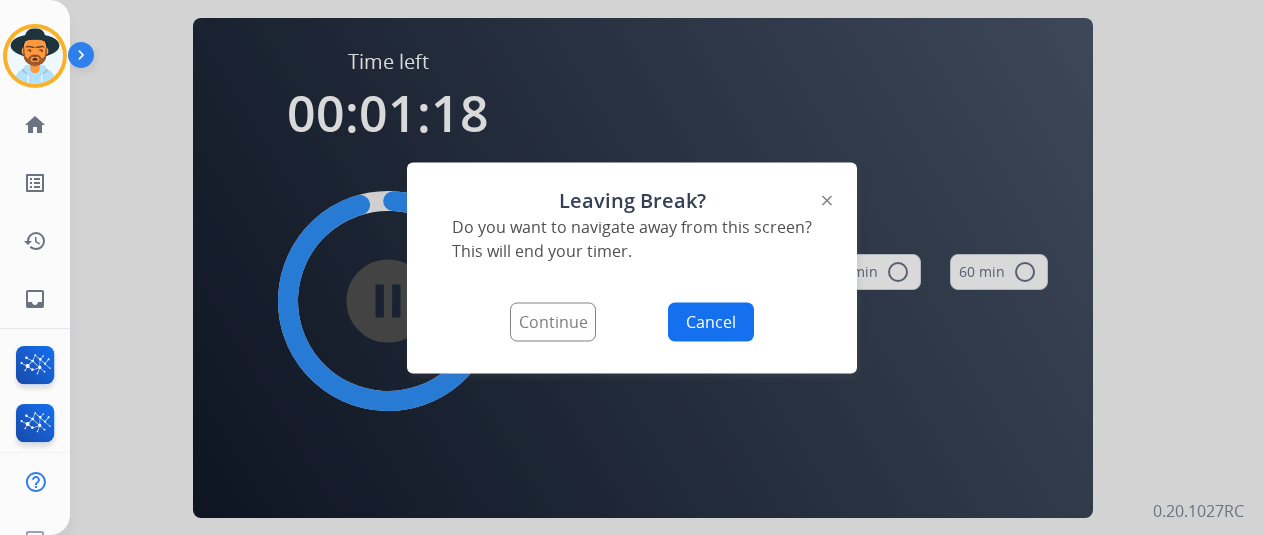 click on "Continue" at bounding box center [553, 321] 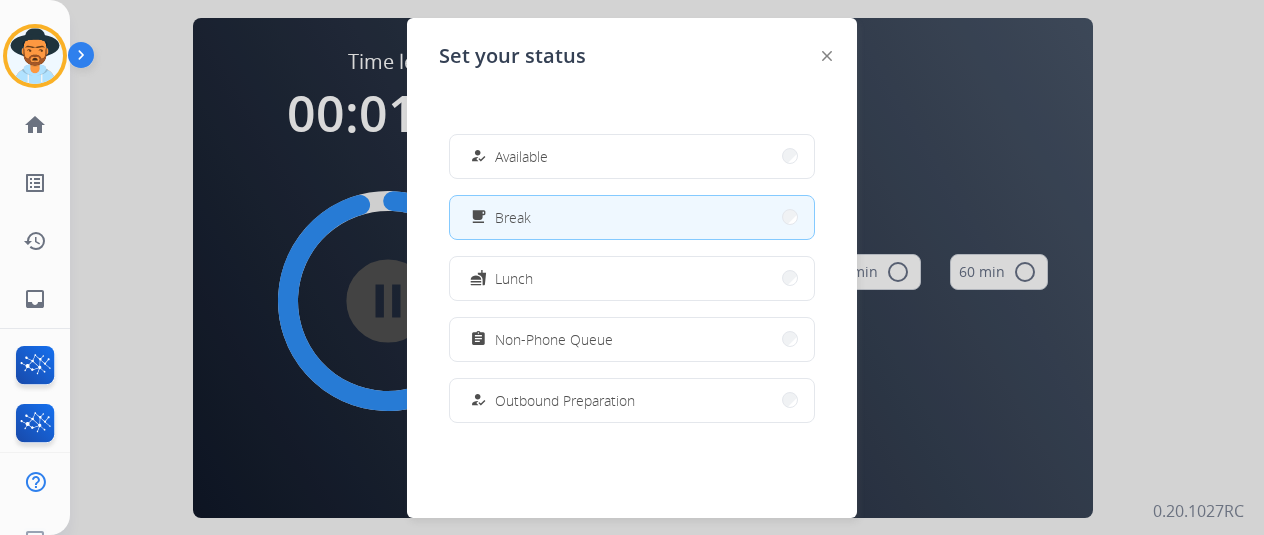 click on "how_to_reg Available free_breakfast Break fastfood Lunch assignment Non-Phone Queue how_to_reg Outbound Preparation campaign Team Huddle menu_book Training school Coaching phonelink_off System Issue login Logged In work_off Offline" at bounding box center [632, 278] 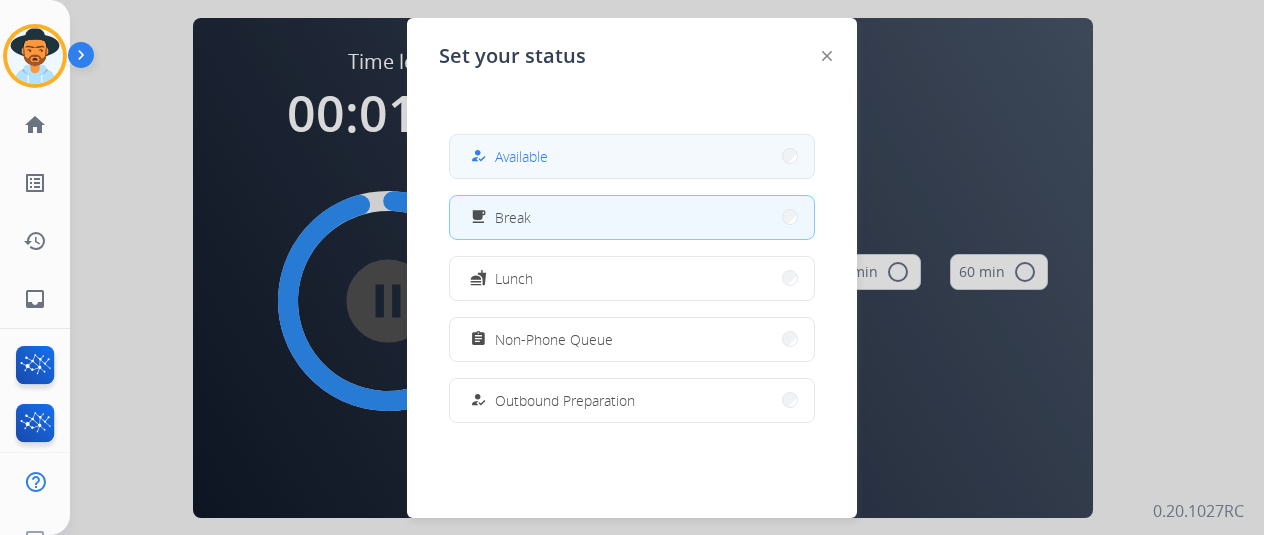 click on "how_to_reg Available" at bounding box center (632, 156) 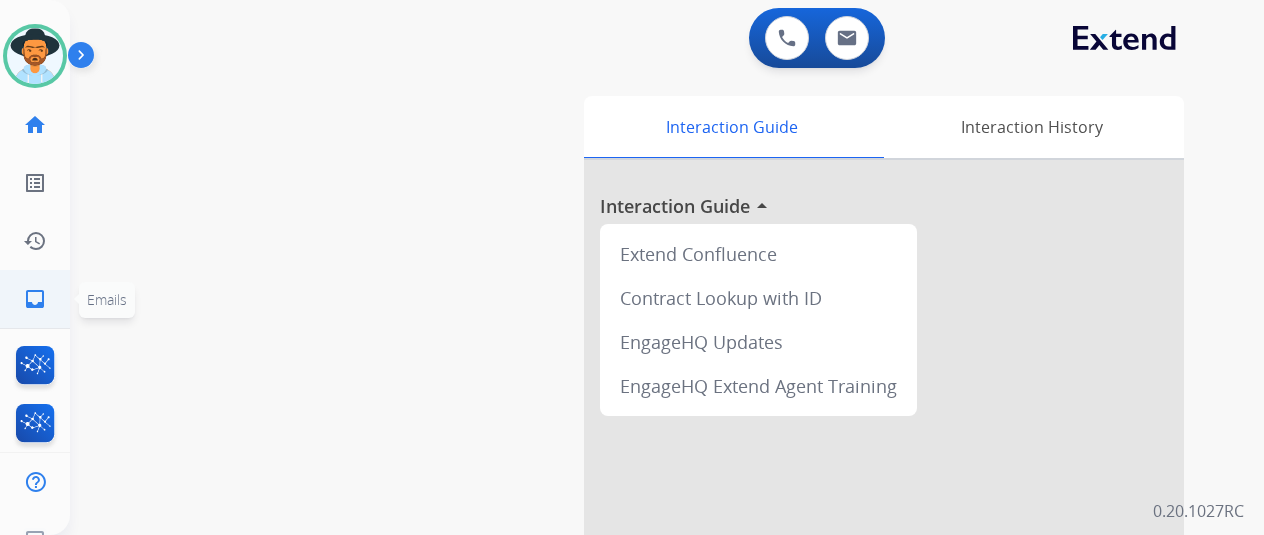 click on "inbox  Emails" 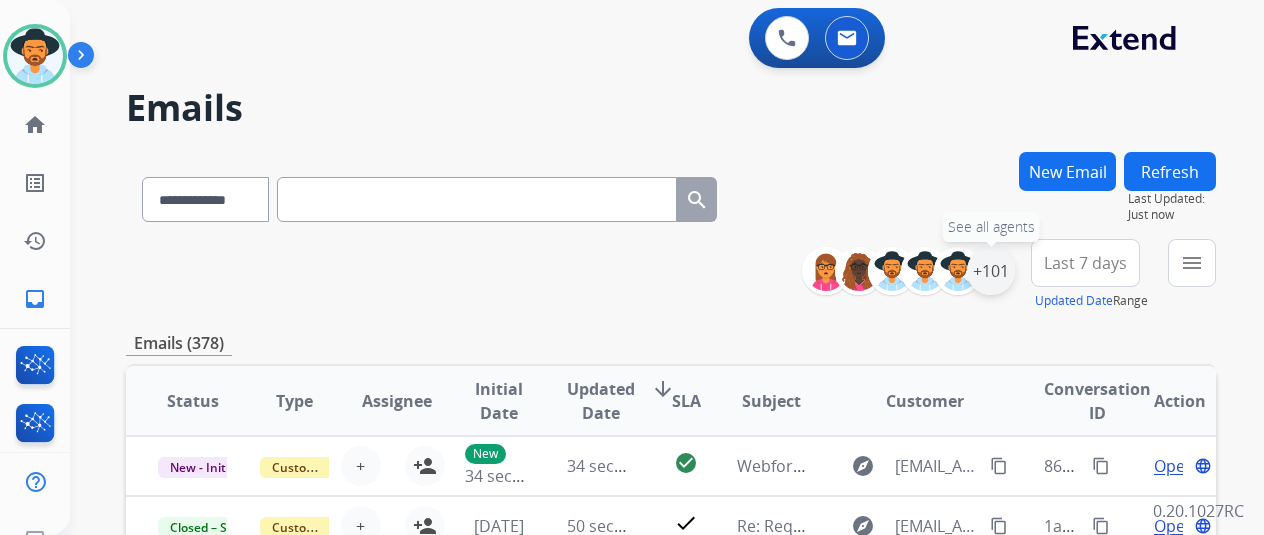click on "+101" at bounding box center (991, 271) 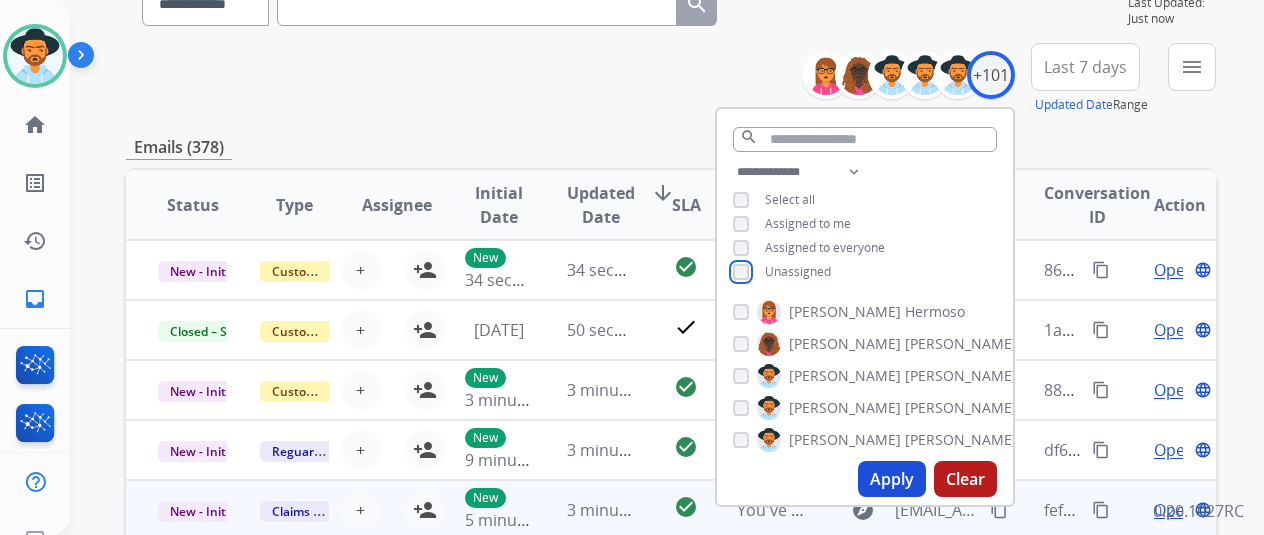 scroll, scrollTop: 300, scrollLeft: 0, axis: vertical 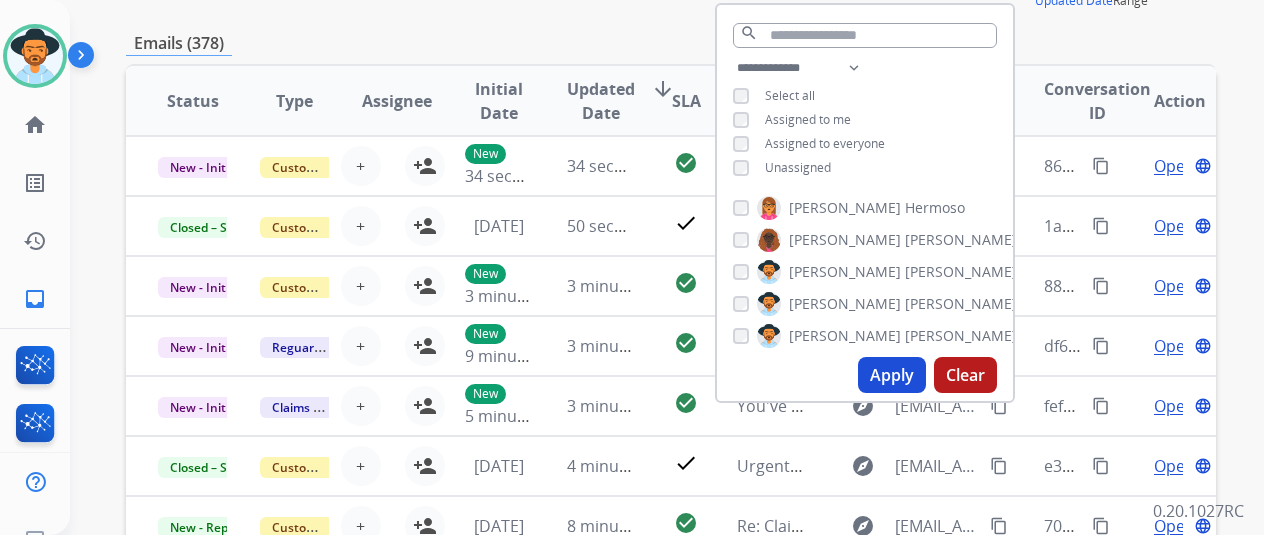 click on "Apply" at bounding box center (892, 375) 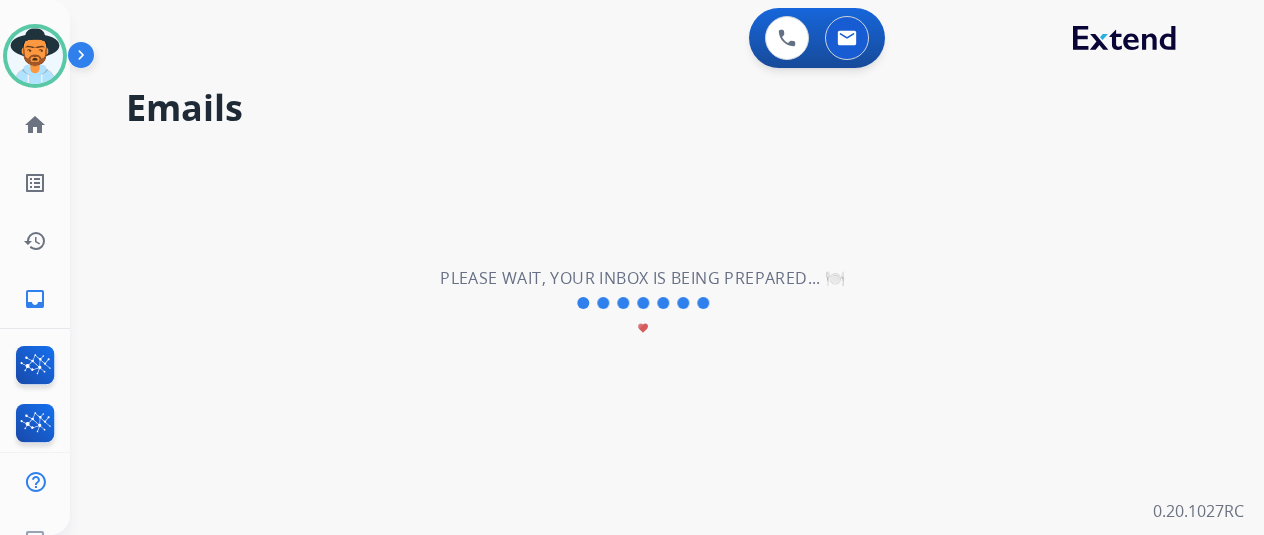 scroll, scrollTop: 0, scrollLeft: 0, axis: both 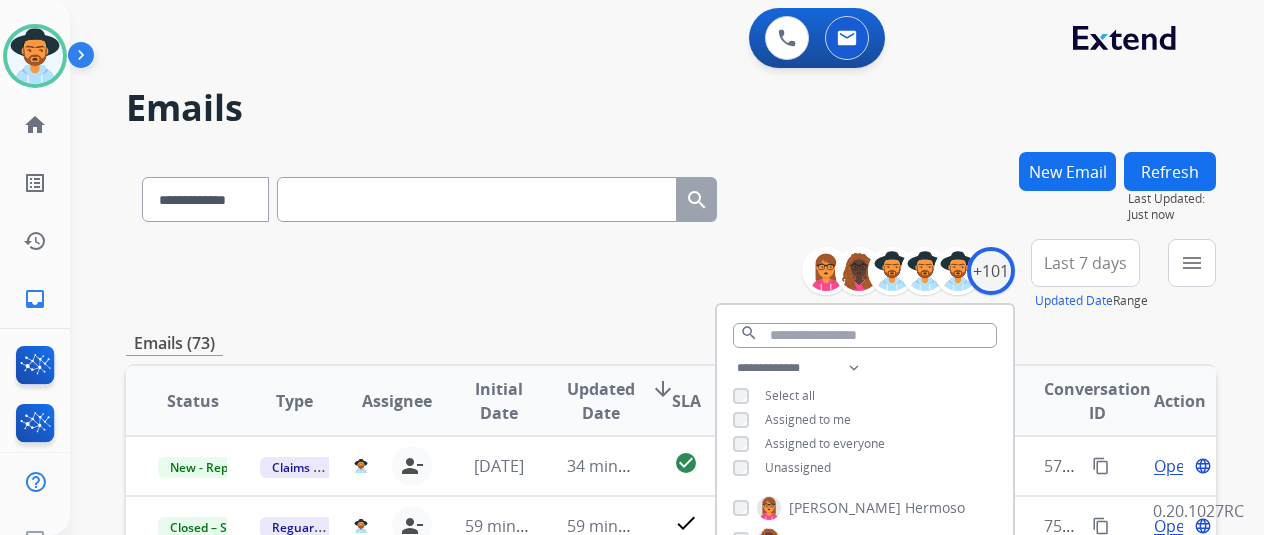 click on "**********" at bounding box center (671, 275) 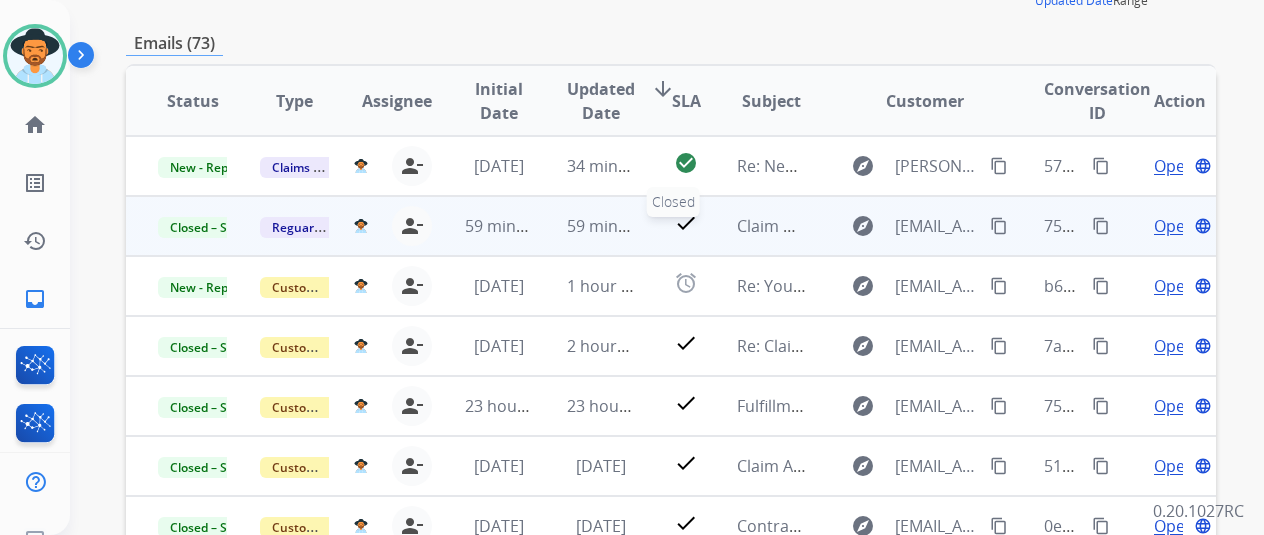 scroll, scrollTop: 0, scrollLeft: 0, axis: both 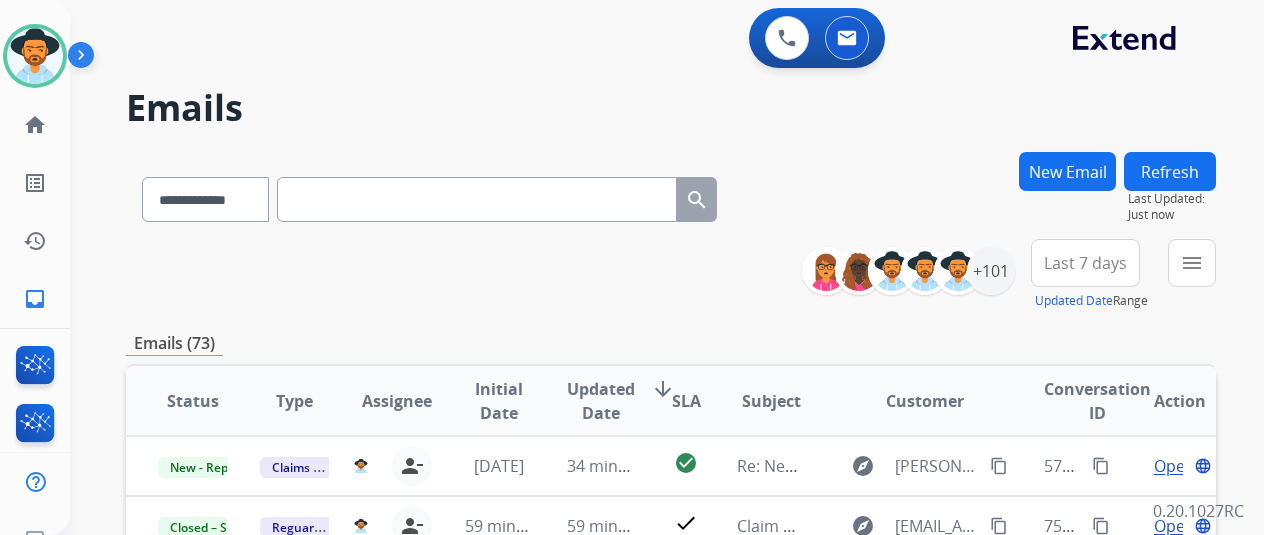 click at bounding box center [477, 199] 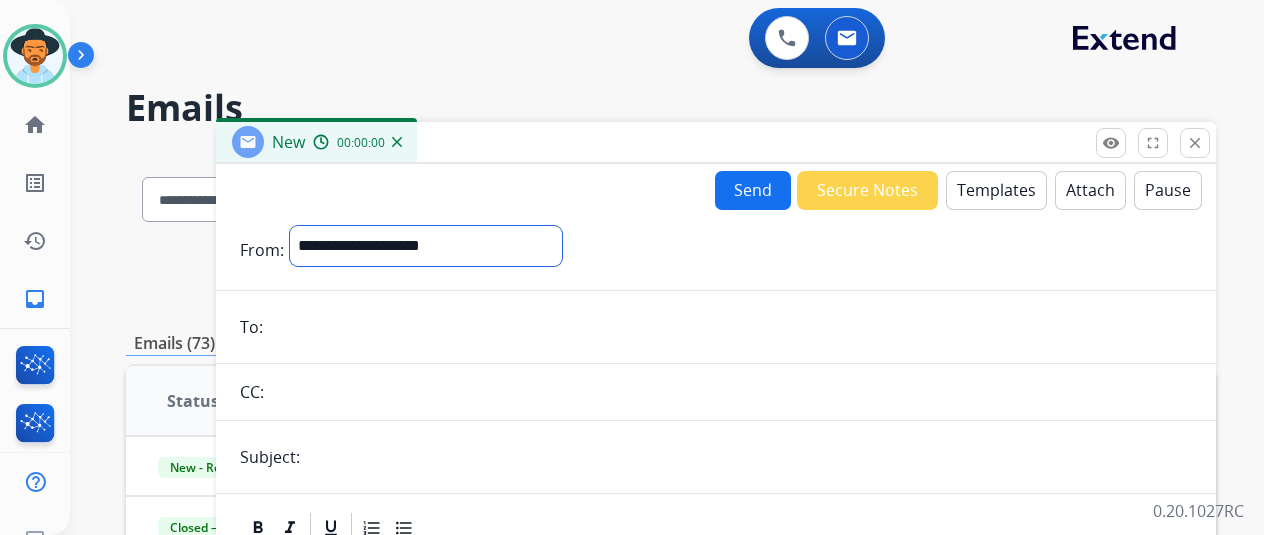 click on "**********" at bounding box center [426, 246] 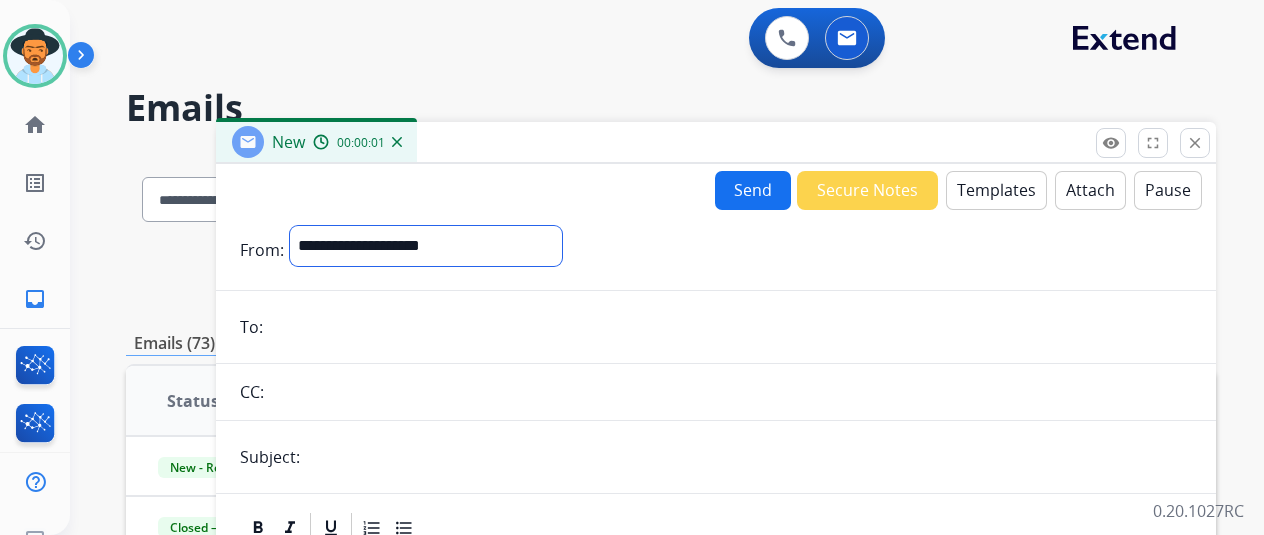 click on "**********" at bounding box center [426, 246] 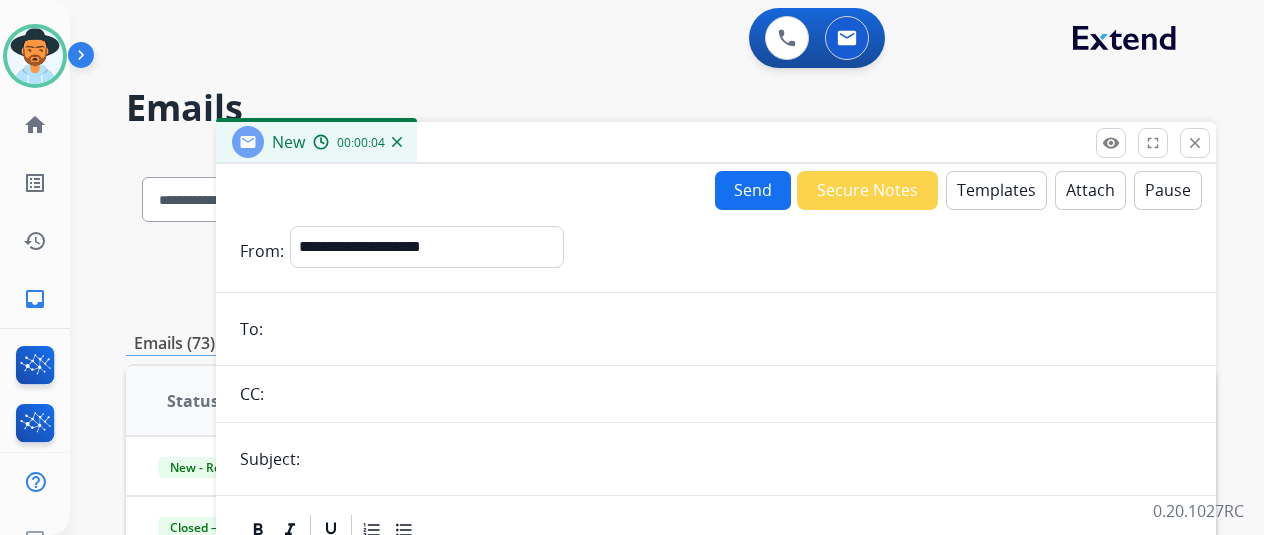 click at bounding box center [730, 329] 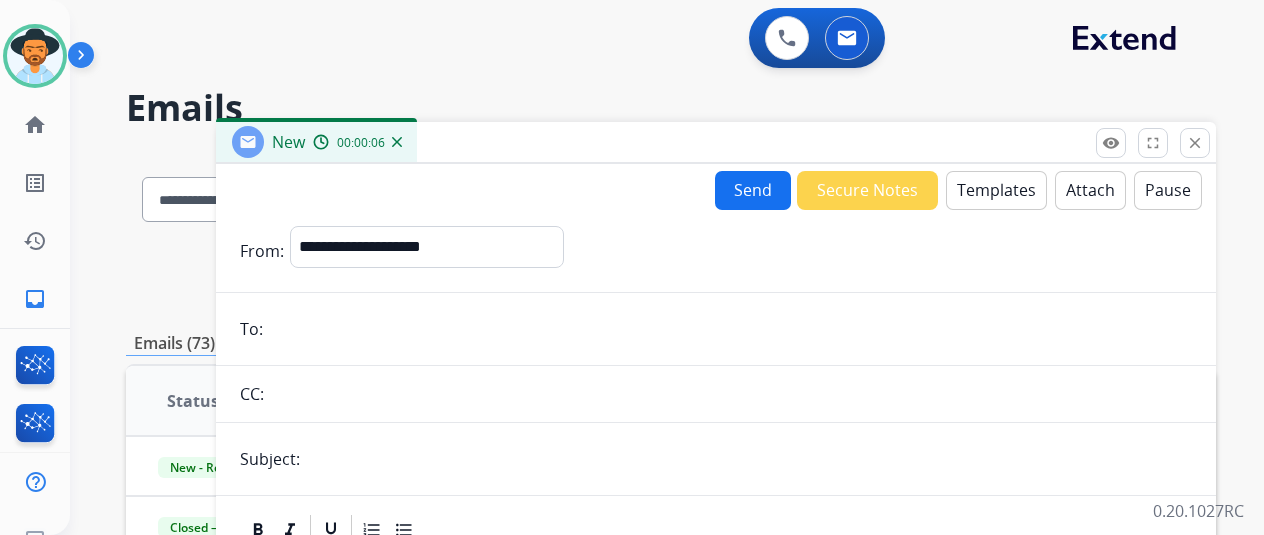 click at bounding box center [730, 329] 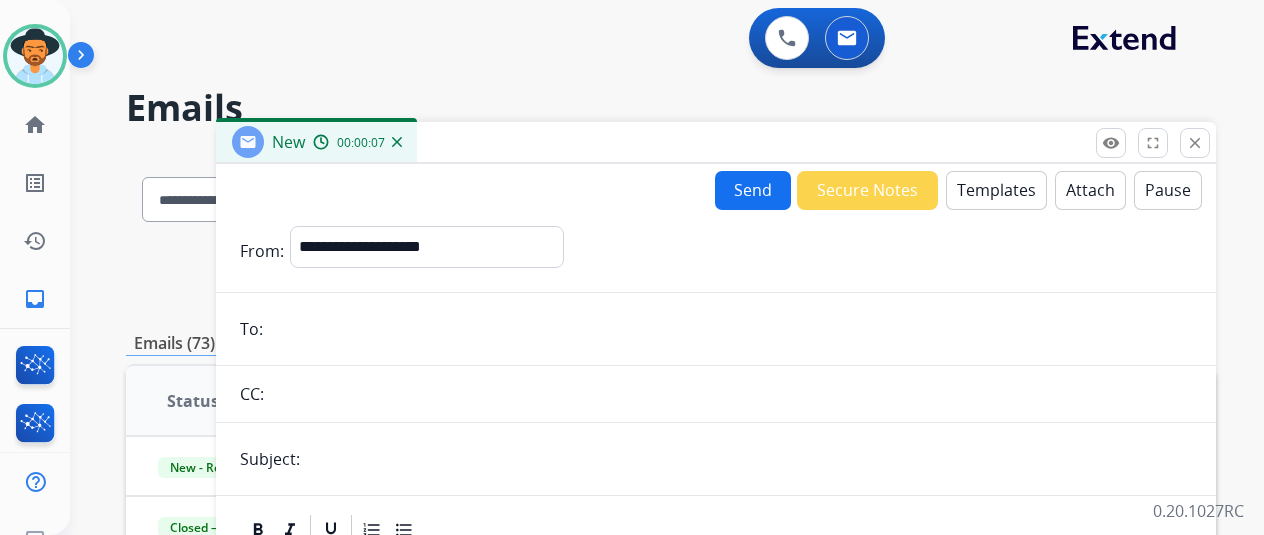 click at bounding box center [730, 329] 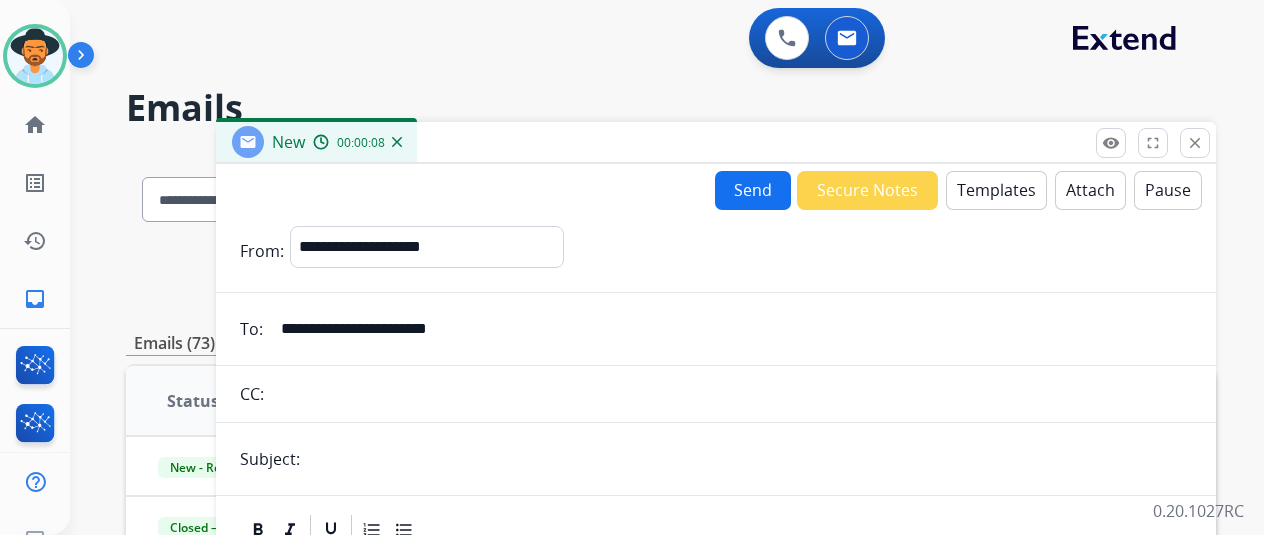 type on "**********" 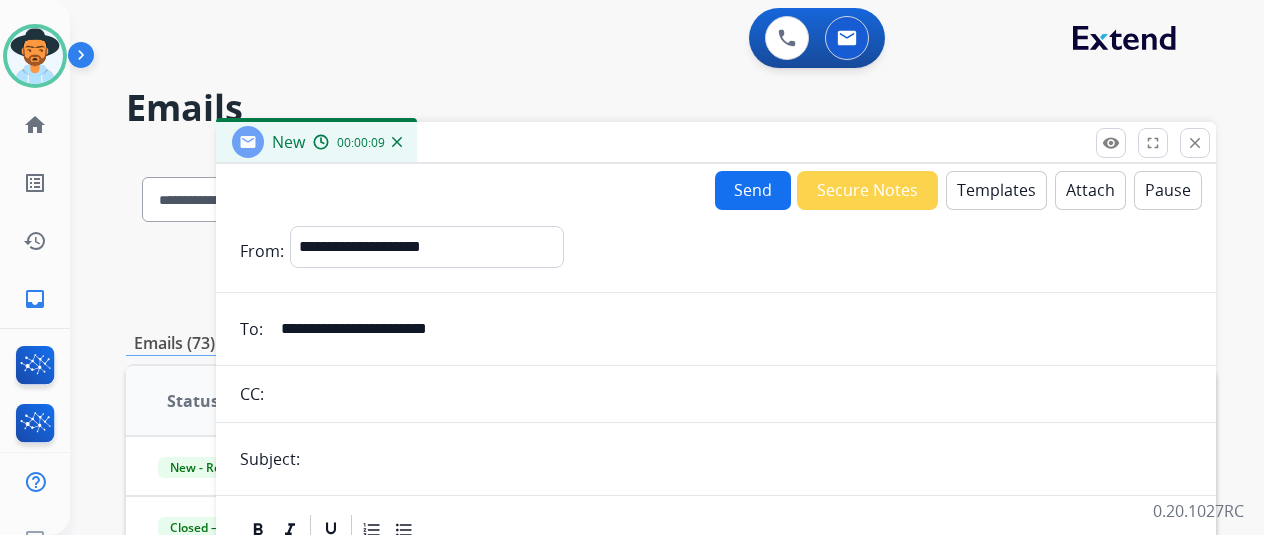 type on "**********" 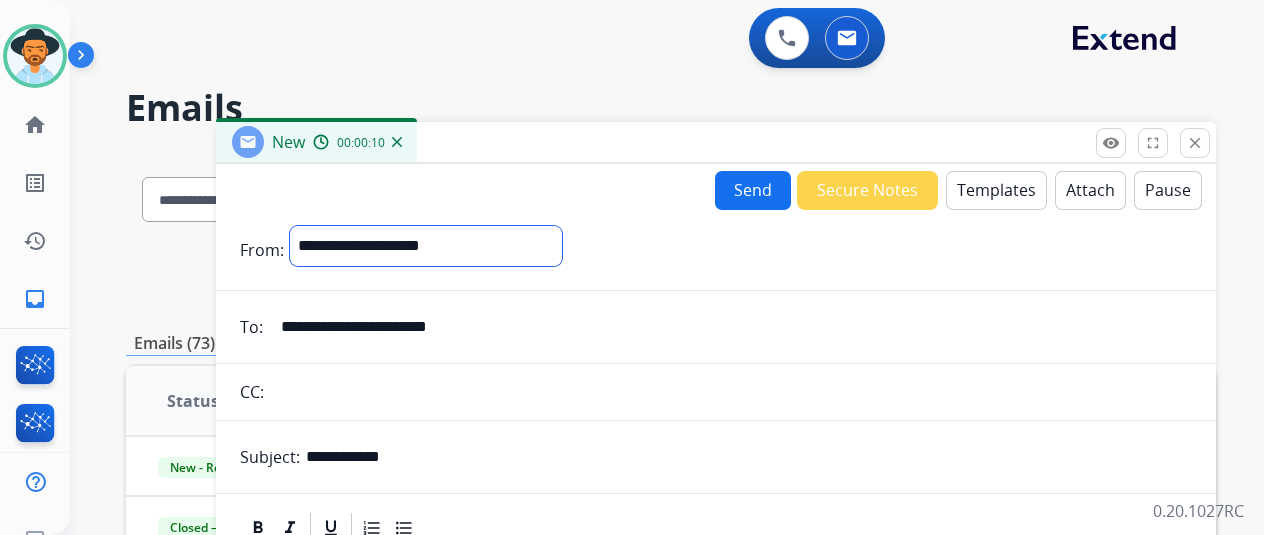 click on "**********" at bounding box center [426, 246] 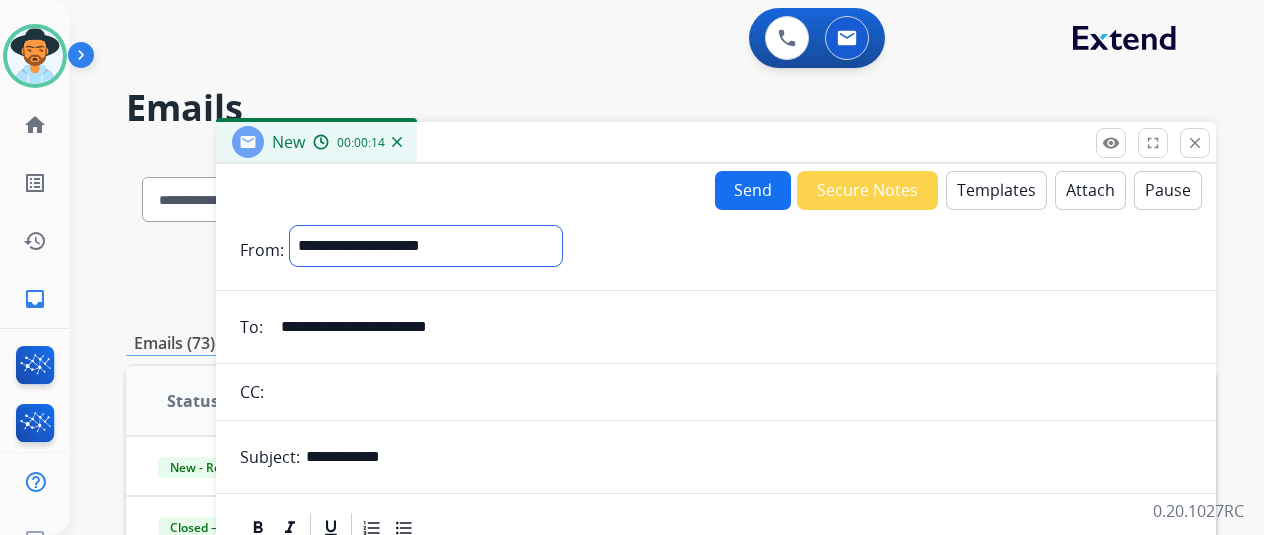 select on "**********" 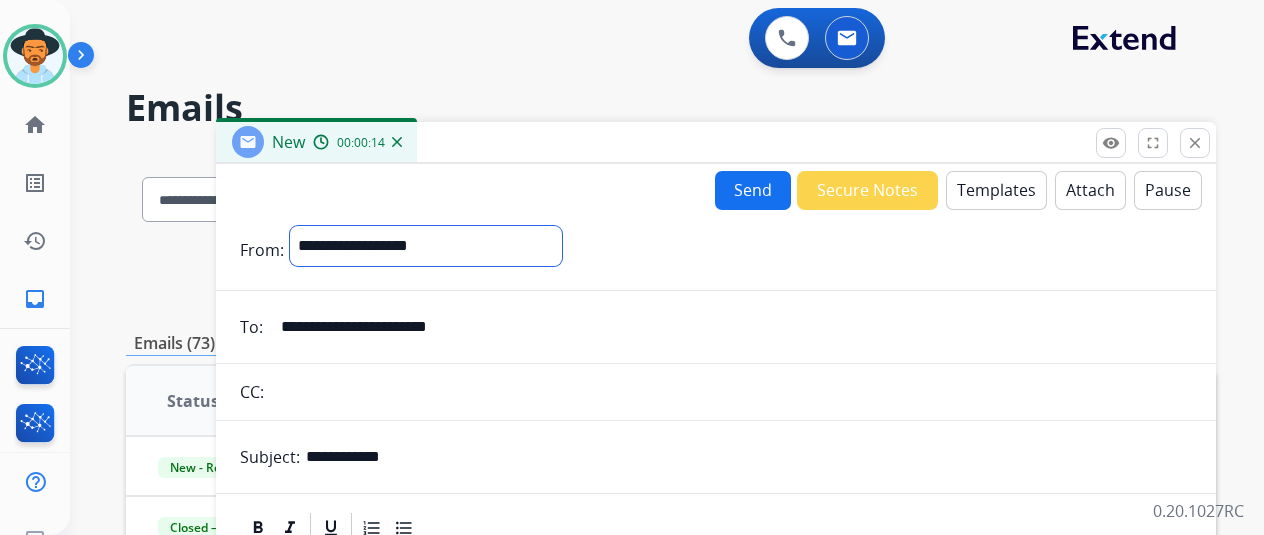 click on "**********" at bounding box center [426, 246] 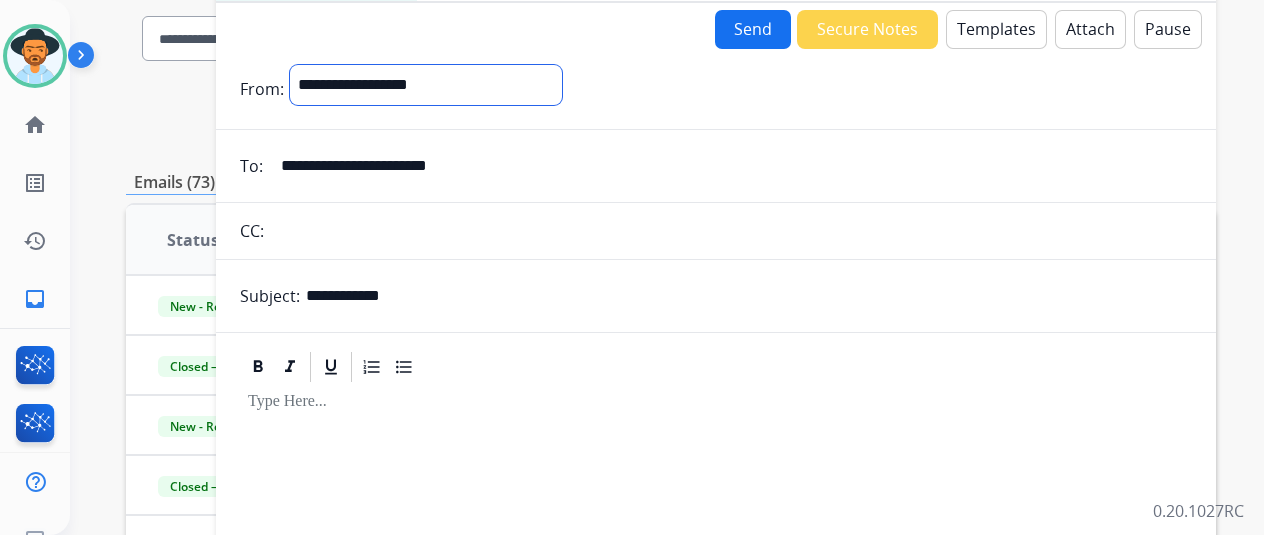 scroll, scrollTop: 100, scrollLeft: 0, axis: vertical 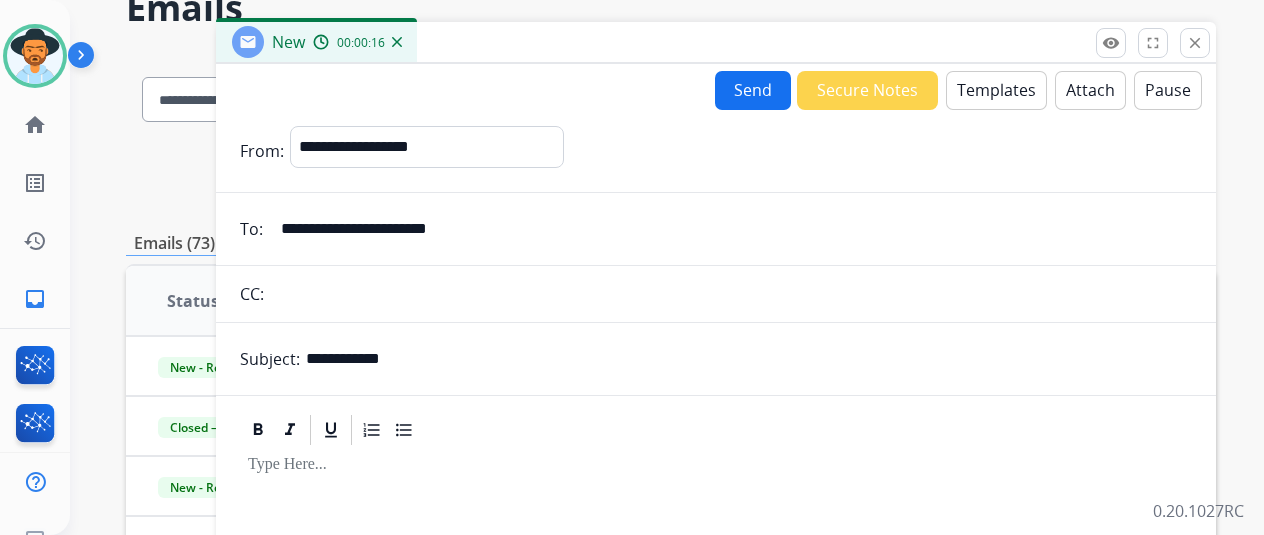 click on "Templates" at bounding box center (996, 90) 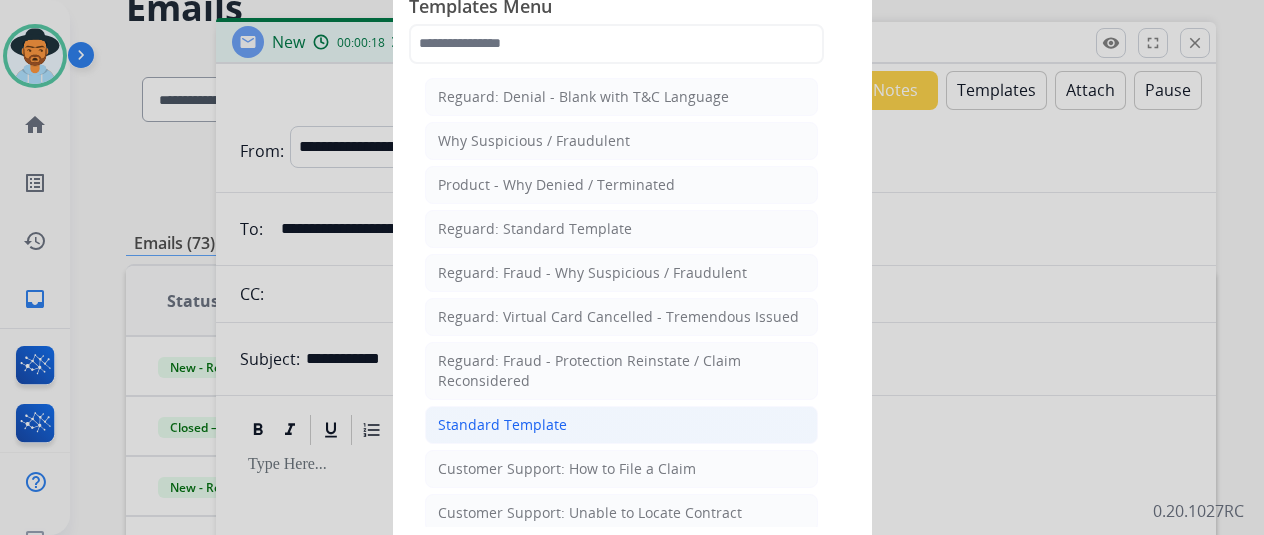 click on "Standard Template" 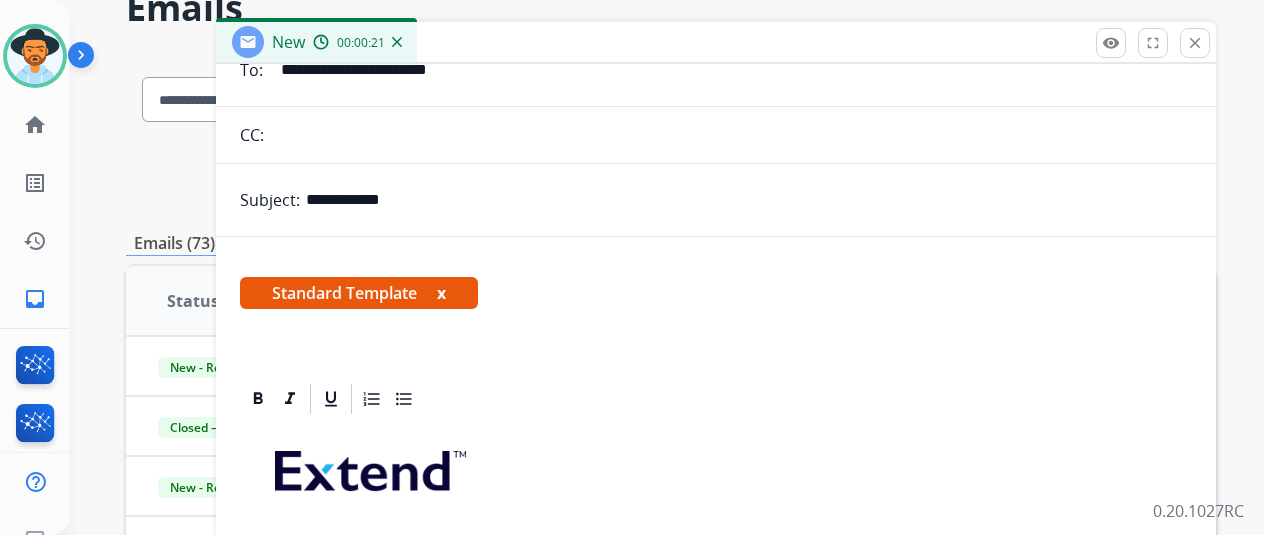 scroll, scrollTop: 300, scrollLeft: 0, axis: vertical 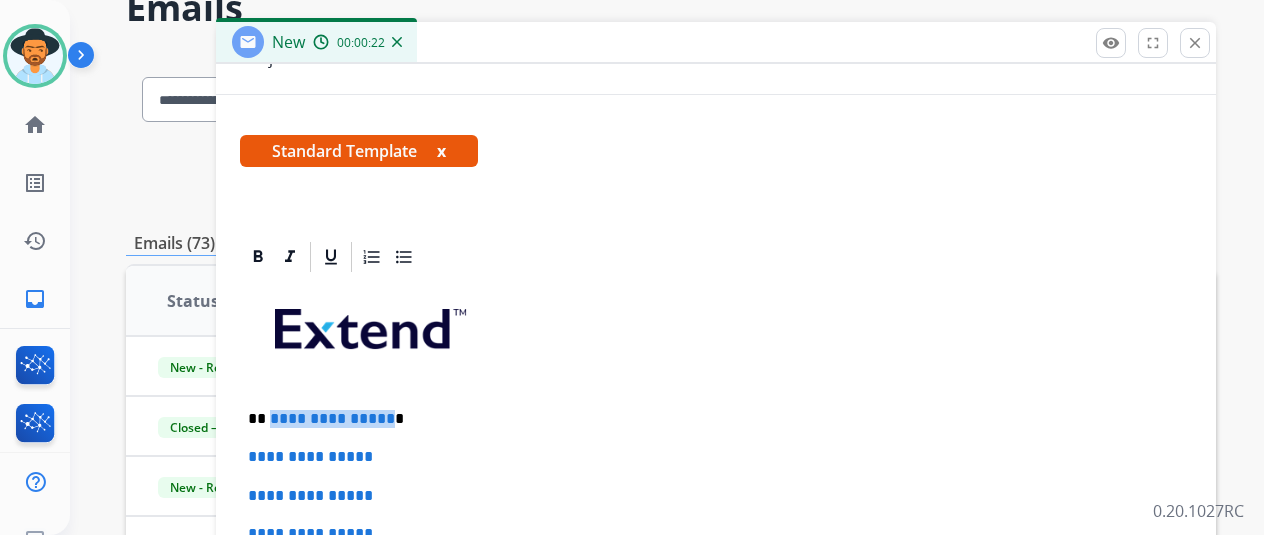 drag, startPoint x: 397, startPoint y: 417, endPoint x: 284, endPoint y: 424, distance: 113.216606 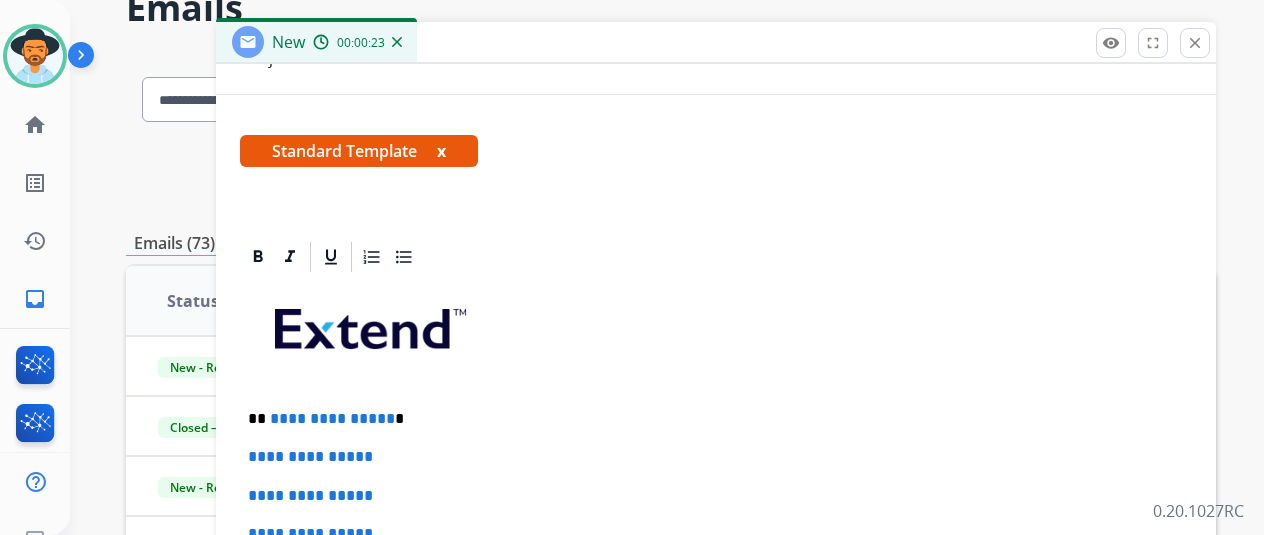 type 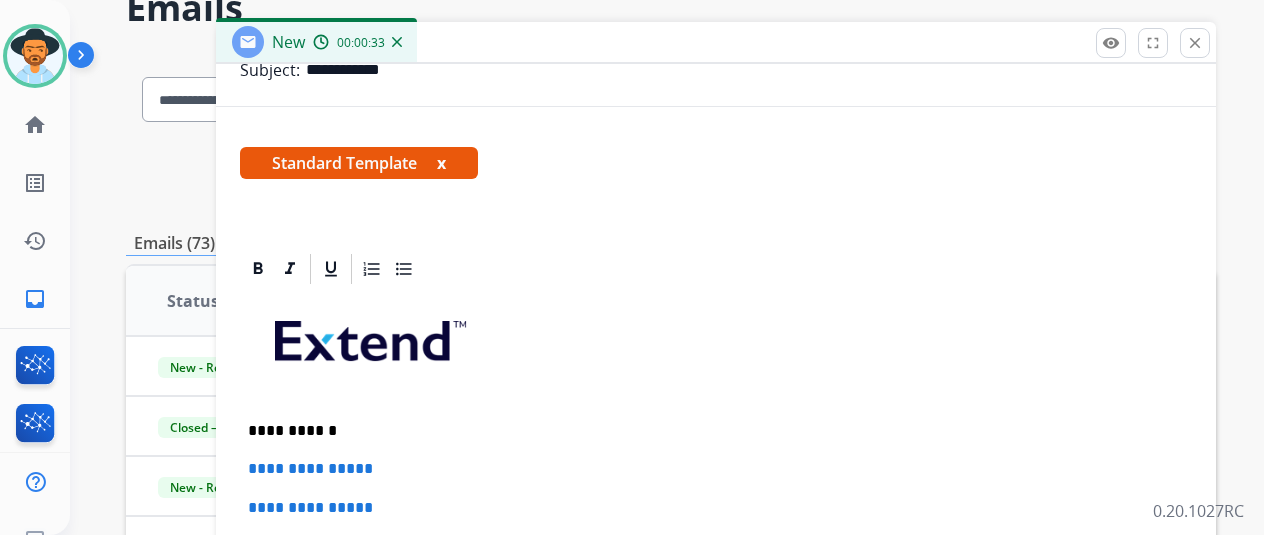 scroll, scrollTop: 400, scrollLeft: 0, axis: vertical 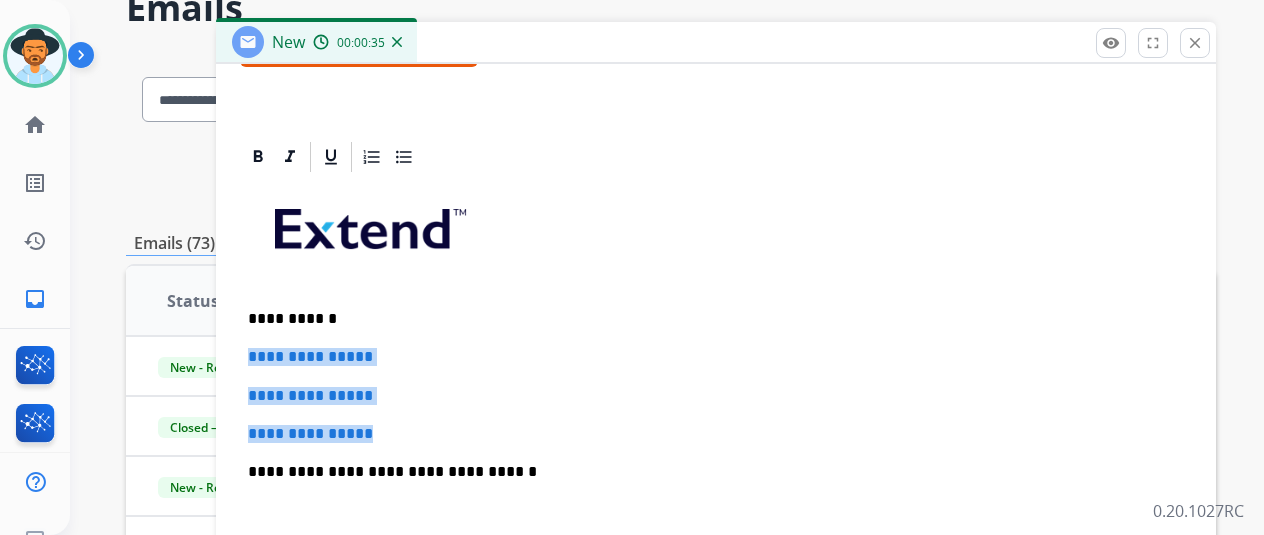 drag, startPoint x: 425, startPoint y: 419, endPoint x: 265, endPoint y: 355, distance: 172.32527 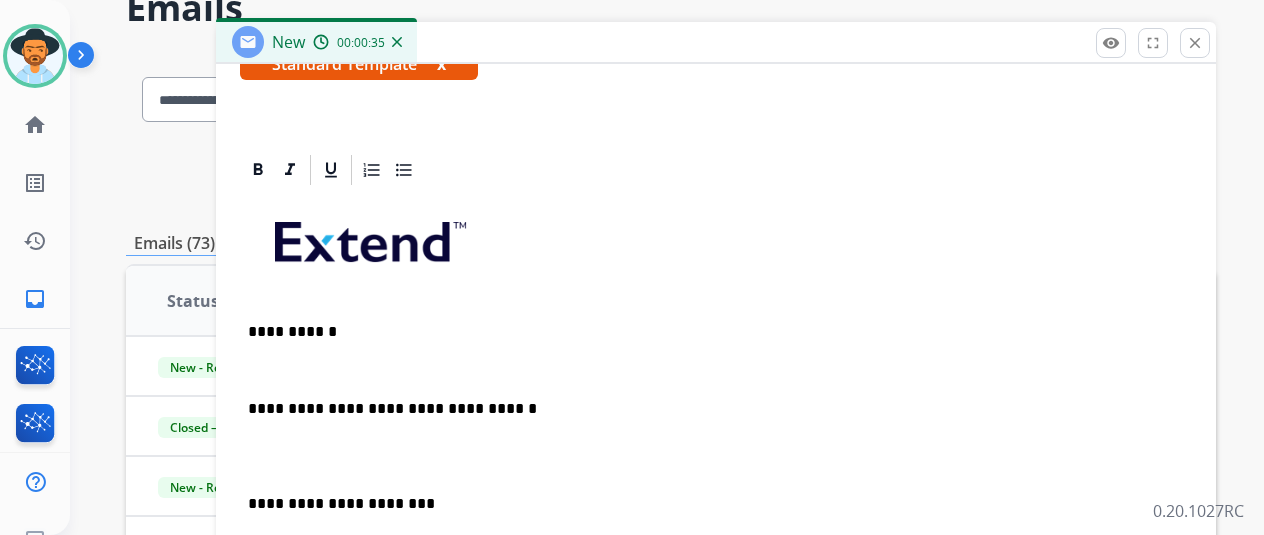 scroll, scrollTop: 345, scrollLeft: 0, axis: vertical 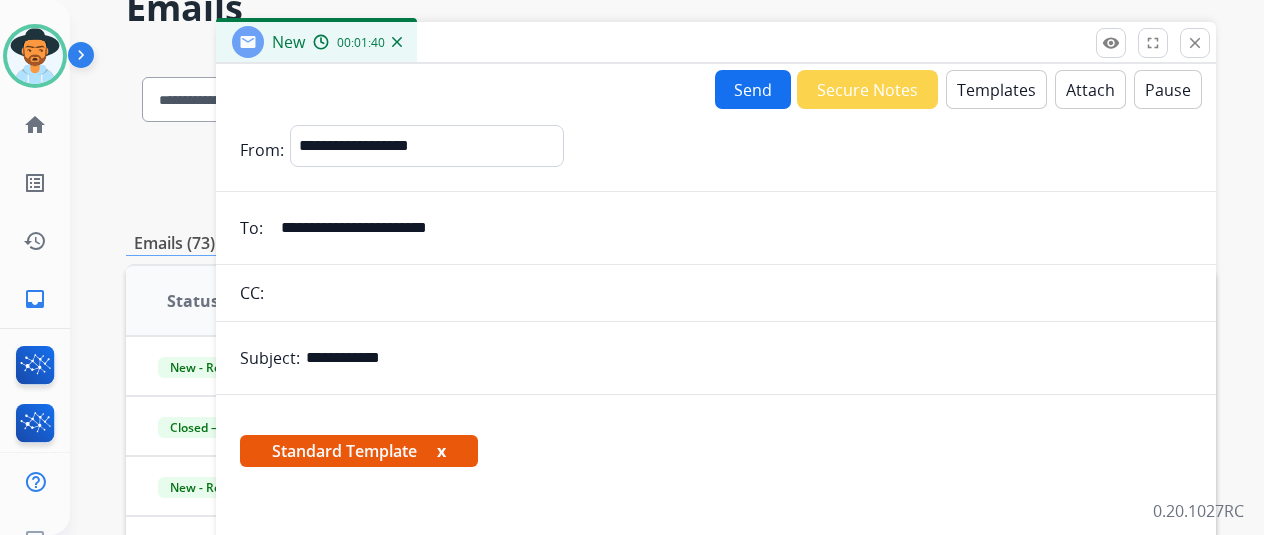 click on "Send" at bounding box center (753, 89) 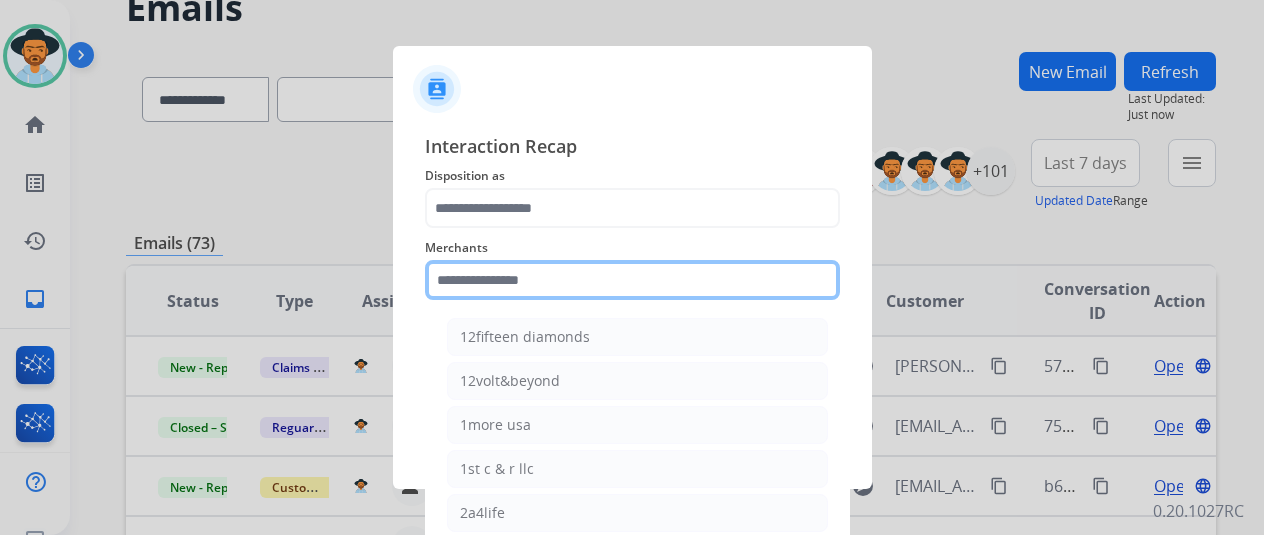 click 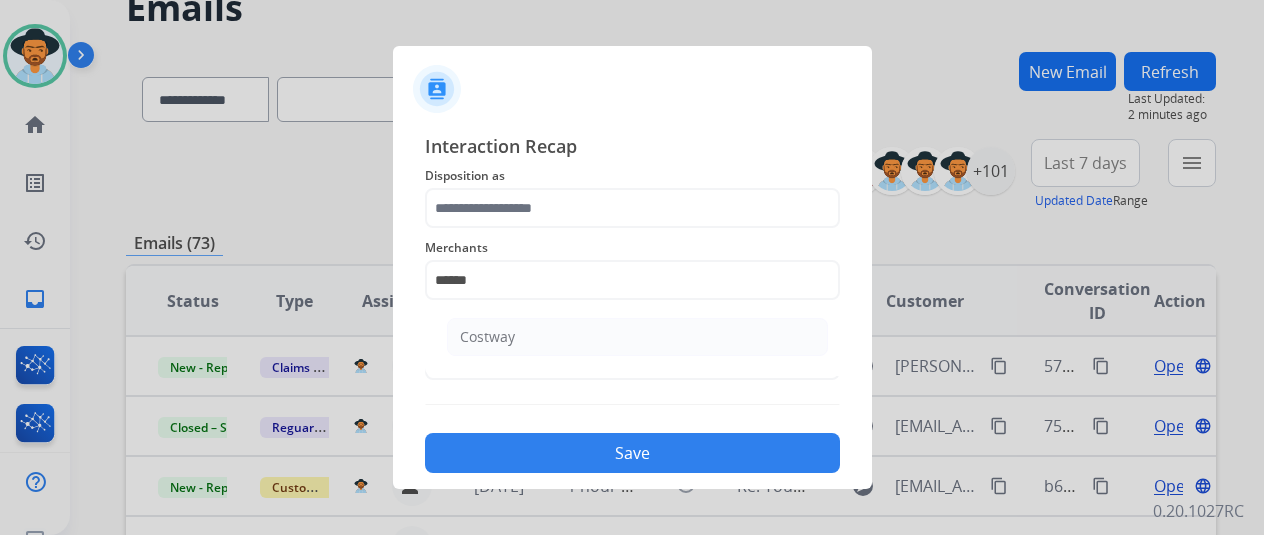 click on "Costway" 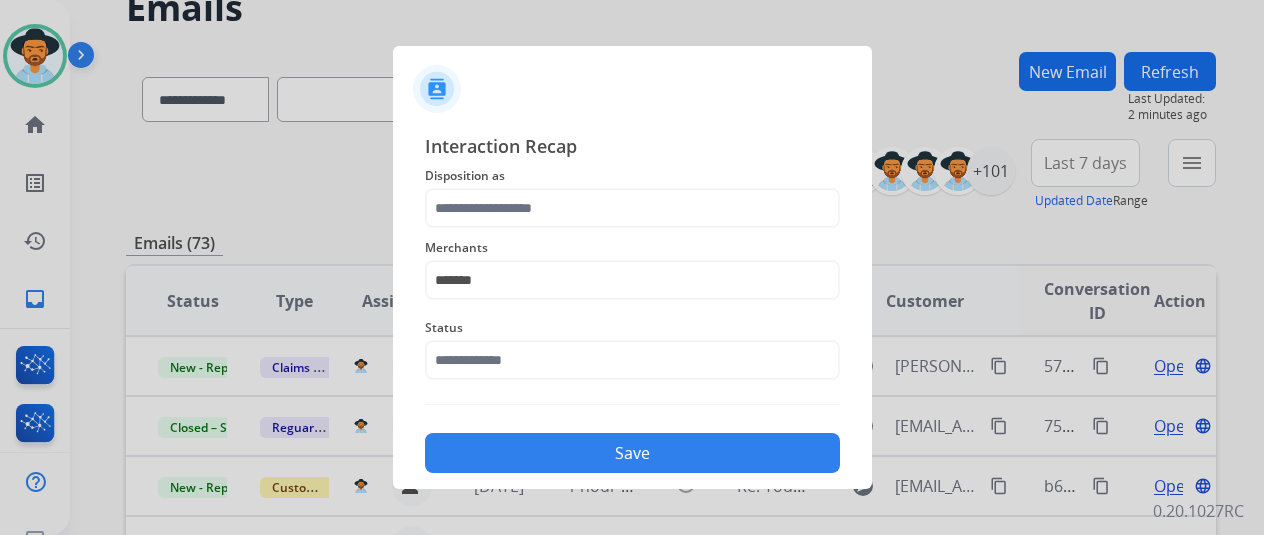 click on "Status" 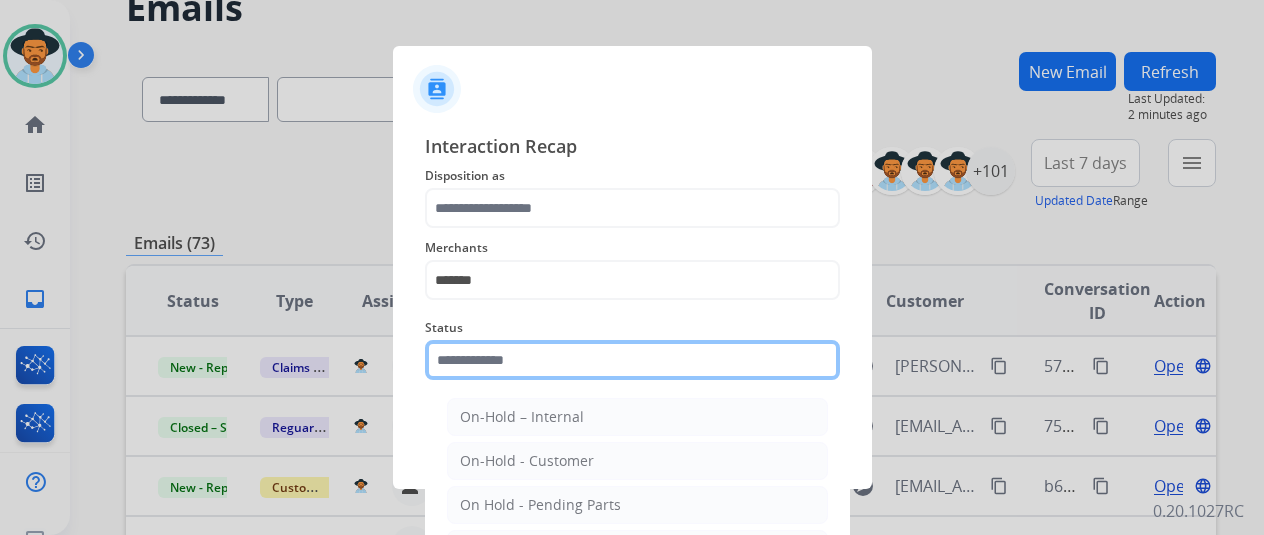 click 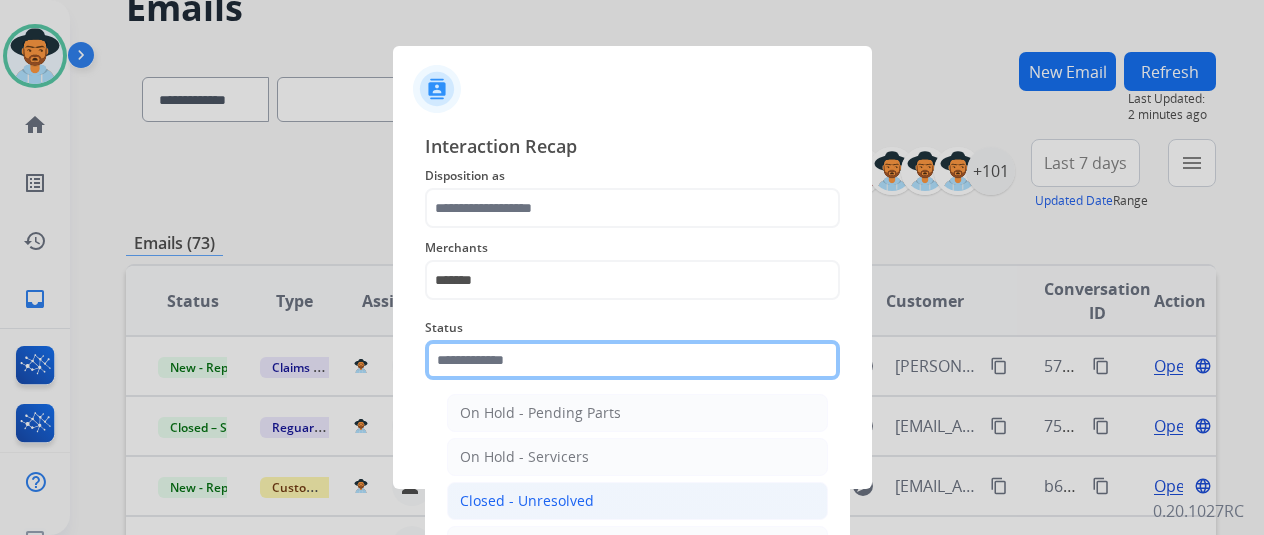 scroll, scrollTop: 100, scrollLeft: 0, axis: vertical 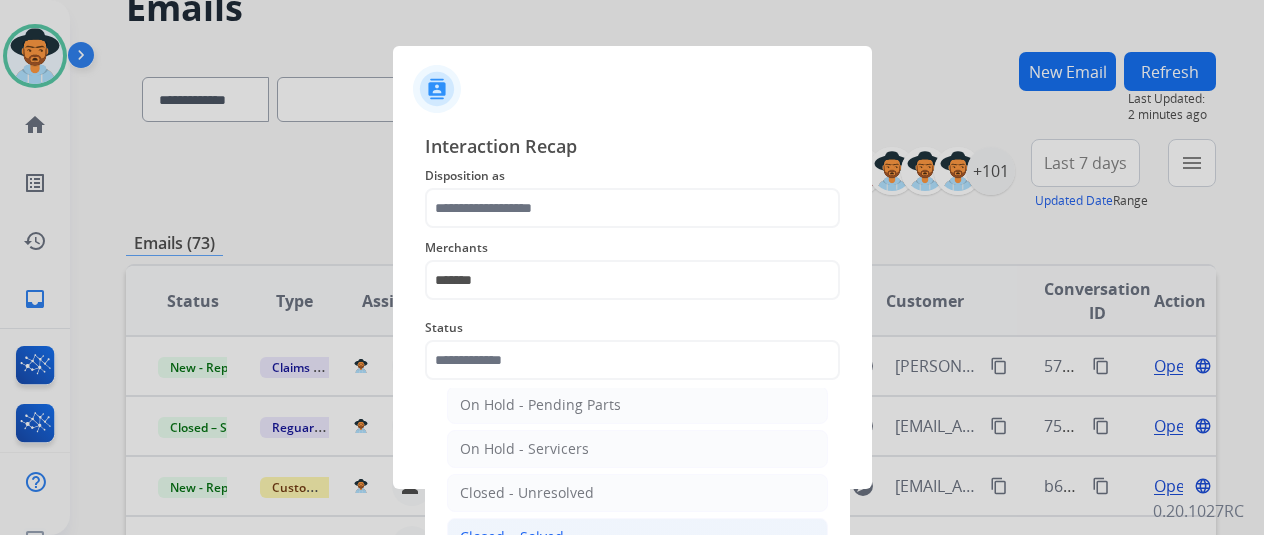 click on "Closed – Solved" 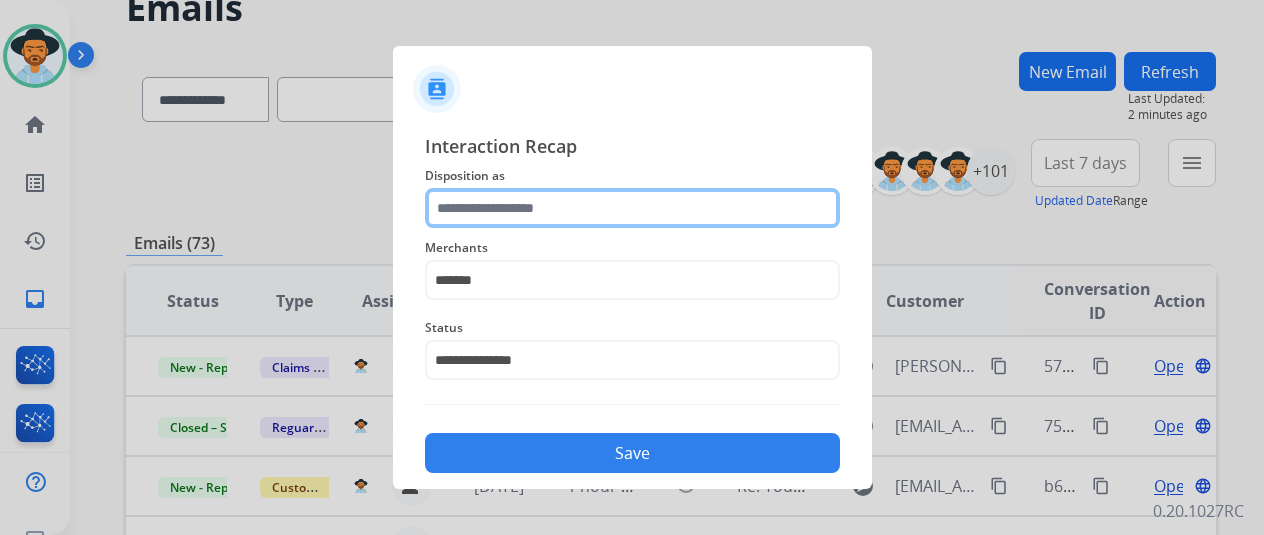 click 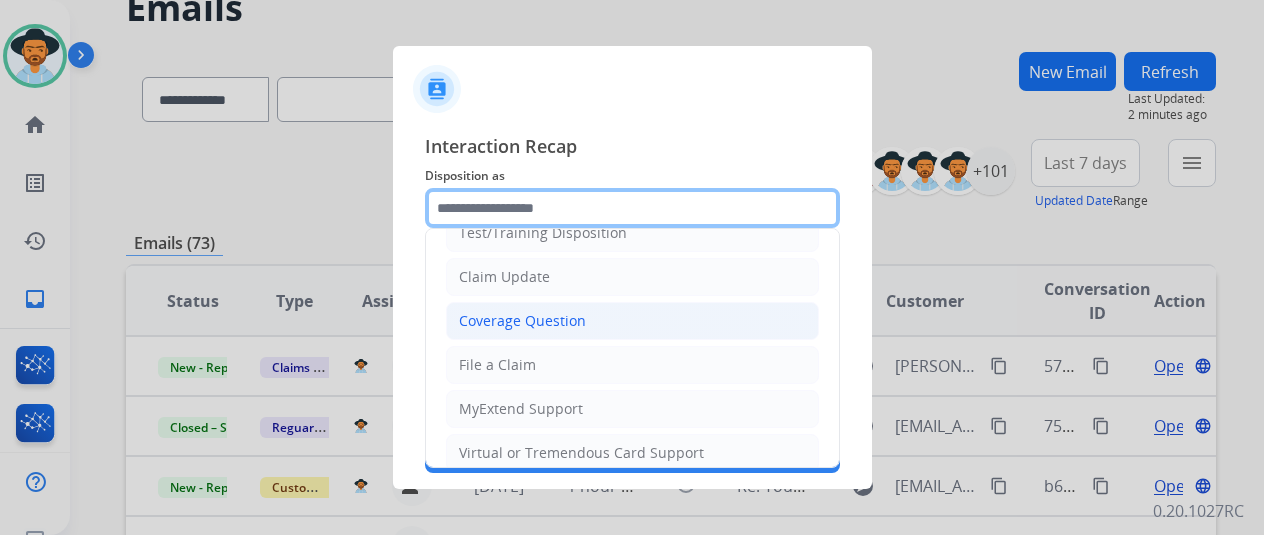 scroll, scrollTop: 100, scrollLeft: 0, axis: vertical 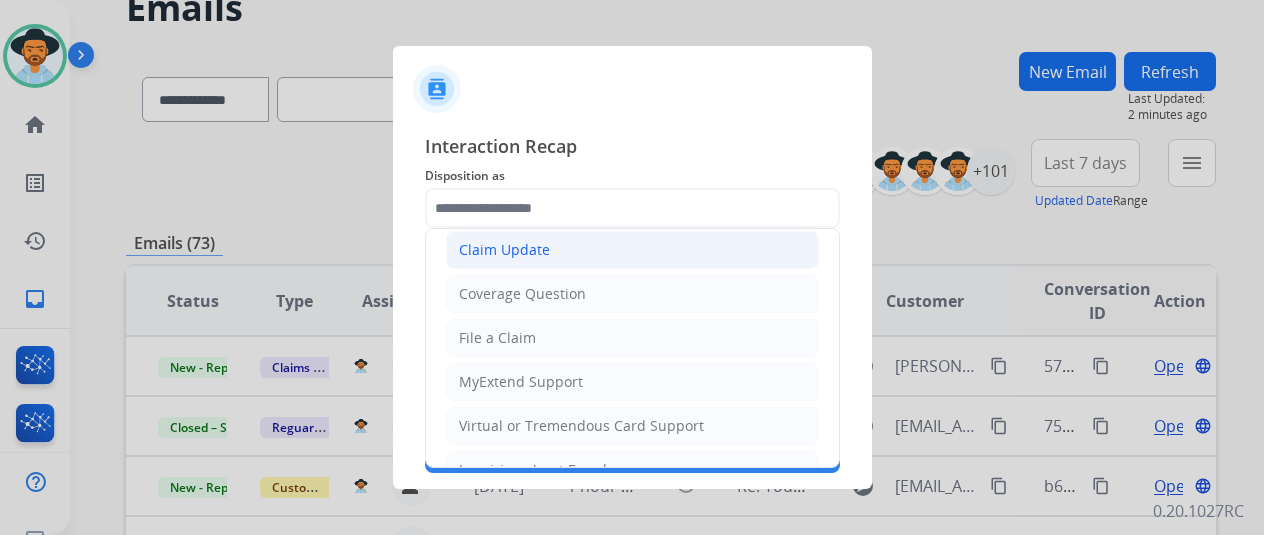click on "Claim Update" 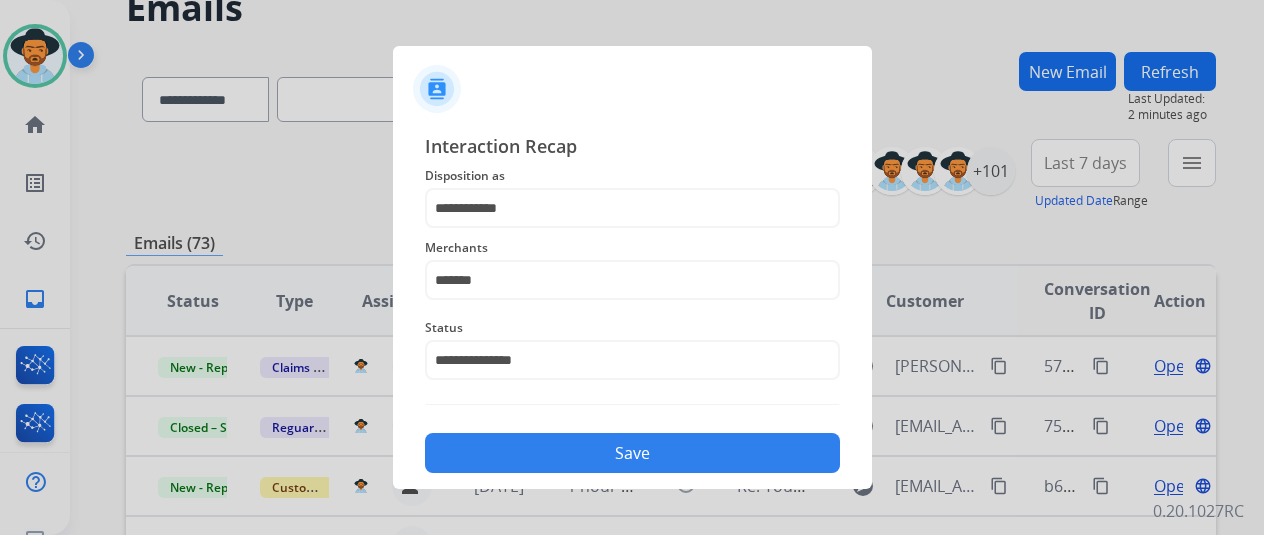 click on "Save" 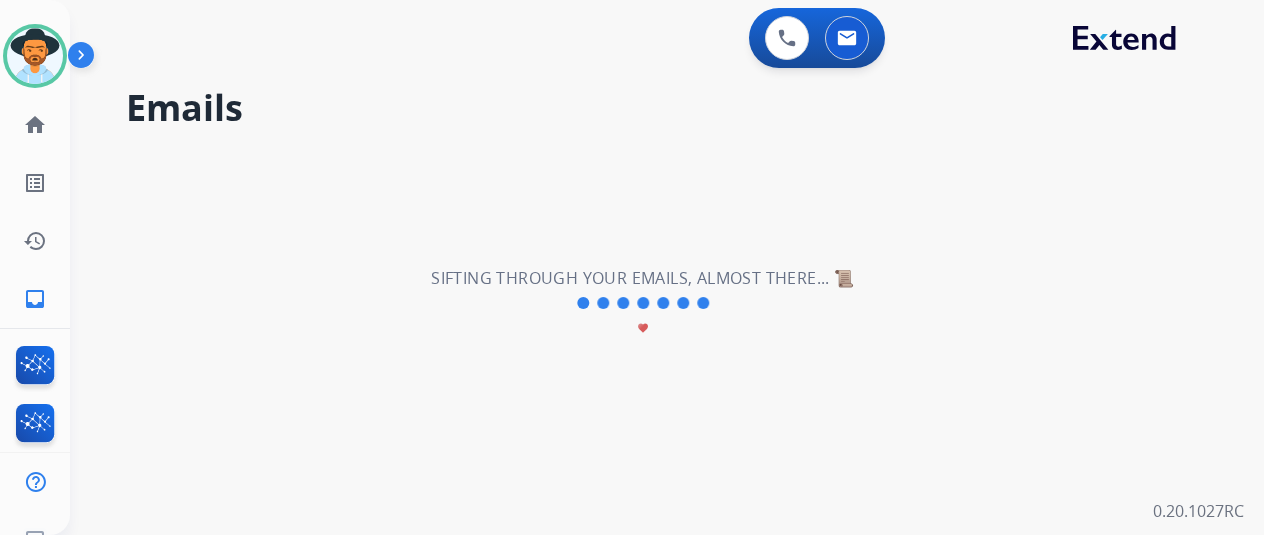 scroll, scrollTop: 0, scrollLeft: 0, axis: both 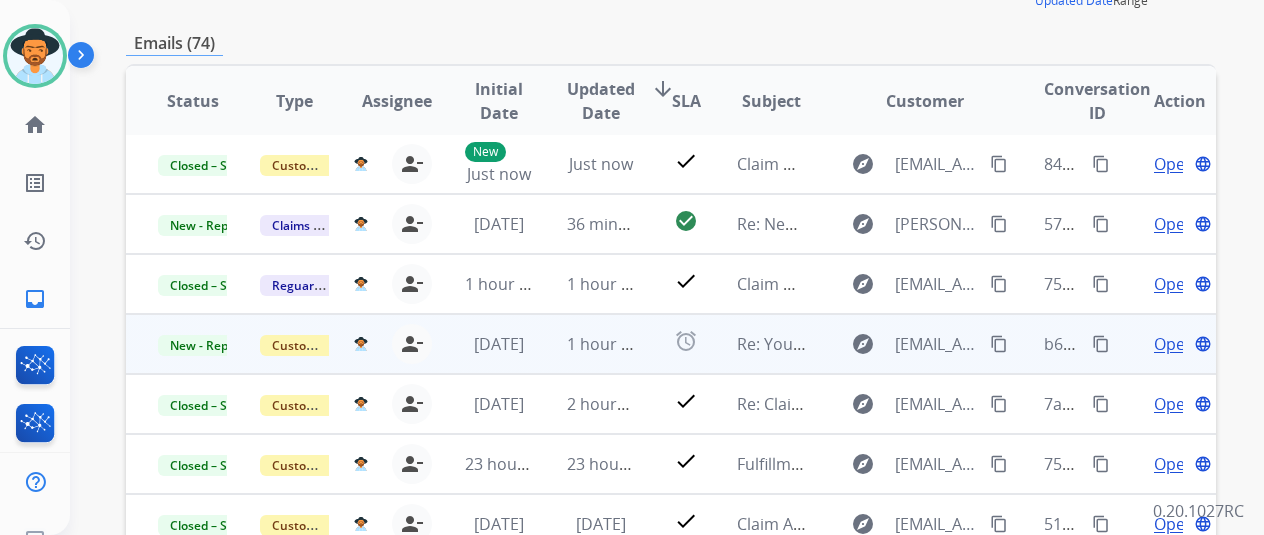click on "Open" at bounding box center (1174, 344) 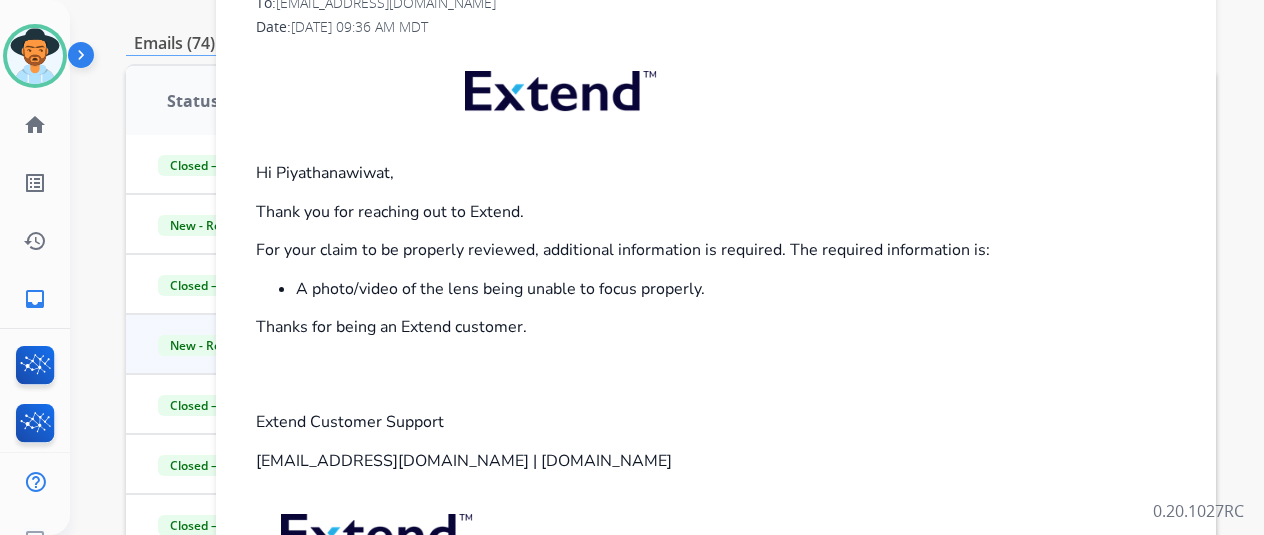 scroll, scrollTop: 395, scrollLeft: 0, axis: vertical 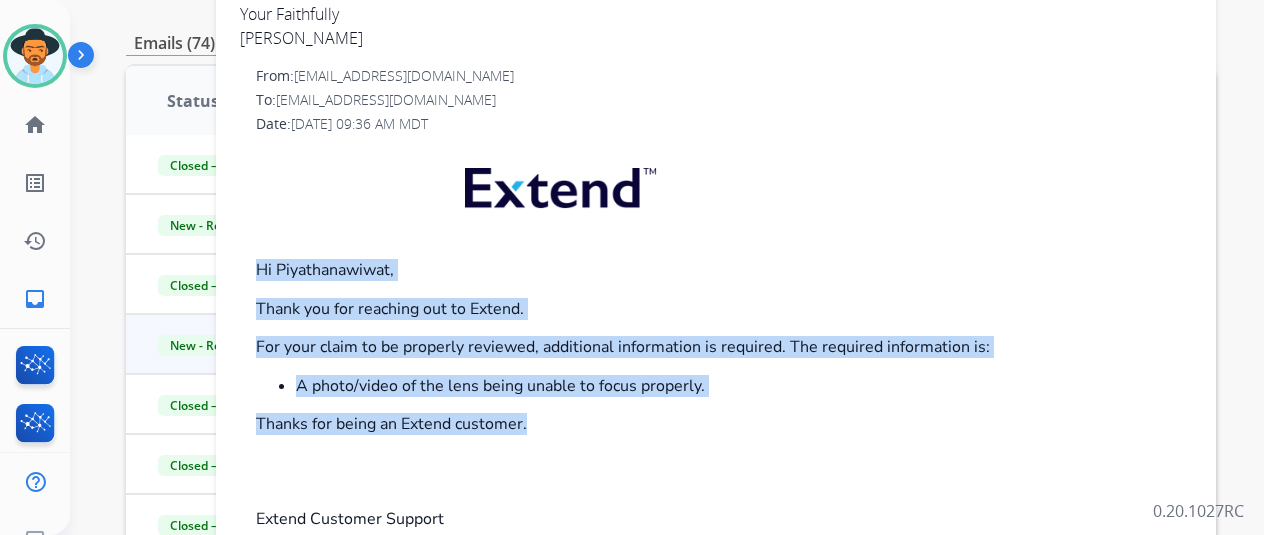 drag, startPoint x: 273, startPoint y: 262, endPoint x: 638, endPoint y: 397, distance: 389.16577 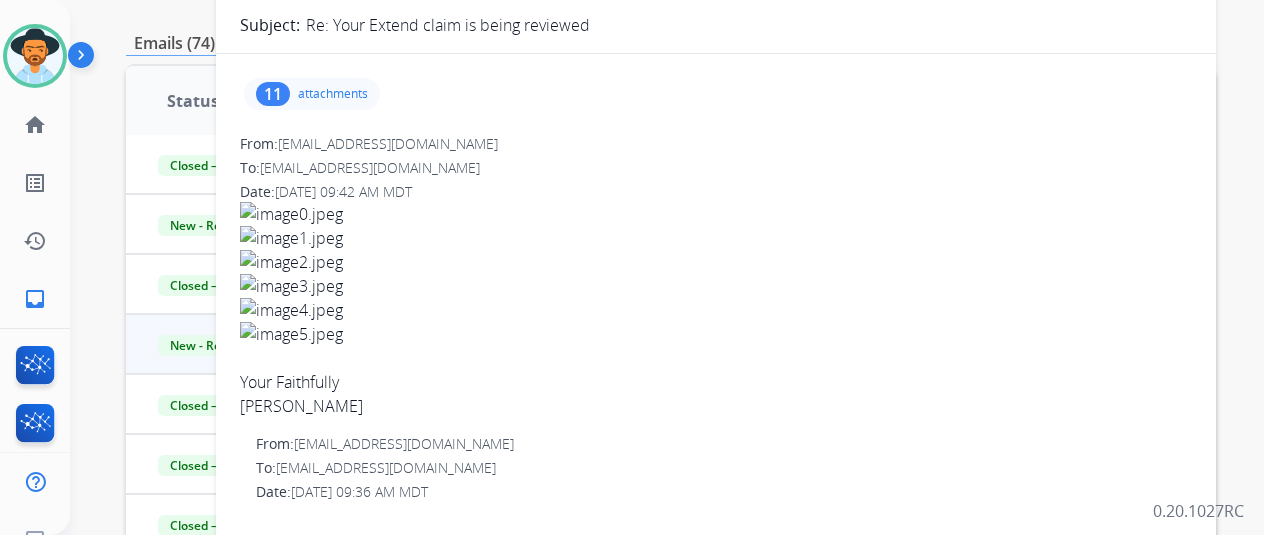 scroll, scrollTop: 0, scrollLeft: 0, axis: both 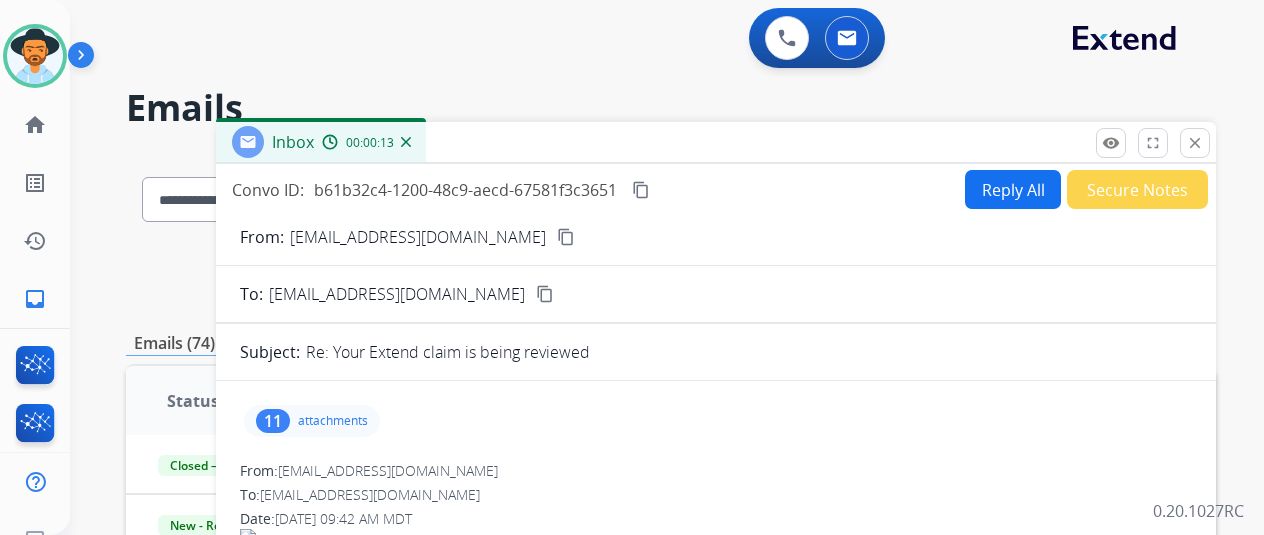 click on "Reply All" at bounding box center [1013, 189] 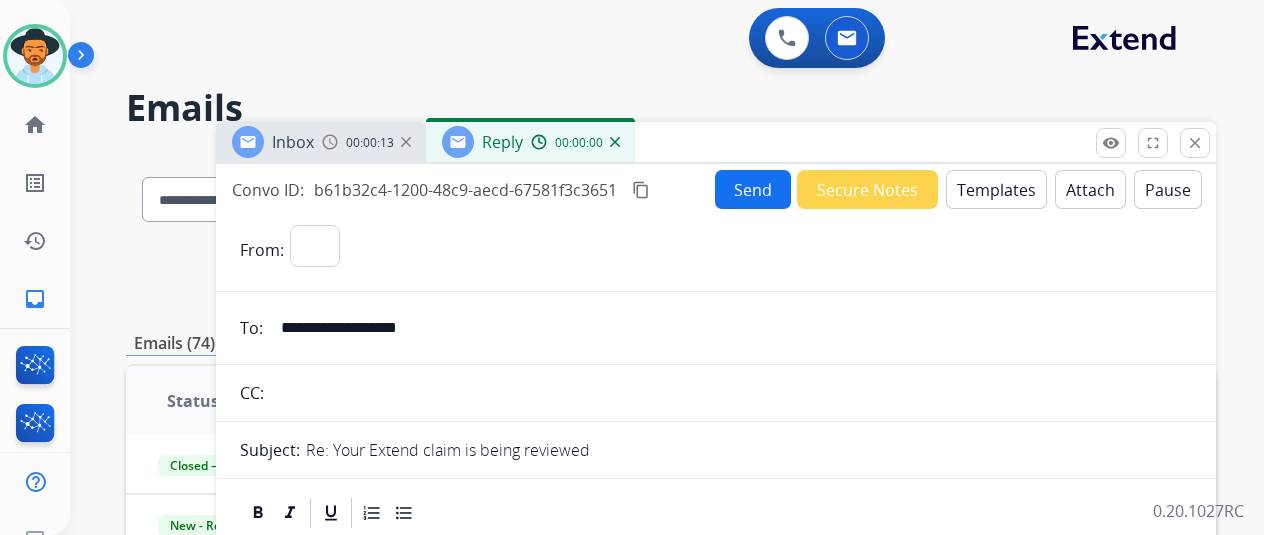 select on "**********" 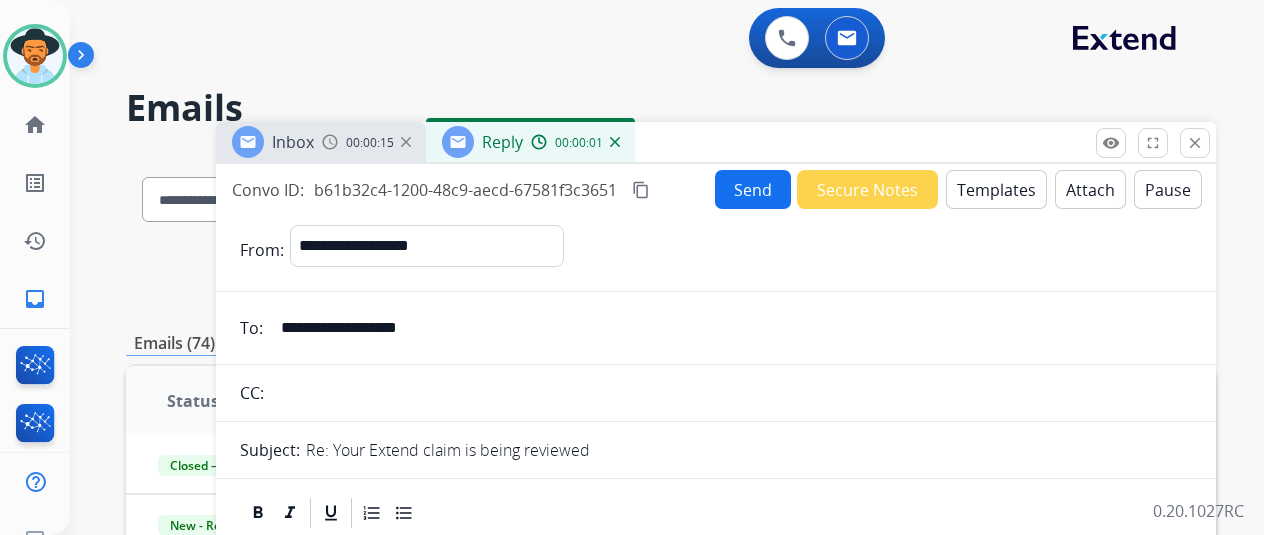 click on "Templates" at bounding box center [996, 189] 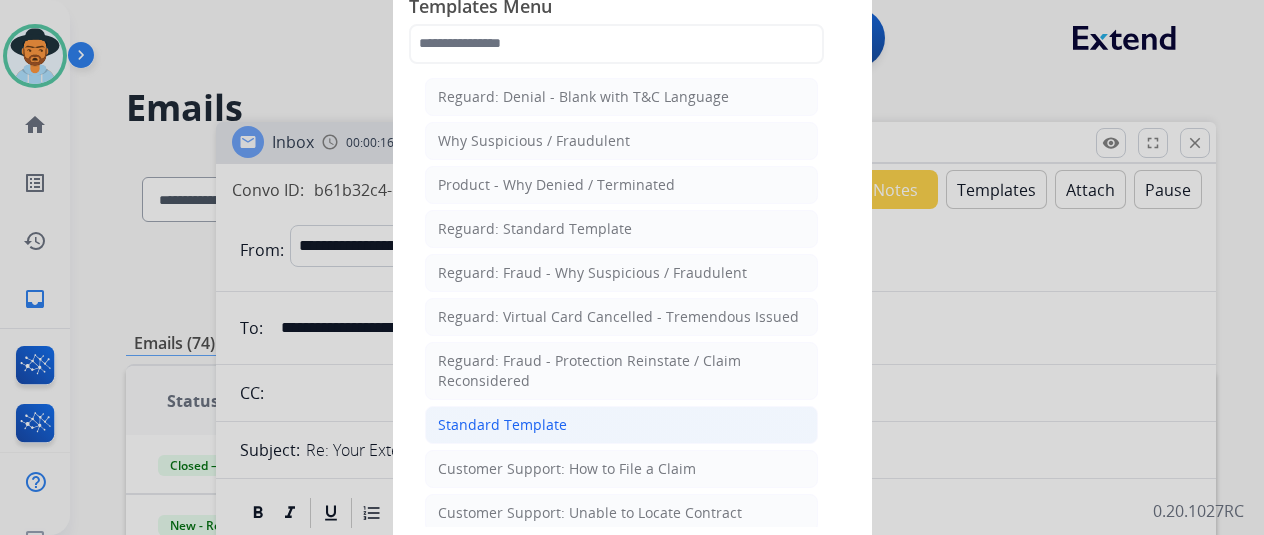 click on "Standard Template" 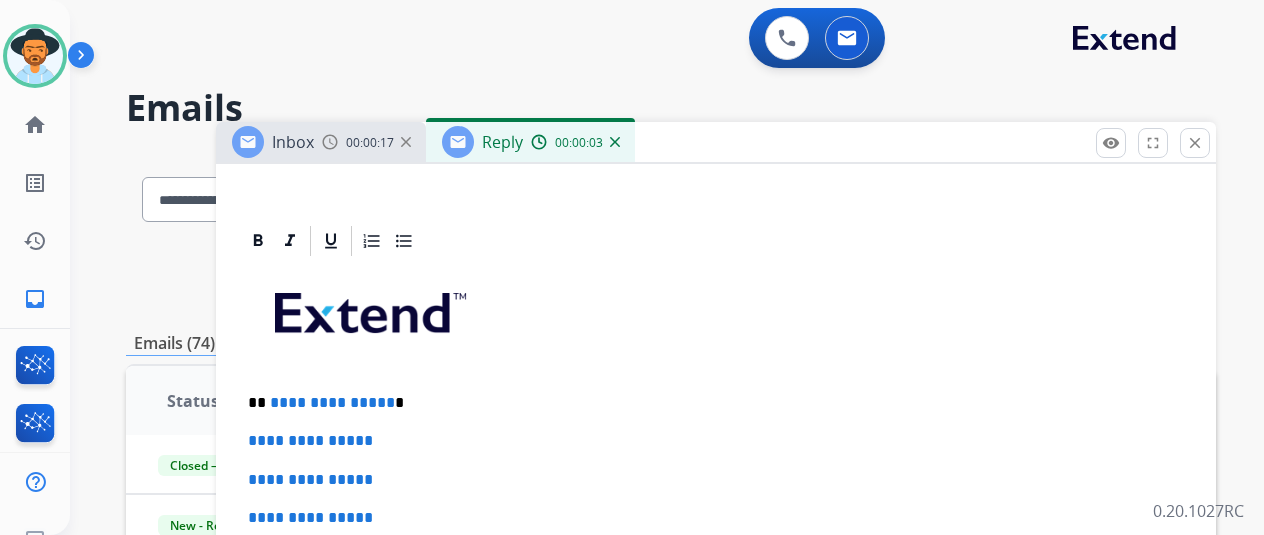 scroll, scrollTop: 500, scrollLeft: 0, axis: vertical 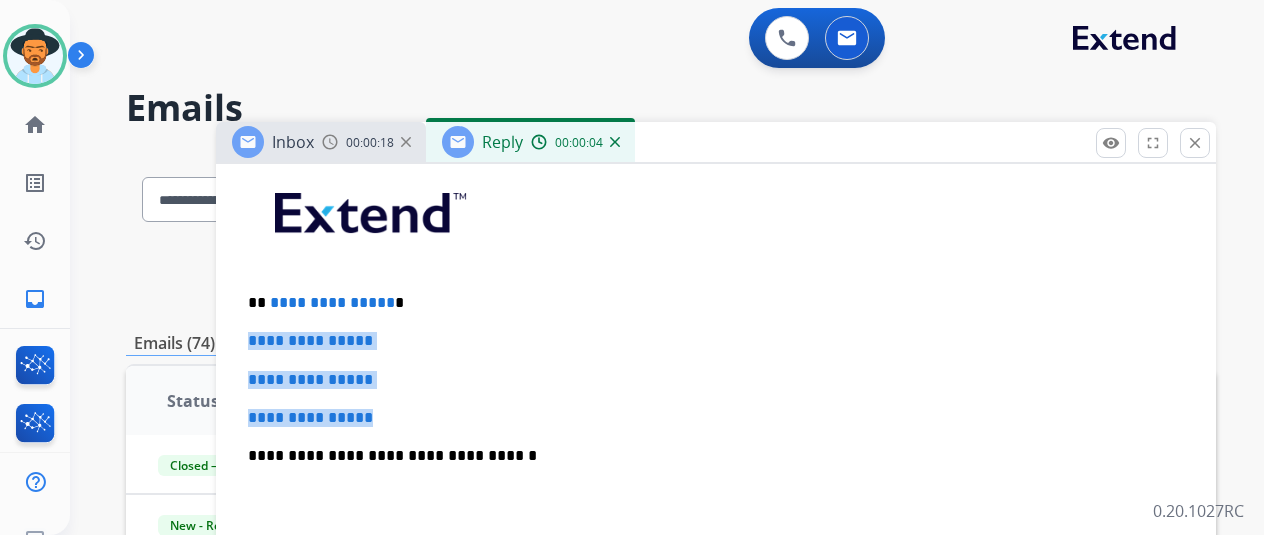 drag, startPoint x: 445, startPoint y: 414, endPoint x: 262, endPoint y: 341, distance: 197.02284 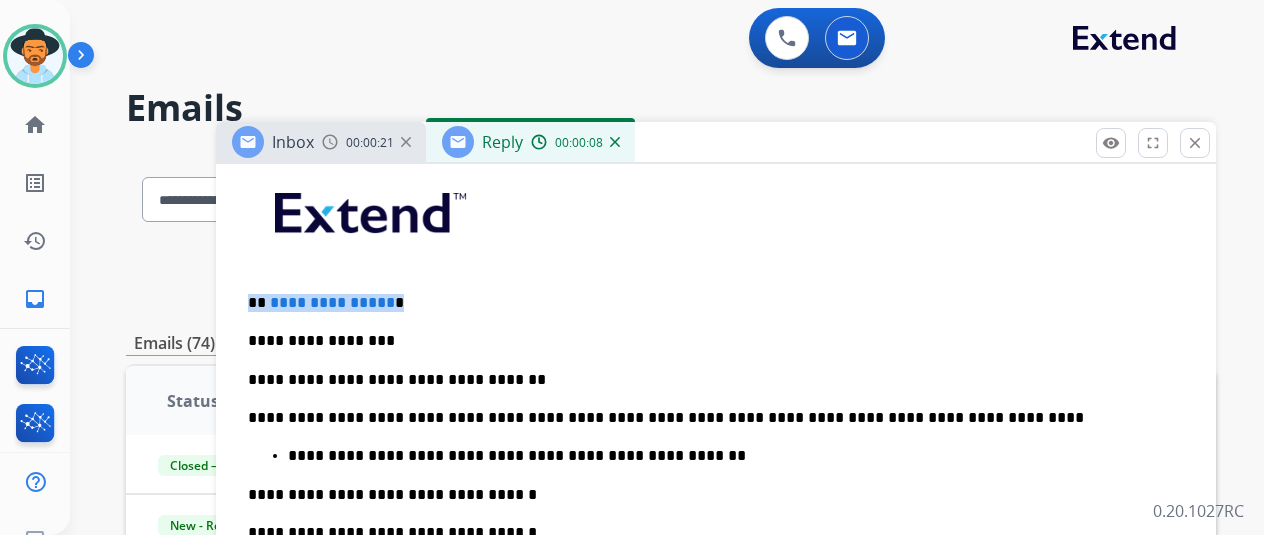 drag, startPoint x: 416, startPoint y: 298, endPoint x: 244, endPoint y: 297, distance: 172.00291 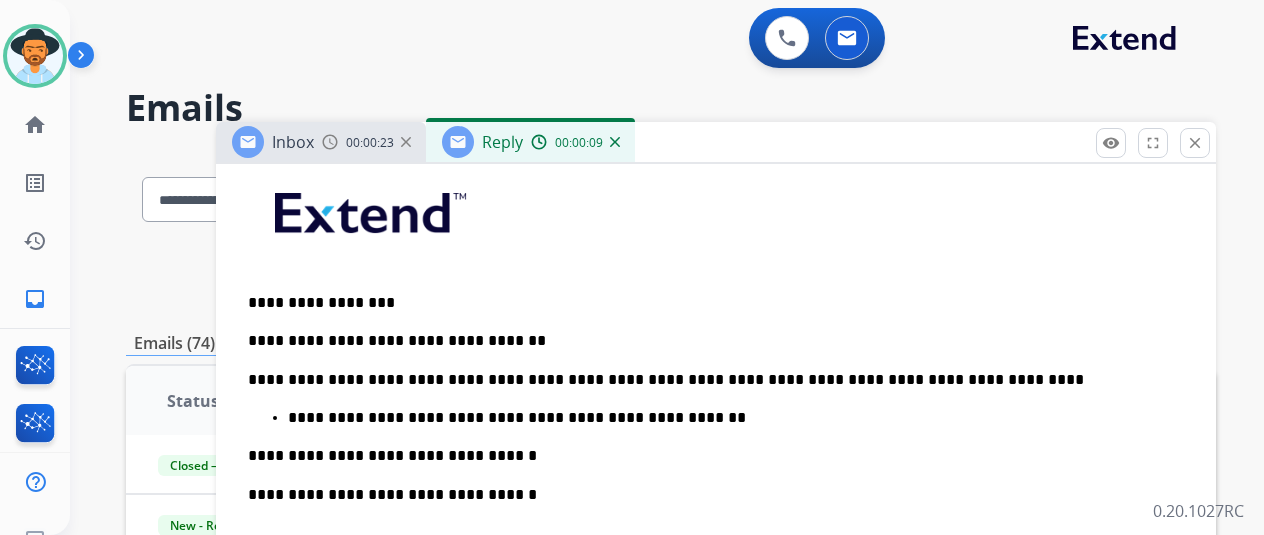 click on "**********" at bounding box center [708, 380] 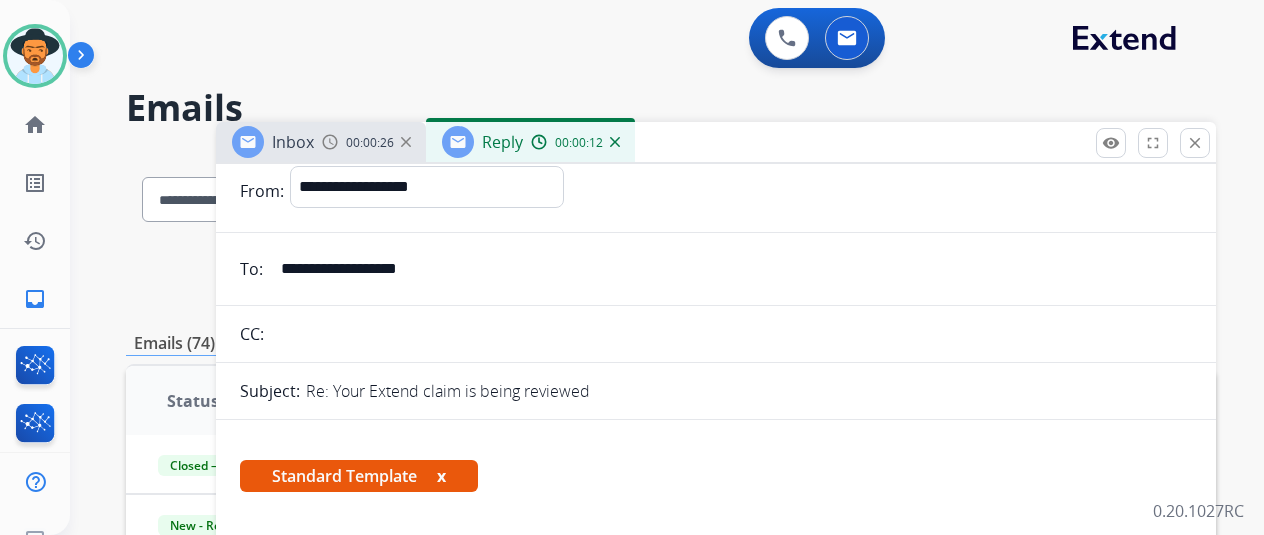 scroll, scrollTop: 0, scrollLeft: 0, axis: both 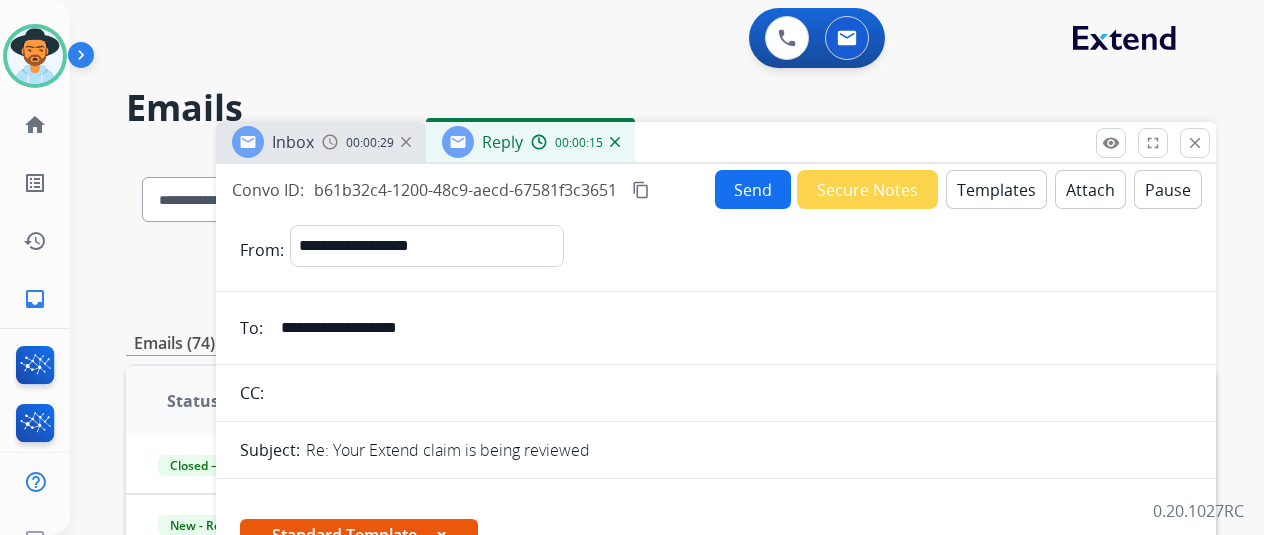 click on "Send" at bounding box center [753, 189] 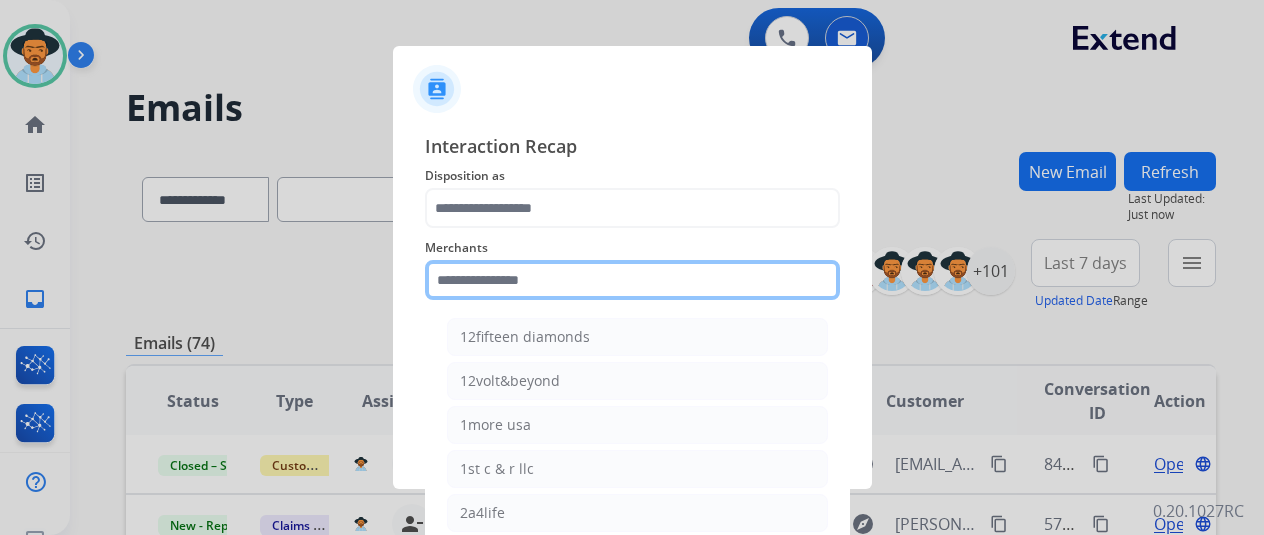 click 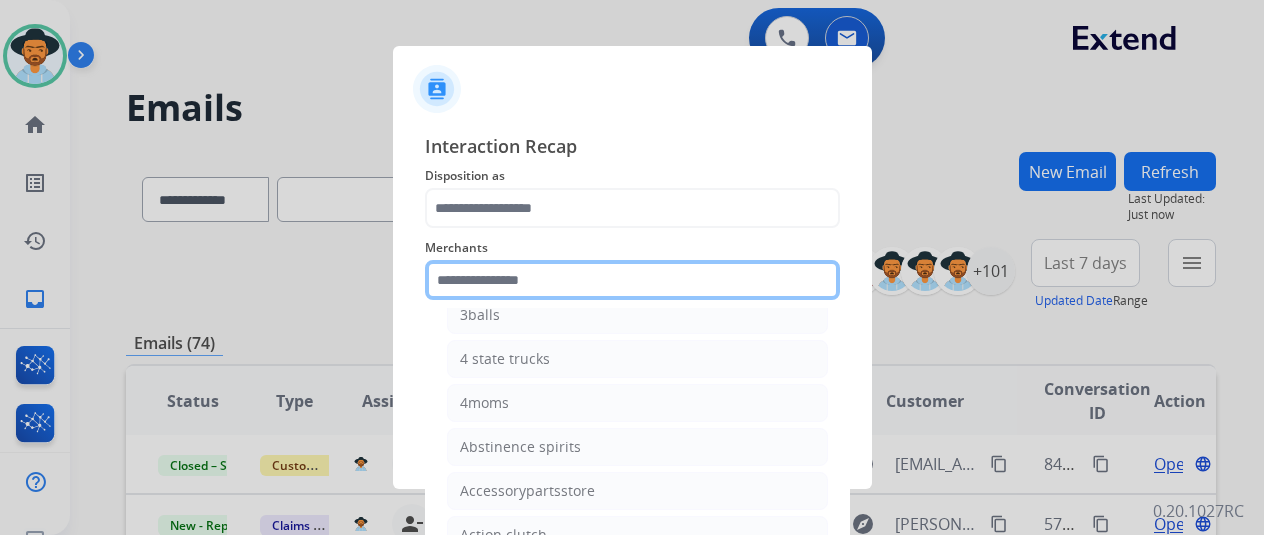 scroll, scrollTop: 500, scrollLeft: 0, axis: vertical 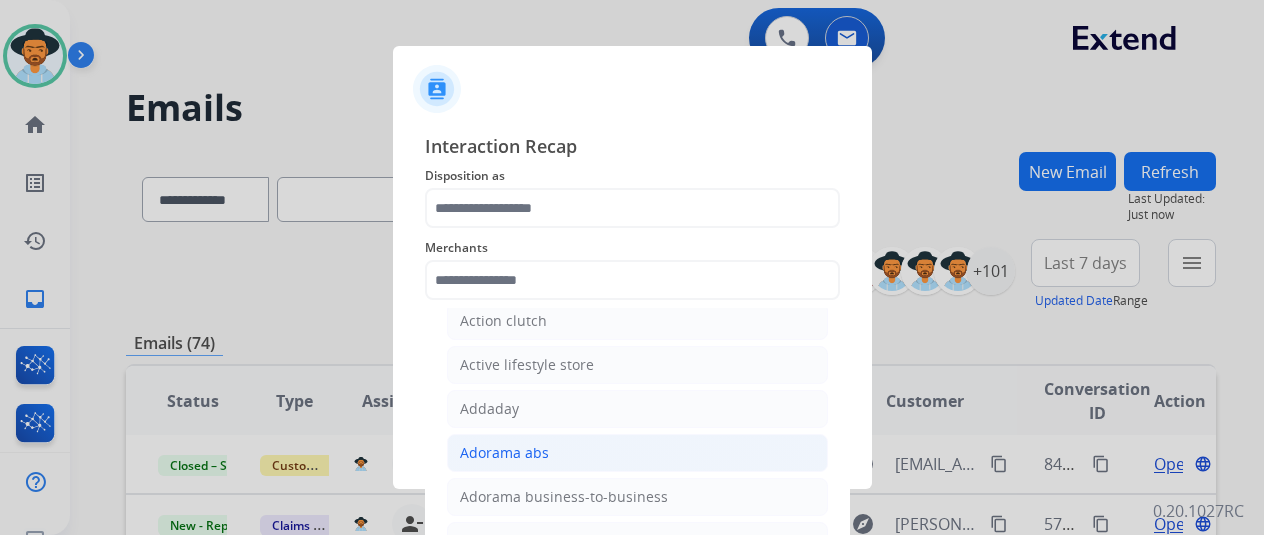 click on "Adorama abs" 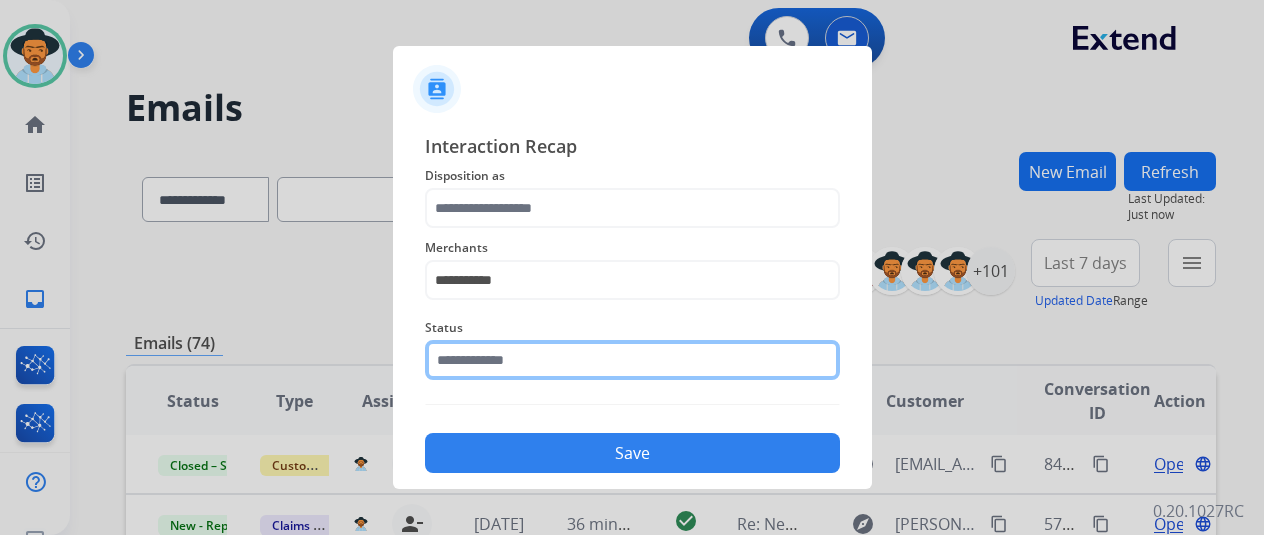 click 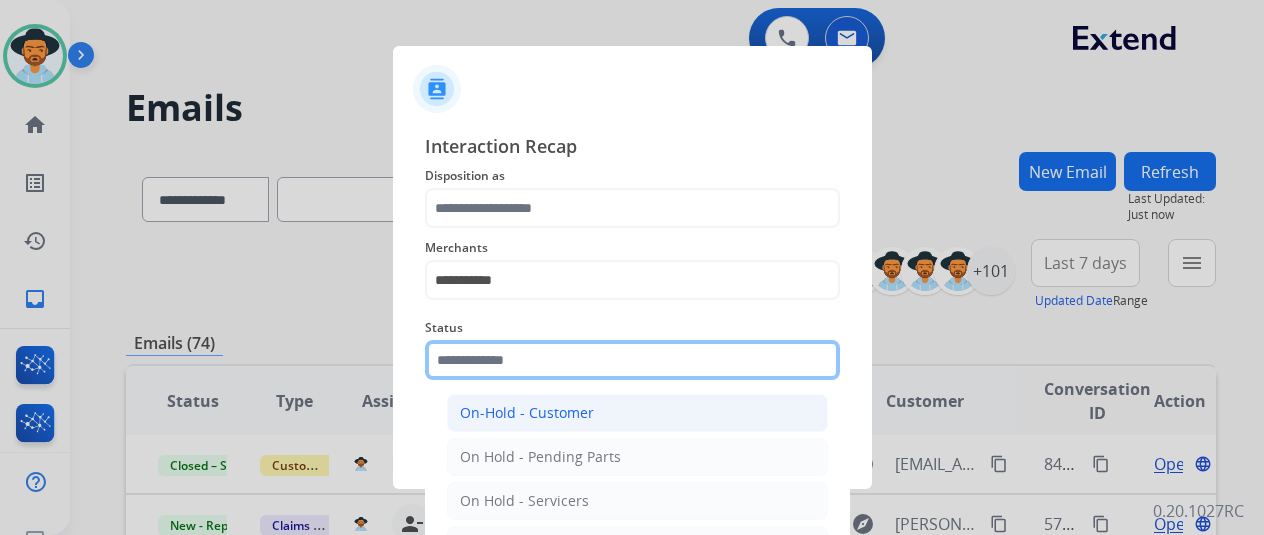 scroll, scrollTop: 114, scrollLeft: 0, axis: vertical 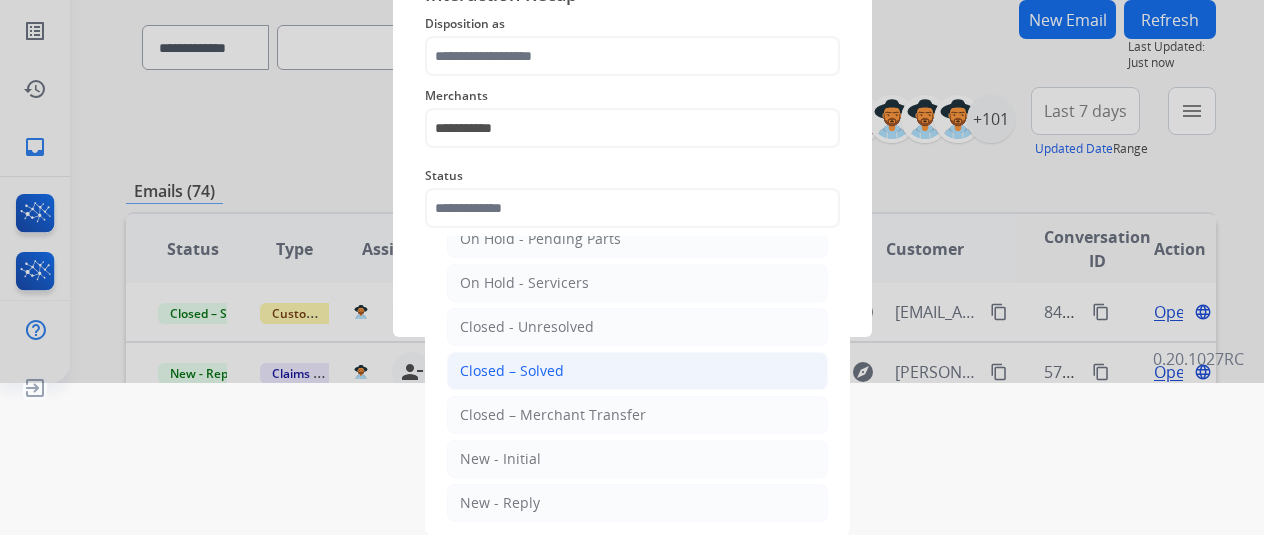 click on "Closed – Solved" 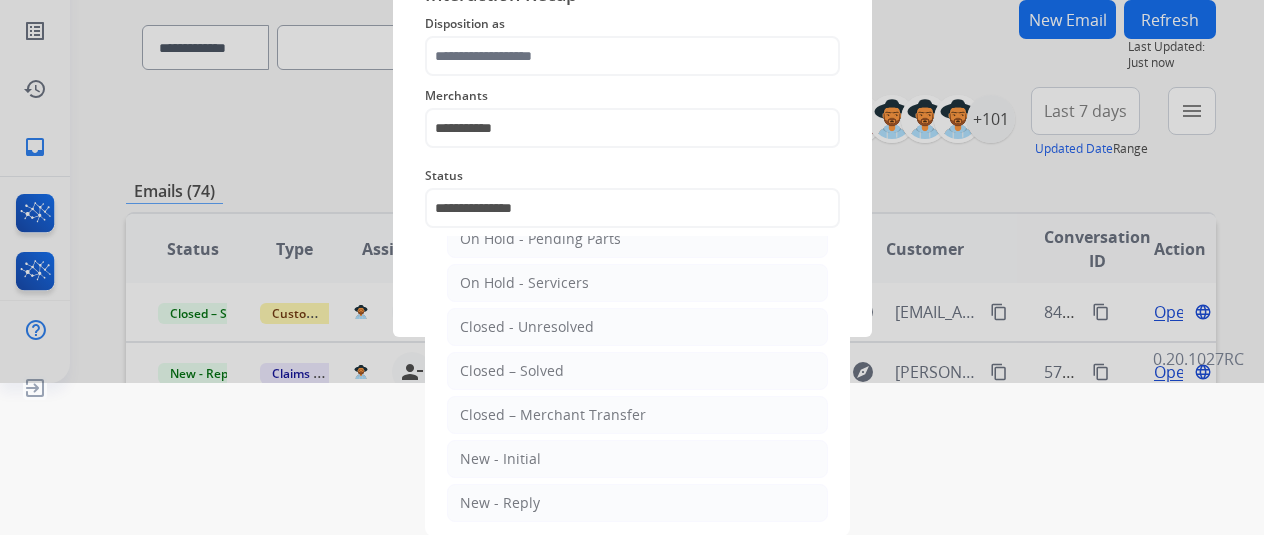 scroll, scrollTop: 24, scrollLeft: 0, axis: vertical 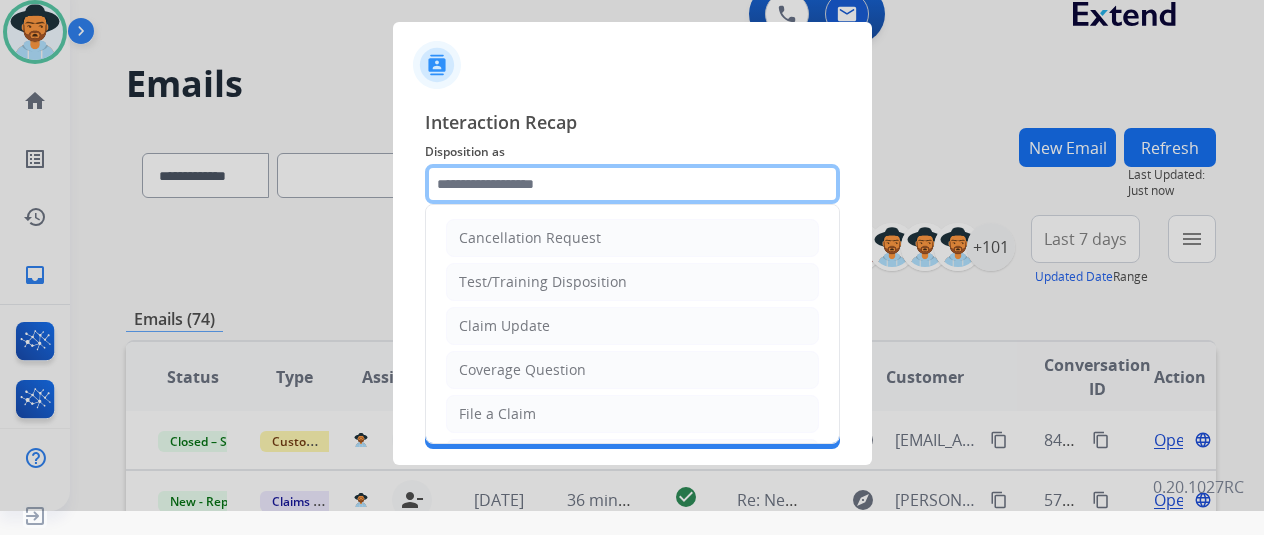 click 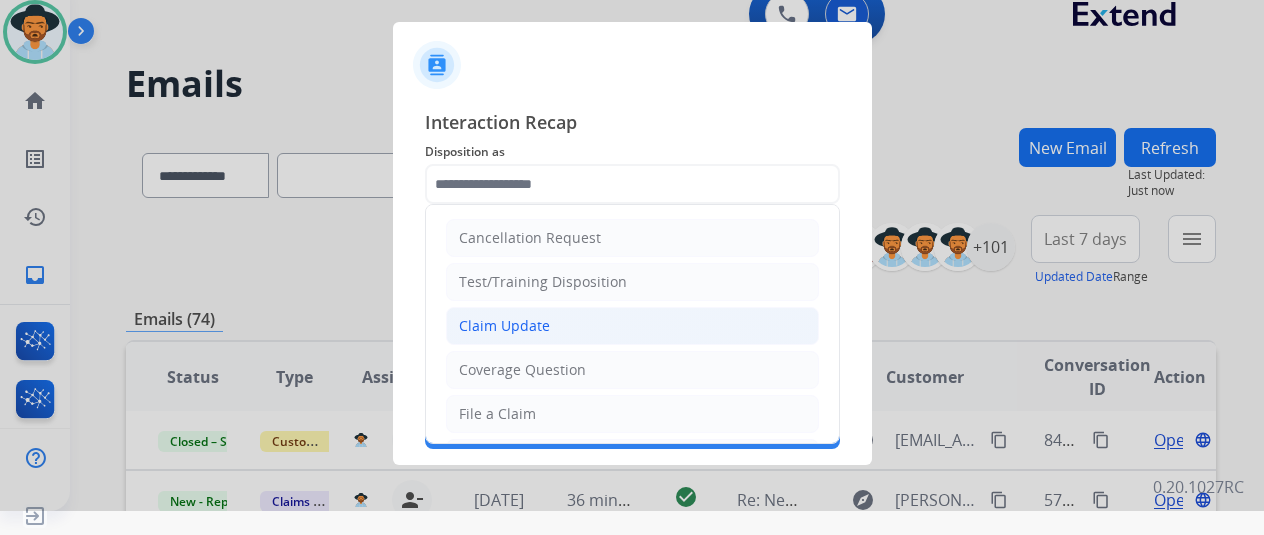 click on "Claim Update" 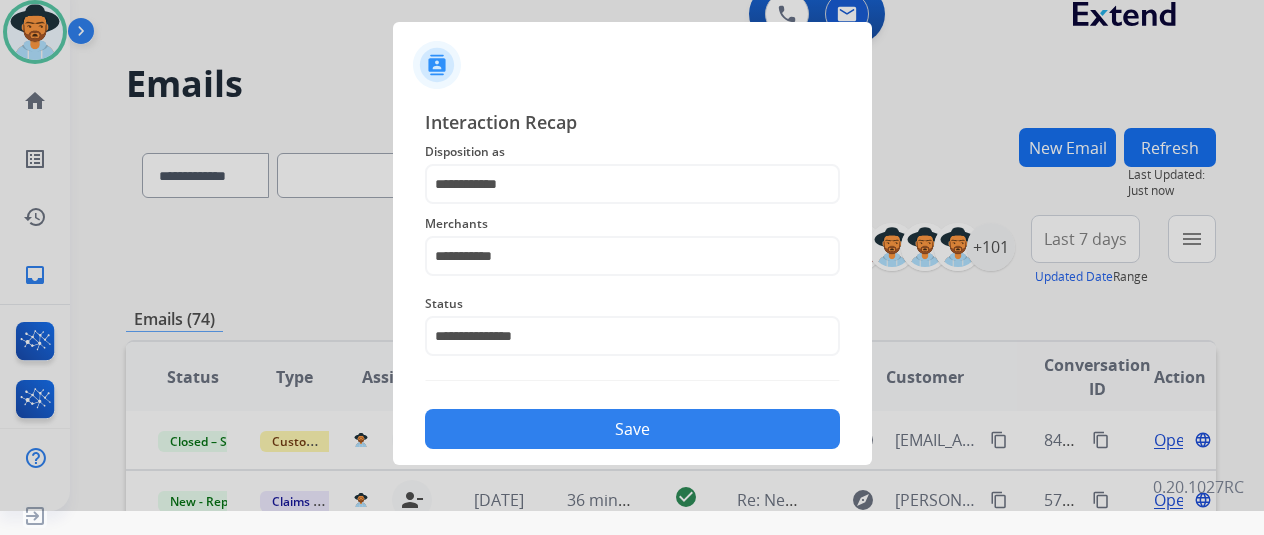 click on "Save" 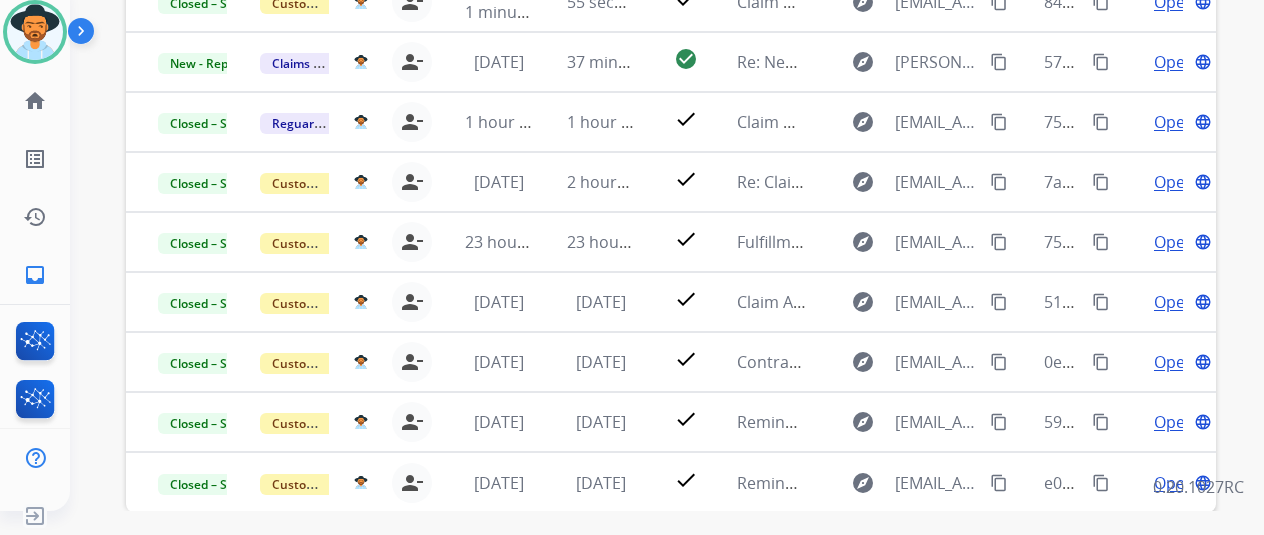 scroll, scrollTop: 500, scrollLeft: 0, axis: vertical 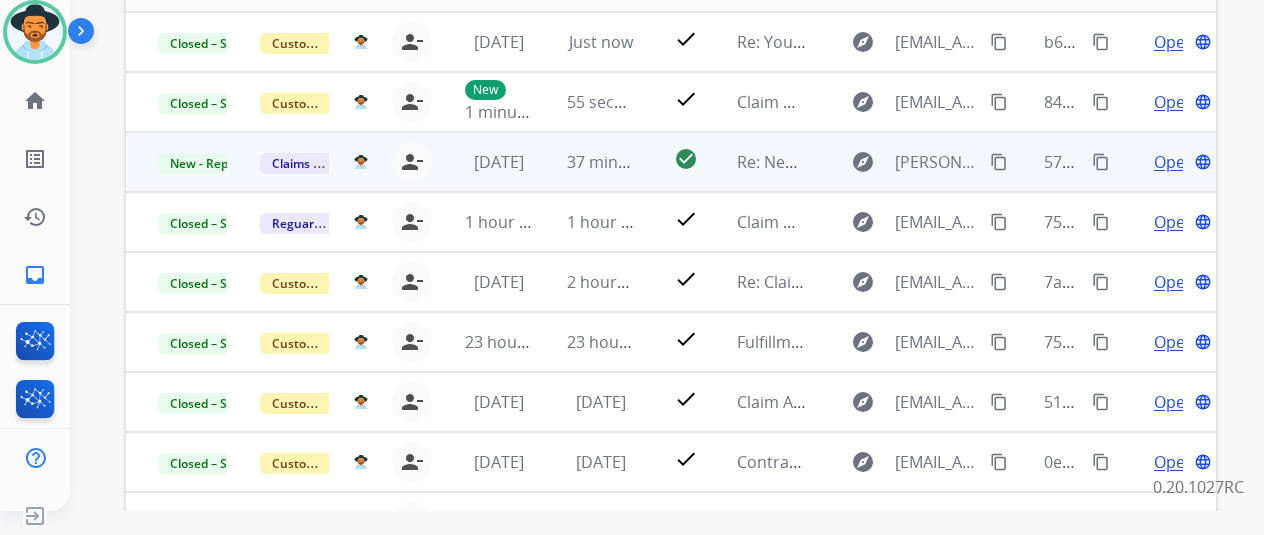 click on "Open" at bounding box center (1174, 162) 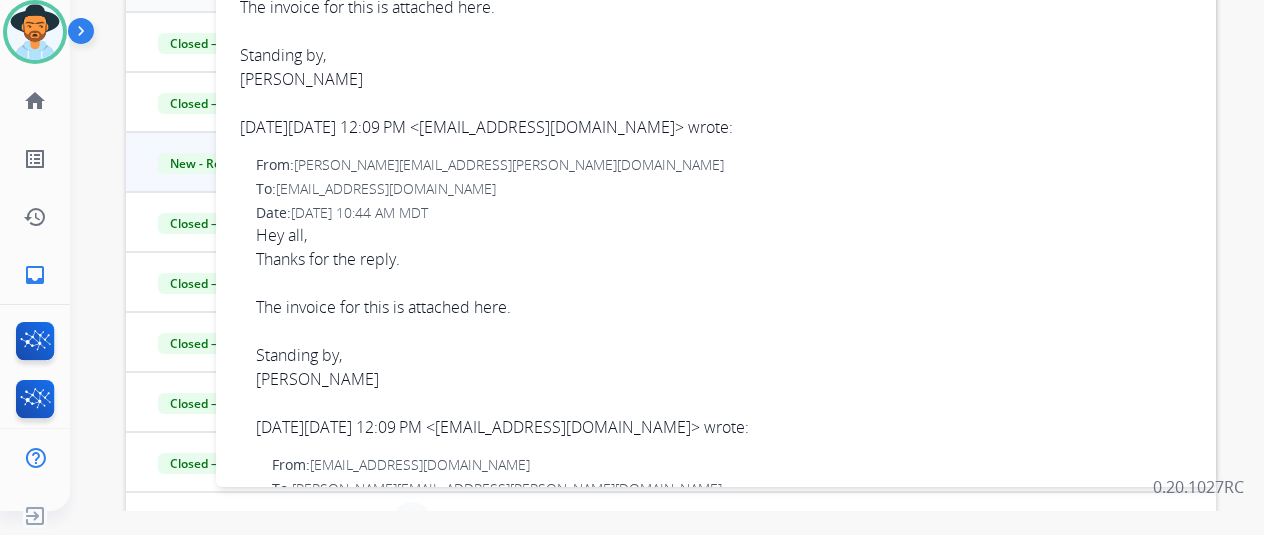 scroll, scrollTop: 0, scrollLeft: 0, axis: both 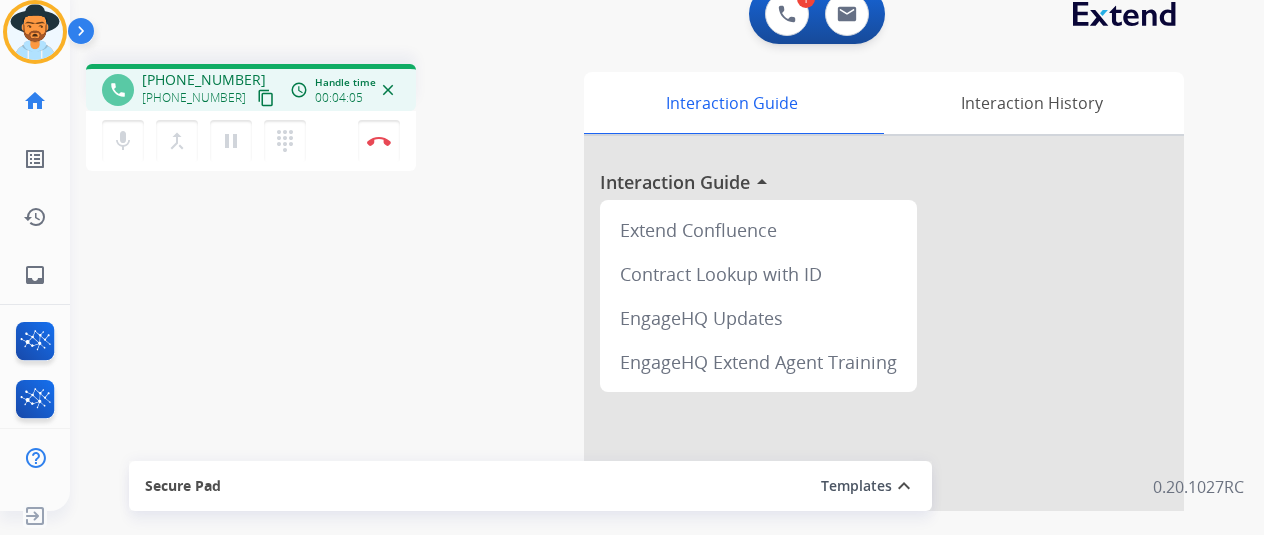 click on "content_copy" at bounding box center [266, 98] 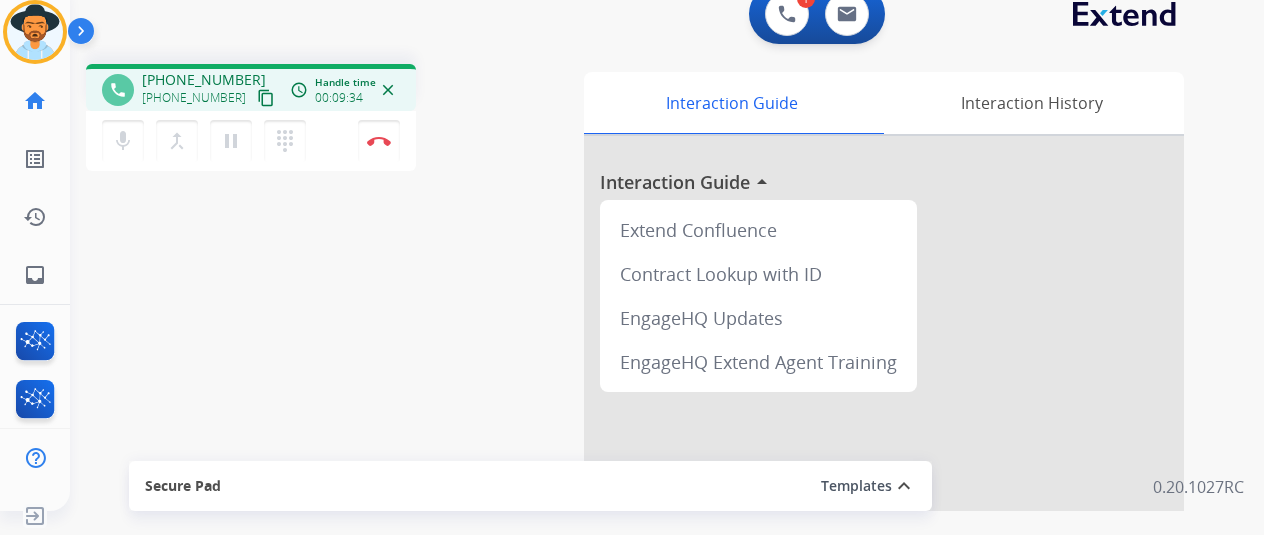click on "mic Mute merge_type Bridge pause Hold dialpad Dialpad Disconnect" at bounding box center (251, 141) 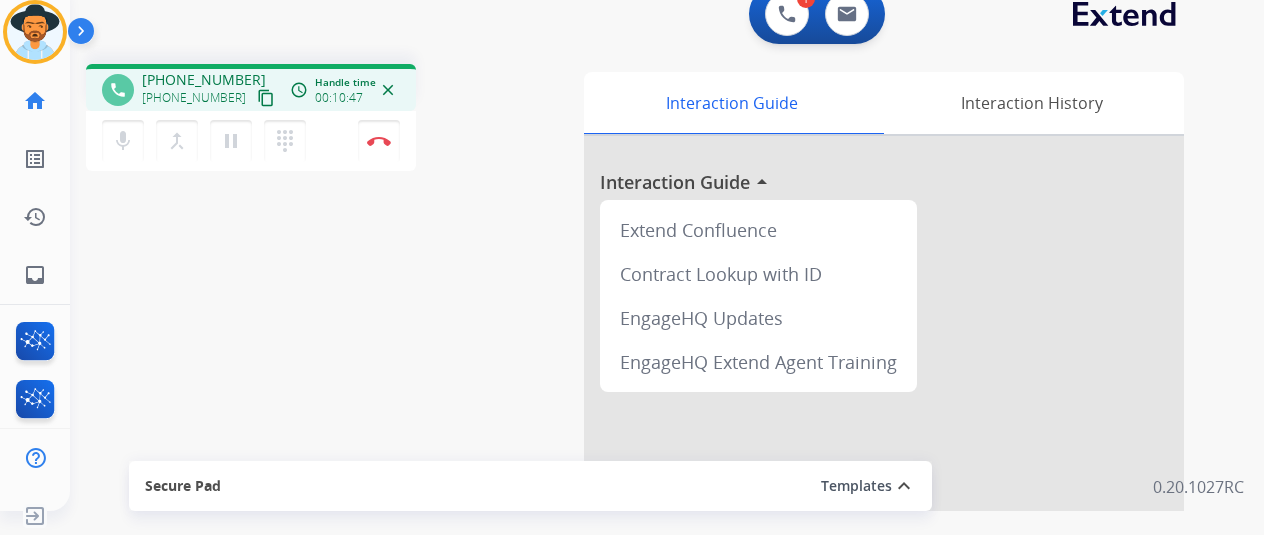click on "mic Mute merge_type Bridge pause Hold dialpad Dialpad Disconnect" at bounding box center (251, 141) 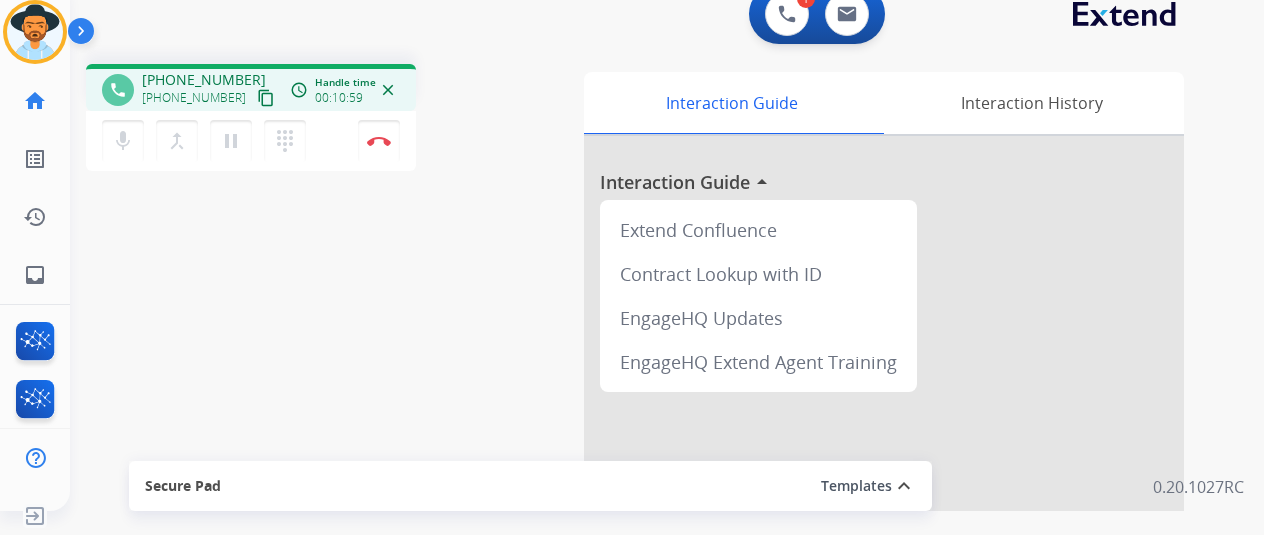 click on "dialpad Dialpad" at bounding box center [291, 141] 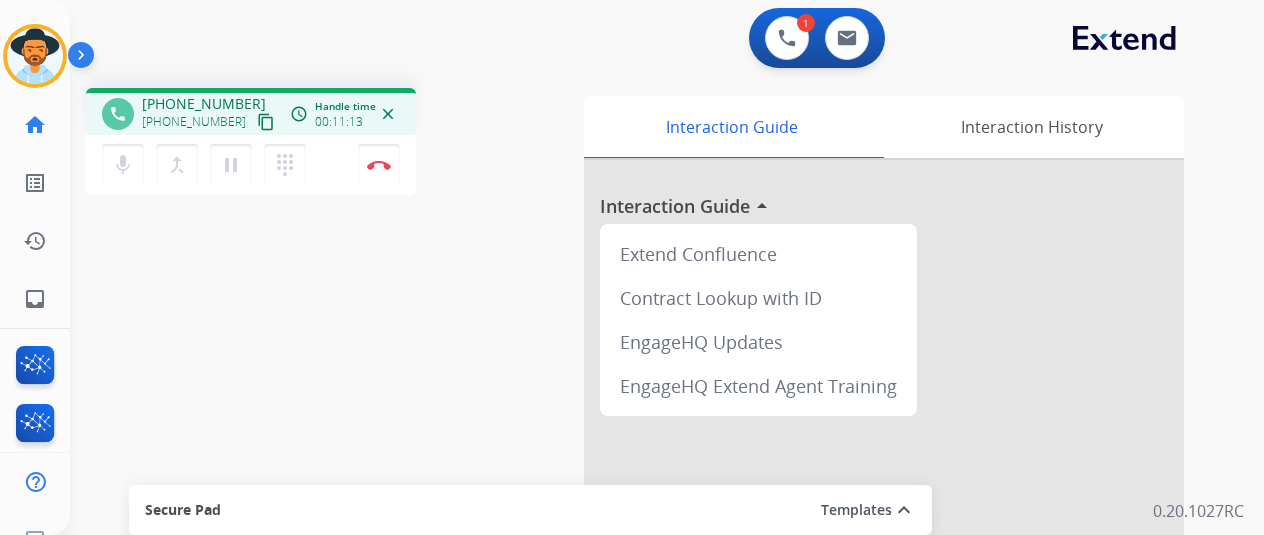 click on "mic Mute merge_type Bridge pause Hold dialpad Dialpad Disconnect" at bounding box center (251, 165) 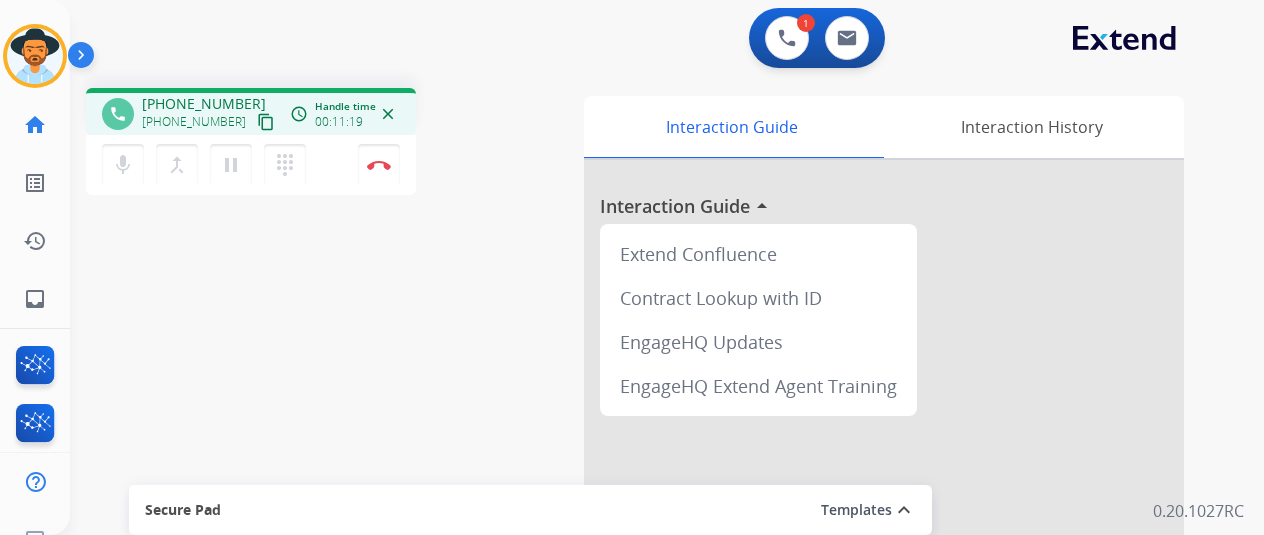 click on "mic Mute merge_type Bridge pause Hold dialpad Dialpad Disconnect" at bounding box center [251, 165] 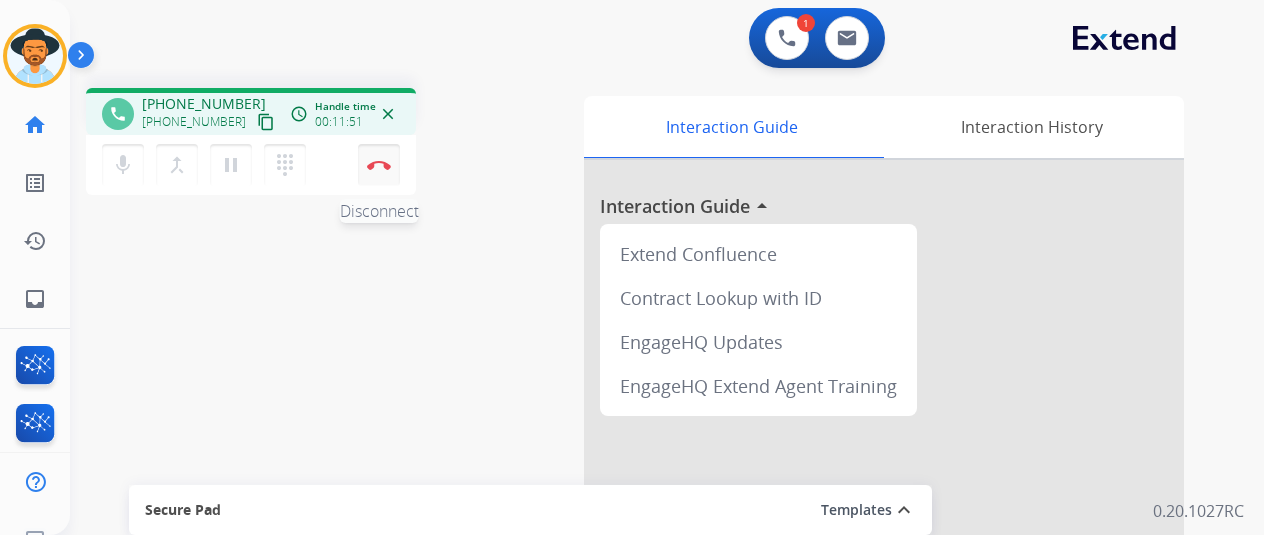click on "Disconnect" at bounding box center (379, 165) 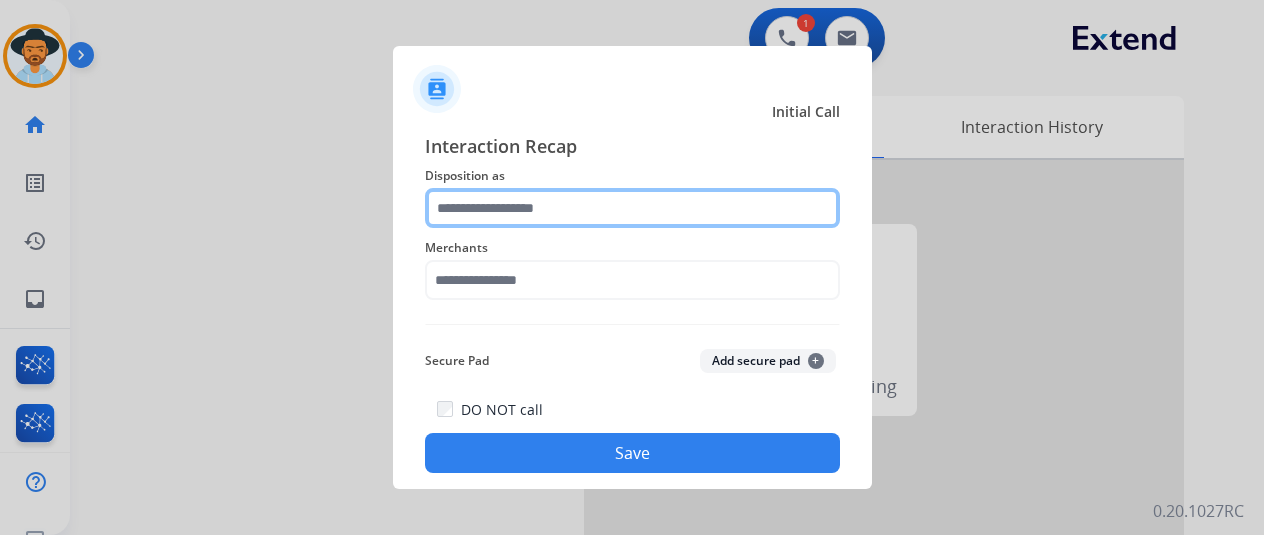 click 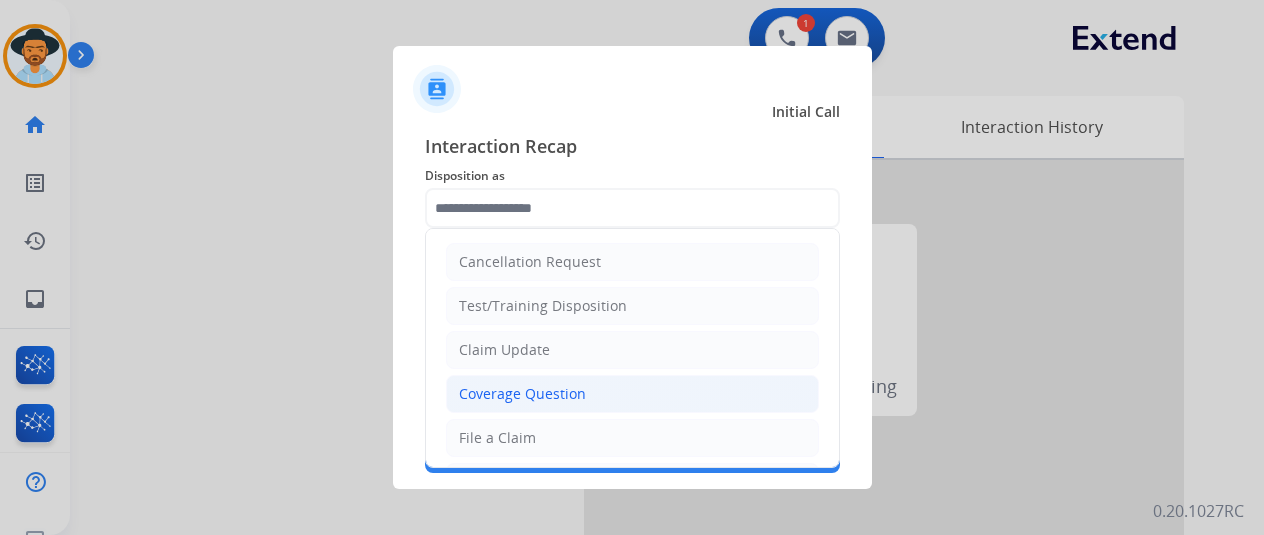 click on "Coverage Question" 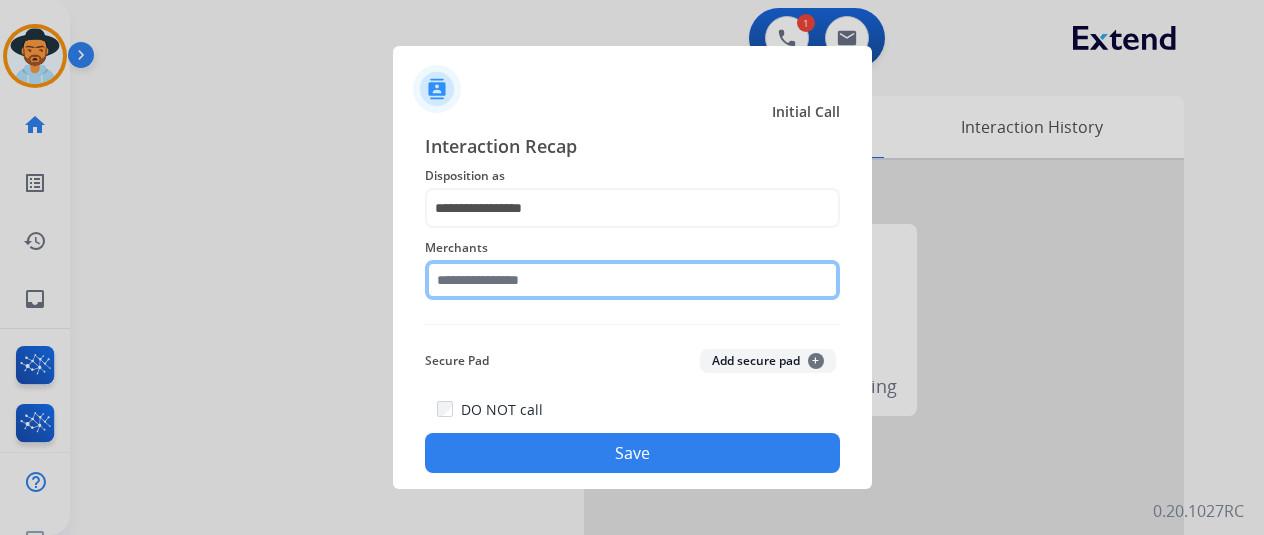 click 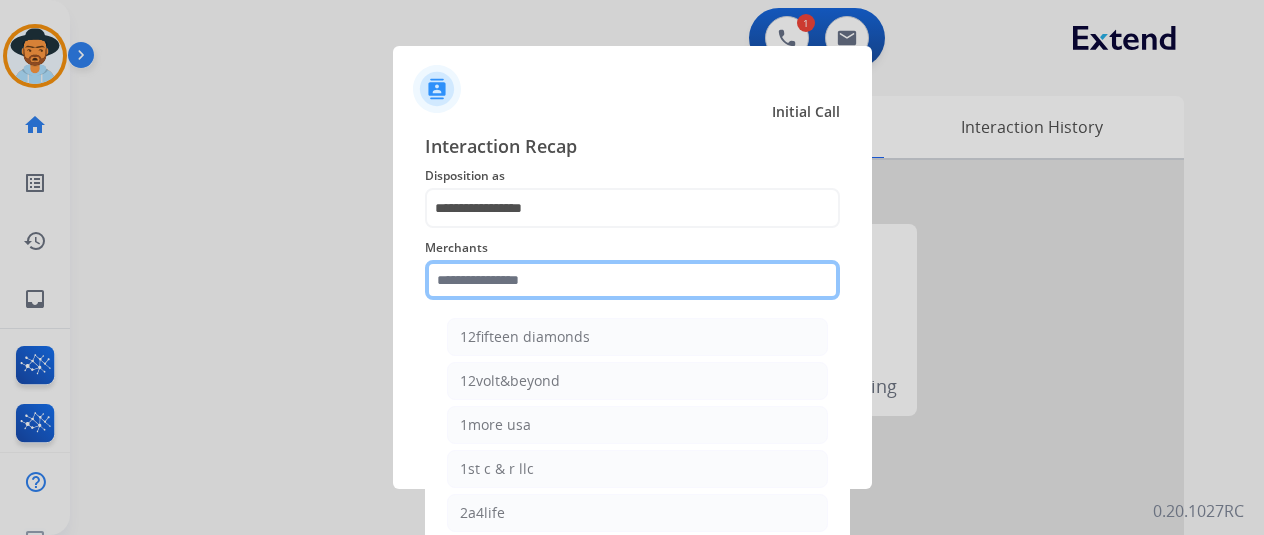 type on "*" 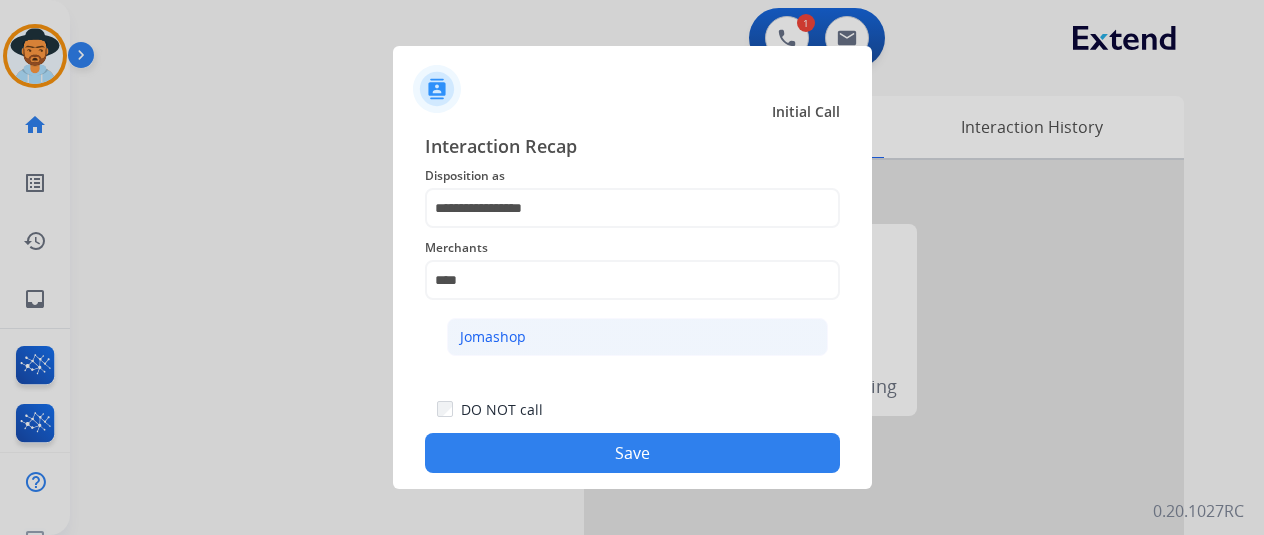 click on "Jomashop" 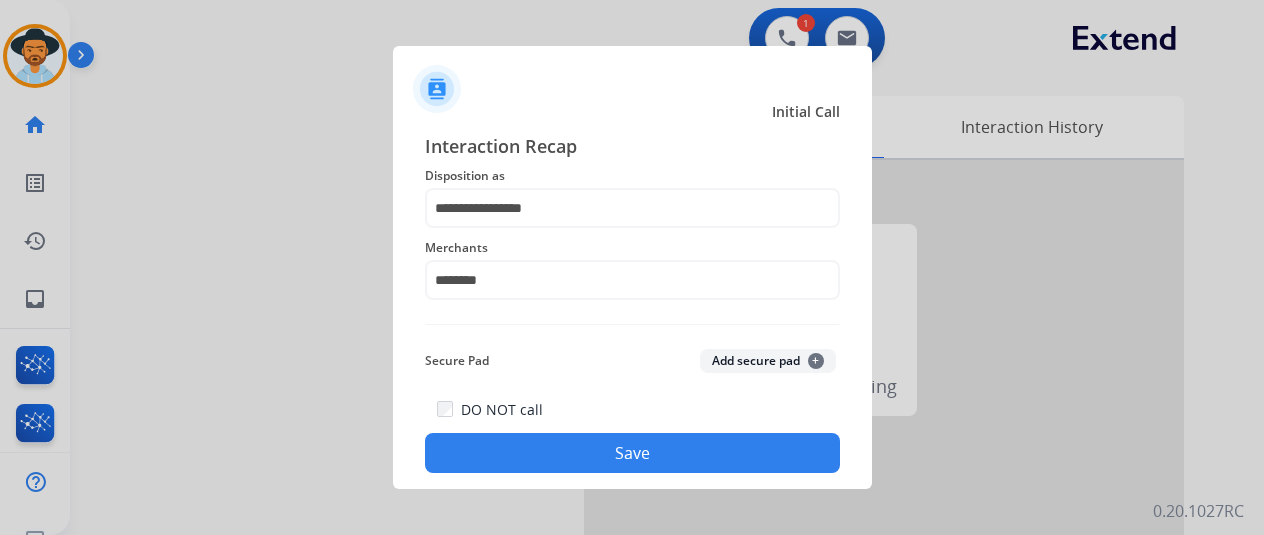 click on "Save" 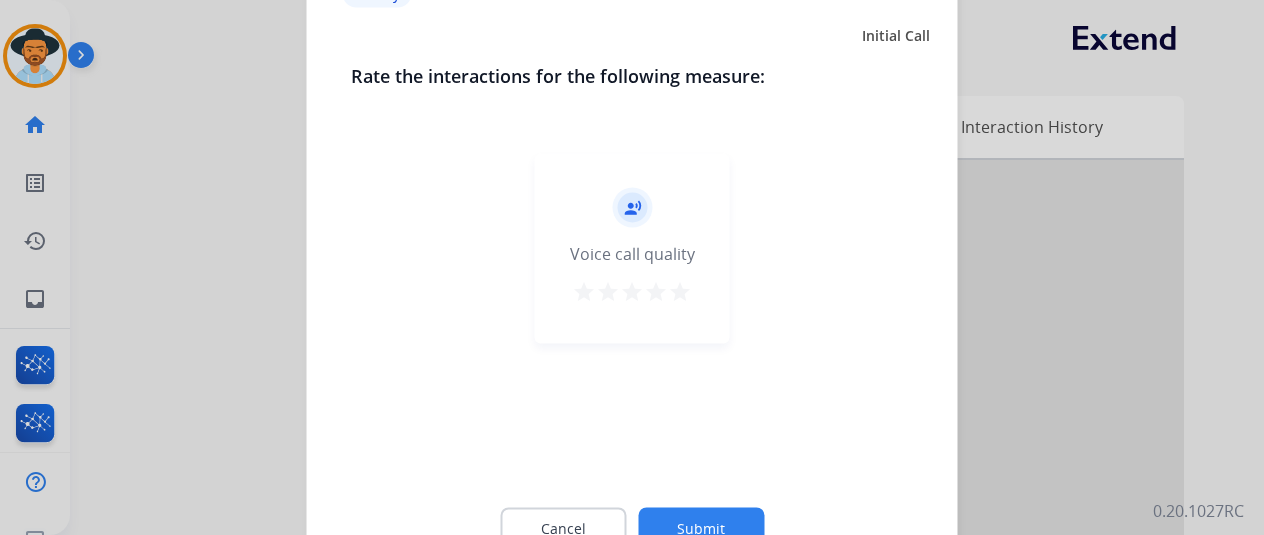 click on "star" at bounding box center [680, 291] 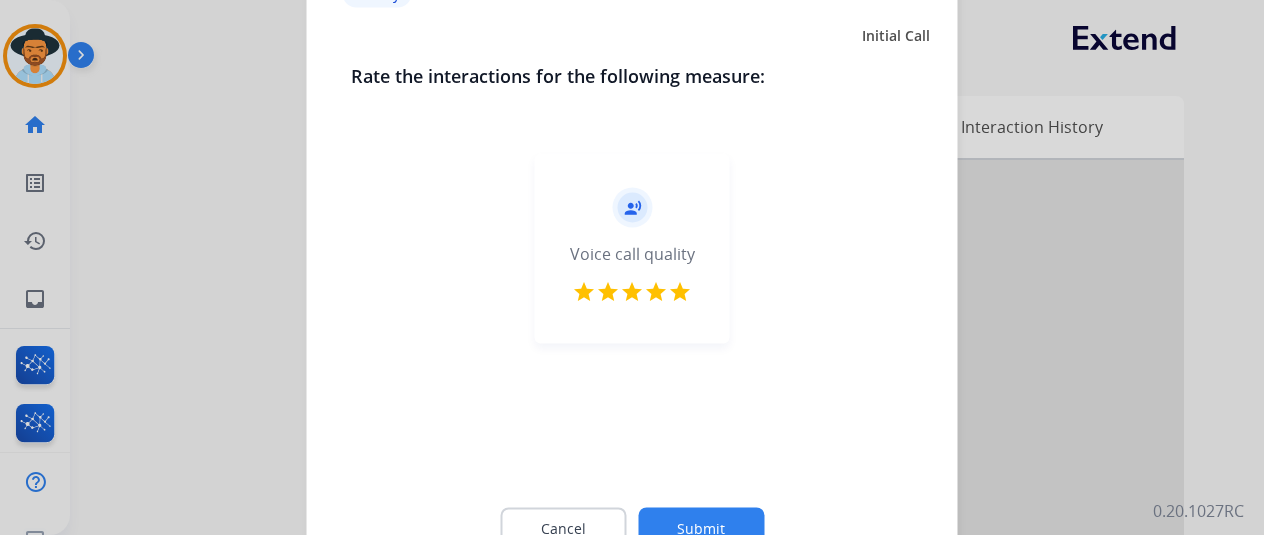 click on "Cancel Submit" 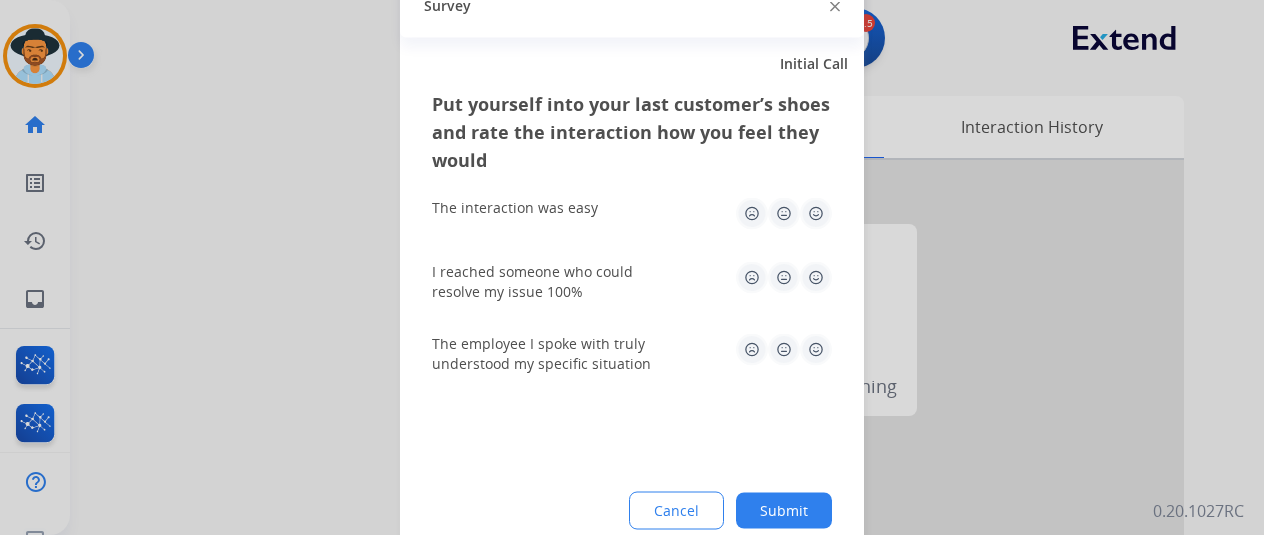 click 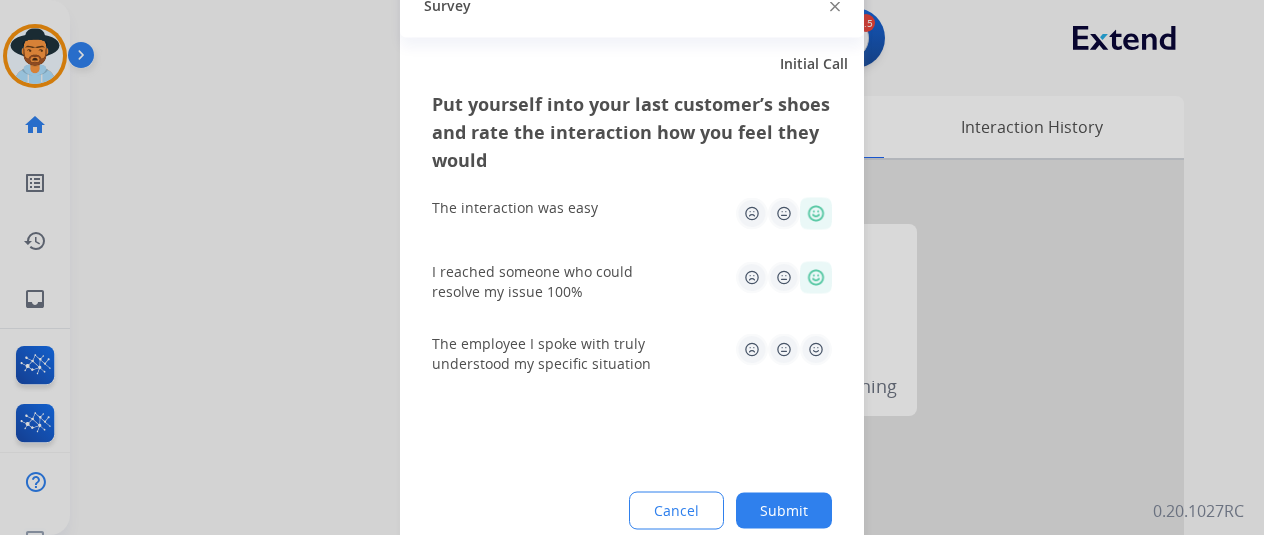 click 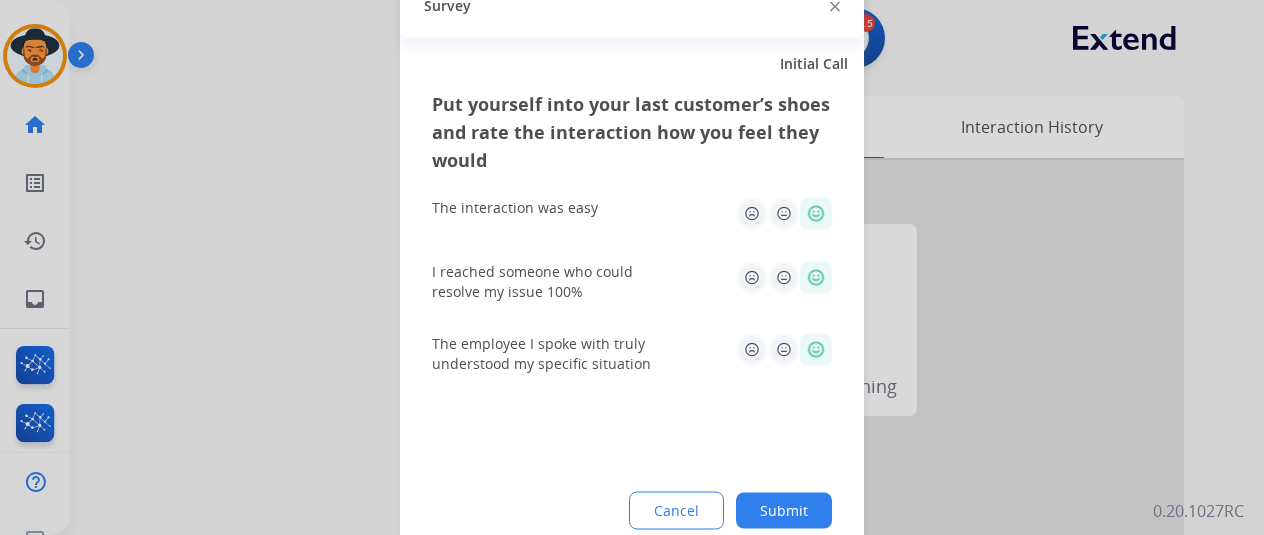 click on "Put yourself into your last customer’s shoes and rate the interaction how you feel they would  The interaction was easy   I reached someone who could resolve my issue 100%   The employee I spoke with truly understood my specific situation  Cancel Submit" 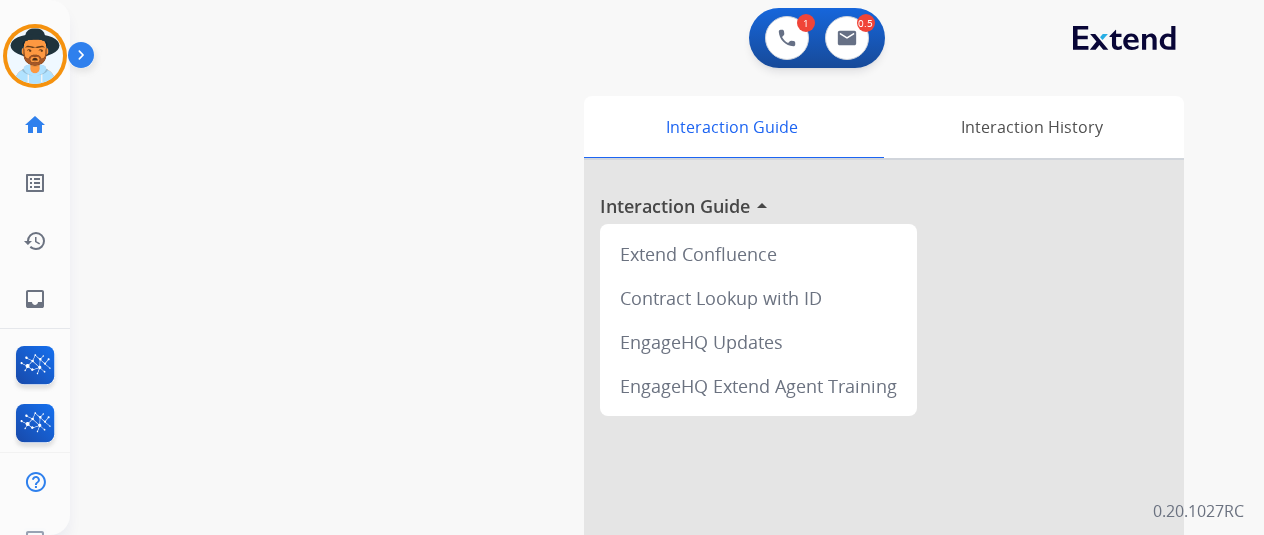 click on "1 Voice Interactions 0.5 Email Interactions" at bounding box center [817, 38] 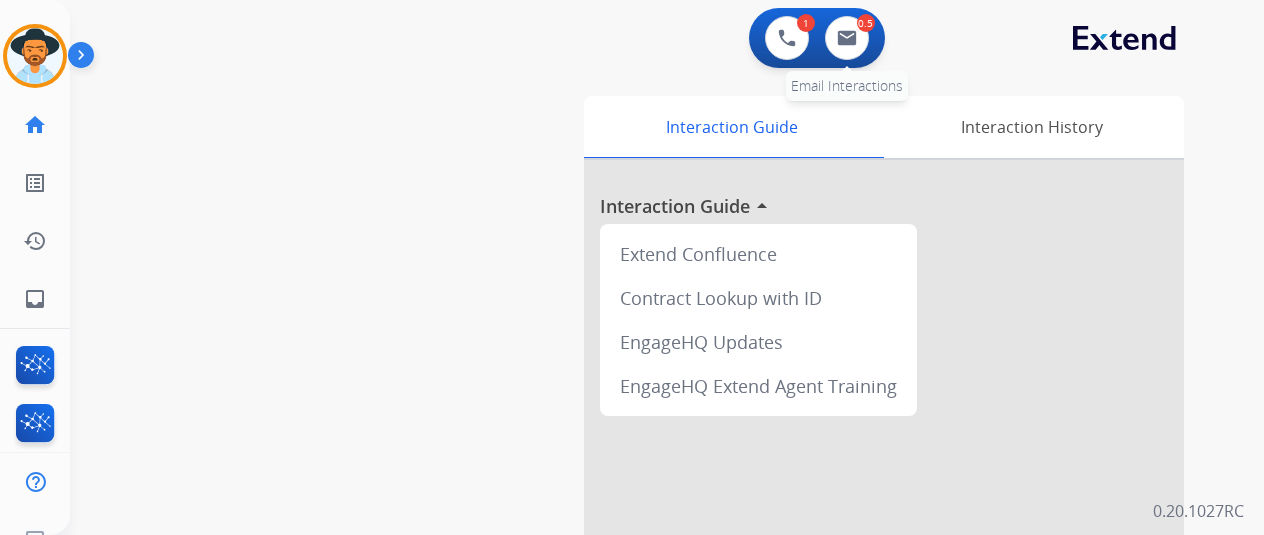 click on "0.5 Email Interactions" at bounding box center (847, 38) 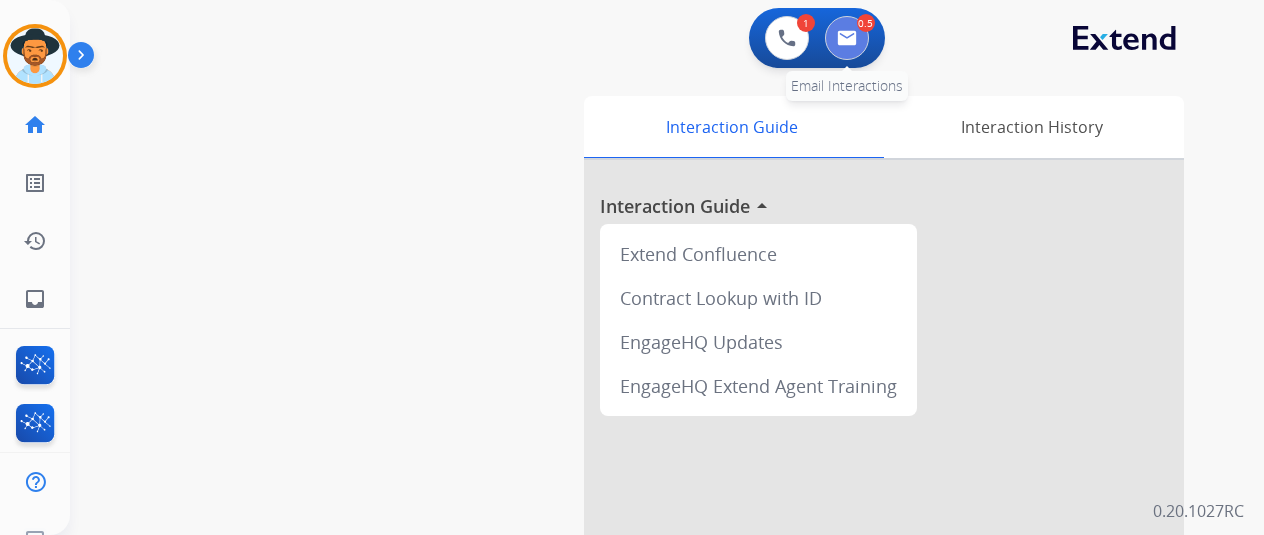 click at bounding box center [847, 38] 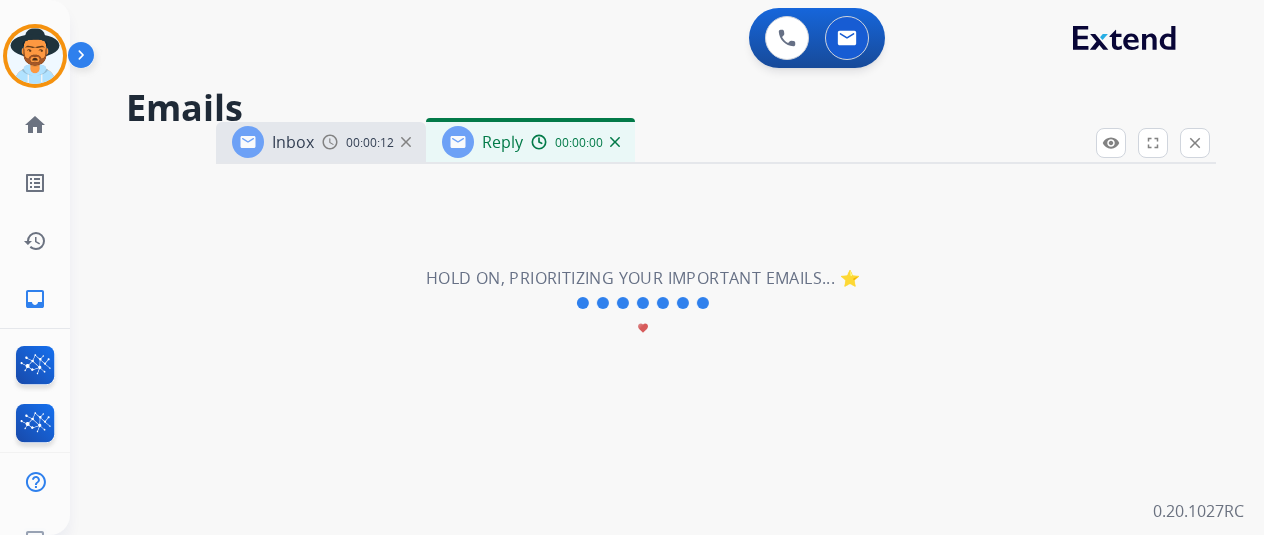 select on "**********" 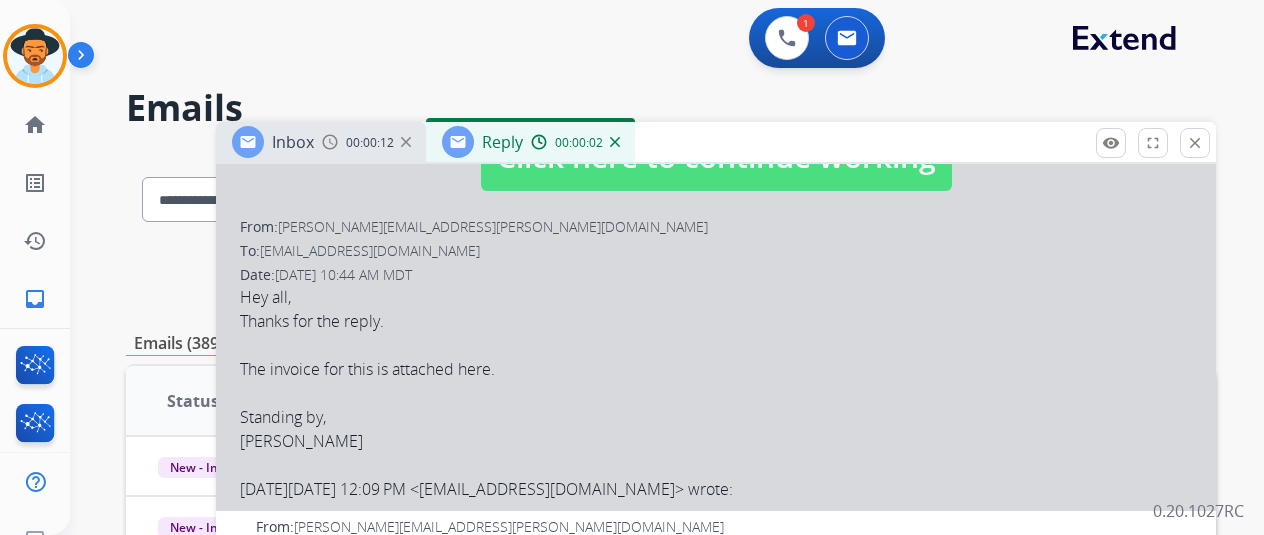 scroll, scrollTop: 300, scrollLeft: 0, axis: vertical 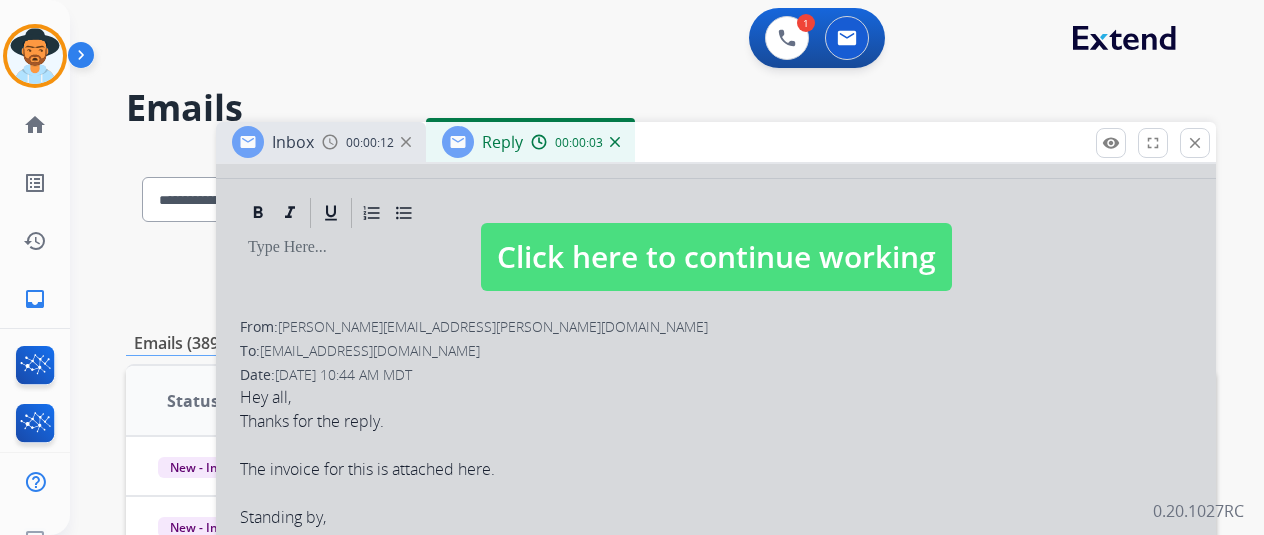 click on "Click here to continue working" at bounding box center (716, 257) 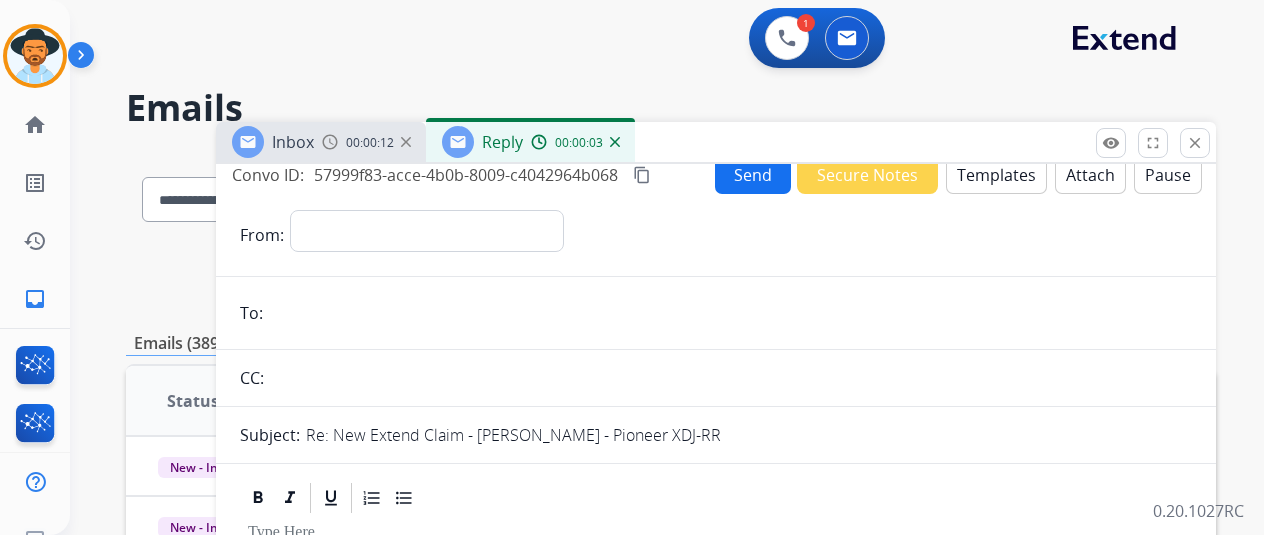 scroll, scrollTop: 0, scrollLeft: 0, axis: both 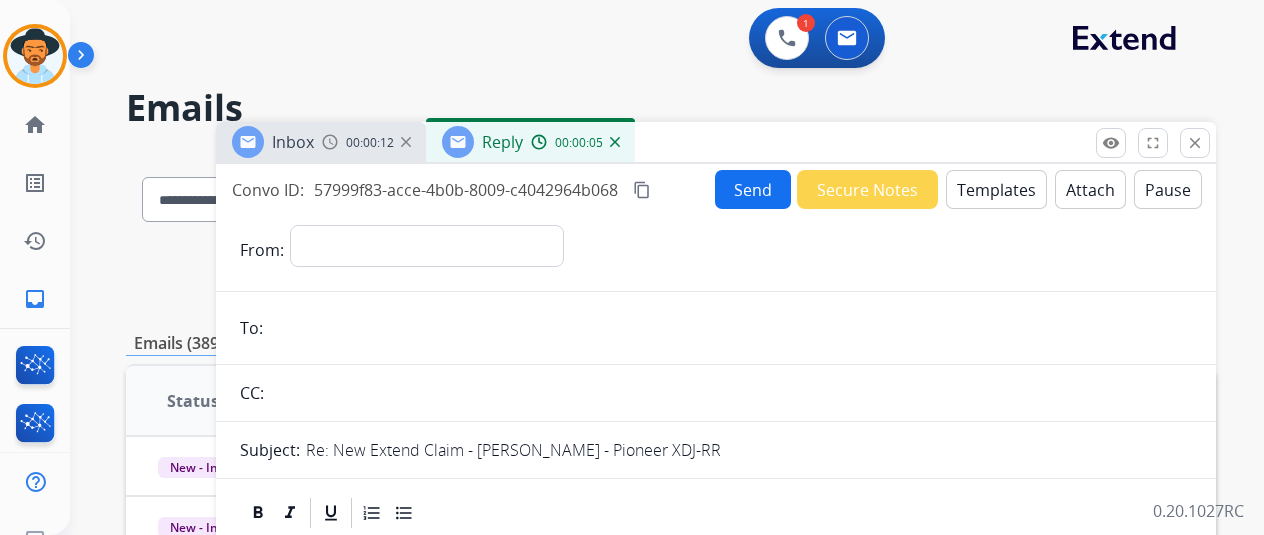 click on "remove_red_eye Logs fullscreen Expand close Close" at bounding box center [1153, 143] 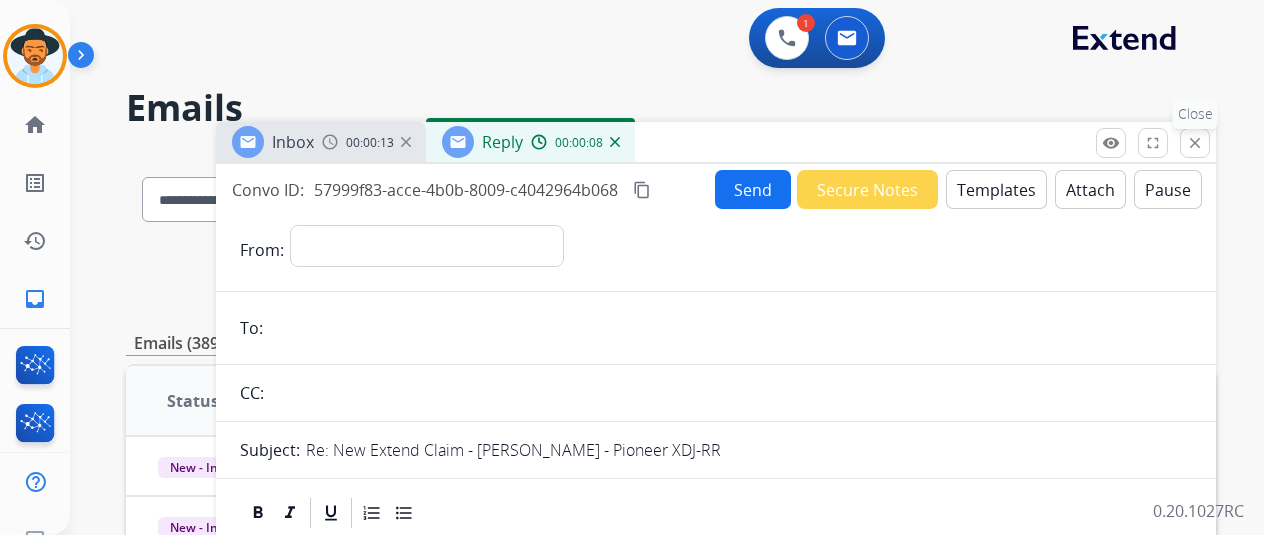 click on "close" at bounding box center (1195, 143) 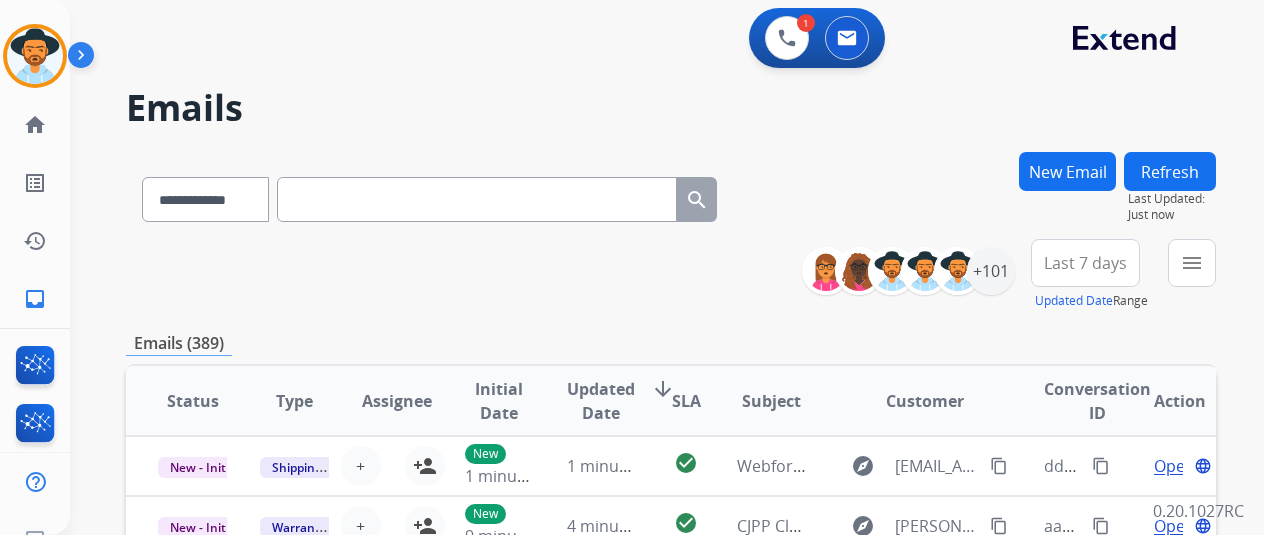 click on "New Email Refresh Last Updated: Just now" at bounding box center (1117, 195) 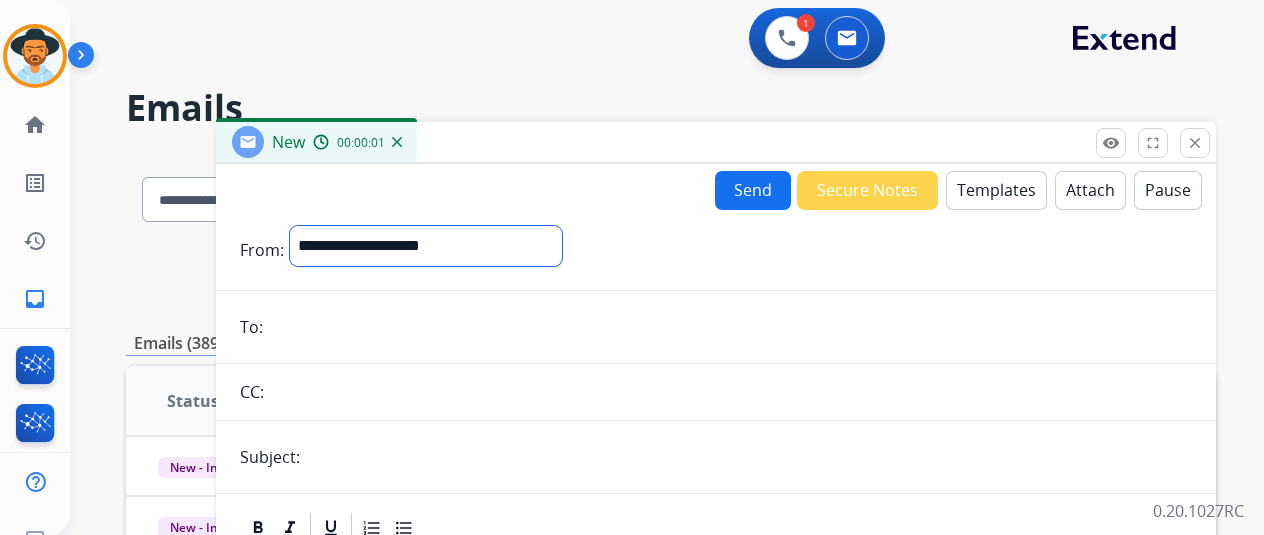 click on "**********" at bounding box center (426, 246) 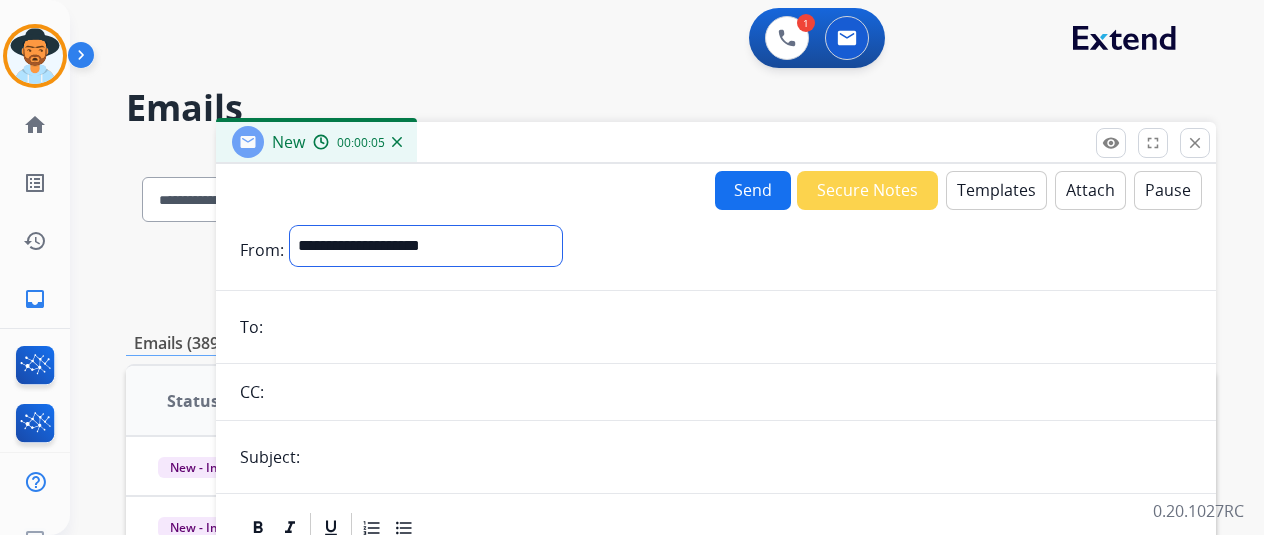 click on "**********" at bounding box center [426, 246] 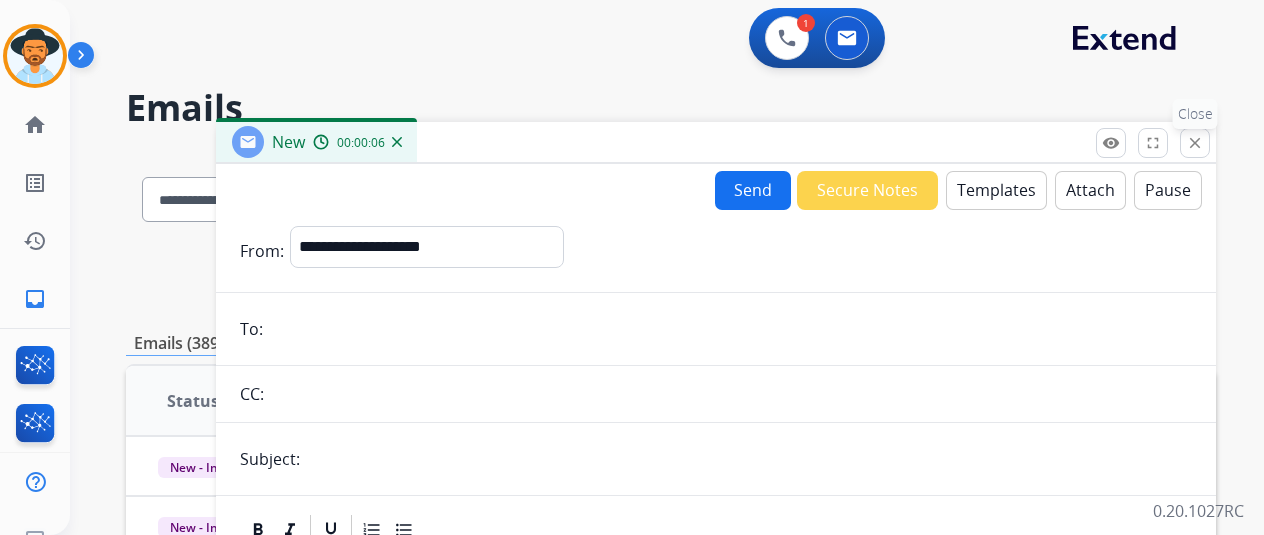 click on "close" at bounding box center [1195, 143] 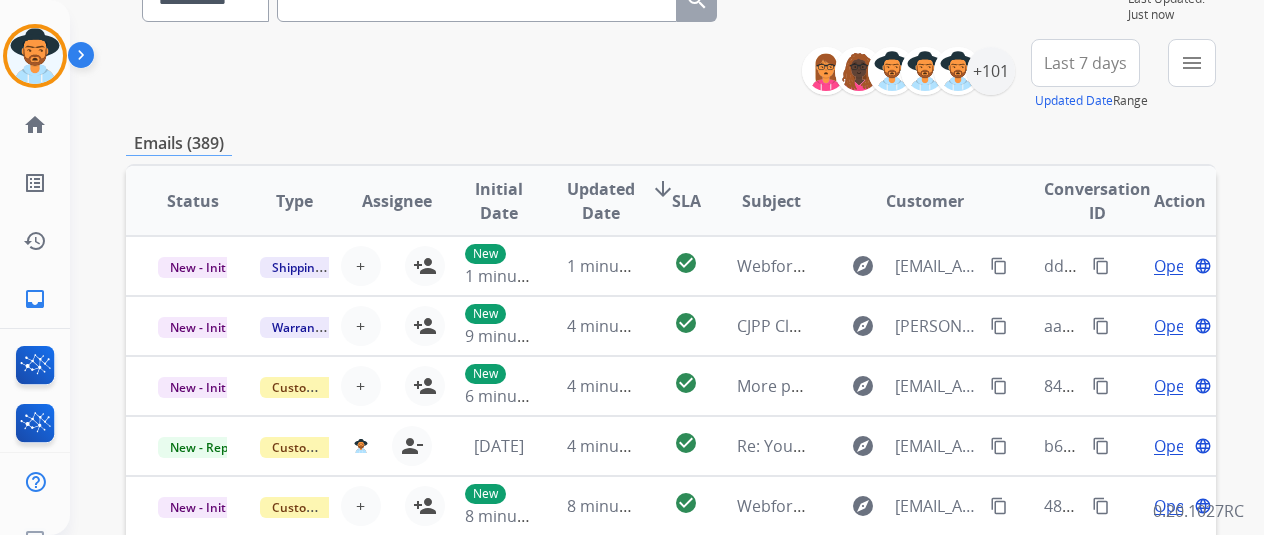 scroll, scrollTop: 0, scrollLeft: 0, axis: both 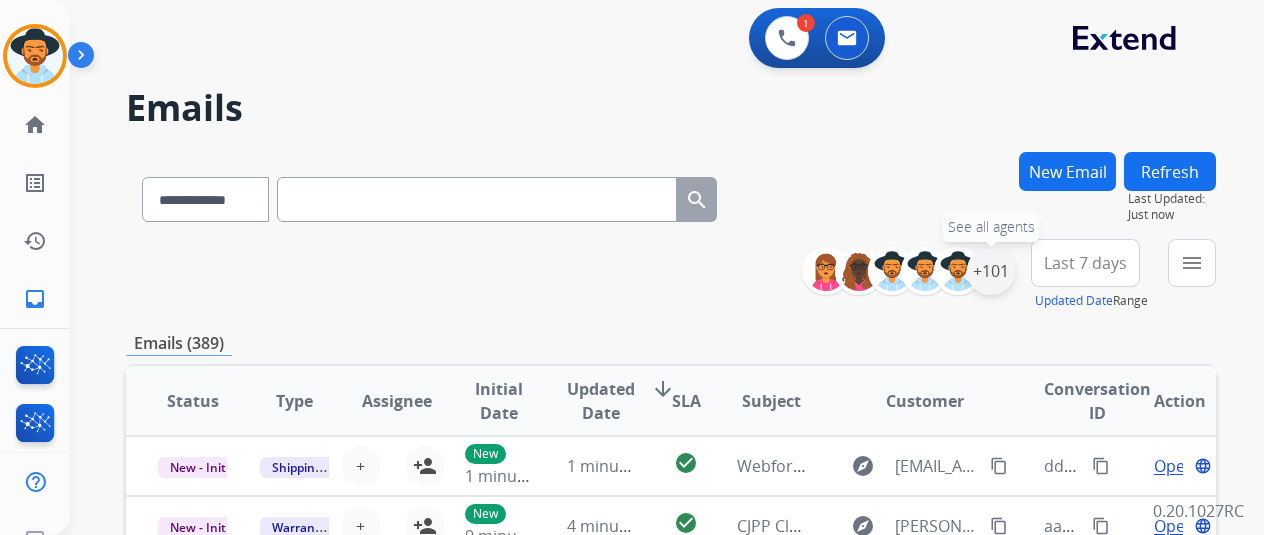 click on "+101" at bounding box center [991, 271] 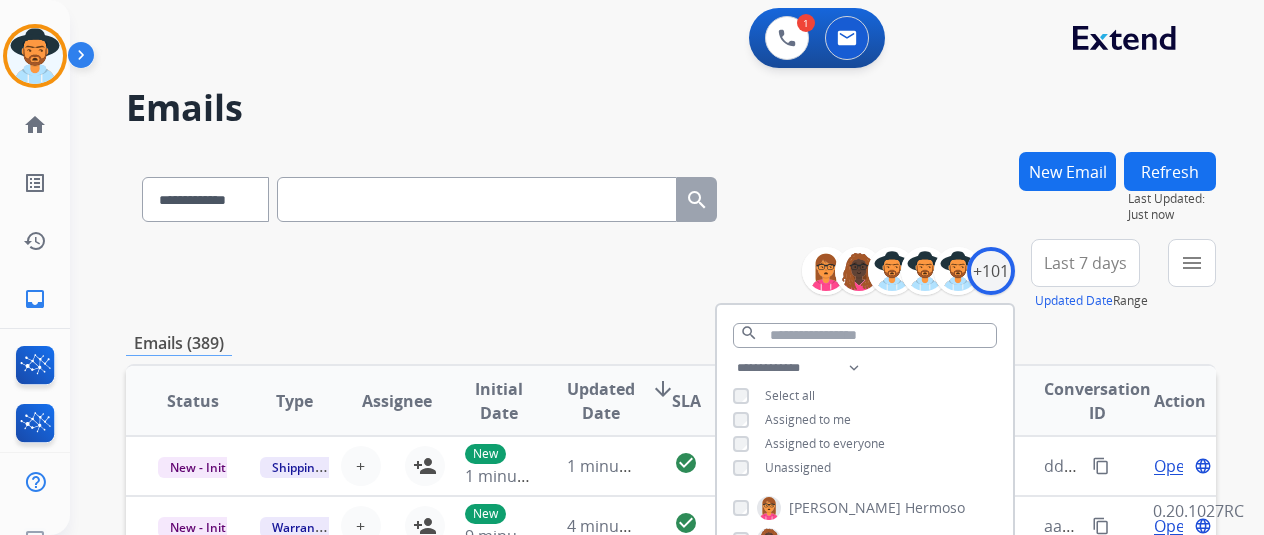 click on "Unassigned" at bounding box center (798, 467) 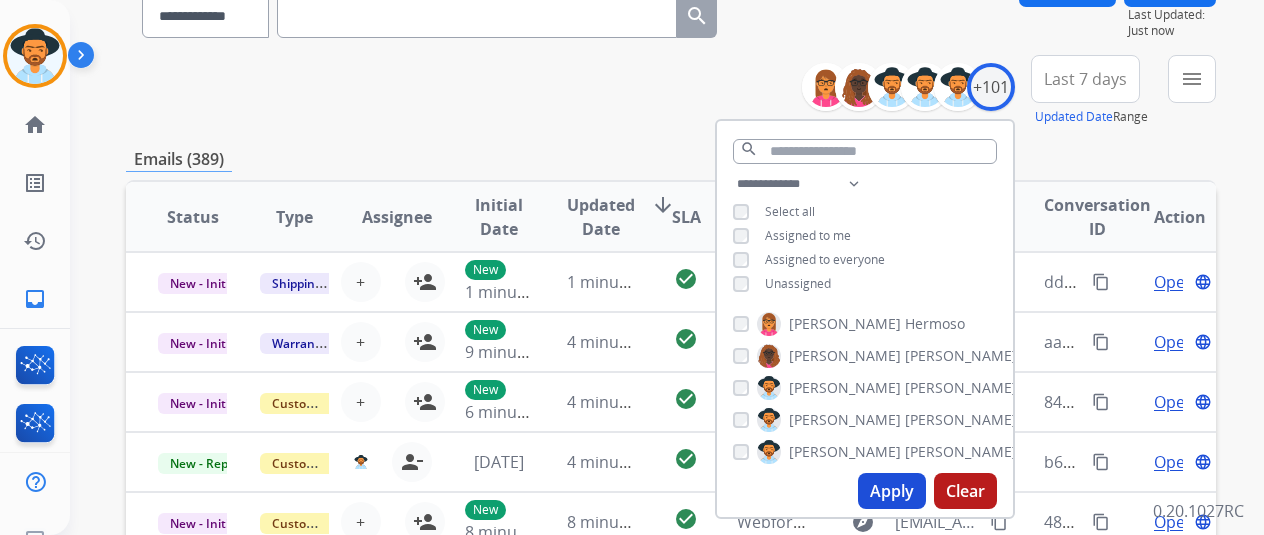scroll, scrollTop: 200, scrollLeft: 0, axis: vertical 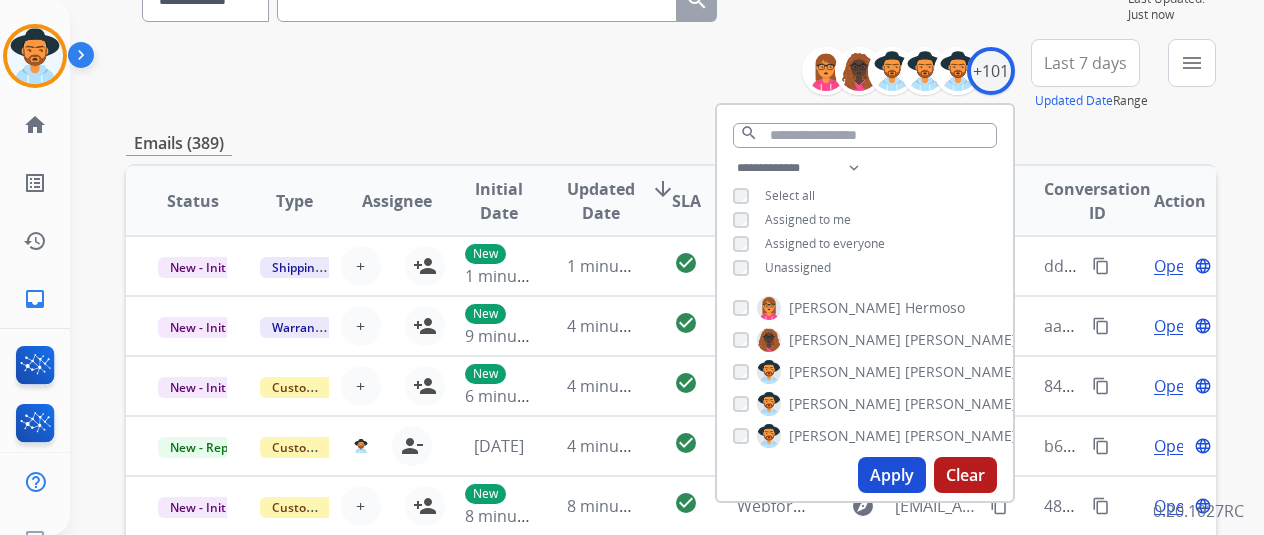 click on "Unassigned" at bounding box center (782, 268) 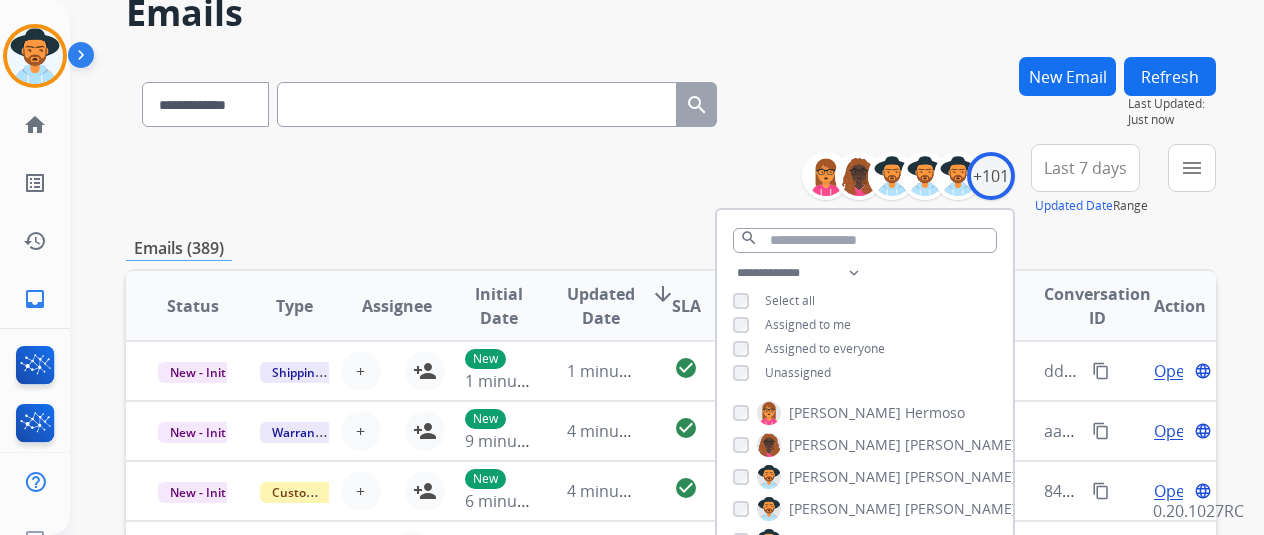 scroll, scrollTop: 0, scrollLeft: 0, axis: both 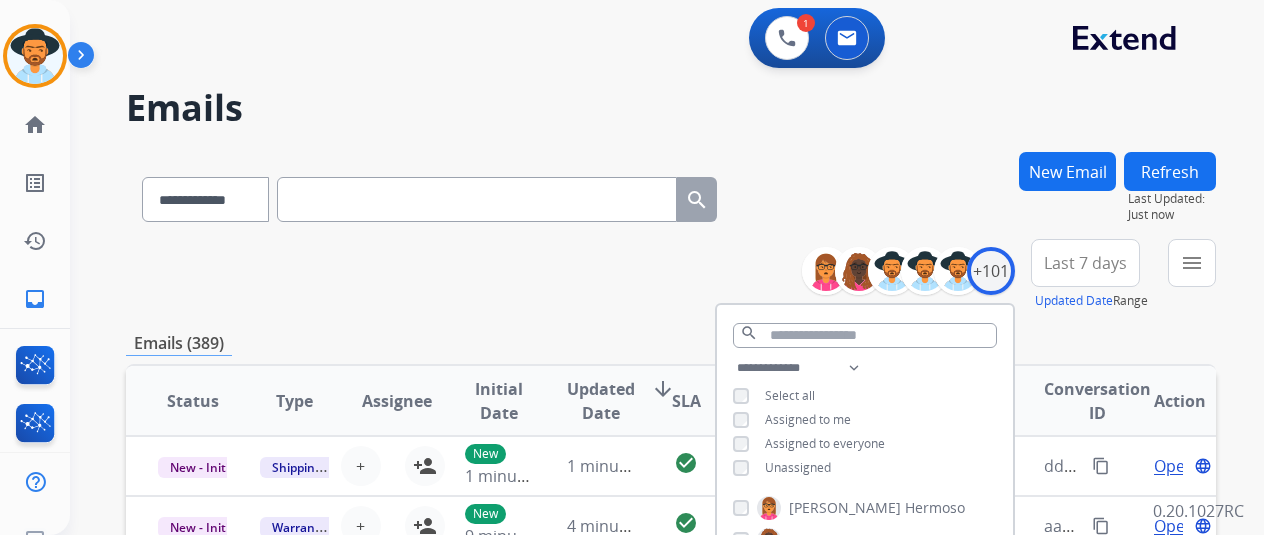 click on "New Email" at bounding box center (1067, 171) 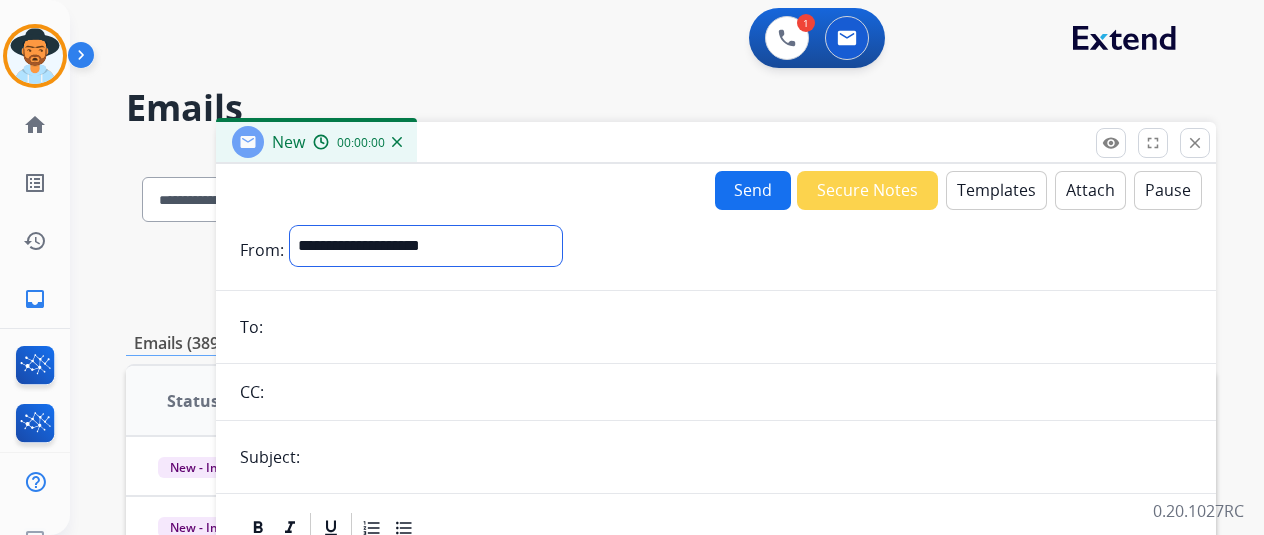 click on "**********" at bounding box center [426, 246] 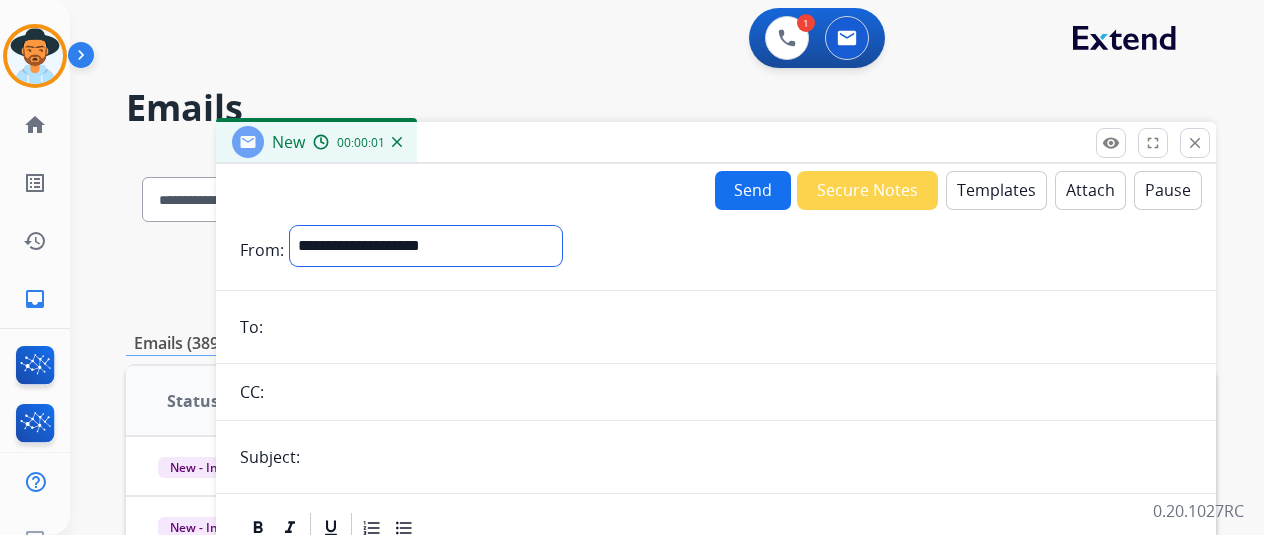 select on "**********" 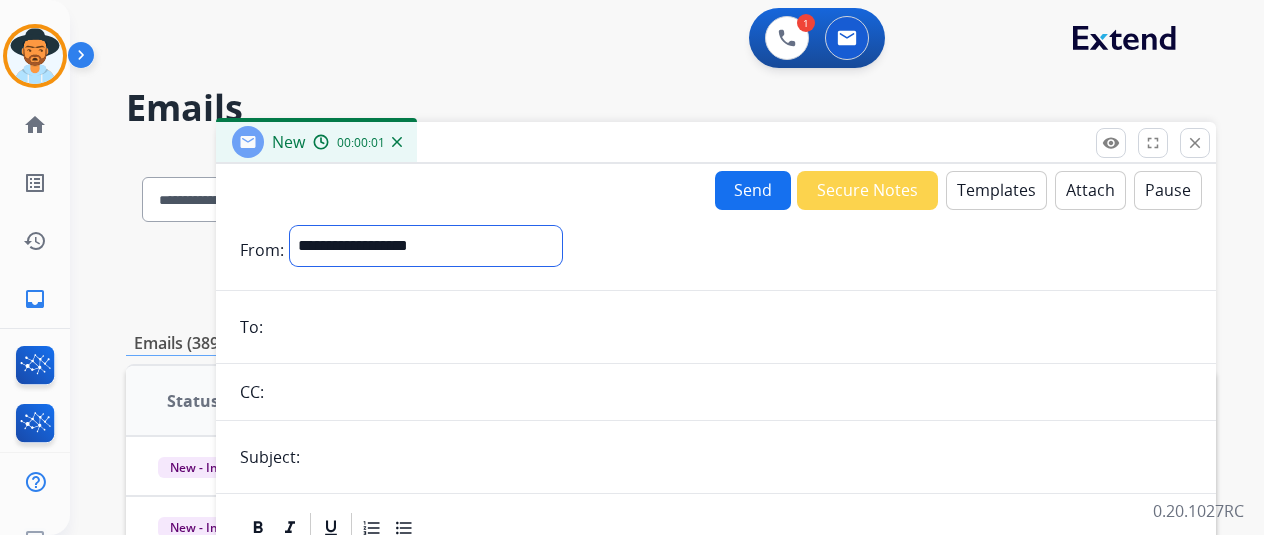 click on "**********" at bounding box center (426, 246) 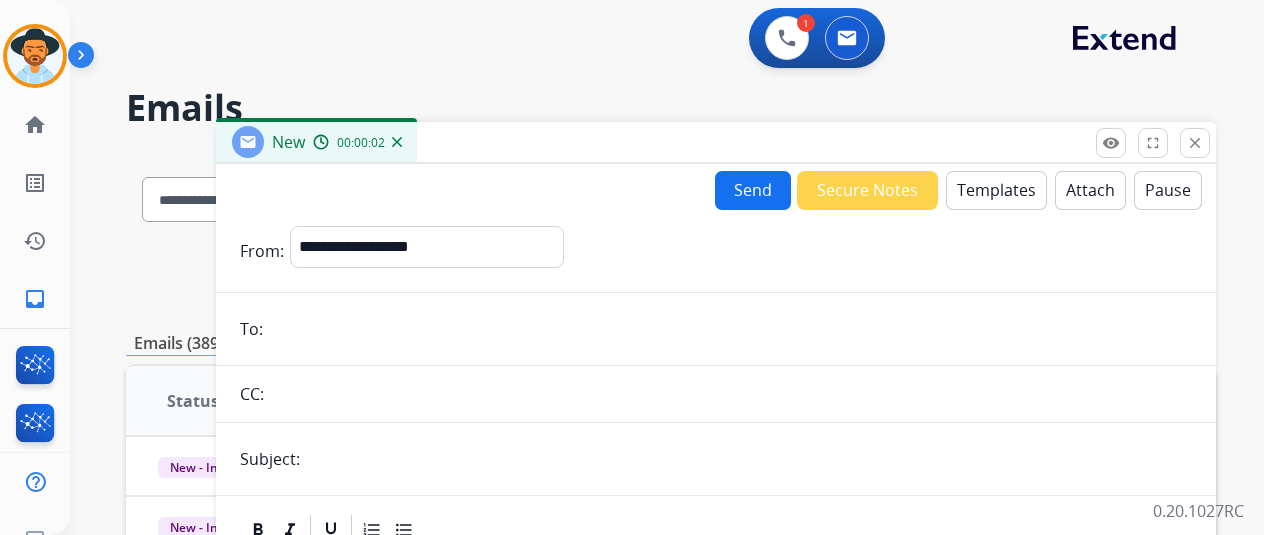 click on "**********" at bounding box center [716, 556] 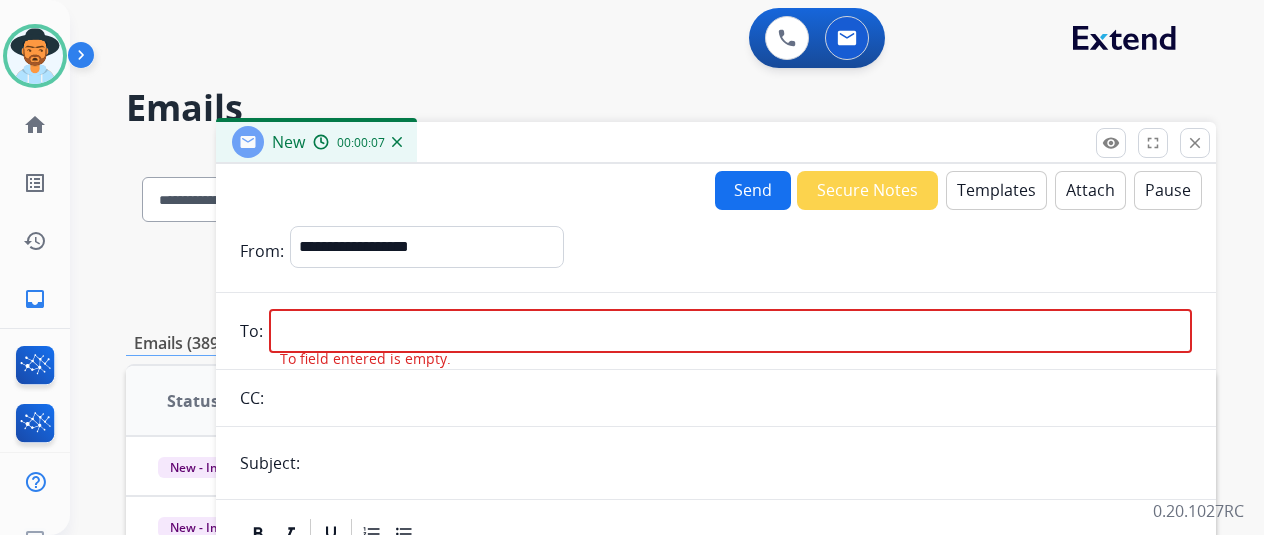 click at bounding box center [730, 331] 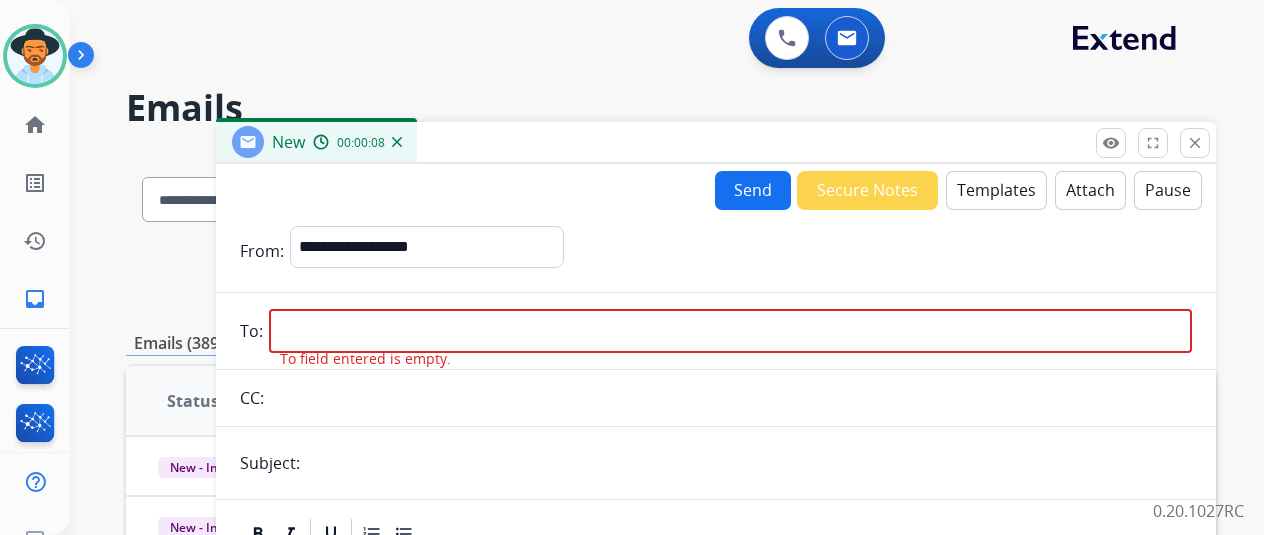 paste on "**********" 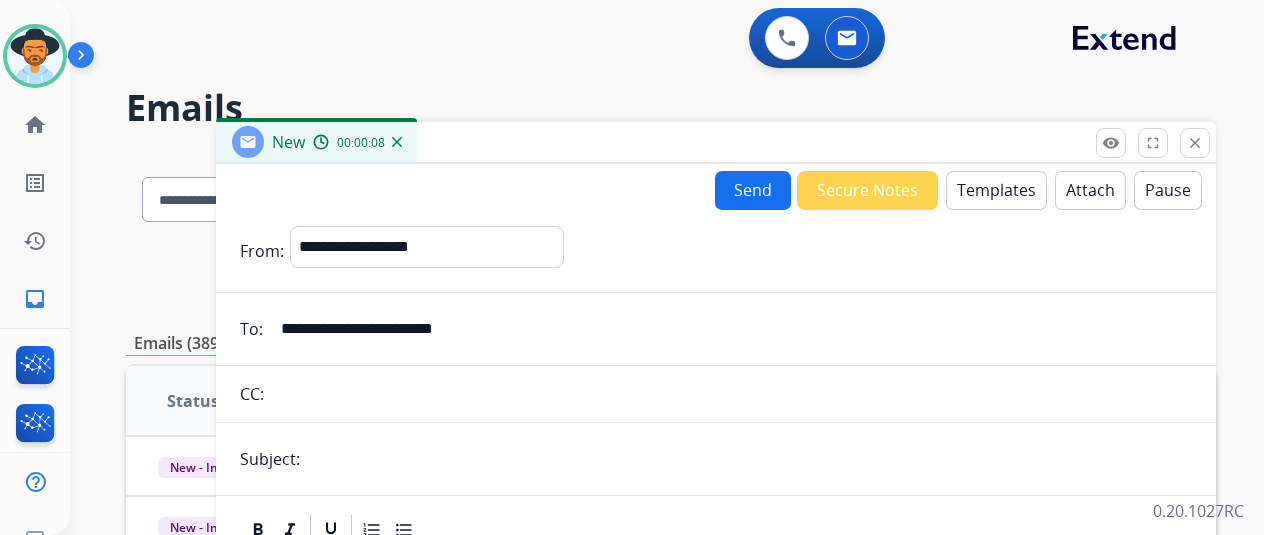 type on "**********" 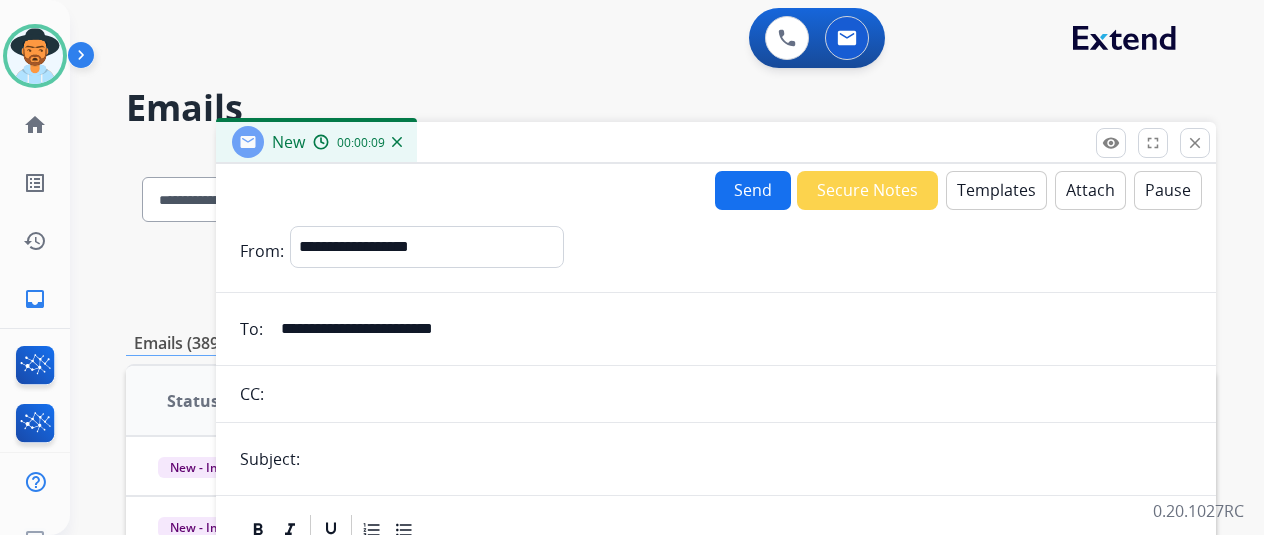 type on "**********" 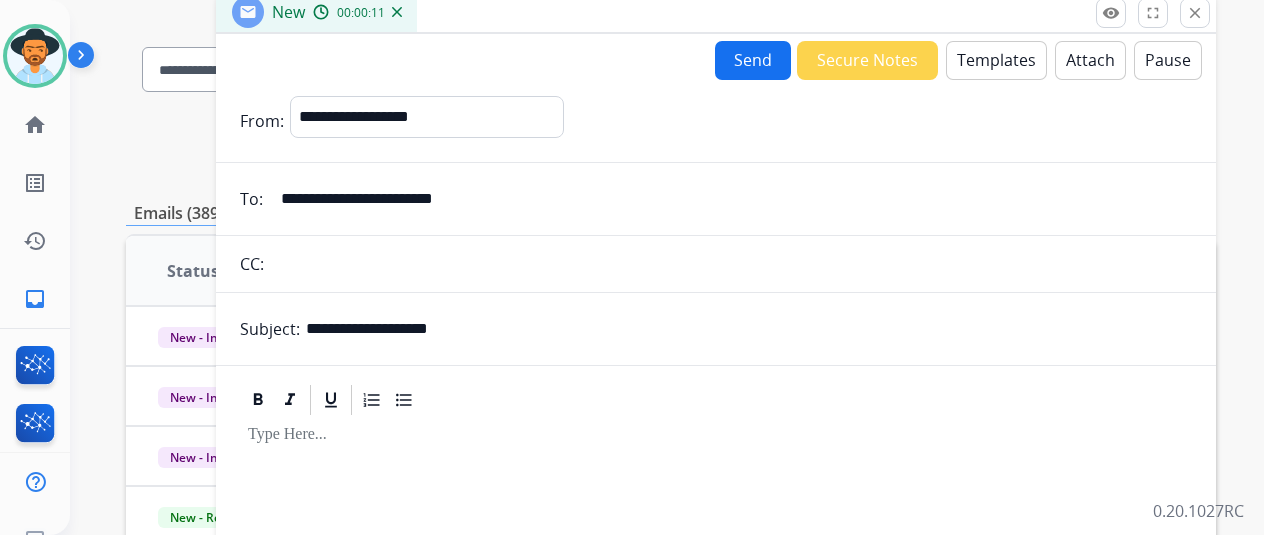 scroll, scrollTop: 100, scrollLeft: 0, axis: vertical 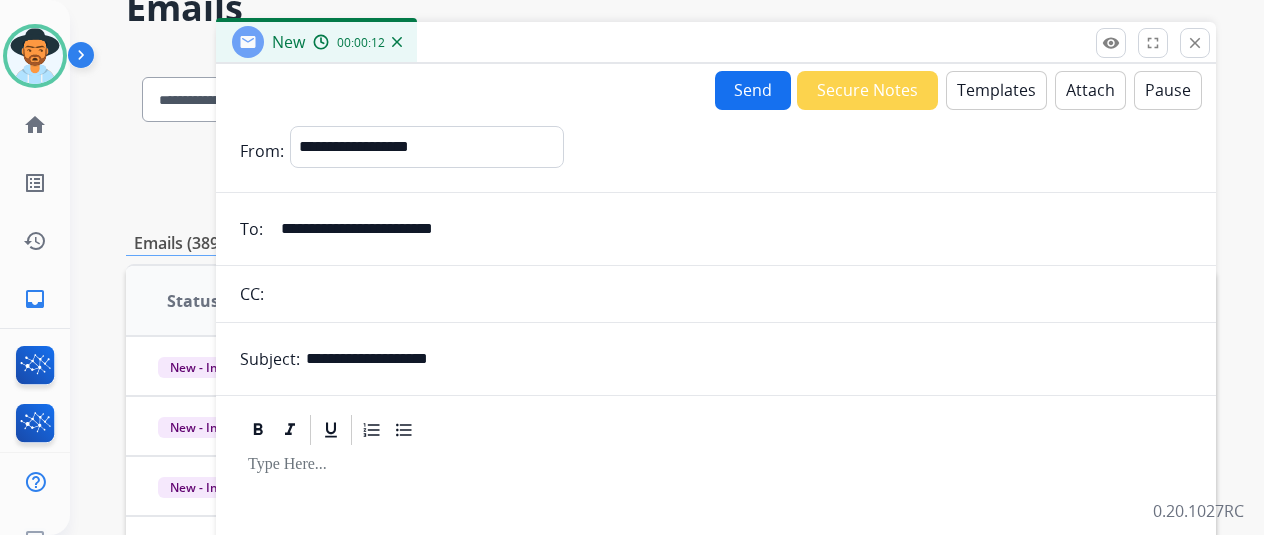 click on "Templates" at bounding box center [996, 90] 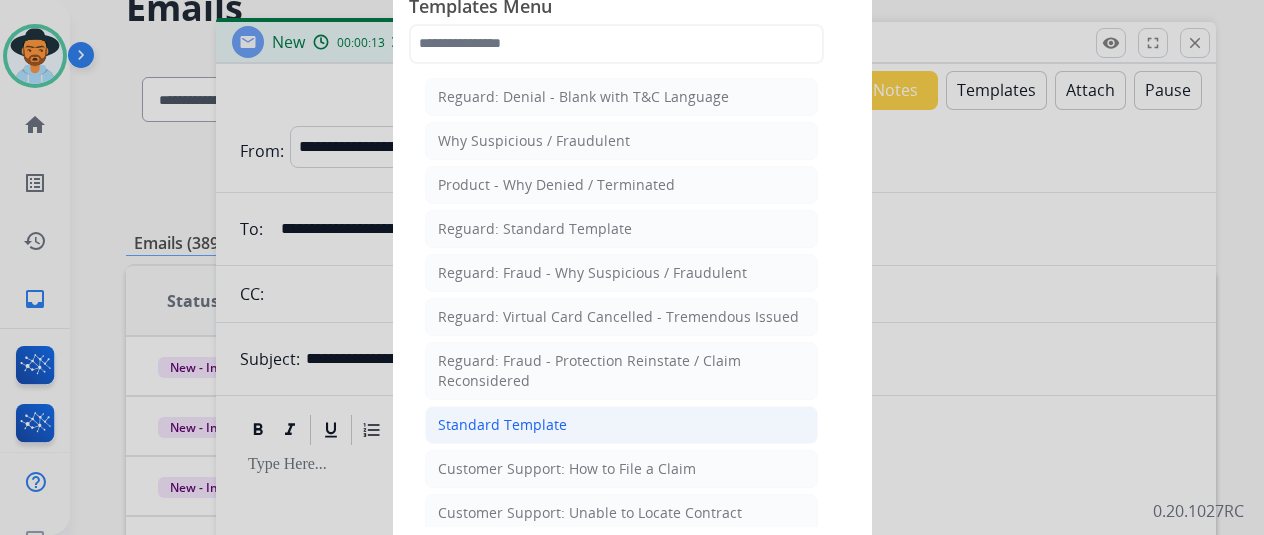 click on "Standard Template" 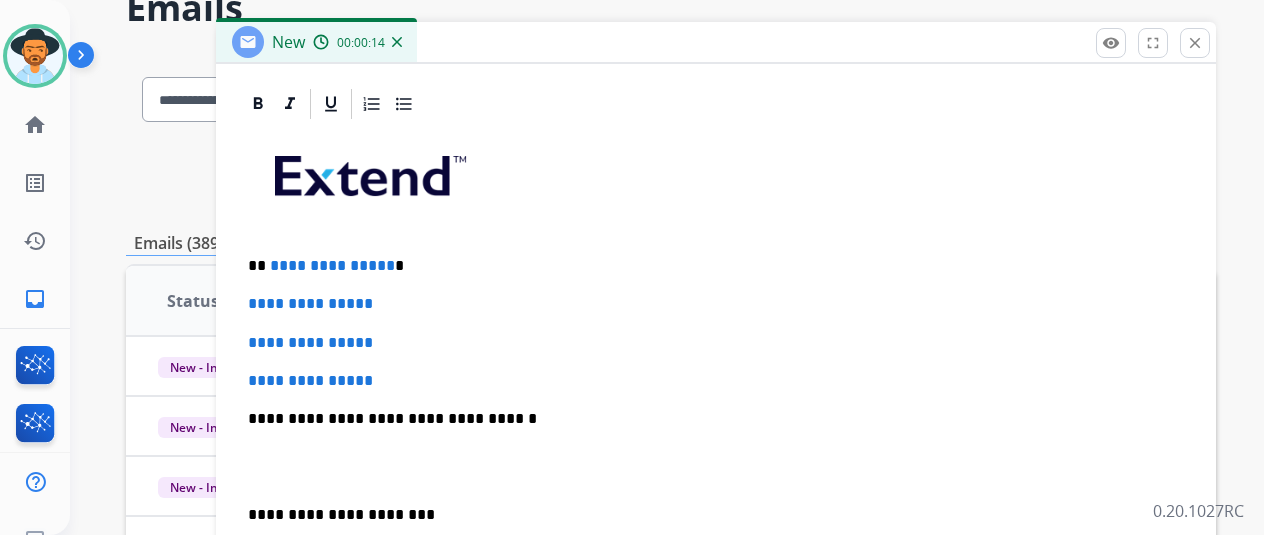 scroll, scrollTop: 460, scrollLeft: 0, axis: vertical 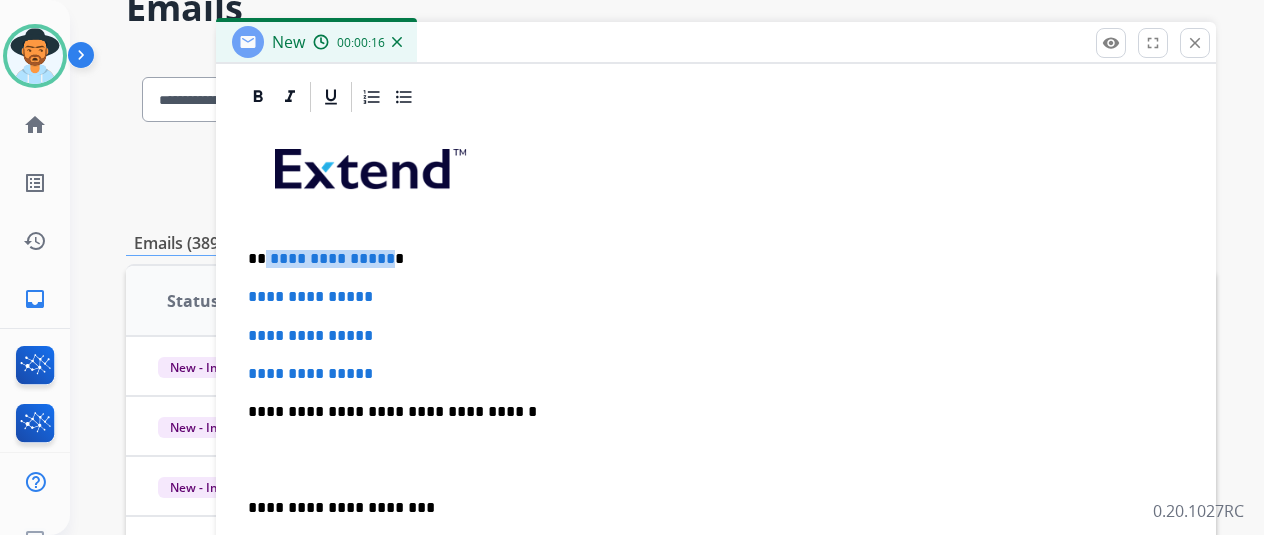 drag, startPoint x: 398, startPoint y: 265, endPoint x: 282, endPoint y: 250, distance: 116.965805 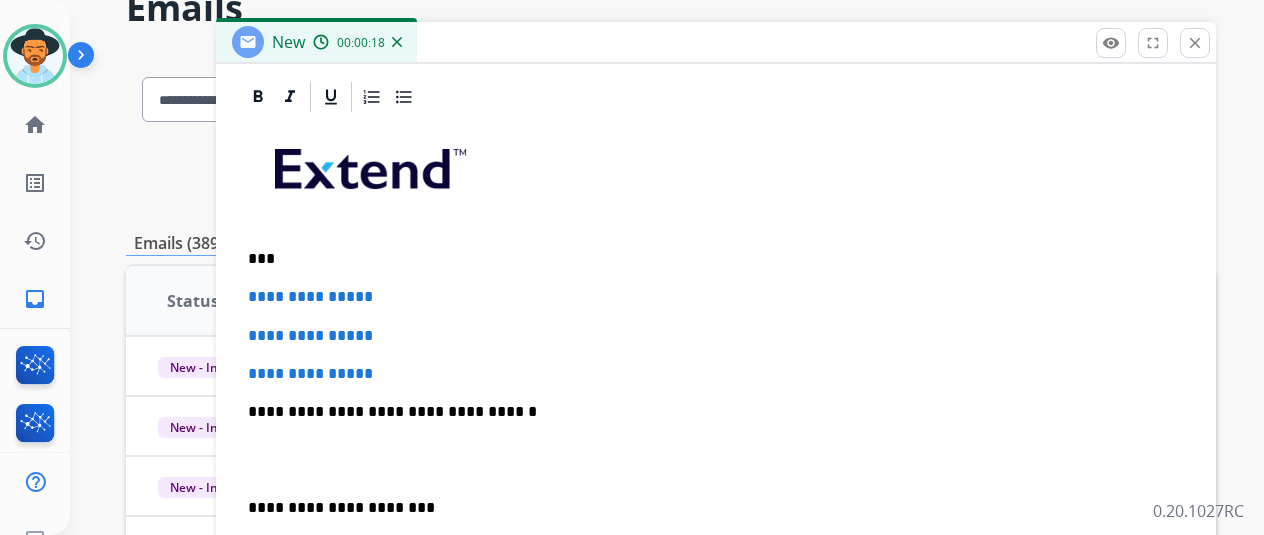 type 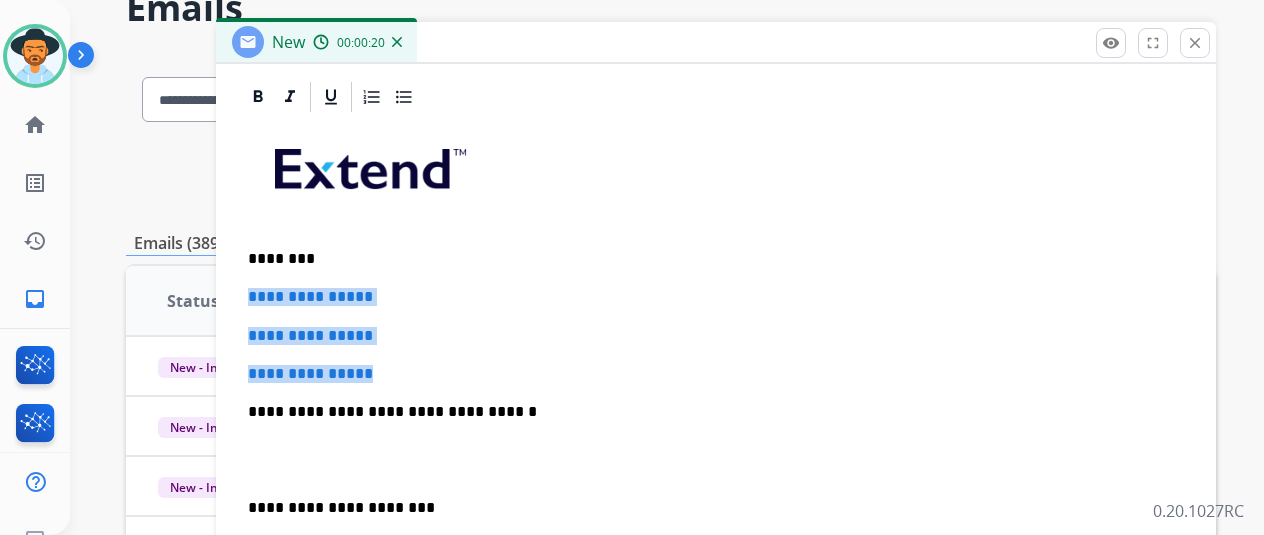 drag, startPoint x: 431, startPoint y: 377, endPoint x: 242, endPoint y: 275, distance: 214.76732 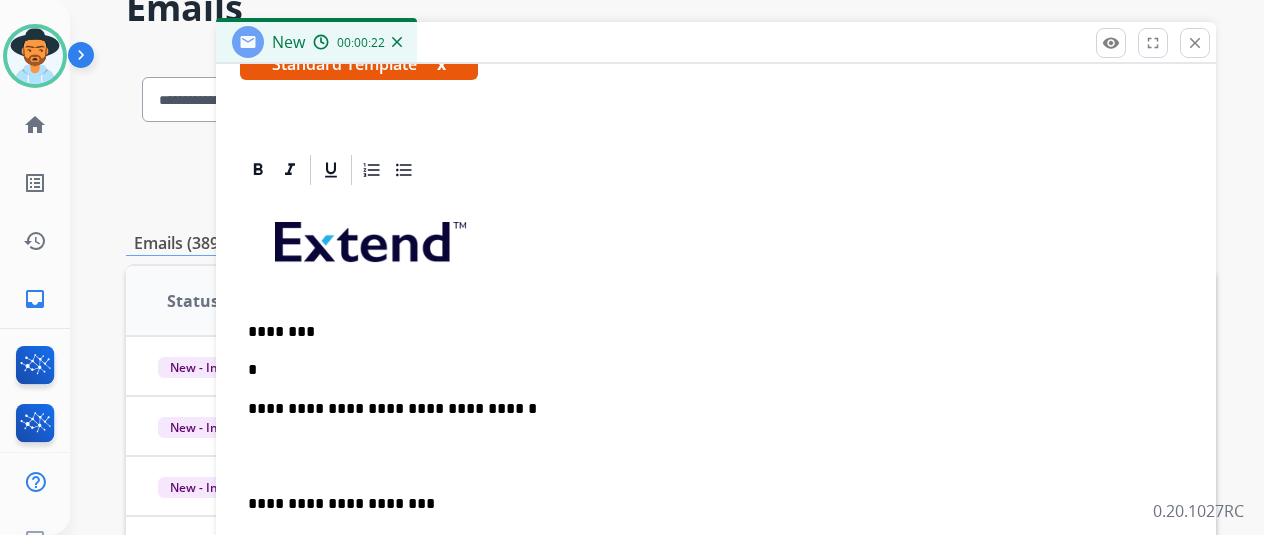 scroll, scrollTop: 383, scrollLeft: 0, axis: vertical 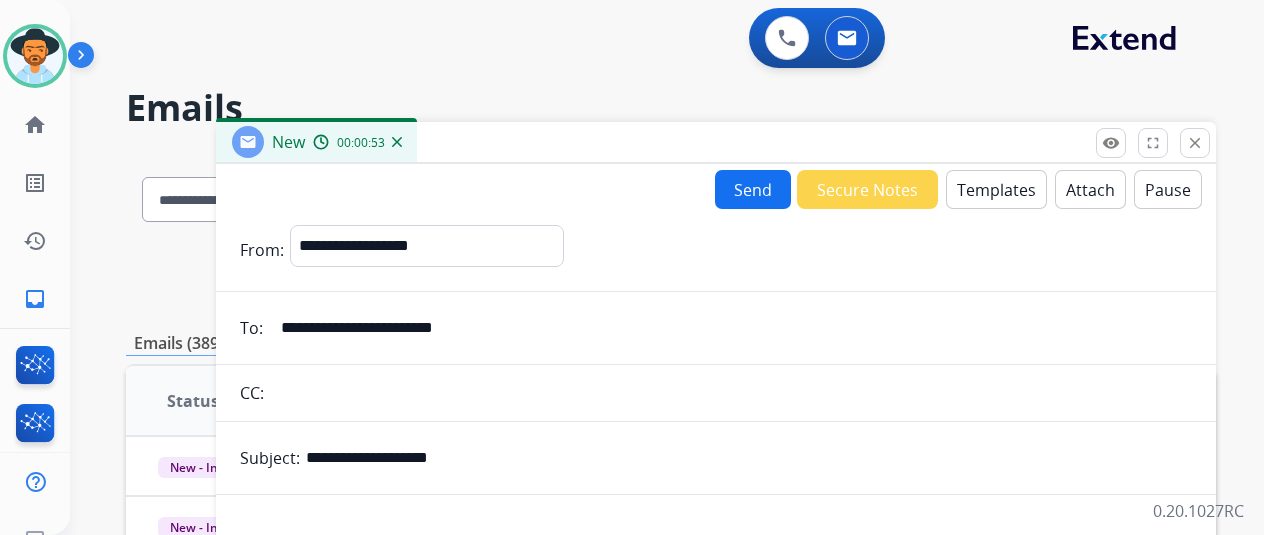 click on "Attach" at bounding box center (1090, 189) 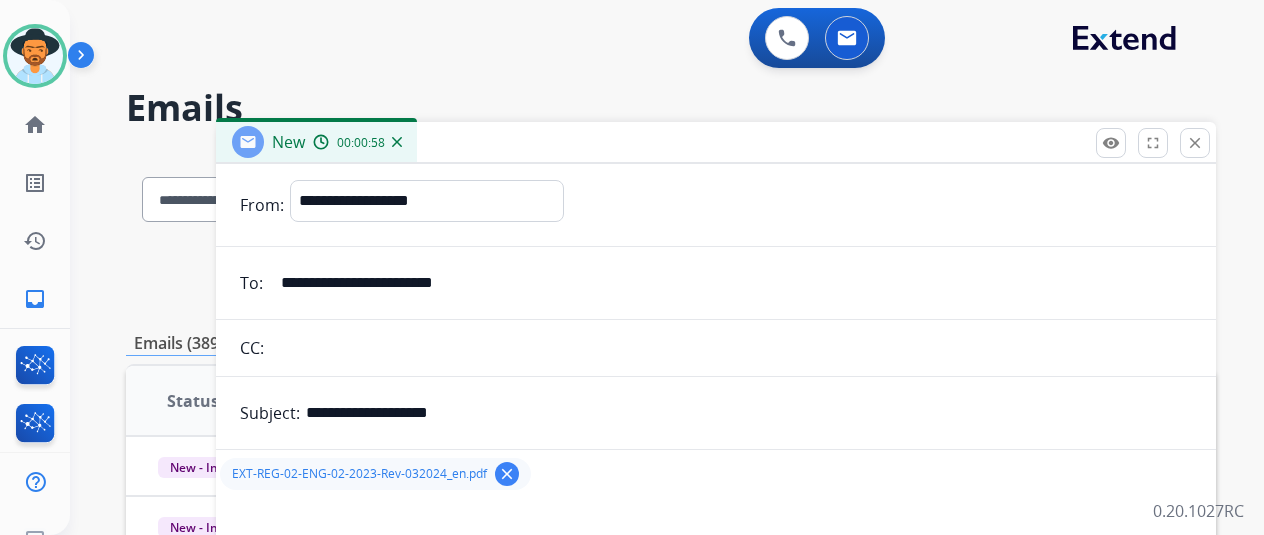 scroll, scrollTop: 0, scrollLeft: 0, axis: both 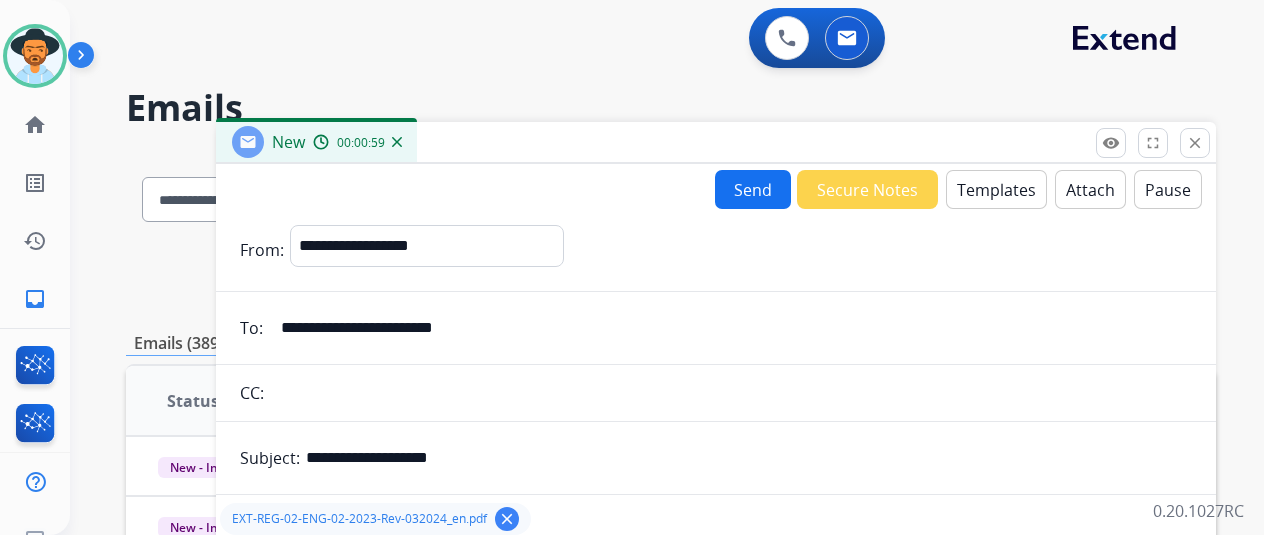 click on "Send" at bounding box center [753, 189] 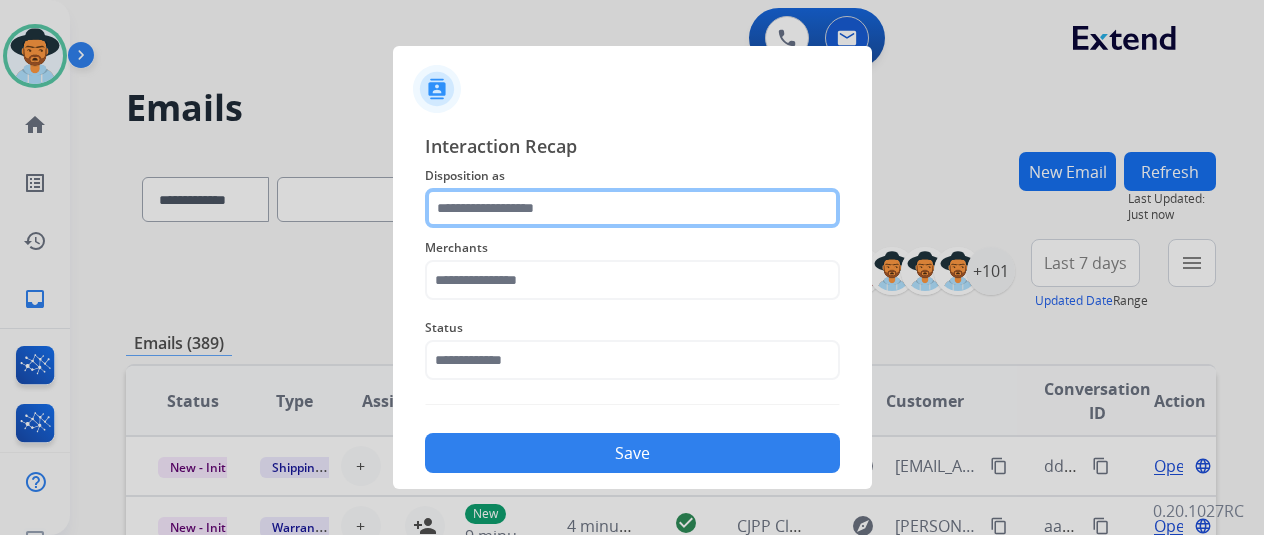 click 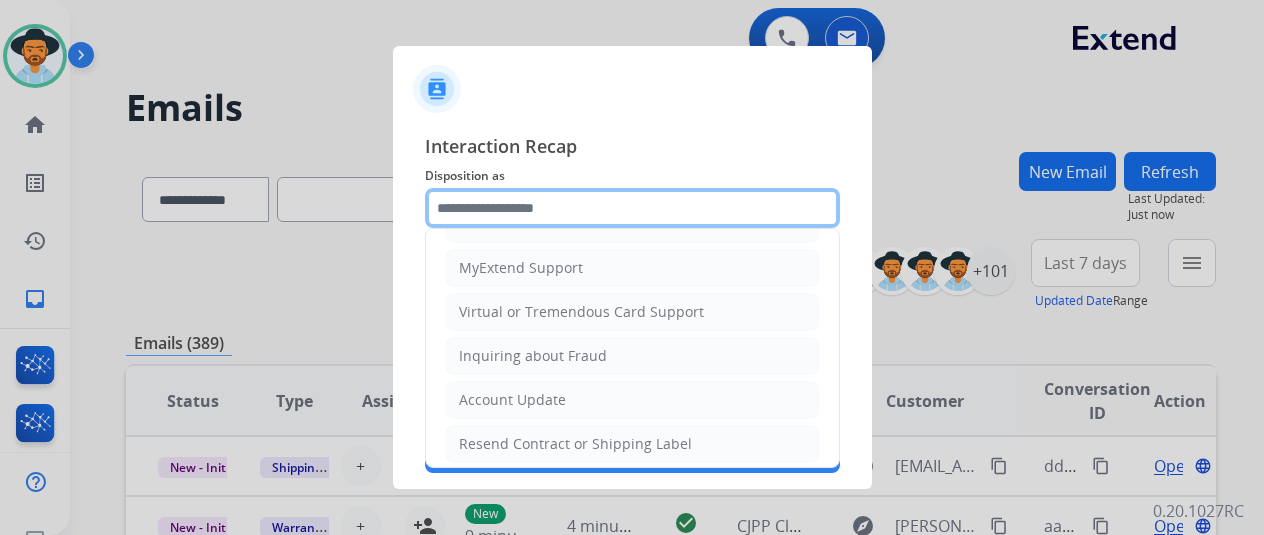 scroll, scrollTop: 100, scrollLeft: 0, axis: vertical 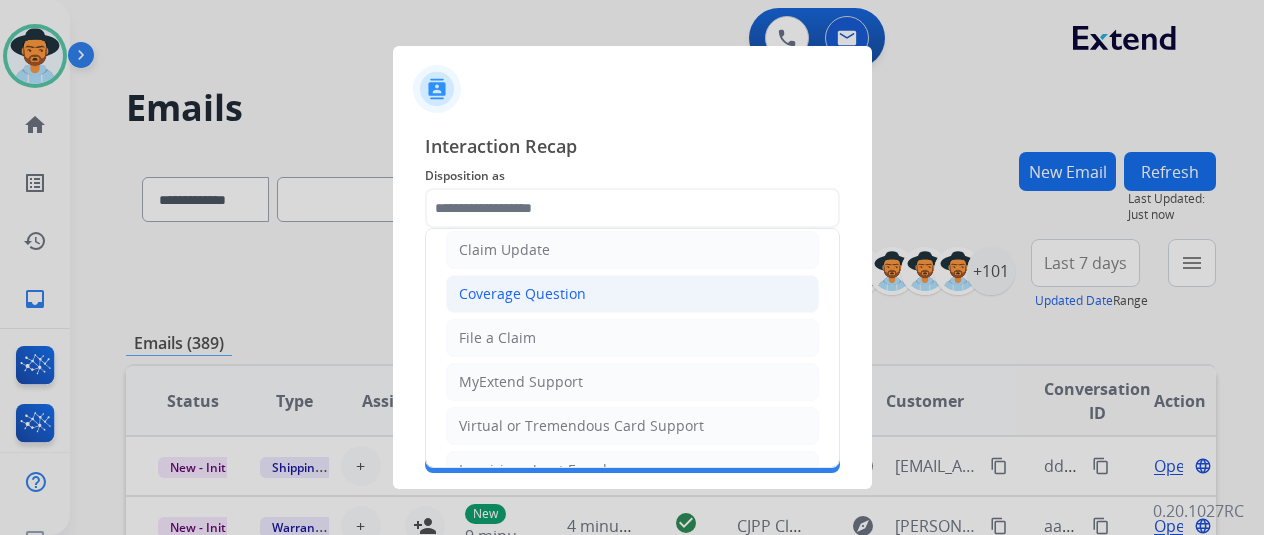 click on "Coverage Question" 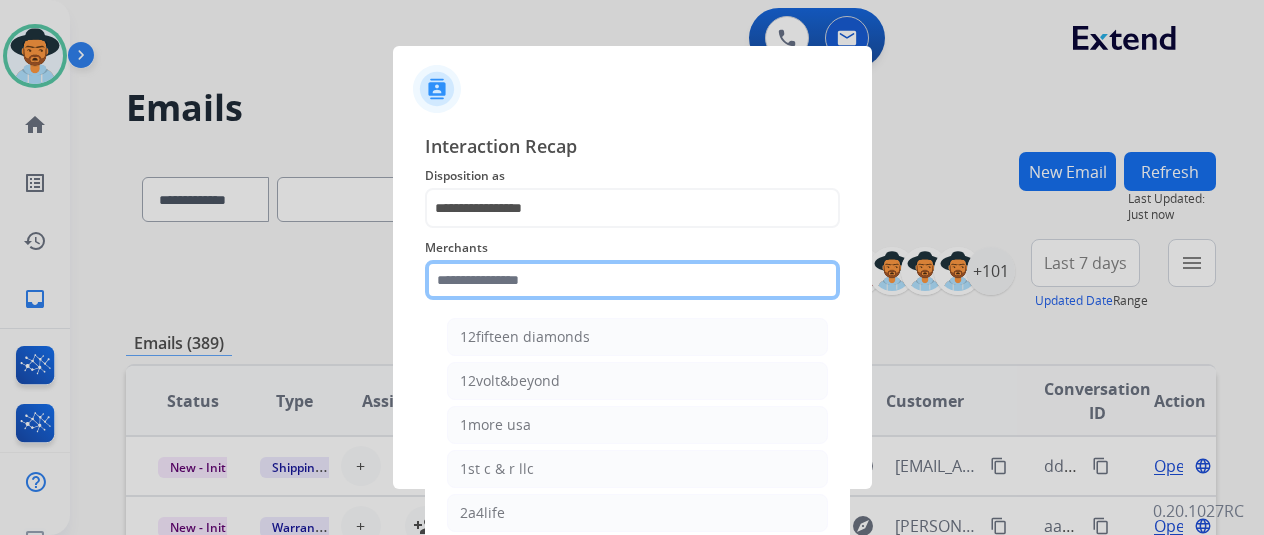 click 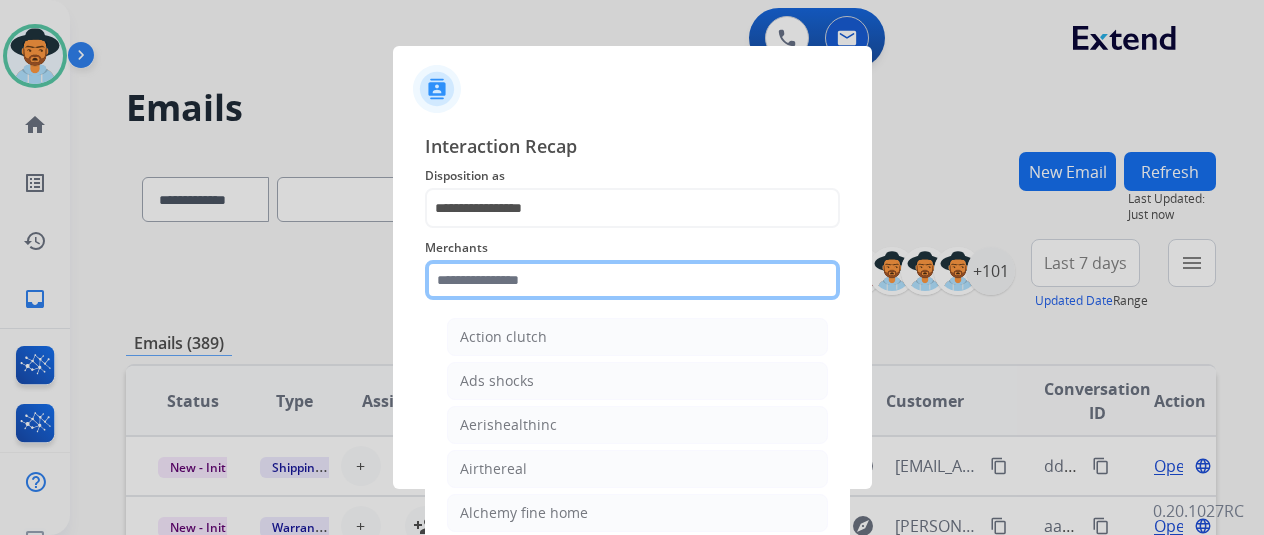 type on "*" 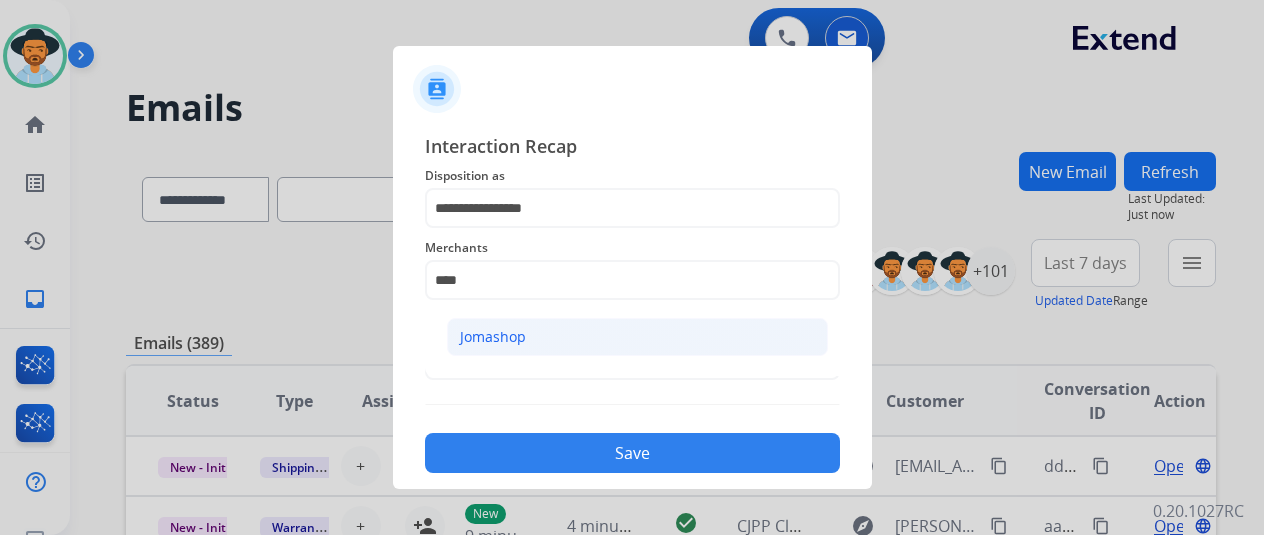 click on "Jomashop" 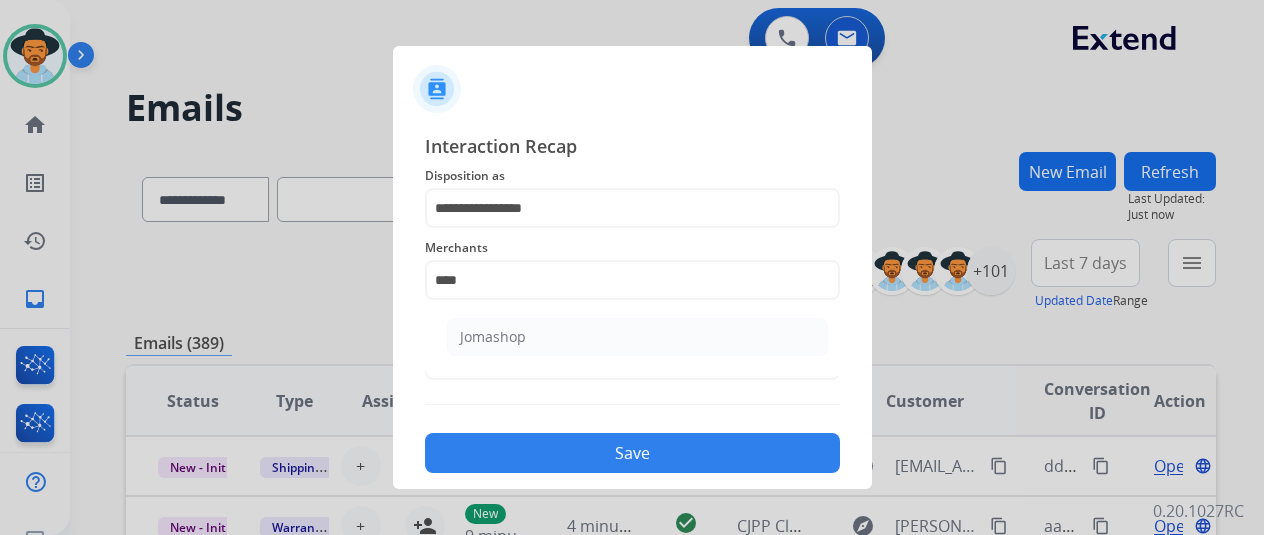 type on "********" 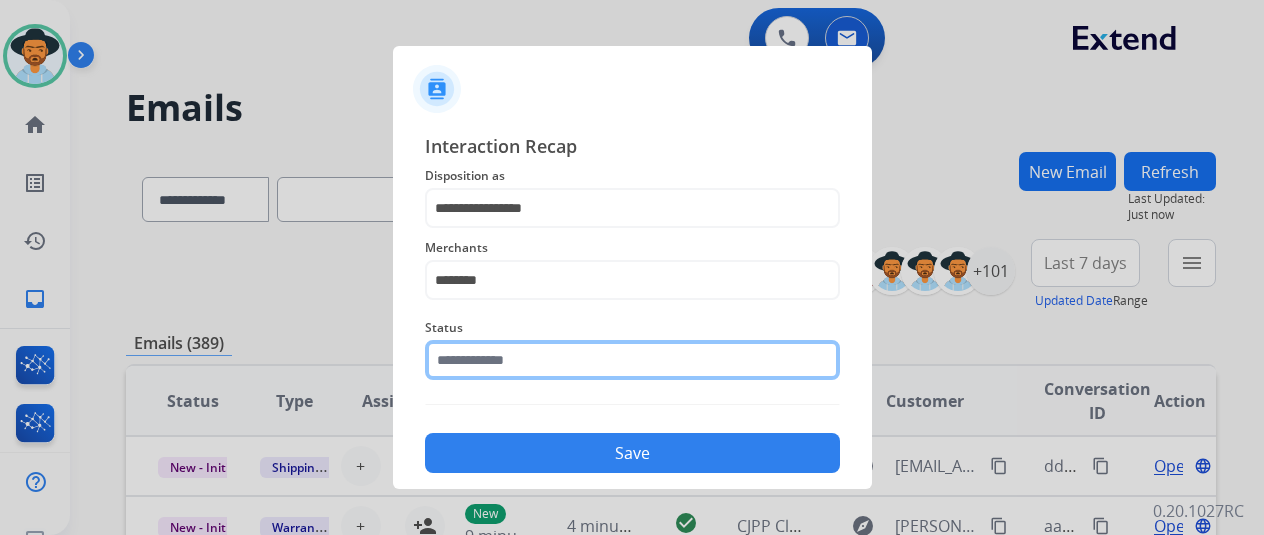 click 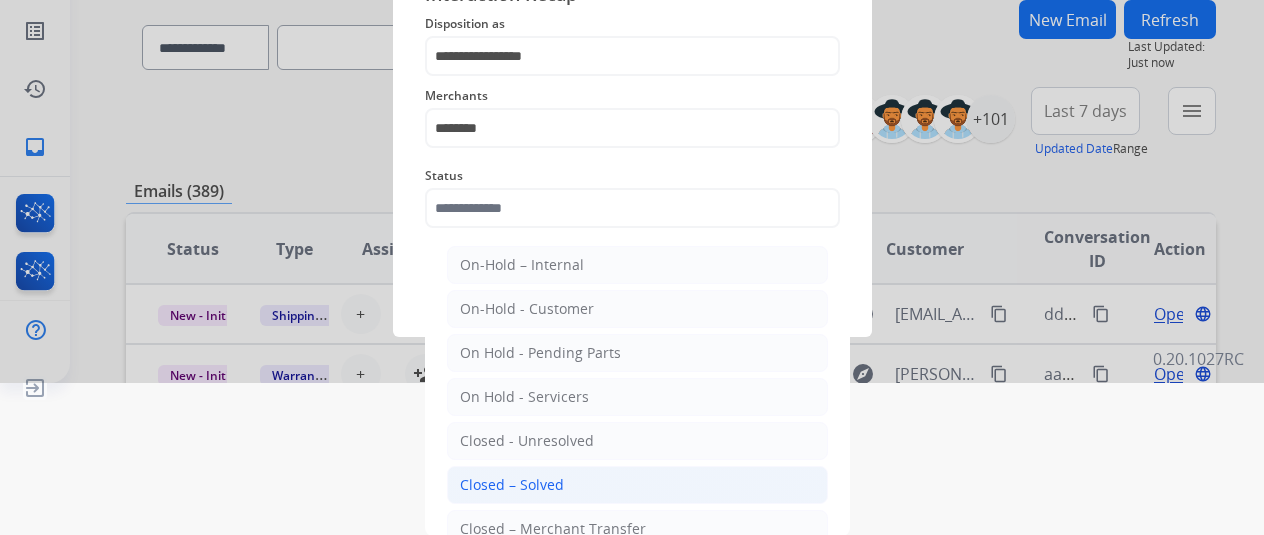 click on "Closed – Solved" 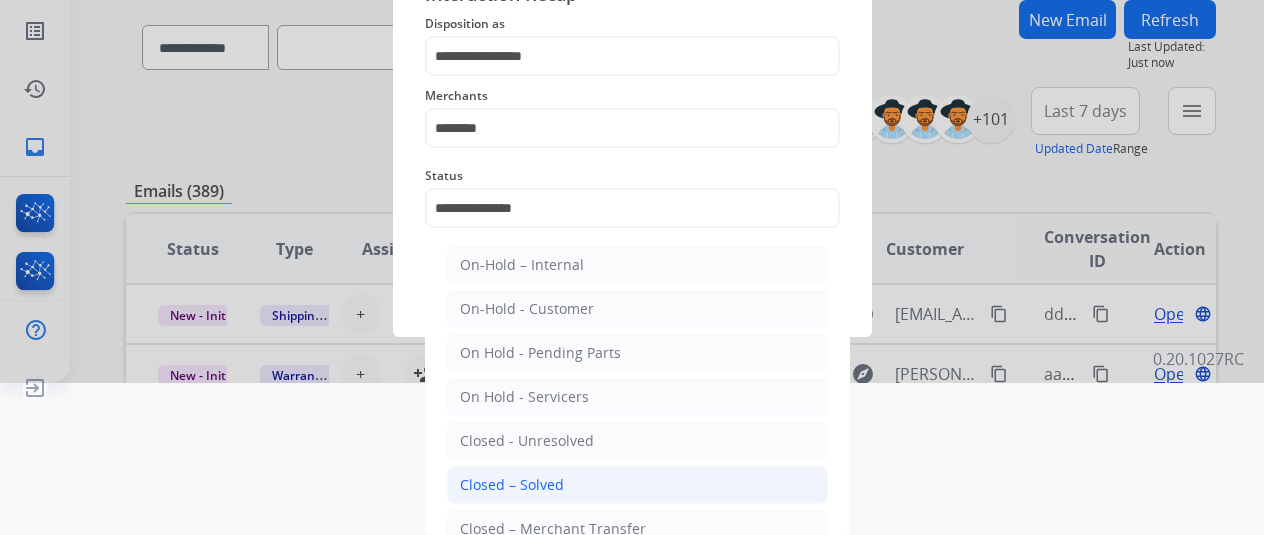 scroll, scrollTop: 24, scrollLeft: 0, axis: vertical 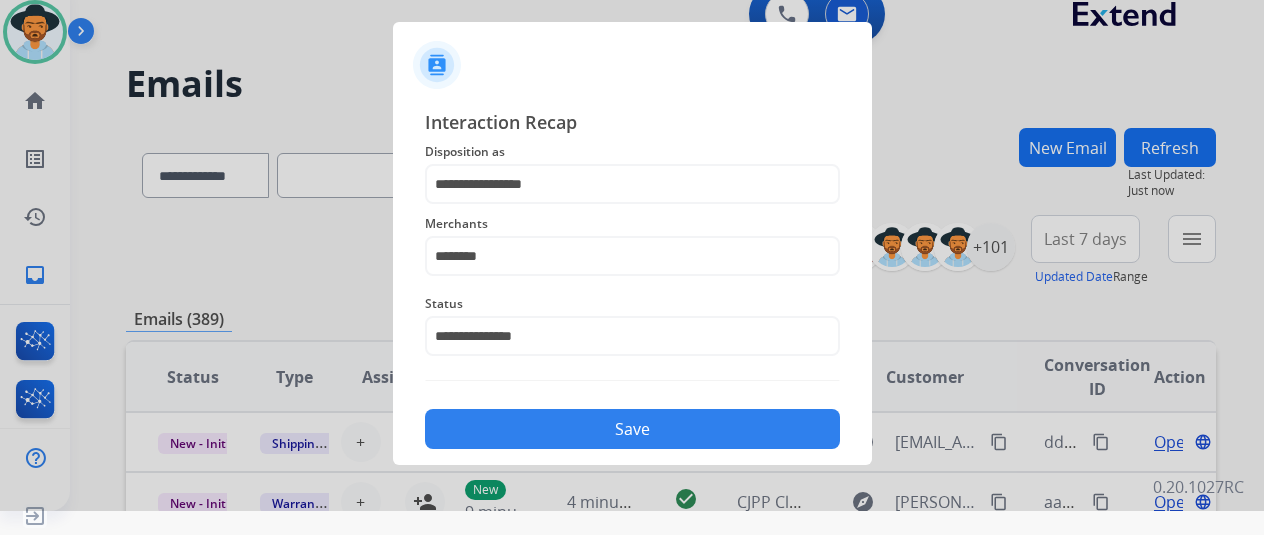 click on "Save" 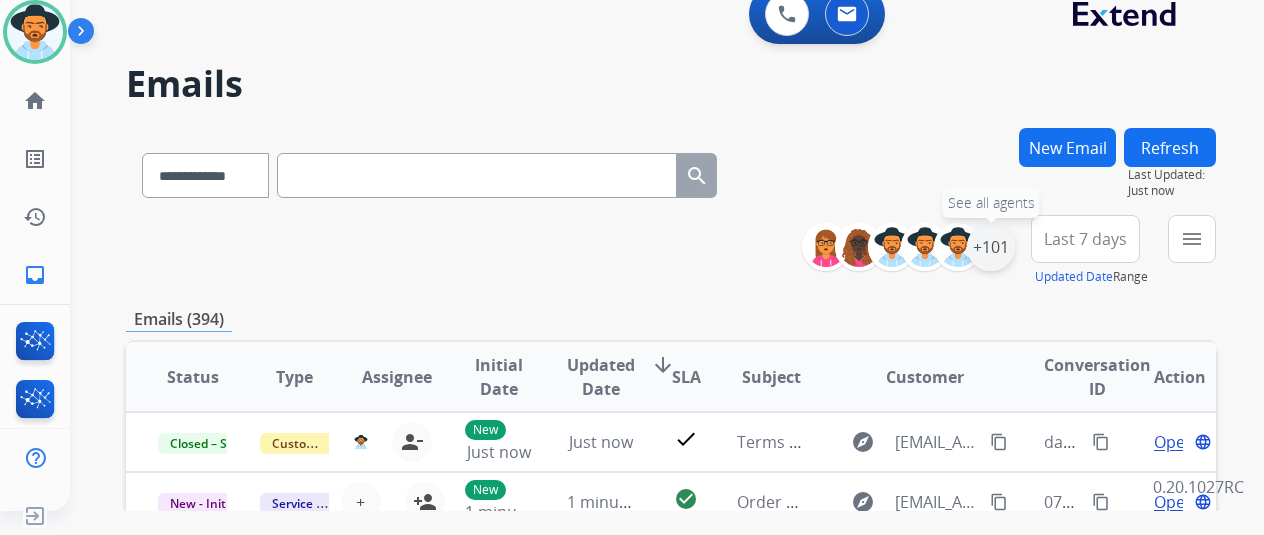 click on "+101" at bounding box center [991, 247] 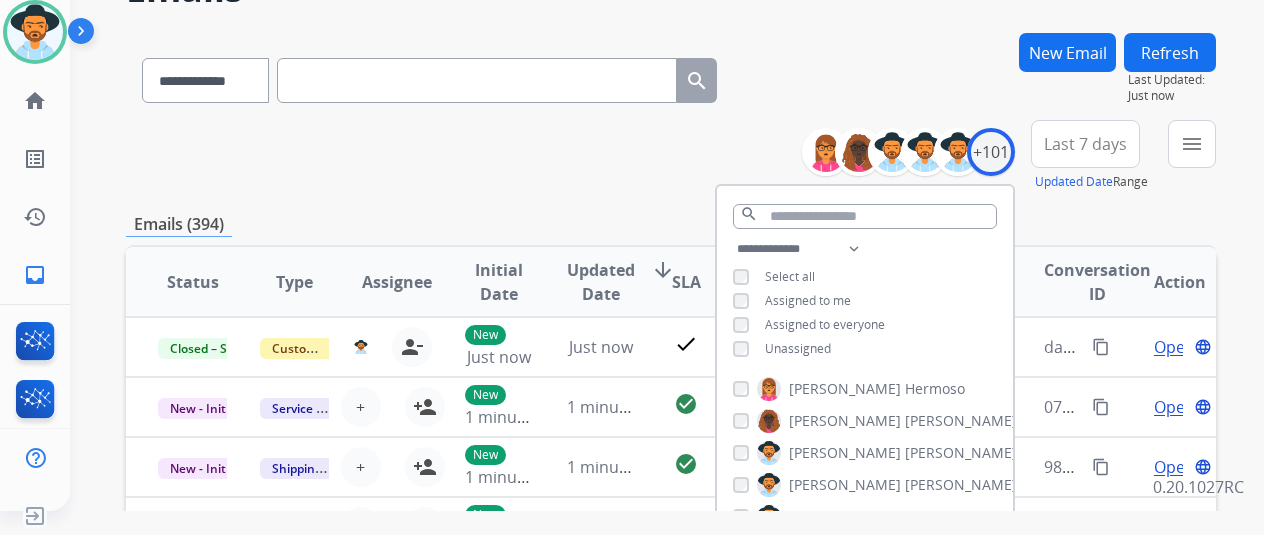 scroll, scrollTop: 200, scrollLeft: 0, axis: vertical 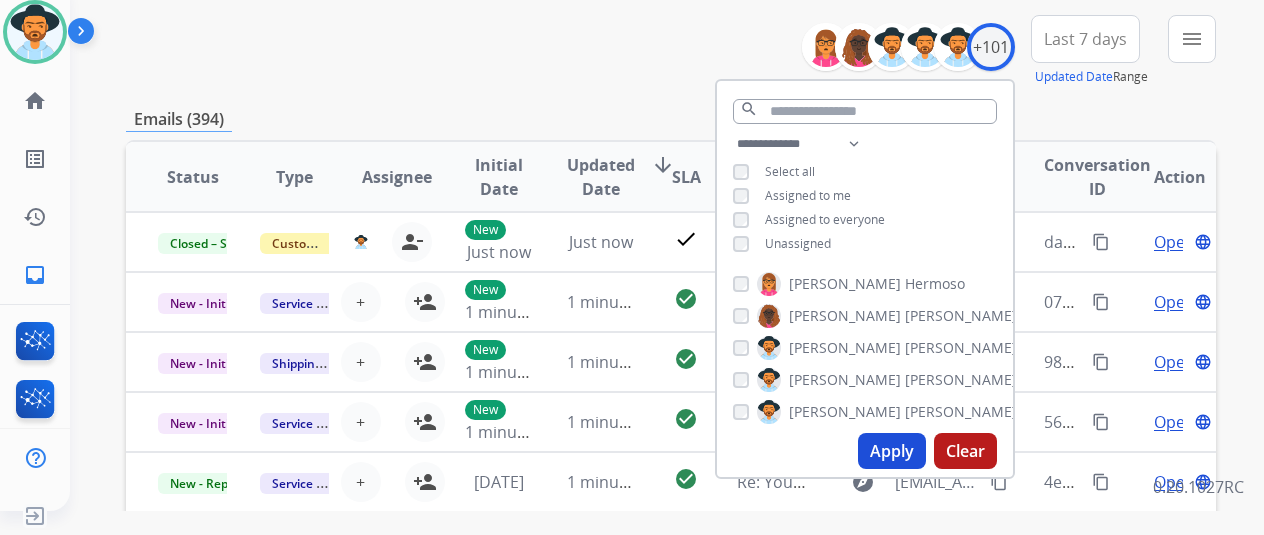 click on "Apply" at bounding box center (892, 451) 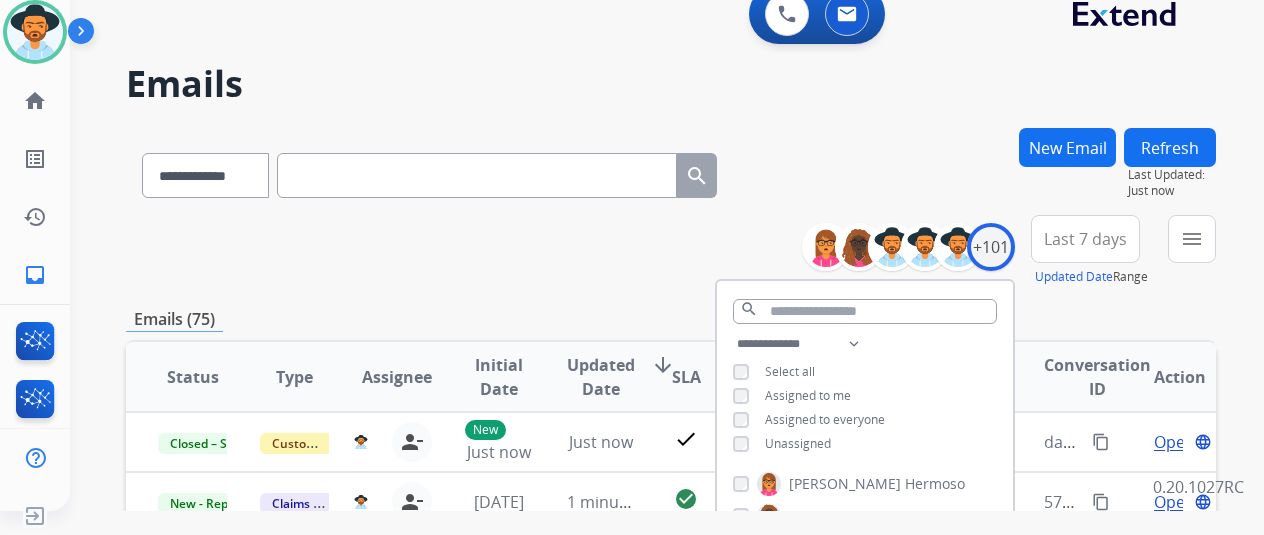 click on "**********" at bounding box center [671, 251] 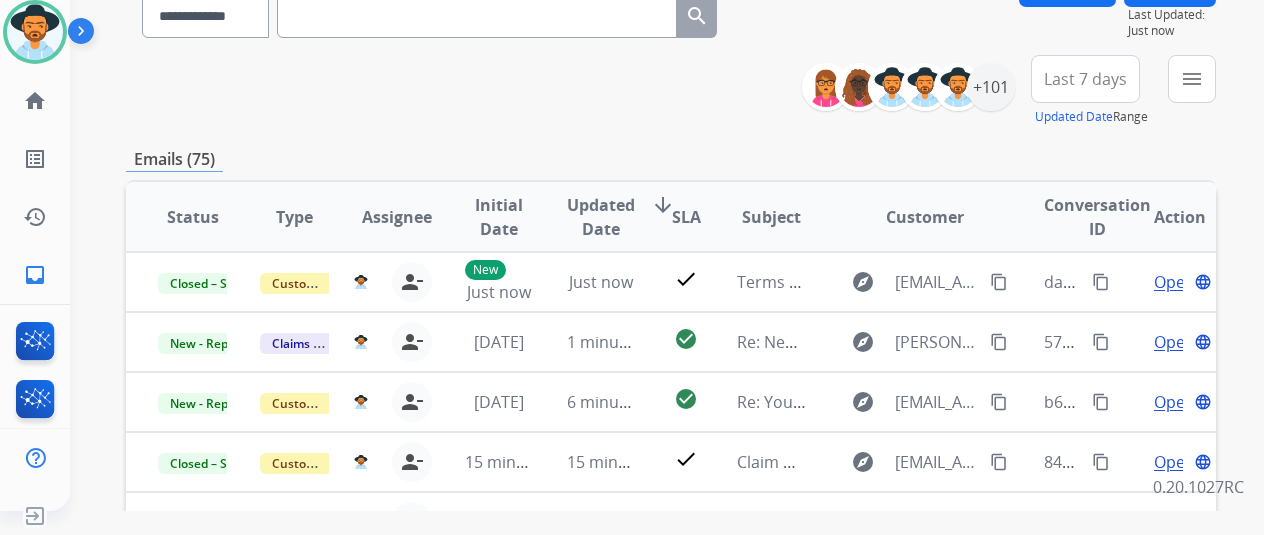 scroll, scrollTop: 300, scrollLeft: 0, axis: vertical 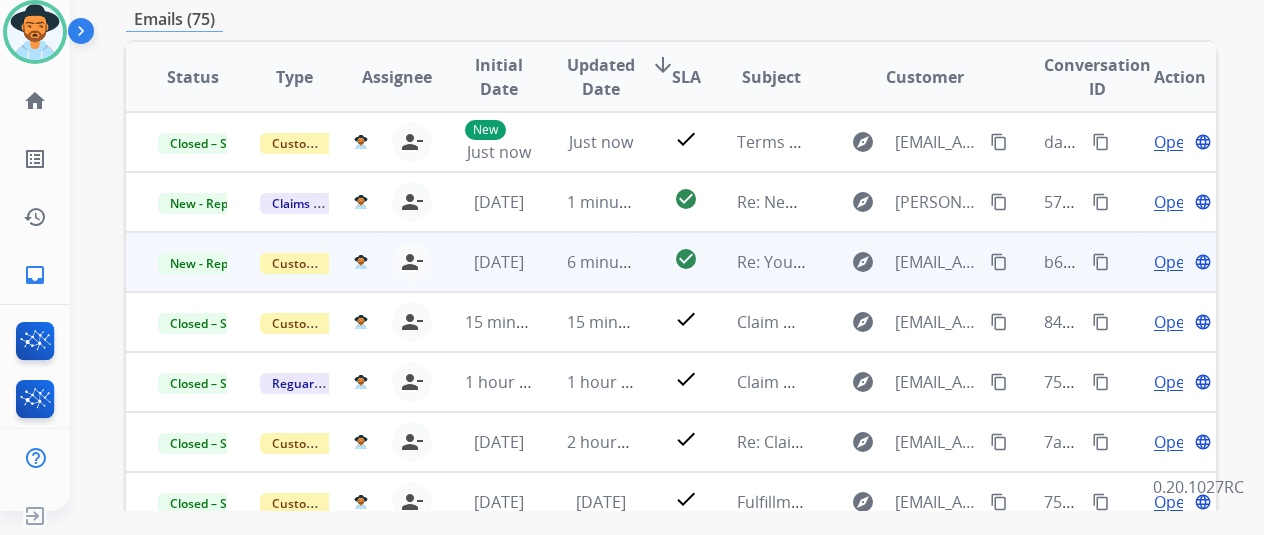 click on "Open" at bounding box center [1174, 262] 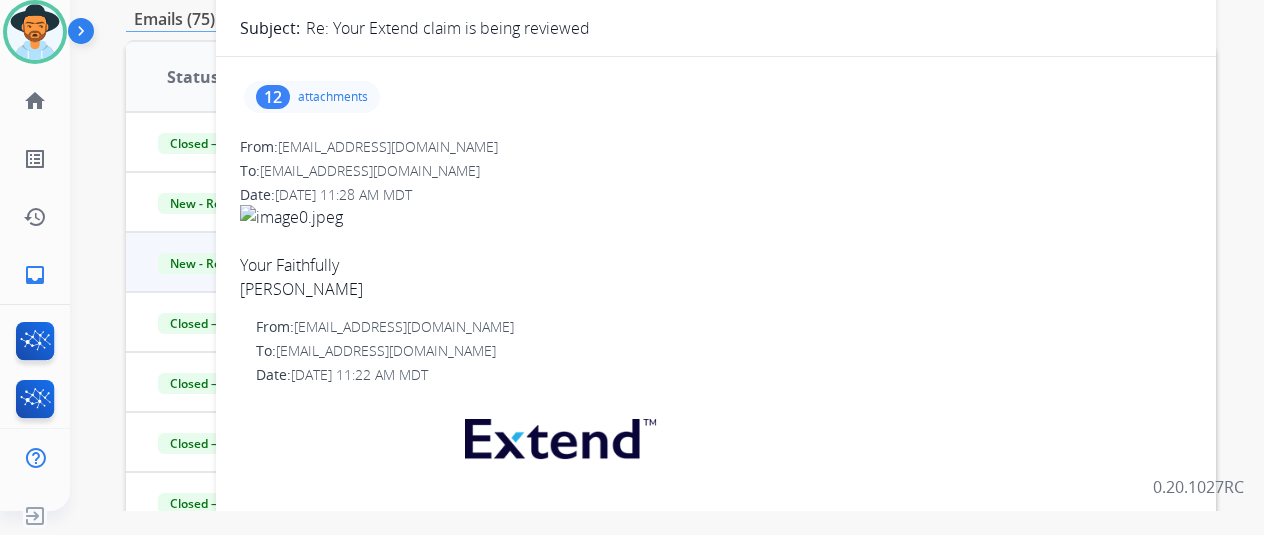 click on "12 attachments" at bounding box center (312, 97) 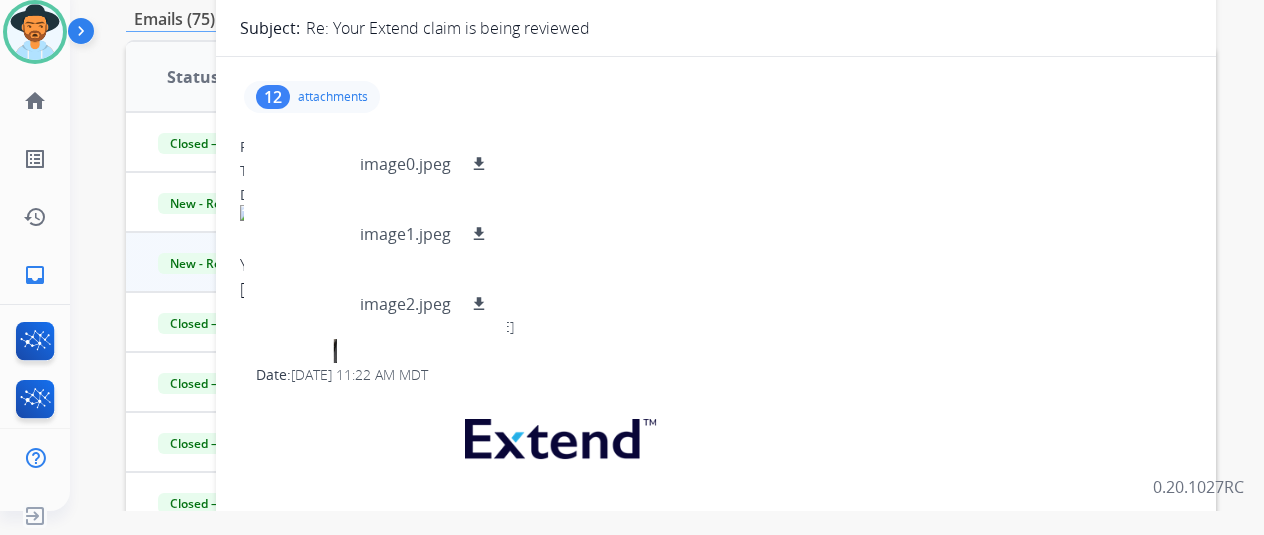 scroll, scrollTop: 100, scrollLeft: 0, axis: vertical 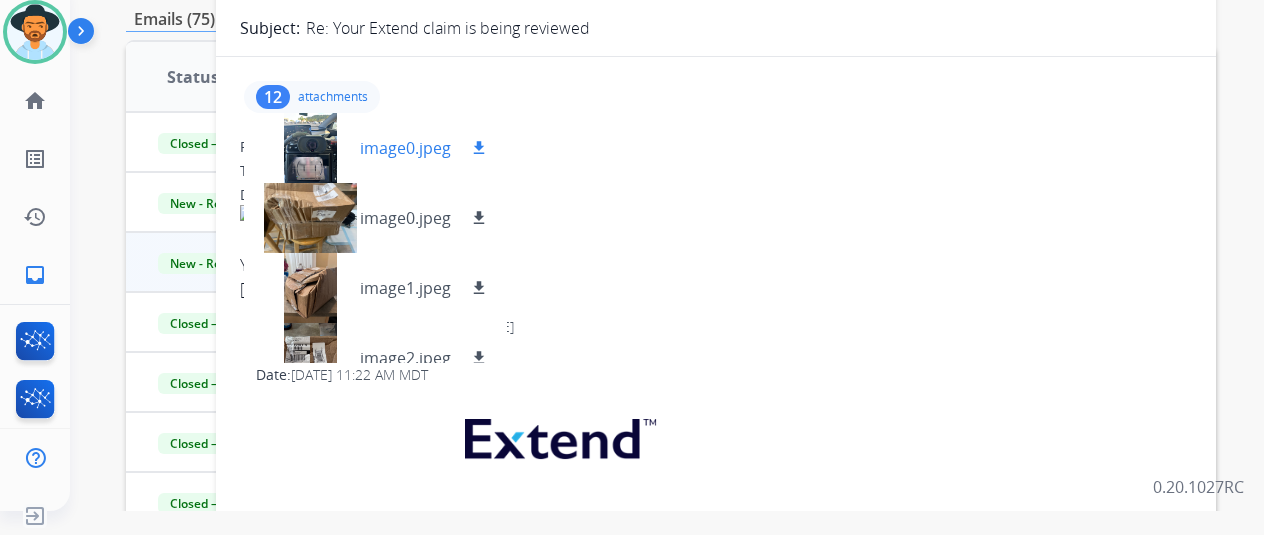 click on "image0.jpeg" at bounding box center [405, 148] 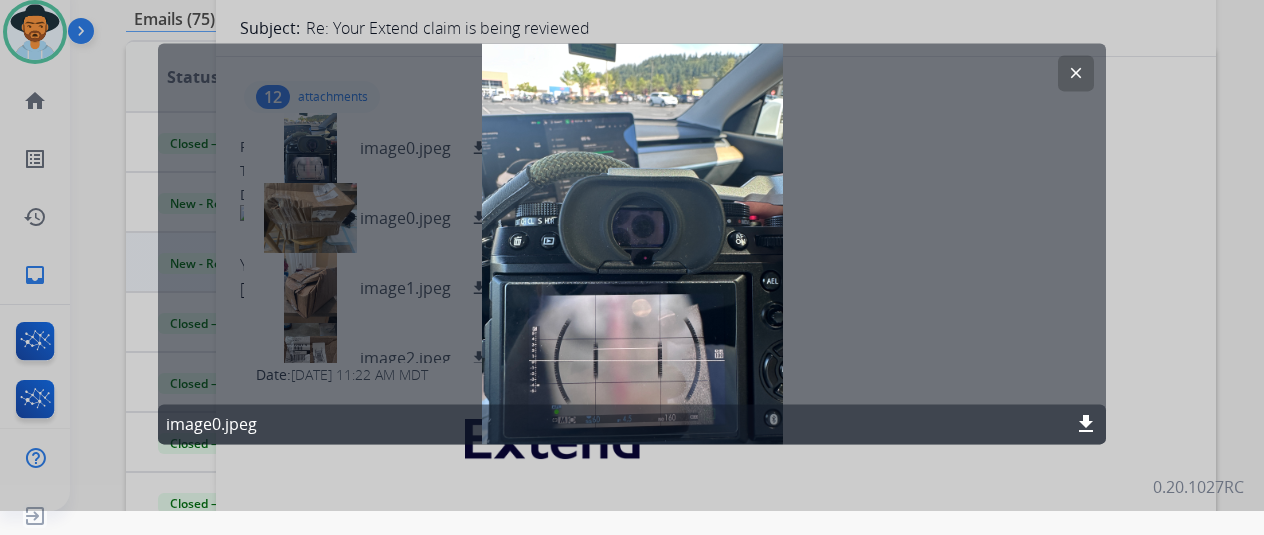 click on "clear image0.jpeg download" 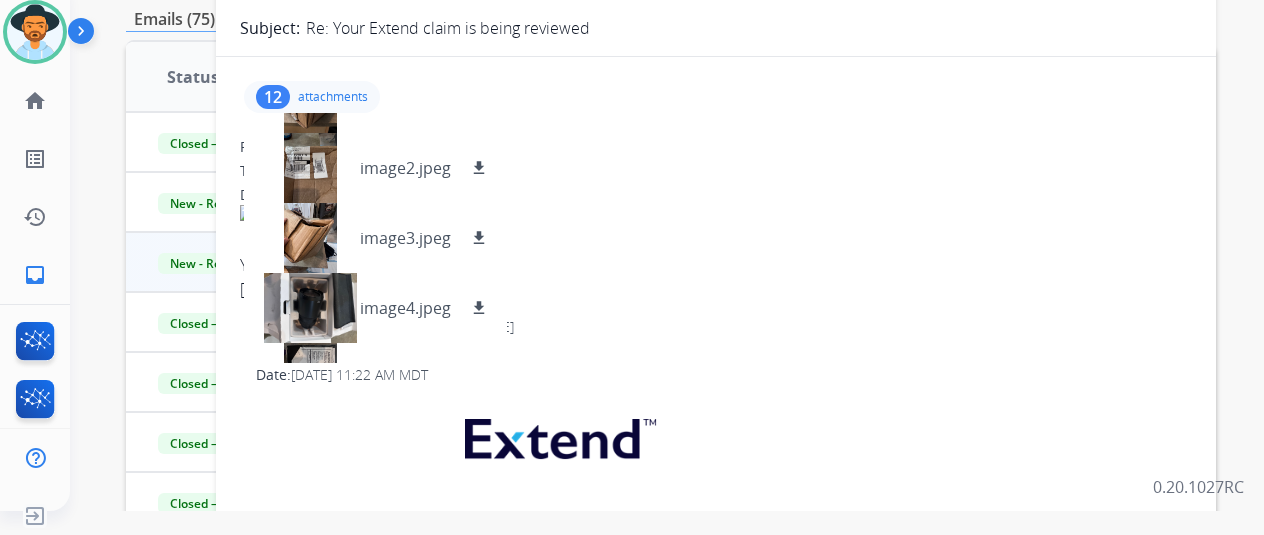 scroll, scrollTop: 0, scrollLeft: 0, axis: both 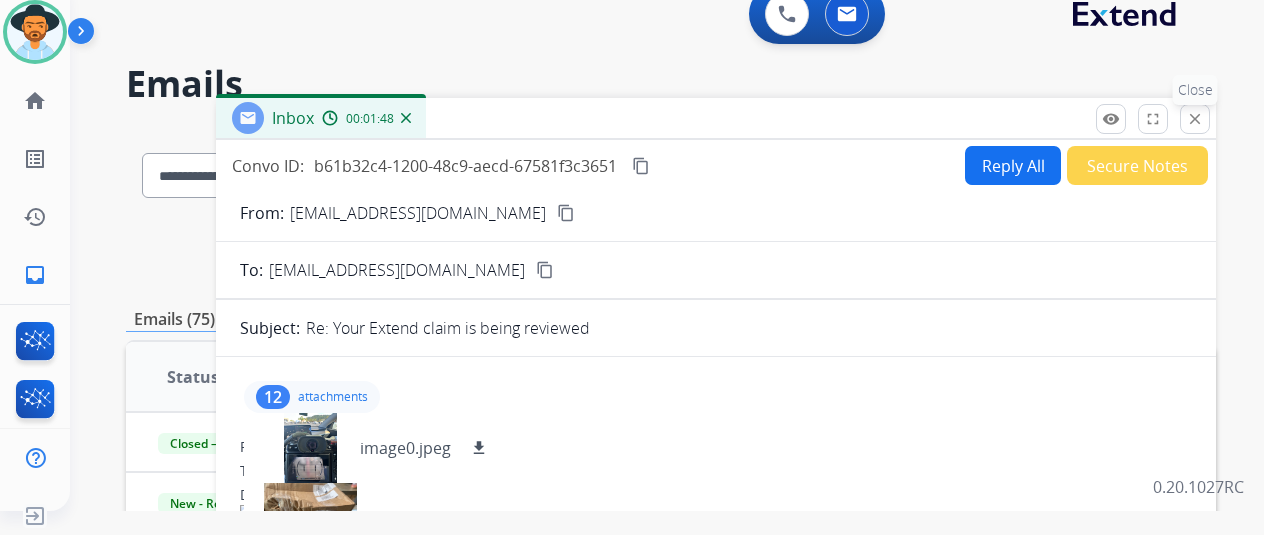 click on "close" at bounding box center (1195, 119) 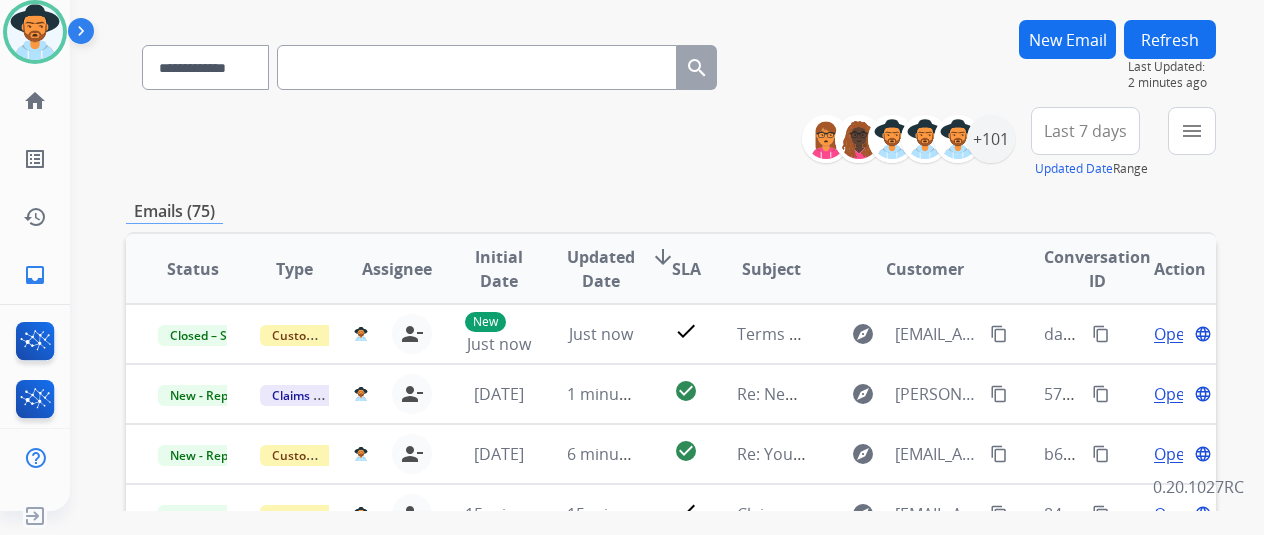 scroll, scrollTop: 200, scrollLeft: 0, axis: vertical 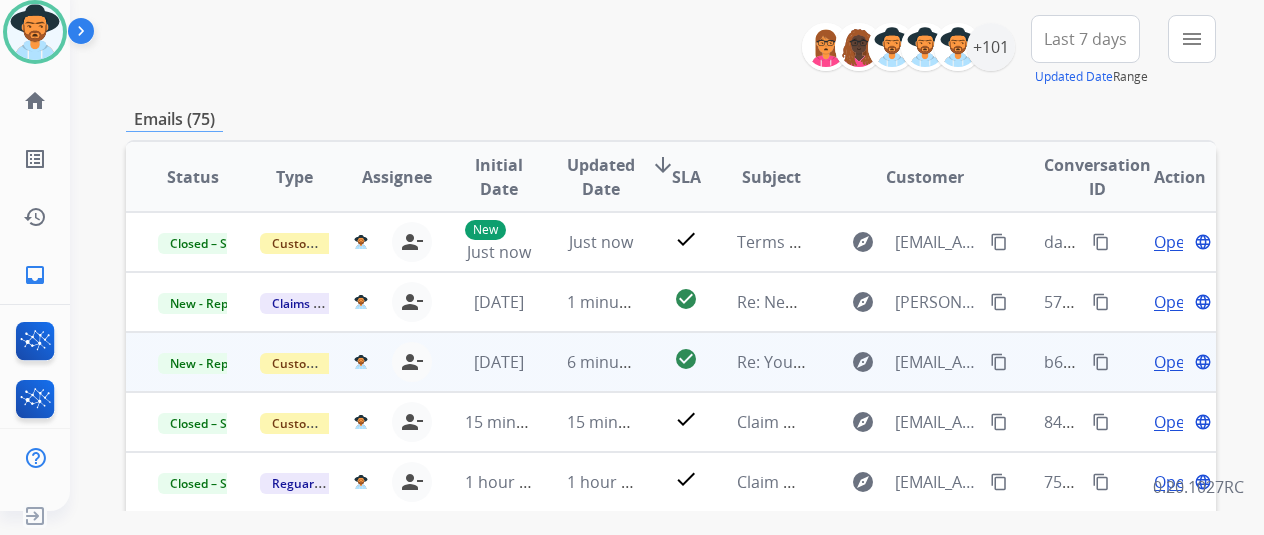 click on "Open" at bounding box center [1174, 362] 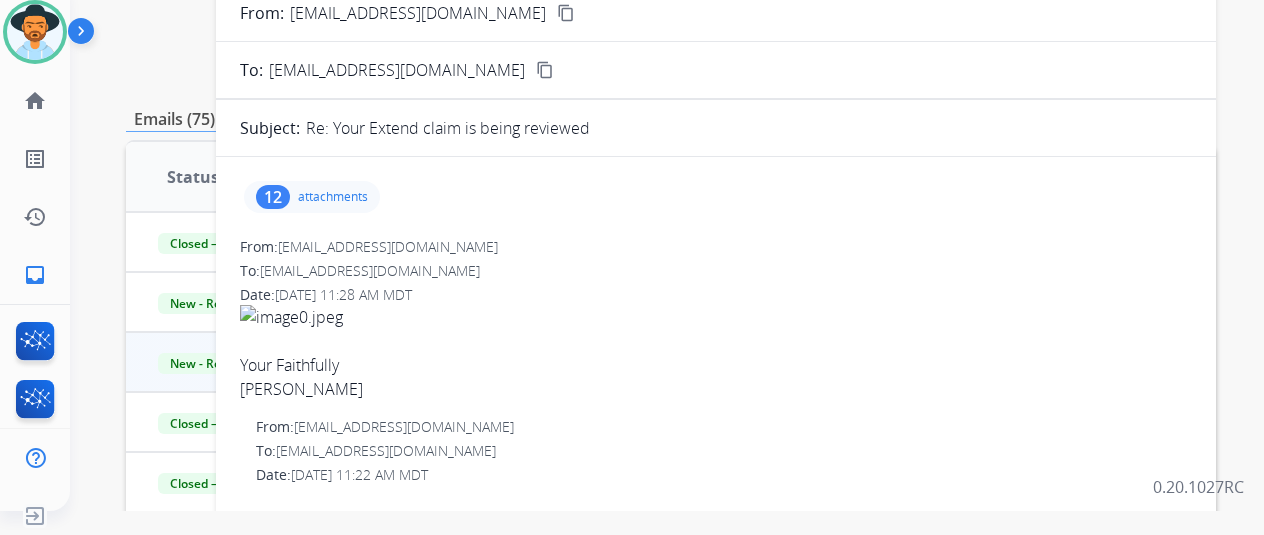 click on "12 attachments" at bounding box center (312, 197) 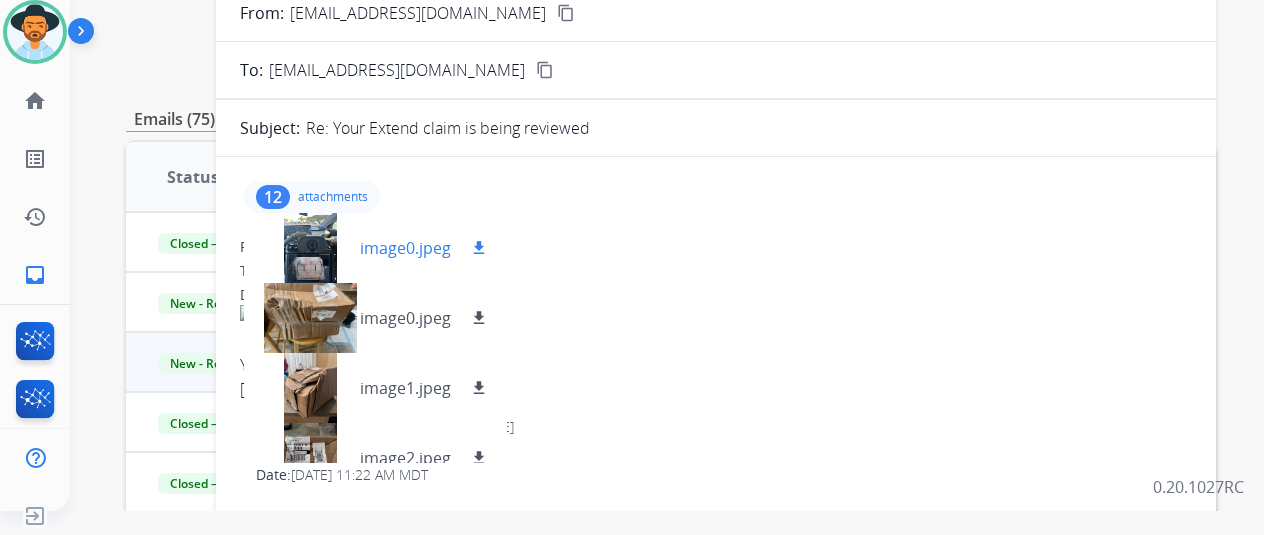 click on "image0.jpeg  download" at bounding box center (375, 248) 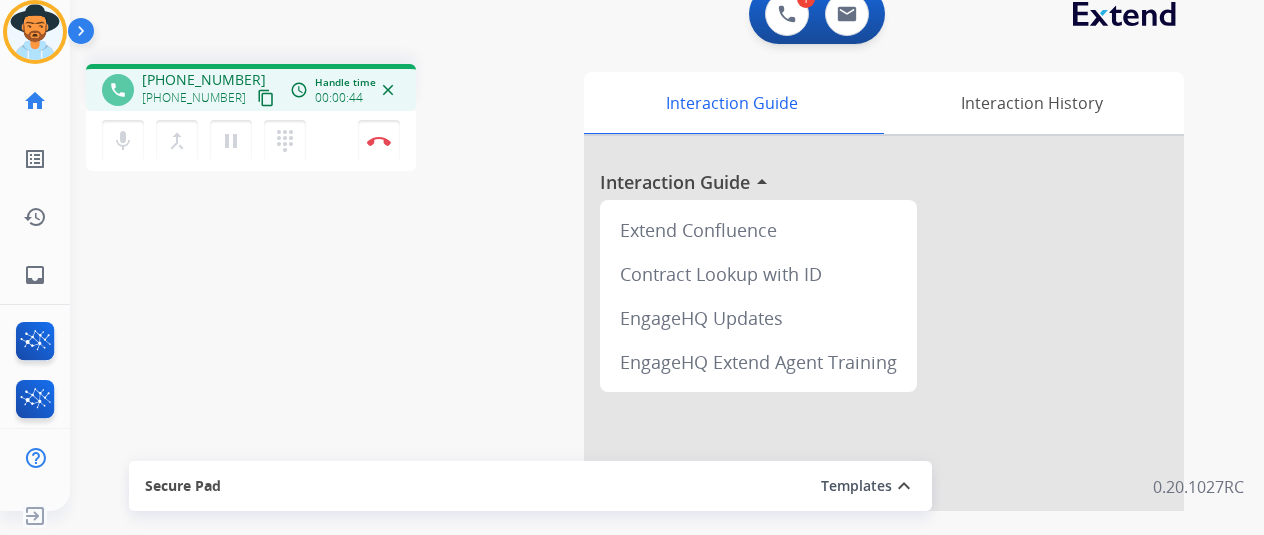 click on "content_copy" at bounding box center [266, 98] 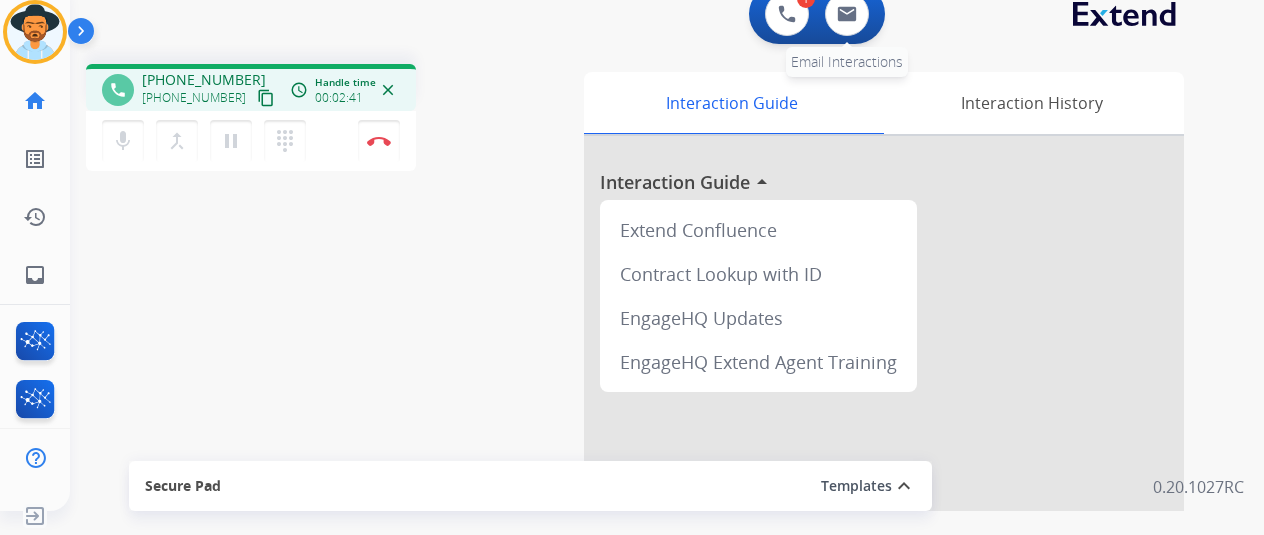 click on "0  Email Interactions" at bounding box center (847, 14) 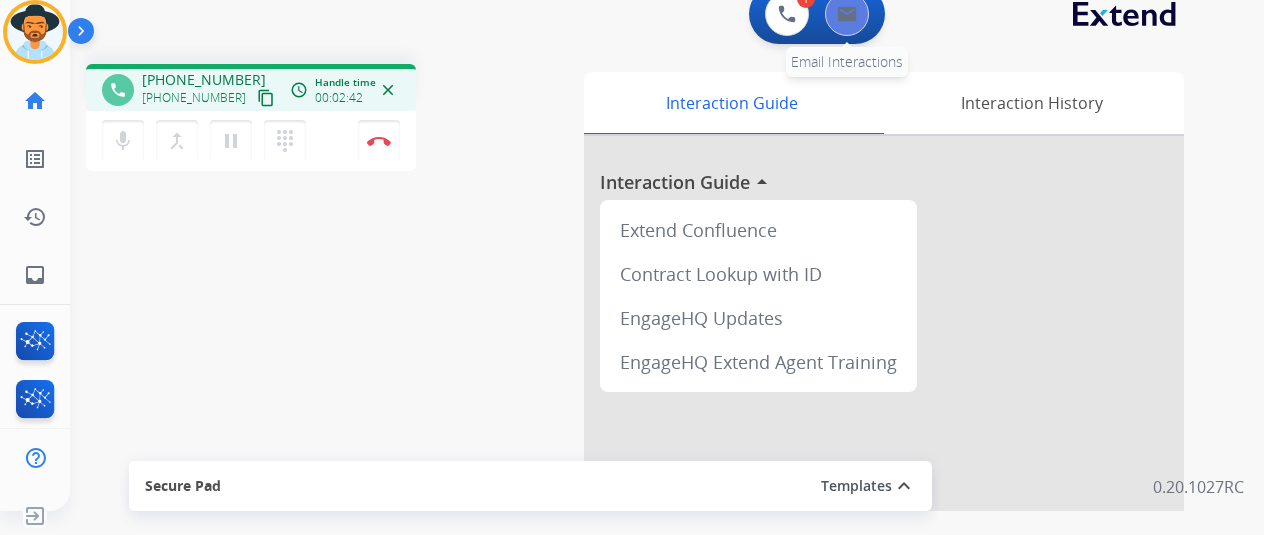 click at bounding box center [847, 14] 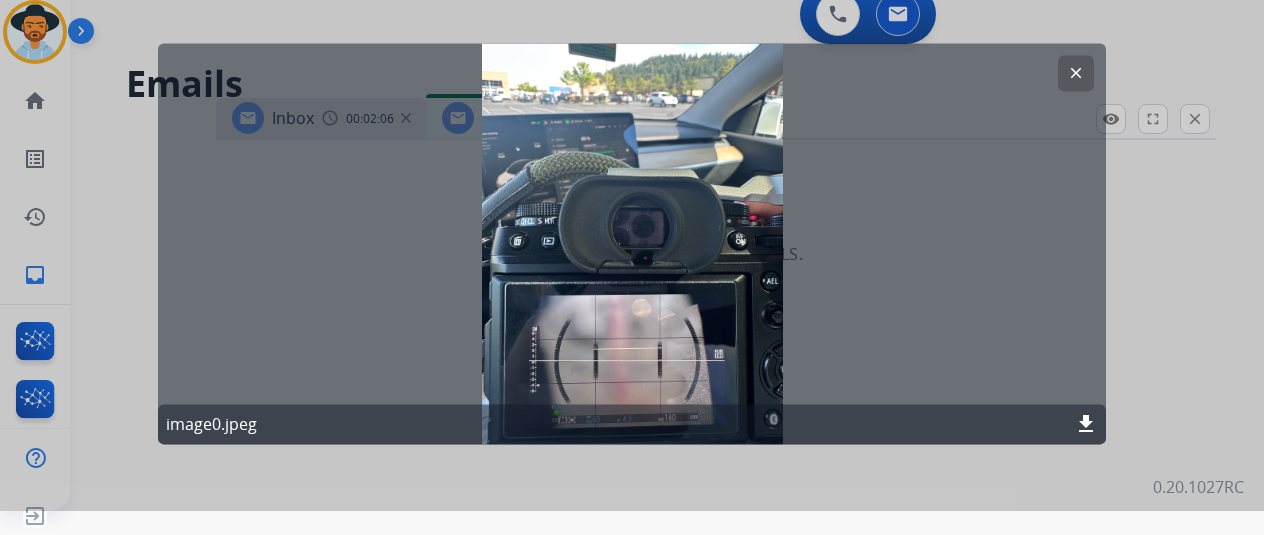 scroll, scrollTop: 0, scrollLeft: 0, axis: both 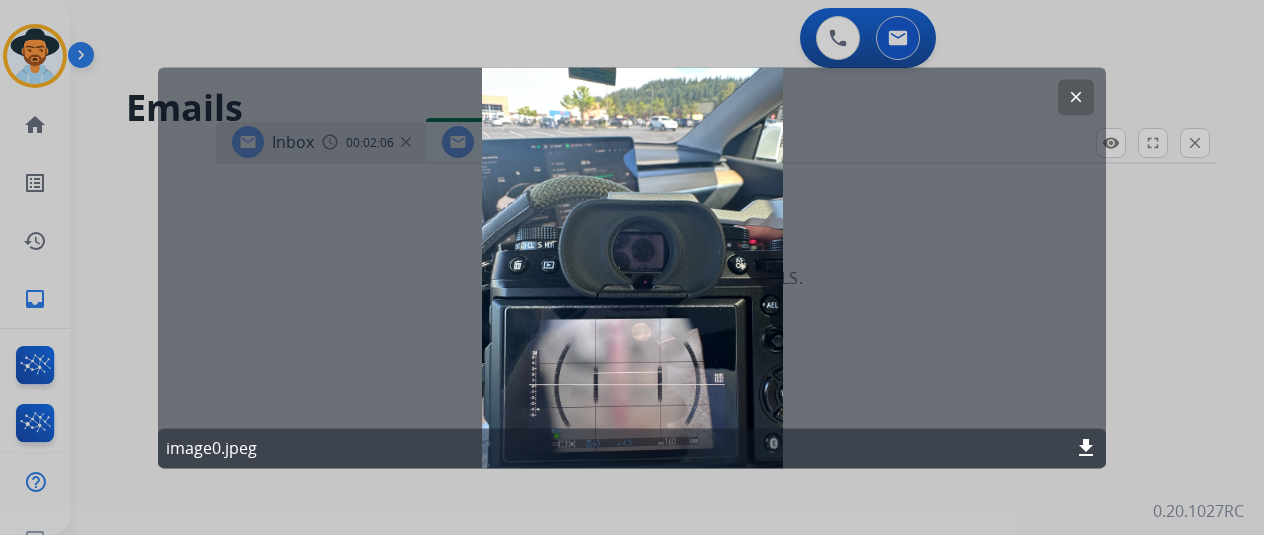 select on "**********" 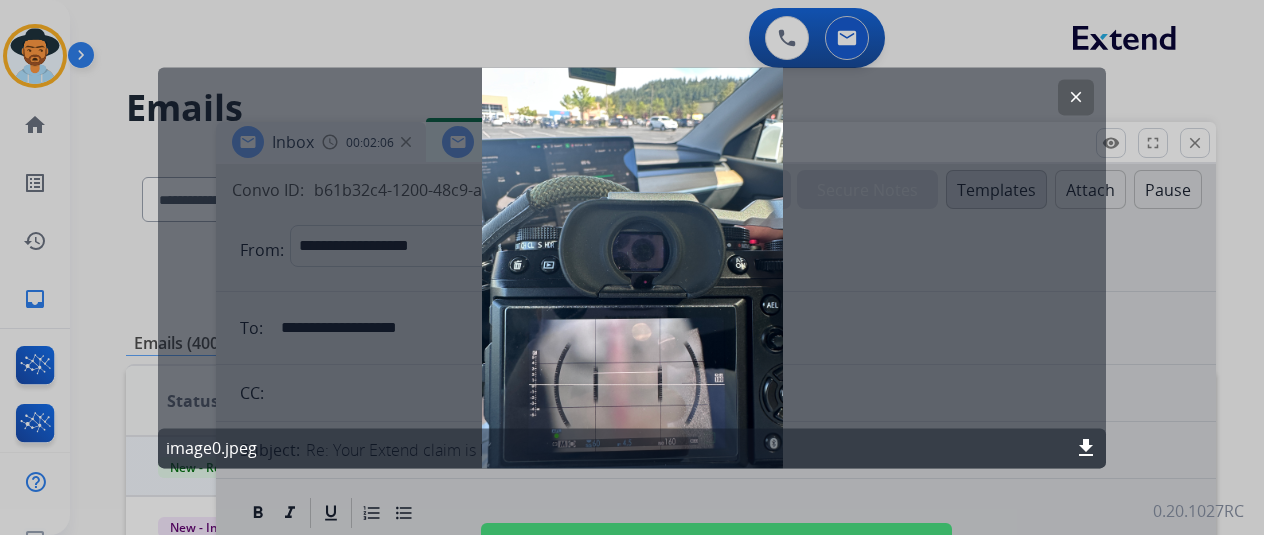 click on "clear" 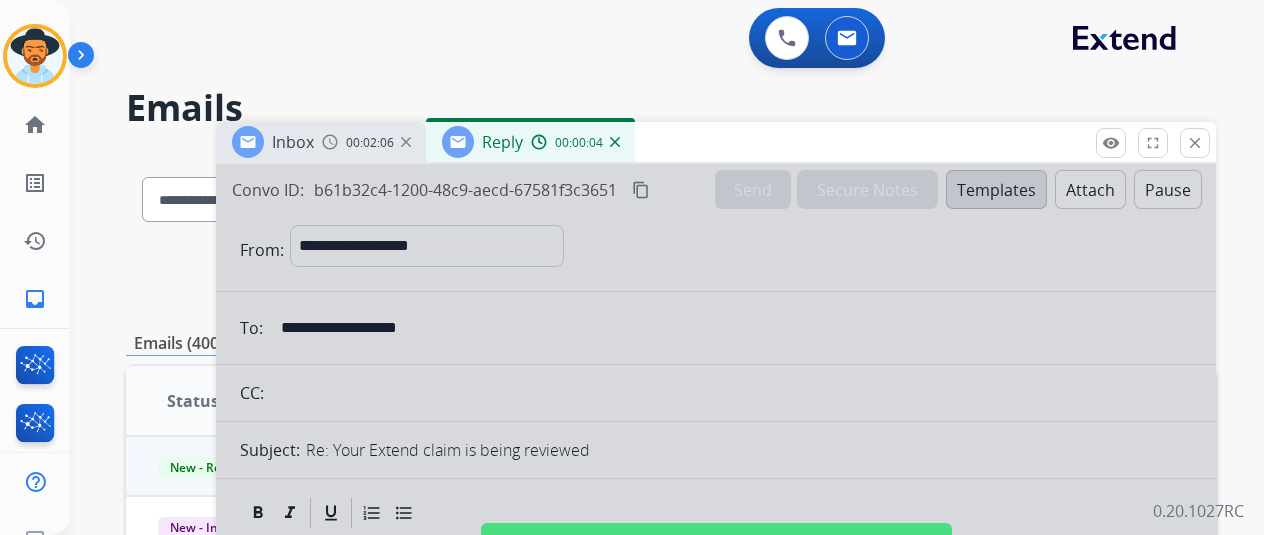 click at bounding box center [716, 537] 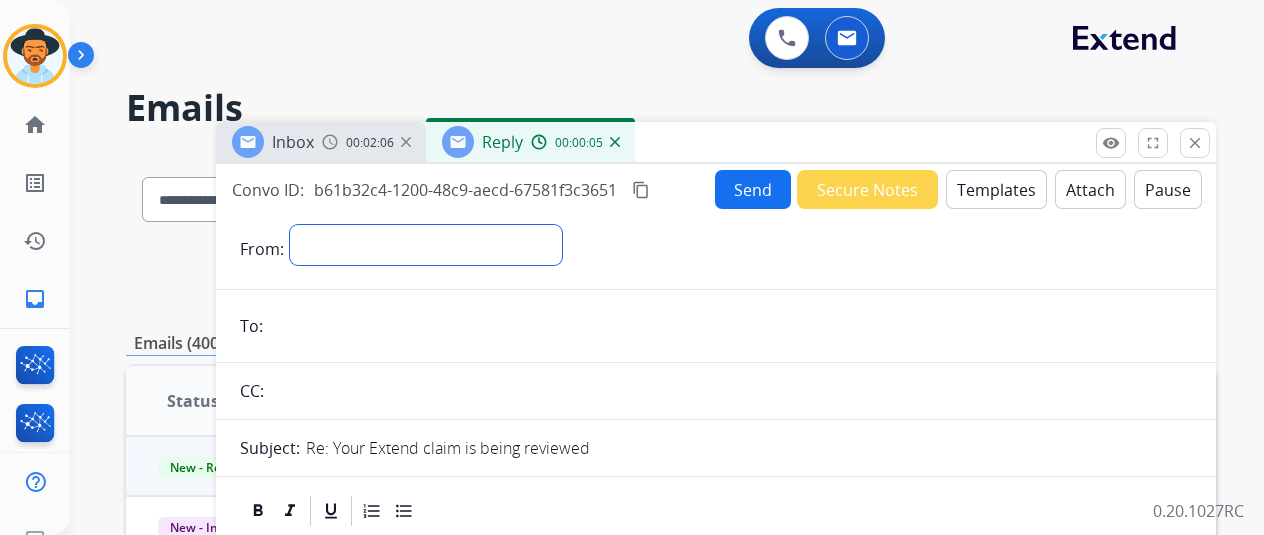 click on "**********" at bounding box center [426, 245] 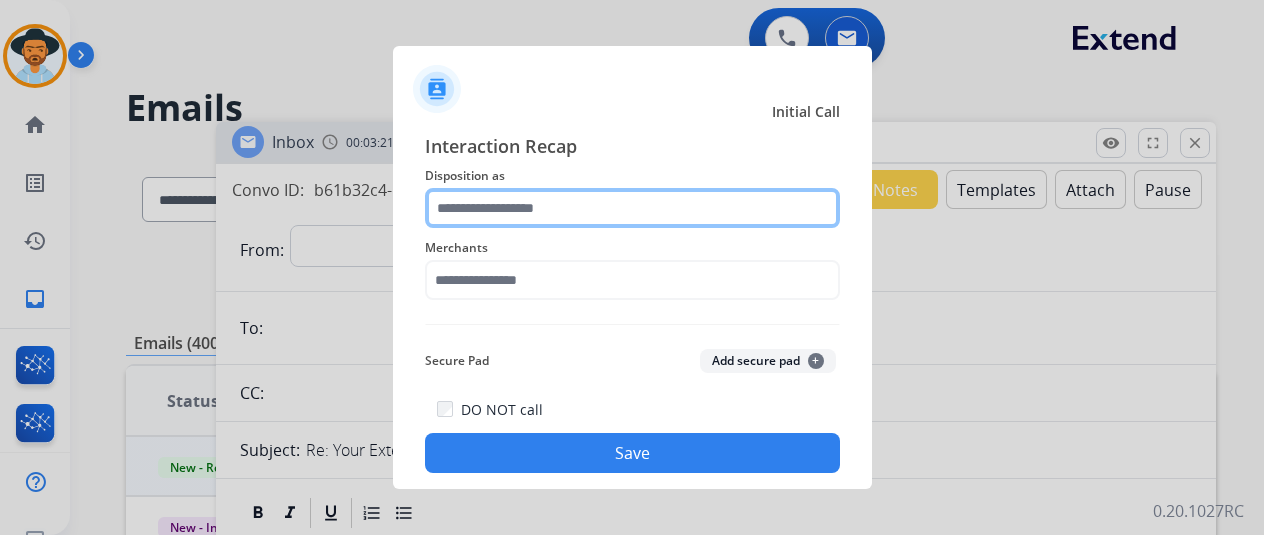 click 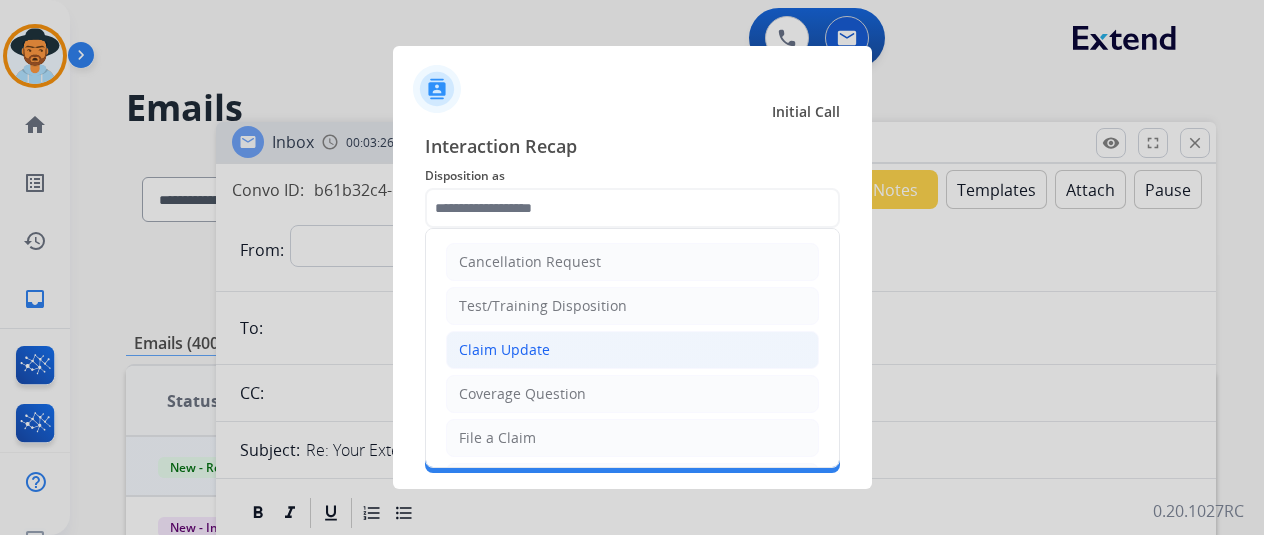 click on "Claim Update" 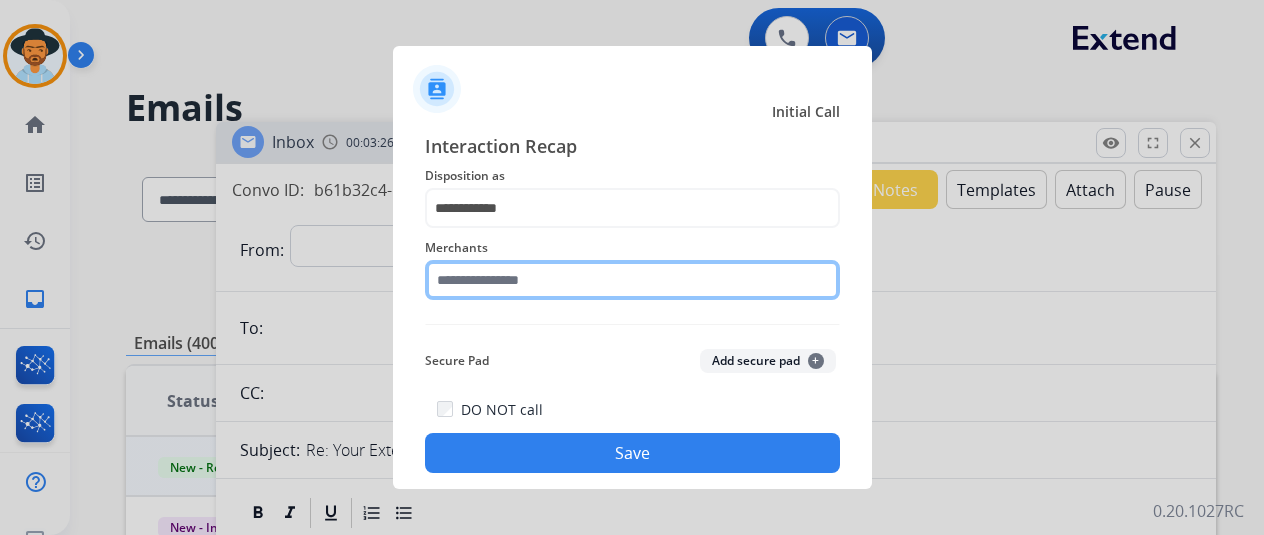 click 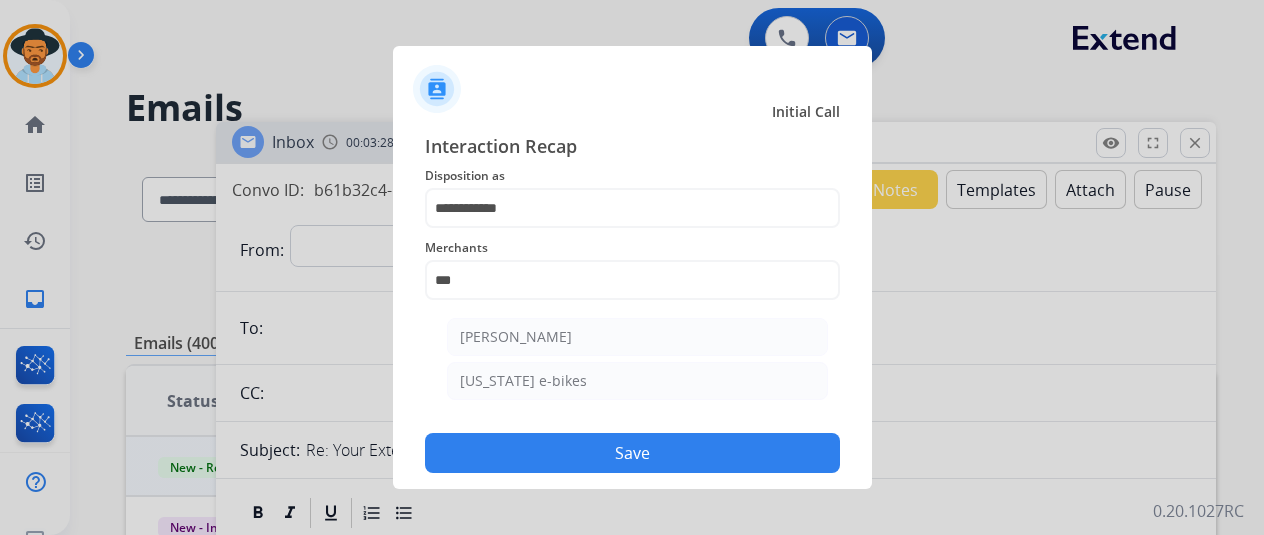 drag, startPoint x: 528, startPoint y: 344, endPoint x: 532, endPoint y: 354, distance: 10.770329 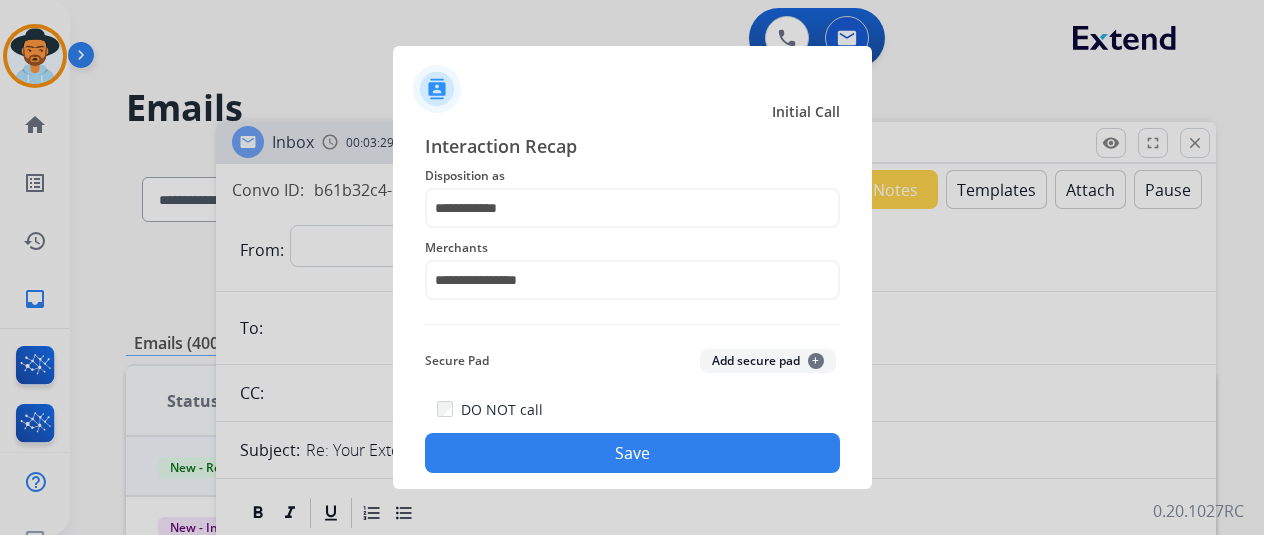 drag, startPoint x: 584, startPoint y: 467, endPoint x: 504, endPoint y: 451, distance: 81.58431 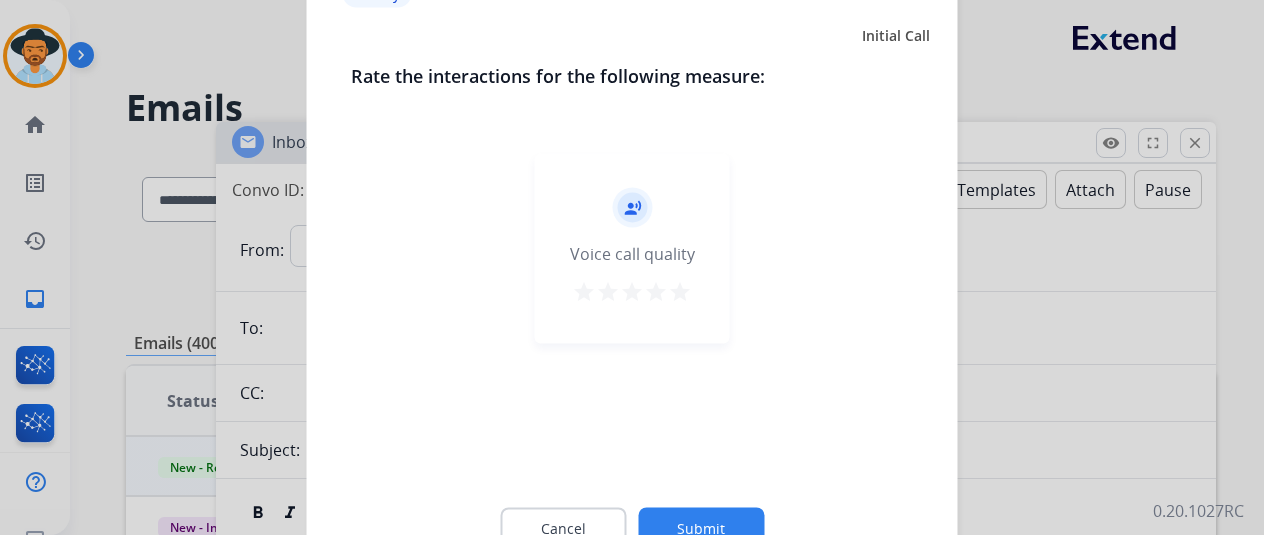 click on "star" at bounding box center [680, 291] 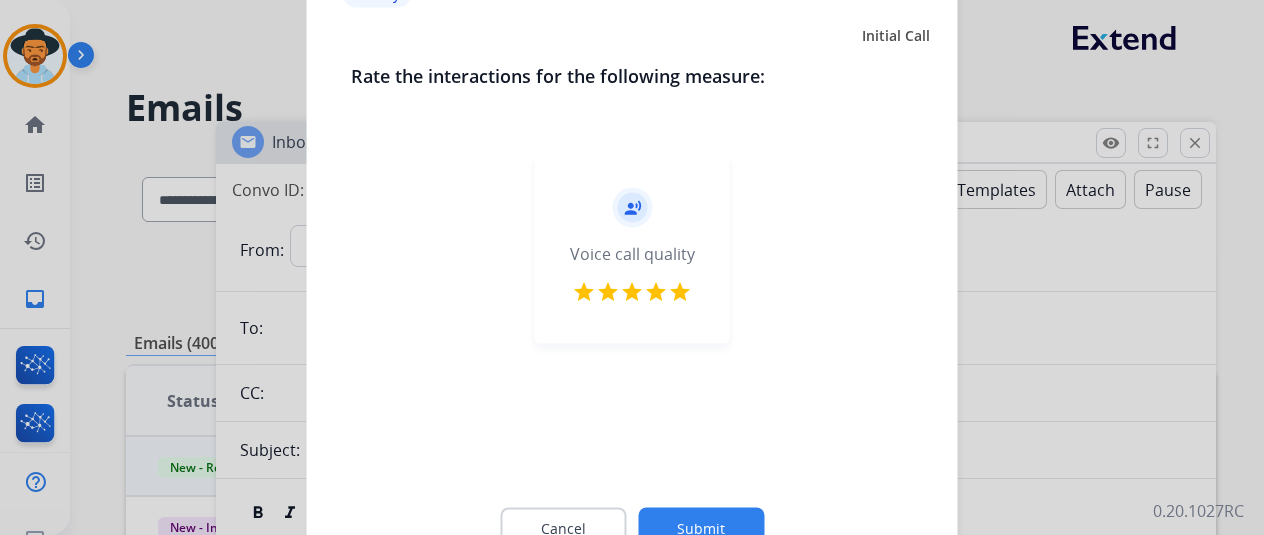 click on "Submit" 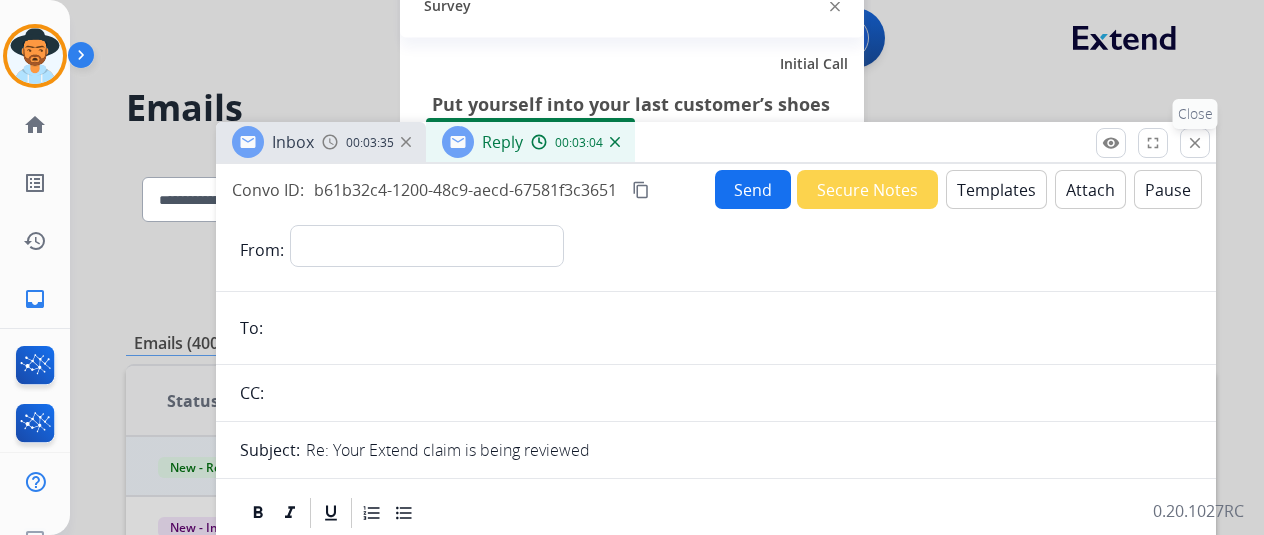 click on "close" at bounding box center (1195, 143) 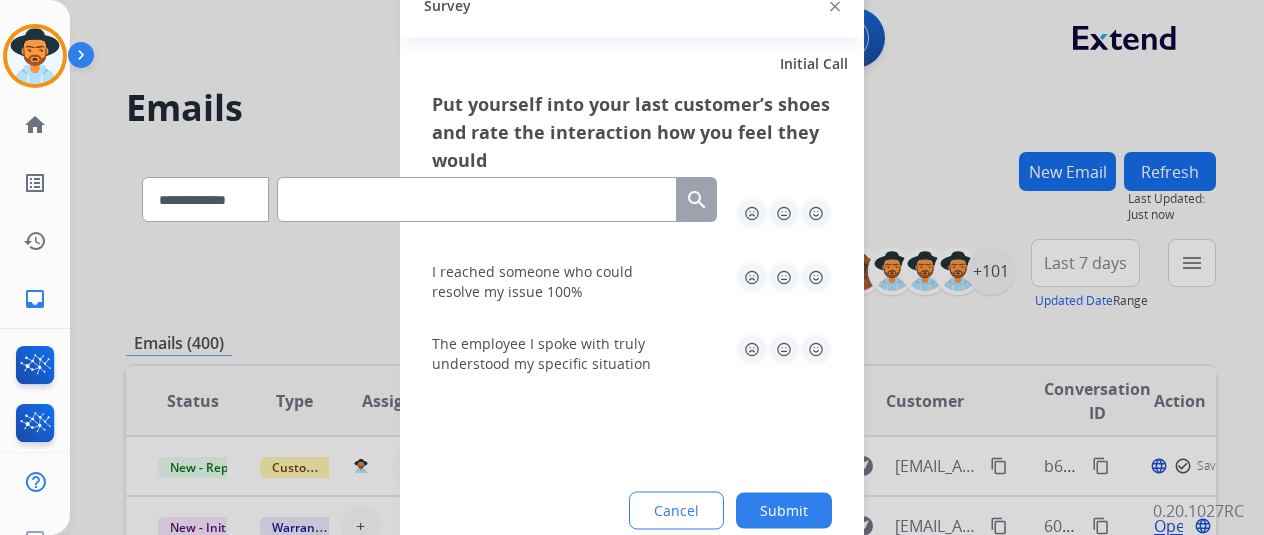 click 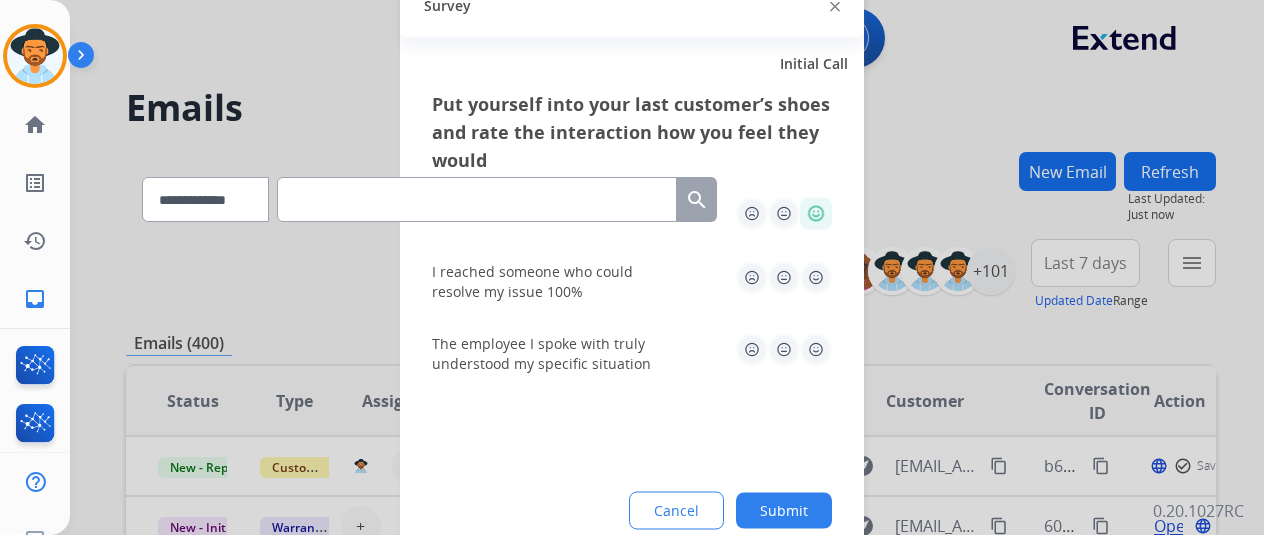 click 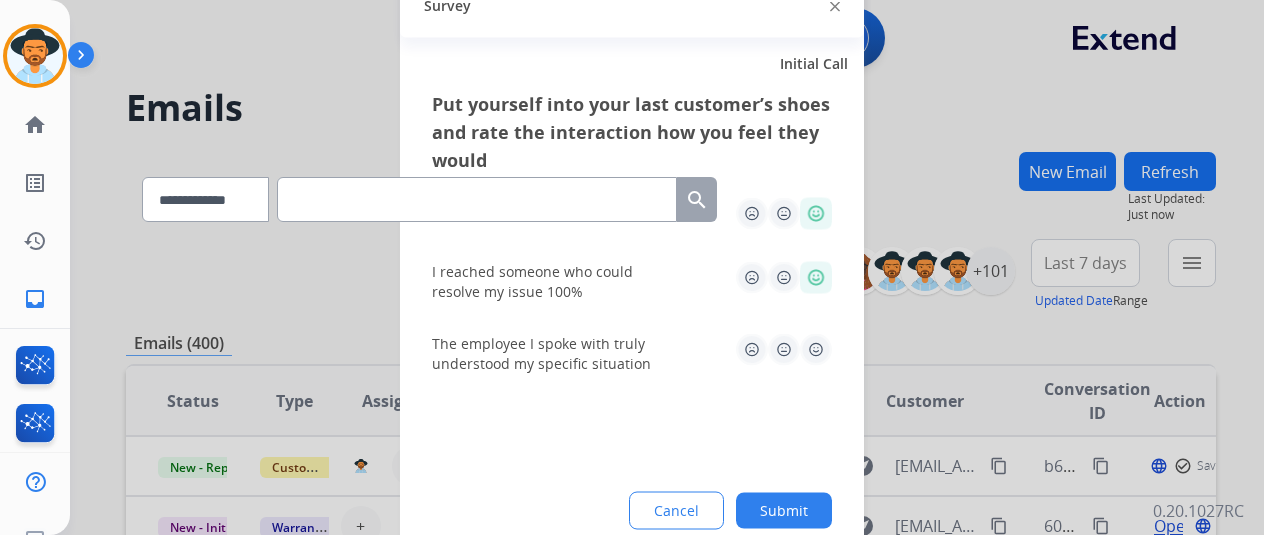click on "The employee I spoke with truly understood my specific situation" 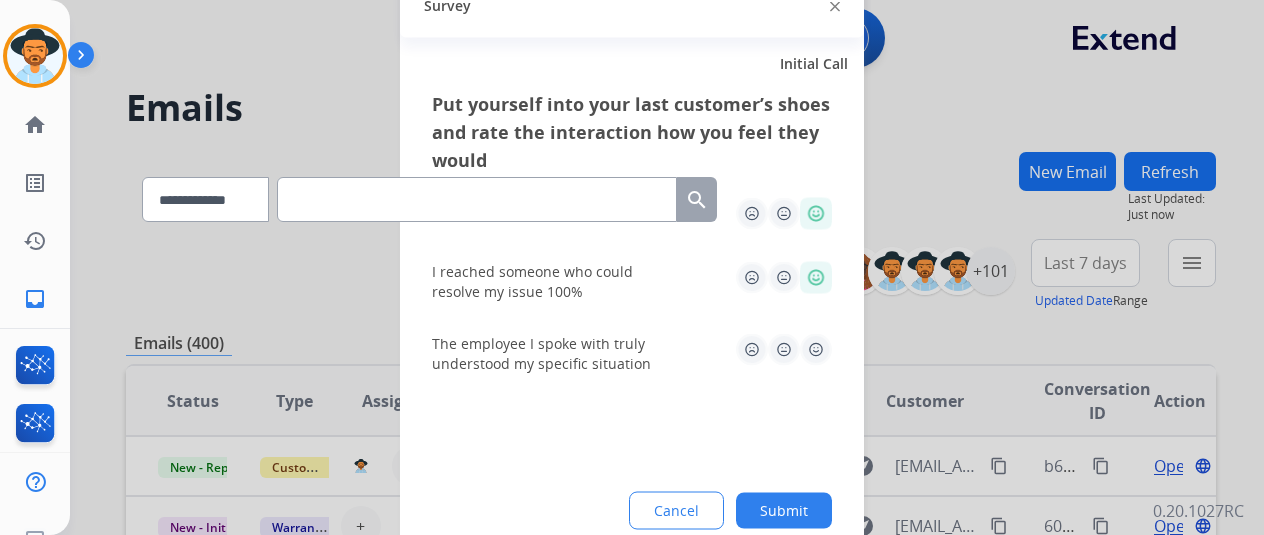 click 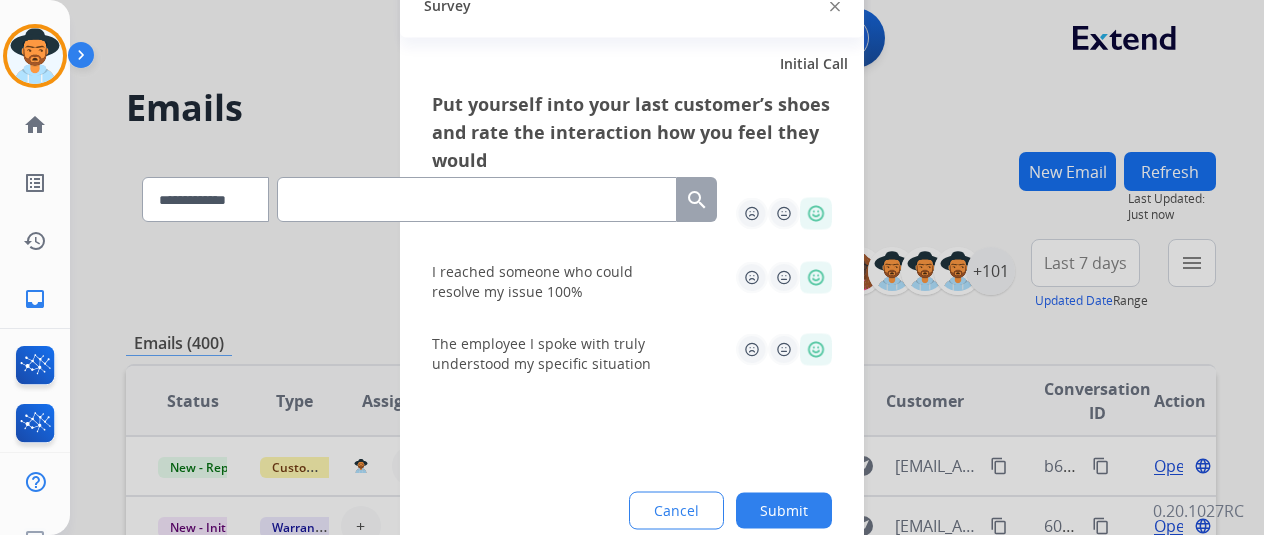 click on "Submit" 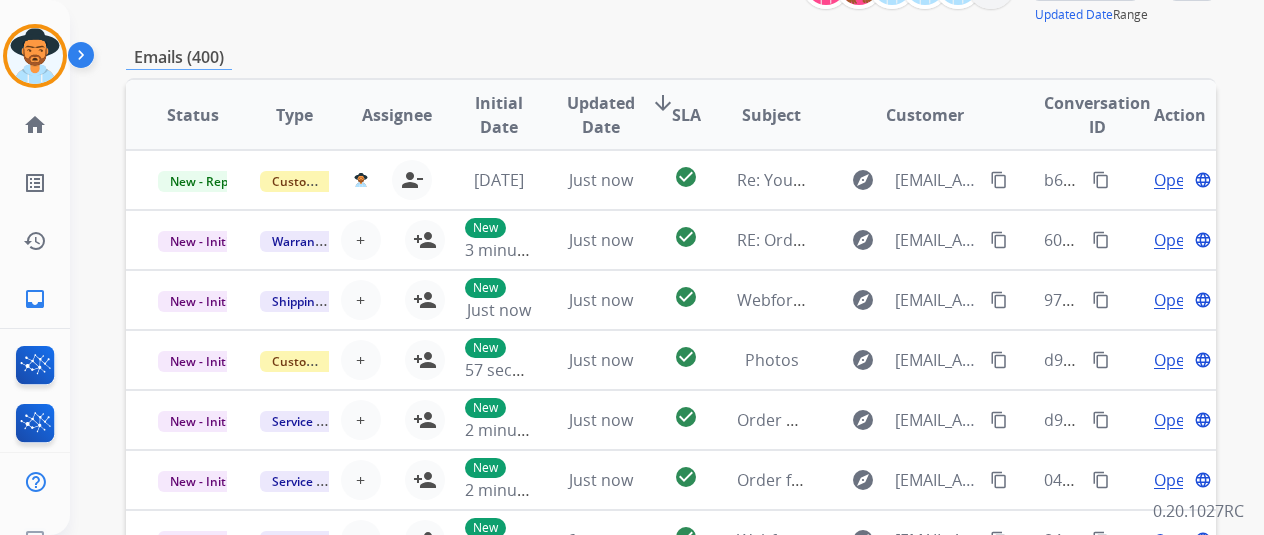 scroll, scrollTop: 300, scrollLeft: 0, axis: vertical 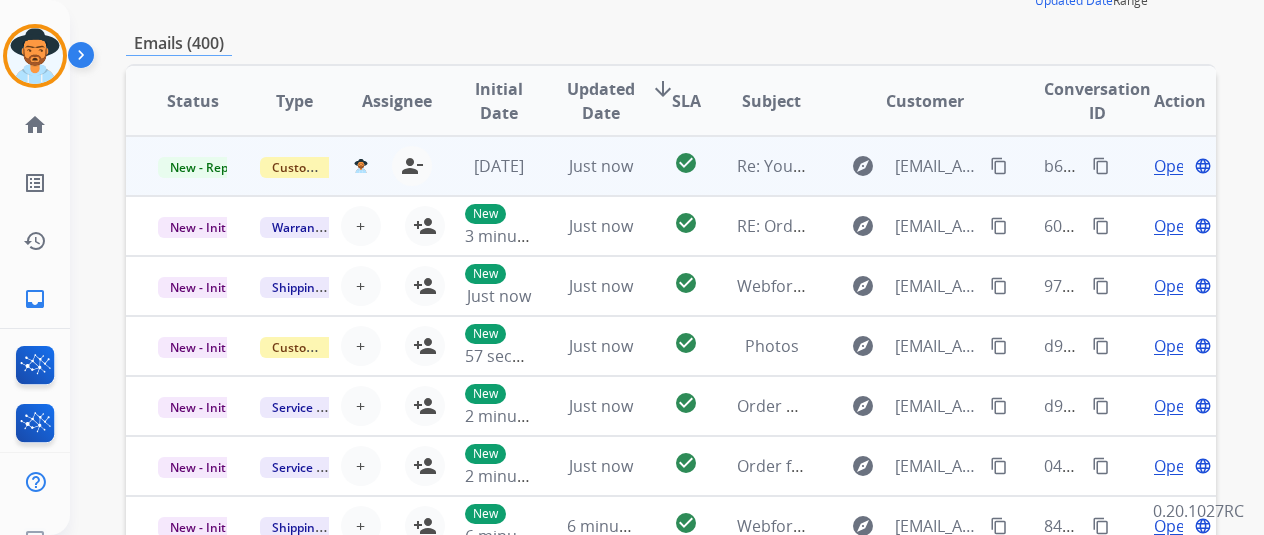 click on "Open" at bounding box center (1174, 166) 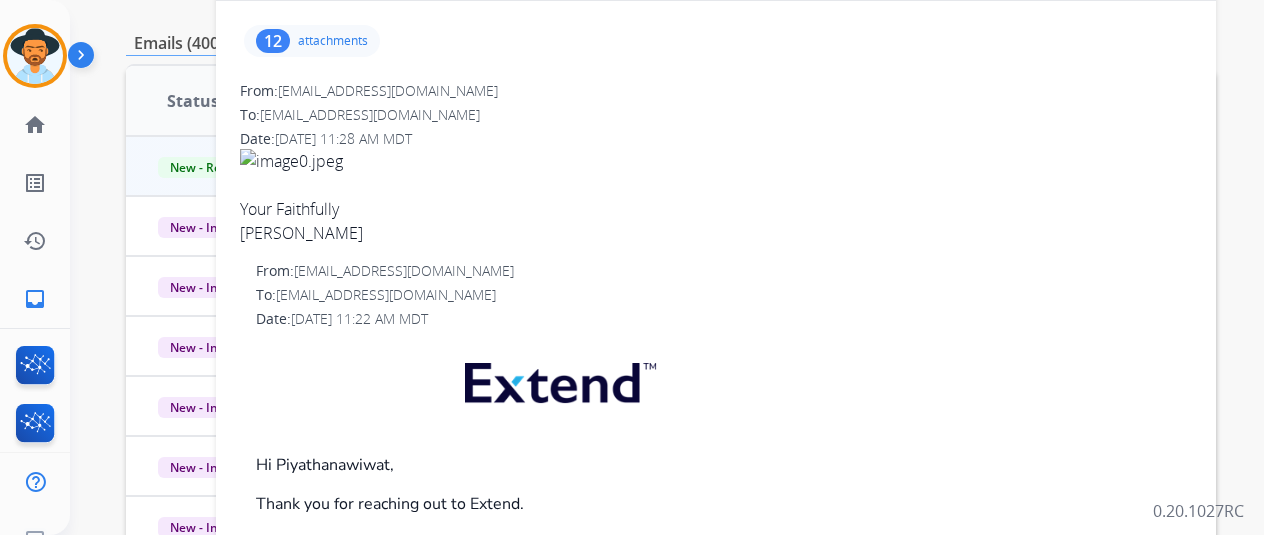 scroll, scrollTop: 0, scrollLeft: 0, axis: both 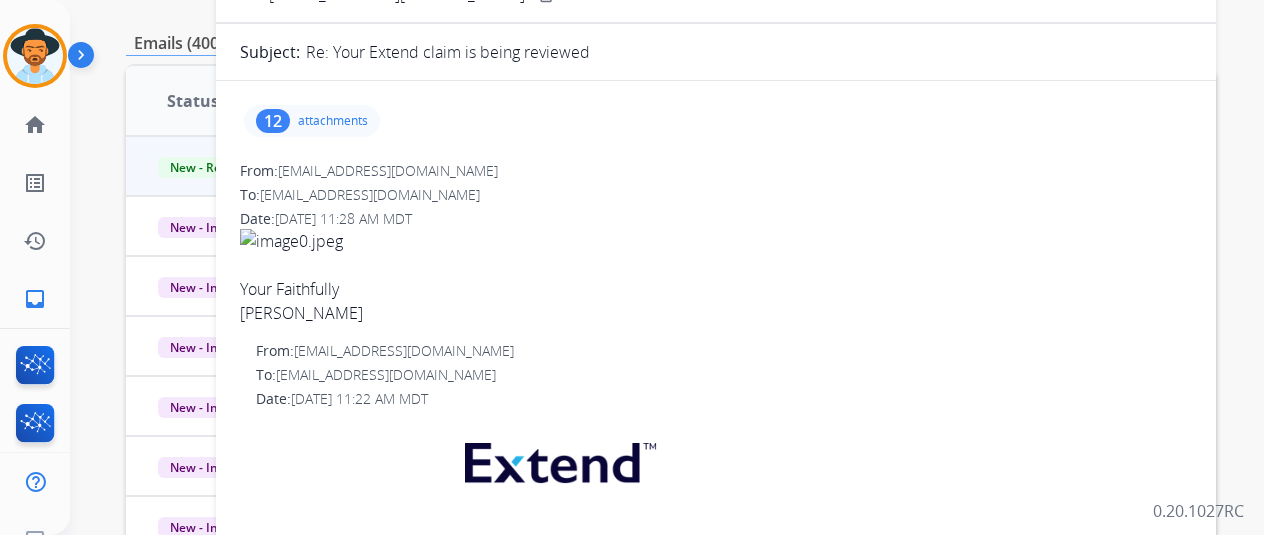 click on "attachments" at bounding box center (333, 121) 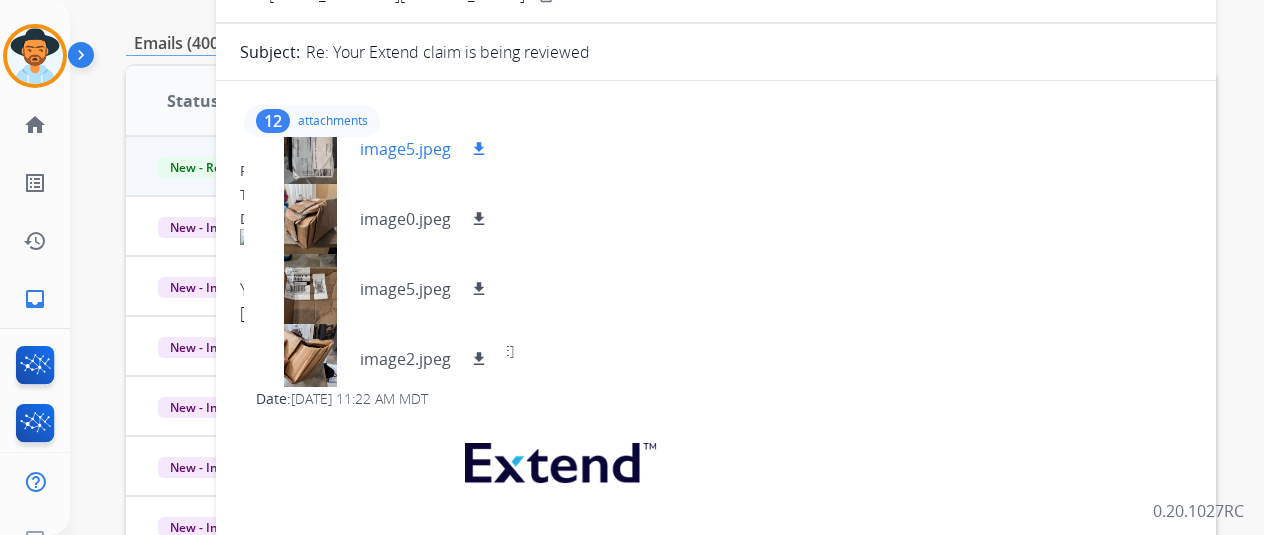 scroll, scrollTop: 590, scrollLeft: 0, axis: vertical 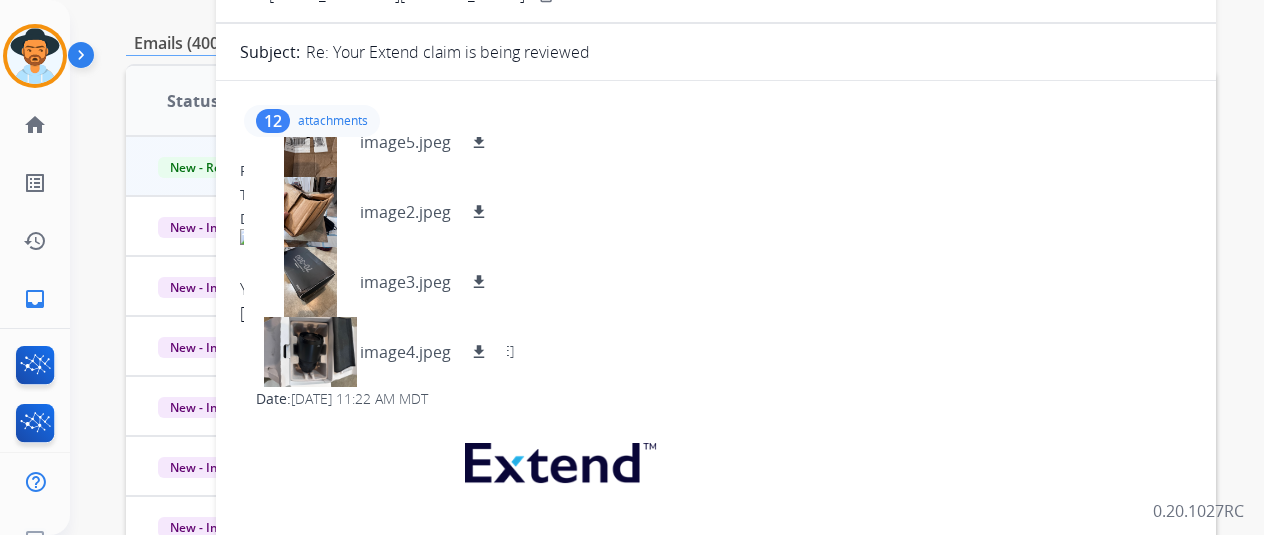 click on "To:  [EMAIL_ADDRESS][DOMAIN_NAME]" at bounding box center (716, 195) 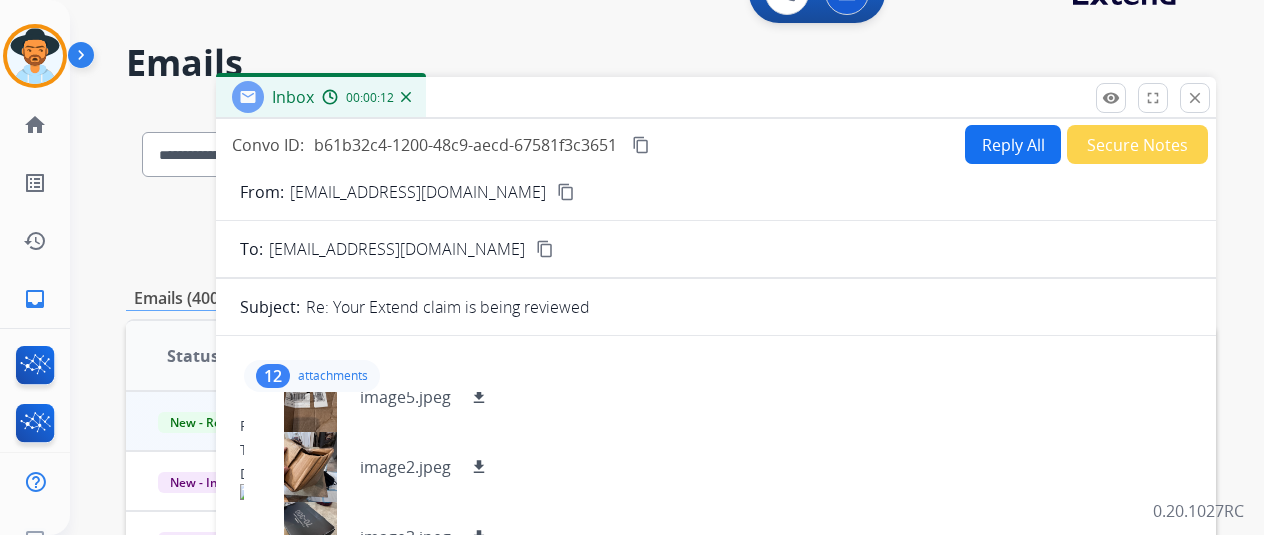 scroll, scrollTop: 0, scrollLeft: 0, axis: both 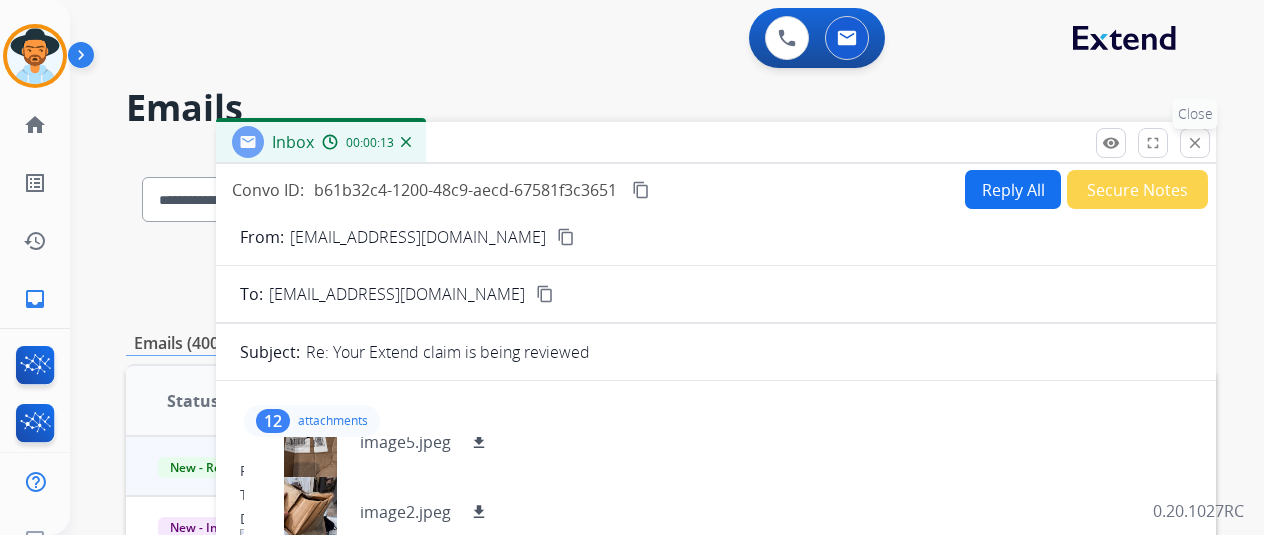 click on "close" at bounding box center (1195, 143) 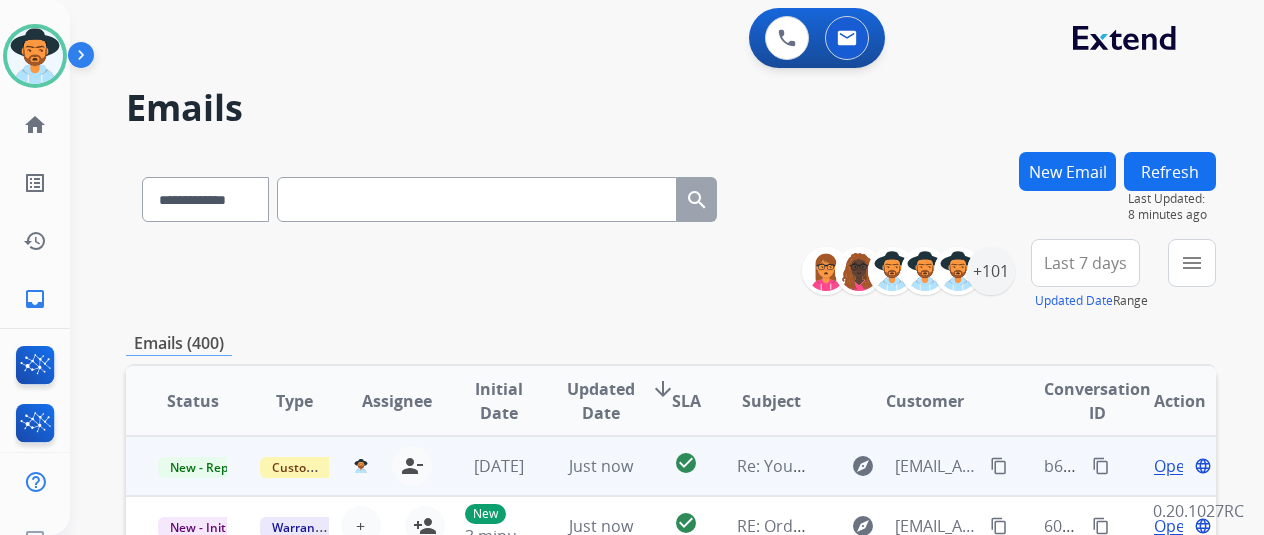 click on "Open" at bounding box center [1174, 466] 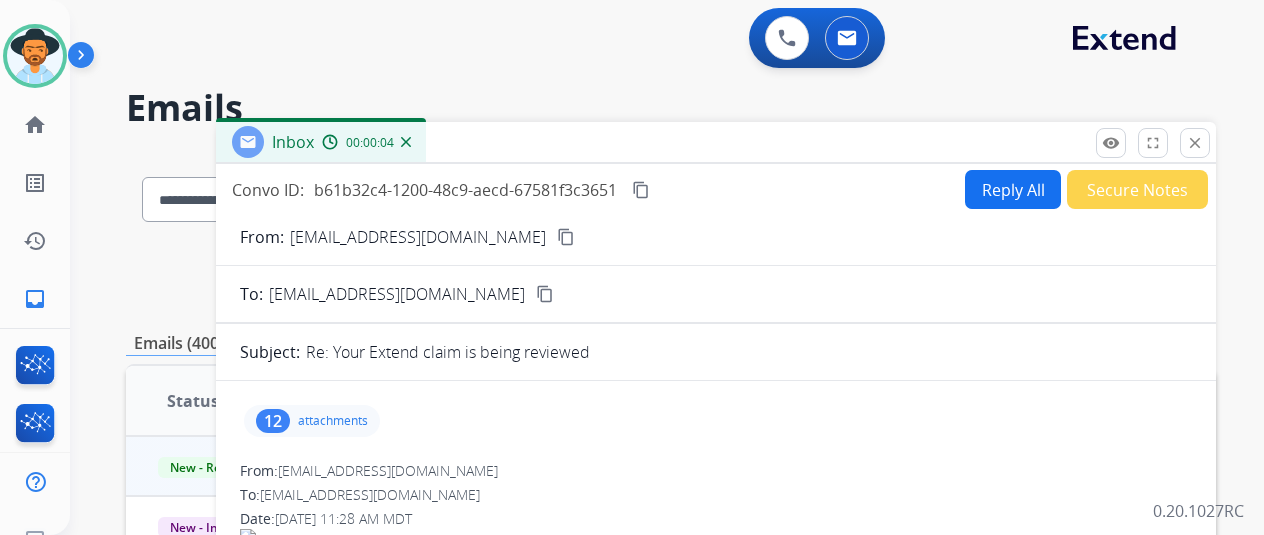 click on "12 attachments" at bounding box center [312, 421] 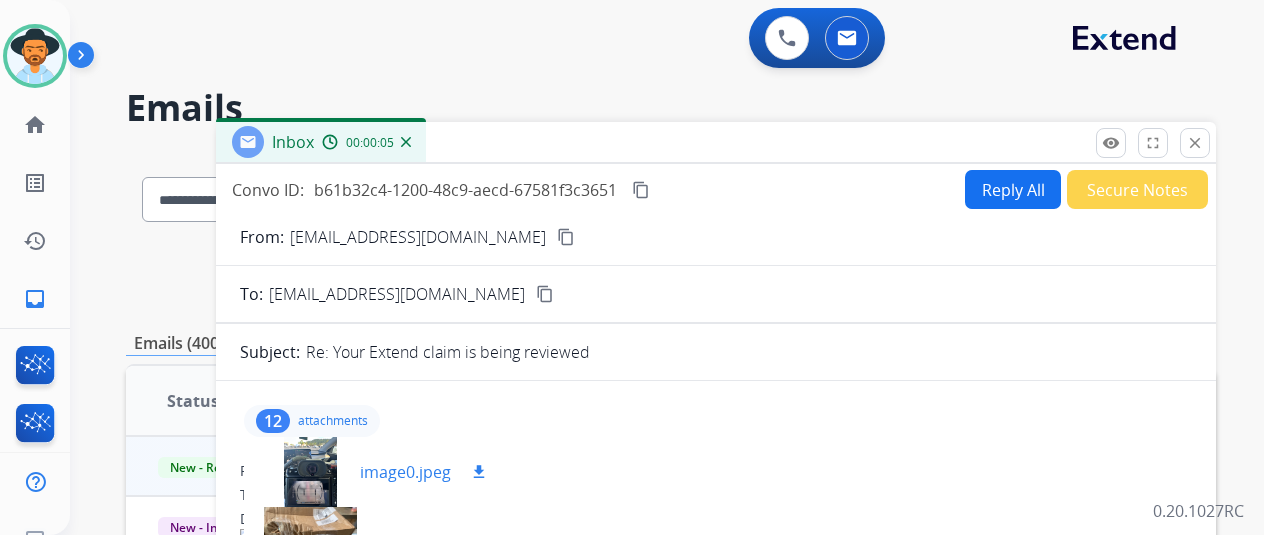 click on "image0.jpeg" at bounding box center [405, 472] 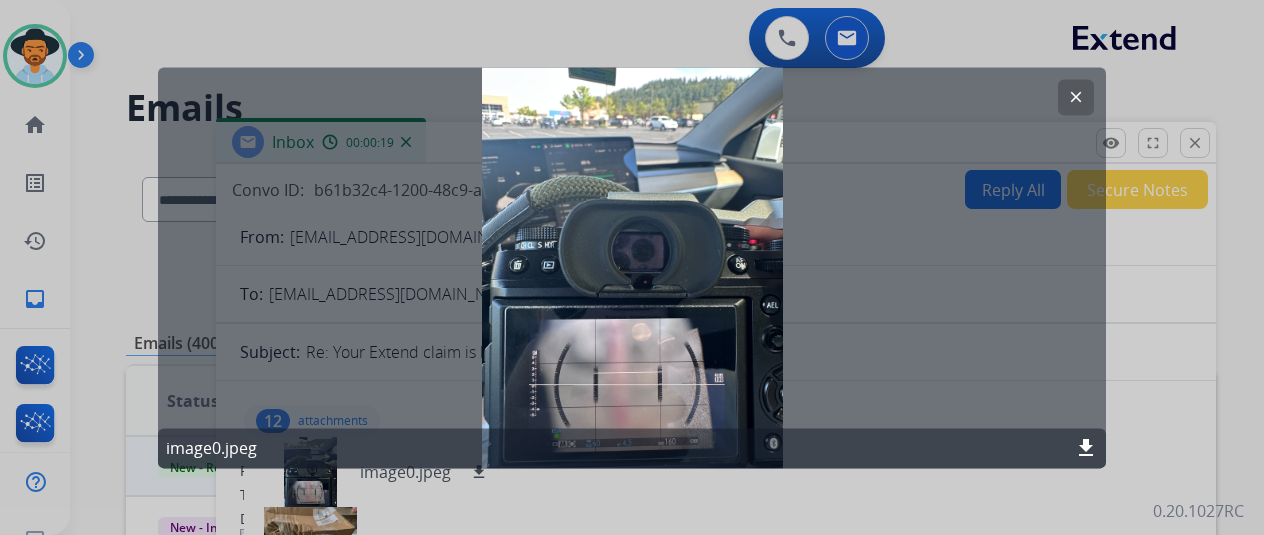 click on "clear" 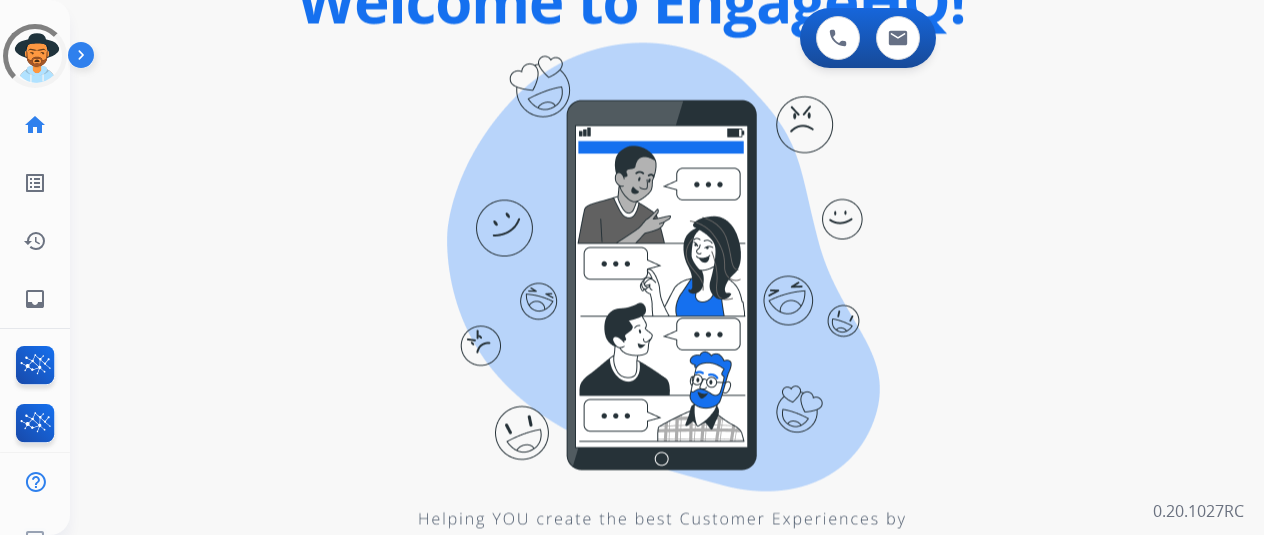 scroll, scrollTop: 0, scrollLeft: 0, axis: both 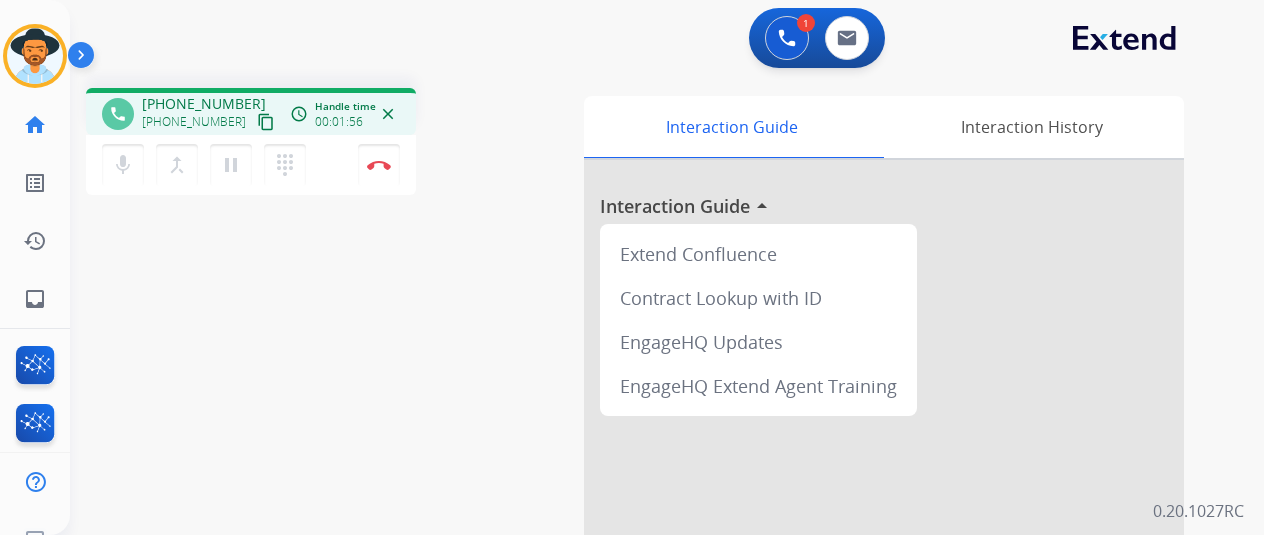 click on "mic Mute merge_type Bridge pause Hold dialpad Dialpad Disconnect" at bounding box center [251, 165] 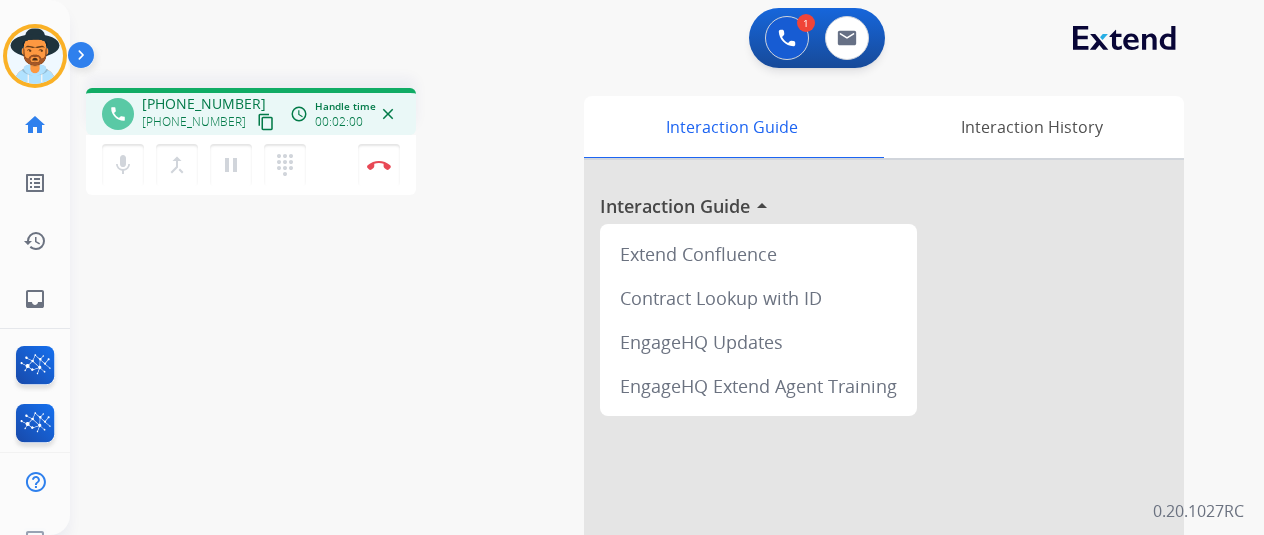 click on "mic Mute merge_type Bridge pause Hold dialpad Dialpad Disconnect" at bounding box center [251, 165] 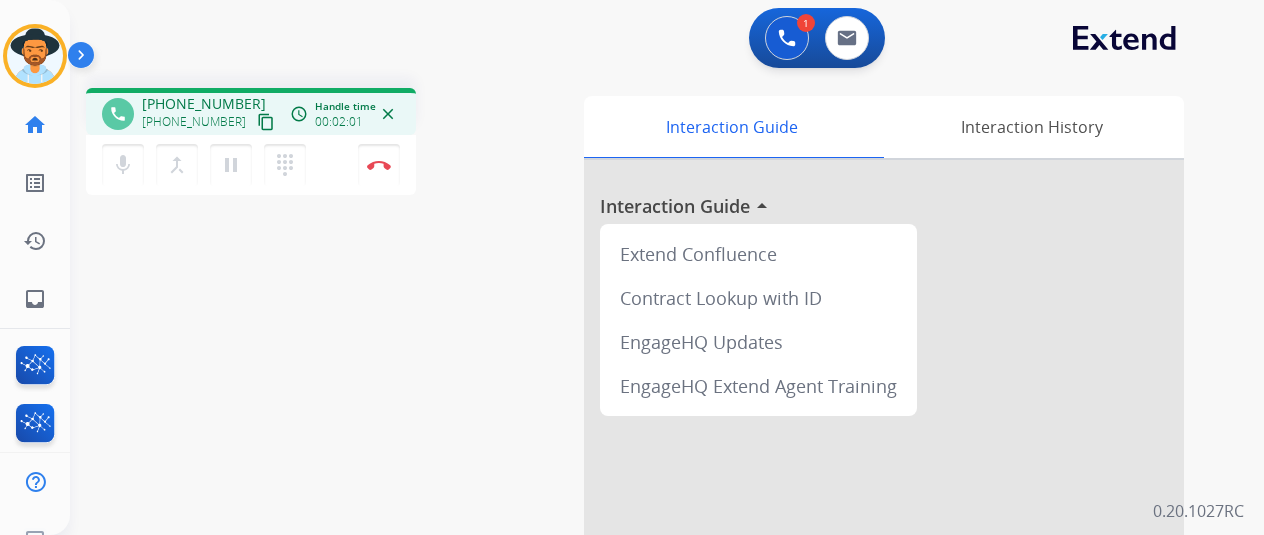 click on "content_copy" at bounding box center [266, 122] 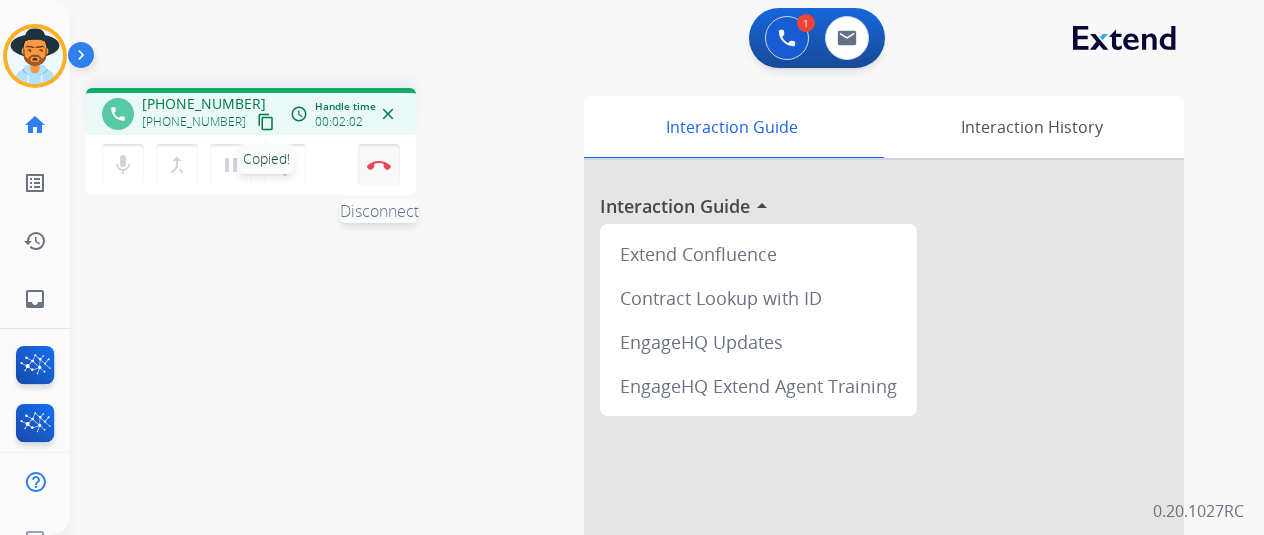 click at bounding box center [379, 165] 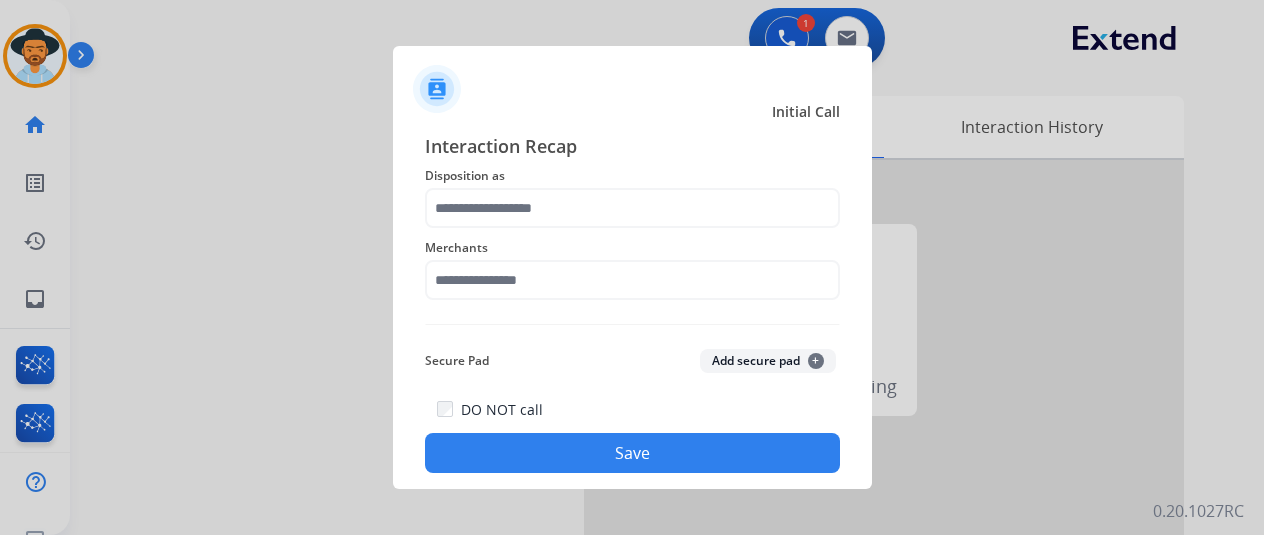 click on "Save" 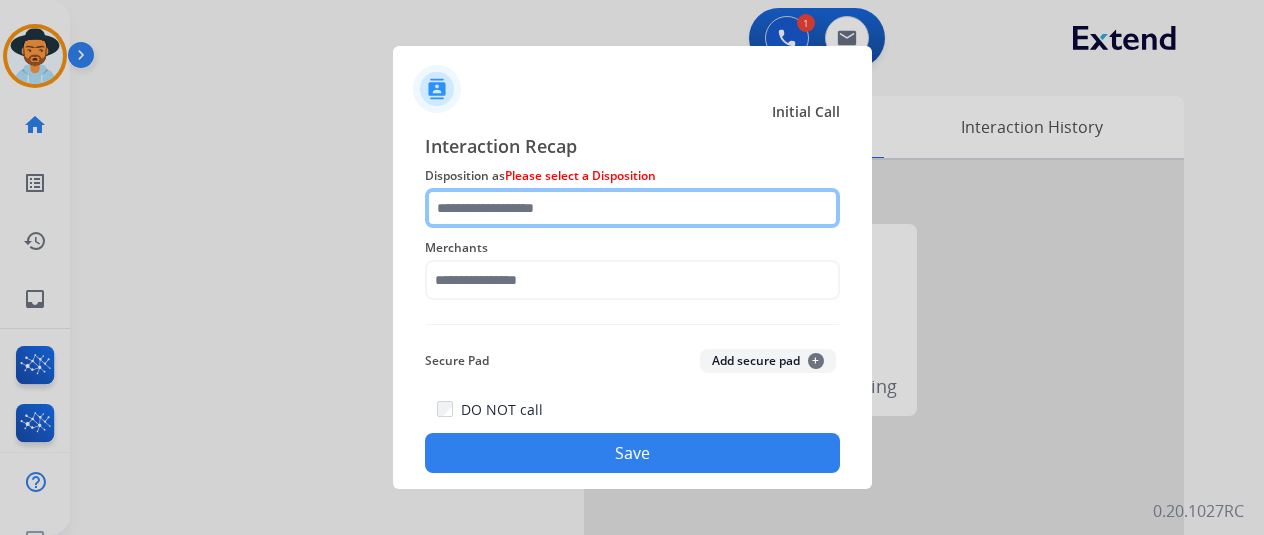 click 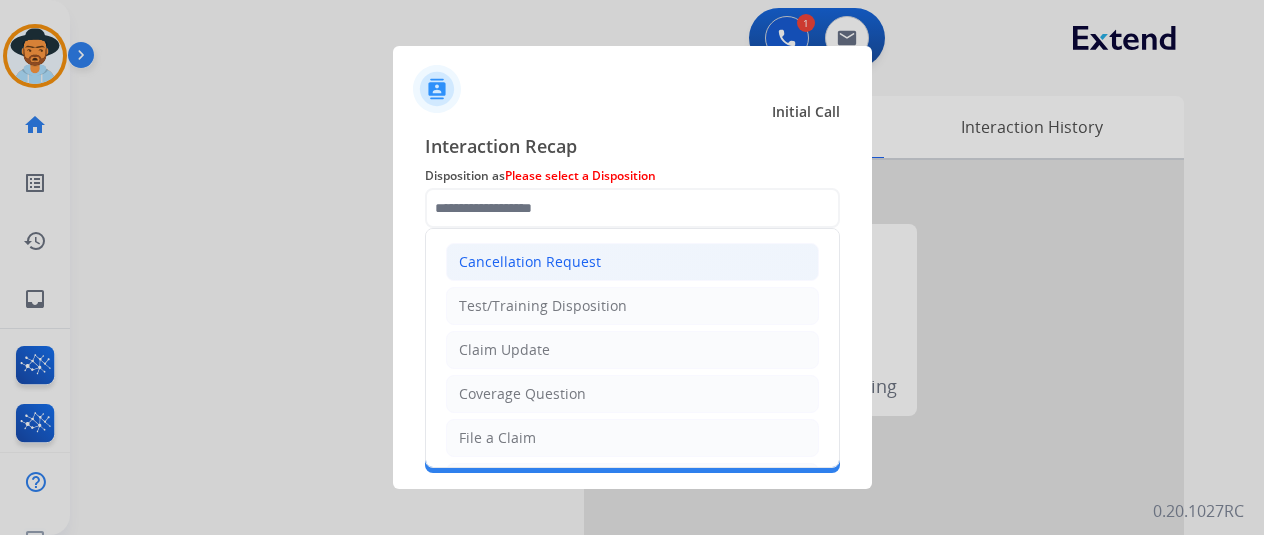 click on "Cancellation Request" 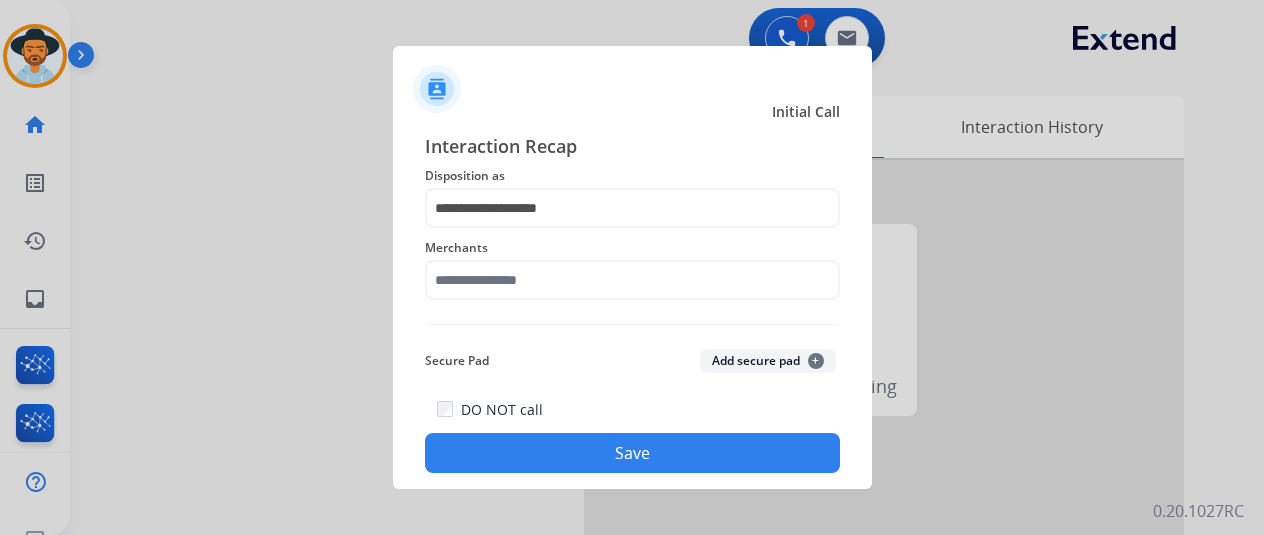 click on "Merchants" 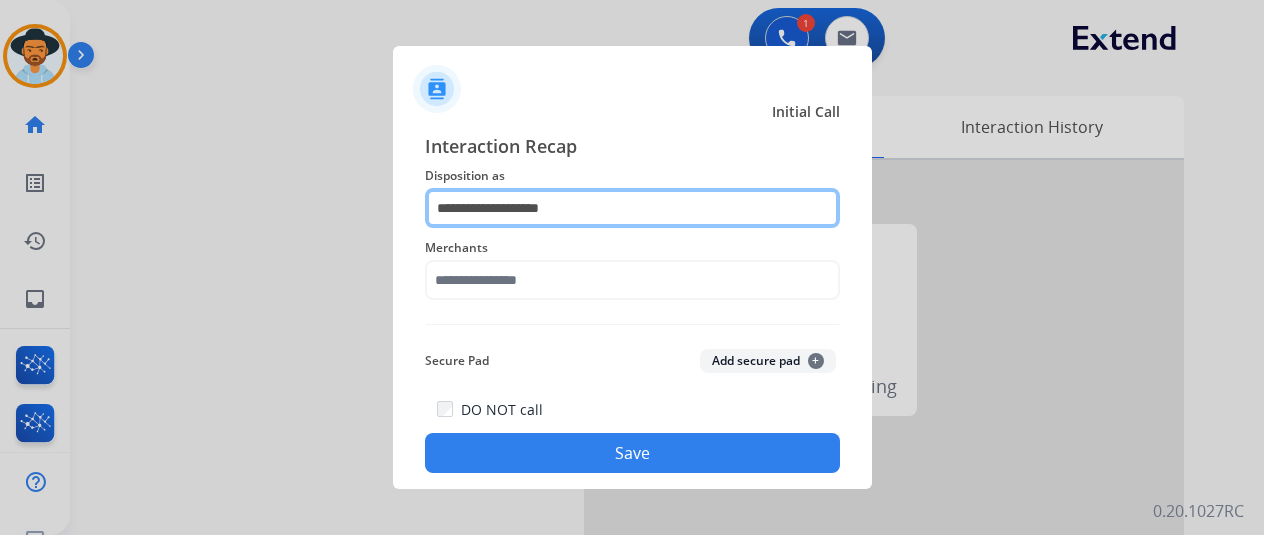 click on "**********" 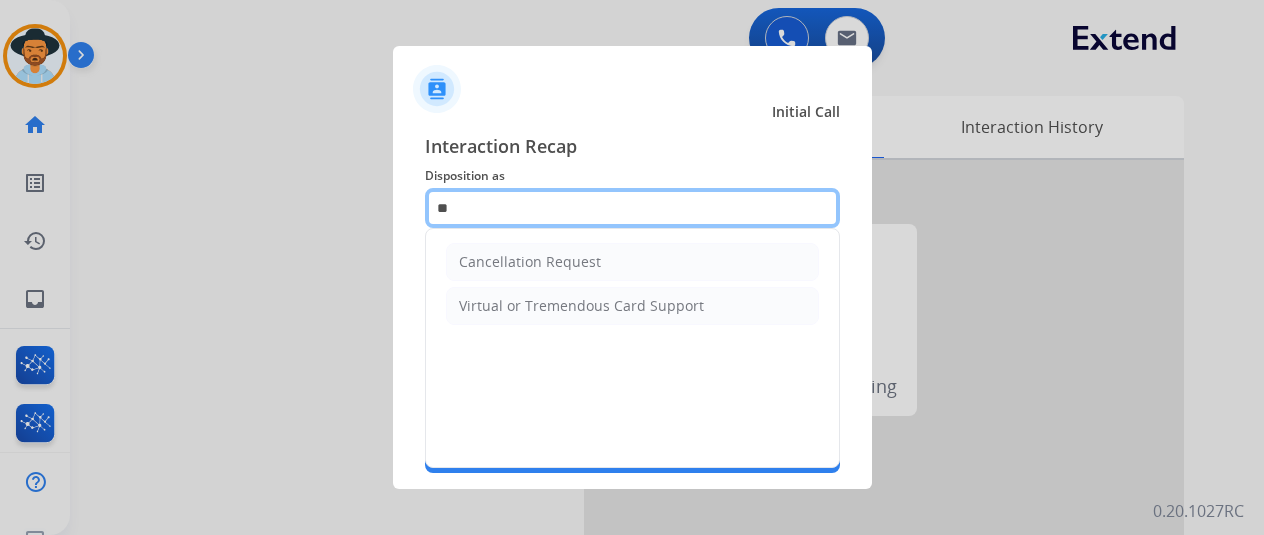 type on "*" 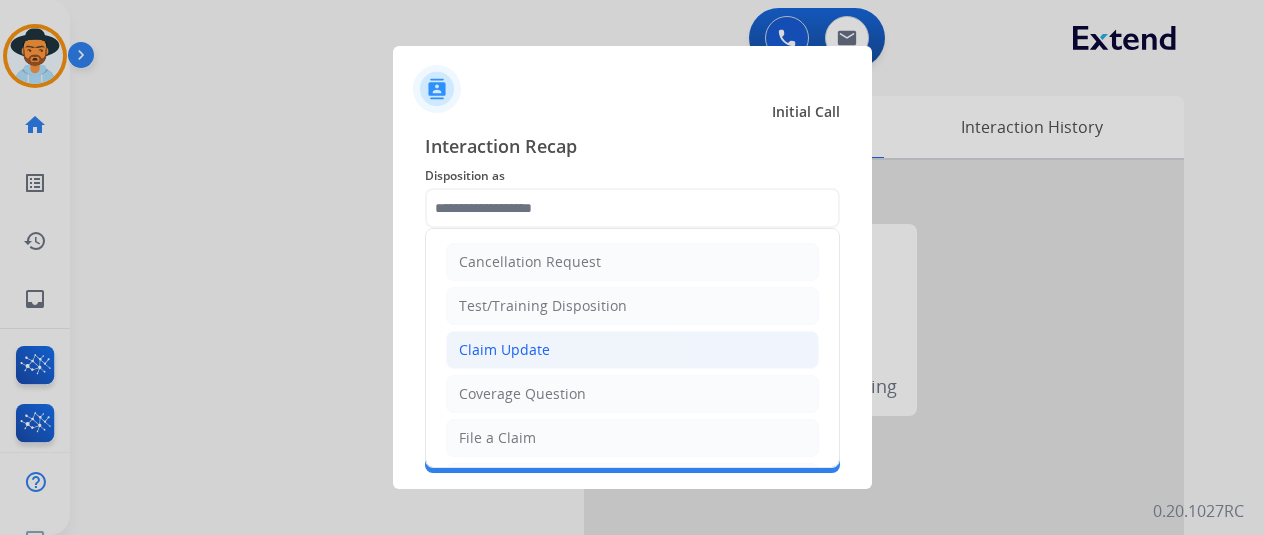 click on "Claim Update" 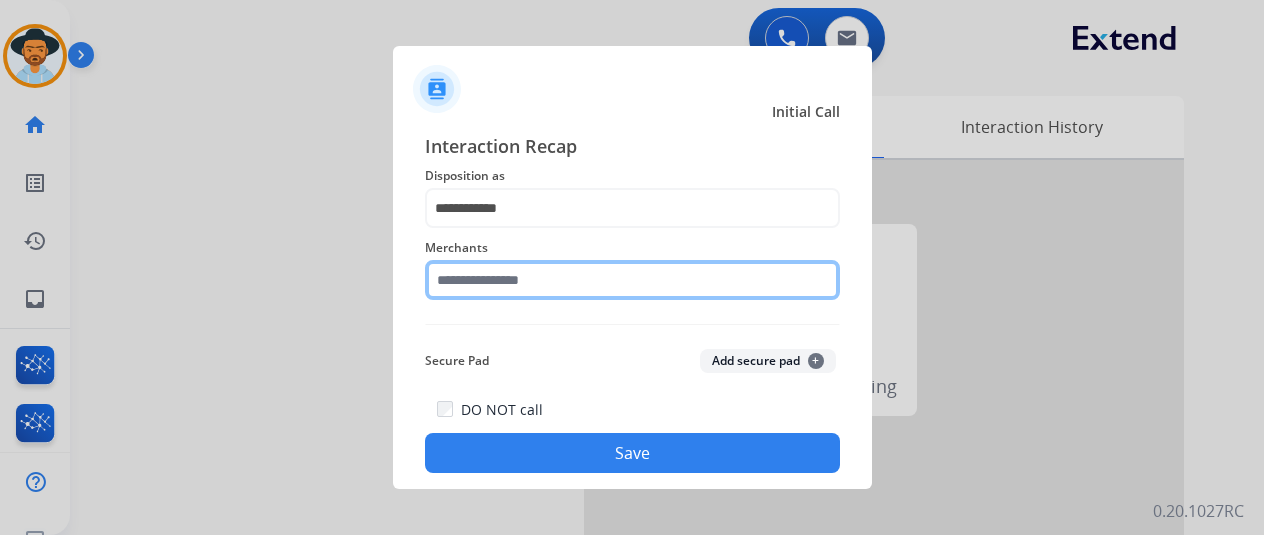click 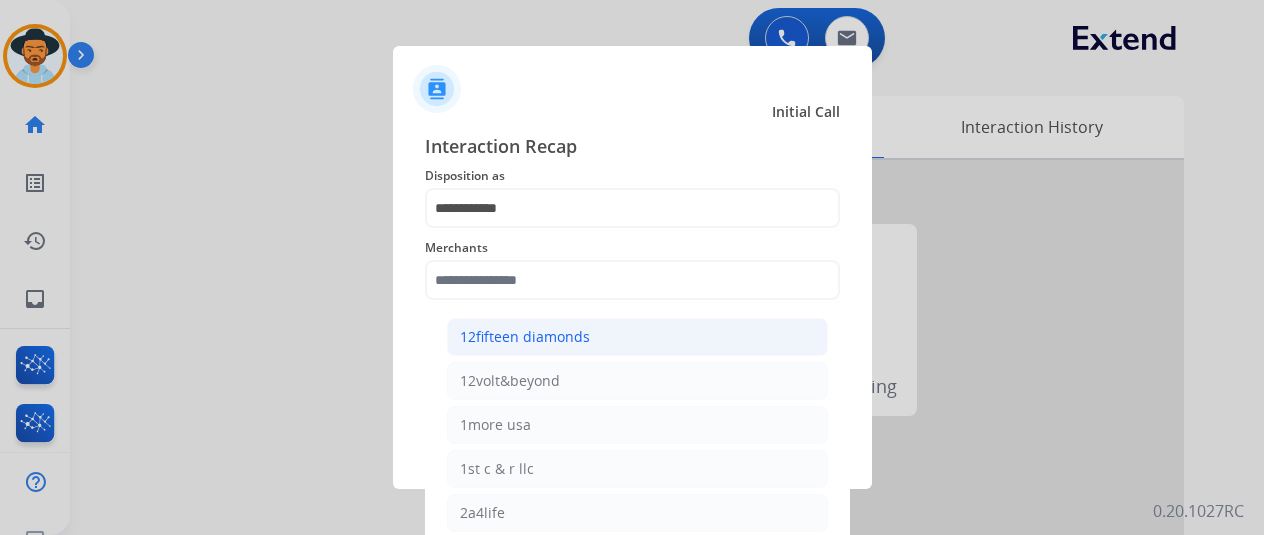 click on "12fifteen diamonds" 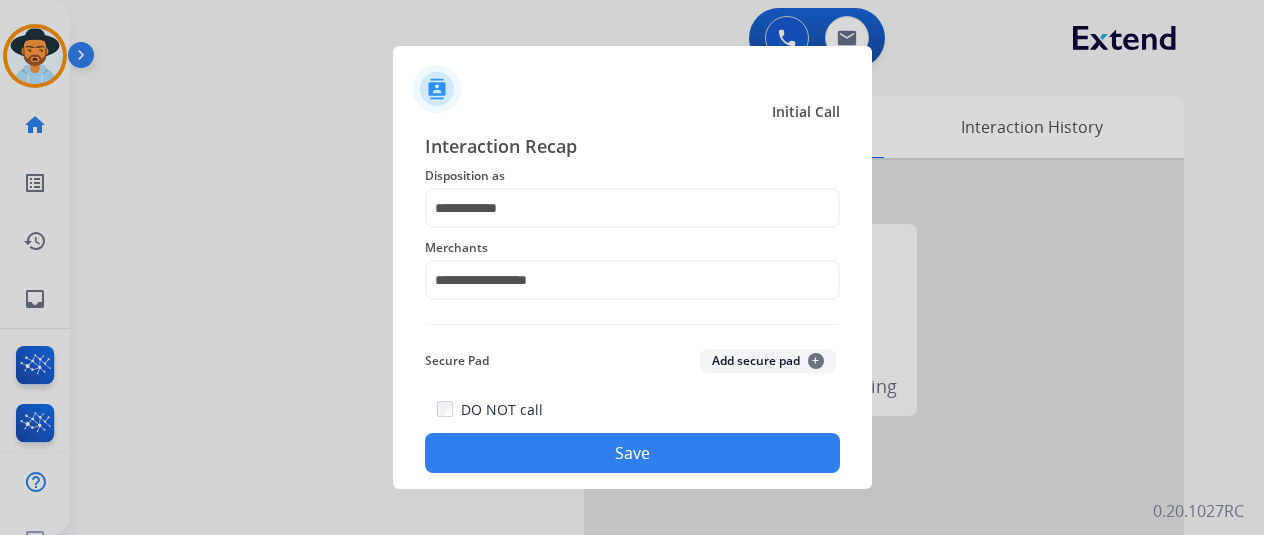 click on "Save" 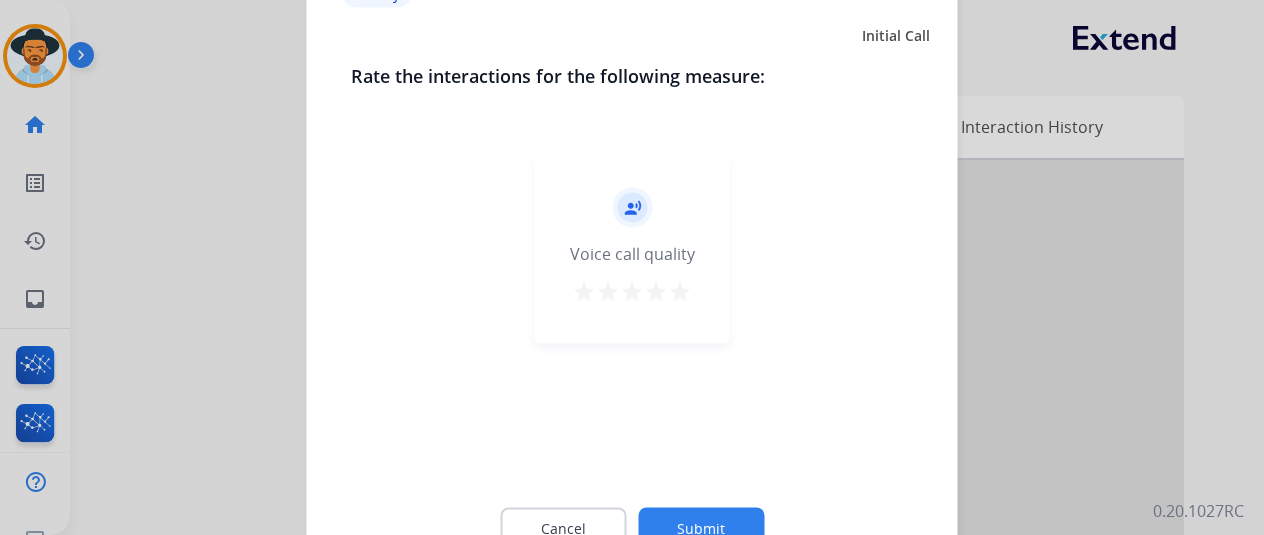 click on "star" at bounding box center (680, 291) 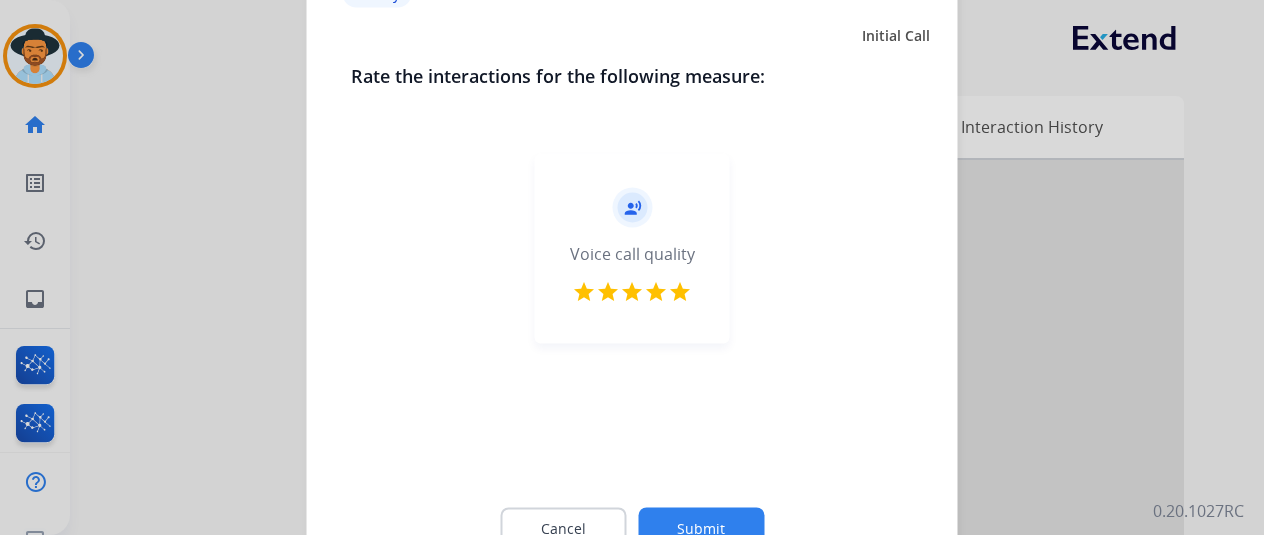 click on "Submit" 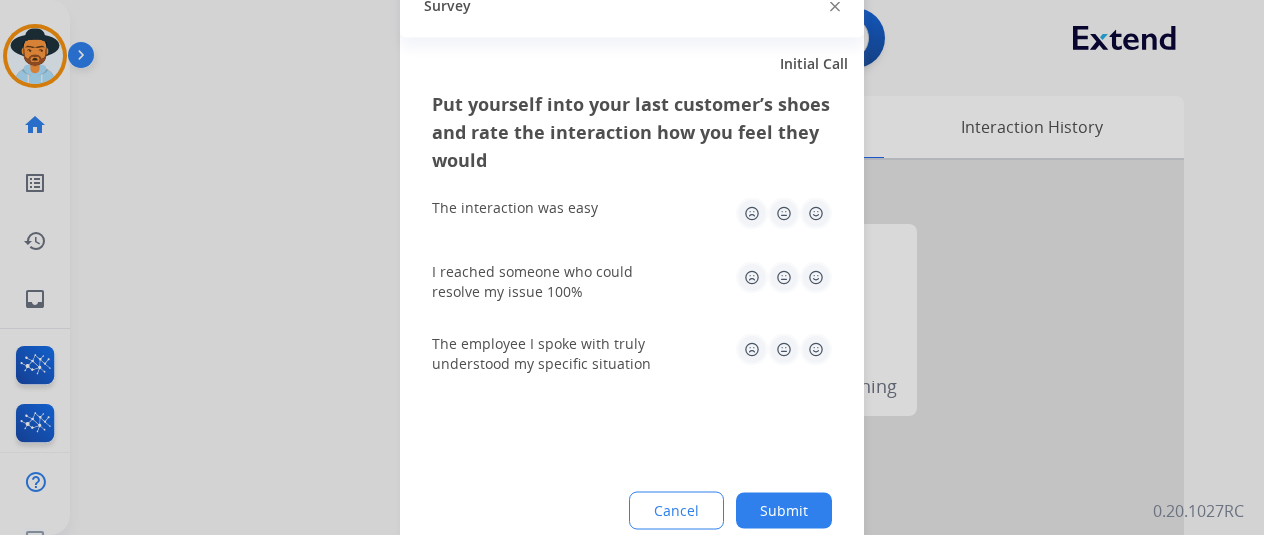 drag, startPoint x: 789, startPoint y: 469, endPoint x: 789, endPoint y: 517, distance: 48 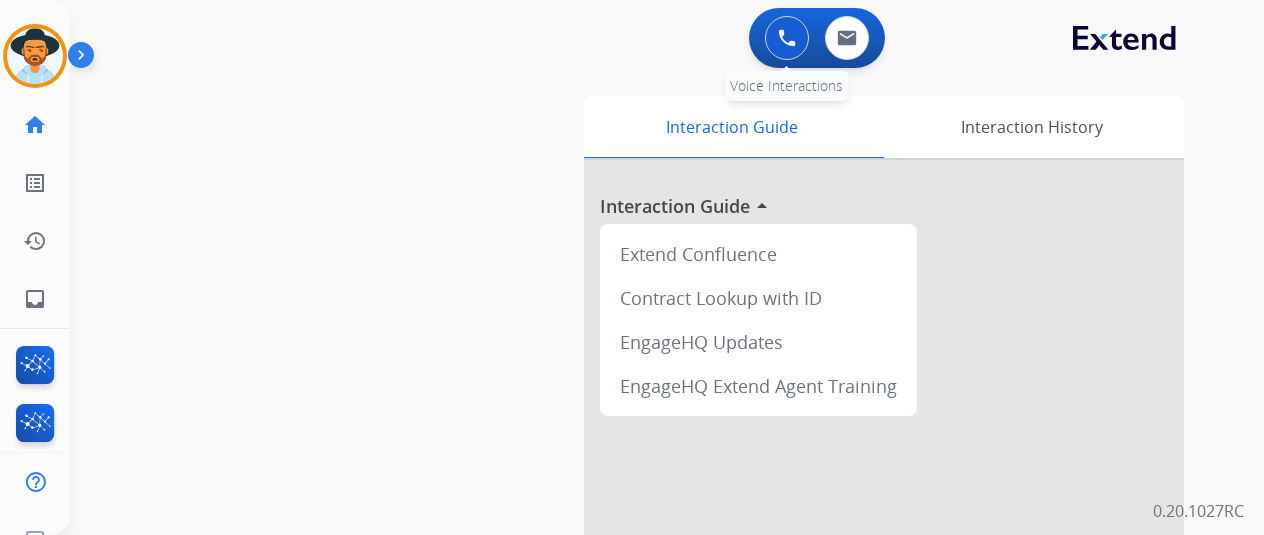 click at bounding box center (787, 38) 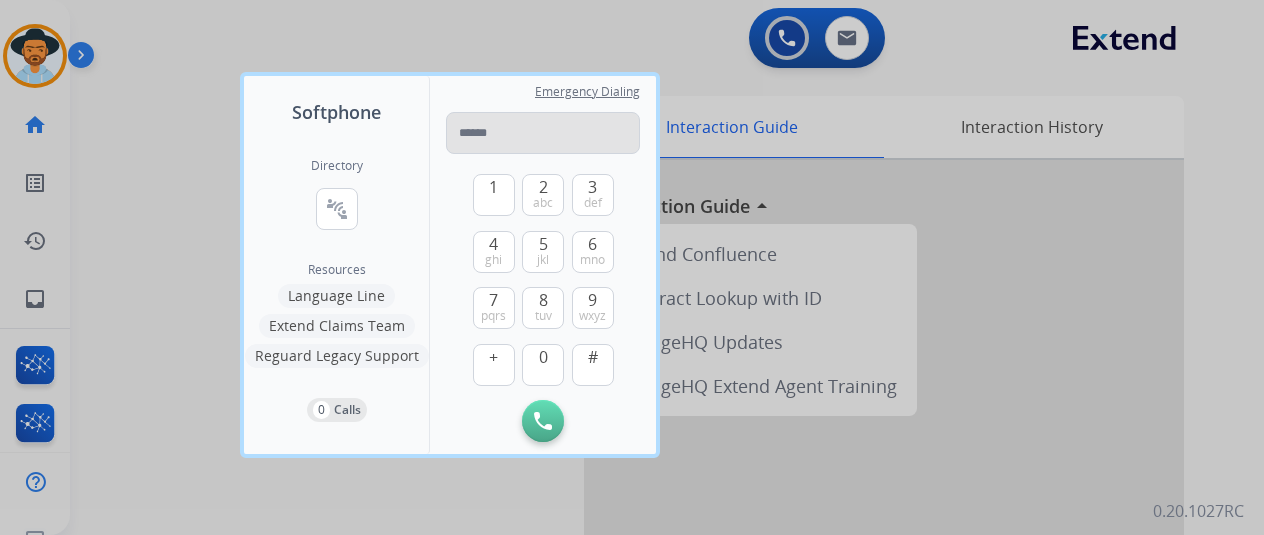 click at bounding box center [543, 133] 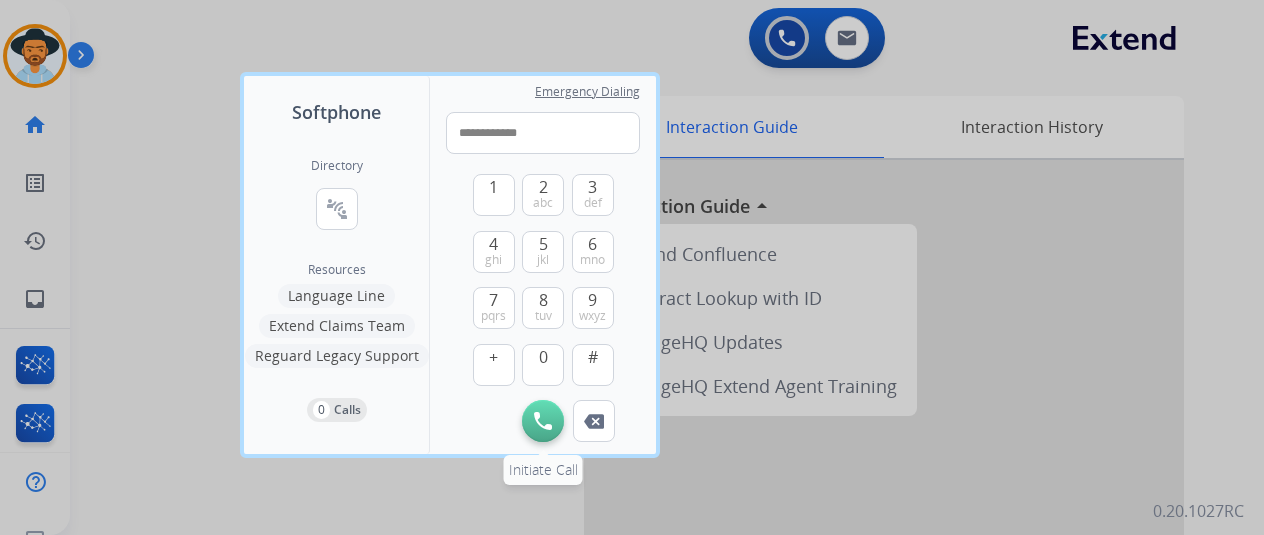 type on "**********" 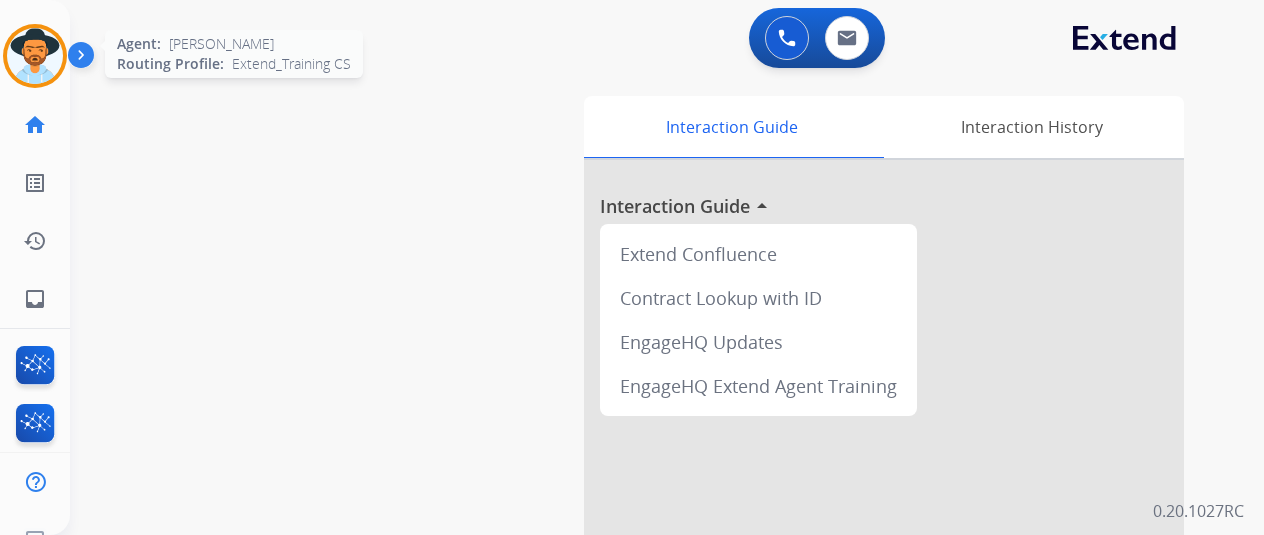 click at bounding box center [35, 56] 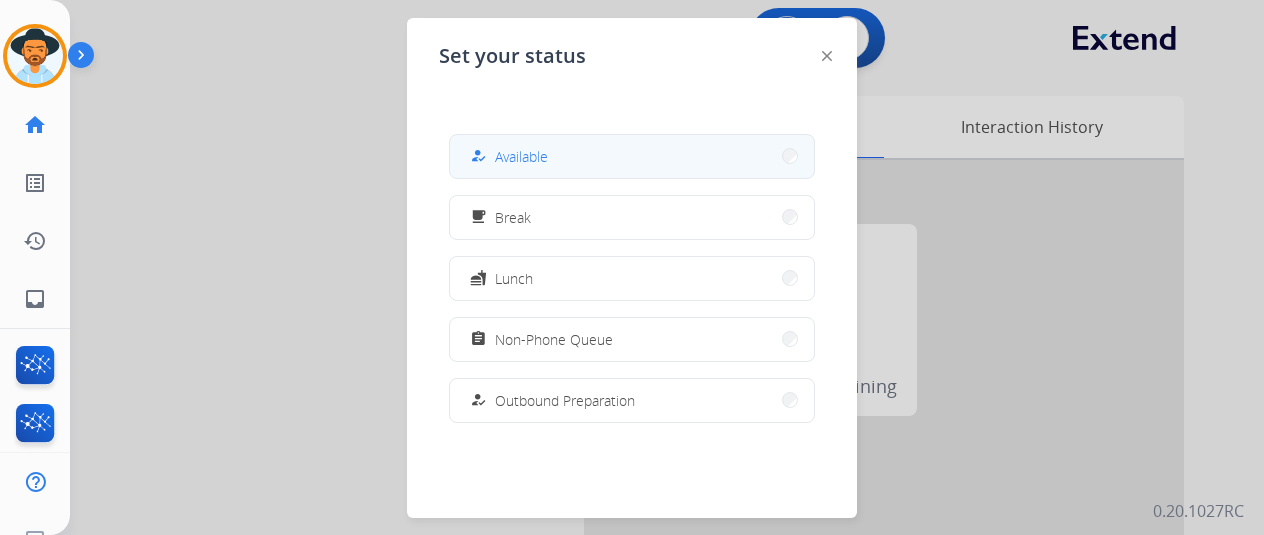 click on "how_to_reg Available" at bounding box center [632, 156] 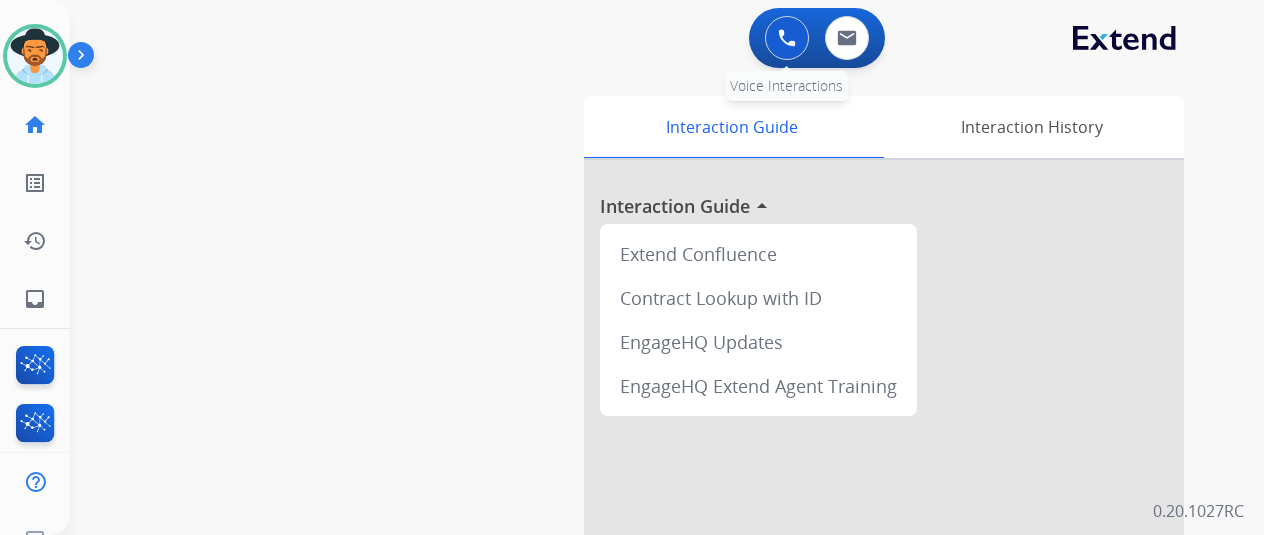 click at bounding box center (787, 38) 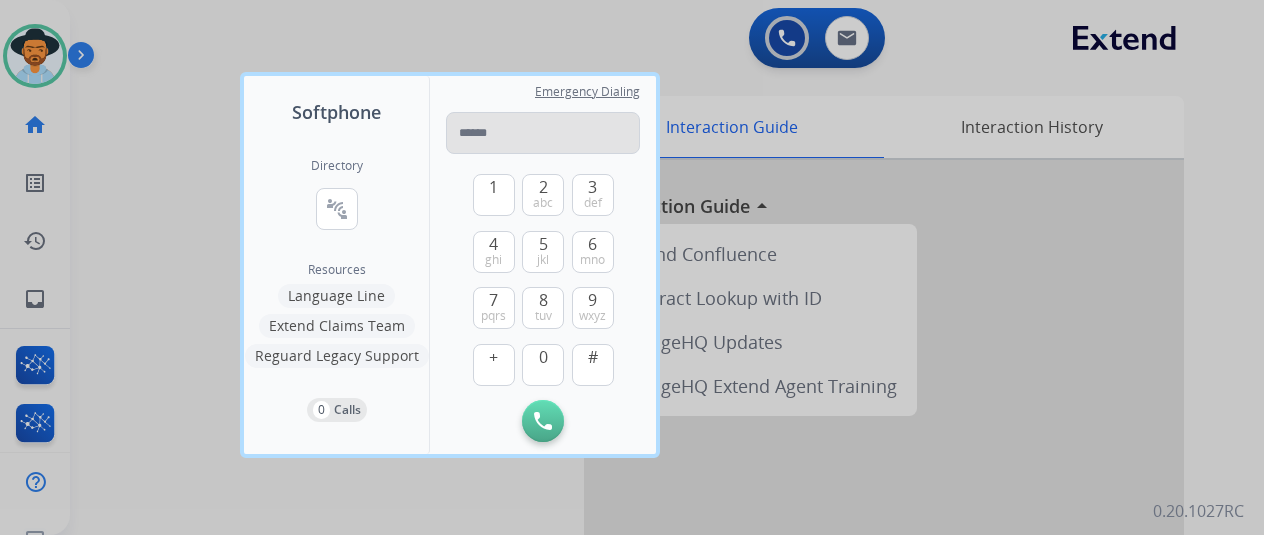 click at bounding box center (543, 133) 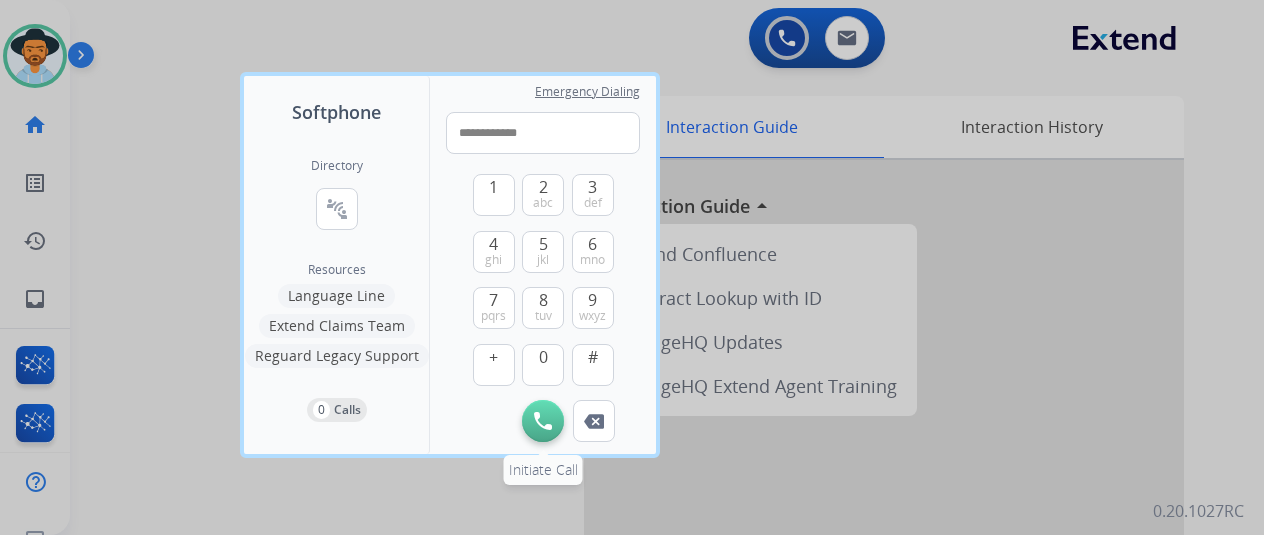 type on "**********" 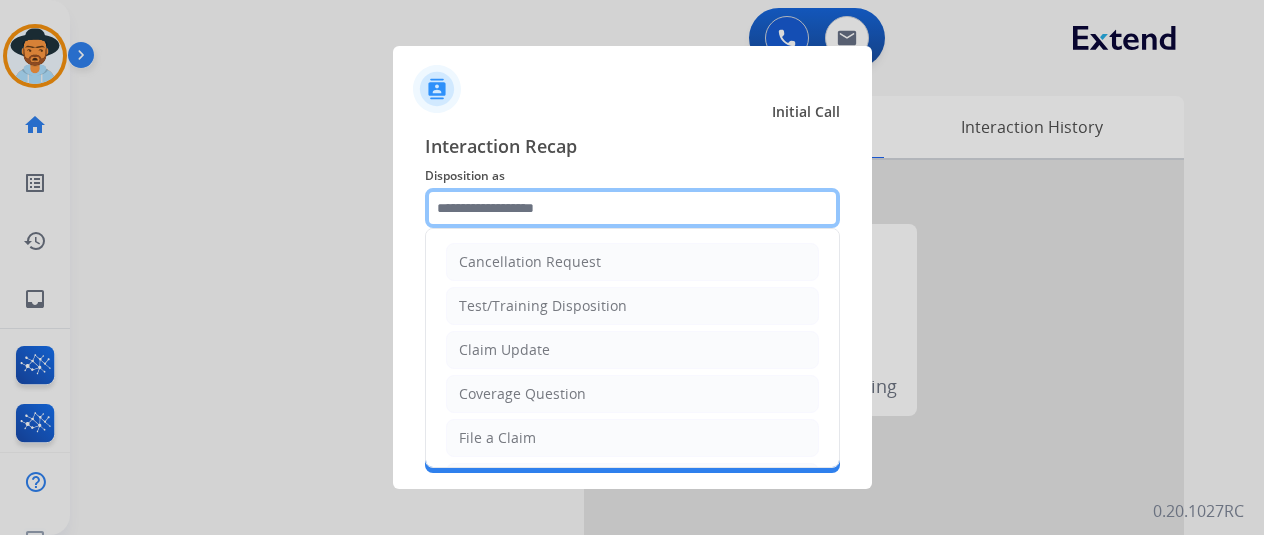 click 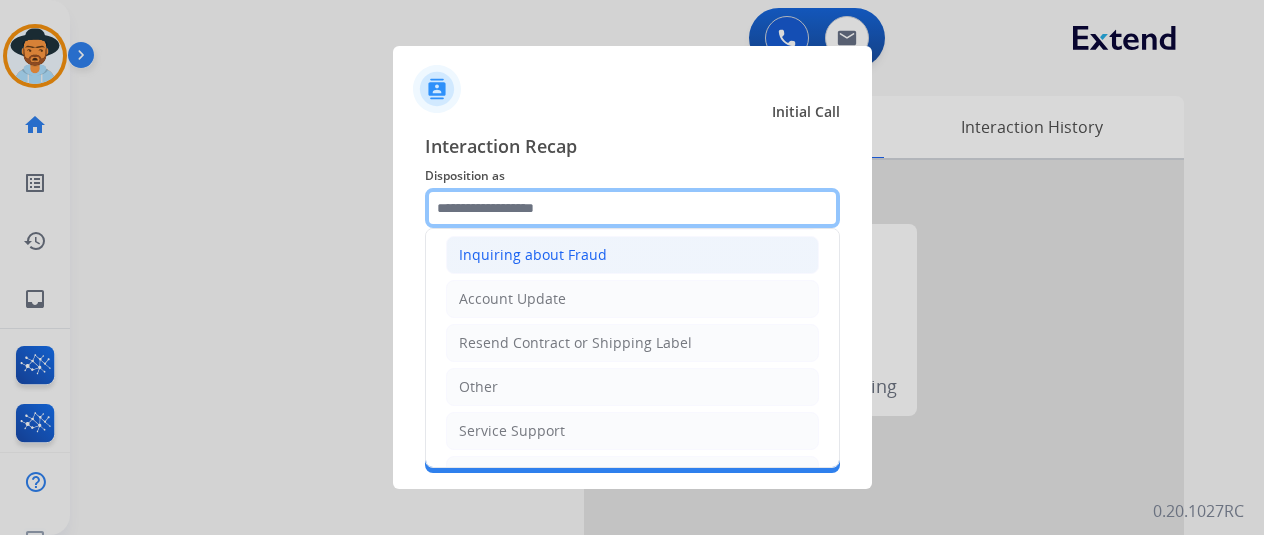 scroll, scrollTop: 290, scrollLeft: 0, axis: vertical 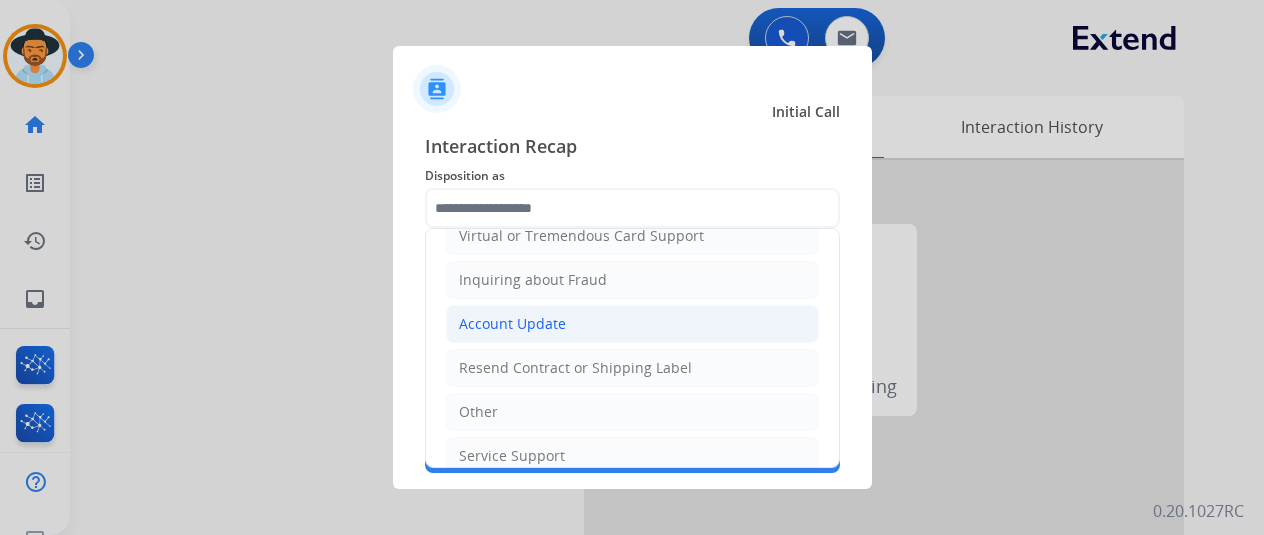 click on "Account Update" 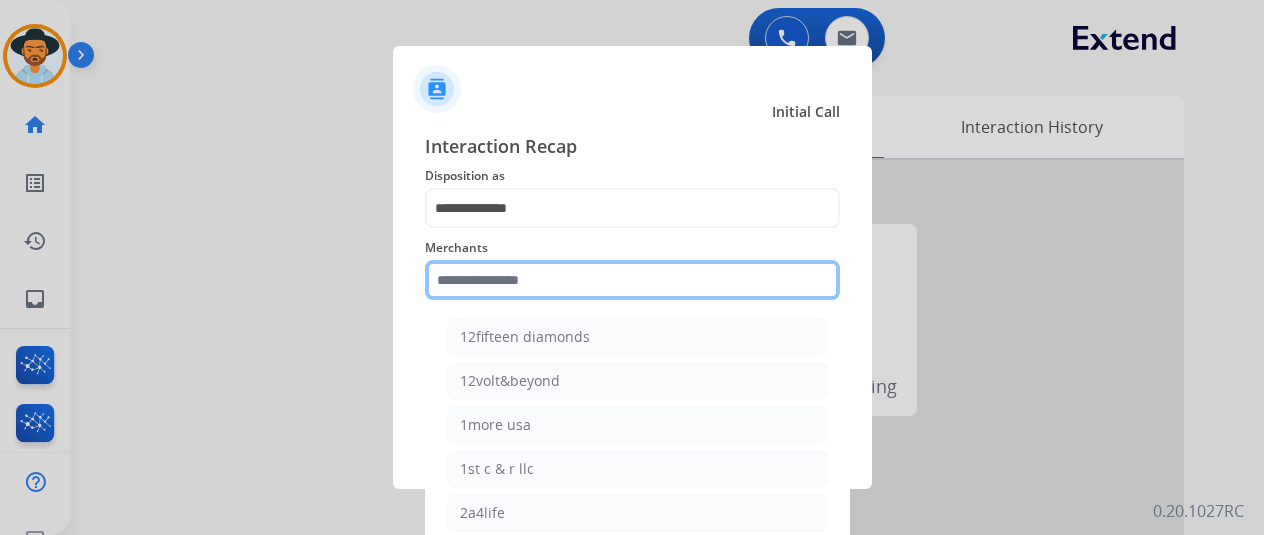 click 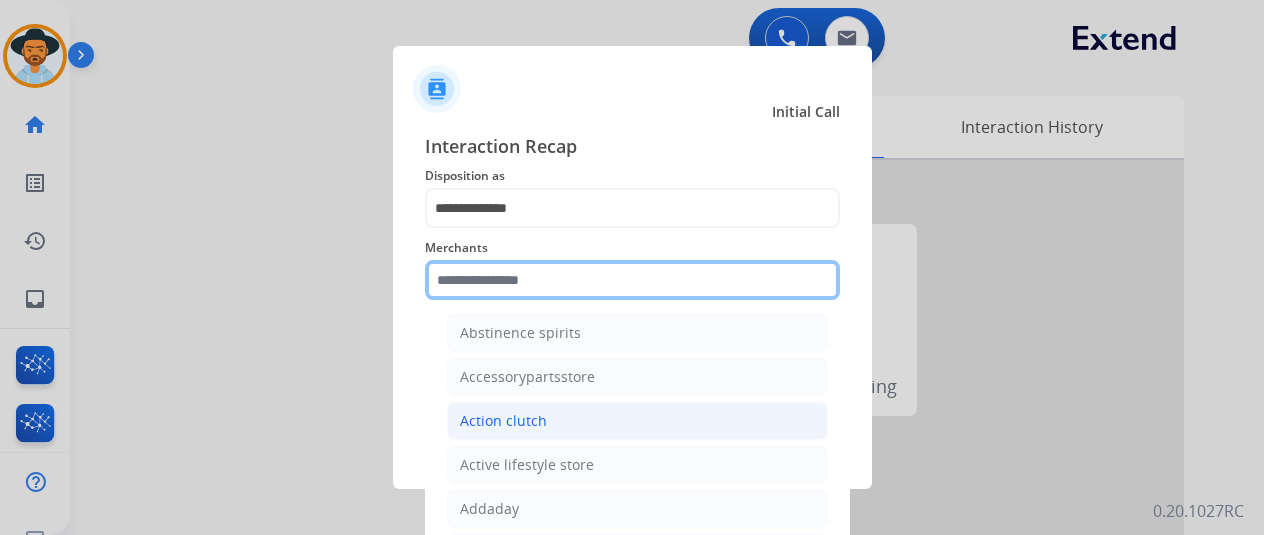scroll, scrollTop: 500, scrollLeft: 0, axis: vertical 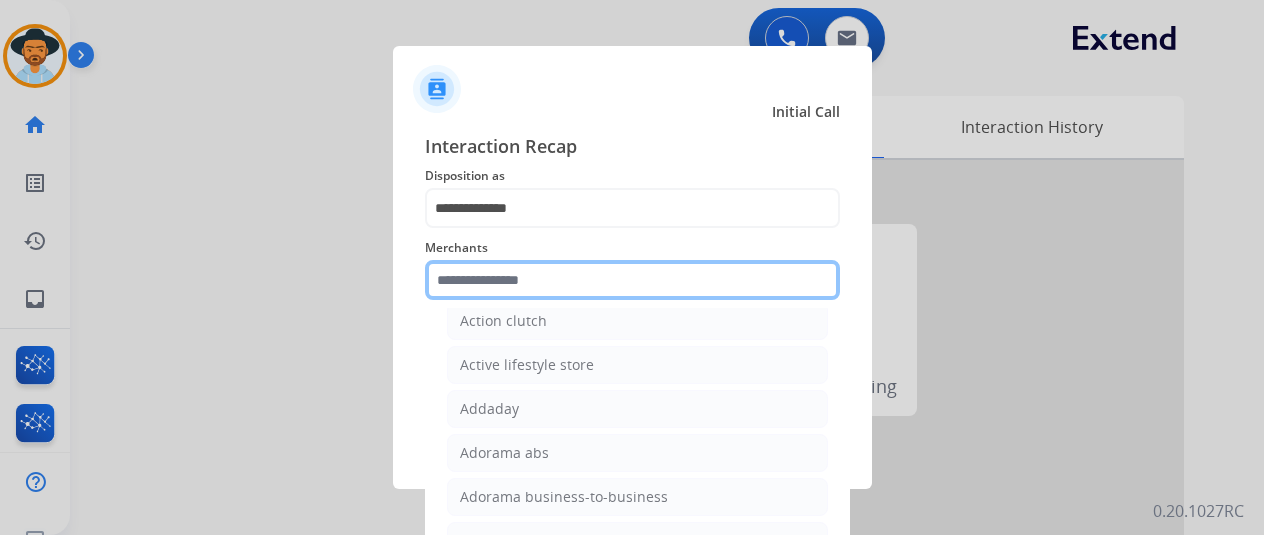 click 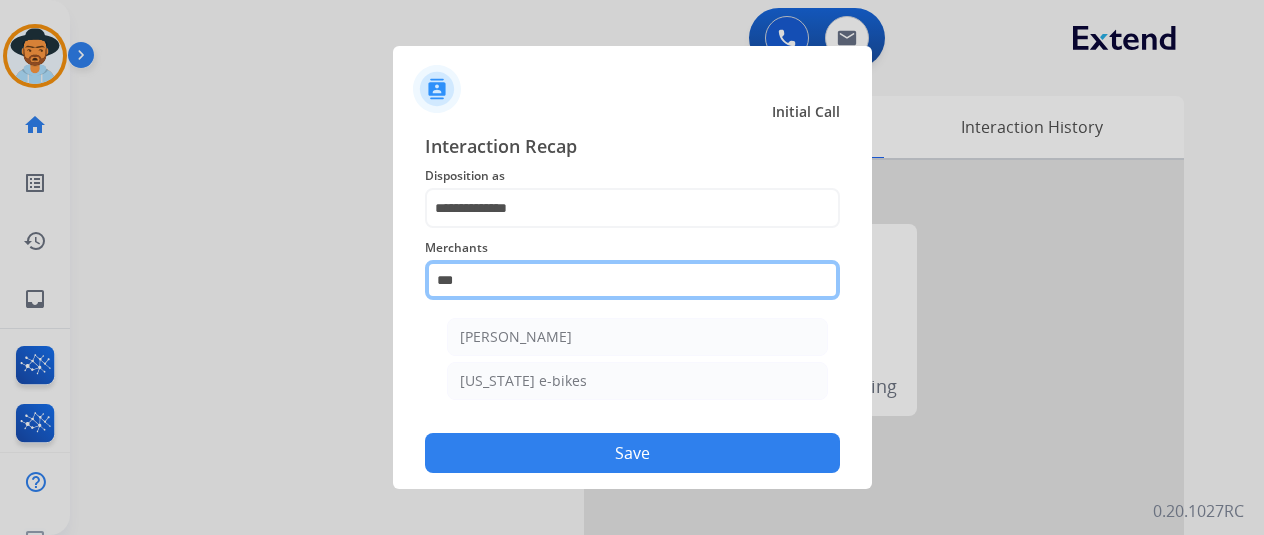 scroll, scrollTop: 0, scrollLeft: 0, axis: both 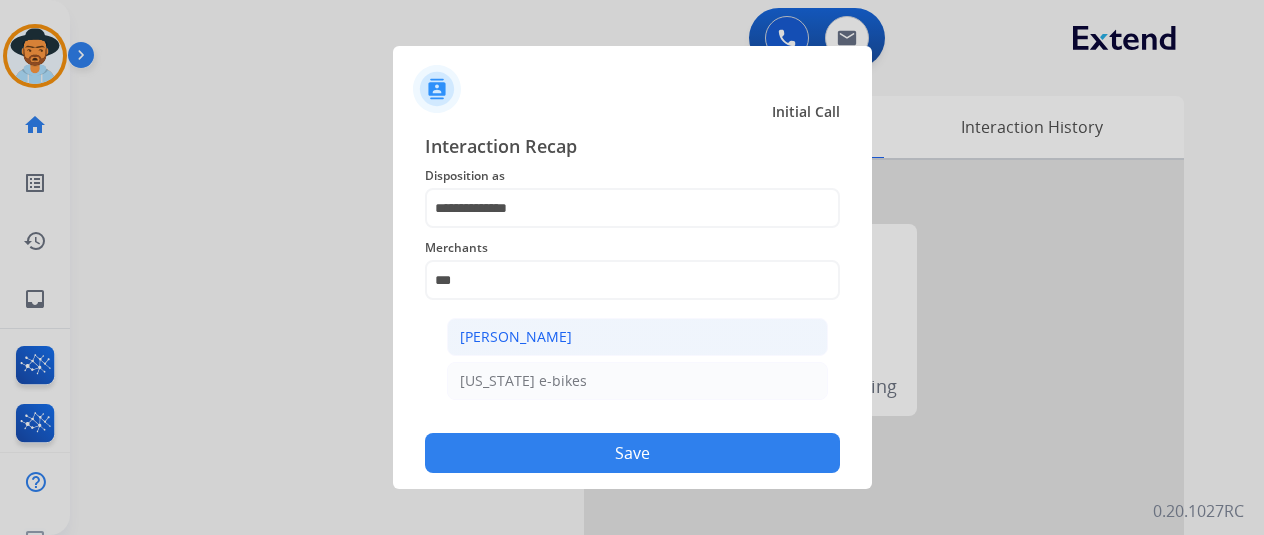 click on "[PERSON_NAME]" 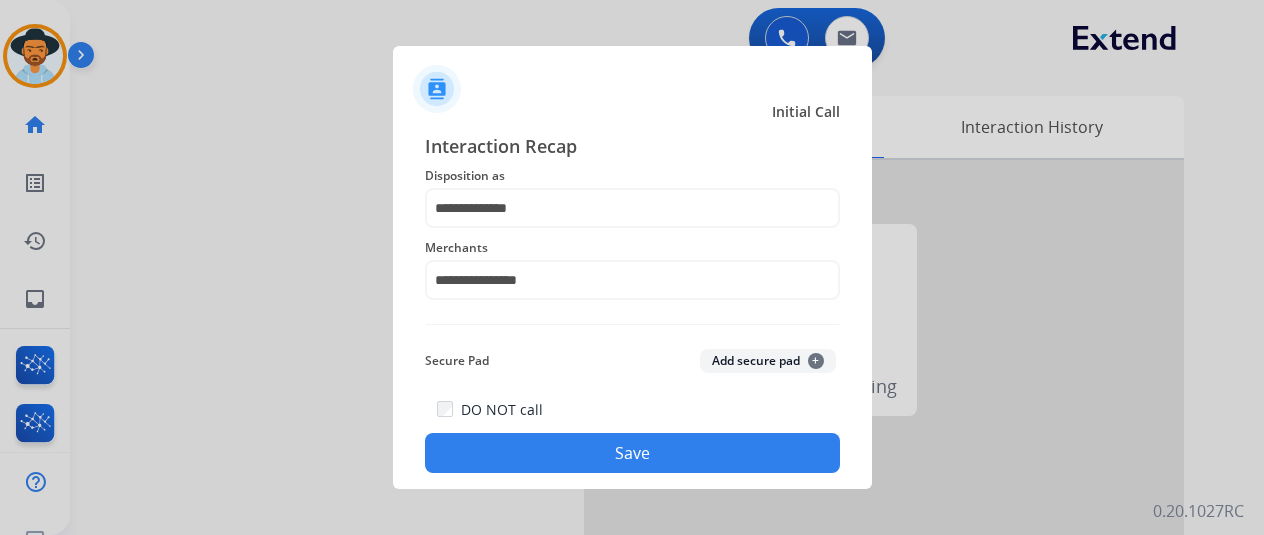 click on "Save" 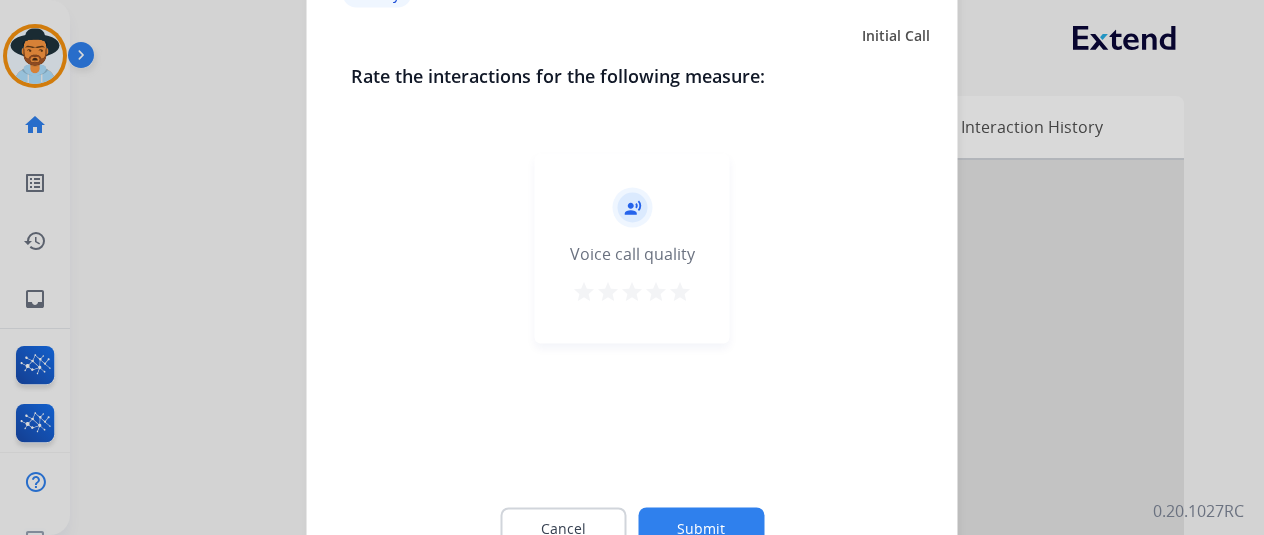 click on "star" at bounding box center (680, 291) 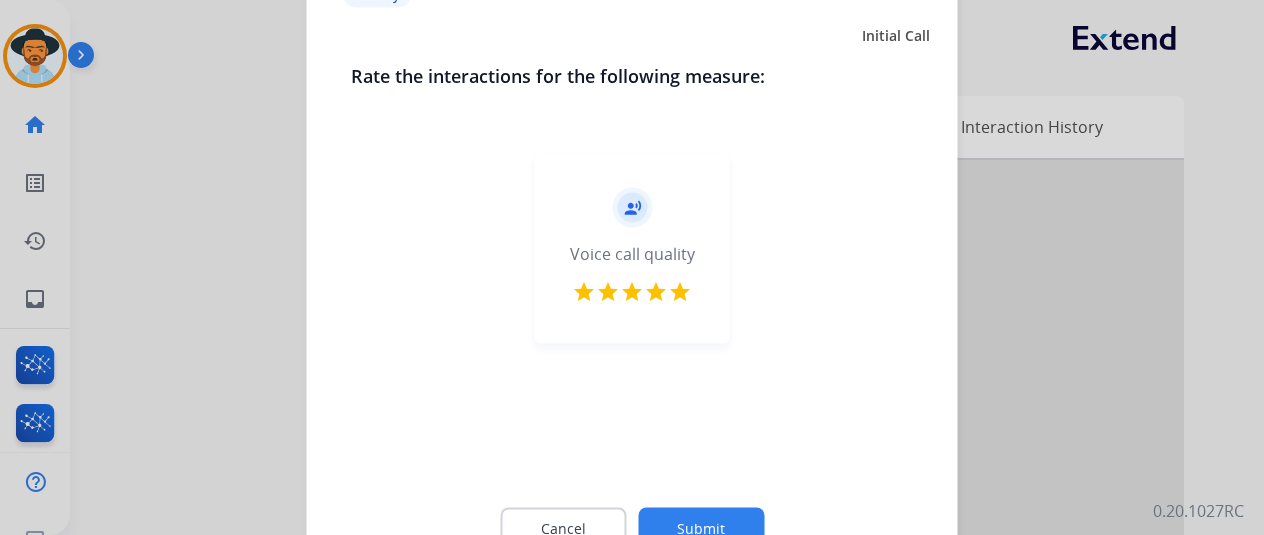 click on "Submit" 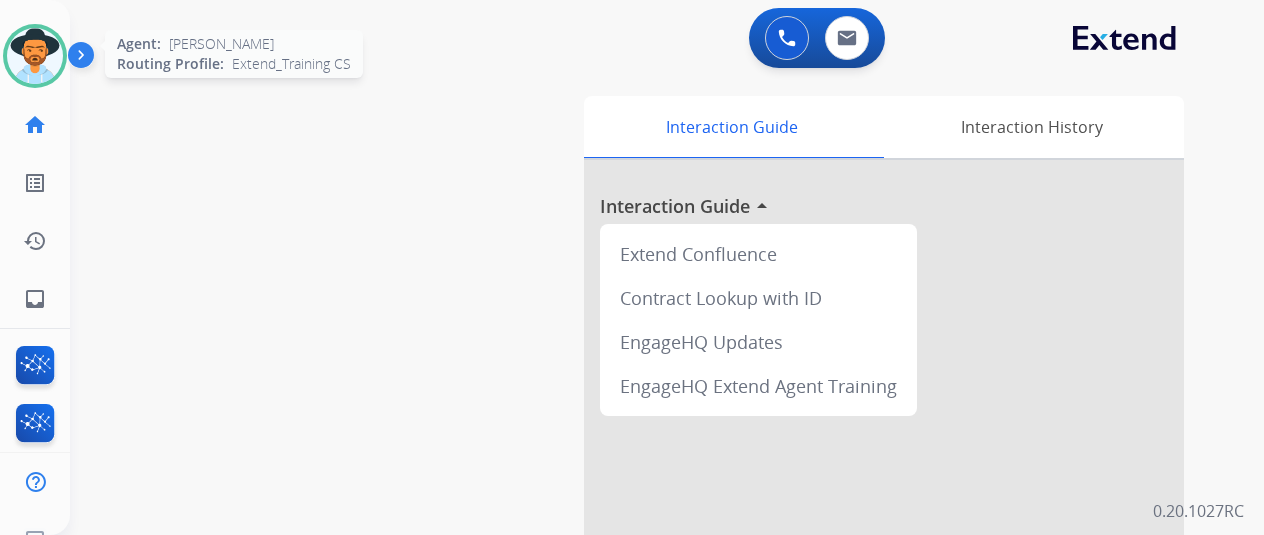 click at bounding box center (35, 56) 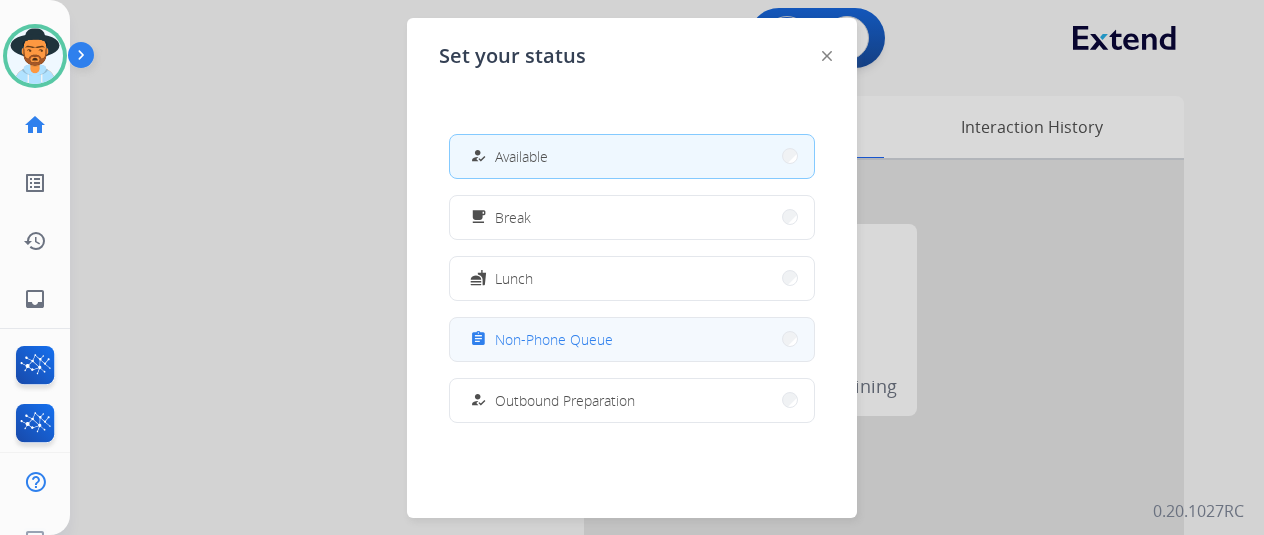 click on "Non-Phone Queue" at bounding box center (554, 339) 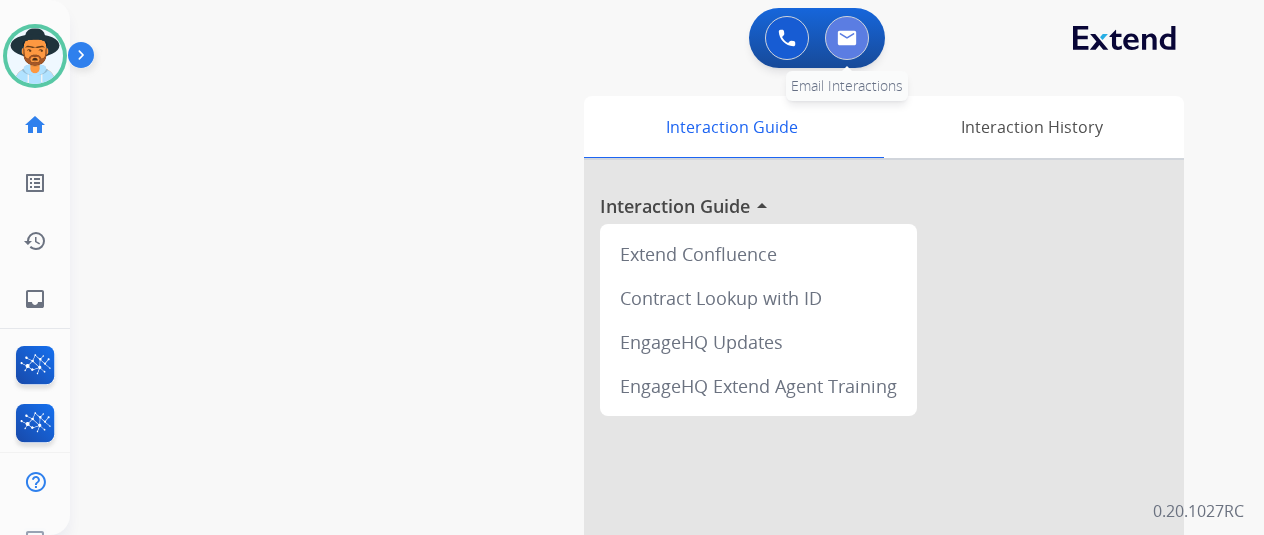 click at bounding box center [847, 38] 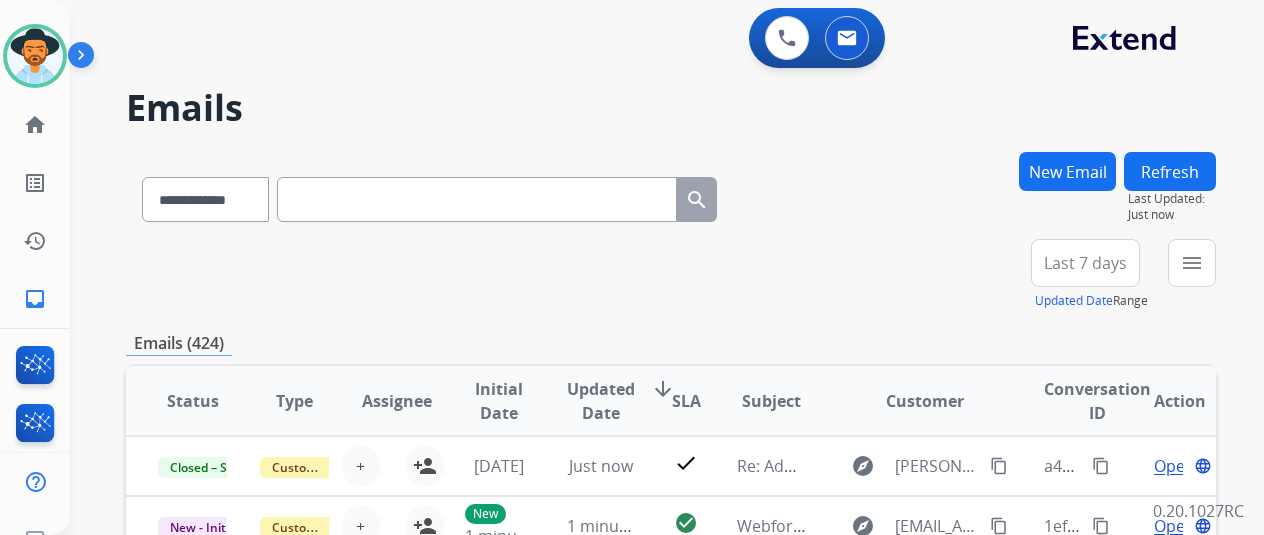 click on "New Email" at bounding box center (1067, 171) 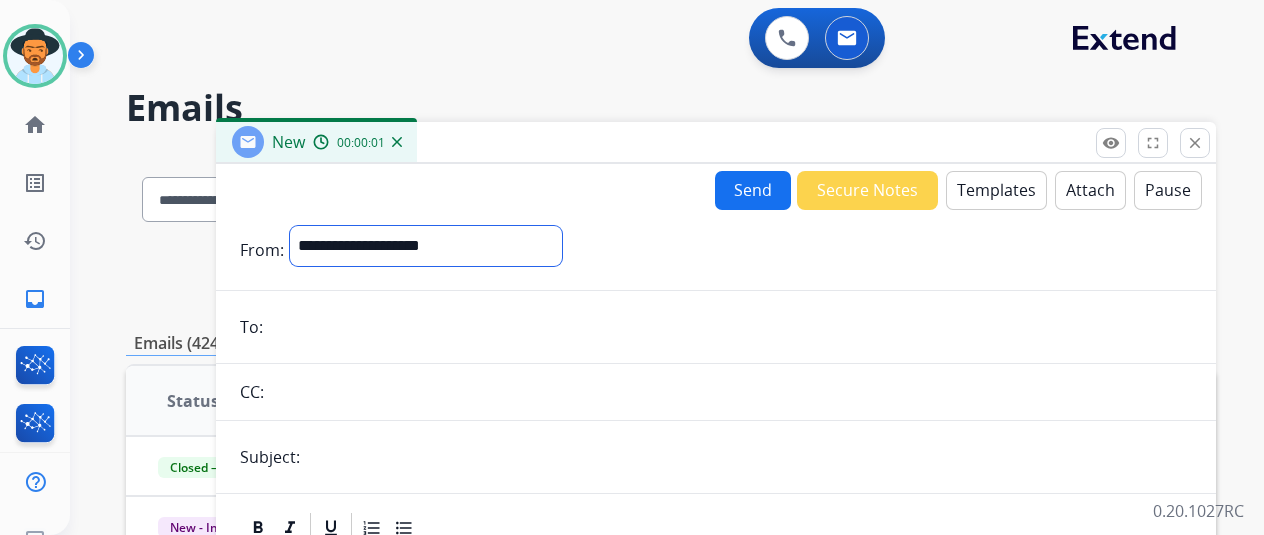 click on "**********" at bounding box center [426, 246] 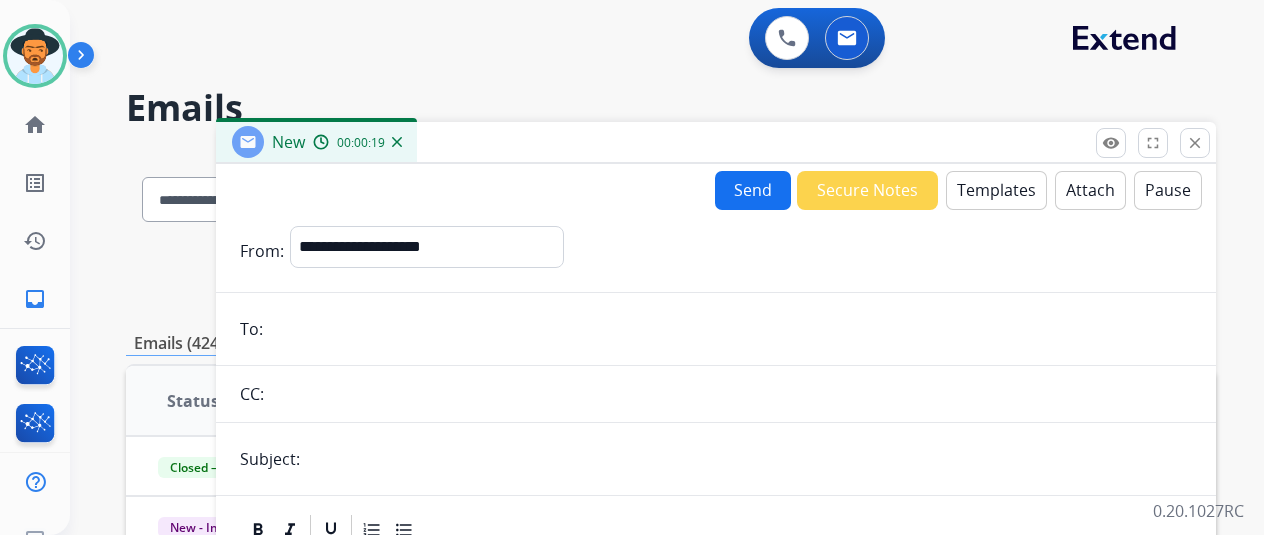 click on "Send  Secure Notes  Templates Attach  Pause" at bounding box center [716, 190] 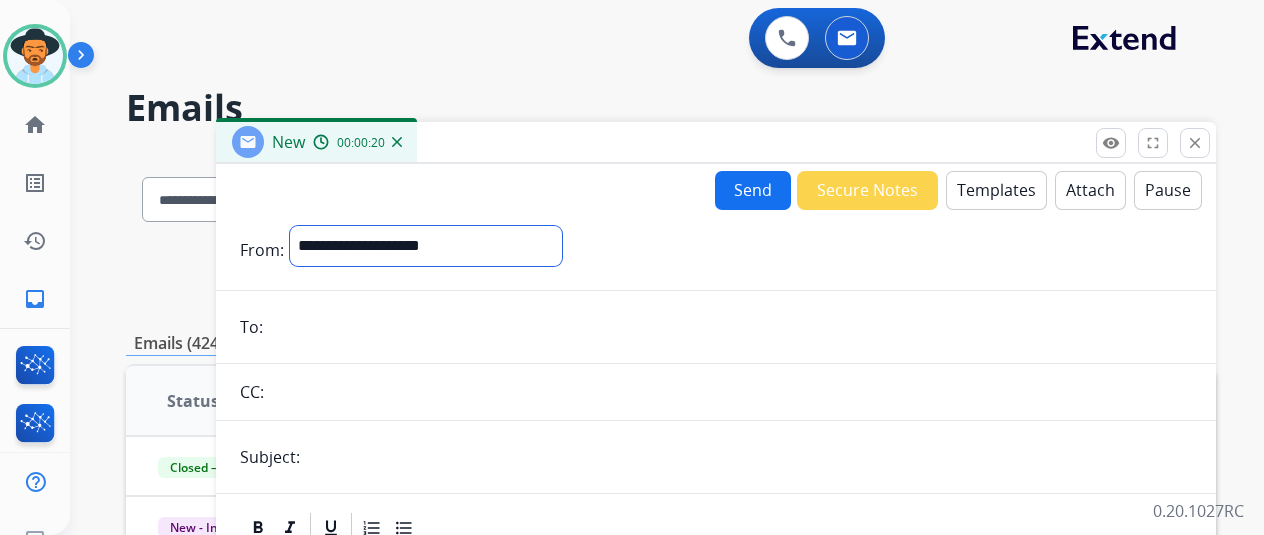 click on "**********" at bounding box center (426, 246) 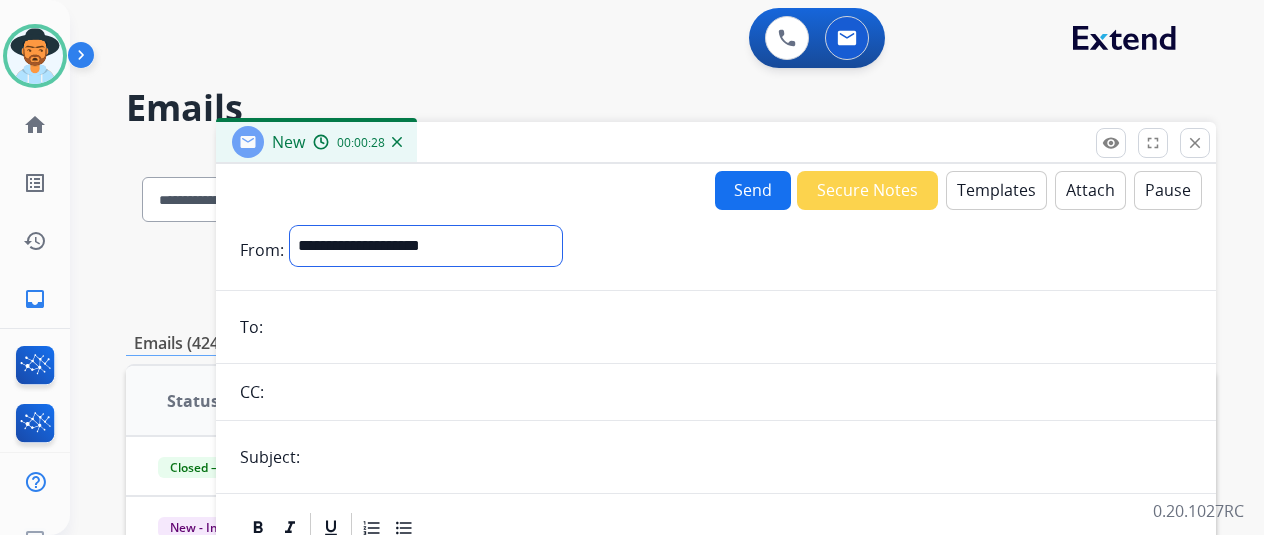 click on "**********" at bounding box center [426, 246] 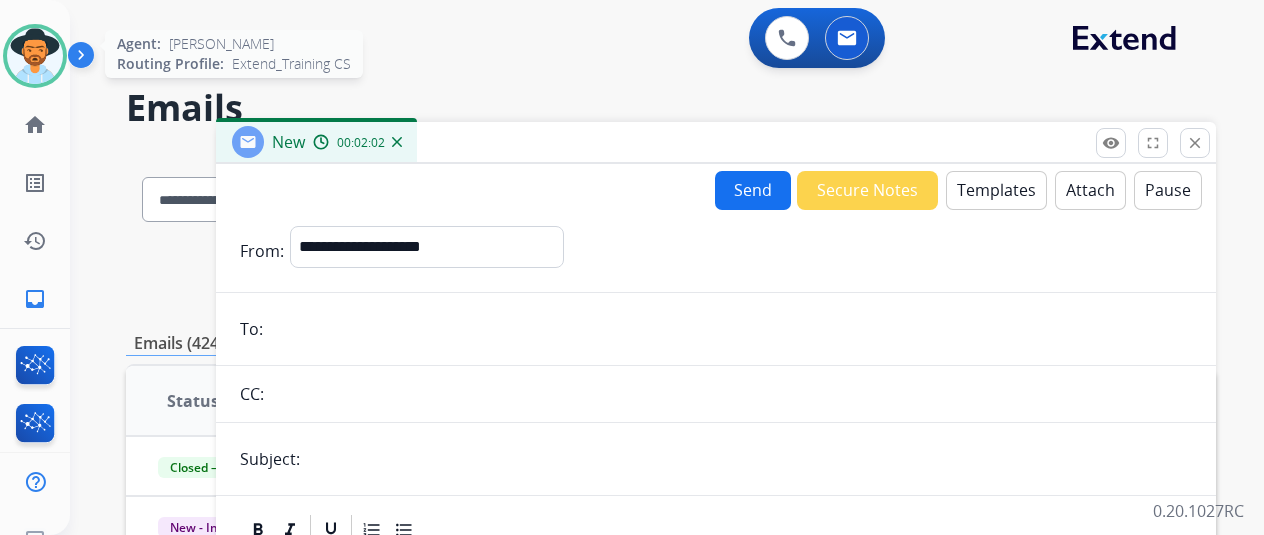 click at bounding box center (35, 56) 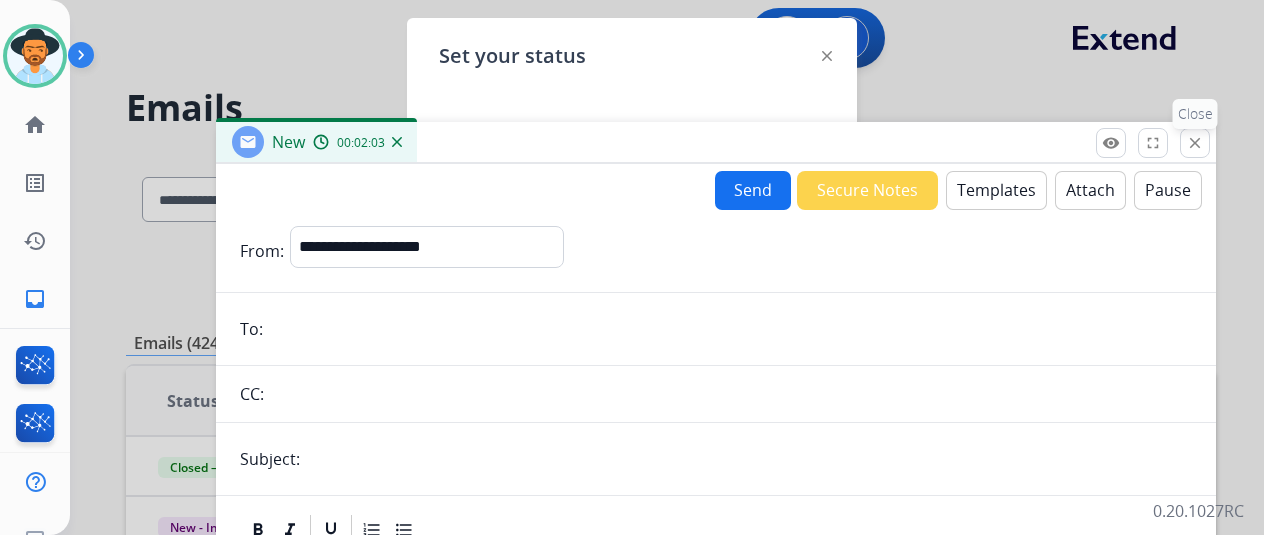 click on "close" at bounding box center [1195, 143] 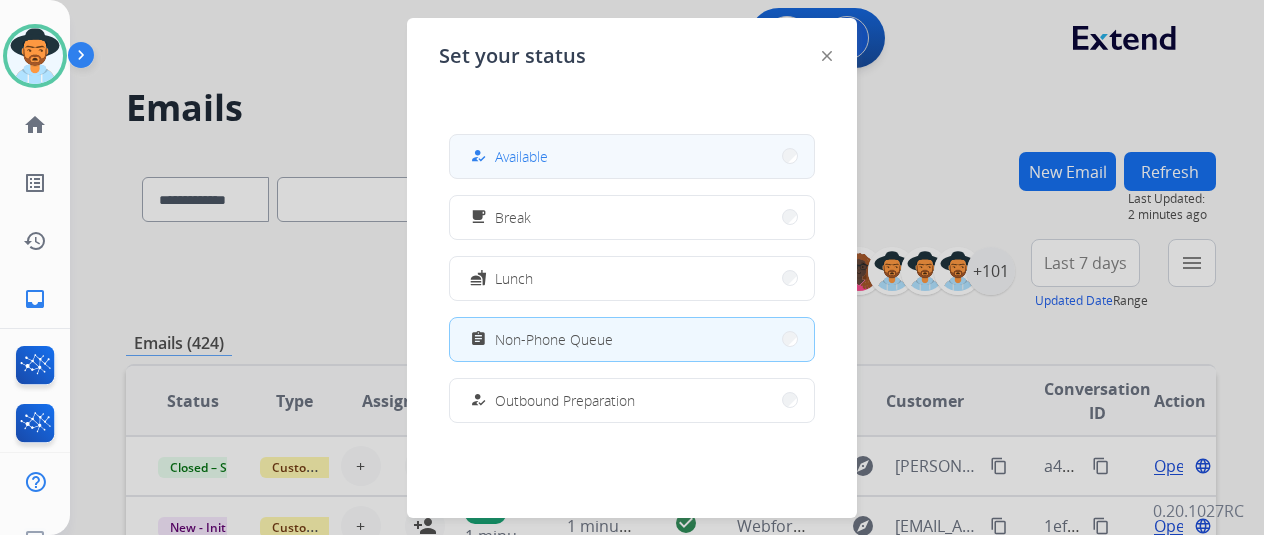 click on "how_to_reg Available" at bounding box center [632, 156] 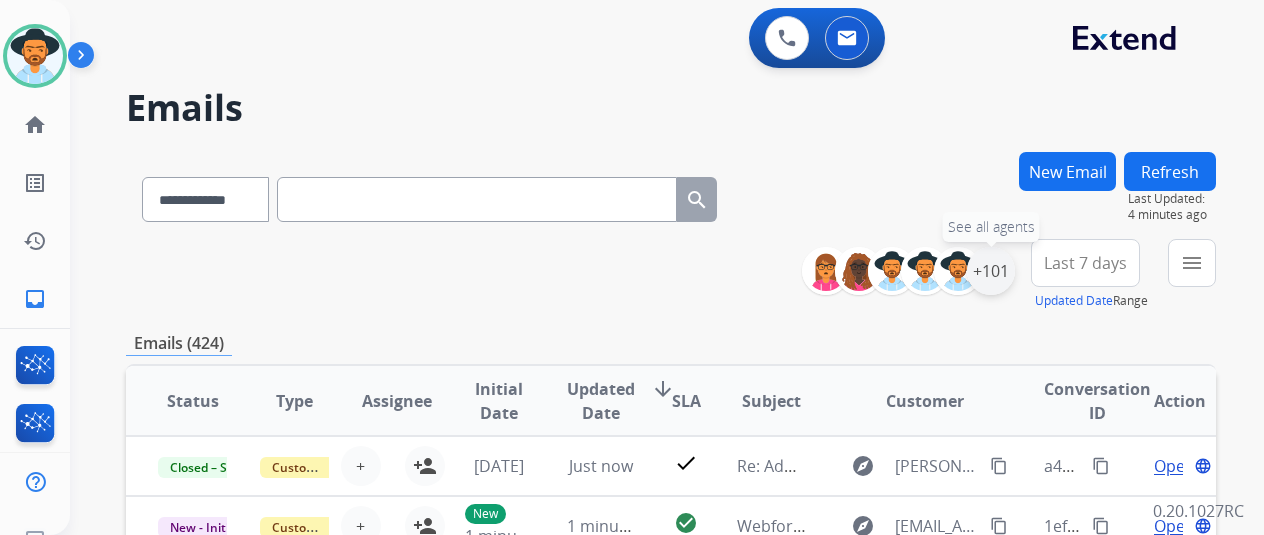 click on "+101" at bounding box center [991, 271] 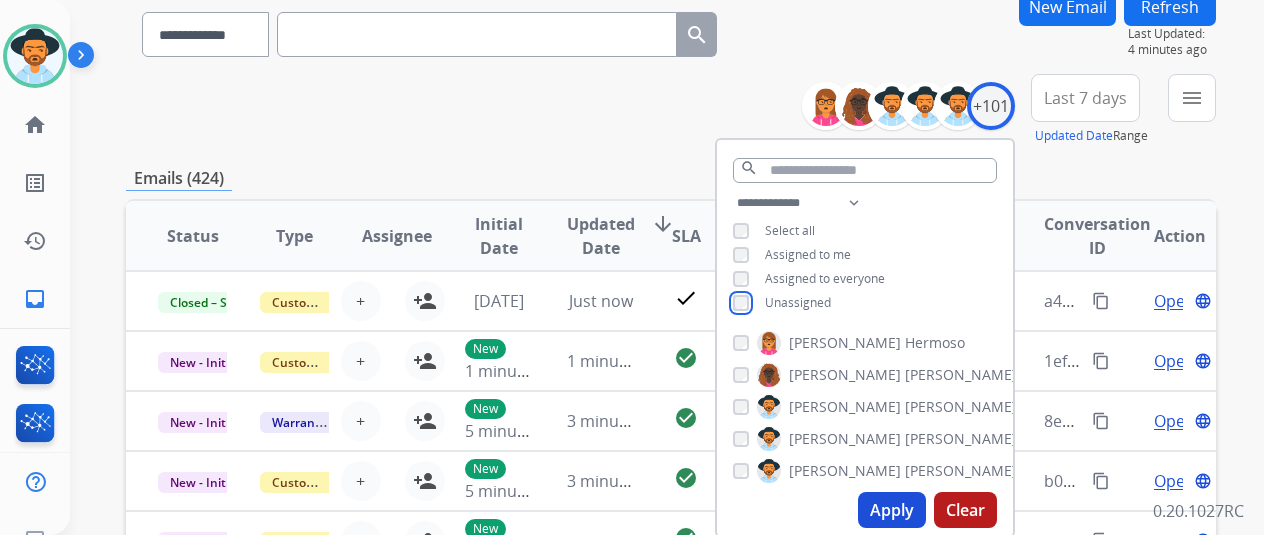 scroll, scrollTop: 300, scrollLeft: 0, axis: vertical 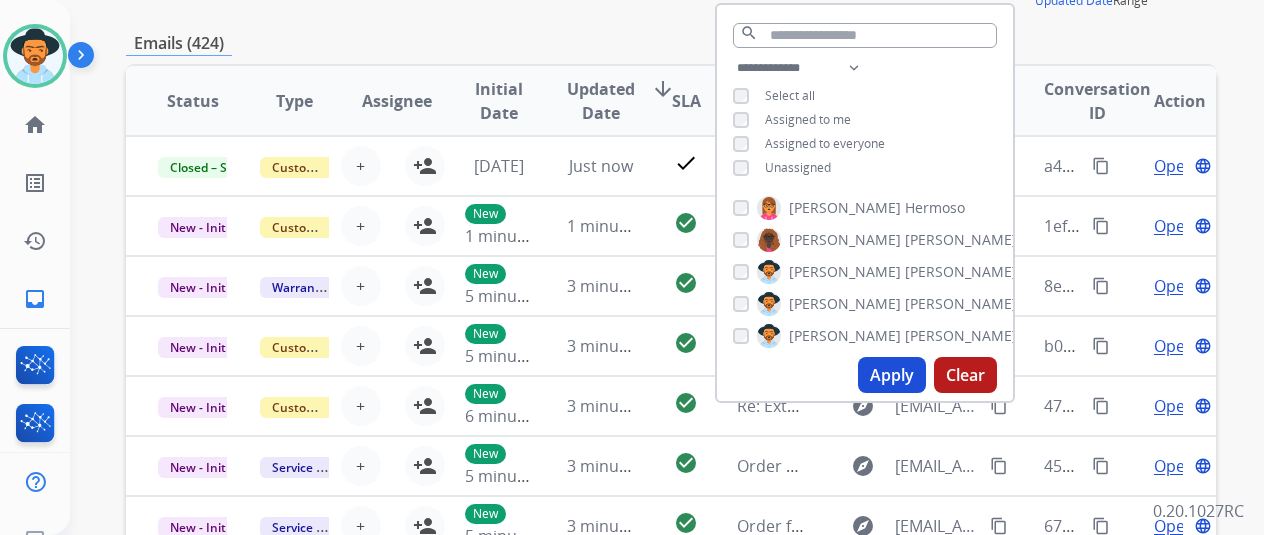 click on "Apply" at bounding box center [892, 375] 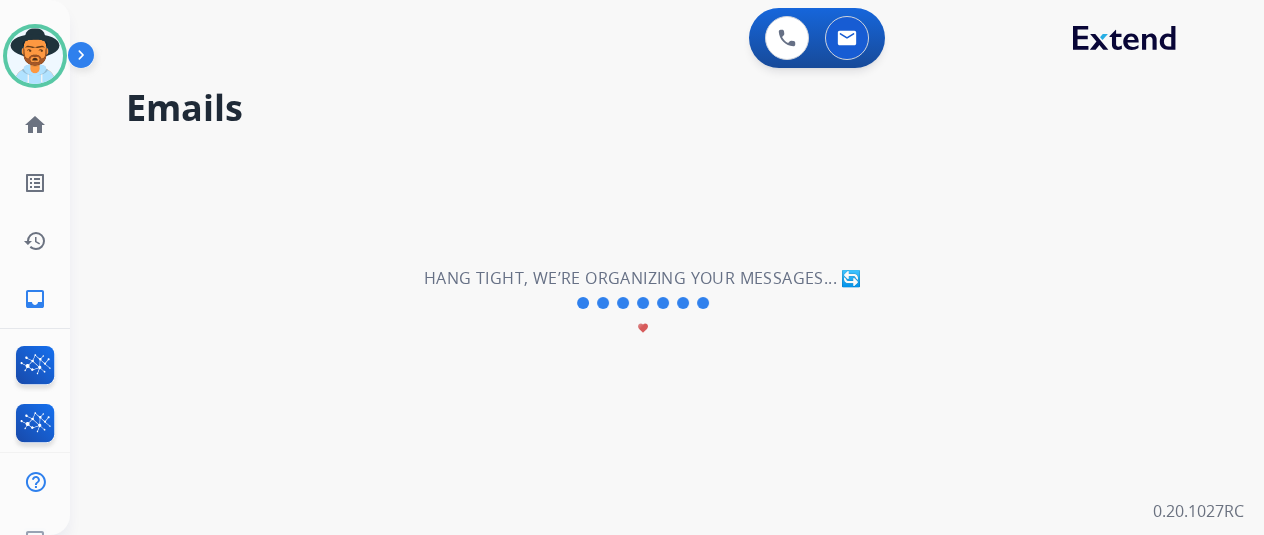 scroll, scrollTop: 0, scrollLeft: 0, axis: both 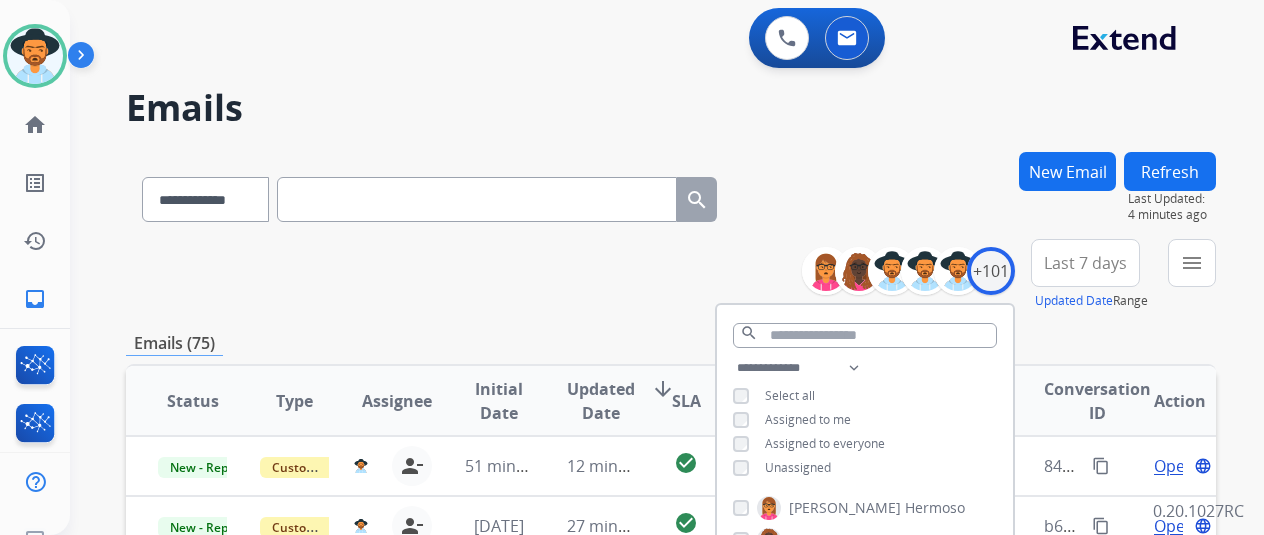 click on "**********" at bounding box center (671, 275) 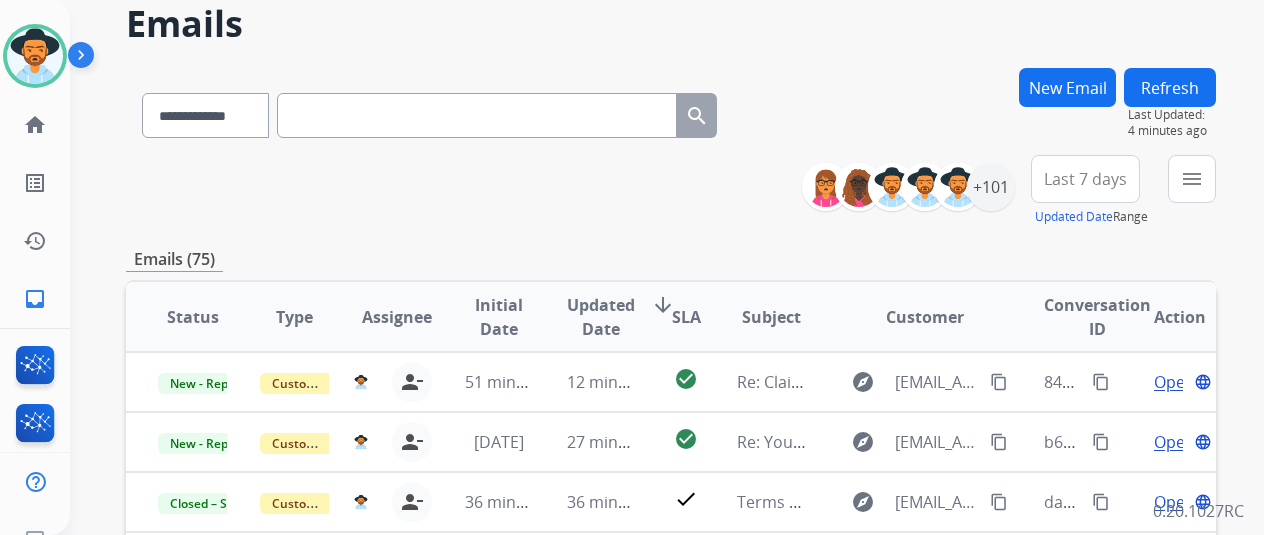 scroll, scrollTop: 200, scrollLeft: 0, axis: vertical 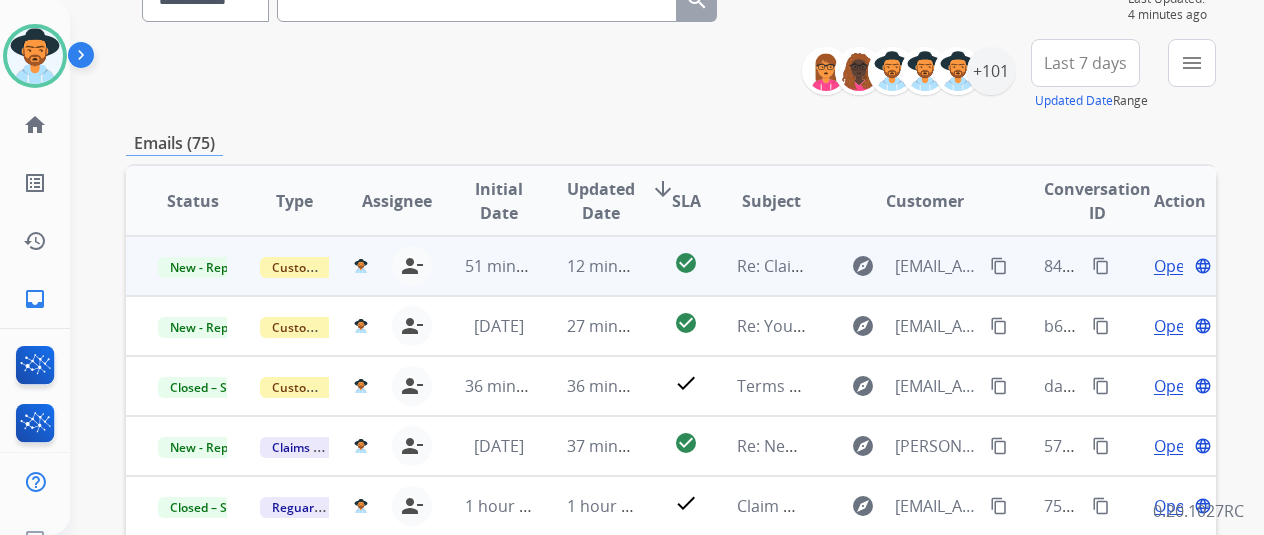 click on "Open language" at bounding box center (1165, 266) 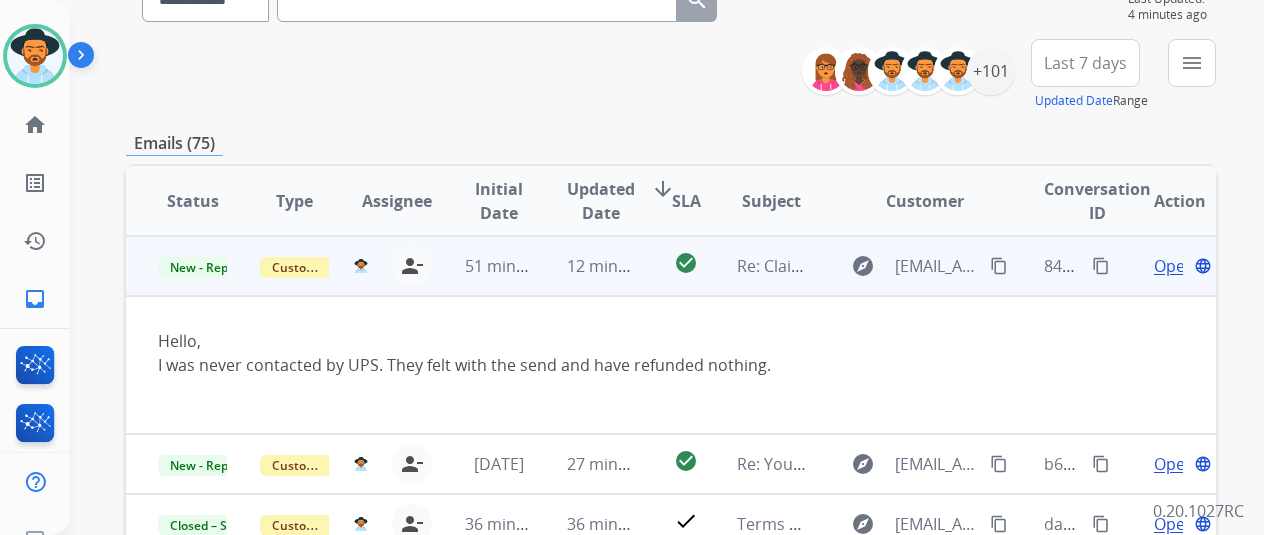 click on "Open language" at bounding box center (1165, 266) 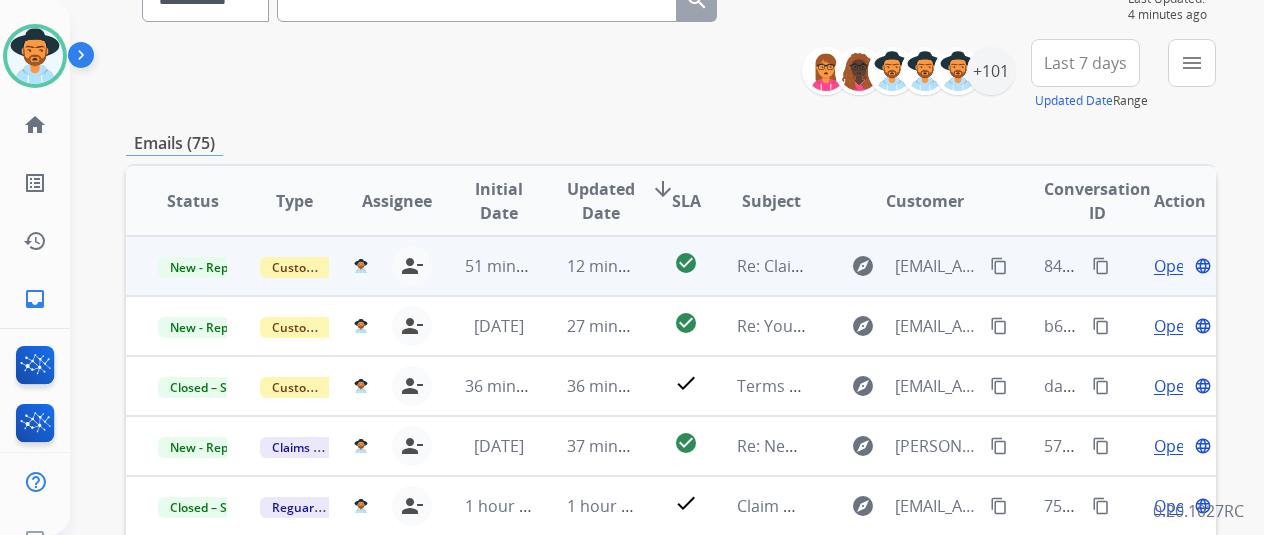 click on "Open language" at bounding box center [1165, 266] 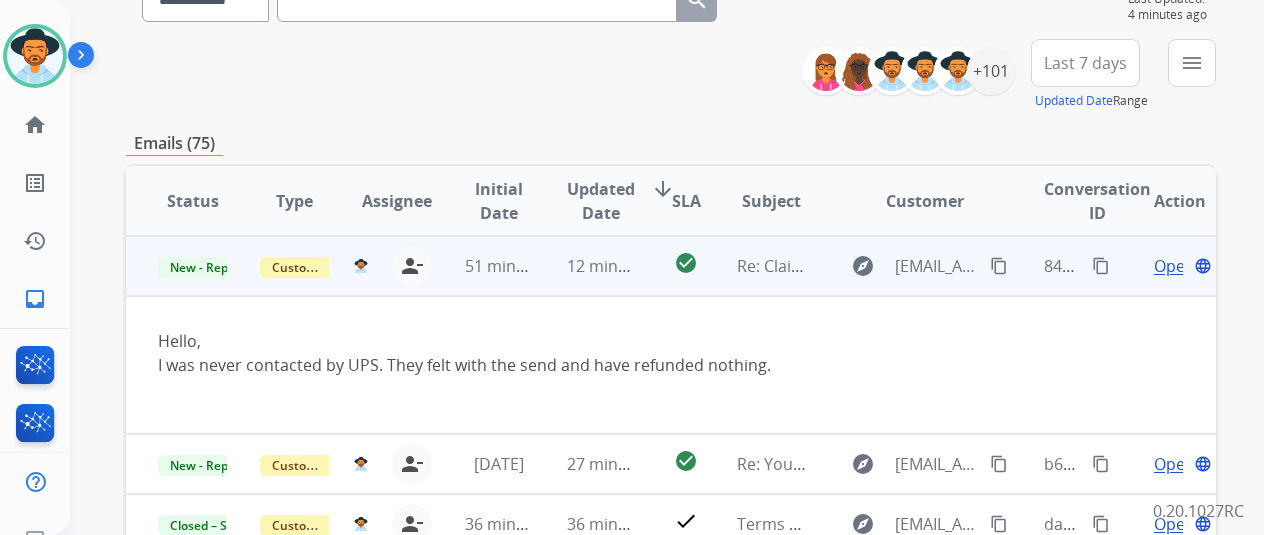 click on "Open language" at bounding box center [1165, 266] 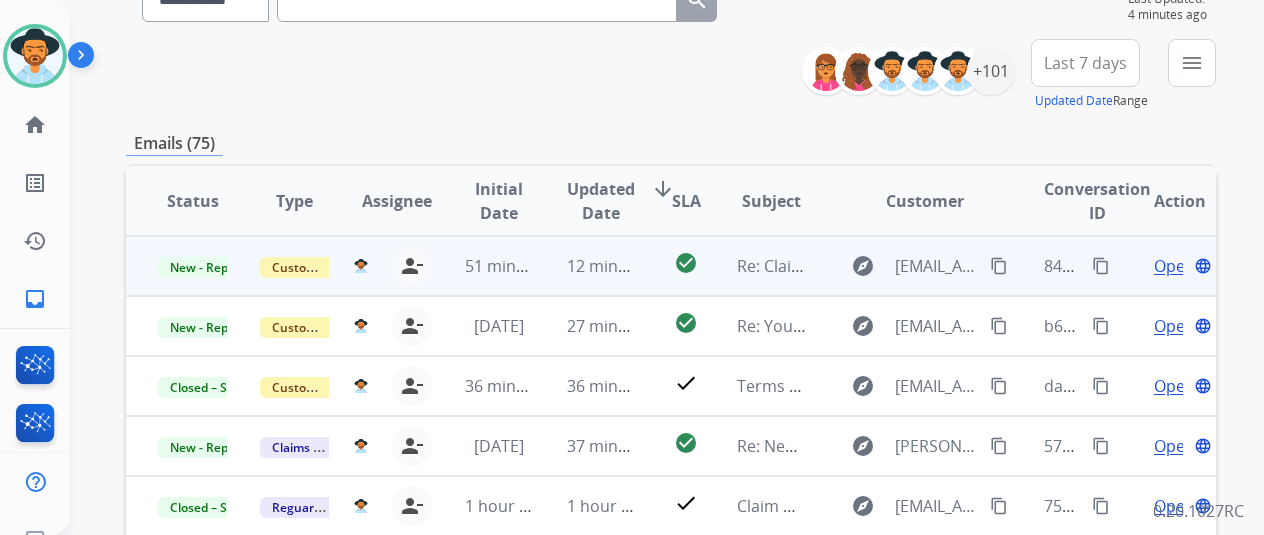 click on "Open language" at bounding box center (1165, 266) 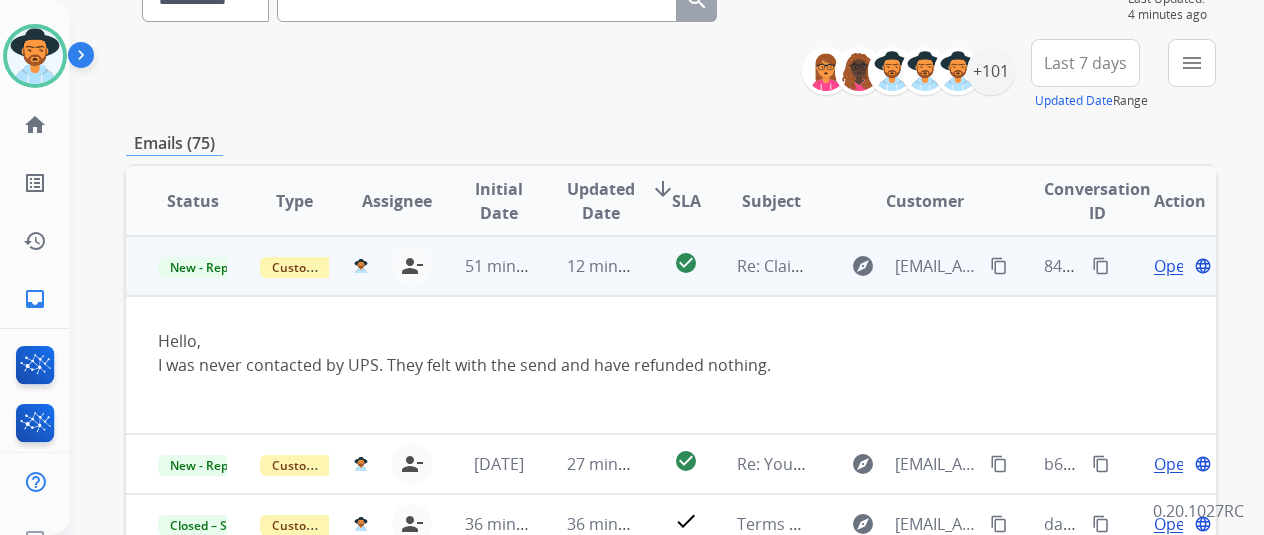 click on "Open language" at bounding box center (1165, 266) 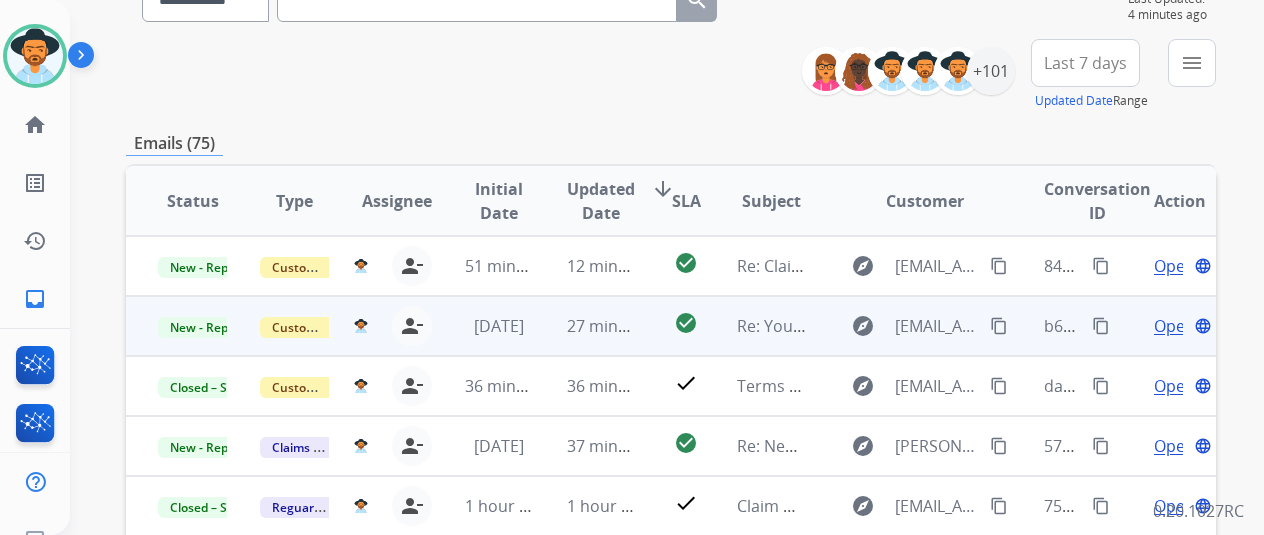 click on "Open" at bounding box center [1174, 326] 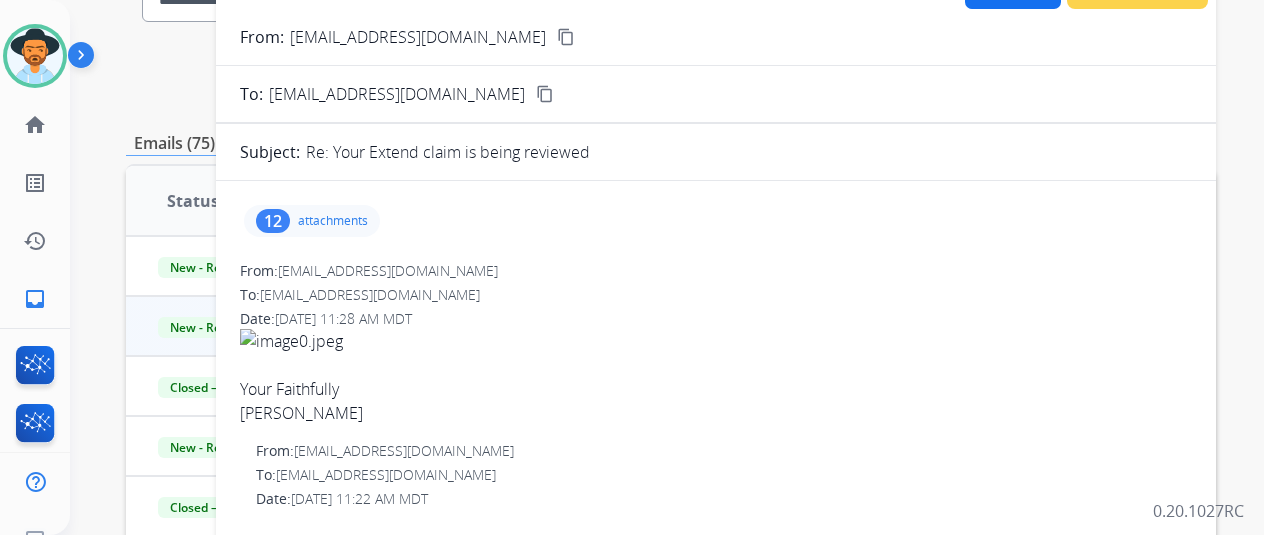 click on "12 attachments" at bounding box center (312, 221) 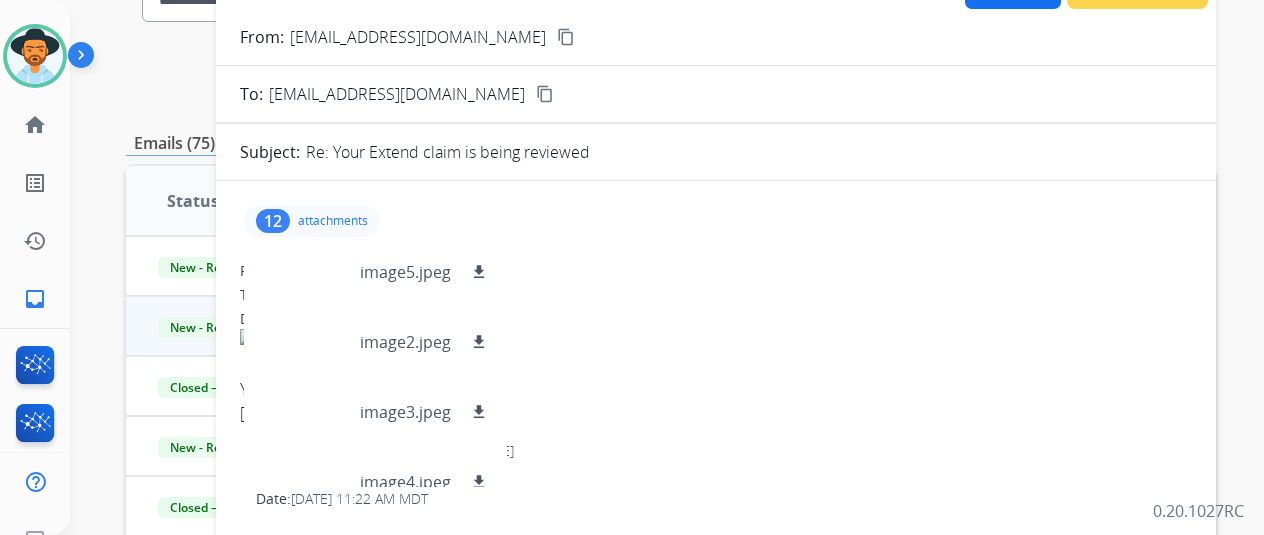 scroll, scrollTop: 590, scrollLeft: 0, axis: vertical 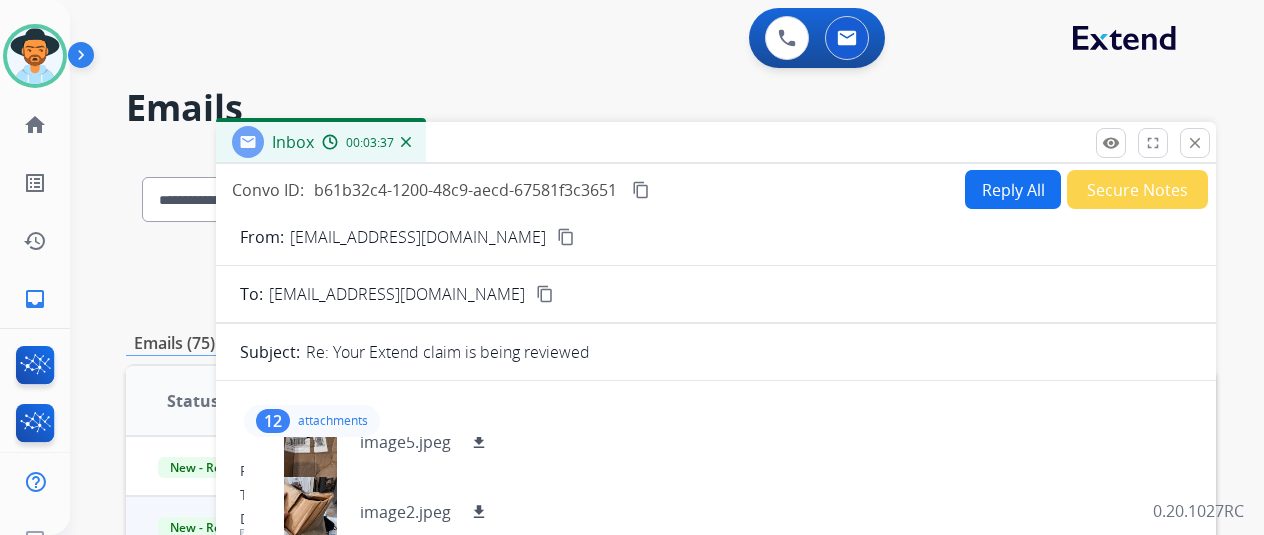 click on "Reply All" at bounding box center (1013, 189) 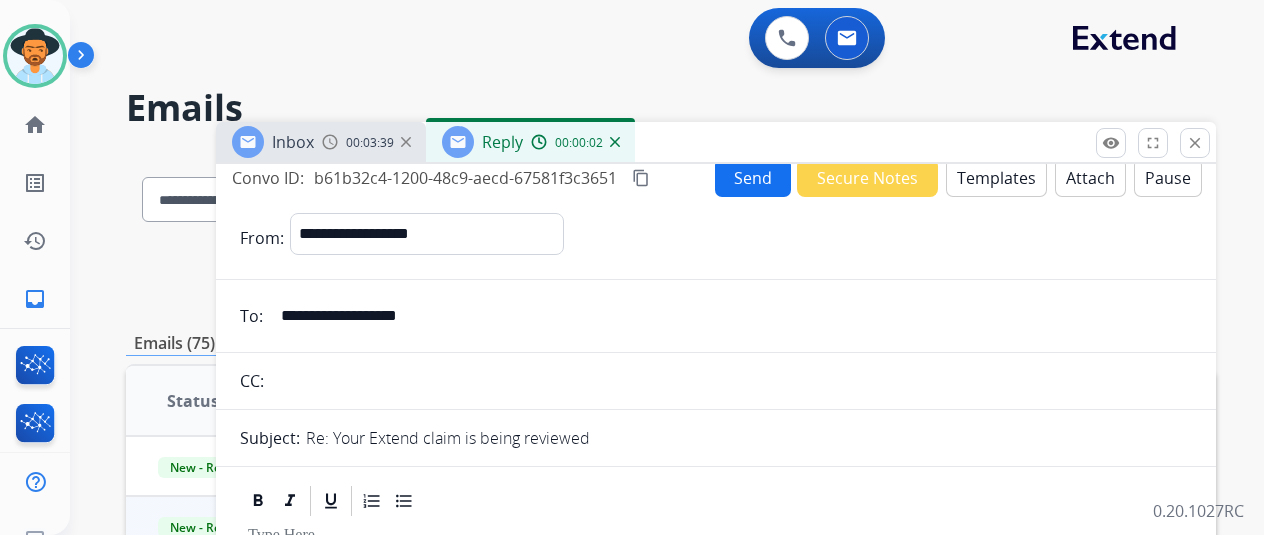 scroll, scrollTop: 0, scrollLeft: 0, axis: both 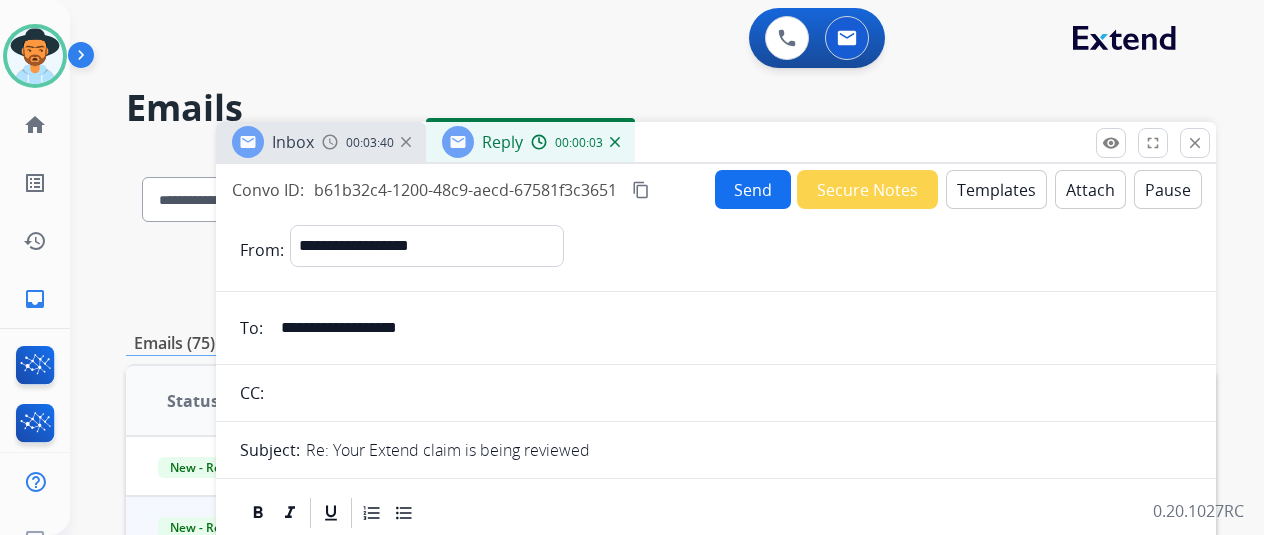 click on "Templates" at bounding box center [996, 189] 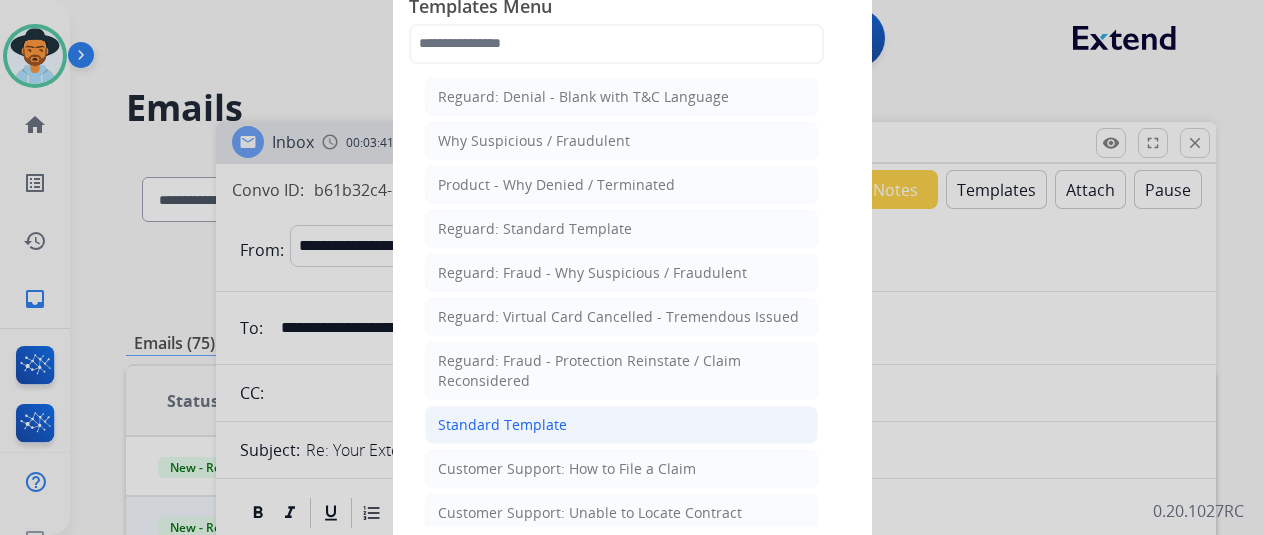 click on "Standard Template" 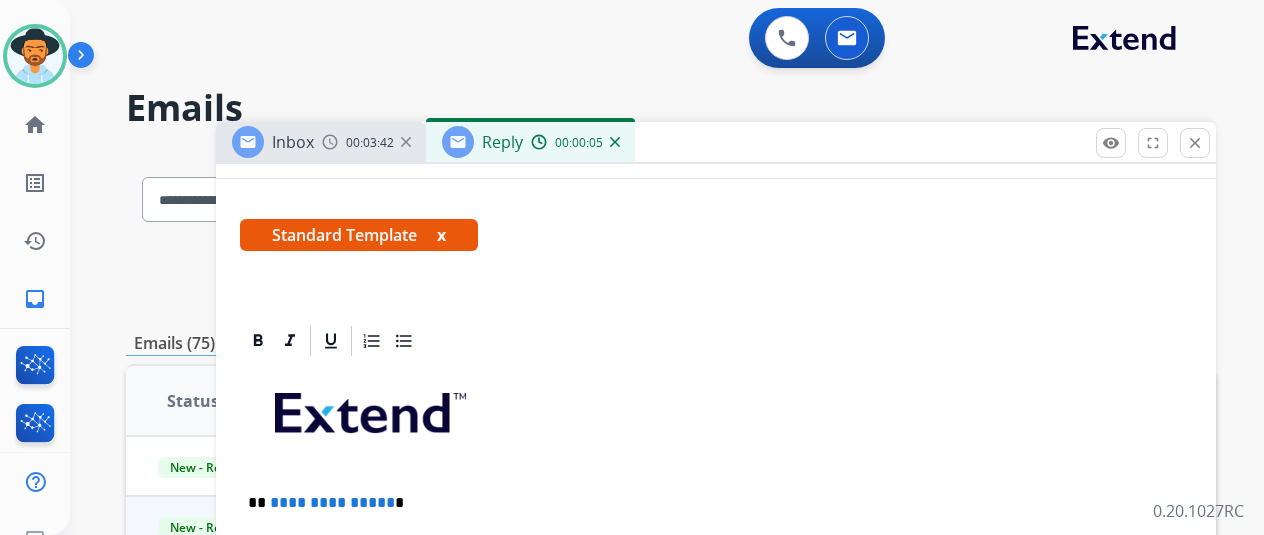 scroll, scrollTop: 500, scrollLeft: 0, axis: vertical 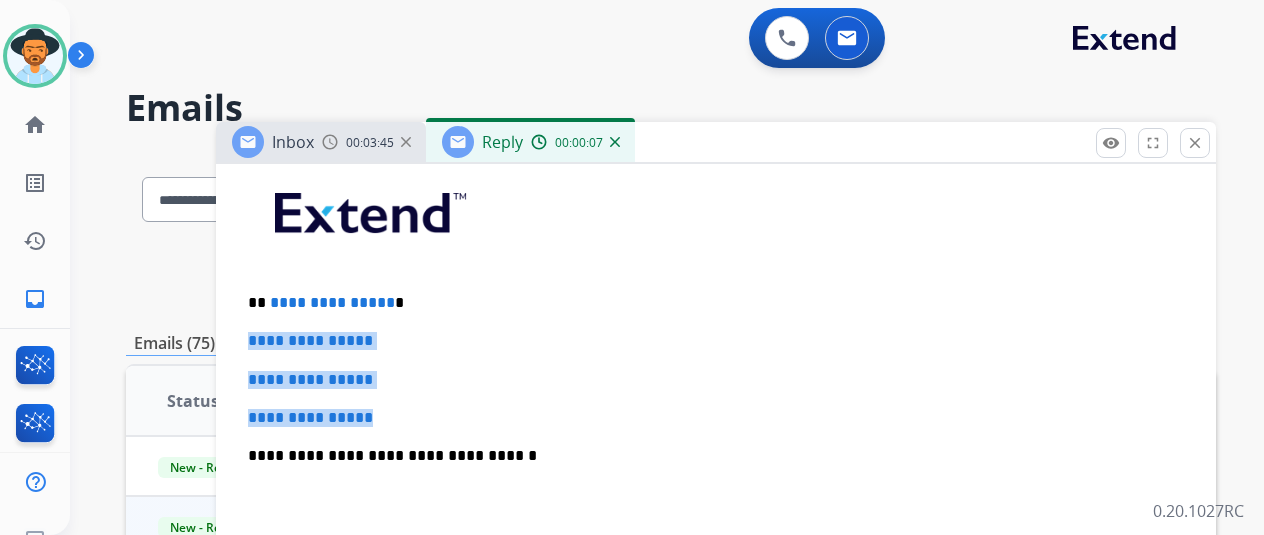 drag, startPoint x: 414, startPoint y: 405, endPoint x: 265, endPoint y: 333, distance: 165.48413 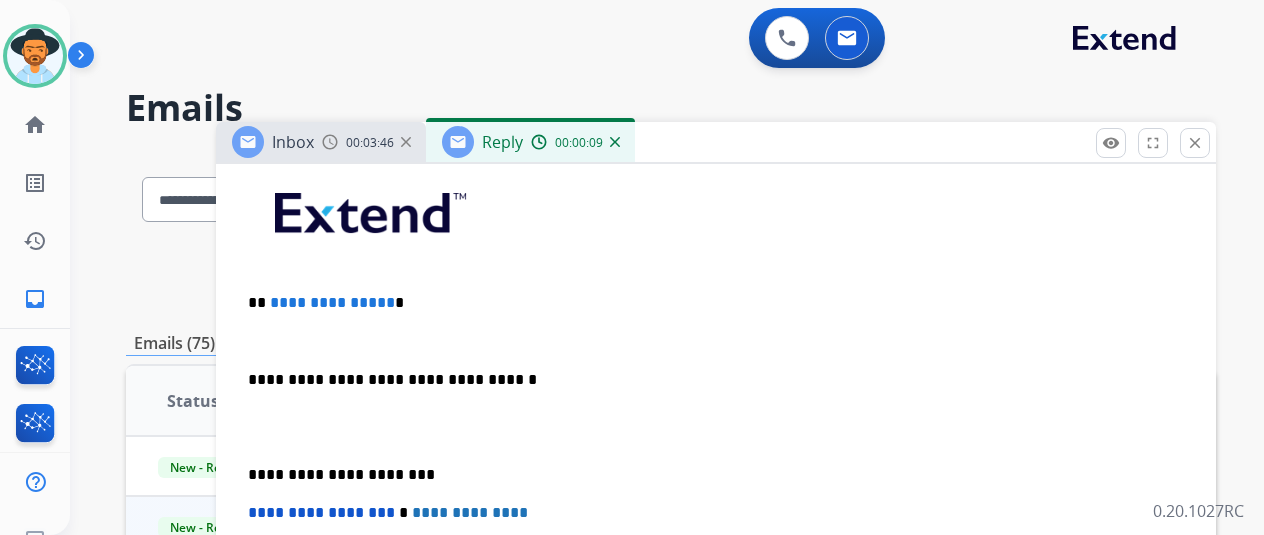 type 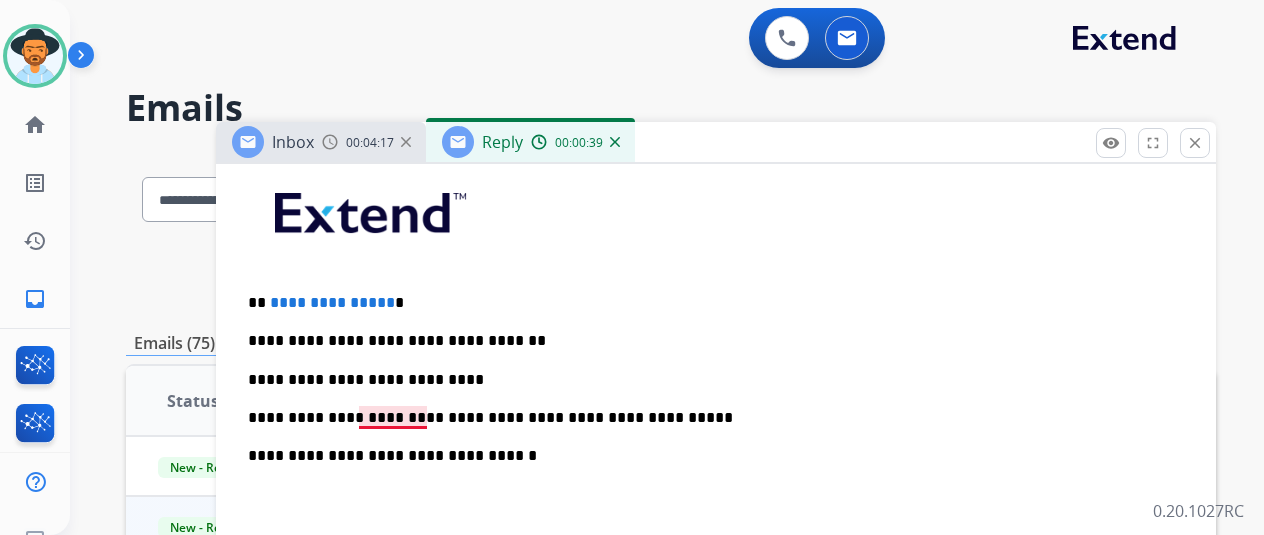click on "**********" at bounding box center [708, 418] 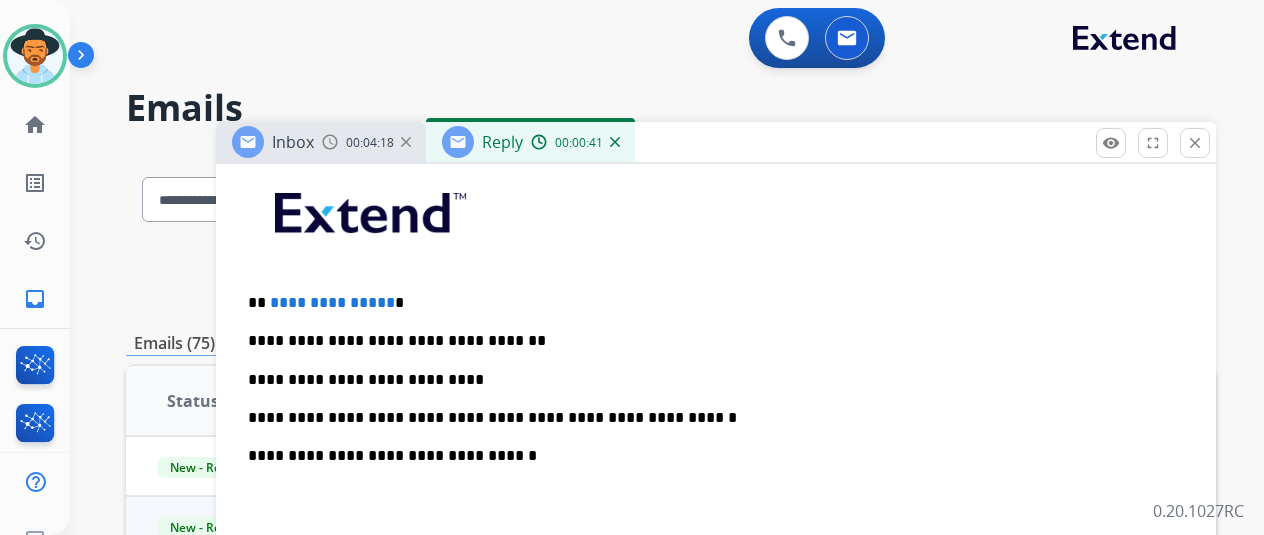 click on "**********" at bounding box center (716, 503) 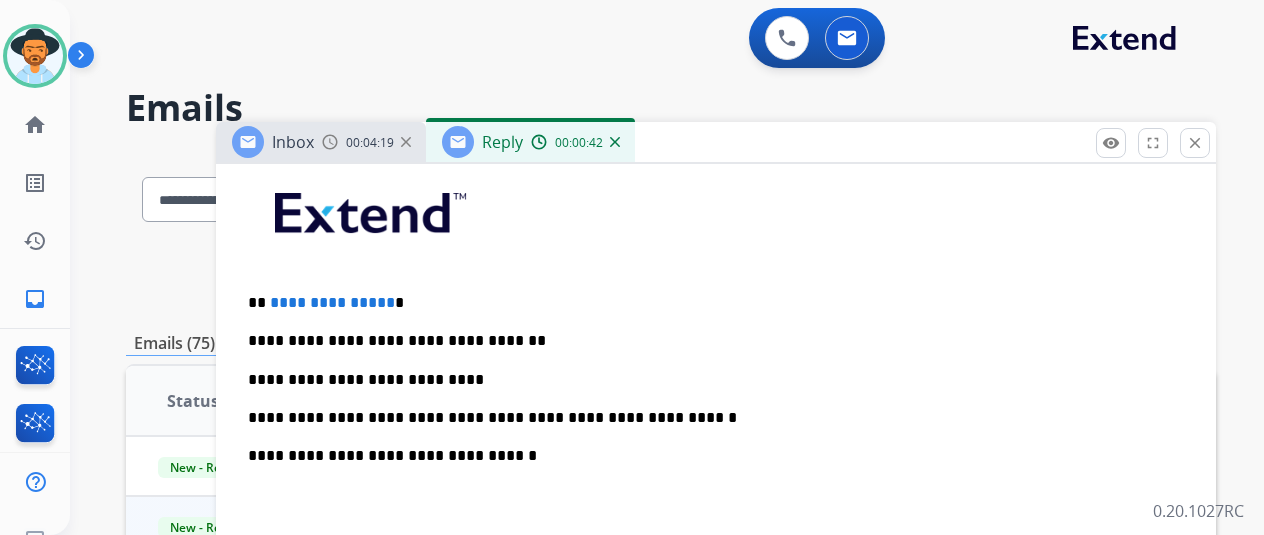 click on "**********" at bounding box center [708, 303] 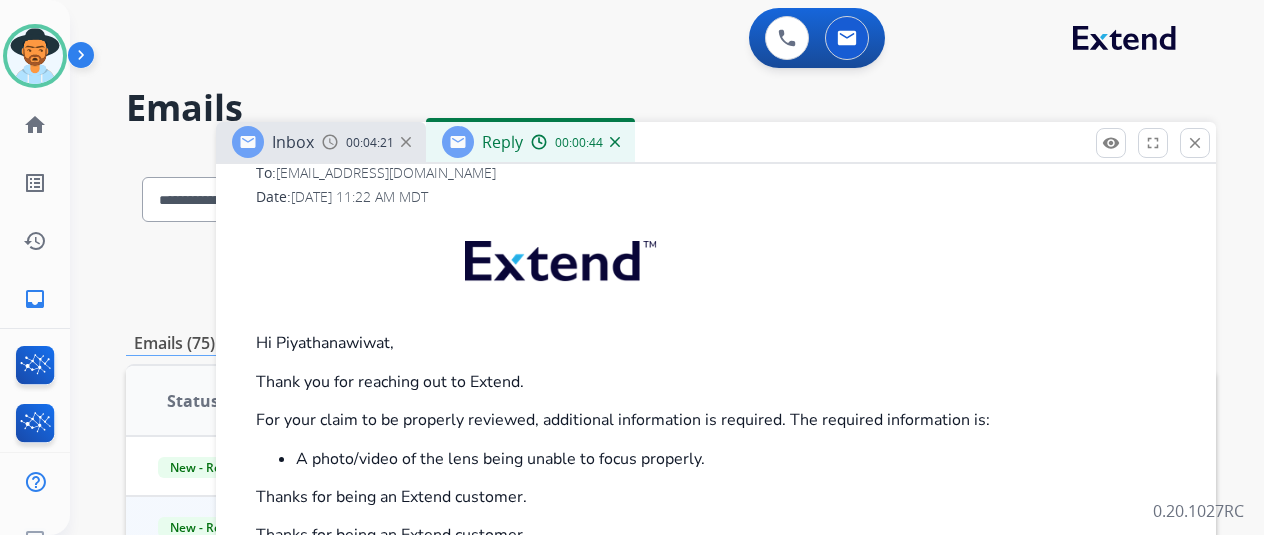 scroll, scrollTop: 1400, scrollLeft: 0, axis: vertical 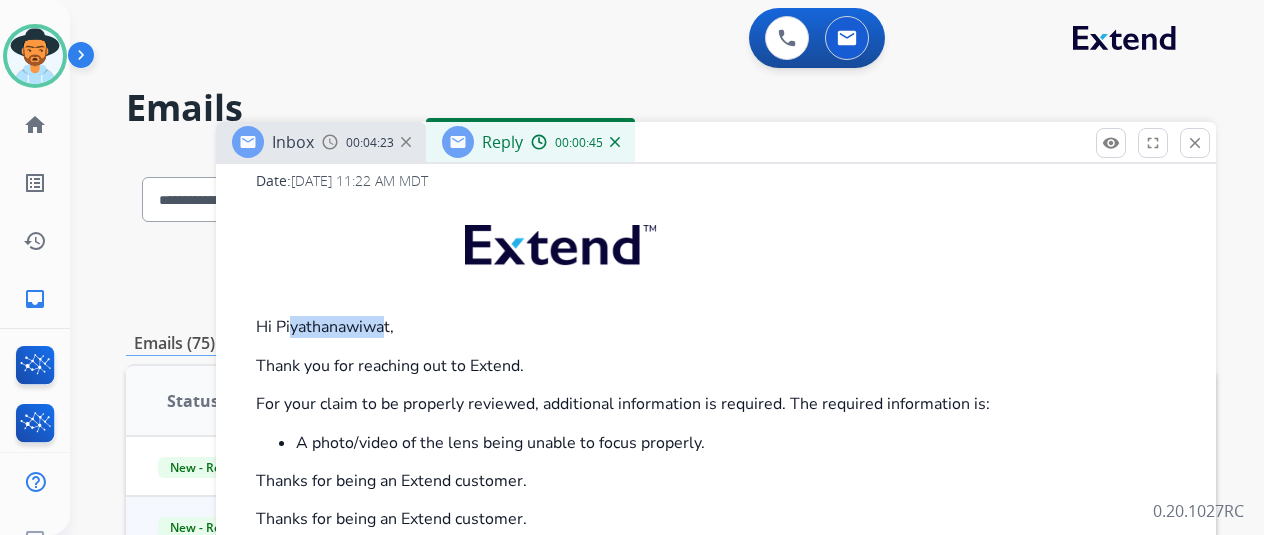 drag, startPoint x: 404, startPoint y: 319, endPoint x: 300, endPoint y: 325, distance: 104.172935 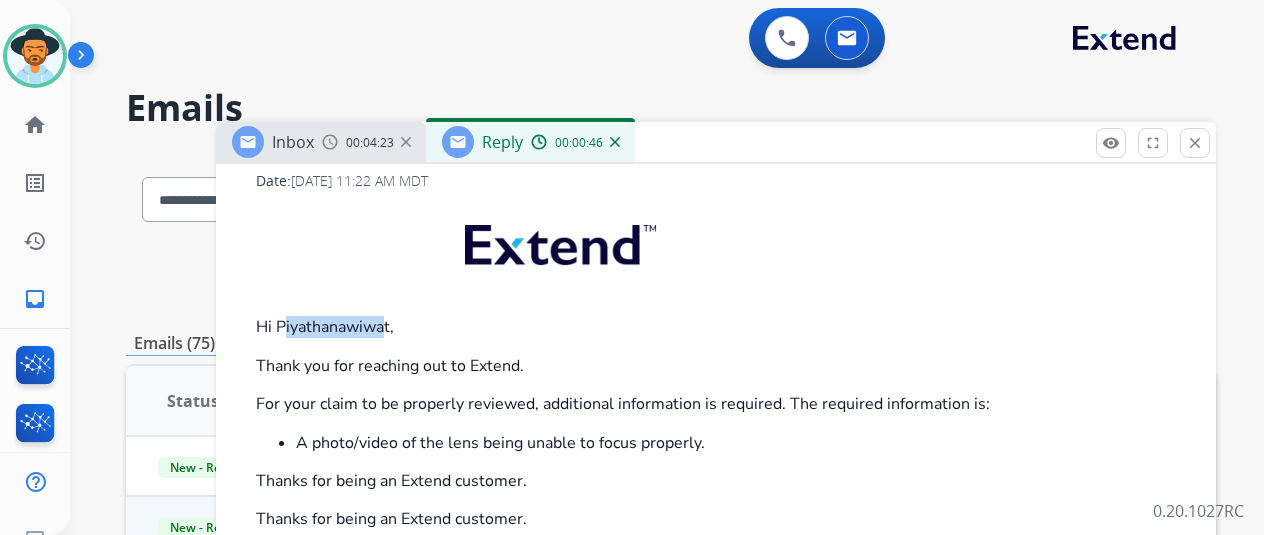 click on "Hi Piyathanawiwat," at bounding box center (724, 327) 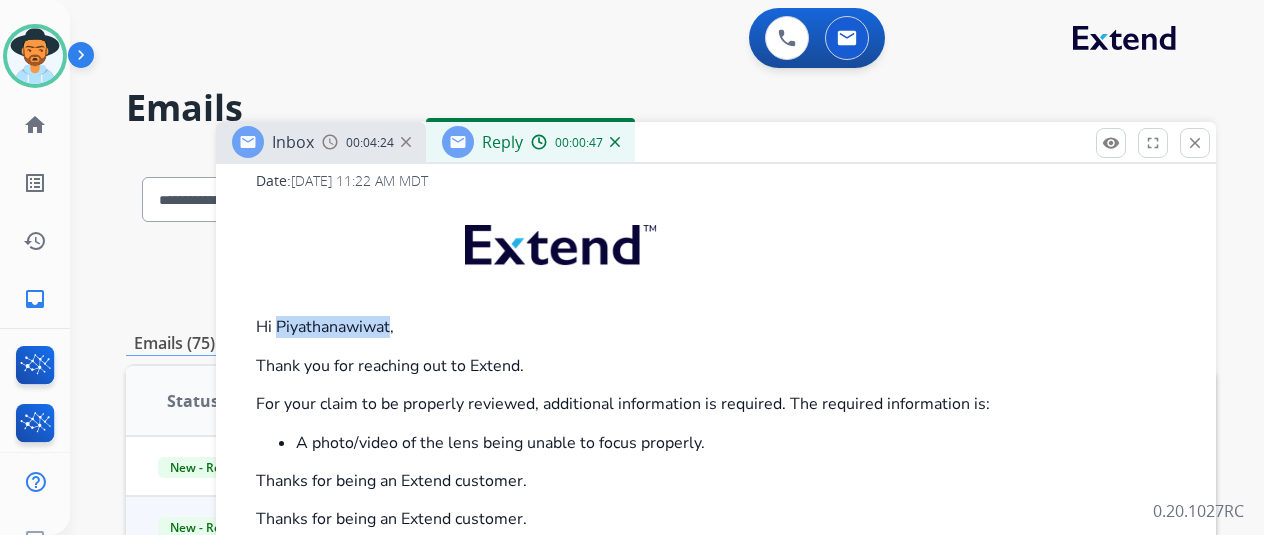 drag, startPoint x: 296, startPoint y: 324, endPoint x: 407, endPoint y: 323, distance: 111.0045 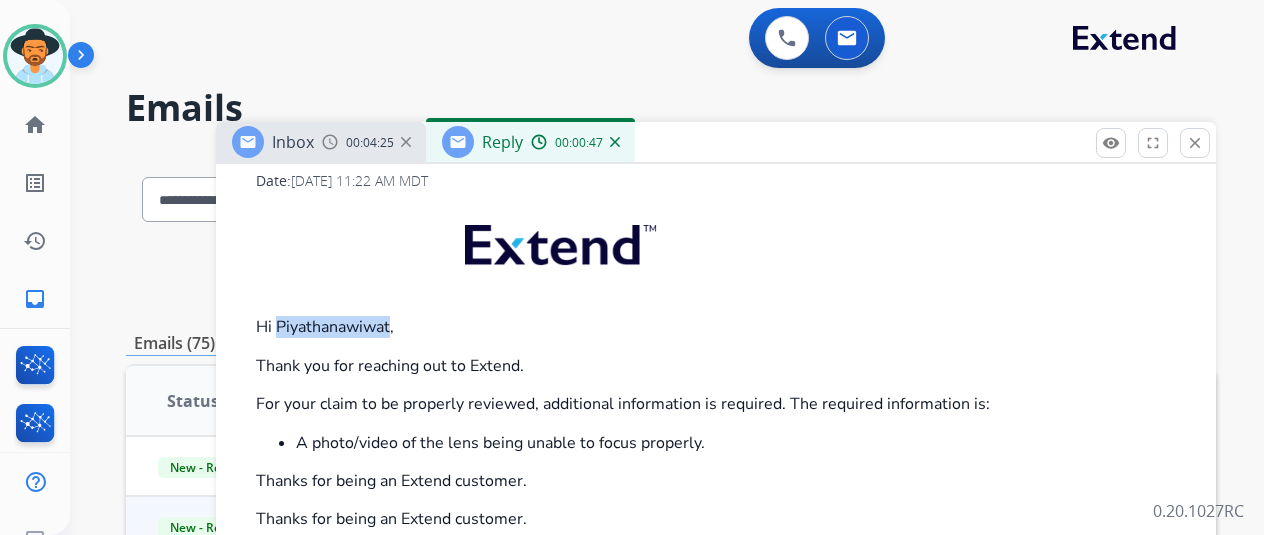 copy on "Piyathanawiwat" 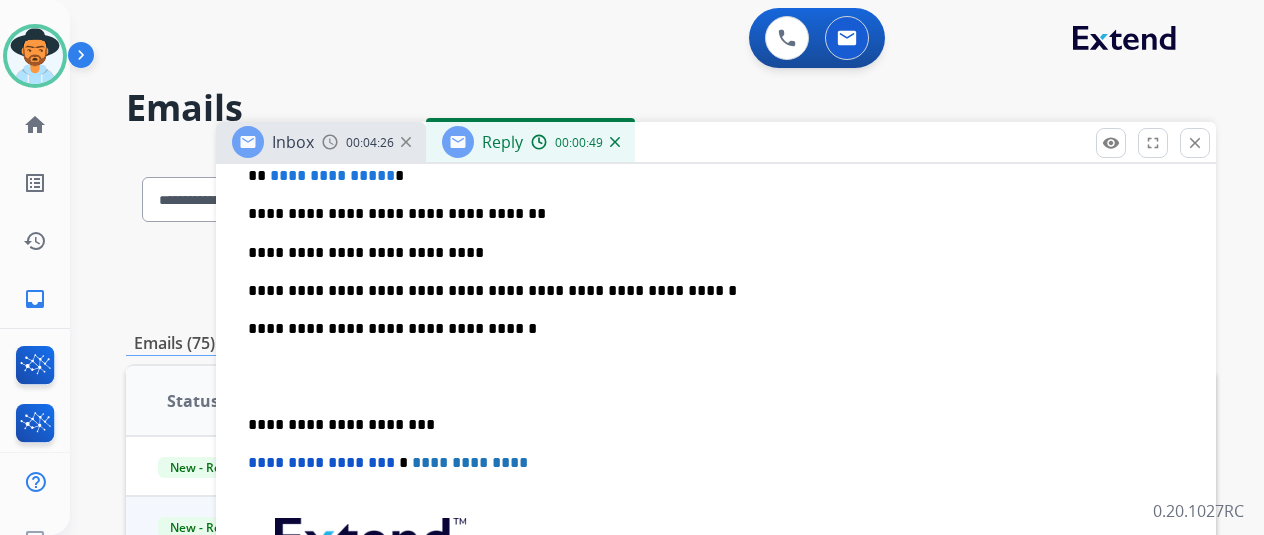 scroll, scrollTop: 500, scrollLeft: 0, axis: vertical 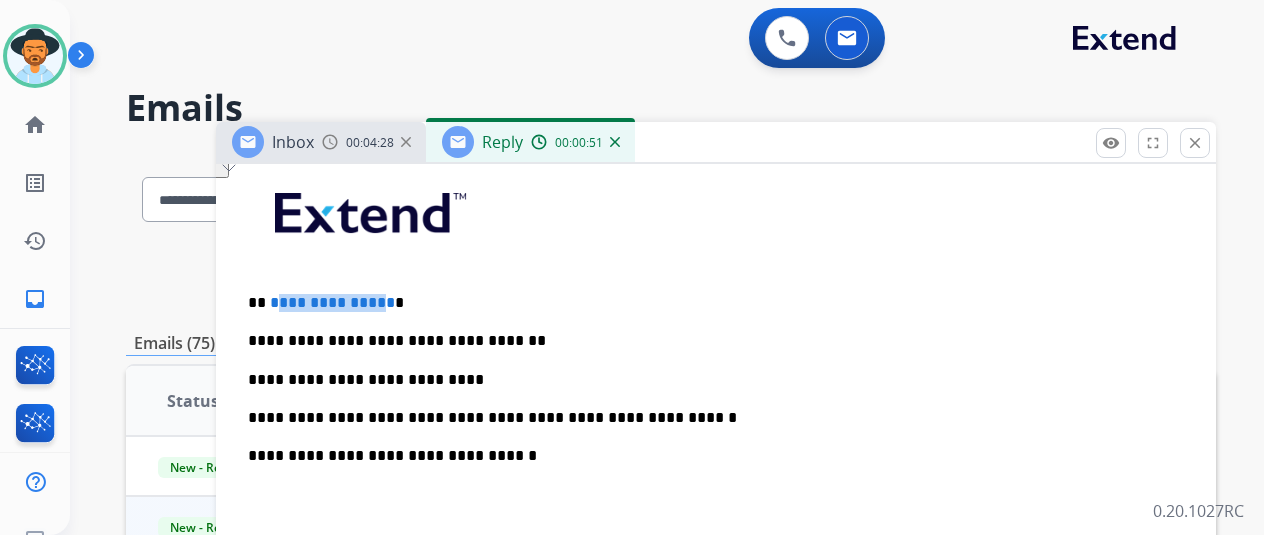 drag, startPoint x: 407, startPoint y: 302, endPoint x: 287, endPoint y: 303, distance: 120.004166 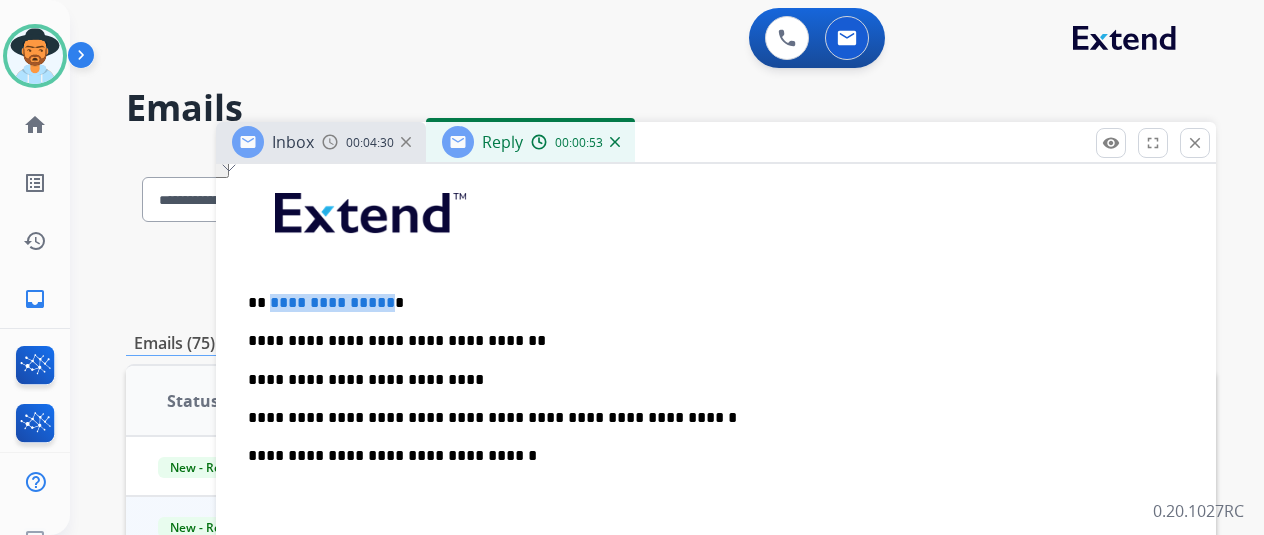 drag, startPoint x: 408, startPoint y: 302, endPoint x: 284, endPoint y: 305, distance: 124.036285 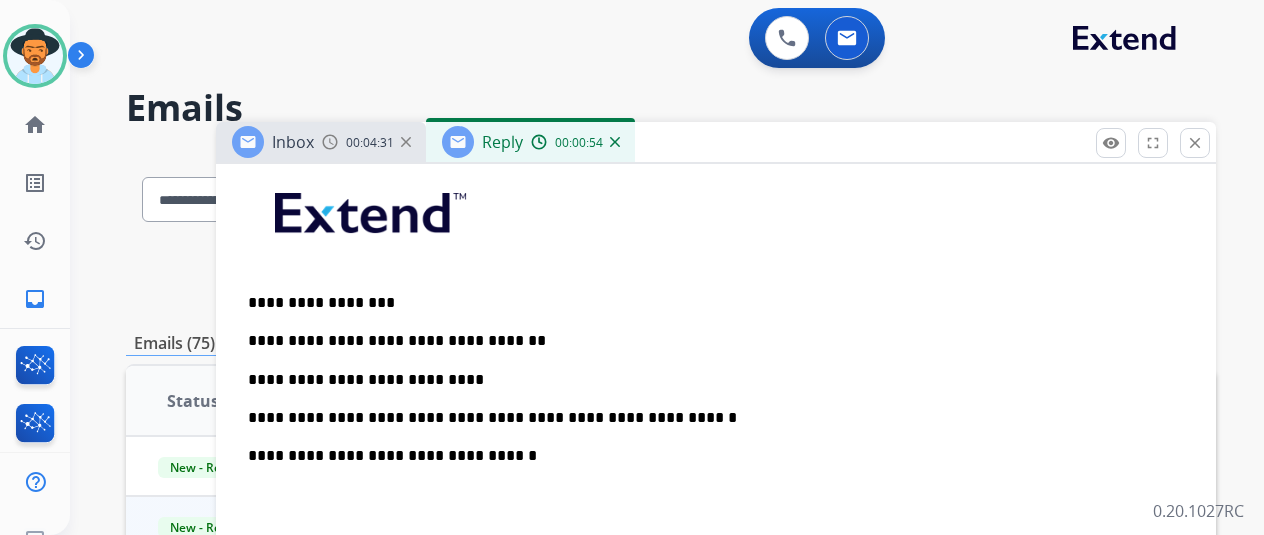 click on "**********" at bounding box center (708, 303) 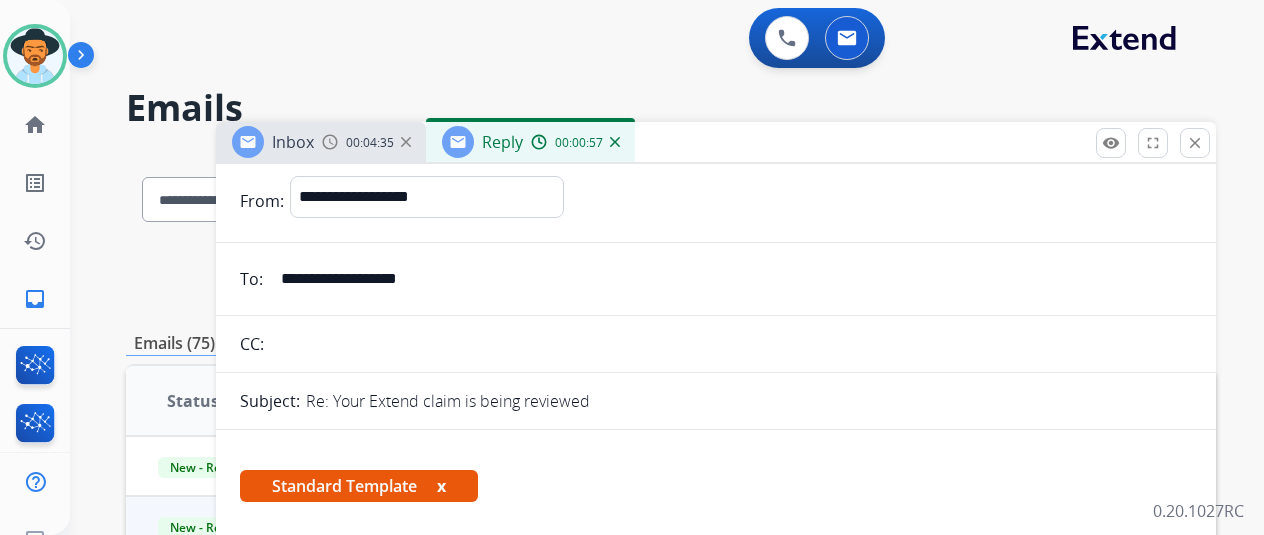 scroll, scrollTop: 0, scrollLeft: 0, axis: both 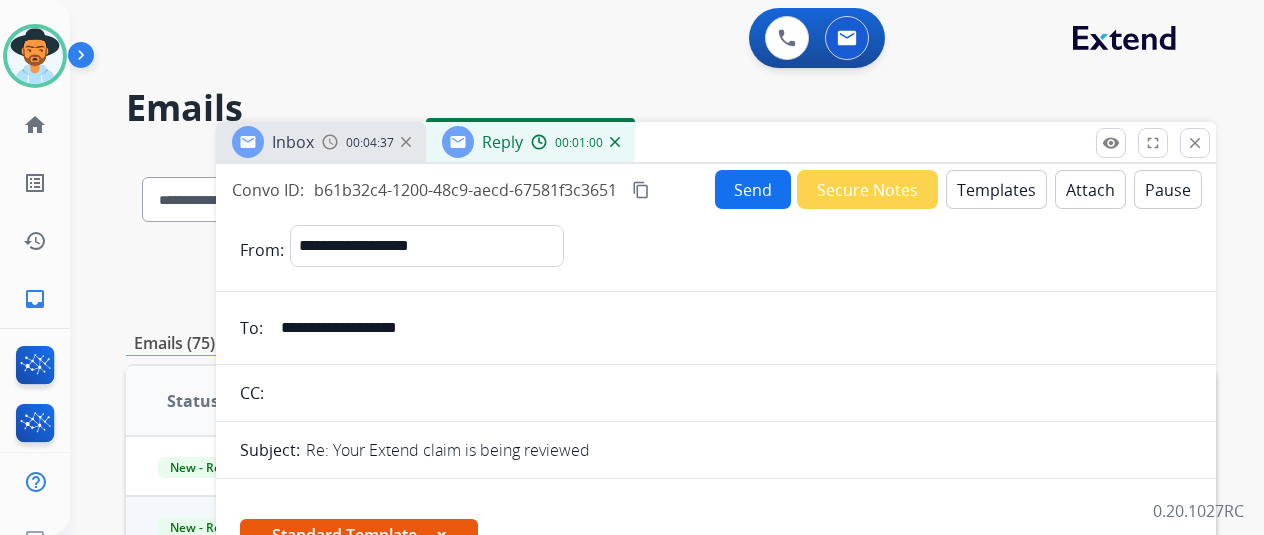 click on "content_copy" at bounding box center [641, 190] 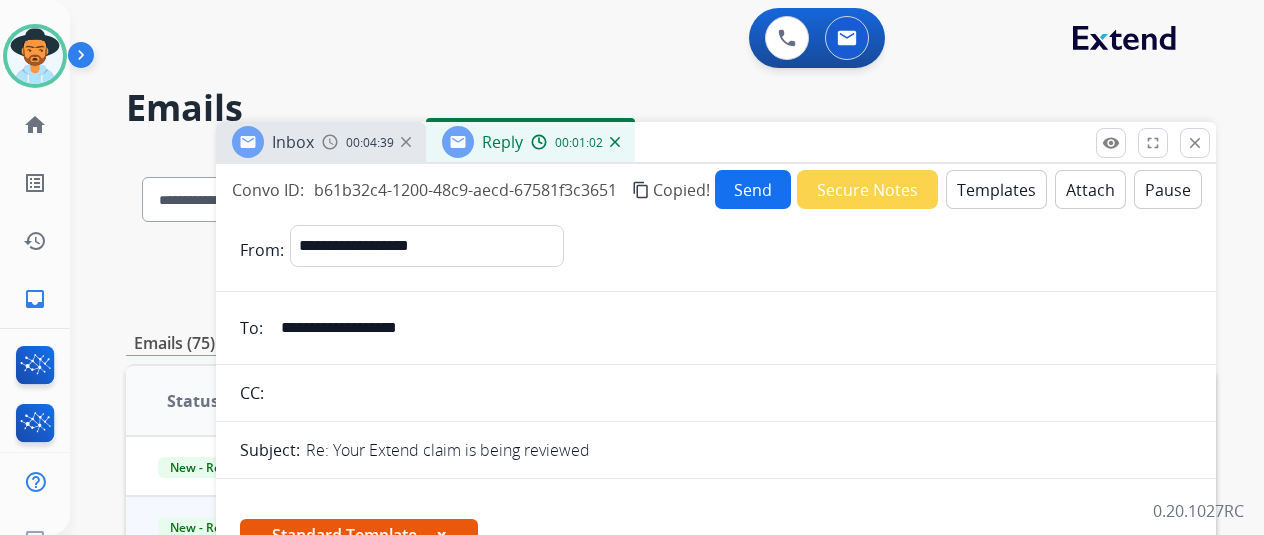 click on "Send" at bounding box center [753, 189] 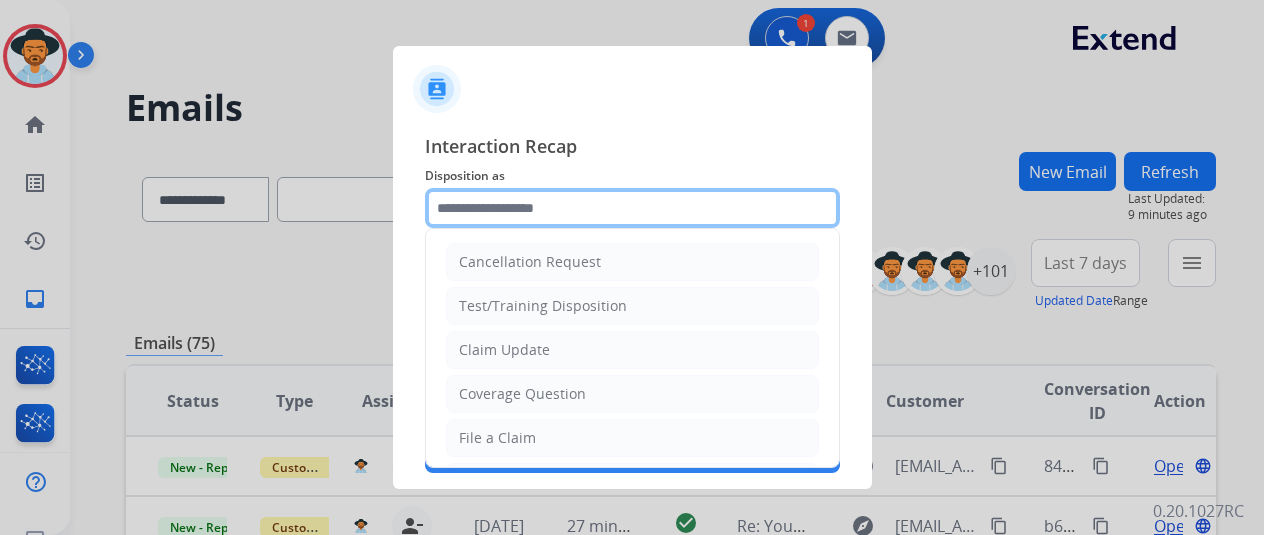 click 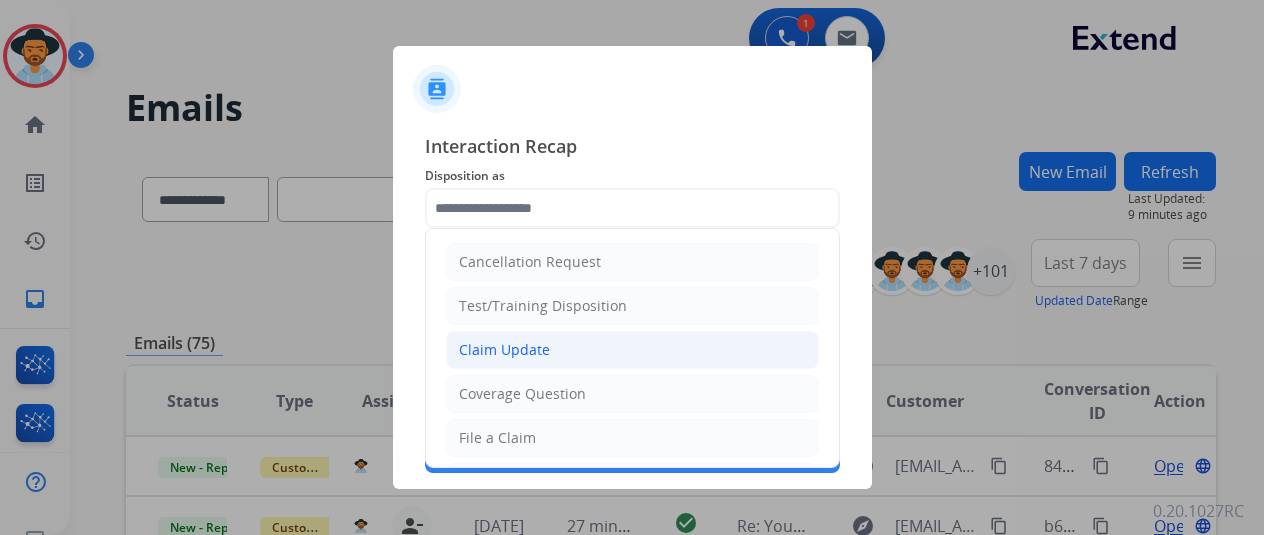 click on "Claim Update" 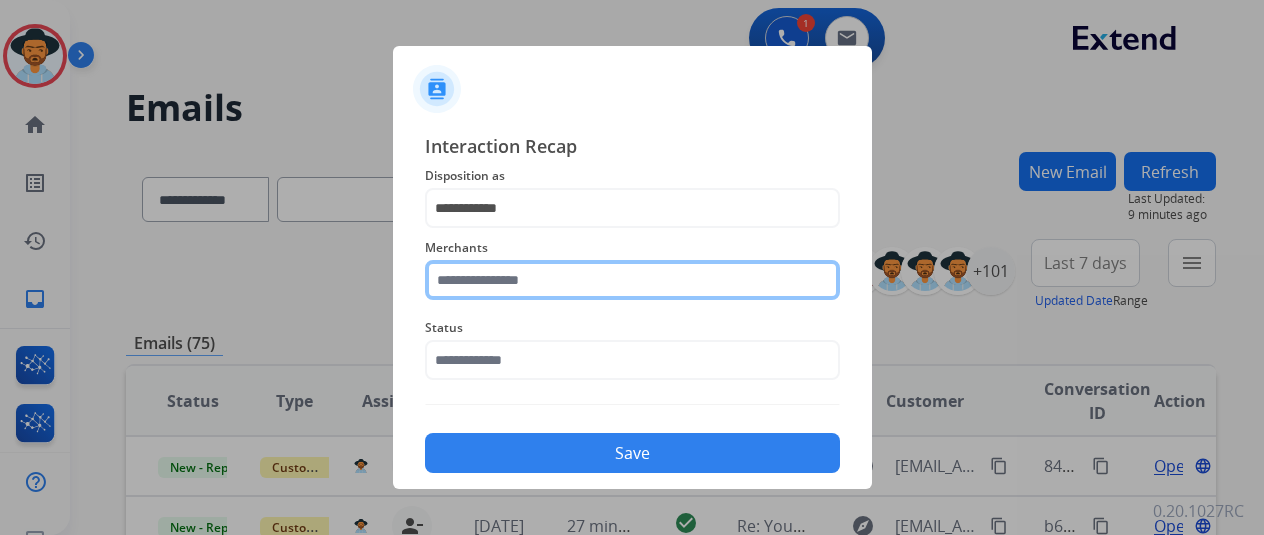click 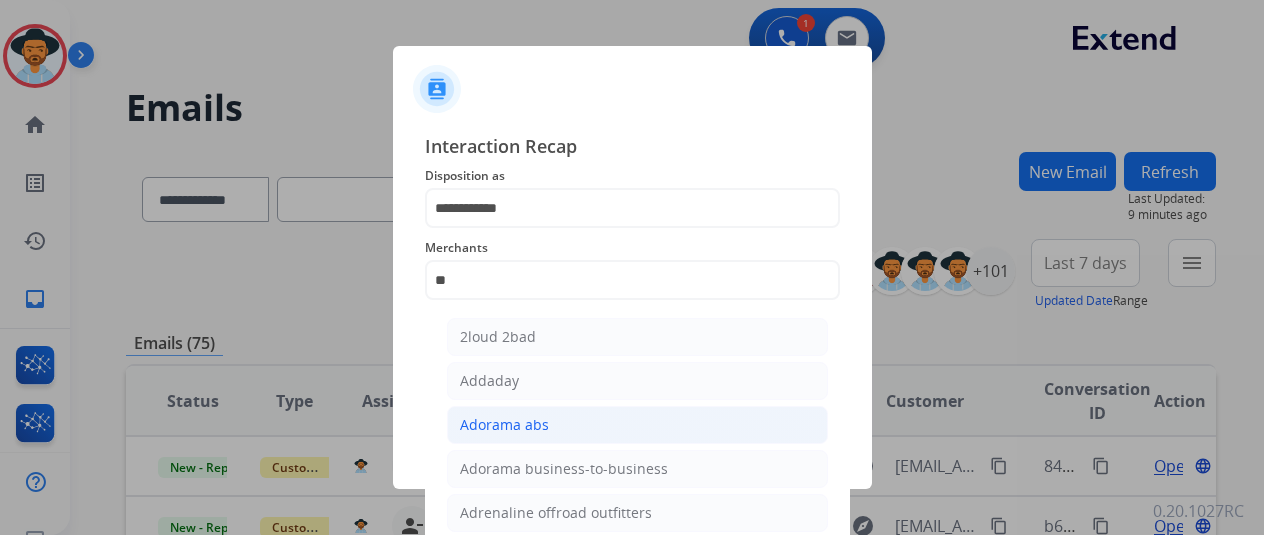 drag, startPoint x: 530, startPoint y: 437, endPoint x: 532, endPoint y: 405, distance: 32.06244 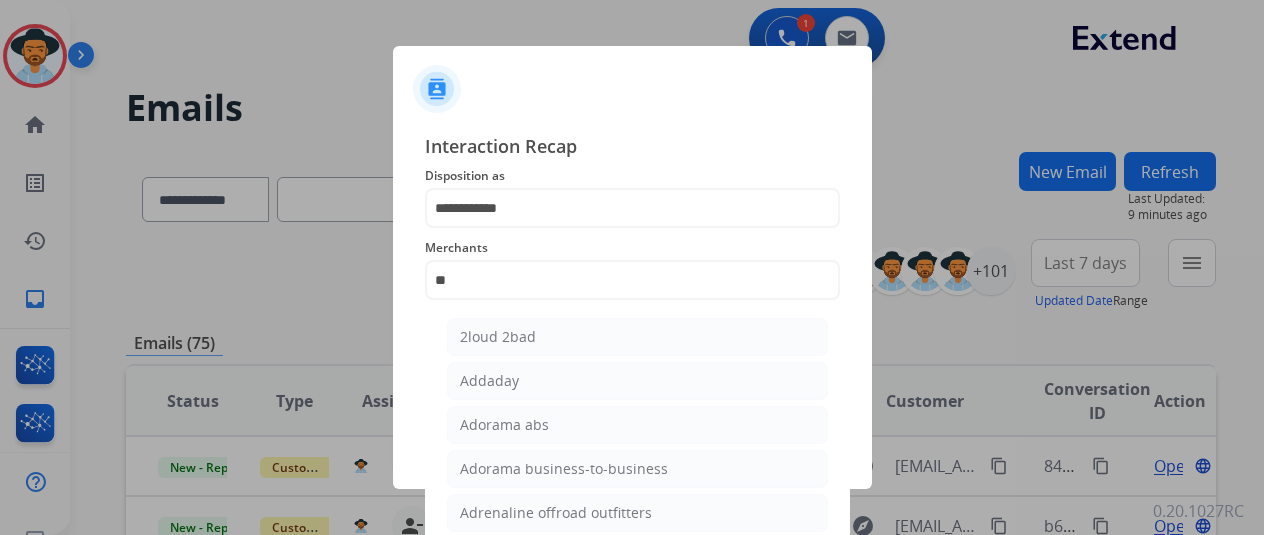 click on "Adorama abs" 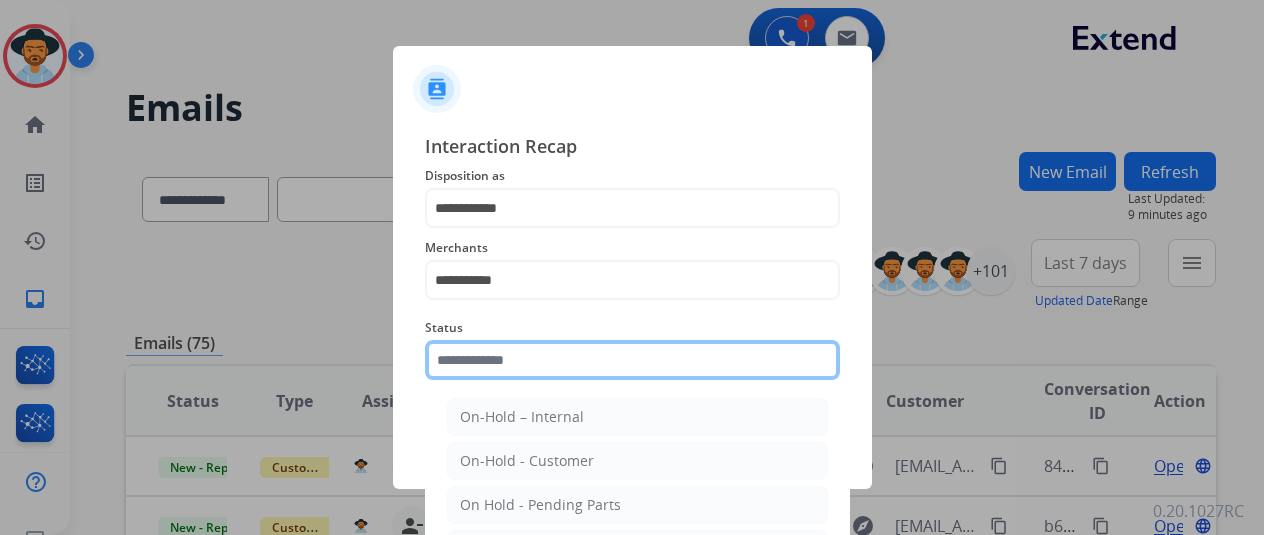 click 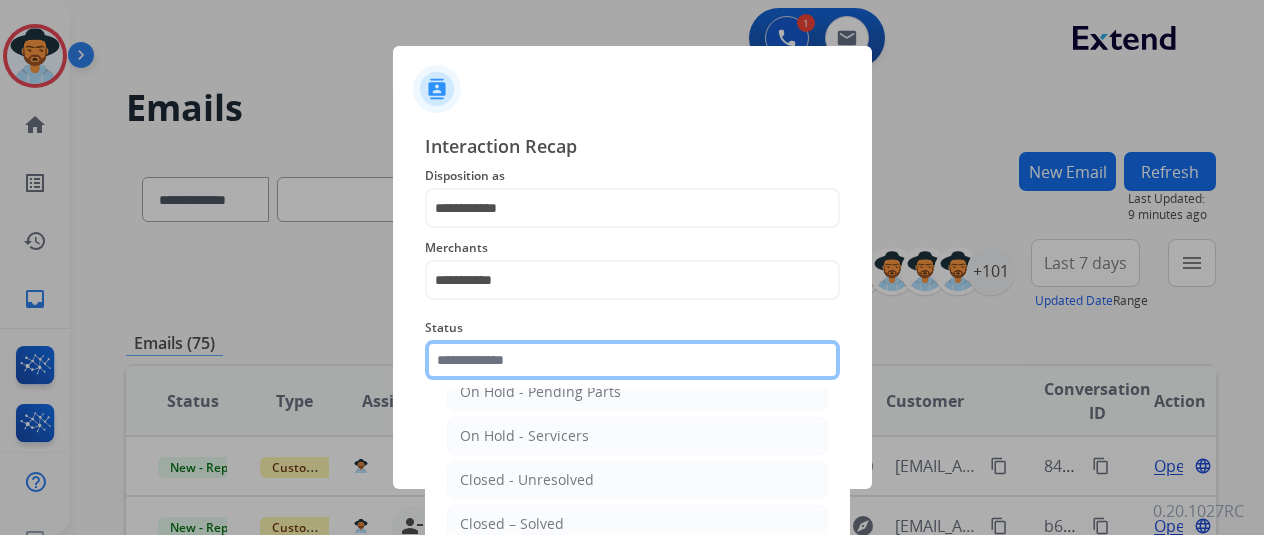 scroll, scrollTop: 114, scrollLeft: 0, axis: vertical 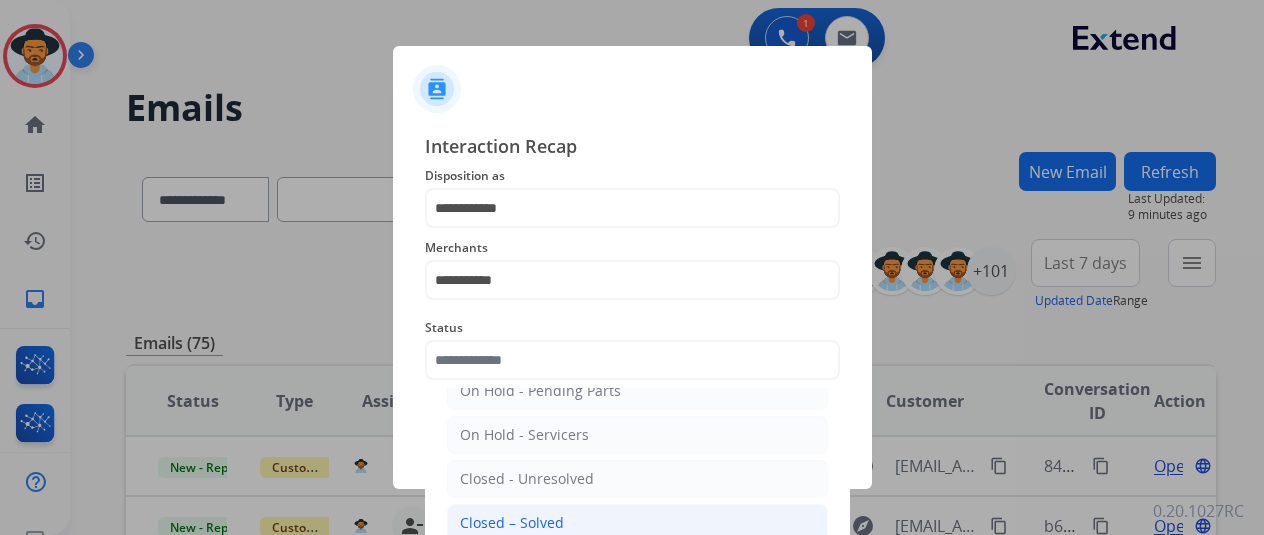 click on "Closed – Solved" 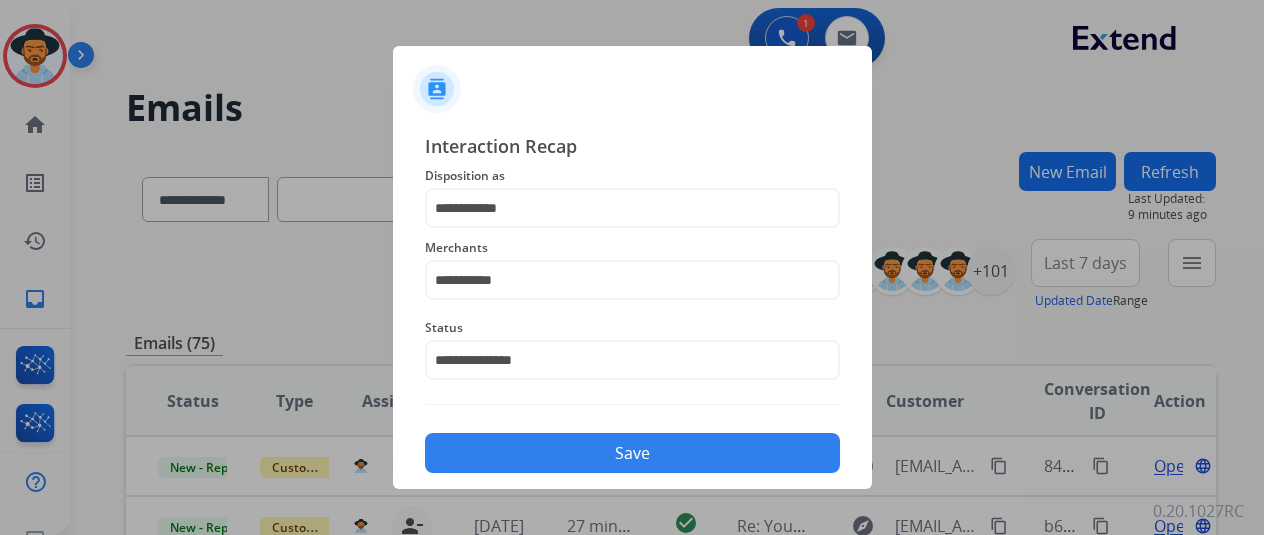 click on "Save" 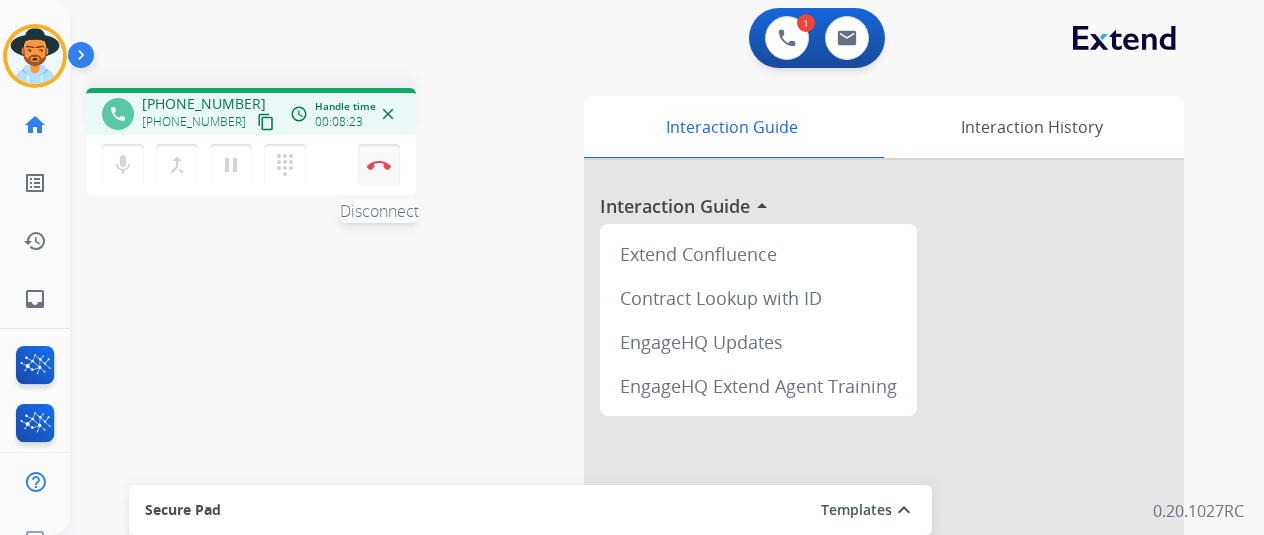 click on "Disconnect" at bounding box center (379, 165) 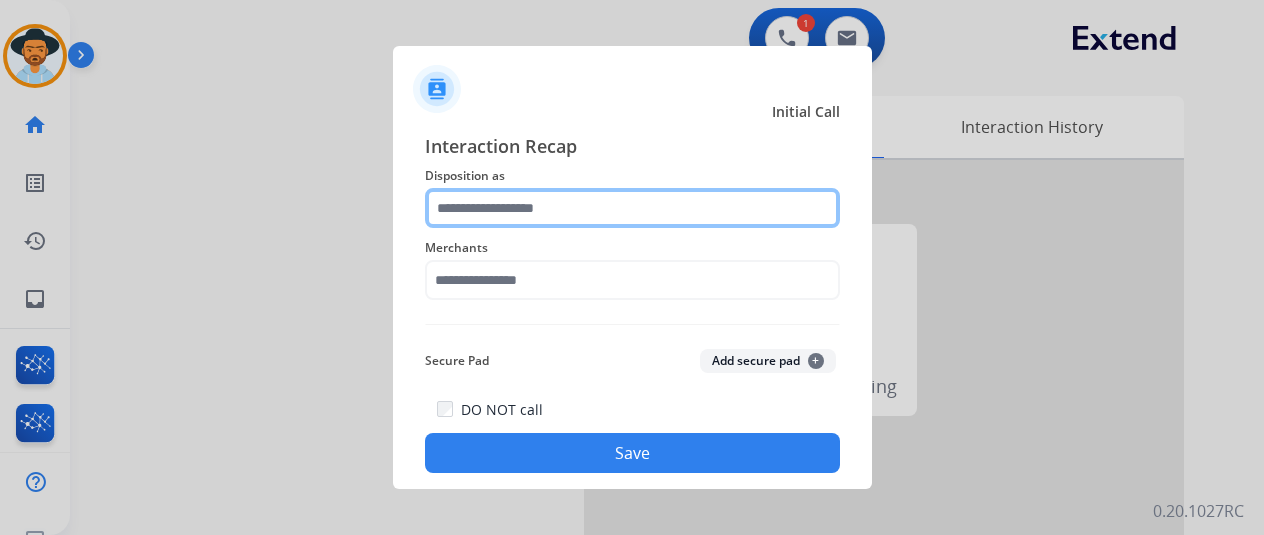 click 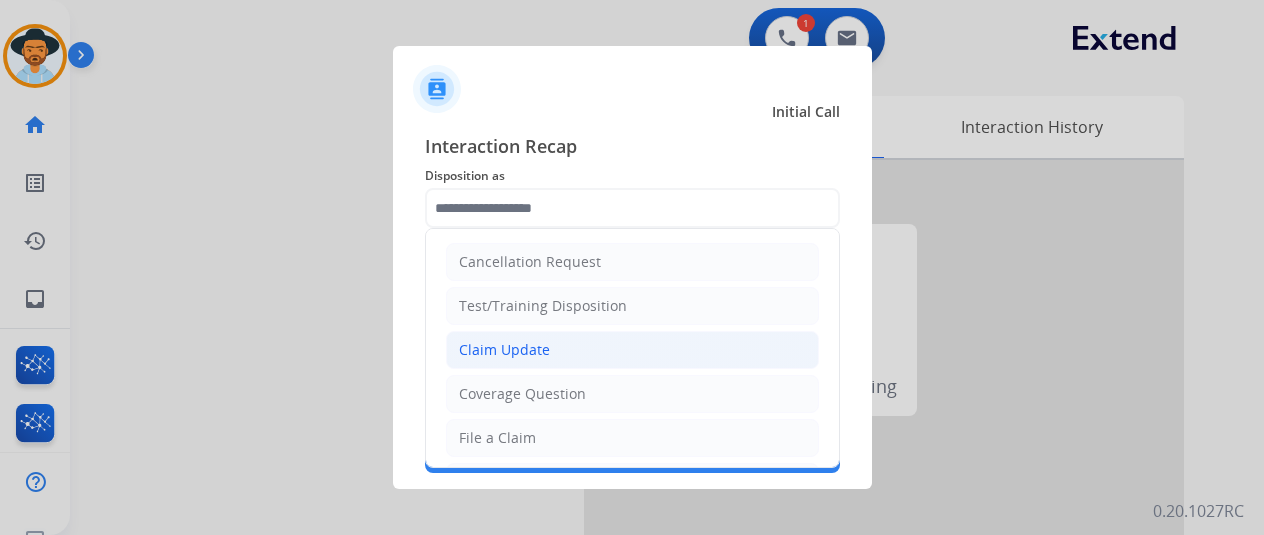 click on "Claim Update" 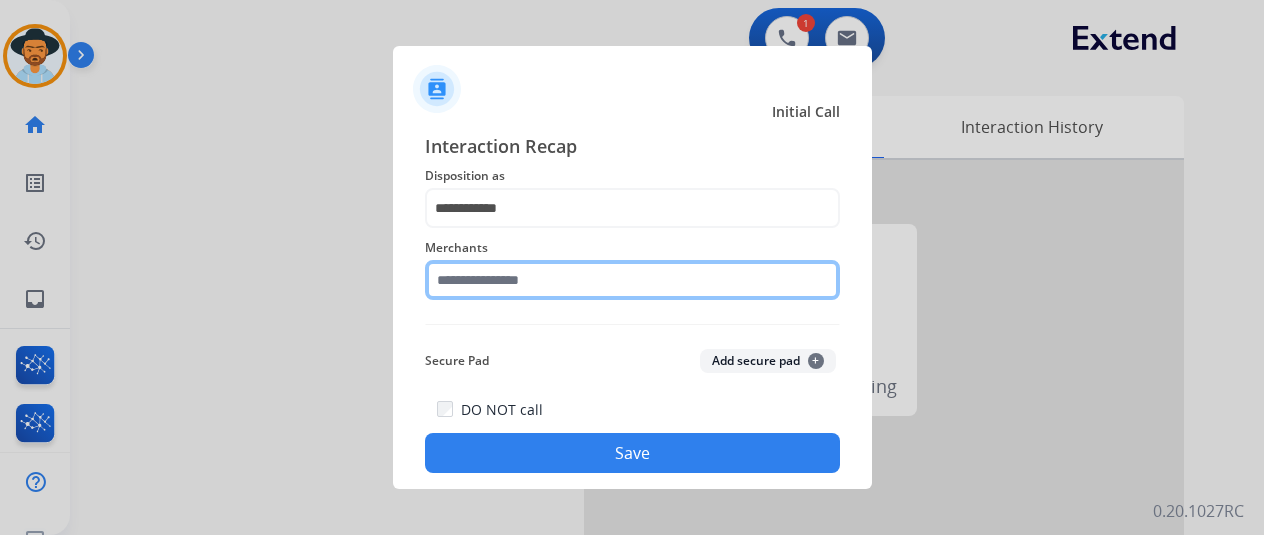click 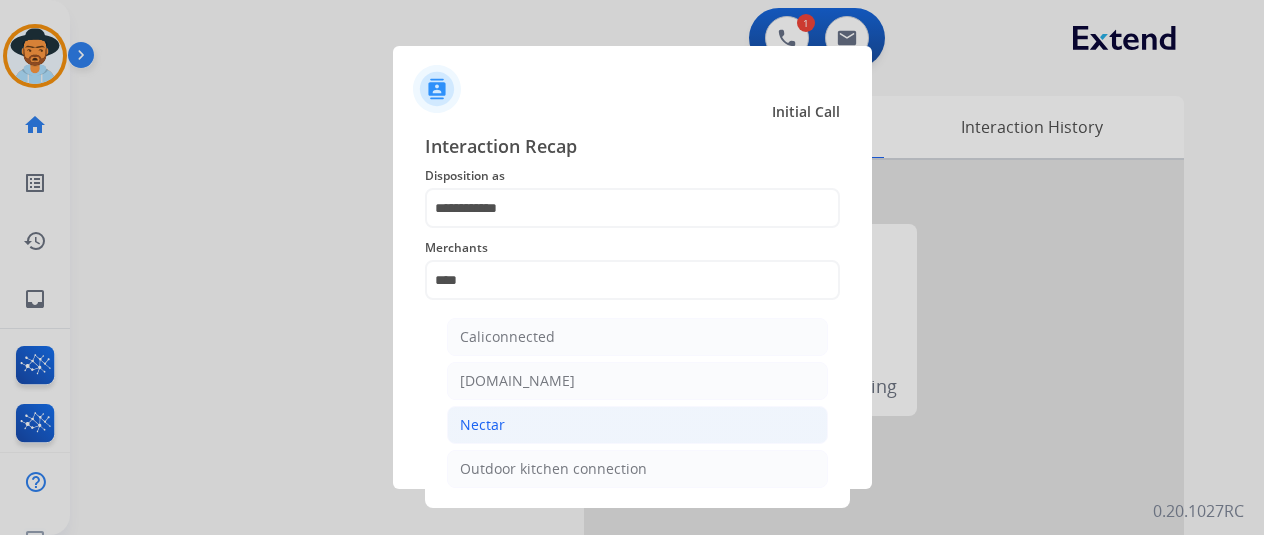 click on "Nectar" 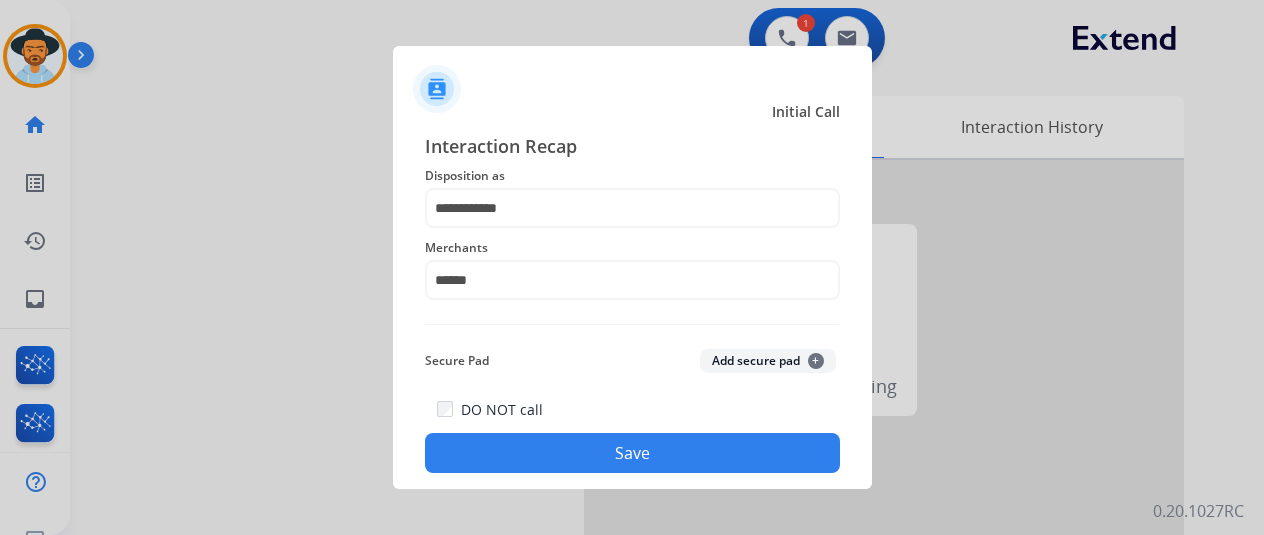 click on "Save" 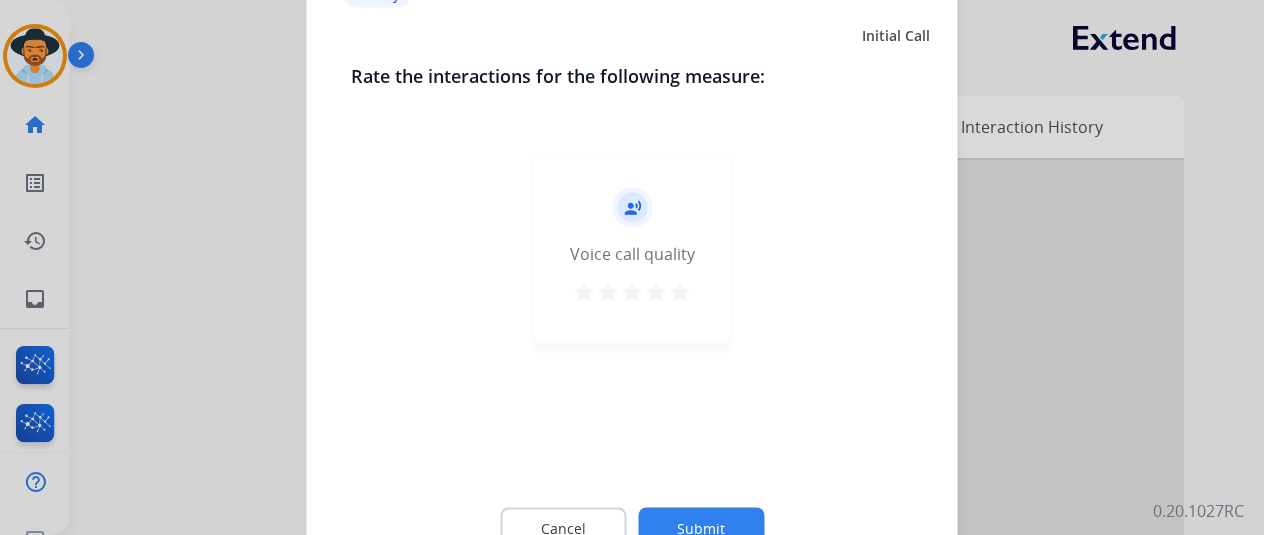 click on "star" at bounding box center (680, 291) 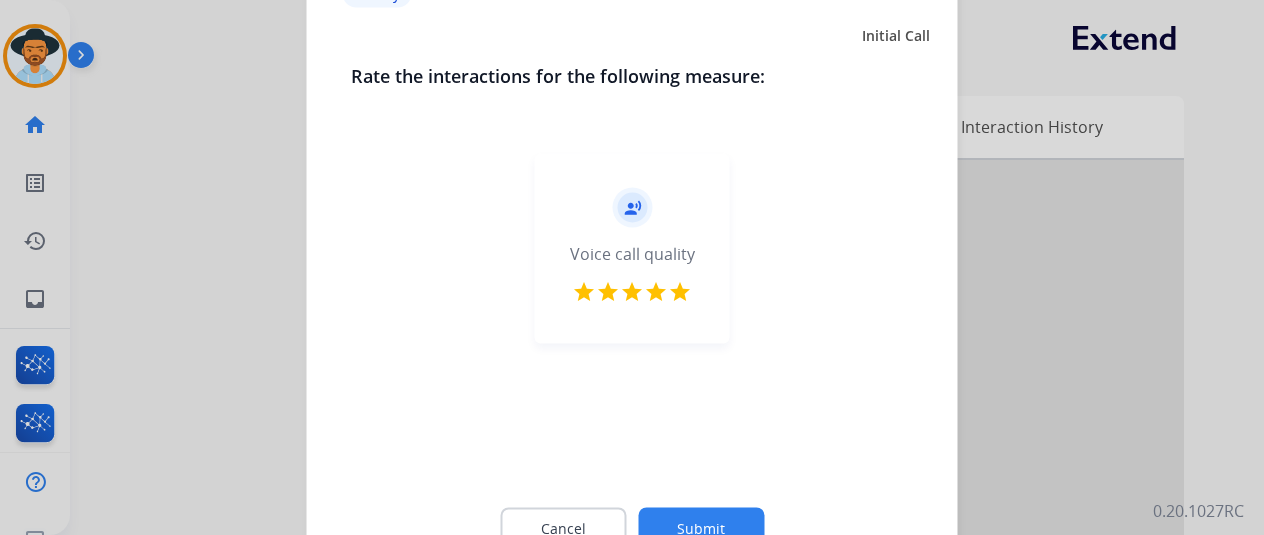 click on "Submit" 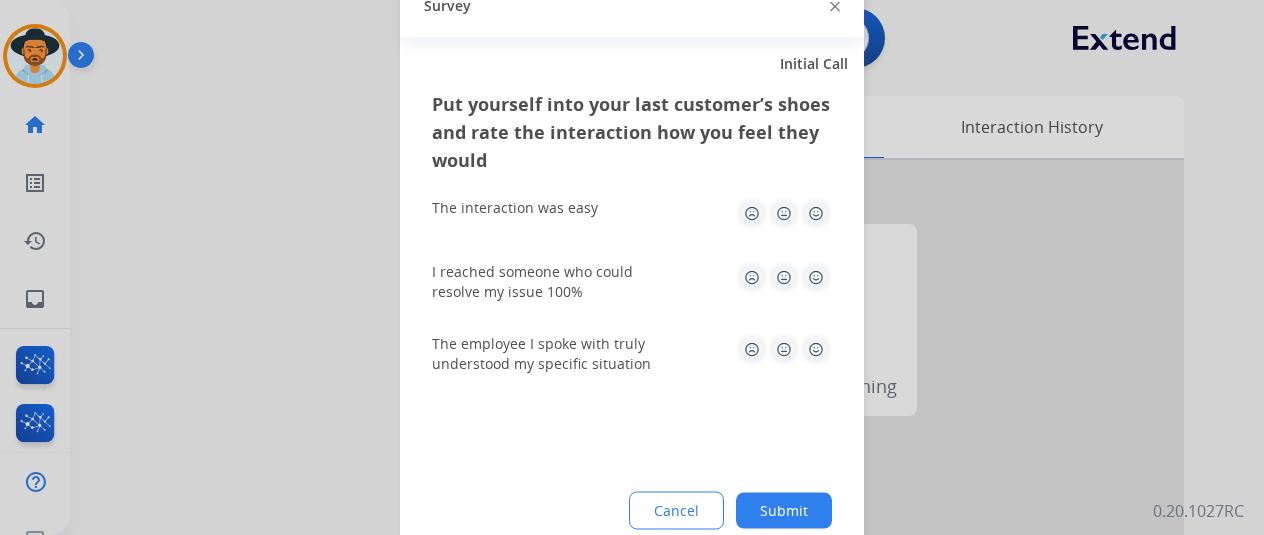 click 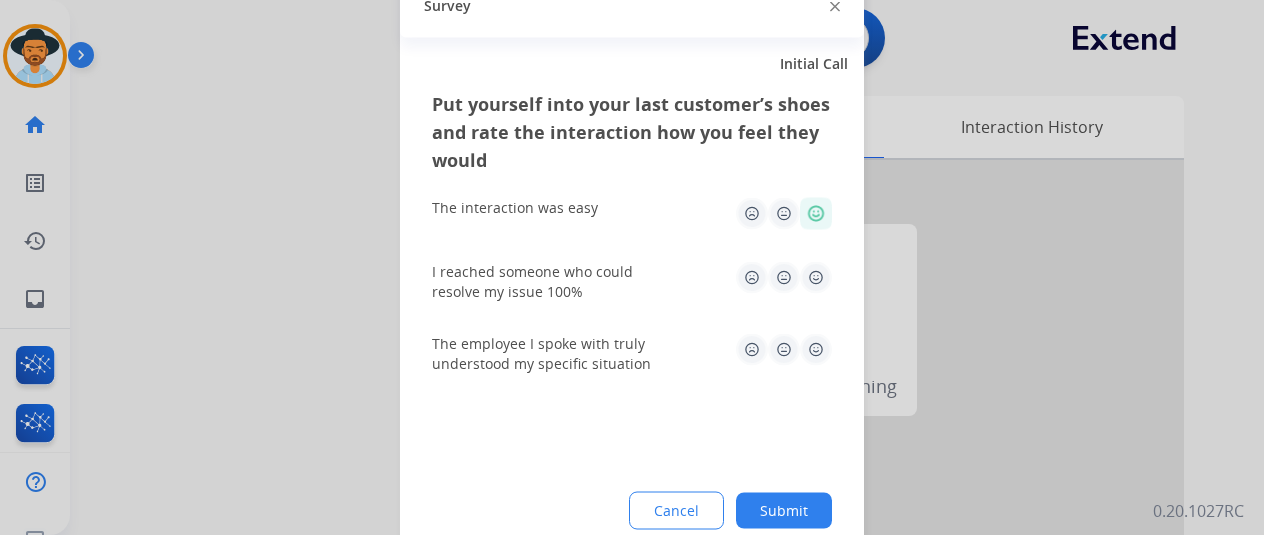 click on "I reached someone who could resolve my issue 100%" 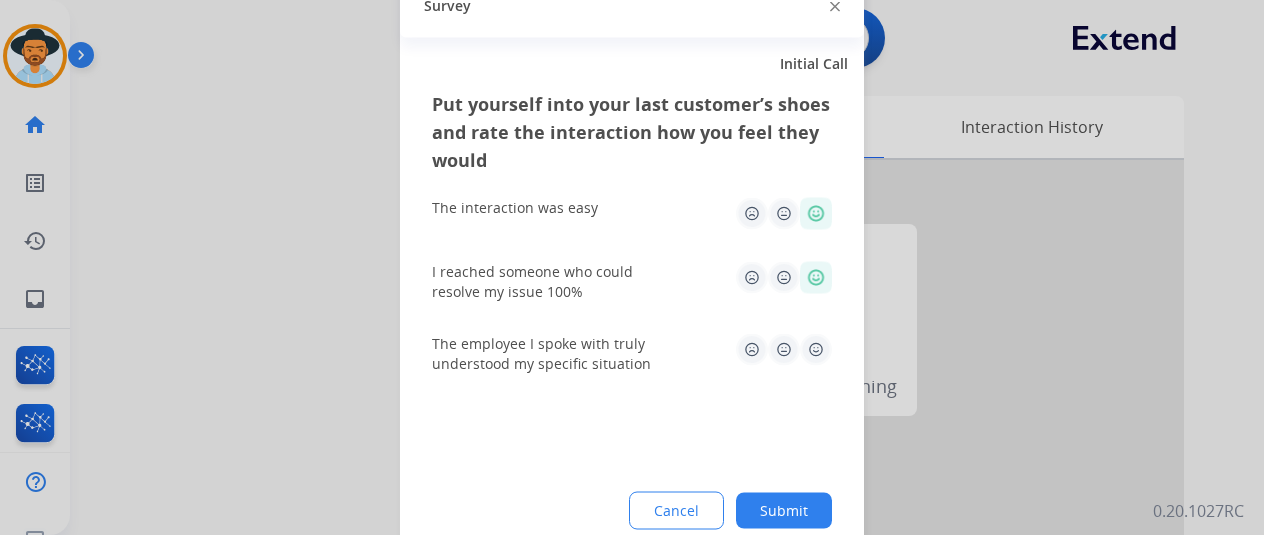 click 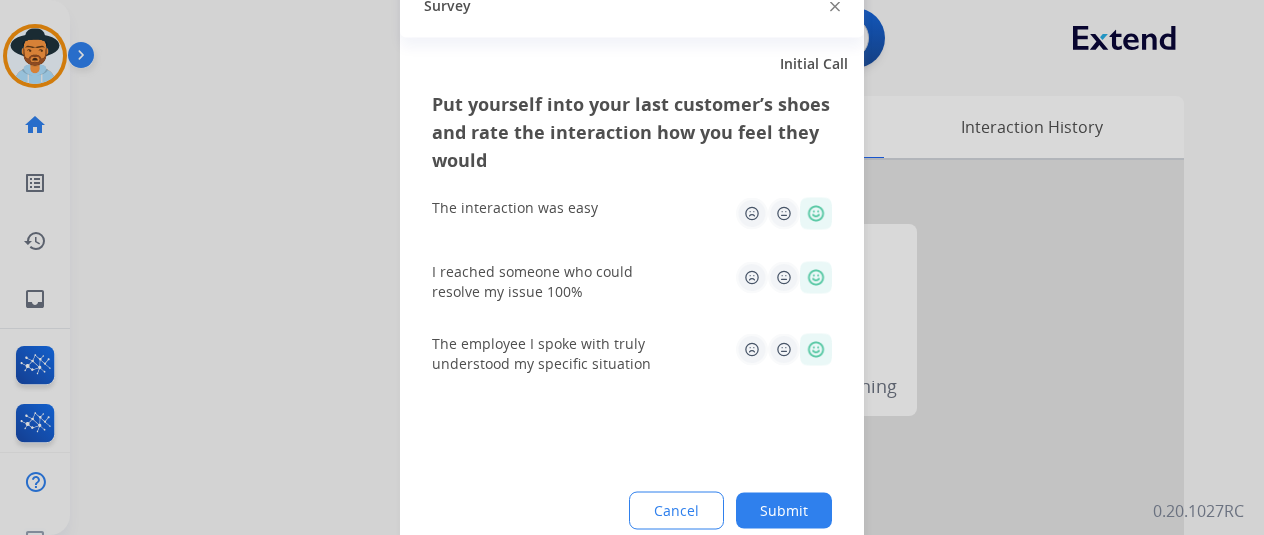 click on "Submit" 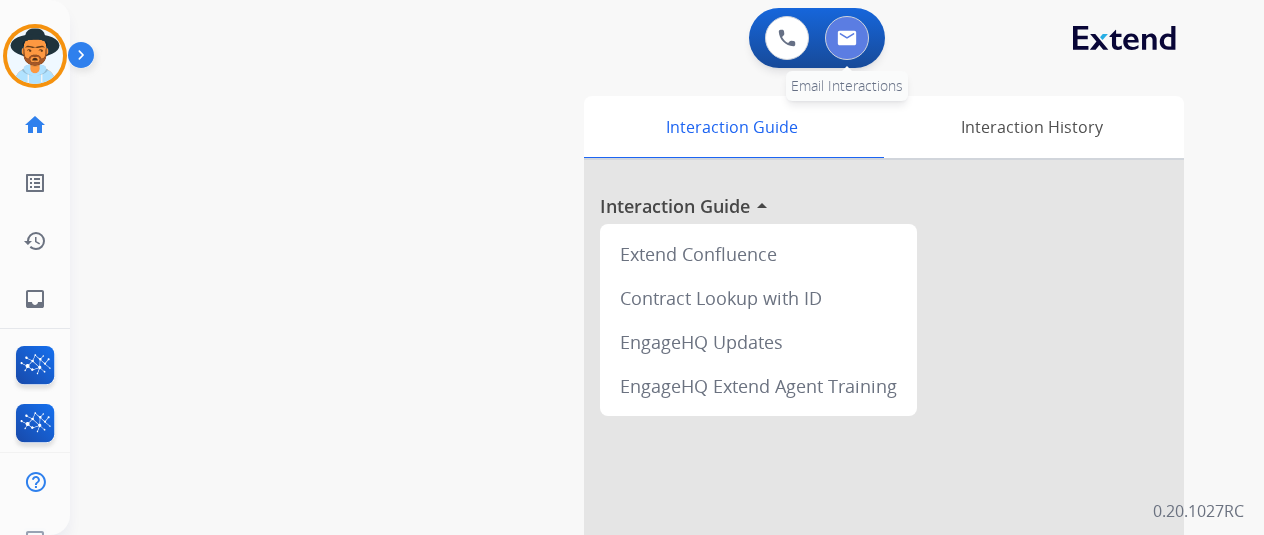 click at bounding box center [847, 38] 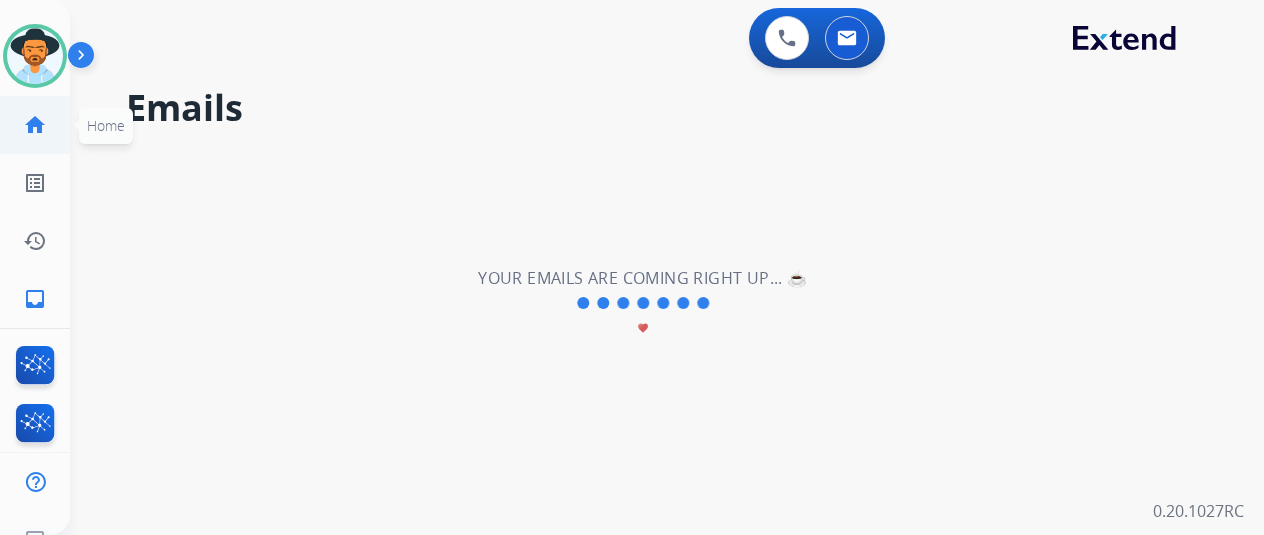 click on "home  Home" 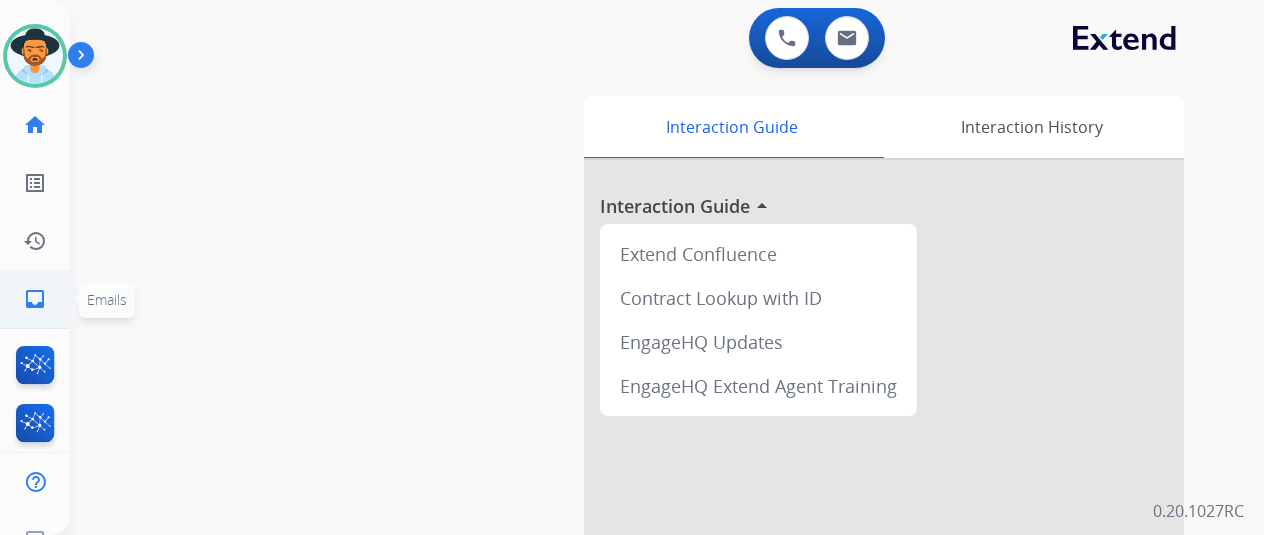 click on "inbox" 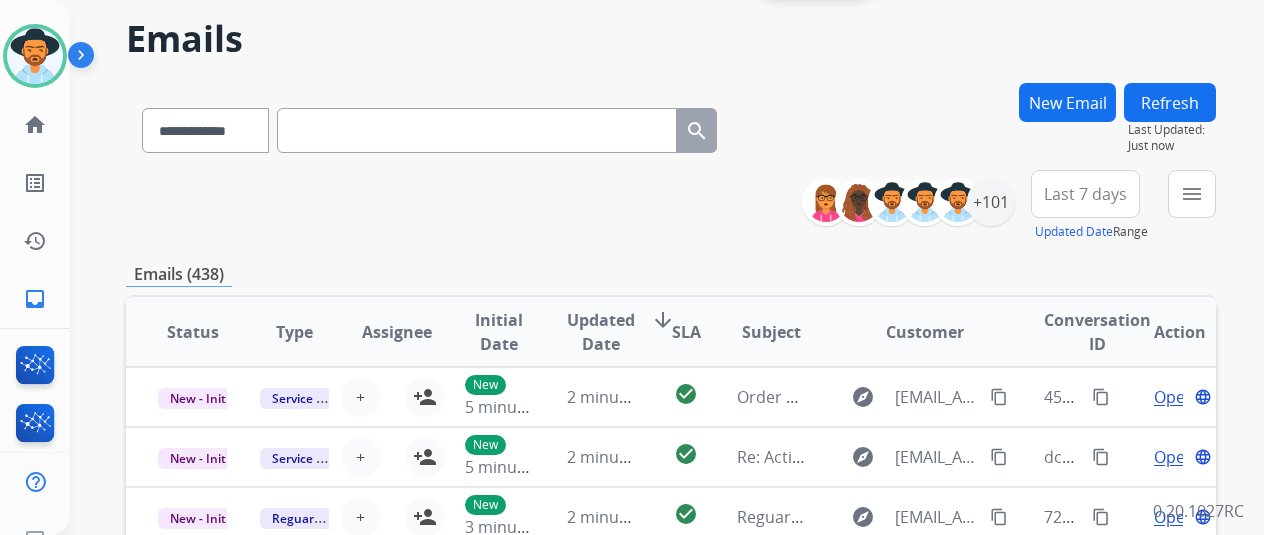 scroll, scrollTop: 100, scrollLeft: 0, axis: vertical 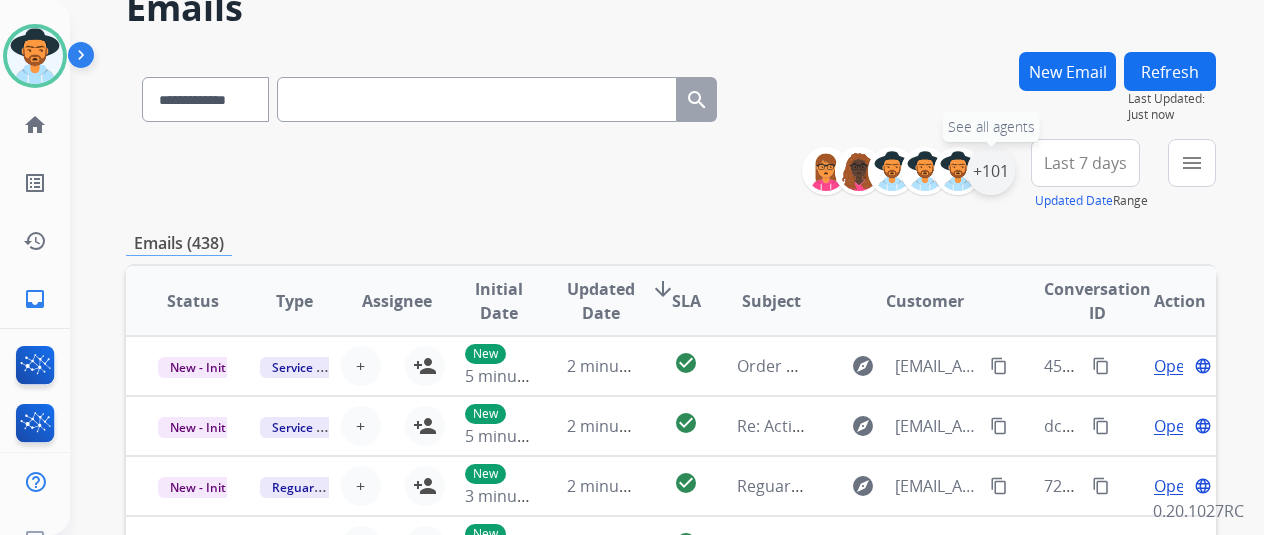 click on "+101" at bounding box center [991, 171] 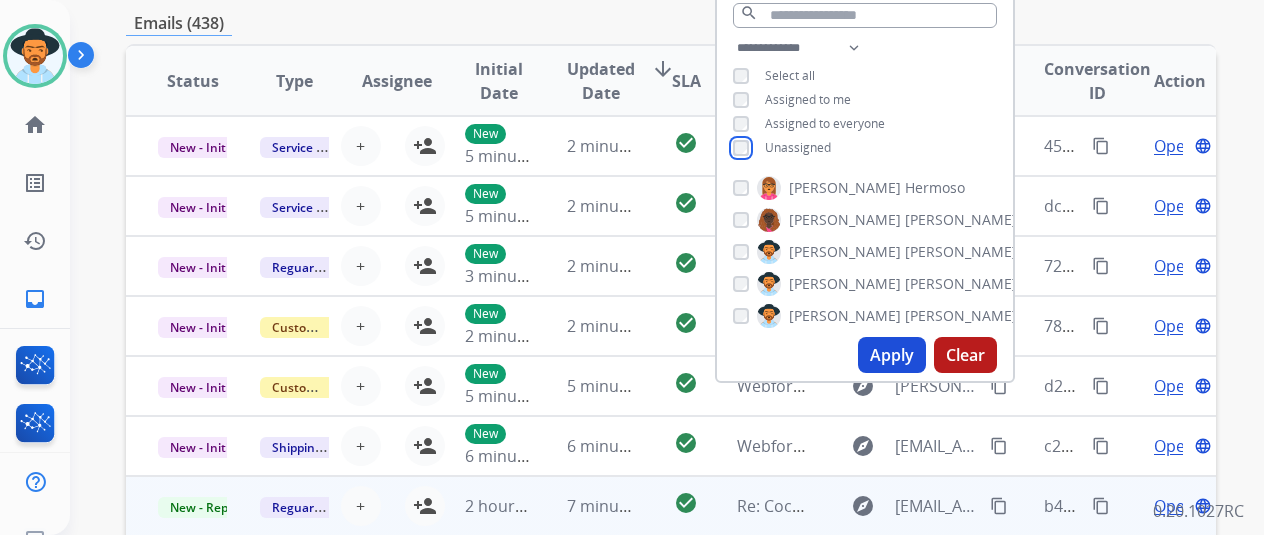 scroll, scrollTop: 500, scrollLeft: 0, axis: vertical 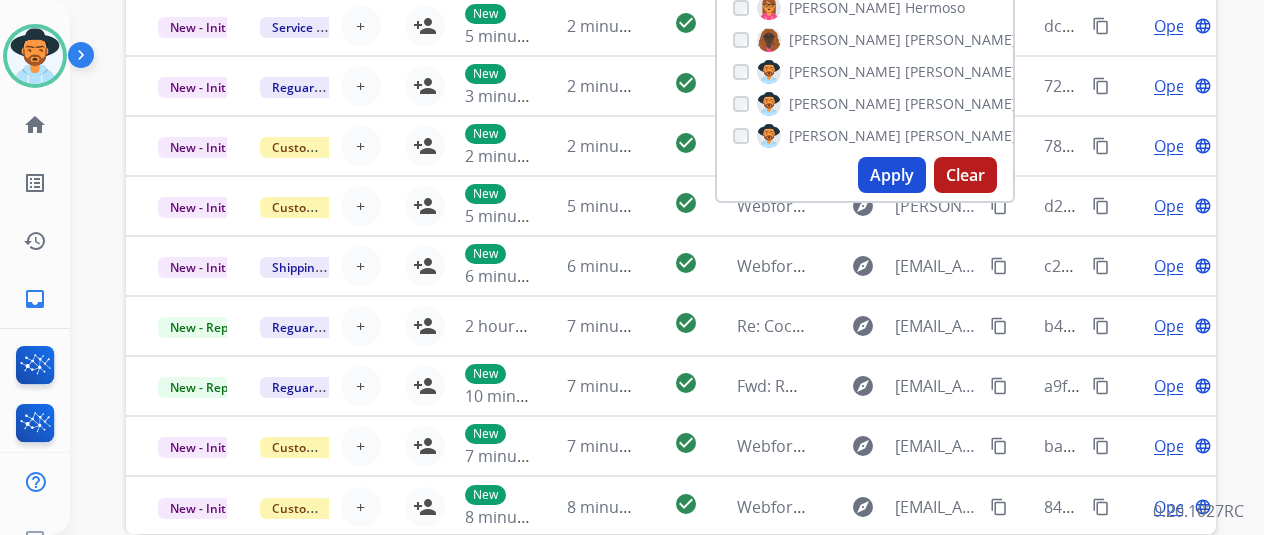 click on "Apply" at bounding box center [892, 175] 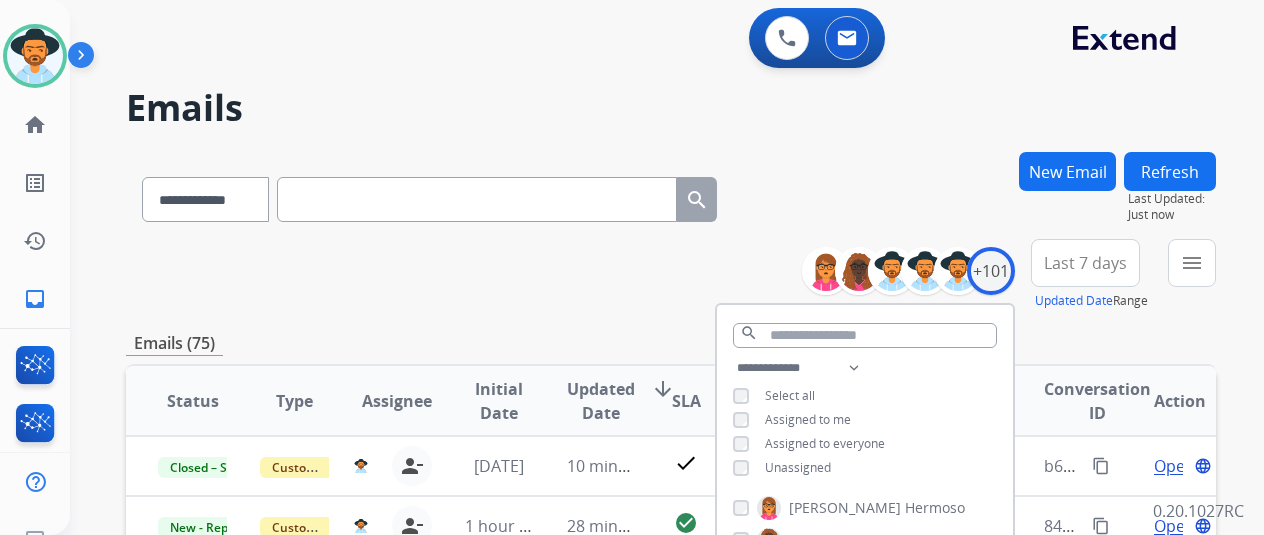 click on "**********" at bounding box center (671, 275) 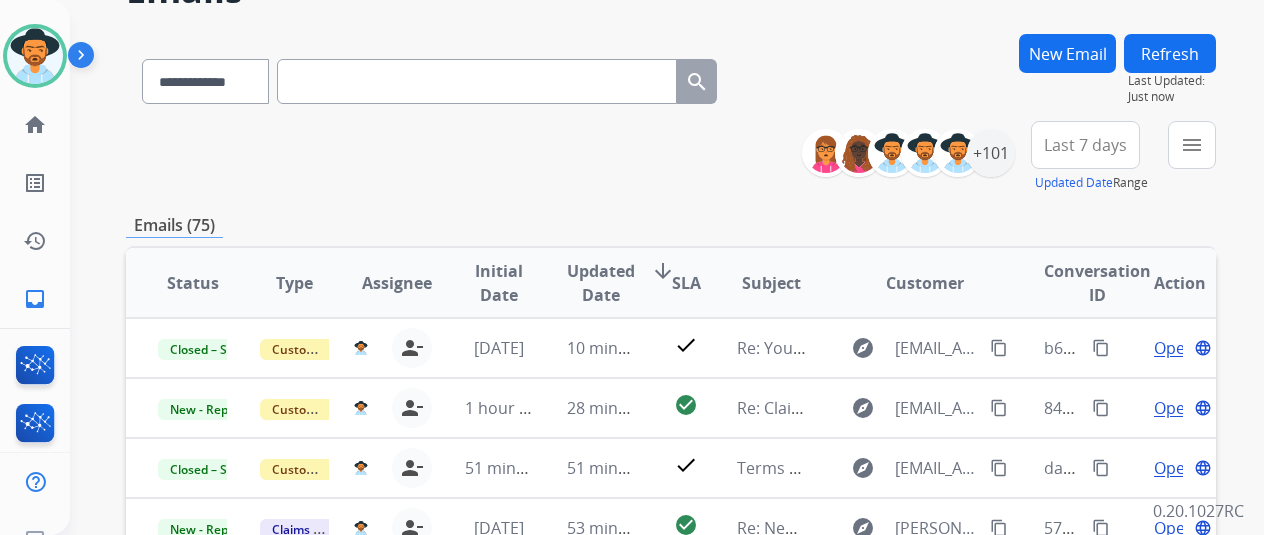 scroll, scrollTop: 400, scrollLeft: 0, axis: vertical 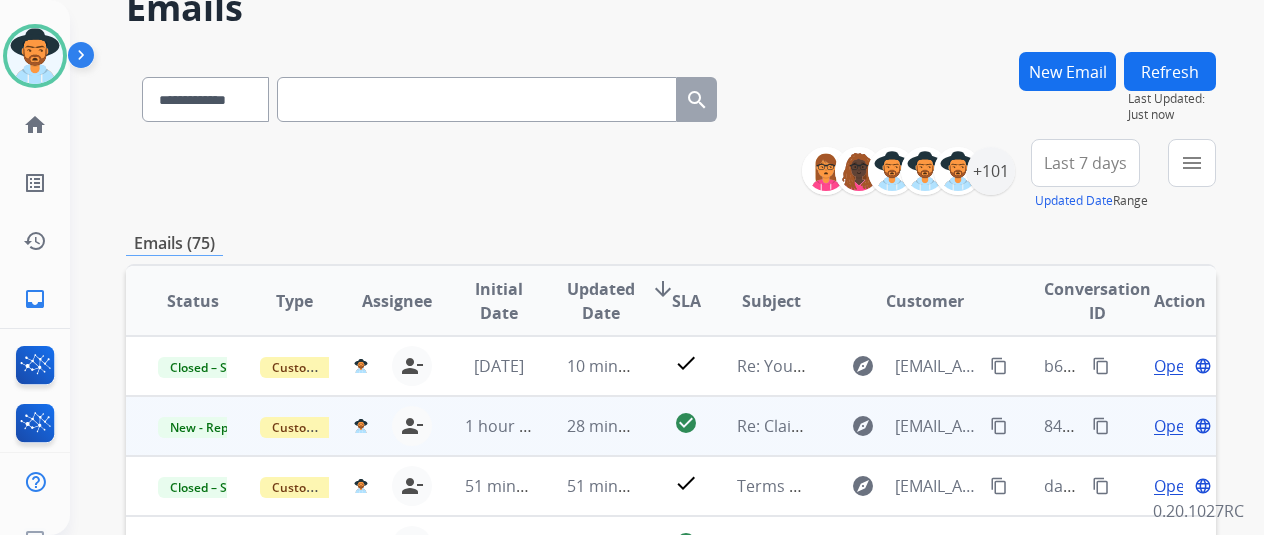 click on "Open language" at bounding box center (1180, 426) 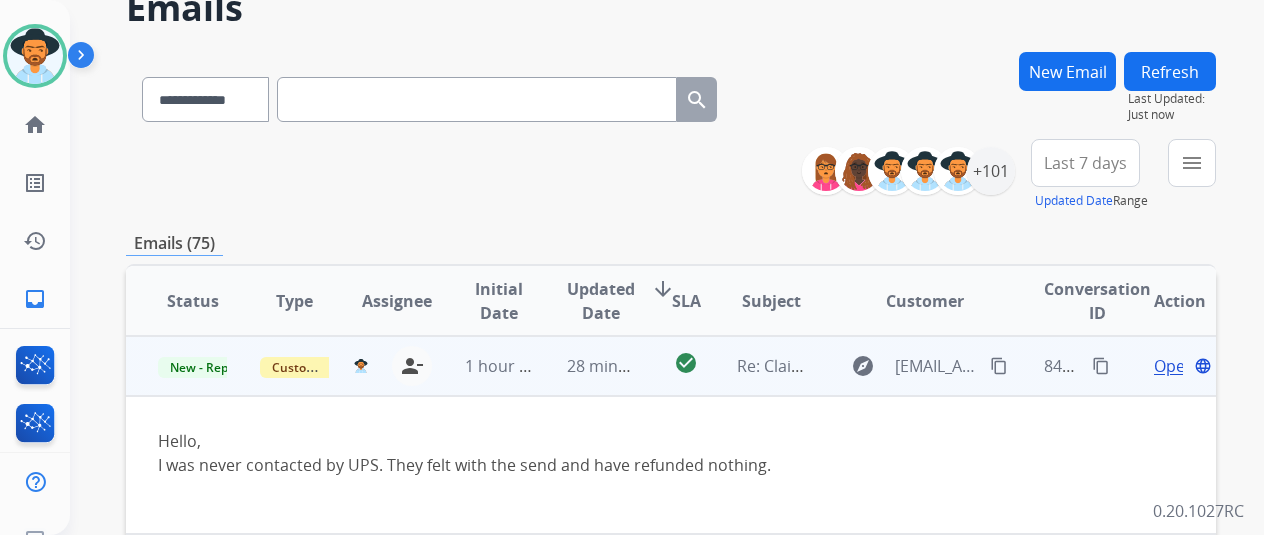 scroll, scrollTop: 140, scrollLeft: 0, axis: vertical 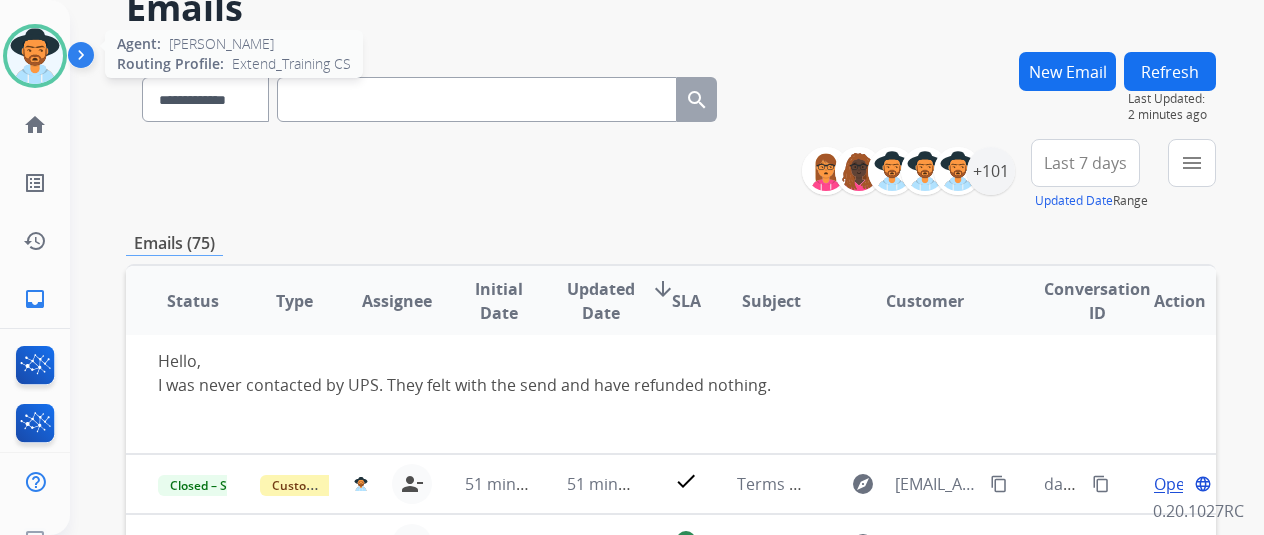 click at bounding box center (35, 56) 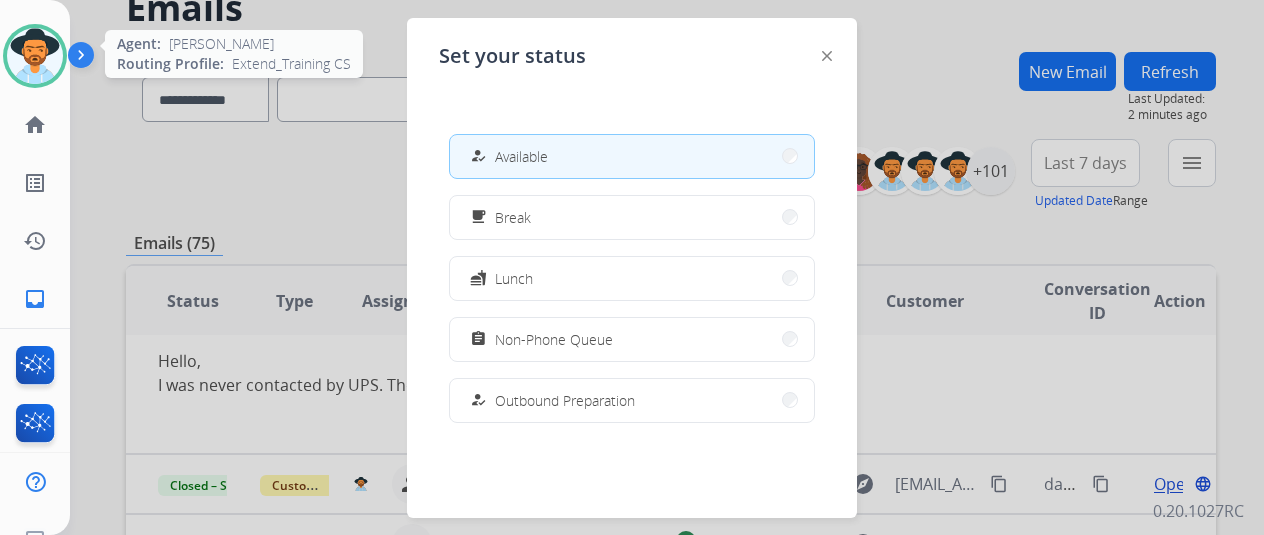 click at bounding box center [35, 56] 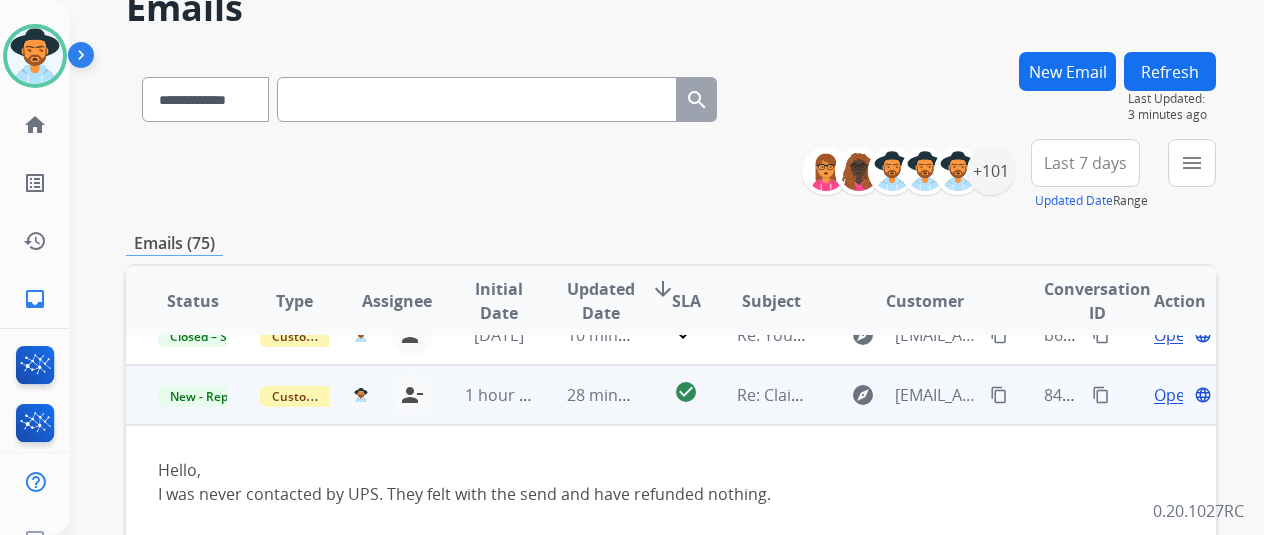 scroll, scrollTop: 0, scrollLeft: 0, axis: both 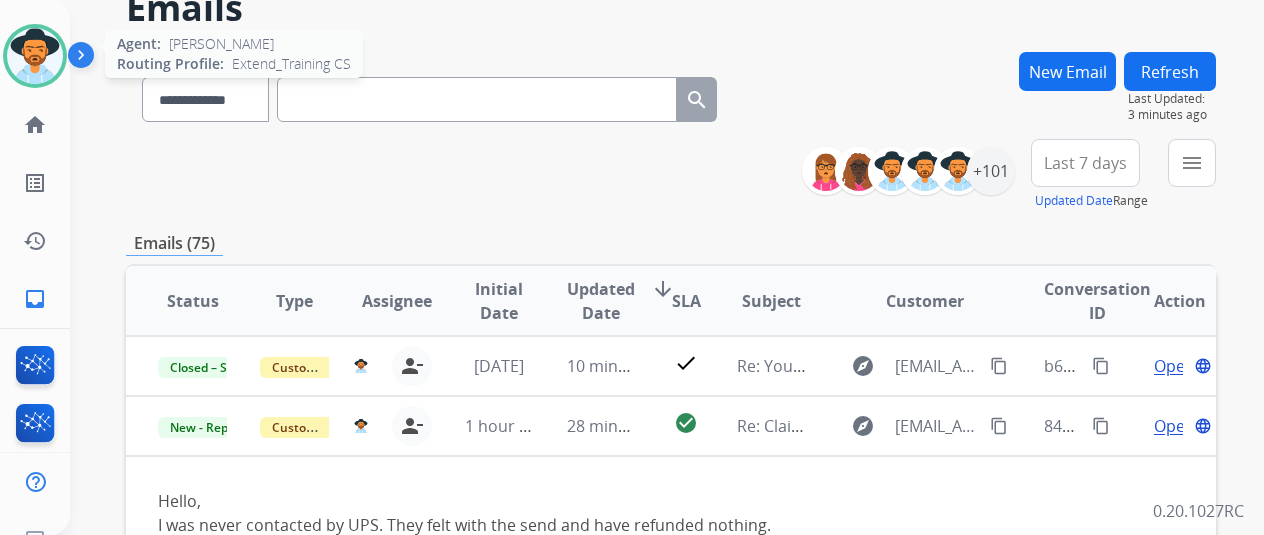 click at bounding box center [35, 56] 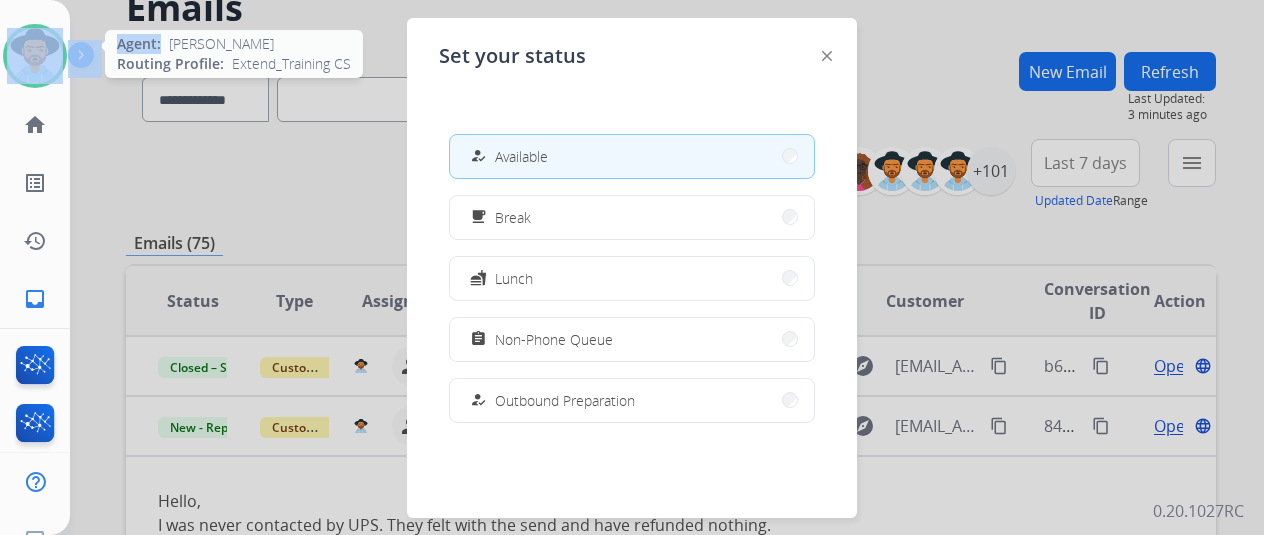 click at bounding box center [35, 56] 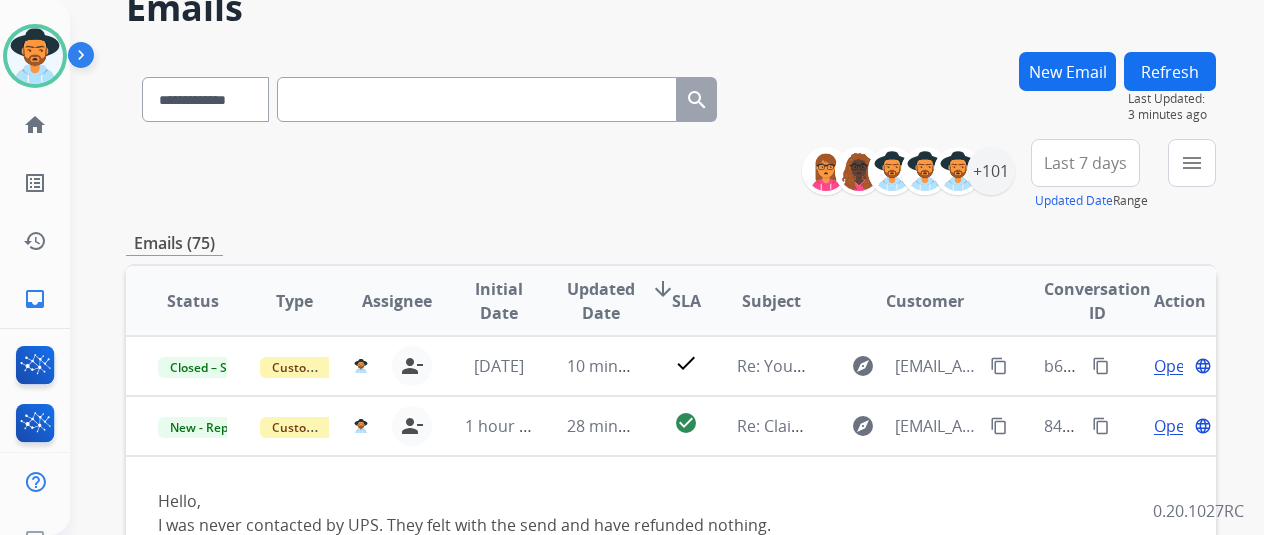 click on "**********" at bounding box center [671, 175] 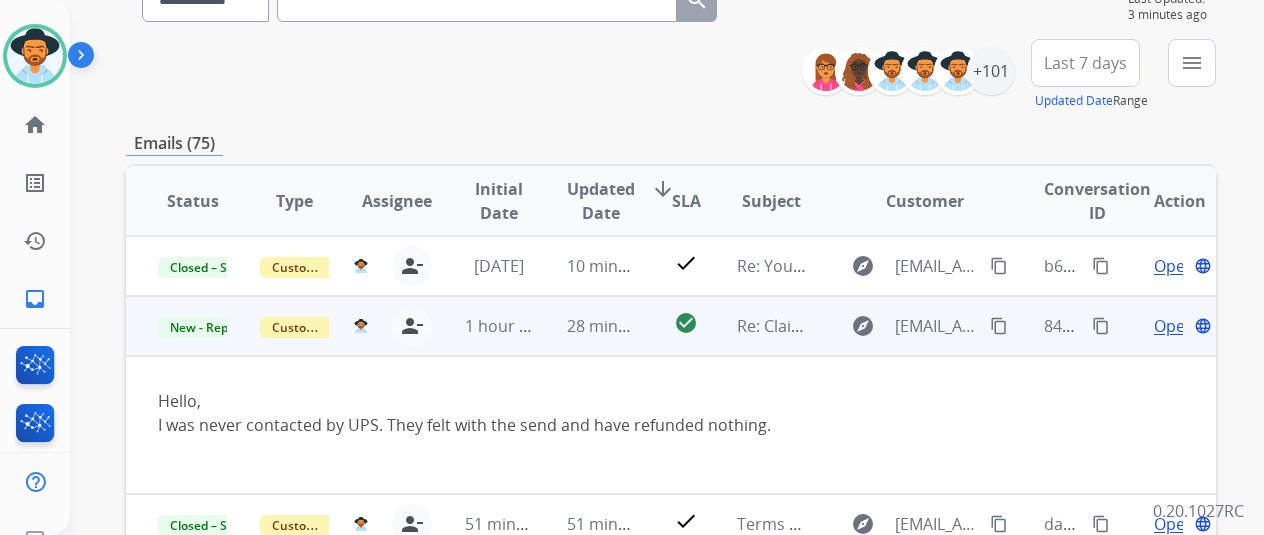 click on "content_copy" at bounding box center (999, 326) 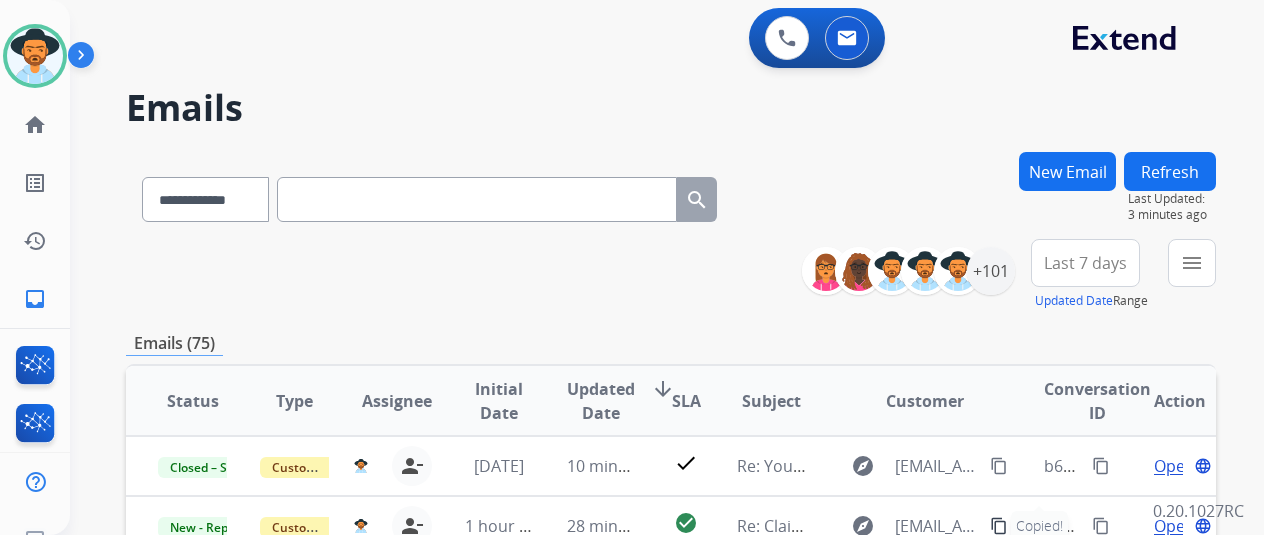 scroll, scrollTop: 0, scrollLeft: 0, axis: both 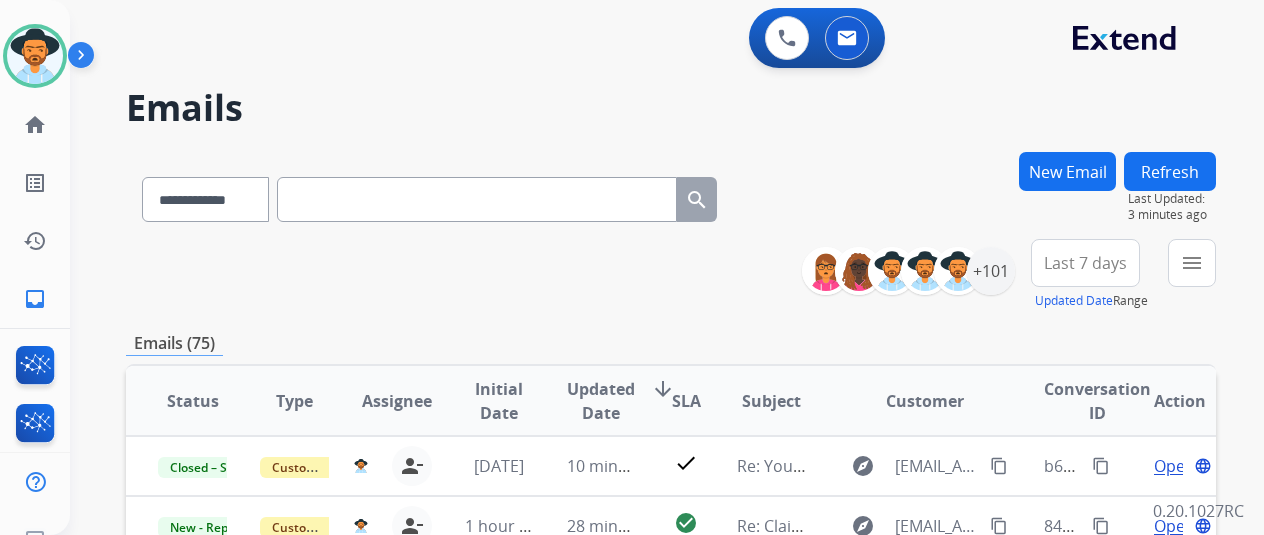 paste on "**********" 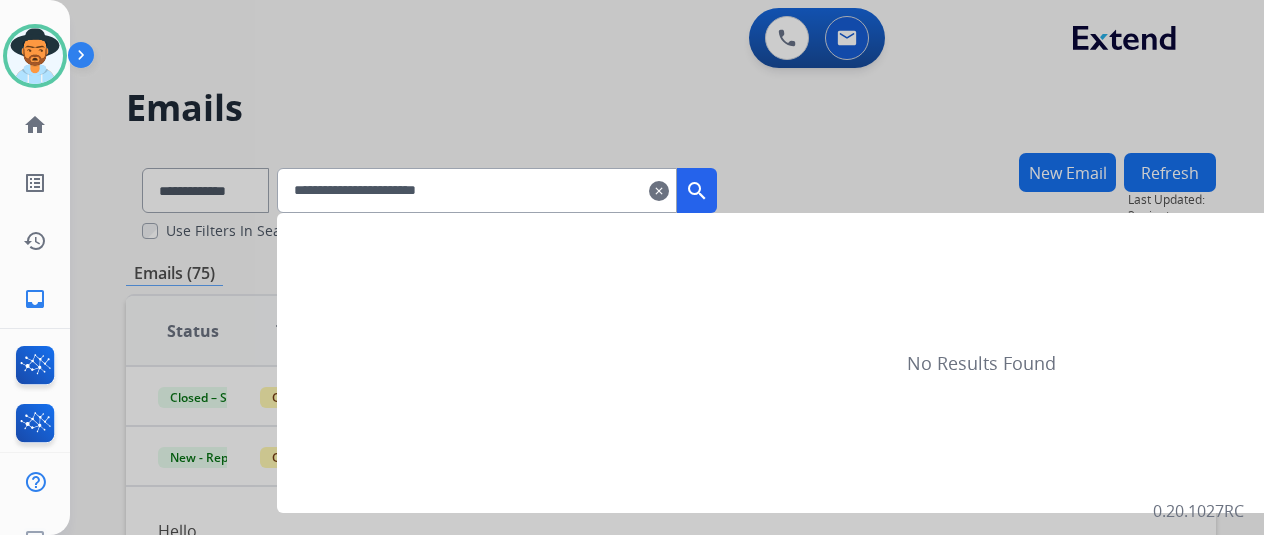 type on "**********" 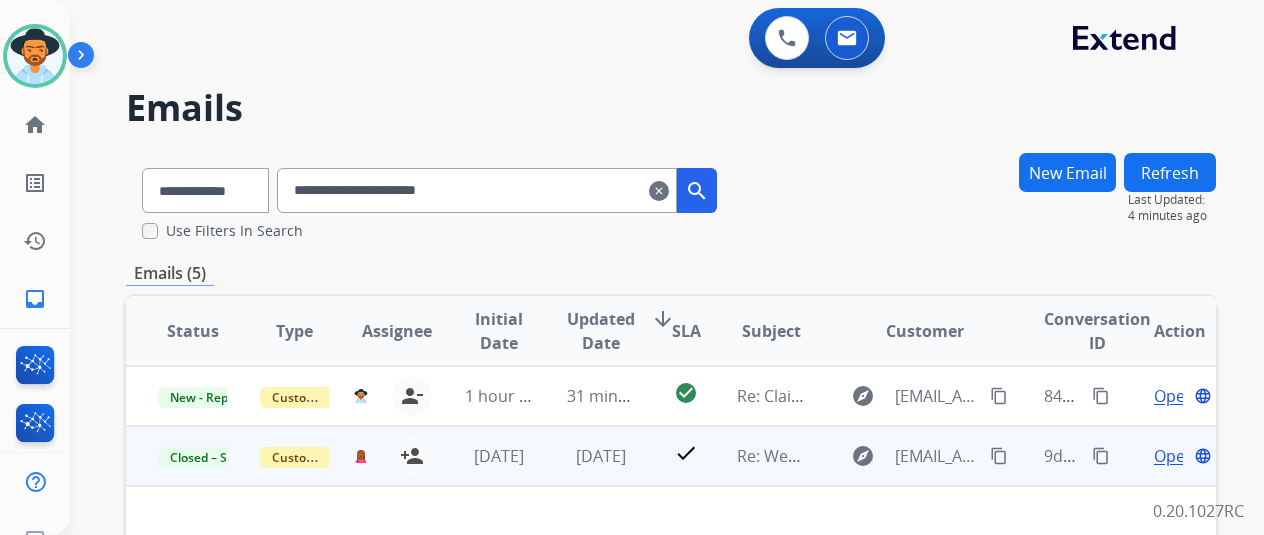 click on "Open language" at bounding box center (1165, 456) 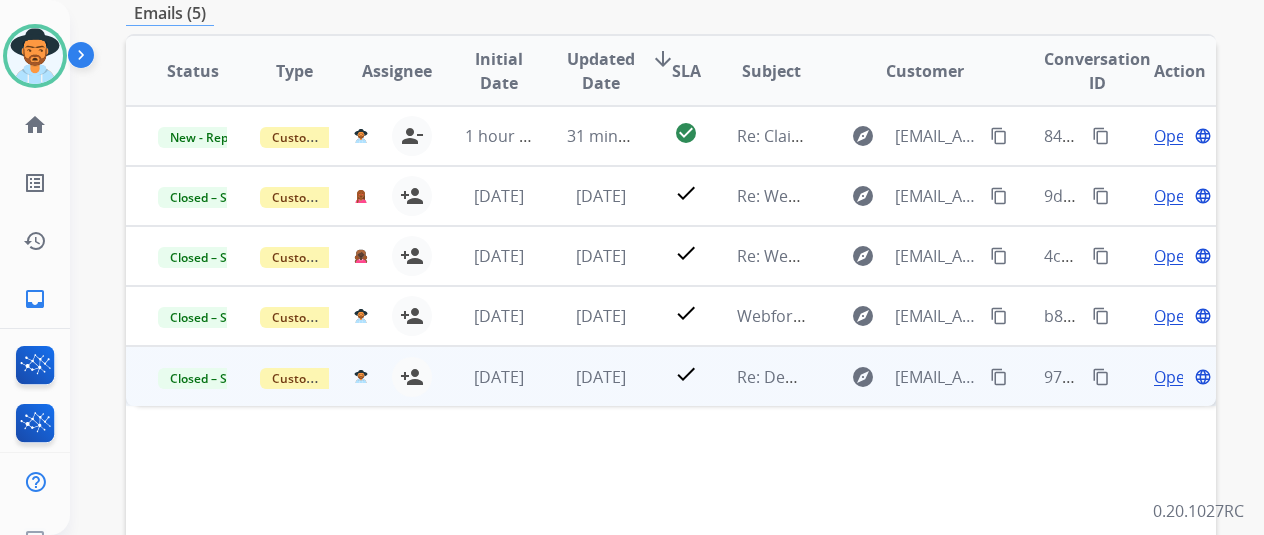 scroll, scrollTop: 300, scrollLeft: 0, axis: vertical 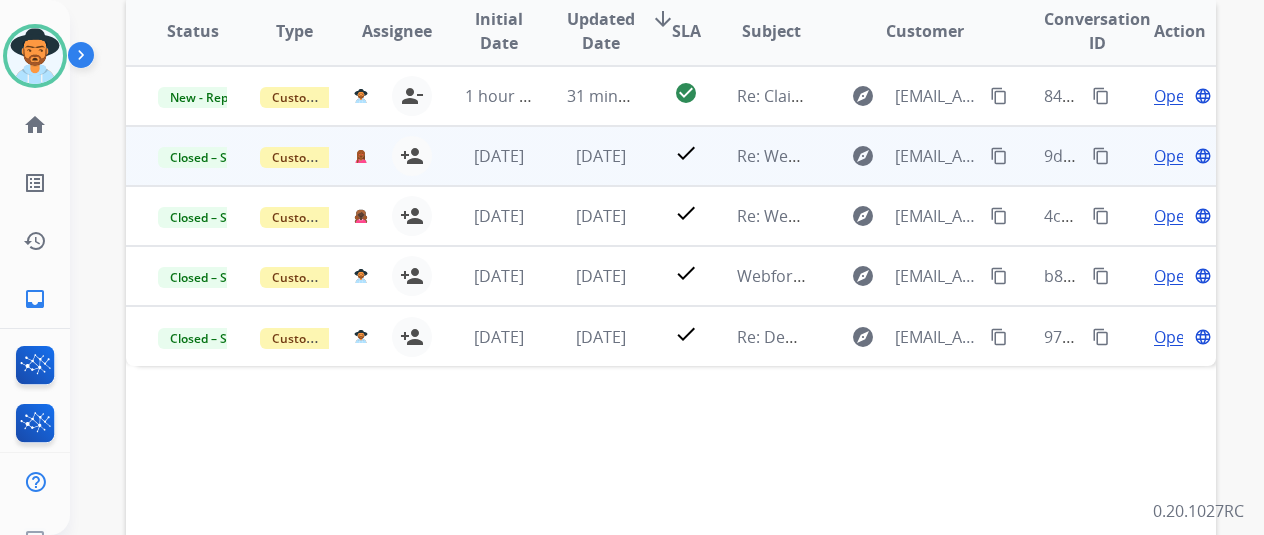 click on "Open" at bounding box center (1174, 156) 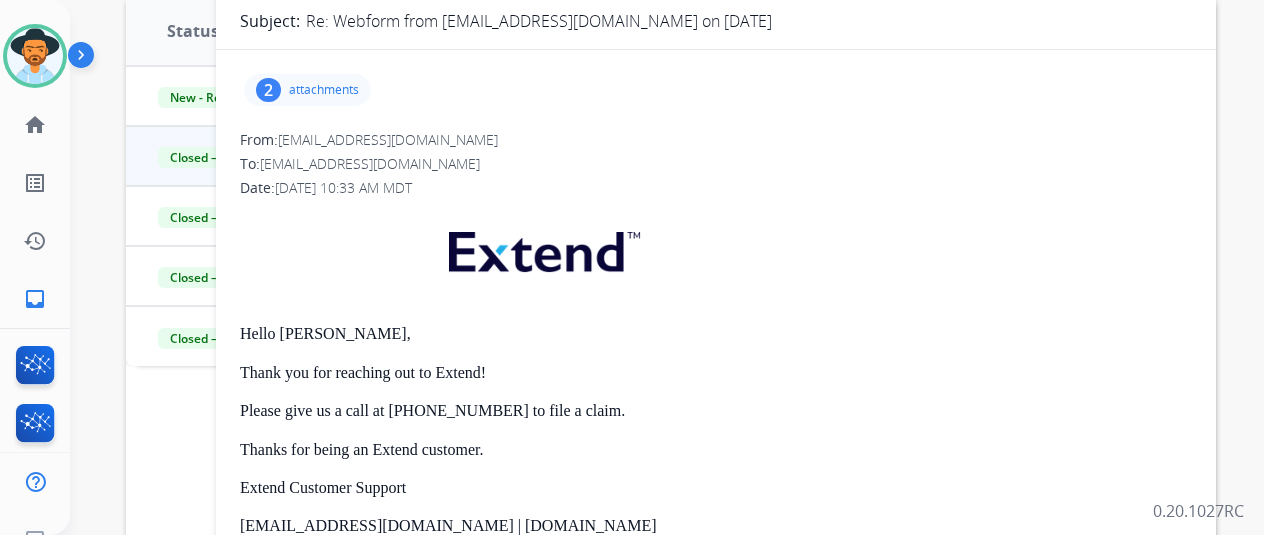 scroll, scrollTop: 0, scrollLeft: 0, axis: both 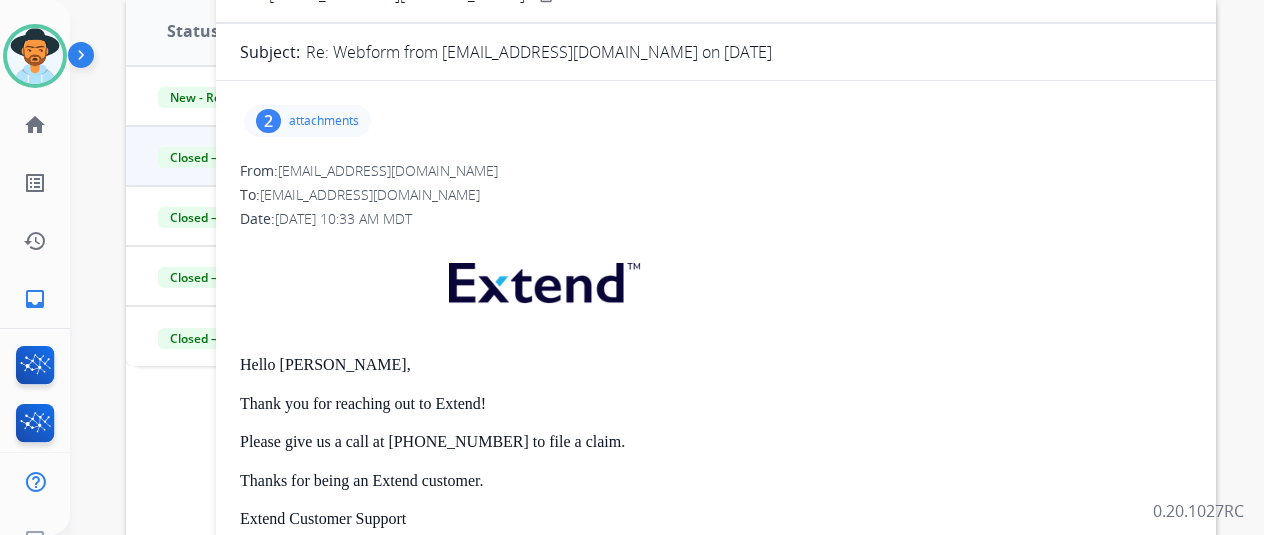 click on "2 attachments" at bounding box center [307, 121] 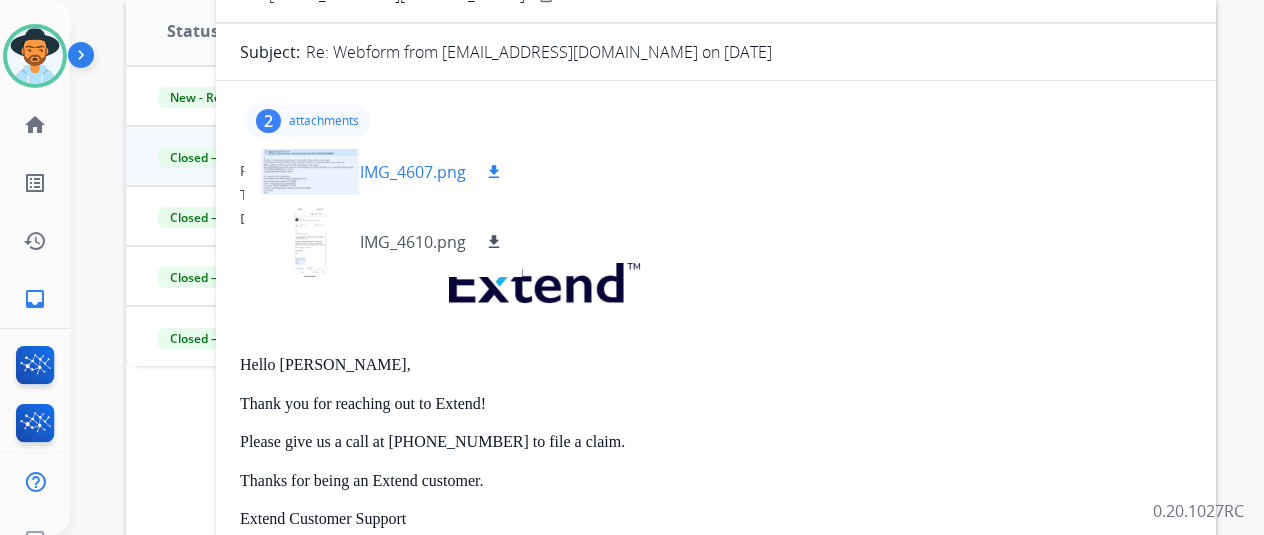 click on "IMG_4607.png" at bounding box center (413, 172) 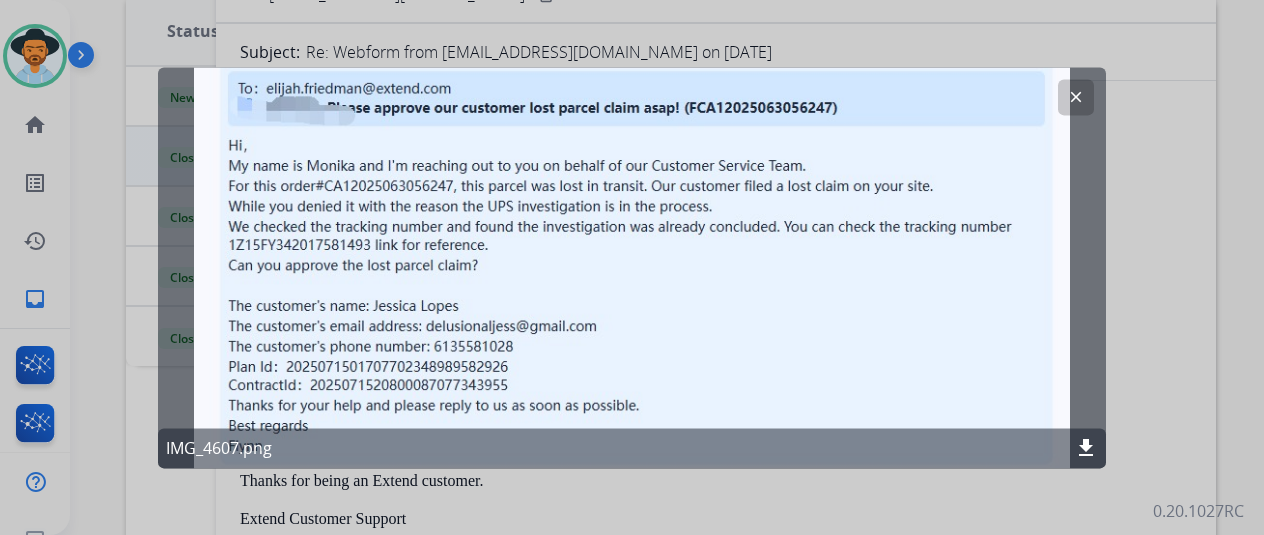 click on "clear" 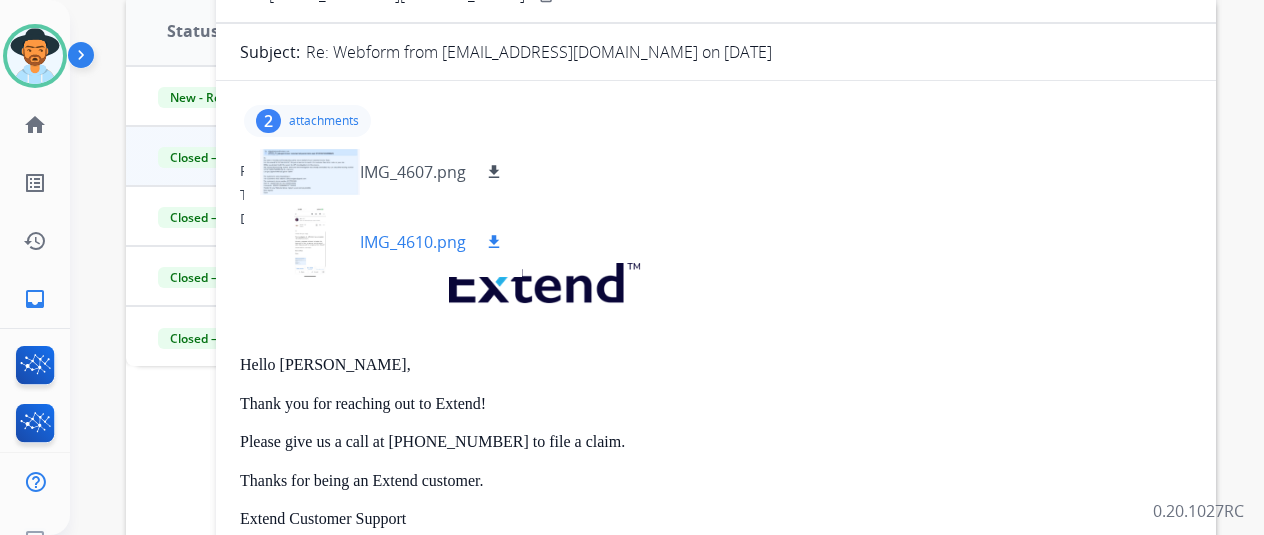 click on "IMG_4610.png" at bounding box center [413, 242] 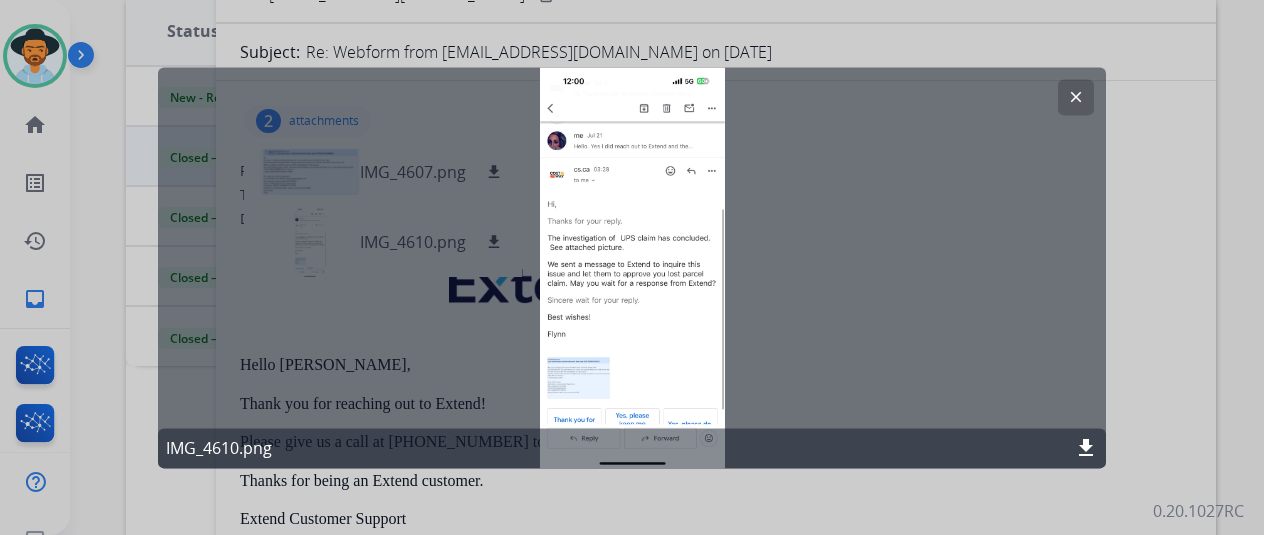 click 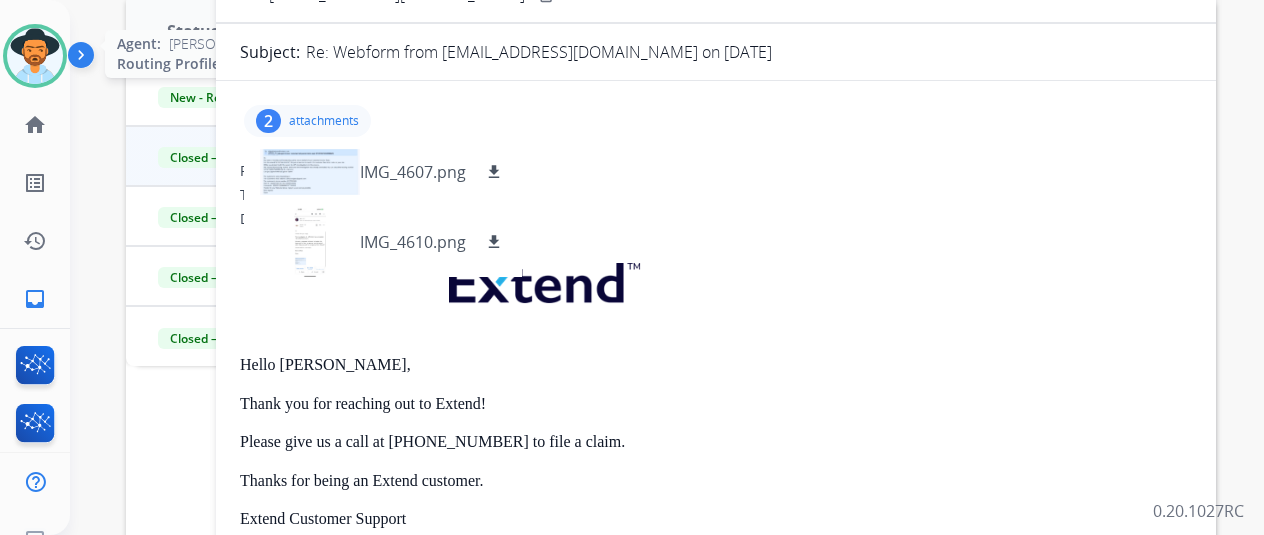 click at bounding box center [35, 56] 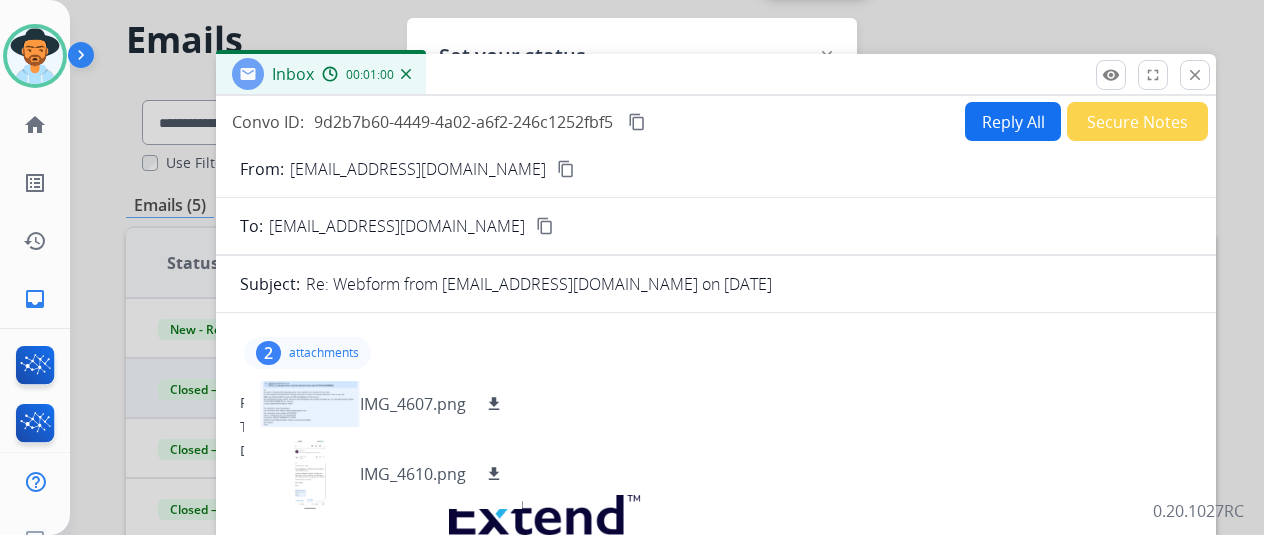 scroll, scrollTop: 0, scrollLeft: 0, axis: both 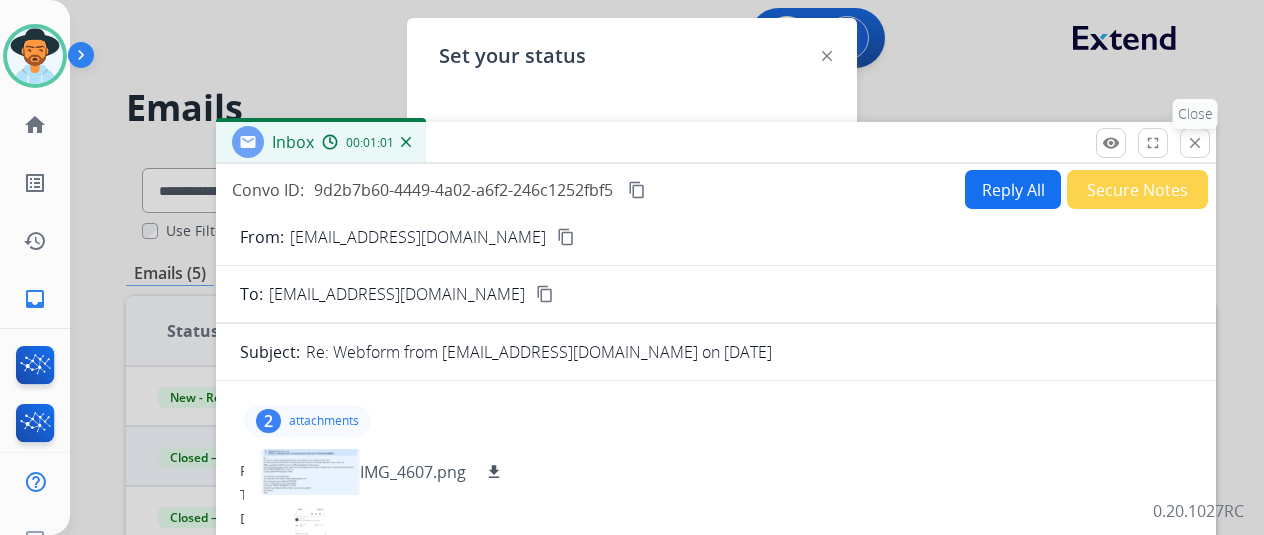 click on "close" at bounding box center (1195, 143) 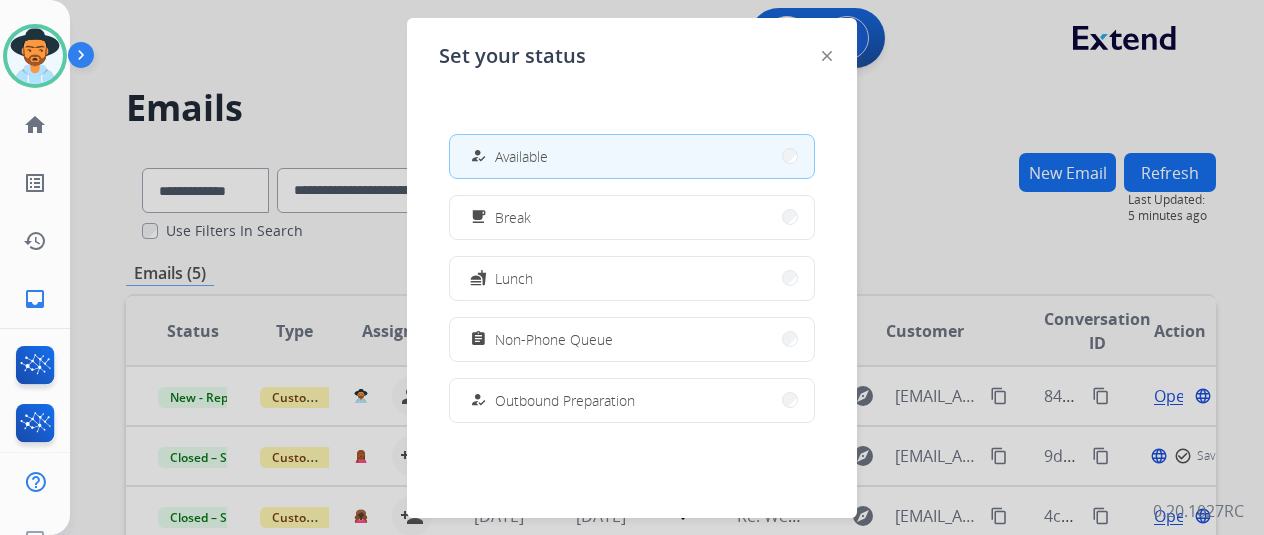 click on "assignment Non-Phone Queue" at bounding box center [632, 339] 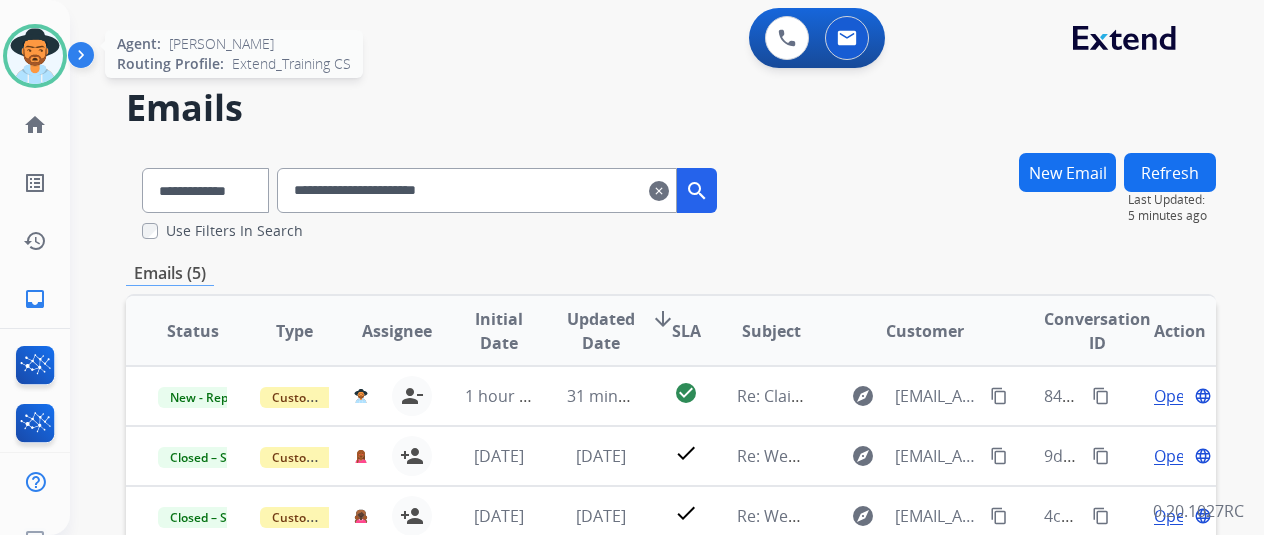 click at bounding box center [35, 56] 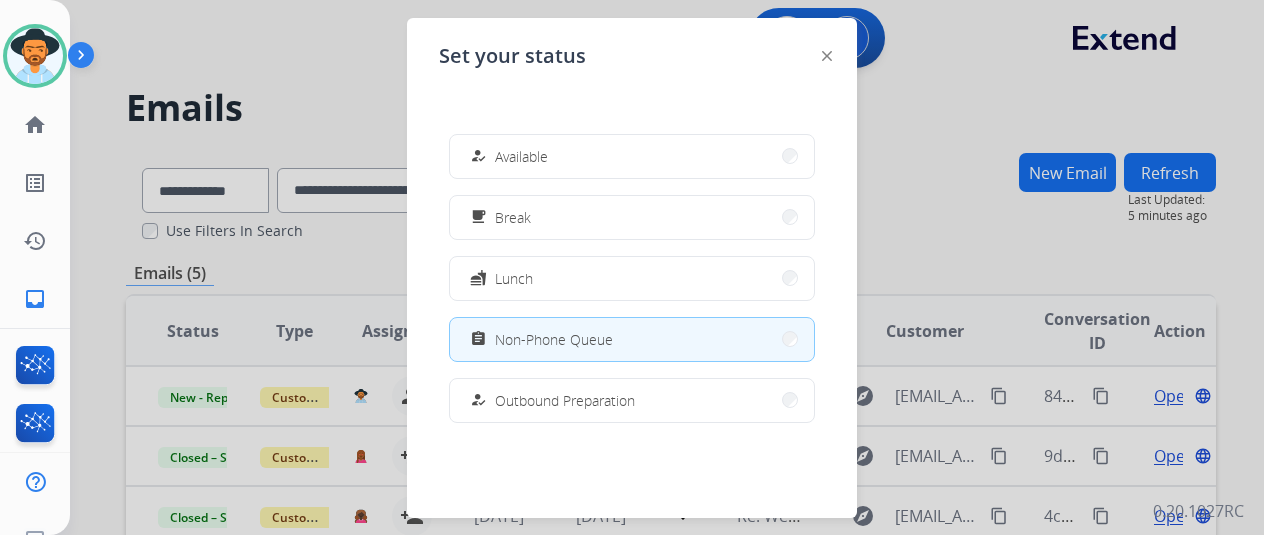 click on "Non-Phone Queue" at bounding box center (554, 339) 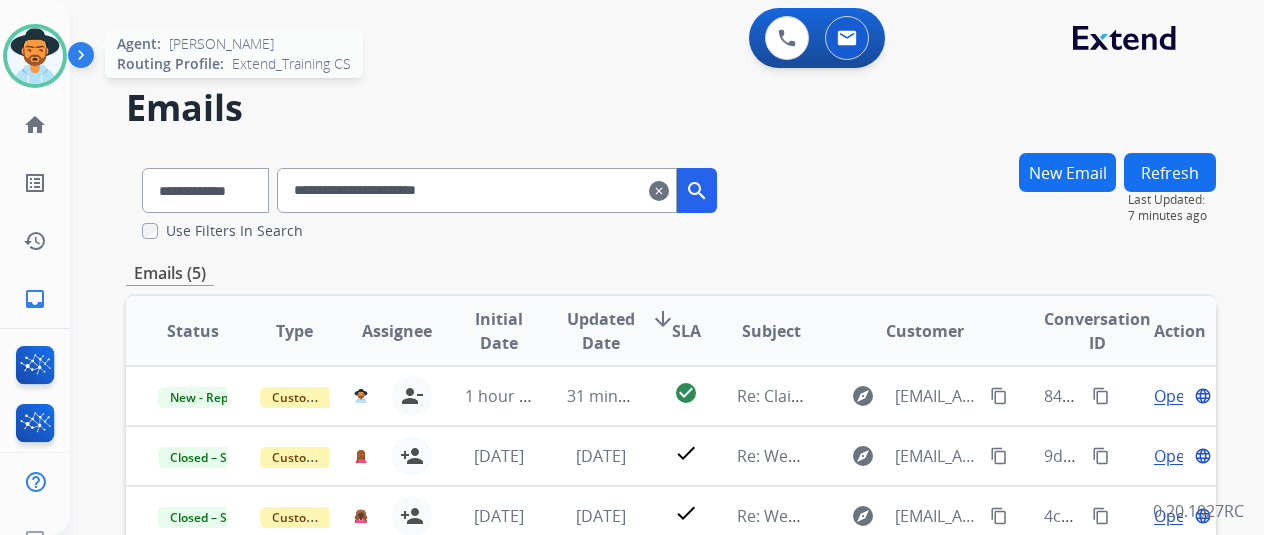 click at bounding box center (35, 56) 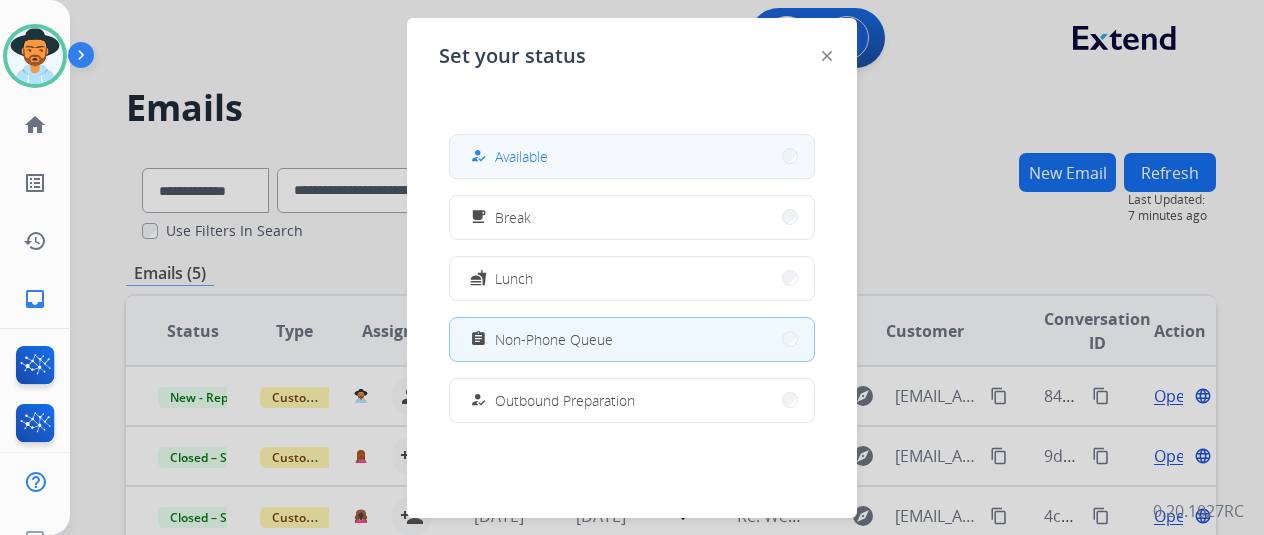 drag, startPoint x: 506, startPoint y: 159, endPoint x: 703, endPoint y: 97, distance: 206.52603 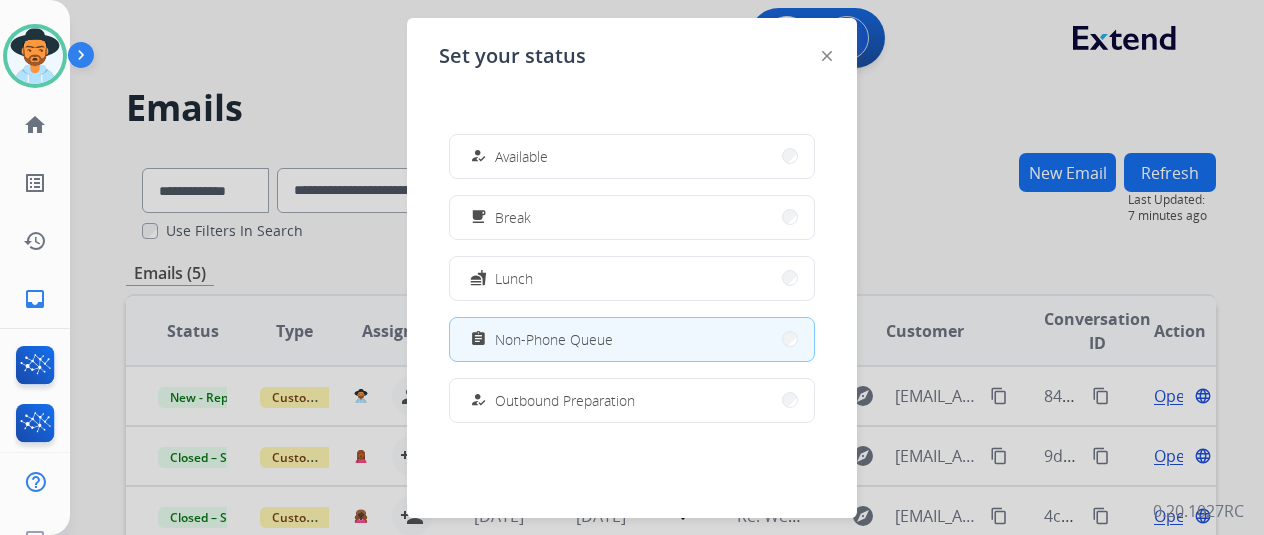 click on "Available" at bounding box center [521, 156] 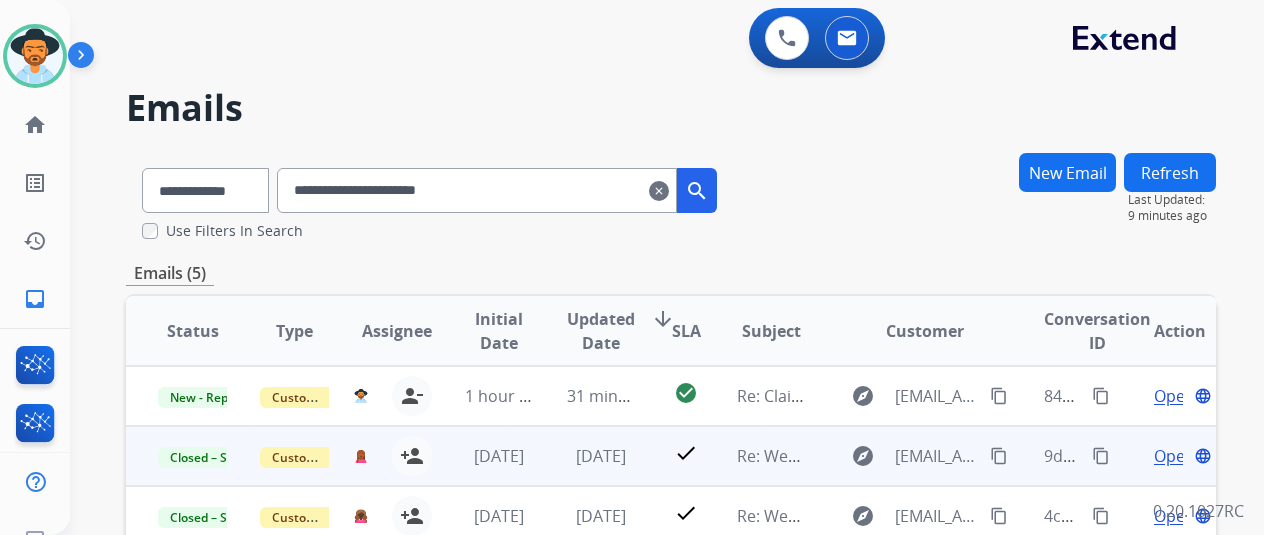 click on "Open" at bounding box center (1174, 456) 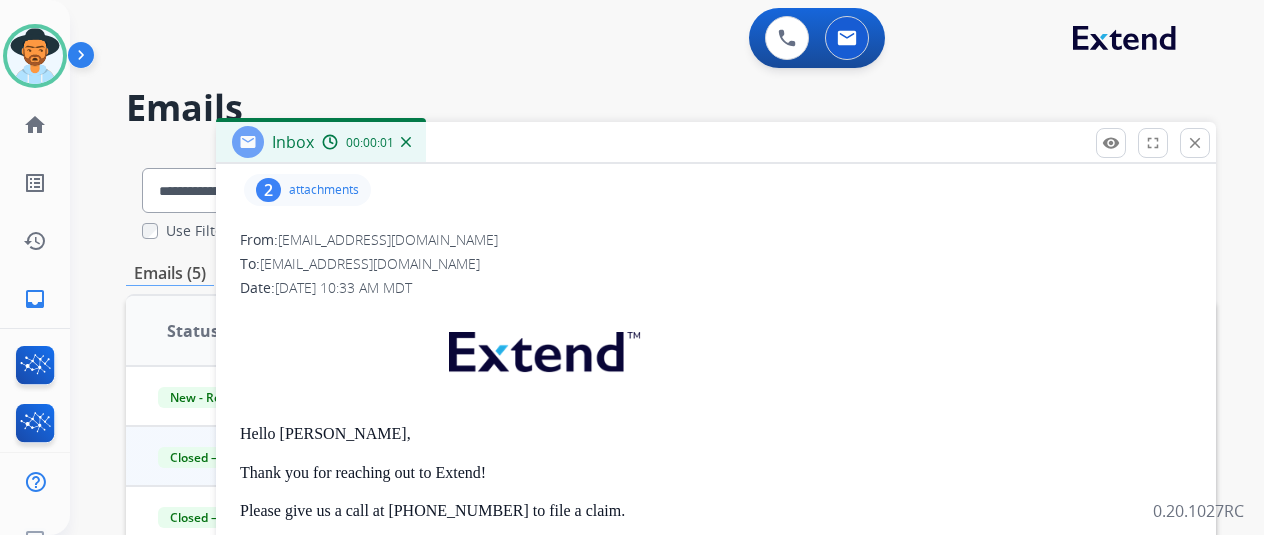 scroll, scrollTop: 200, scrollLeft: 0, axis: vertical 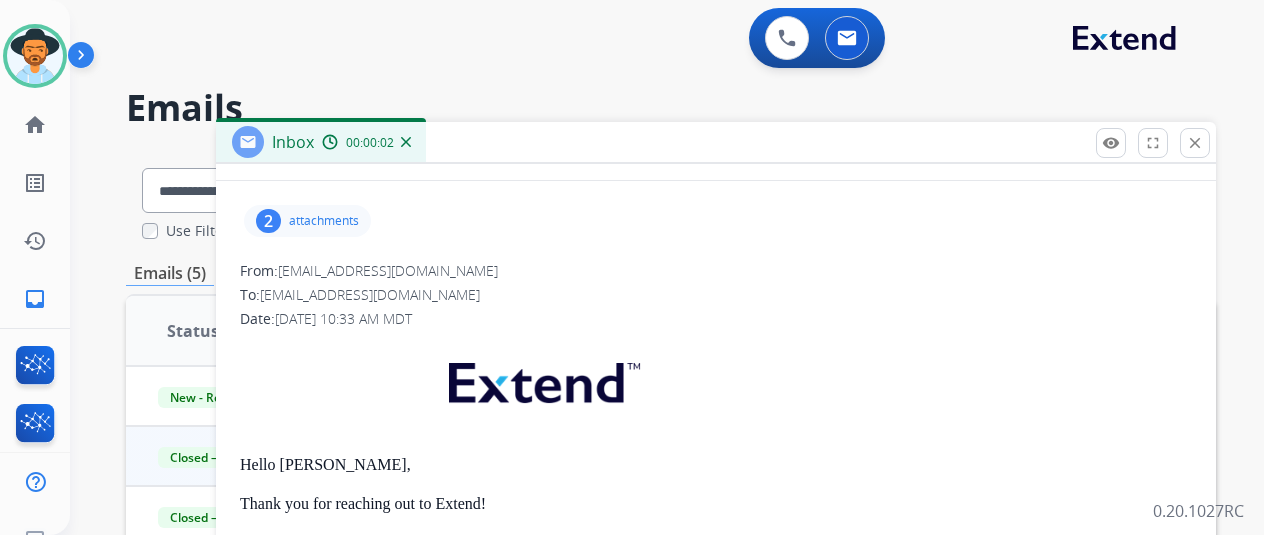 click on "2 attachments" at bounding box center [716, 221] 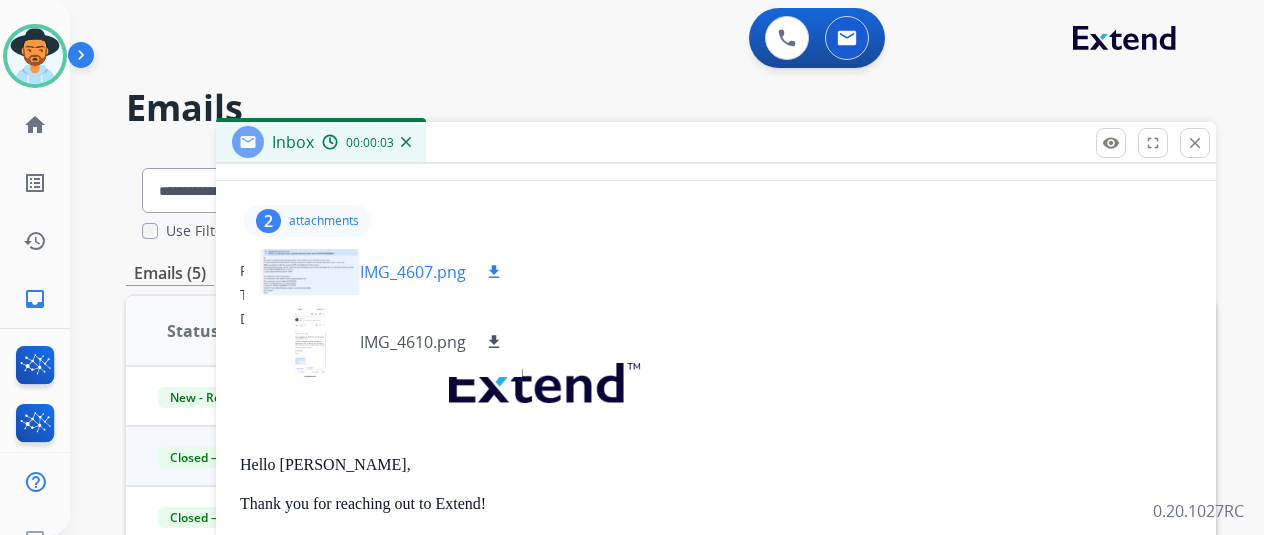 click on "IMG_4607.png" at bounding box center (413, 272) 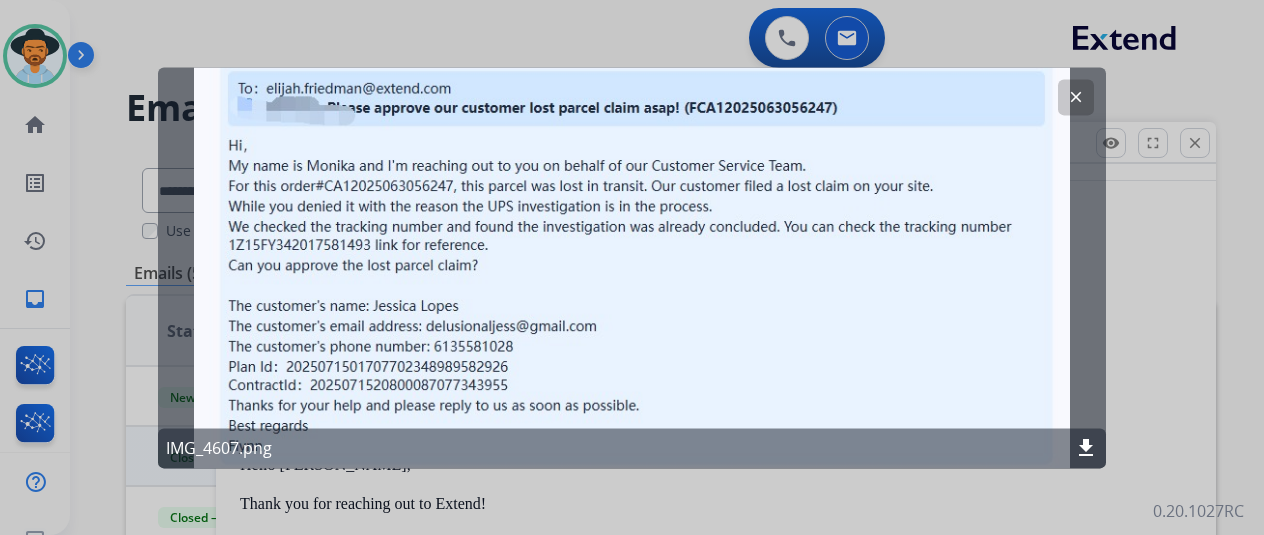click on "clear" 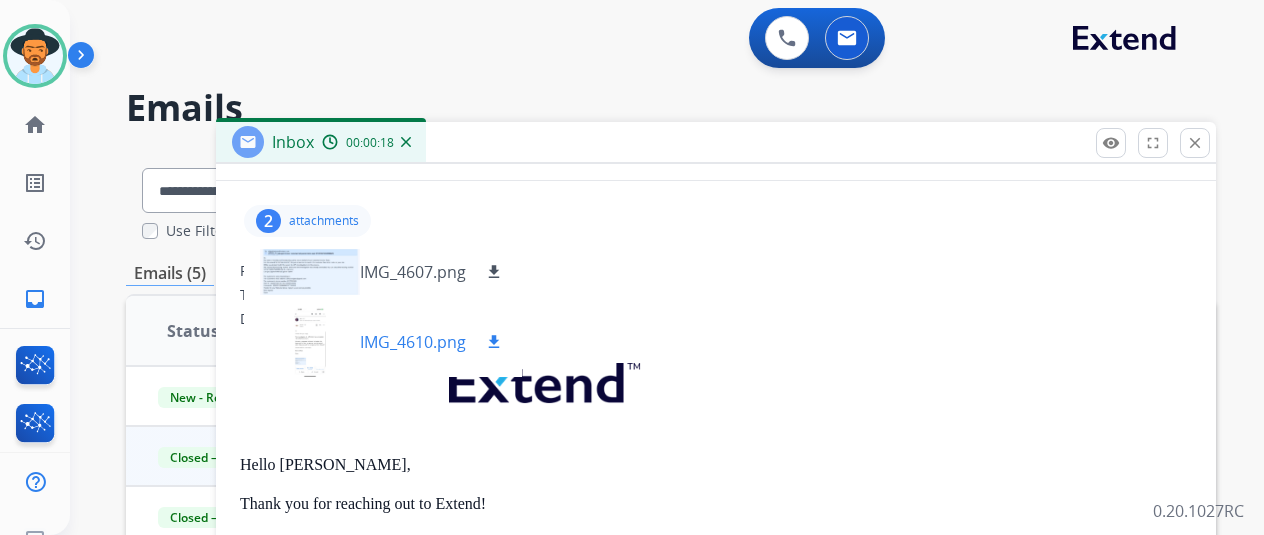click on "IMG_4610.png" at bounding box center (413, 342) 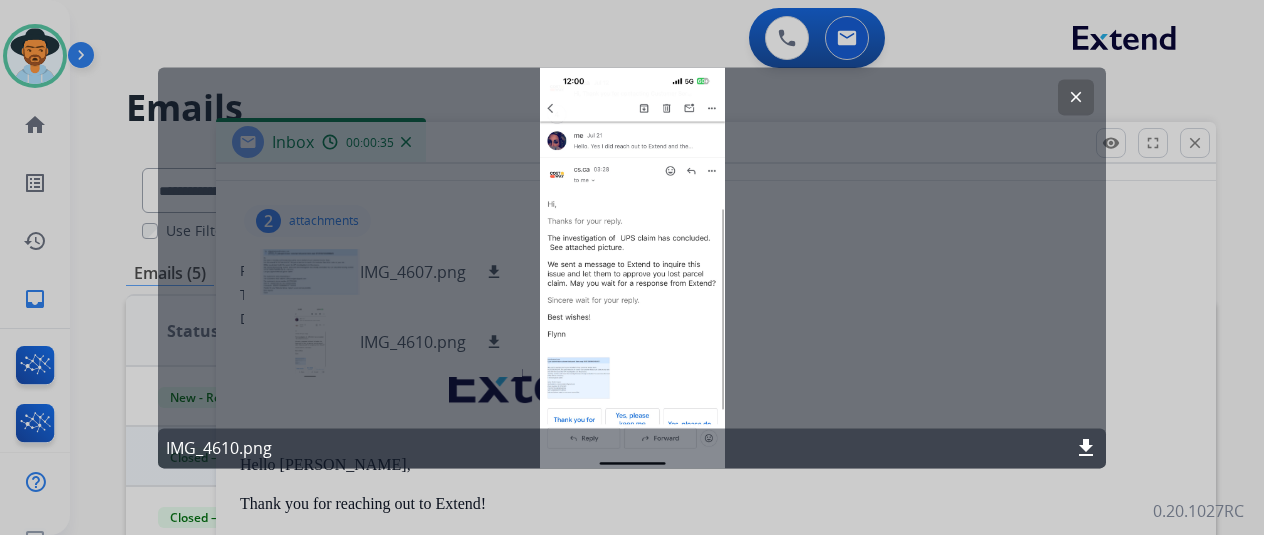 click on "clear" 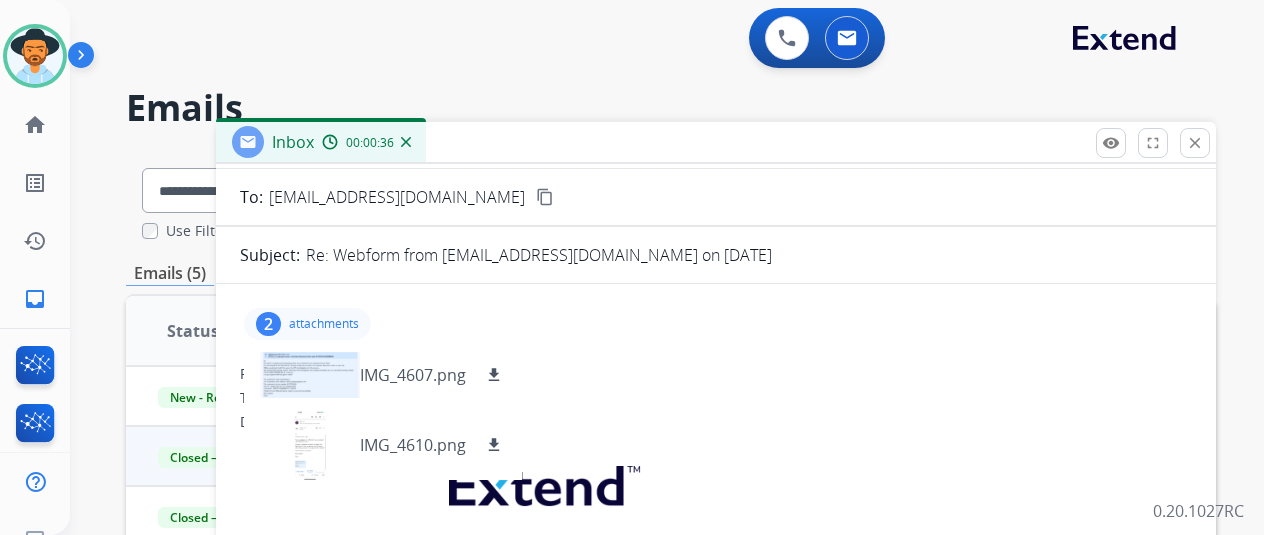 scroll, scrollTop: 0, scrollLeft: 0, axis: both 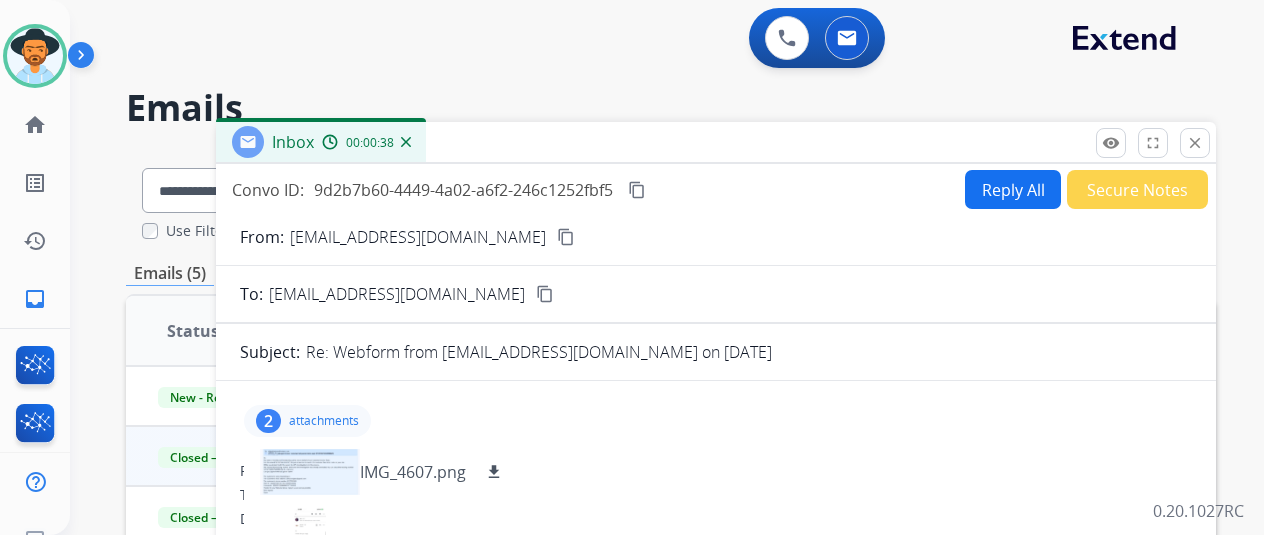click on "content_copy" at bounding box center (545, 294) 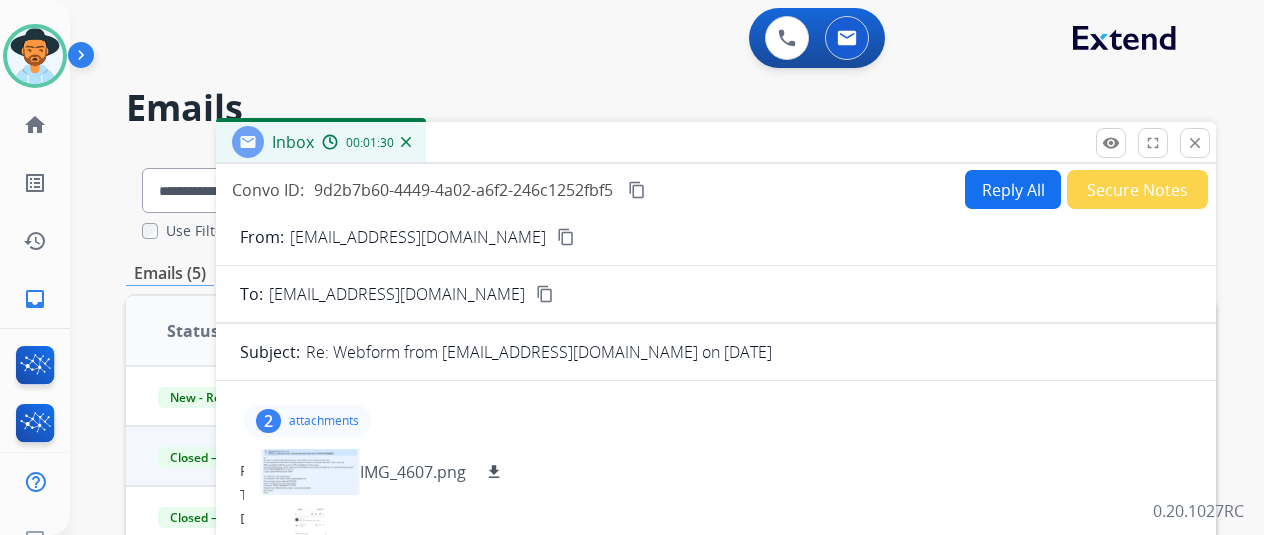 click on "content_copy" at bounding box center (637, 190) 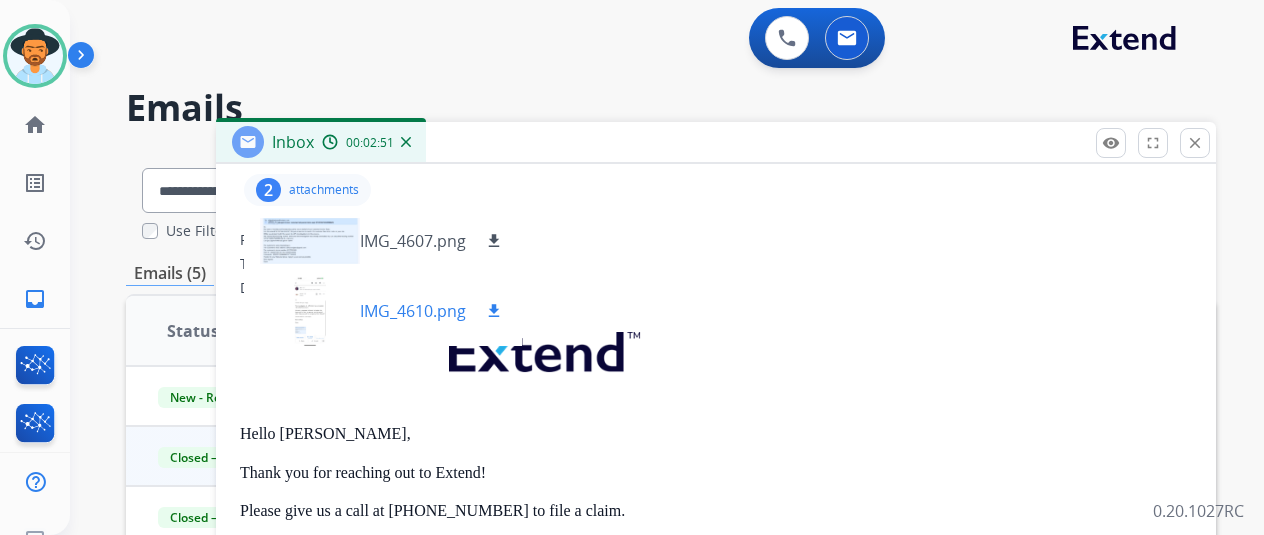 scroll, scrollTop: 200, scrollLeft: 0, axis: vertical 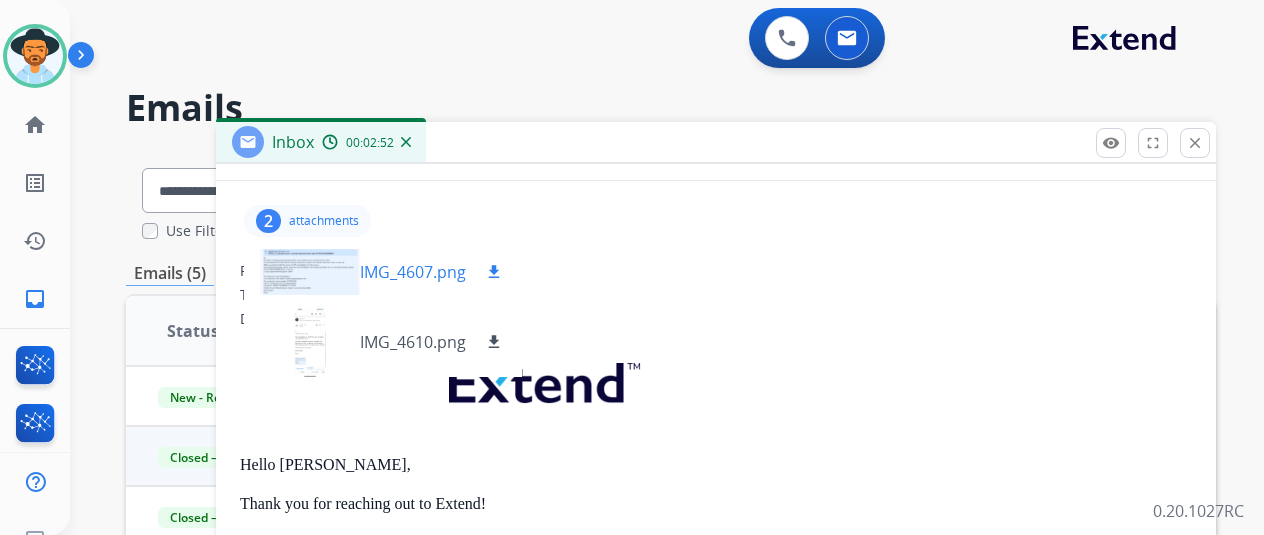 click on "IMG_4607.png" at bounding box center (413, 272) 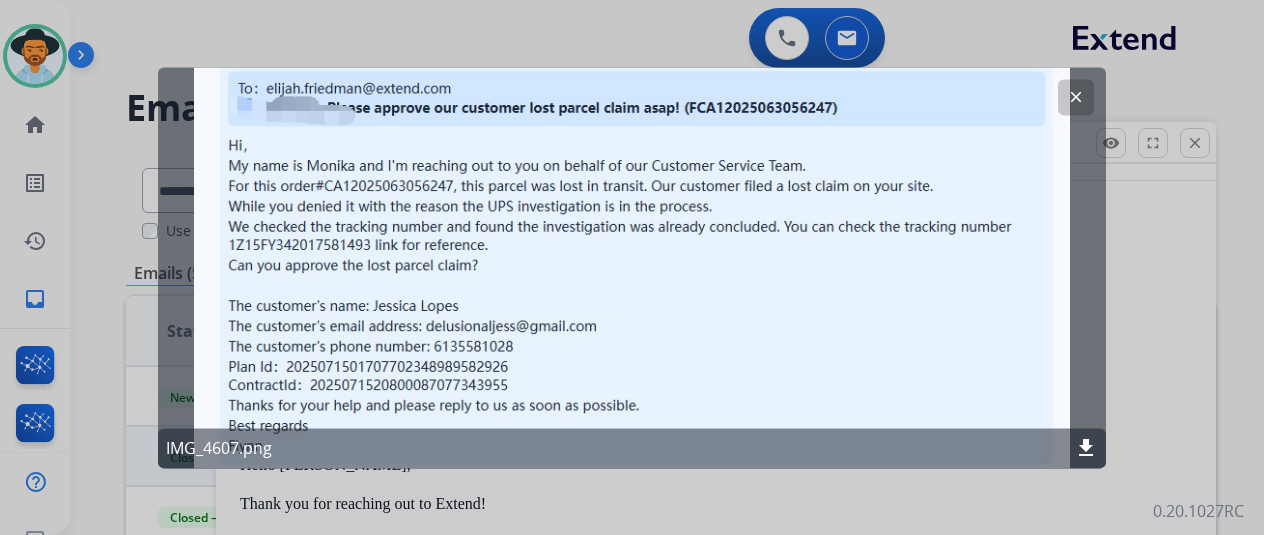click on "clear" 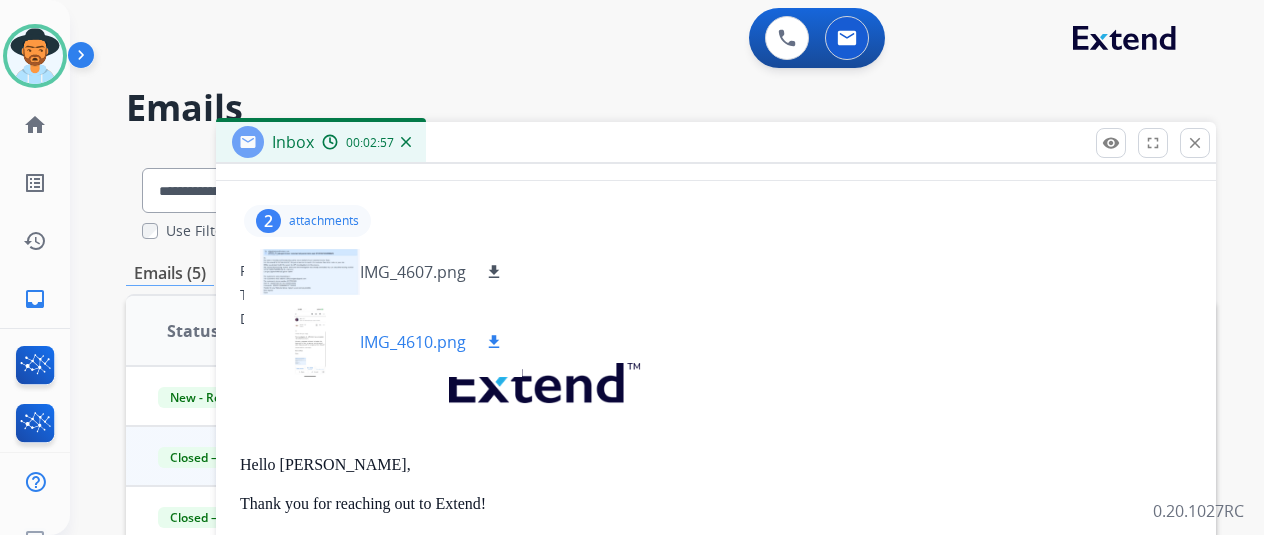 click on "IMG_4610.png" at bounding box center (413, 342) 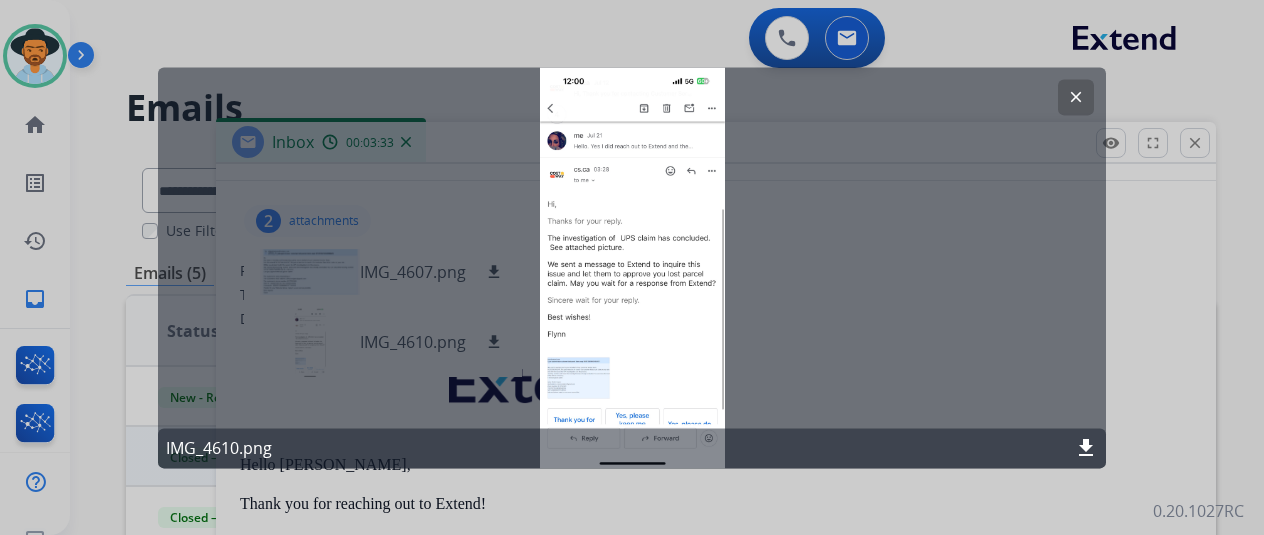 click on "clear" 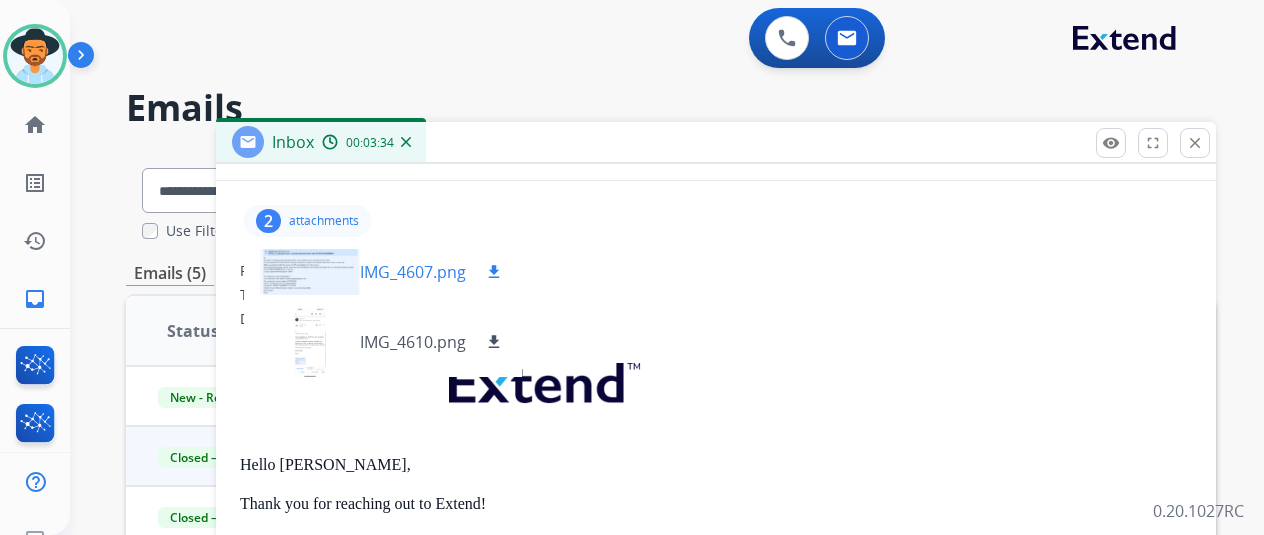 click on "IMG_4607.png" at bounding box center [413, 272] 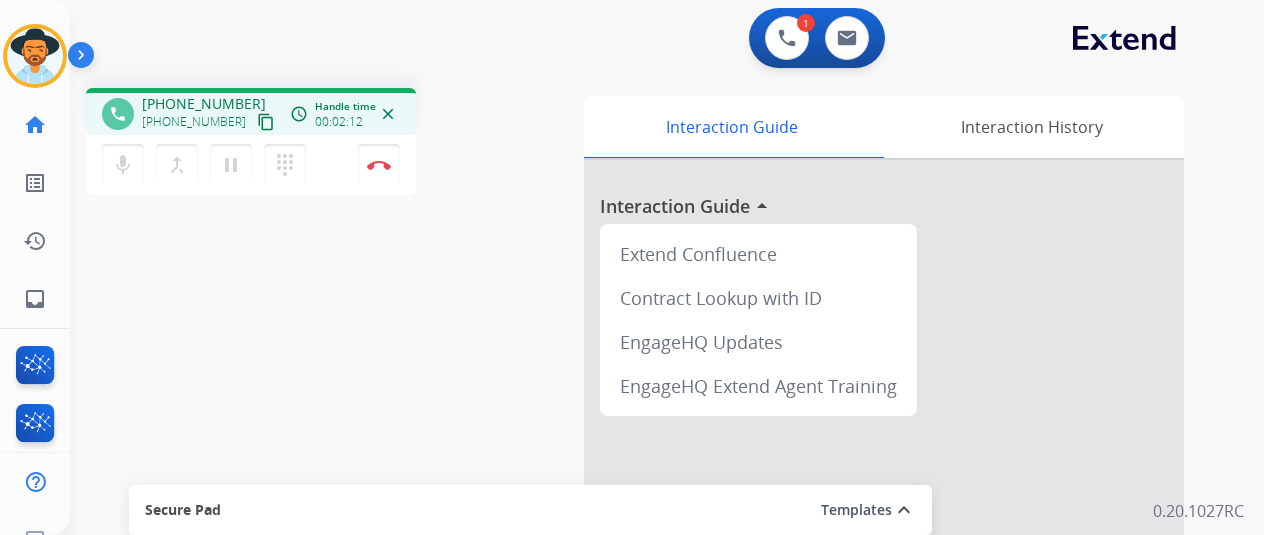click on "mic Mute merge_type Bridge pause Hold dialpad Dialpad Disconnect" at bounding box center (251, 165) 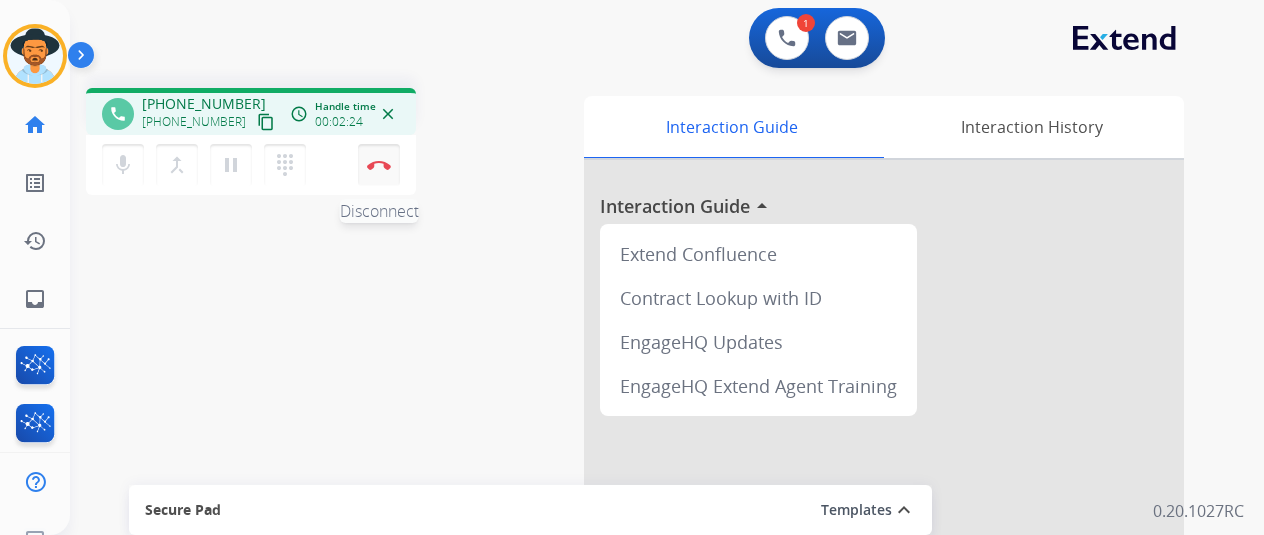 click on "Disconnect" at bounding box center [379, 165] 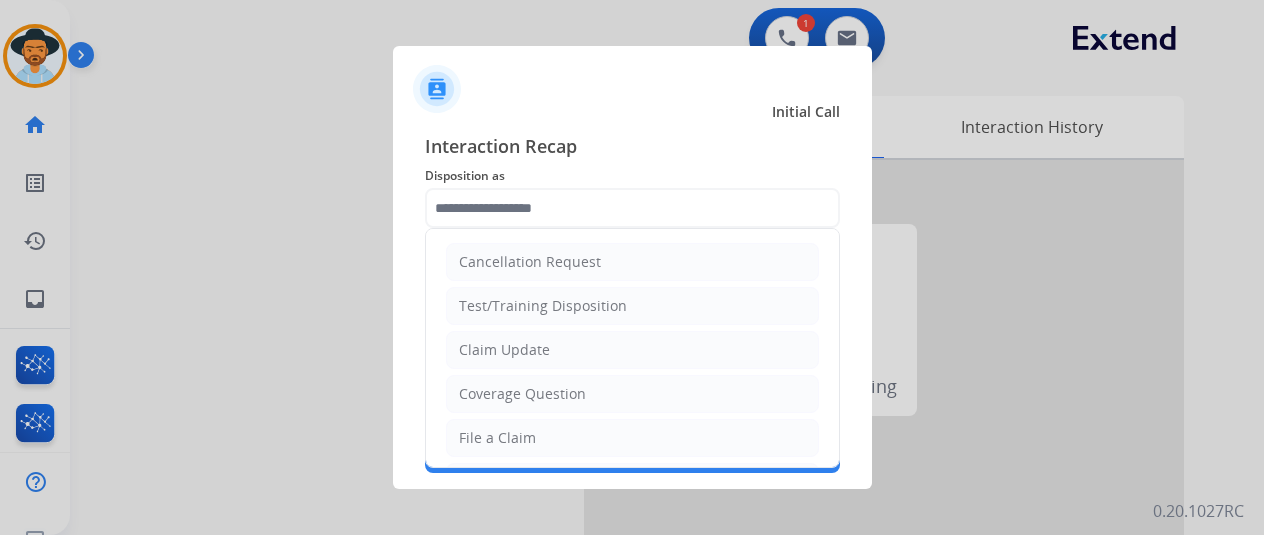 click 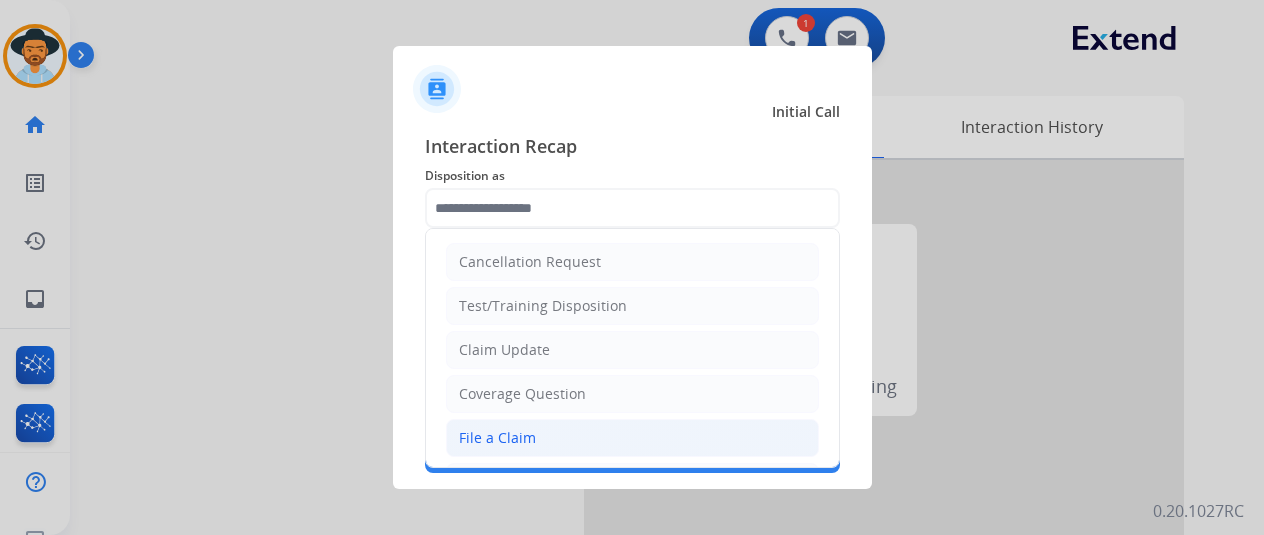 click on "File a Claim" 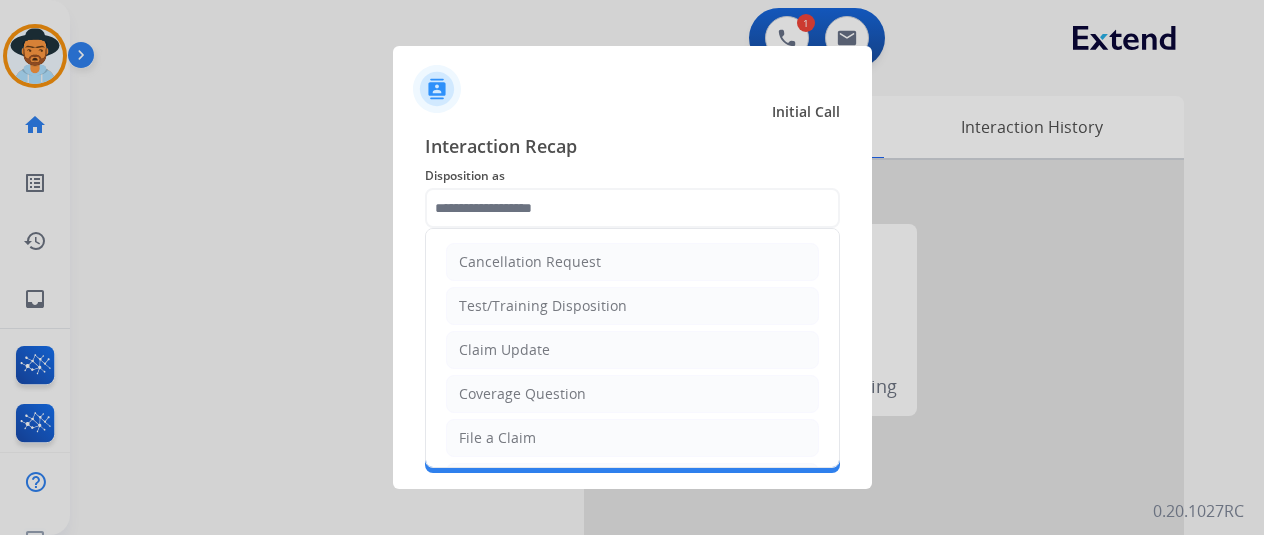 type on "**********" 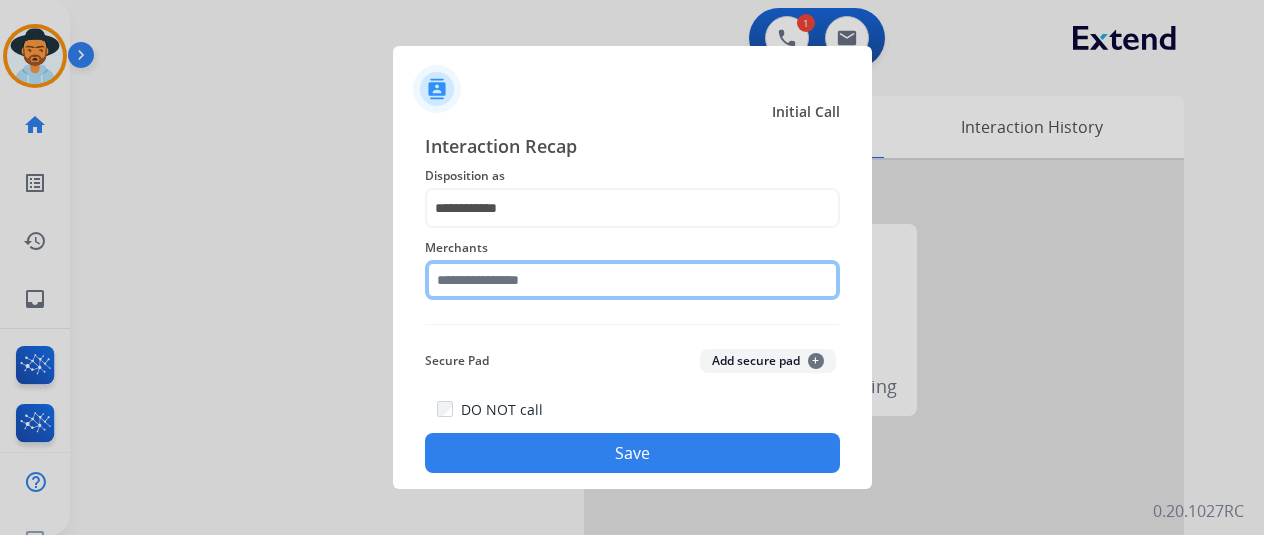 click 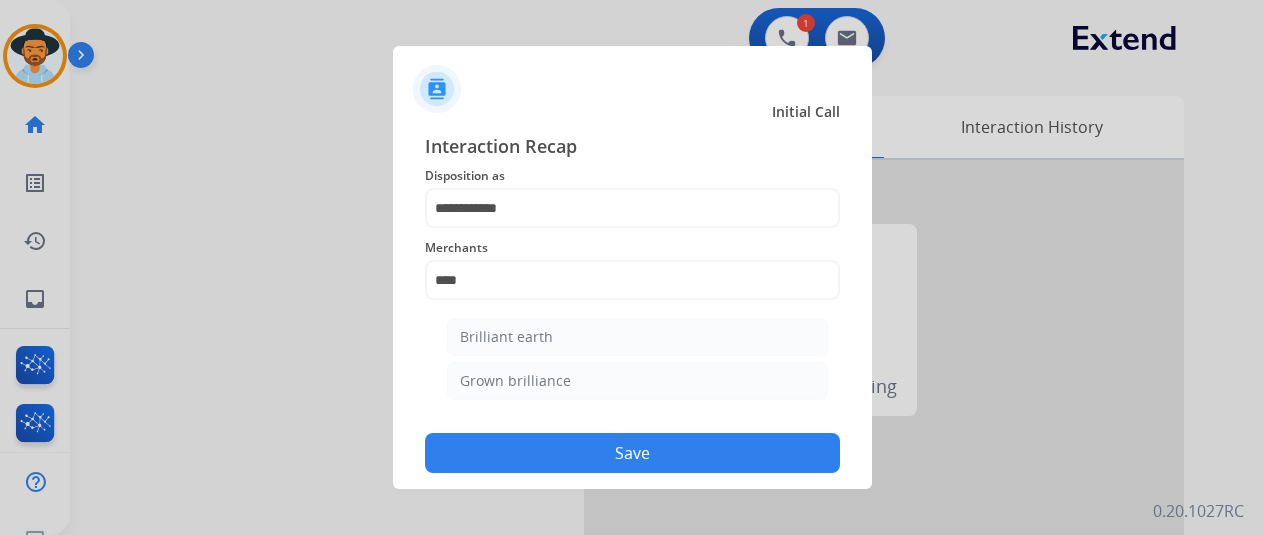 click on "Brilliant earth   Grown brilliance" 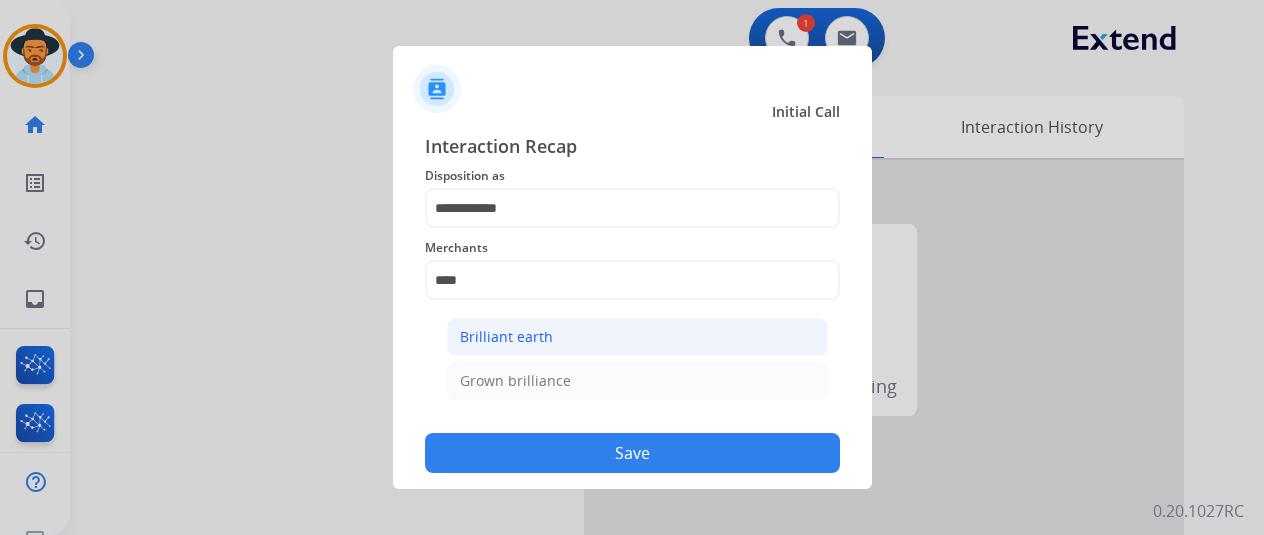drag, startPoint x: 462, startPoint y: 341, endPoint x: 649, endPoint y: 459, distance: 221.11761 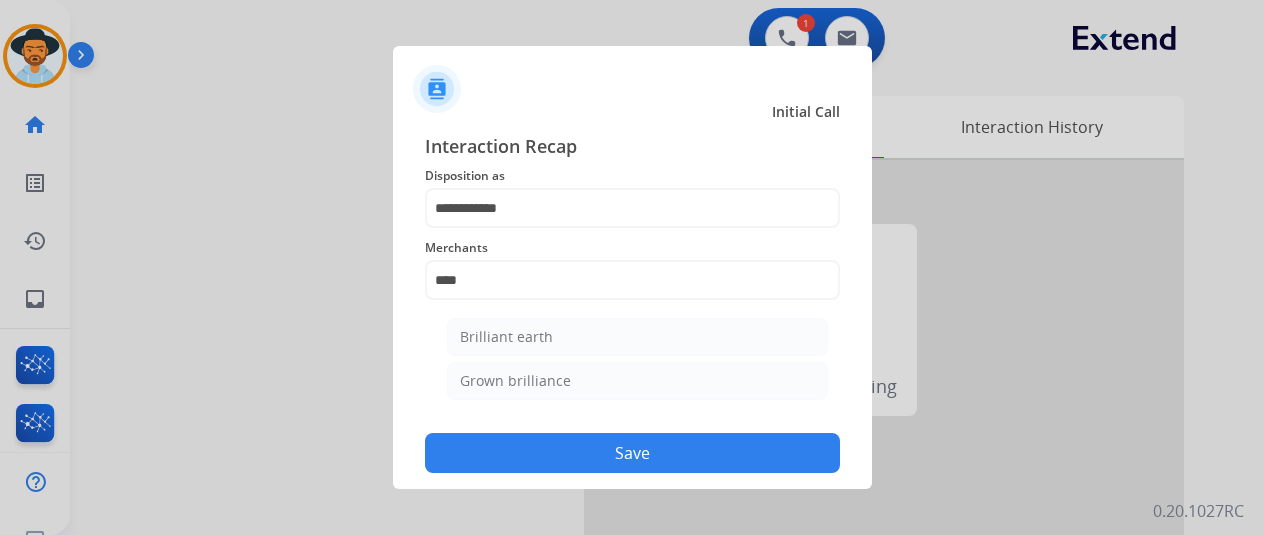 click on "Brilliant earth" 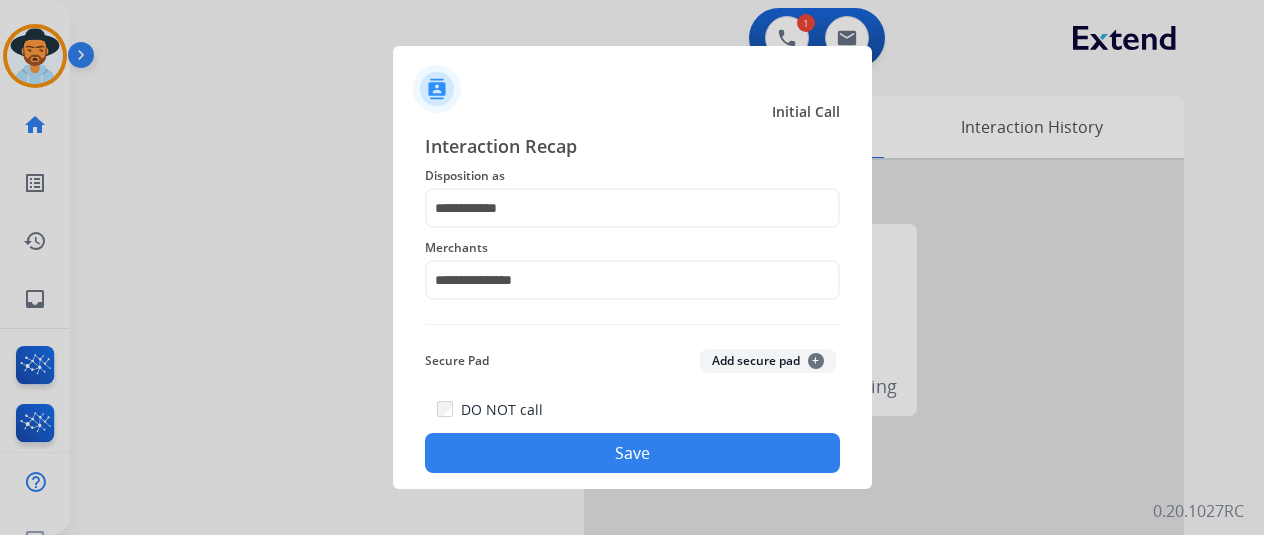 click on "Save" 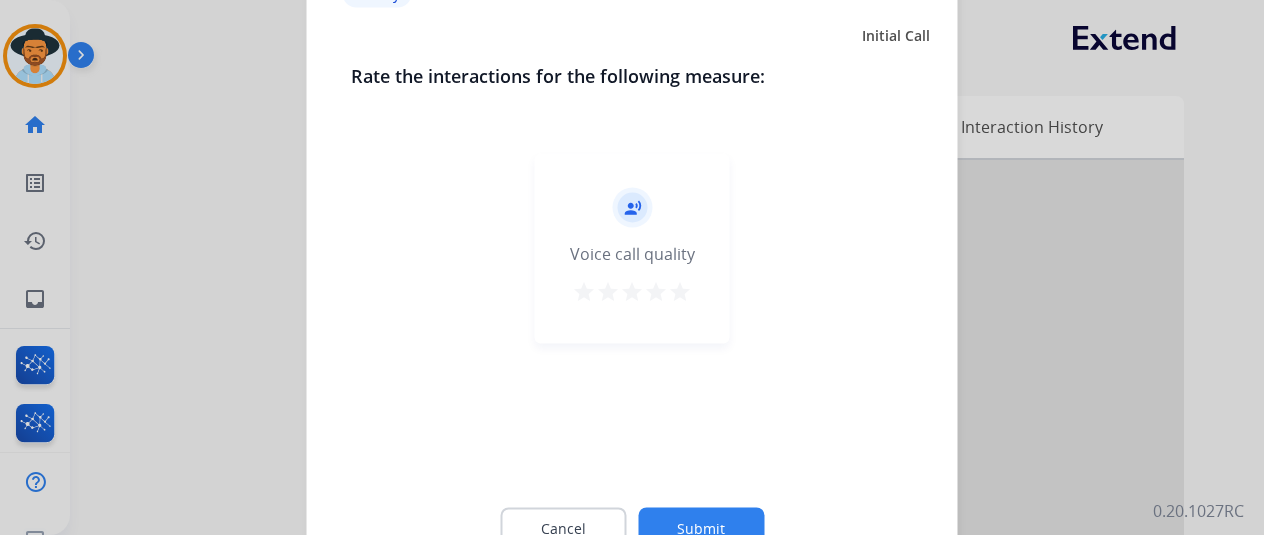click on "star" at bounding box center [680, 291] 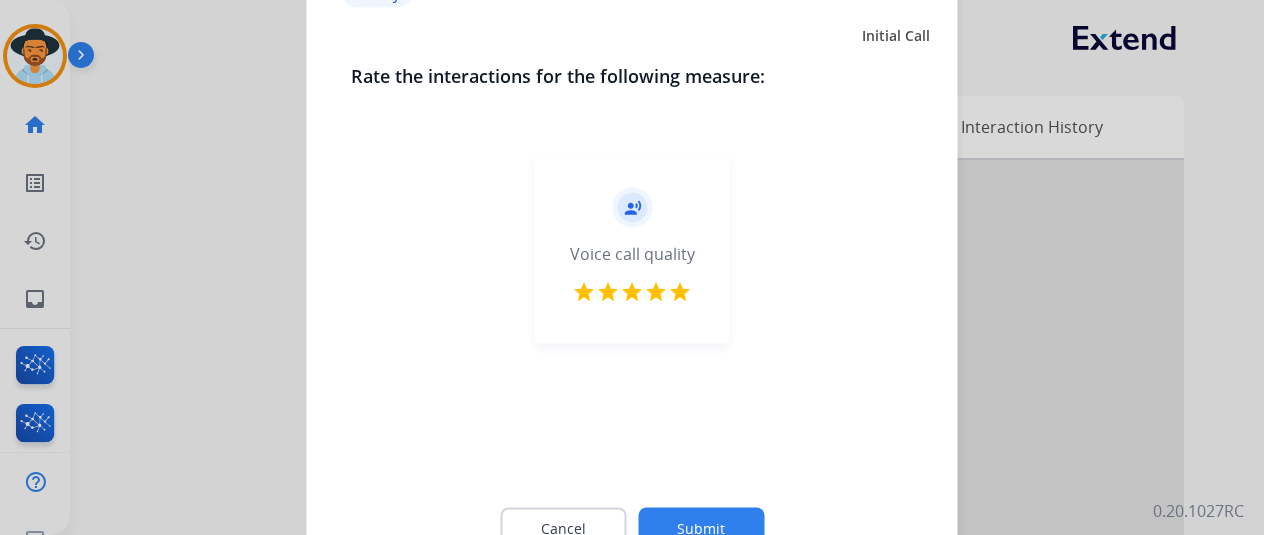 click on "Submit" 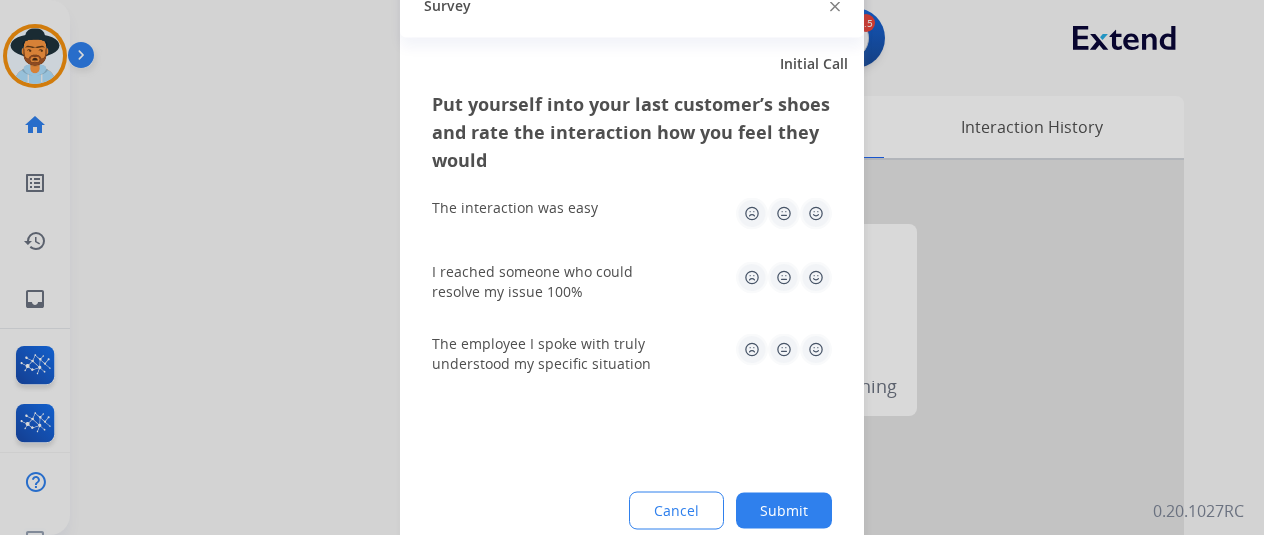 click 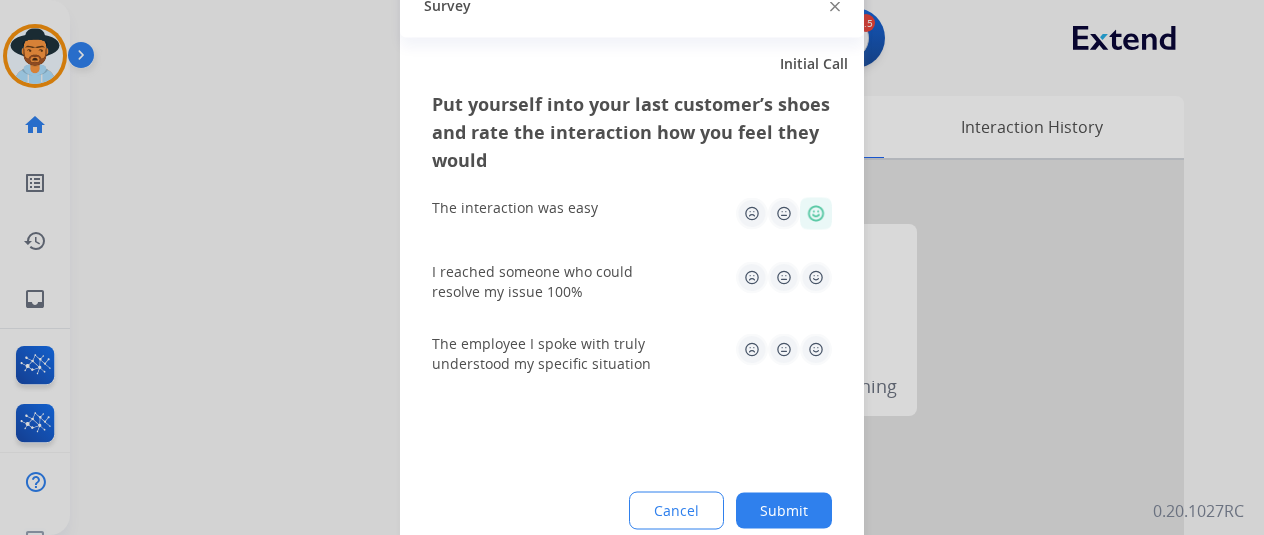 click on "I reached someone who could resolve my issue 100%" 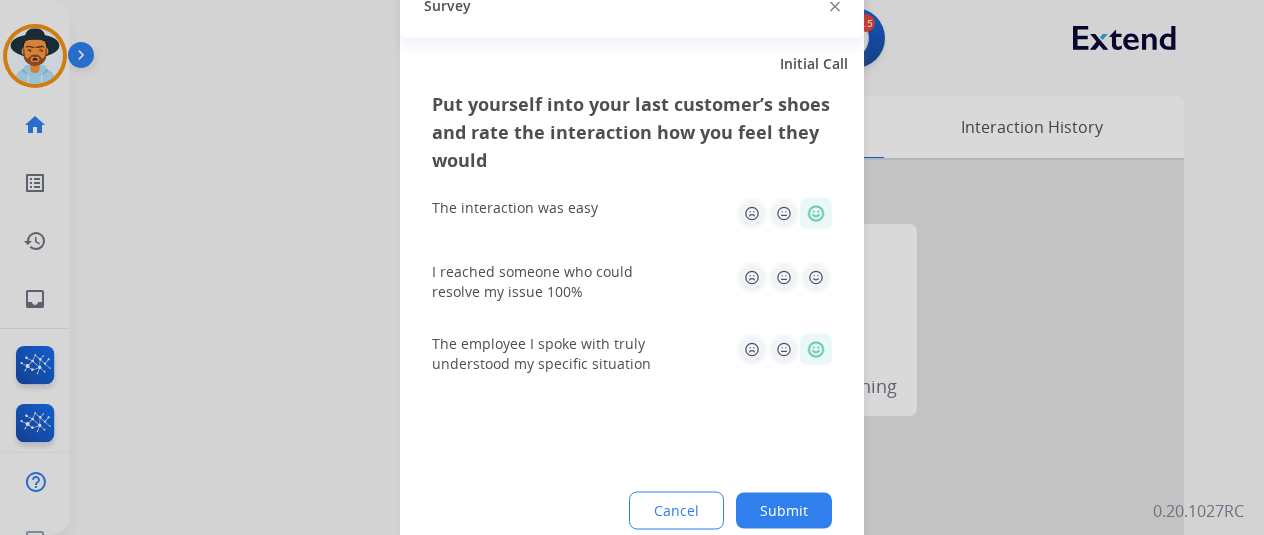 click 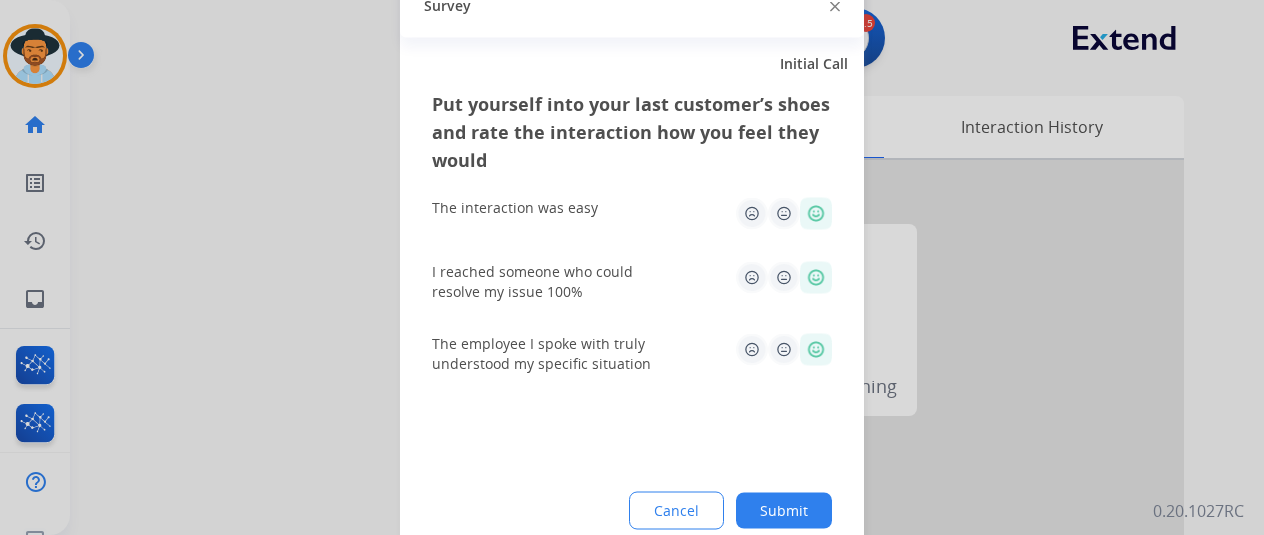 drag, startPoint x: 808, startPoint y: 503, endPoint x: 796, endPoint y: 517, distance: 18.439089 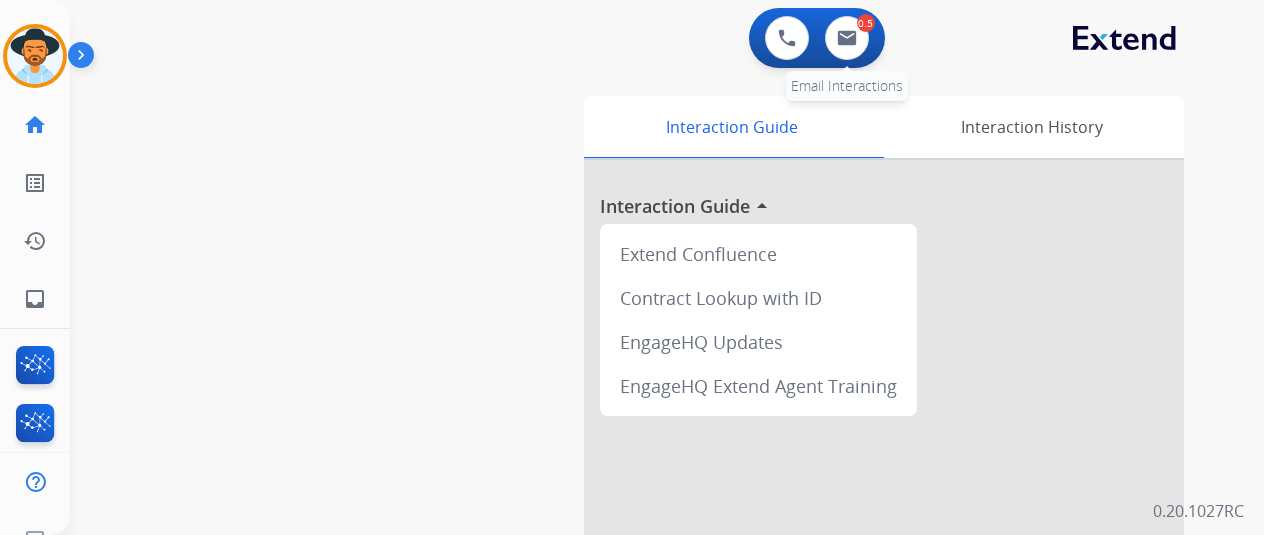 click on "0.5 Email Interactions" at bounding box center [847, 38] 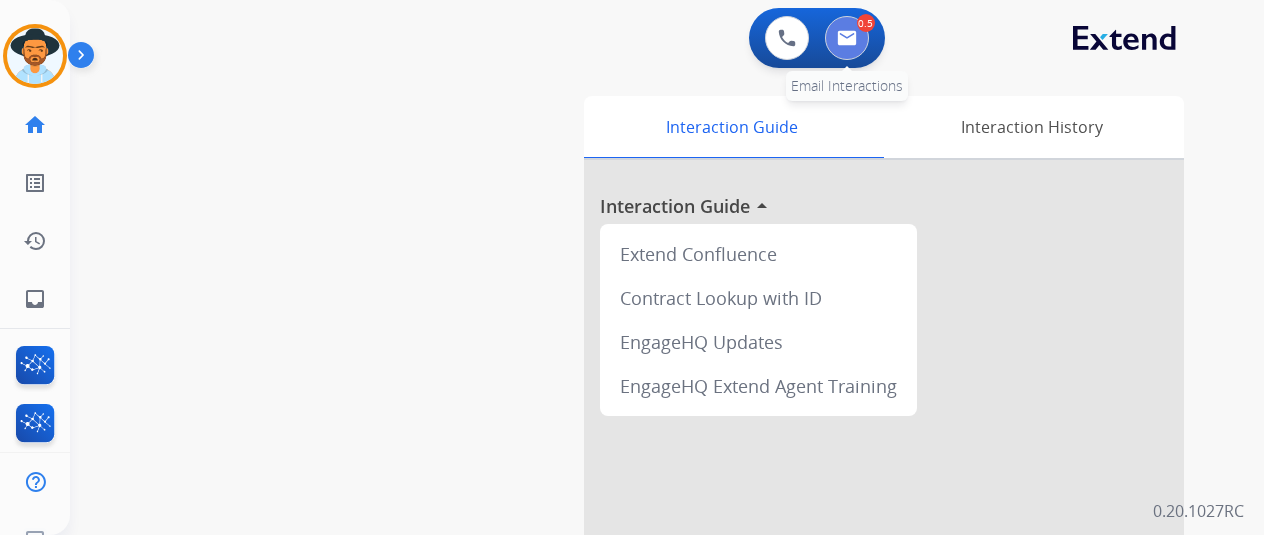 click at bounding box center (847, 38) 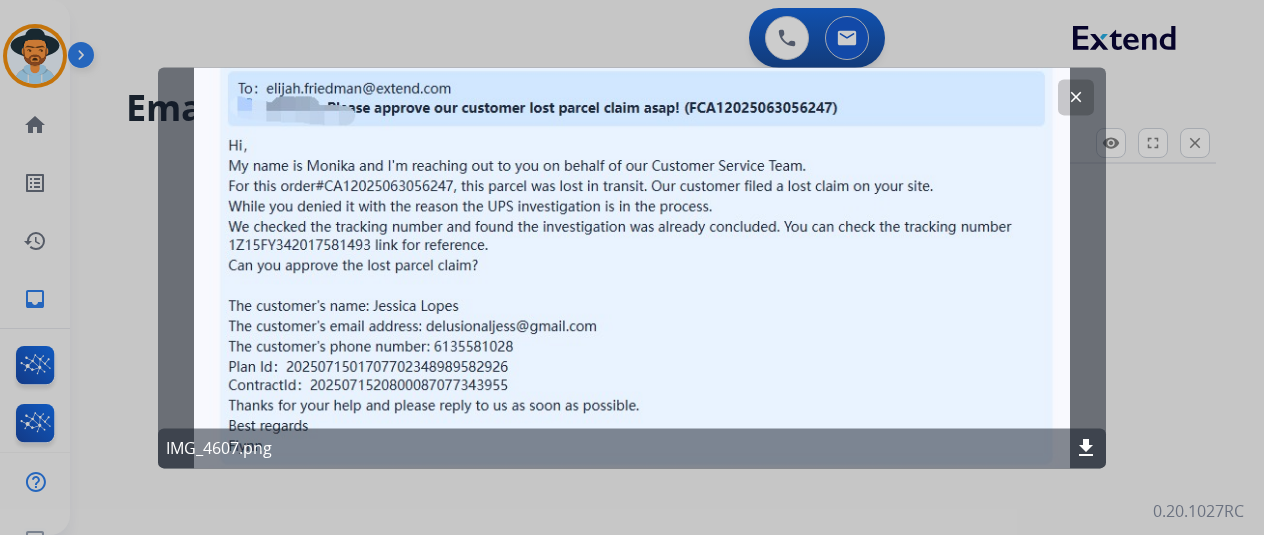 select on "**********" 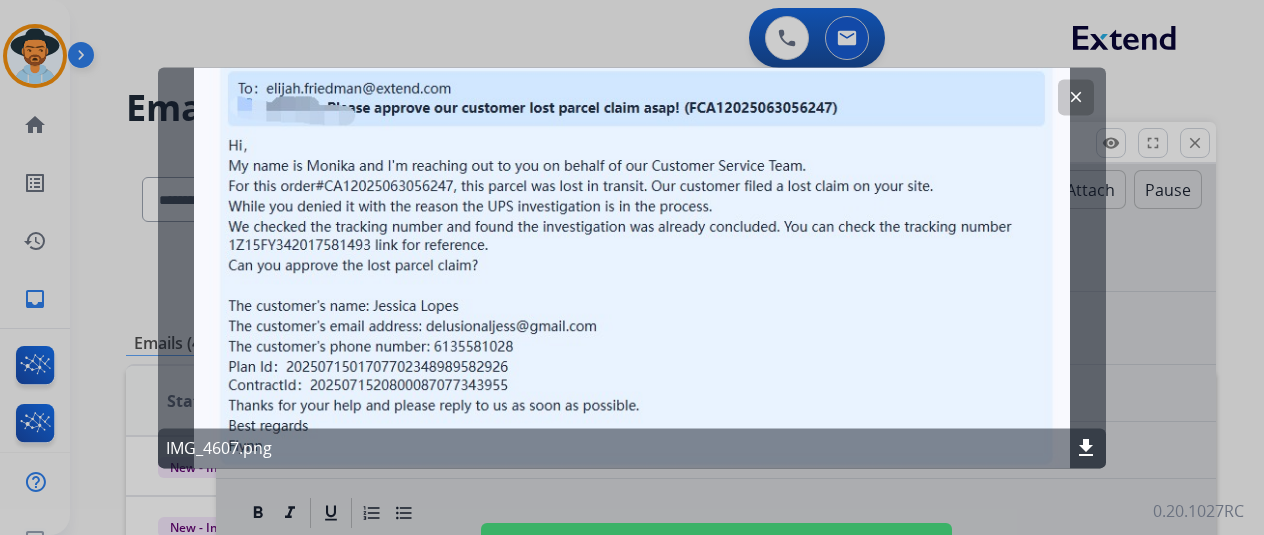 click on "clear" 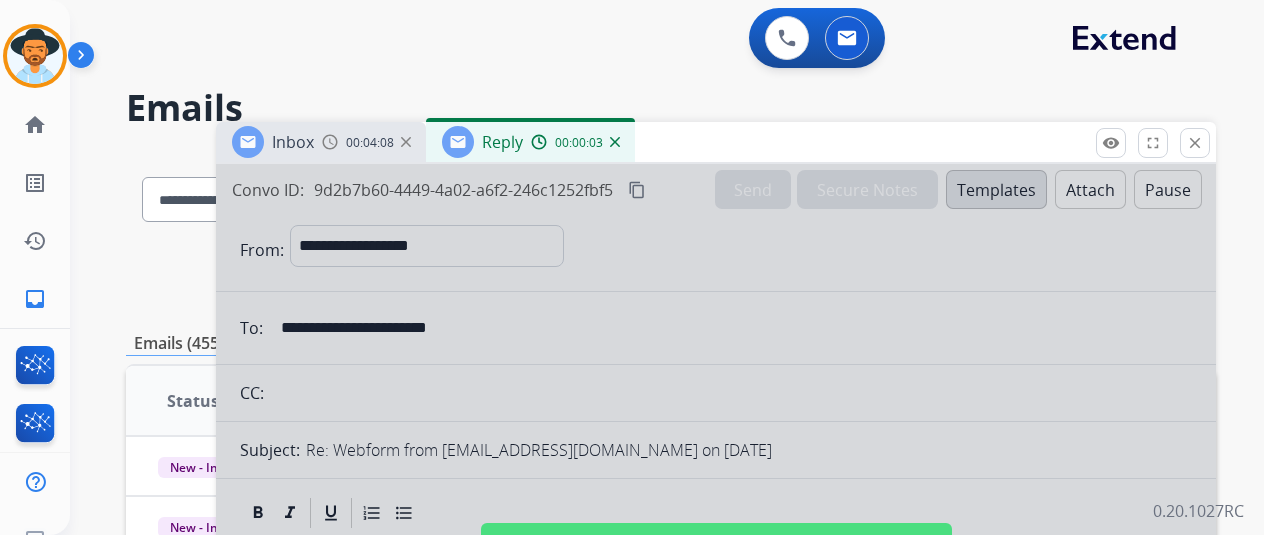 click on "Reply  00:00:03" at bounding box center (530, 142) 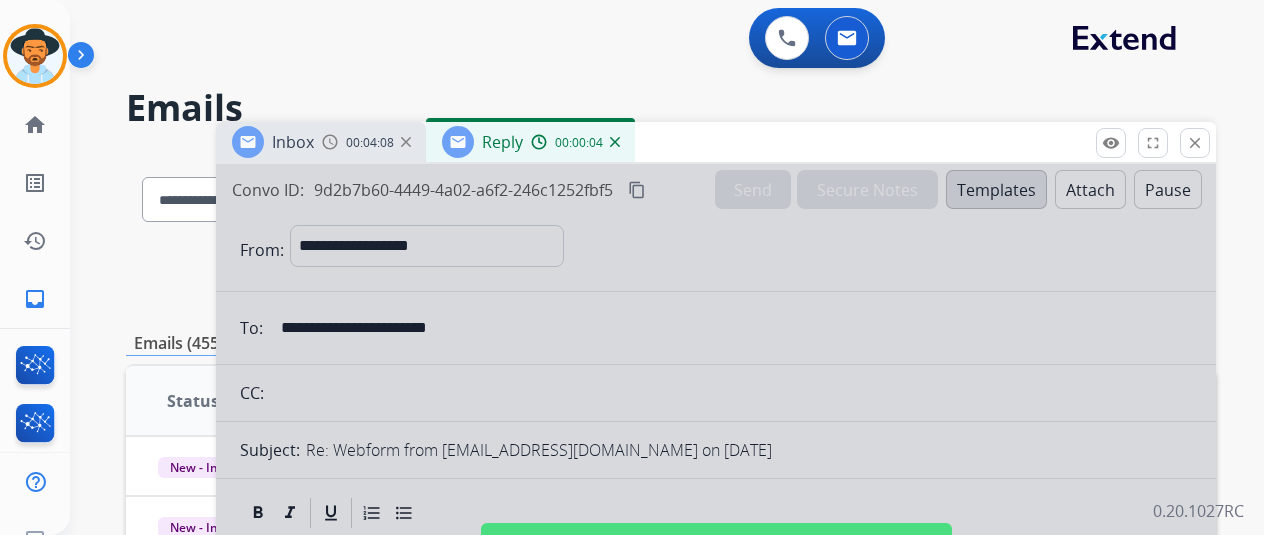 click at bounding box center (615, 142) 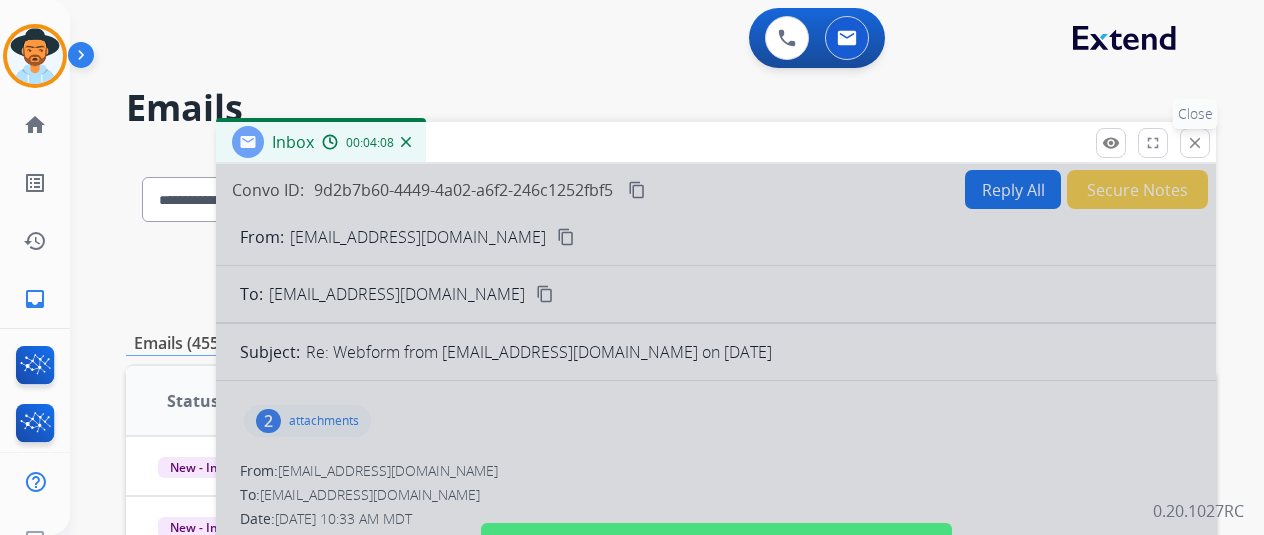 click on "close" at bounding box center [1195, 143] 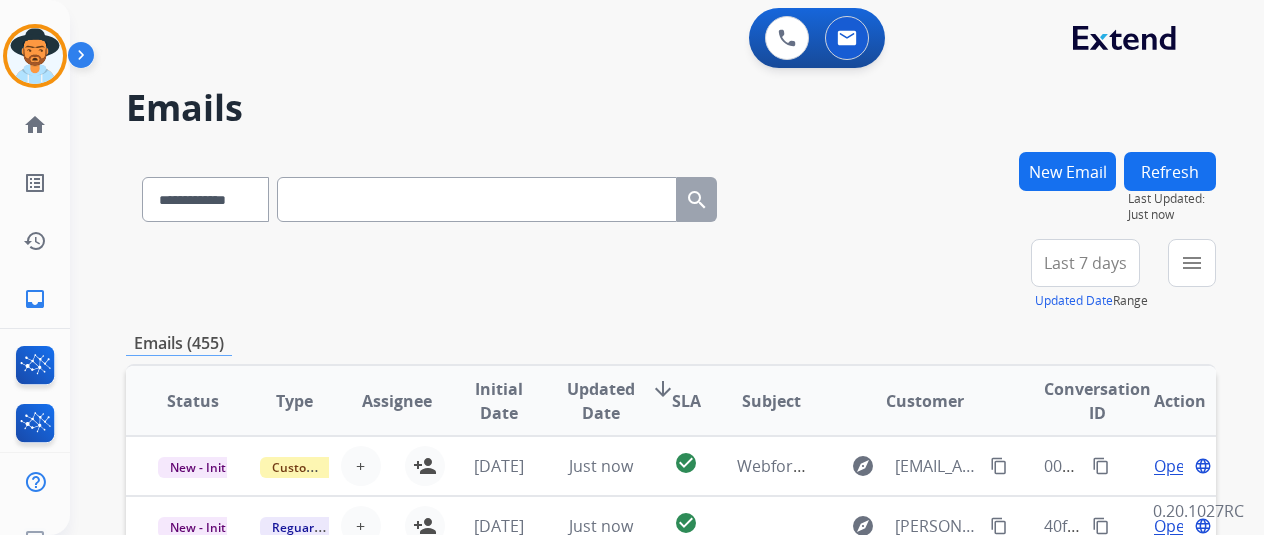 click on "Refresh" at bounding box center [1170, 171] 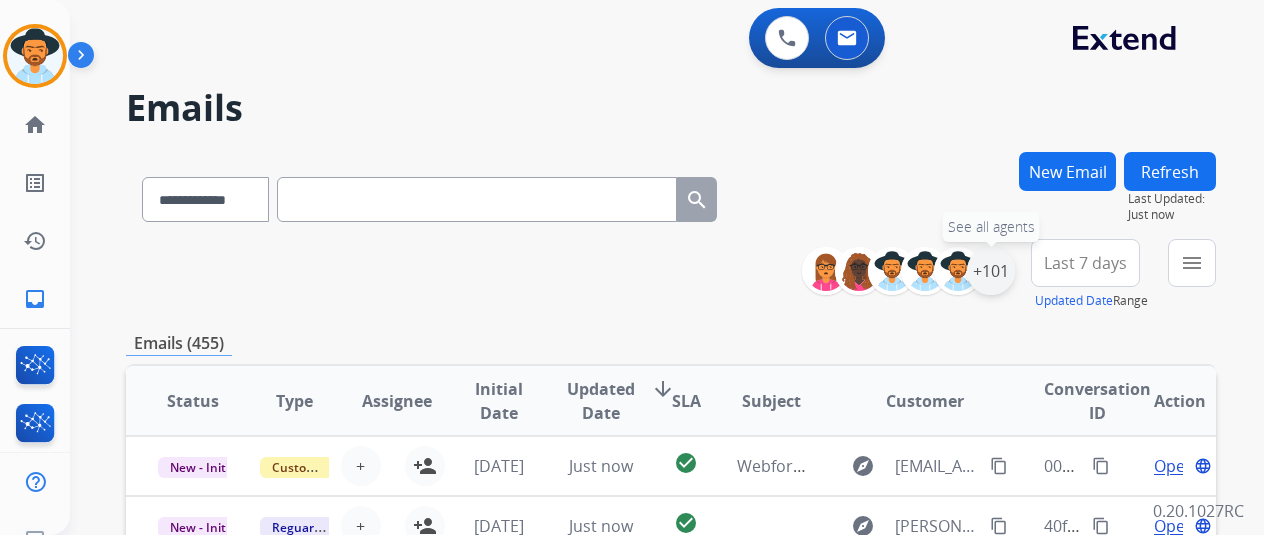 click on "+101" at bounding box center [991, 271] 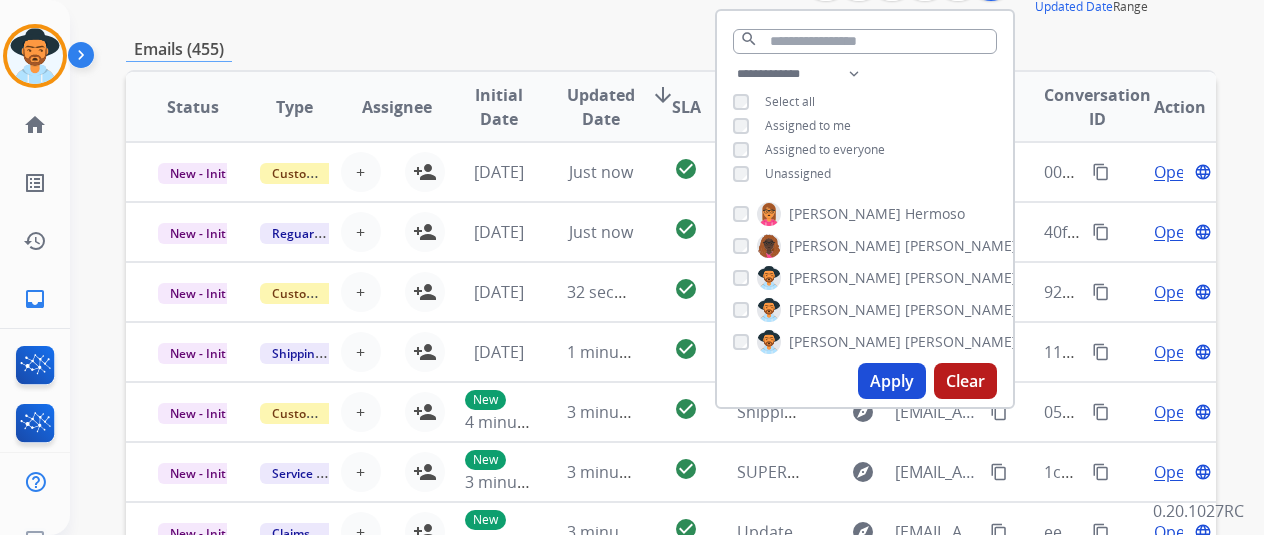 scroll, scrollTop: 300, scrollLeft: 0, axis: vertical 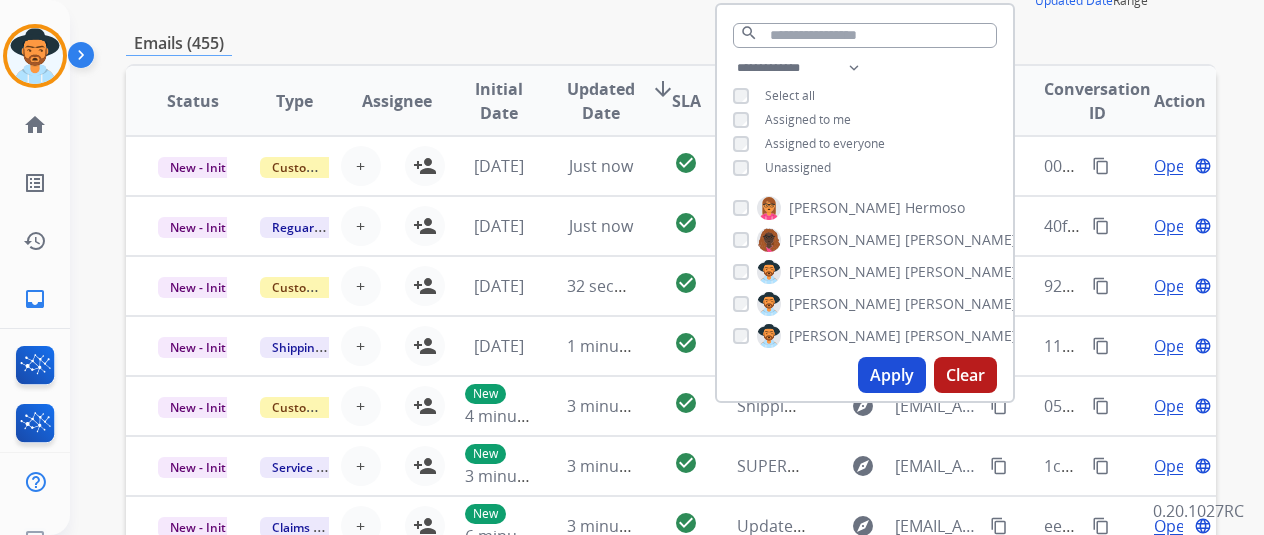 click on "Apply" at bounding box center (892, 375) 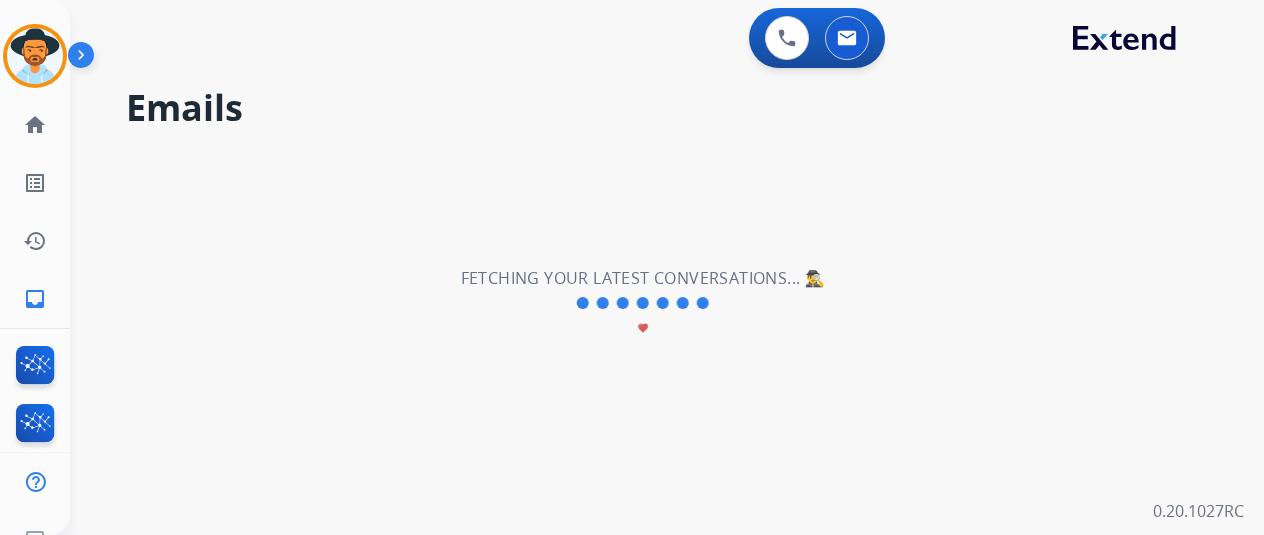 scroll, scrollTop: 0, scrollLeft: 0, axis: both 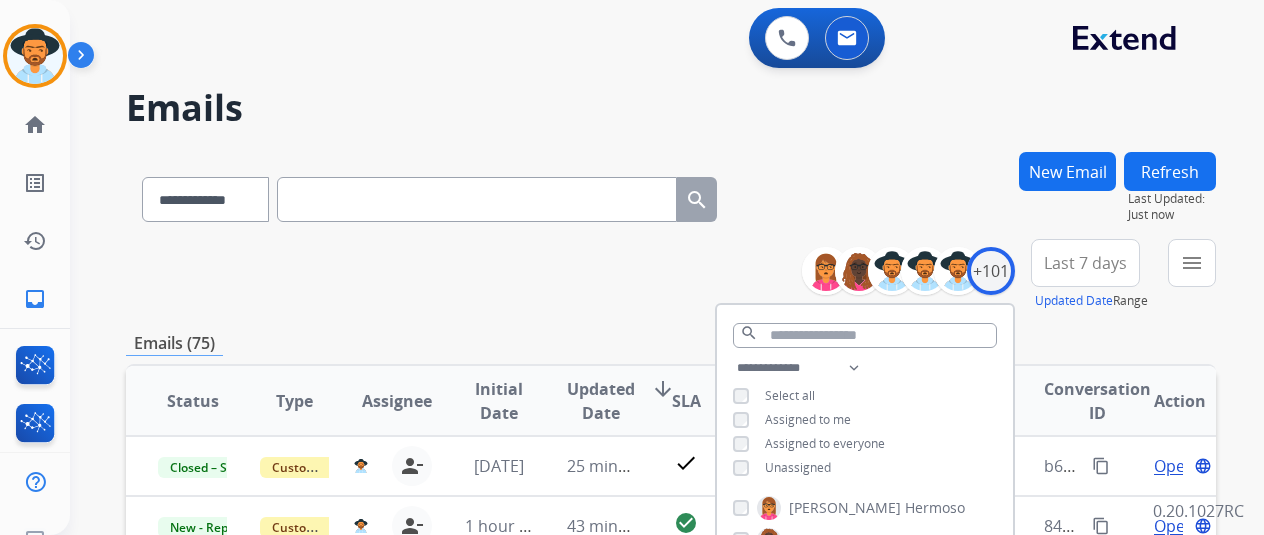click on "**********" at bounding box center (671, 275) 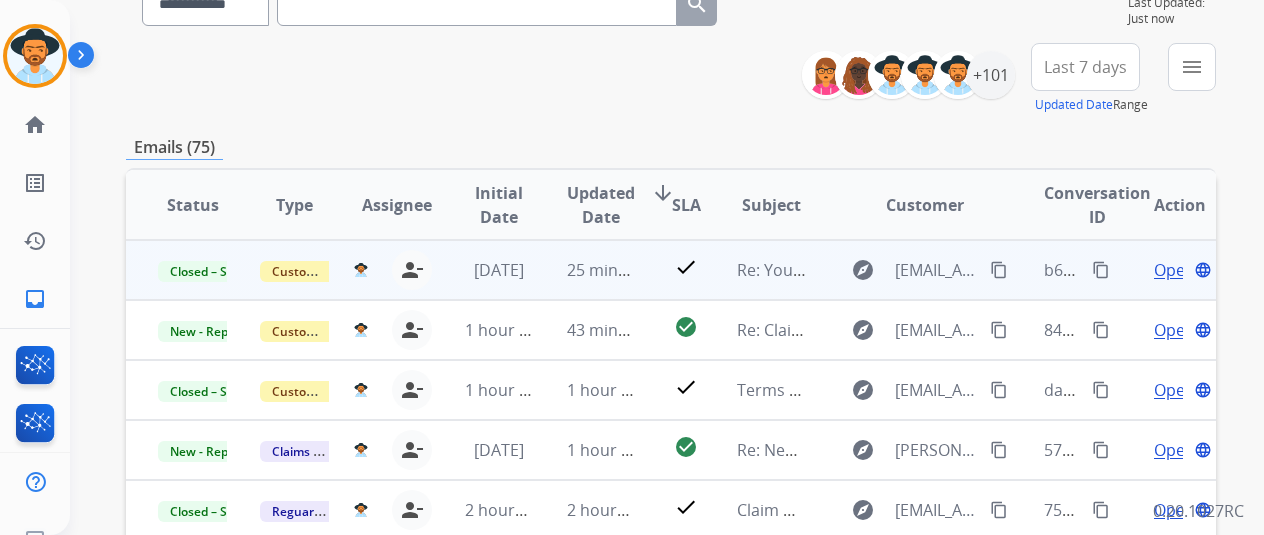 scroll, scrollTop: 200, scrollLeft: 0, axis: vertical 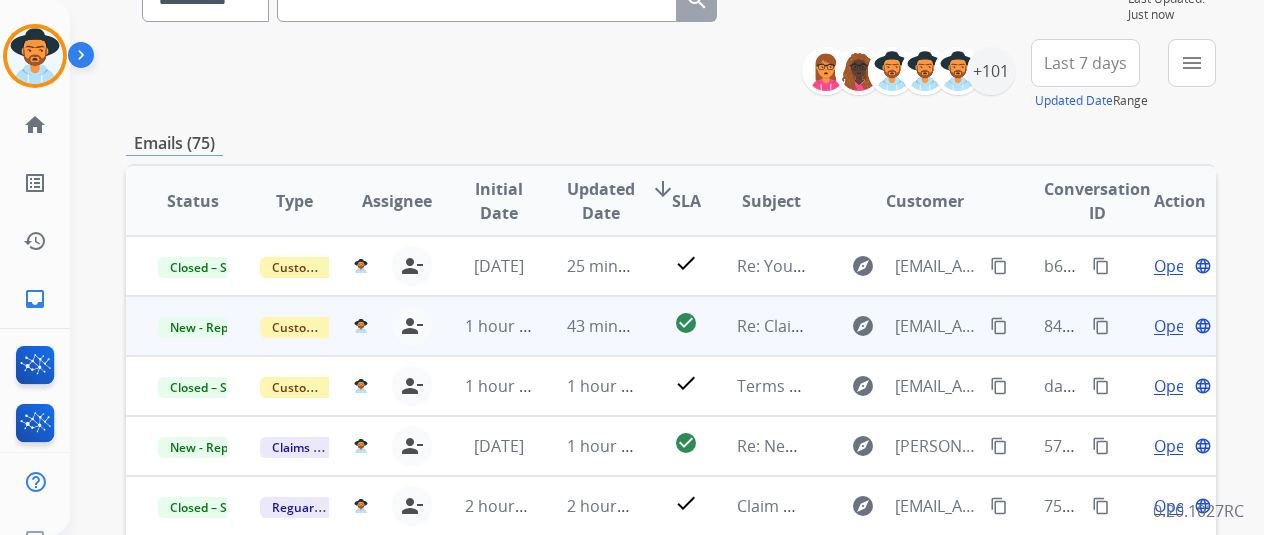 click on "Open" at bounding box center [1174, 326] 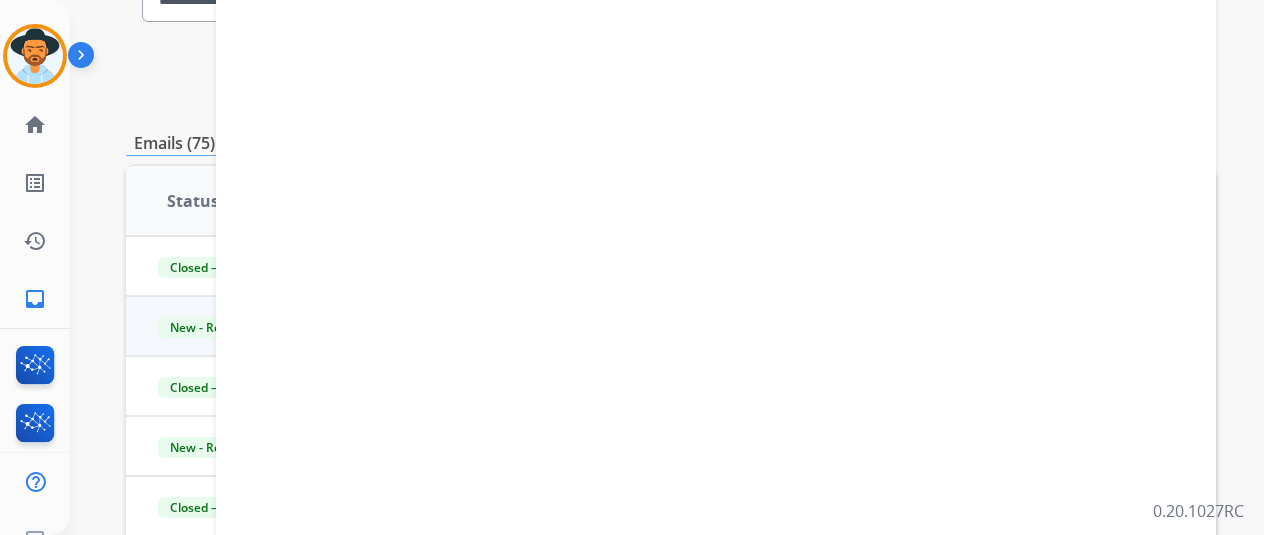 select on "**********" 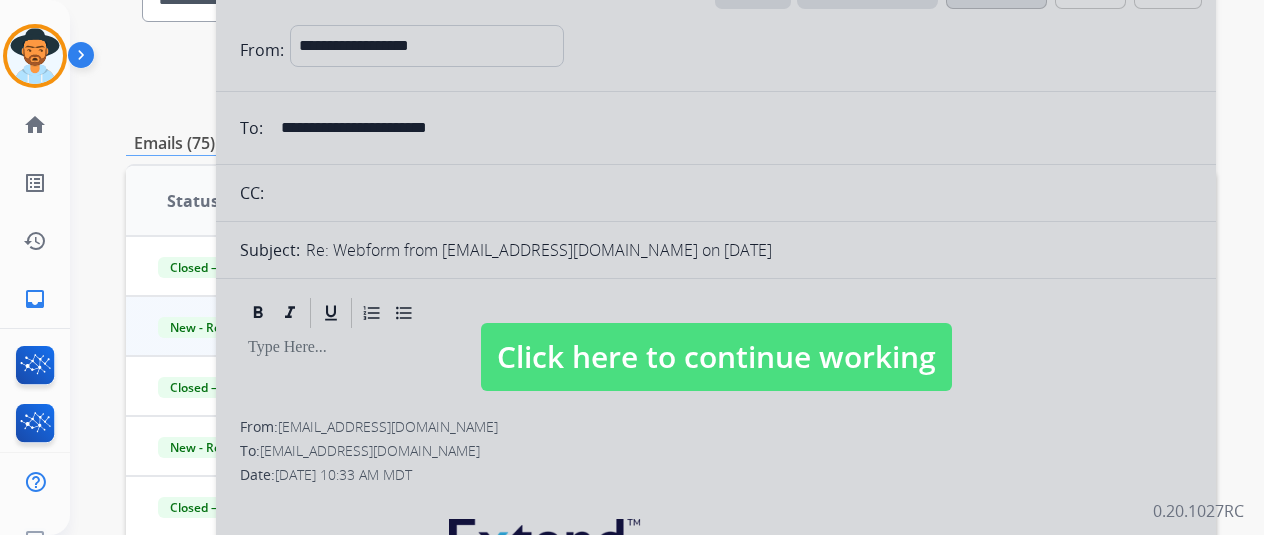 click on "Click here to continue working" at bounding box center (716, 357) 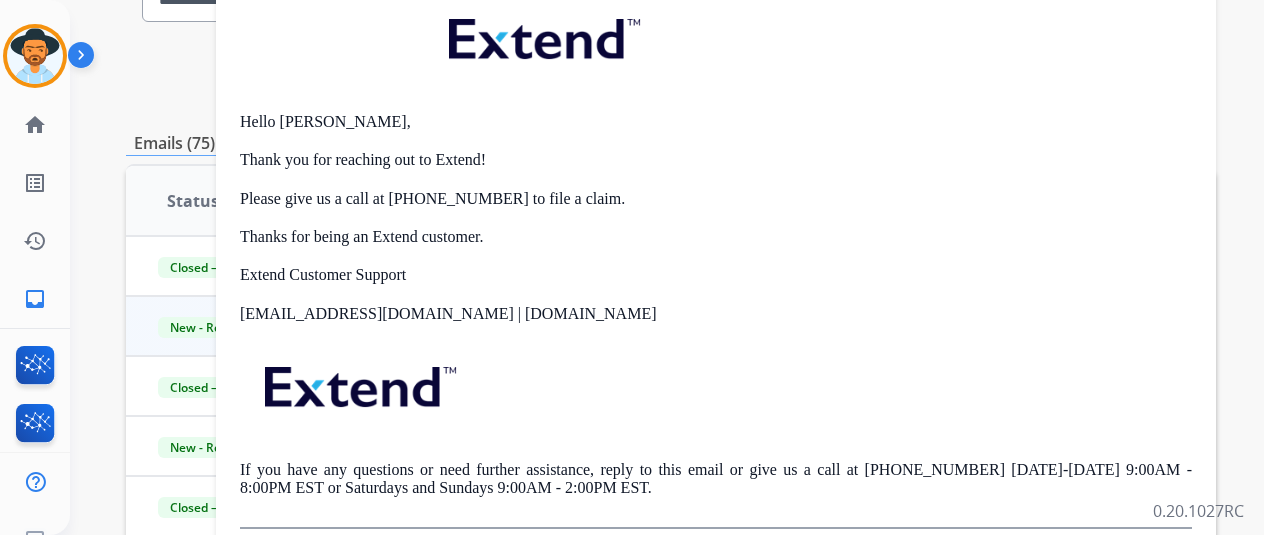 scroll, scrollTop: 0, scrollLeft: 0, axis: both 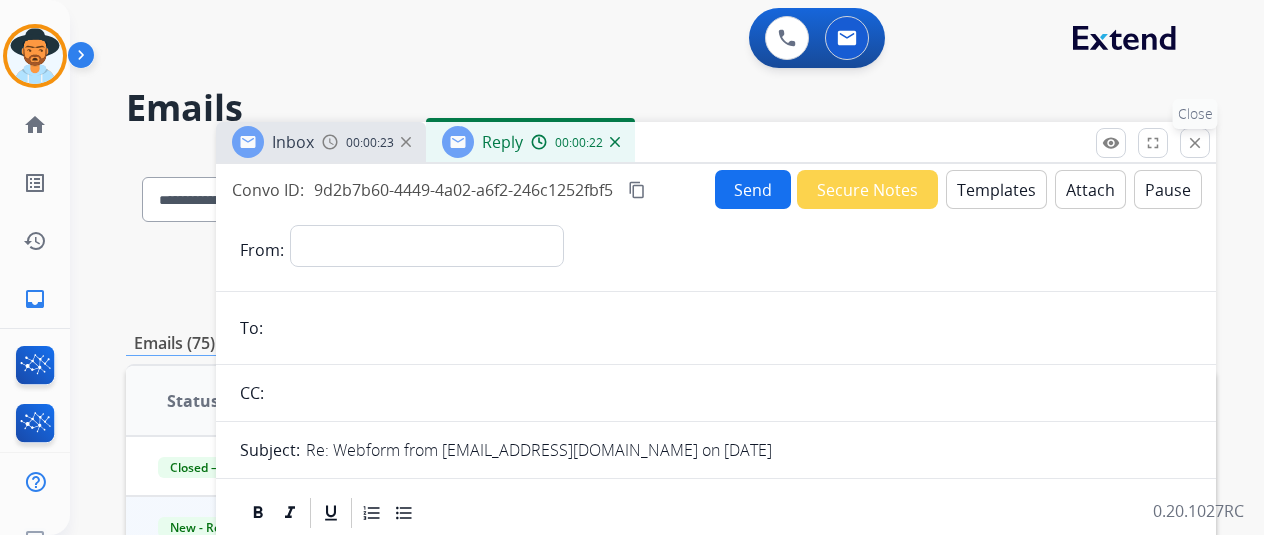 click on "close" at bounding box center (1195, 143) 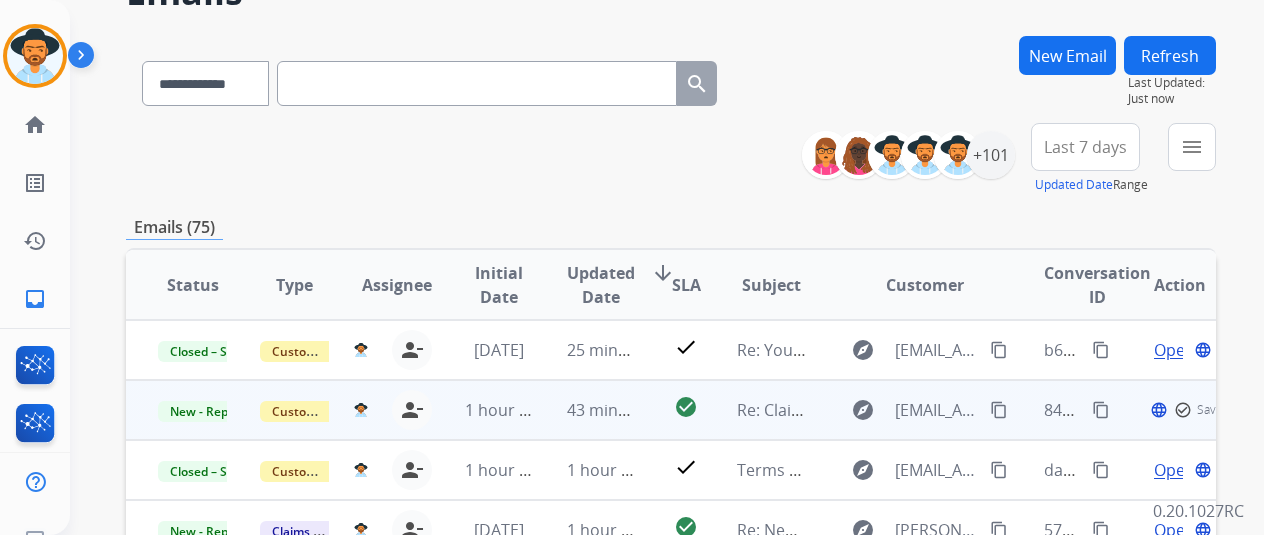 scroll, scrollTop: 200, scrollLeft: 0, axis: vertical 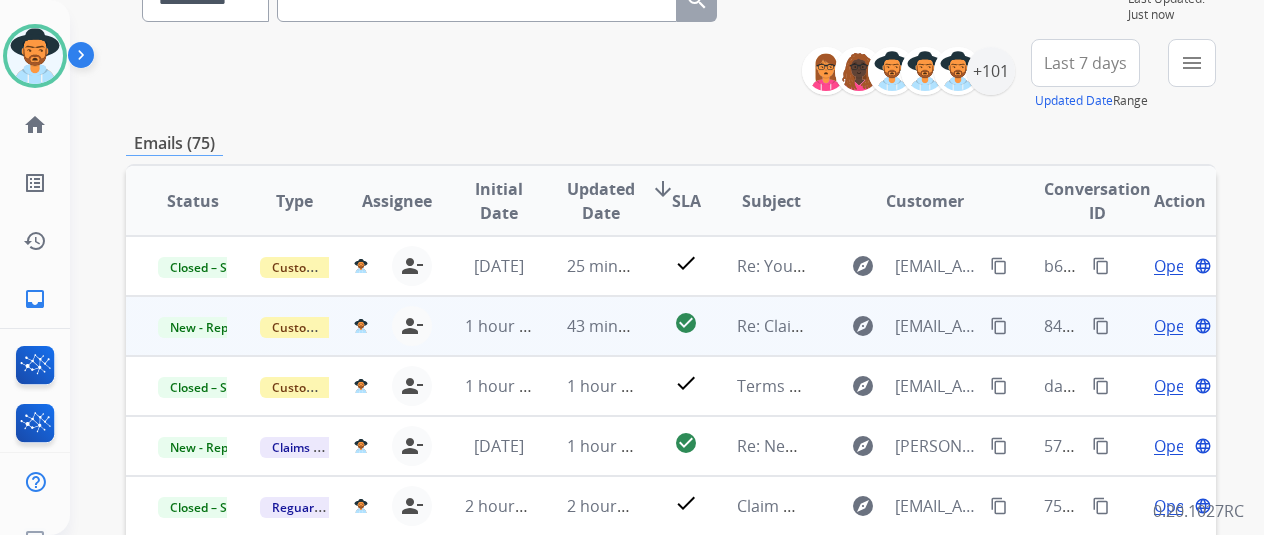 click on "Open" at bounding box center (1174, 326) 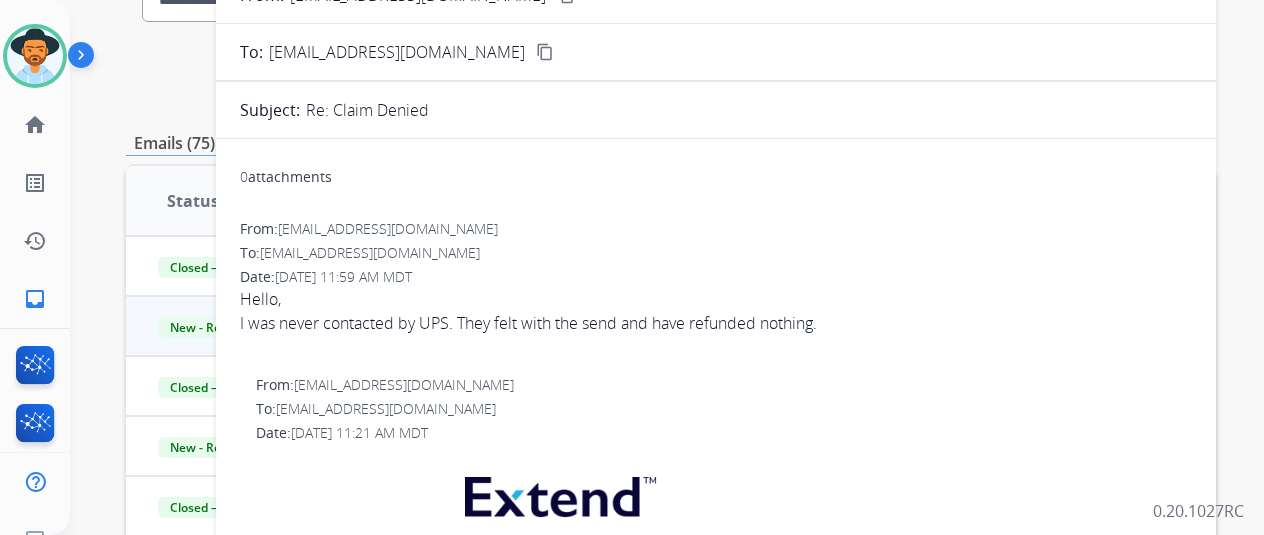 scroll, scrollTop: 0, scrollLeft: 0, axis: both 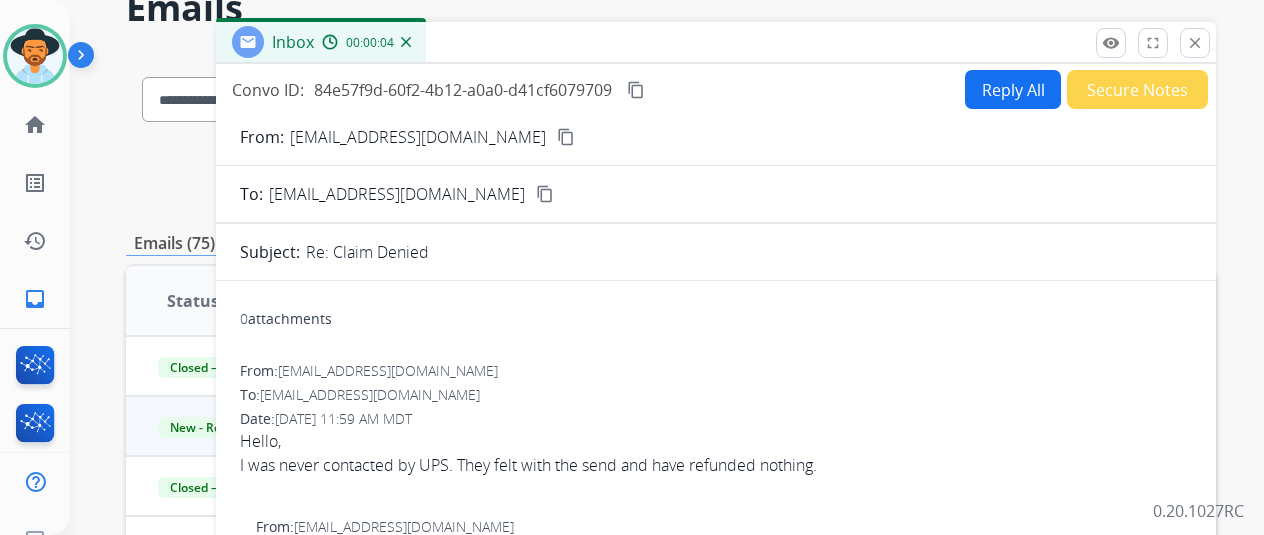 click on "Reply All" at bounding box center [1013, 89] 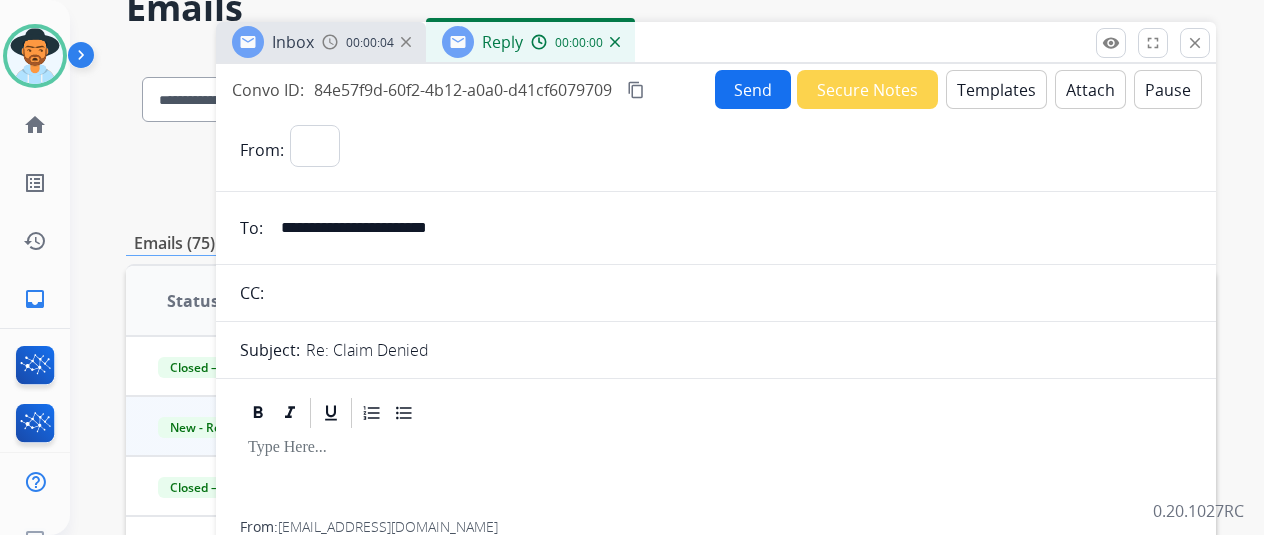 select on "**********" 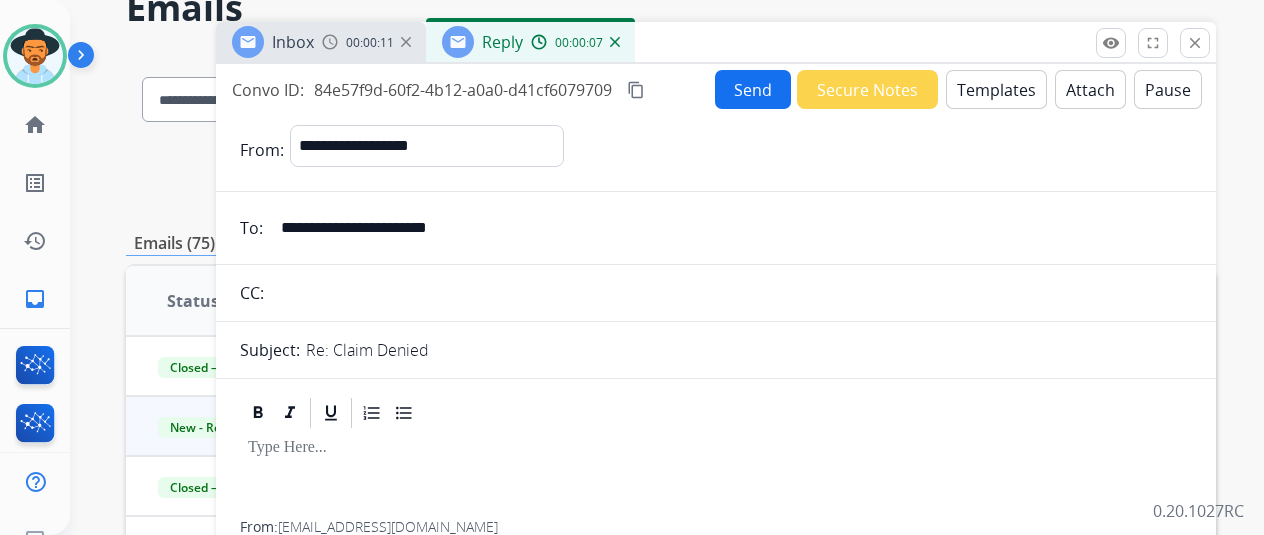 click on "Templates" at bounding box center [996, 89] 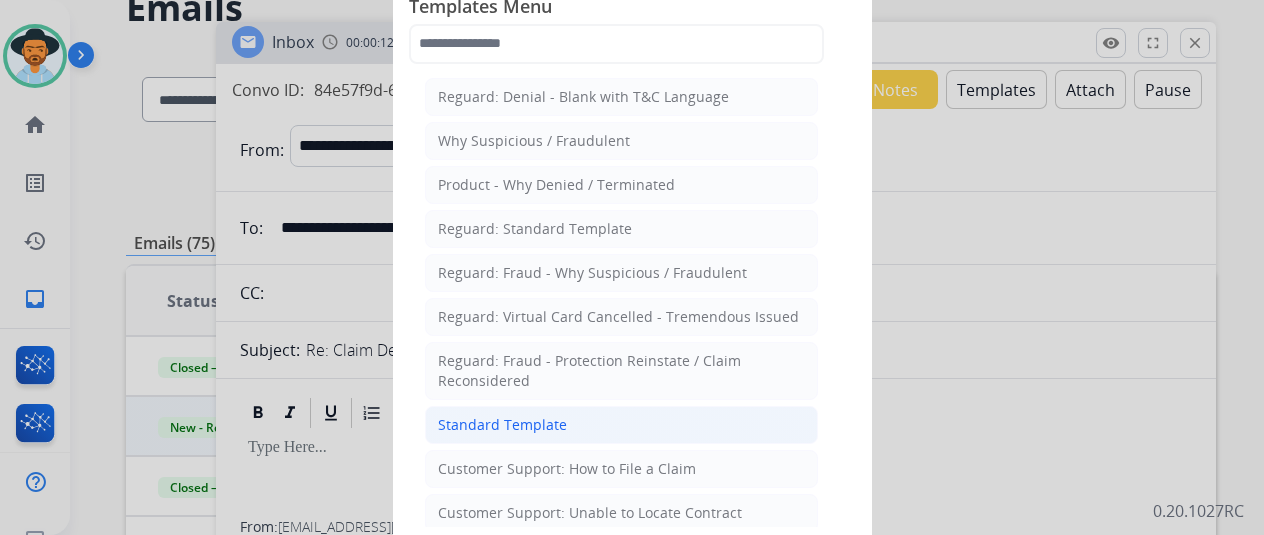 click on "Standard Template" 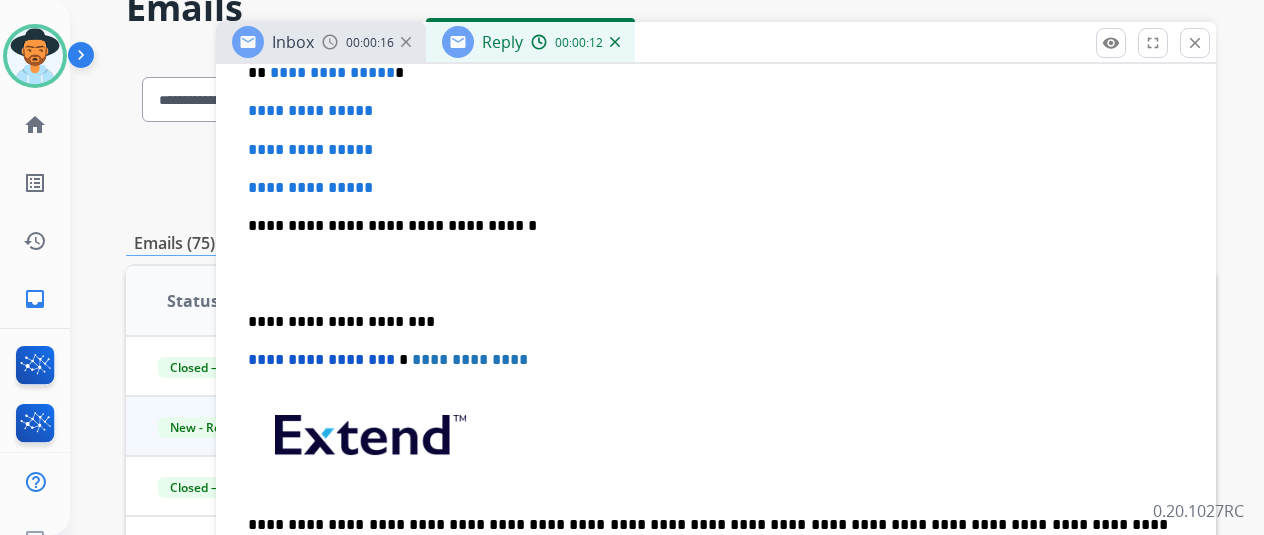 scroll, scrollTop: 600, scrollLeft: 0, axis: vertical 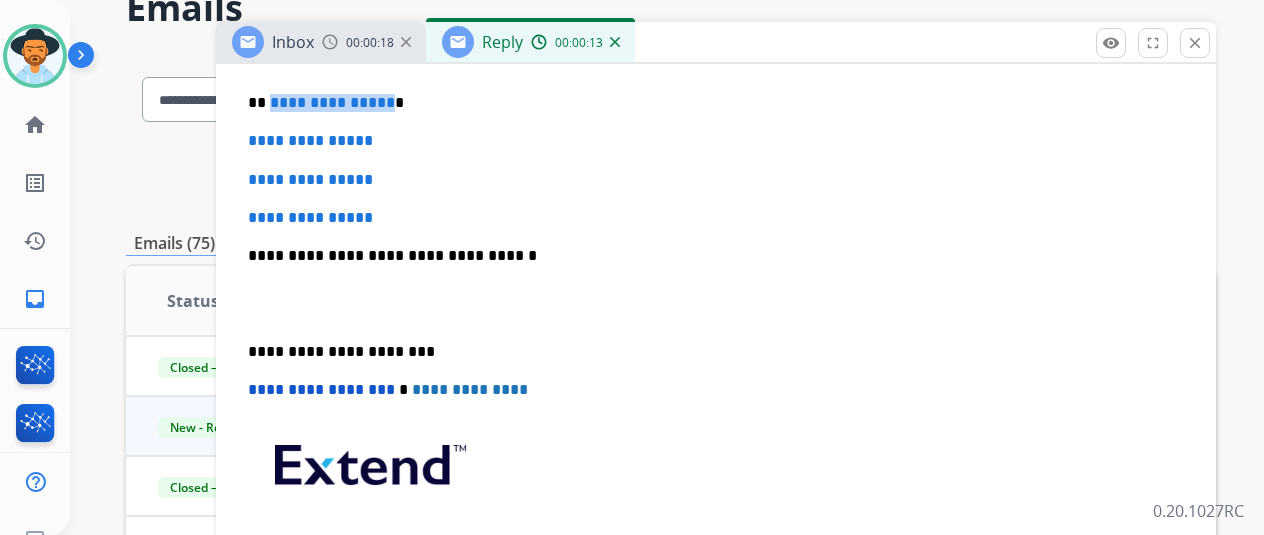 drag, startPoint x: 399, startPoint y: 95, endPoint x: 284, endPoint y: 97, distance: 115.01739 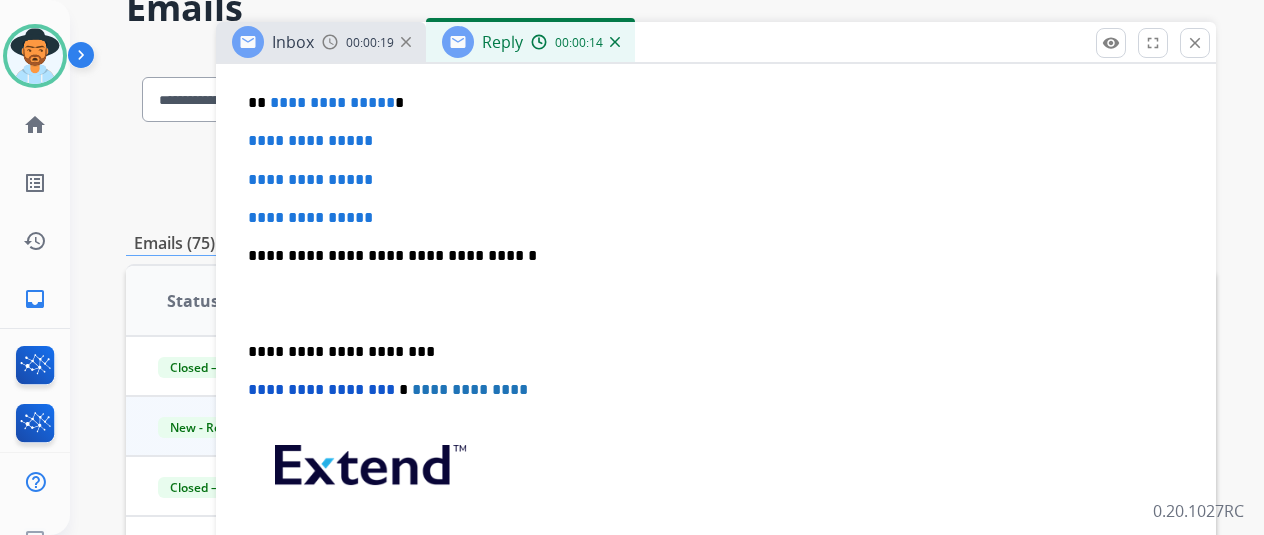 type 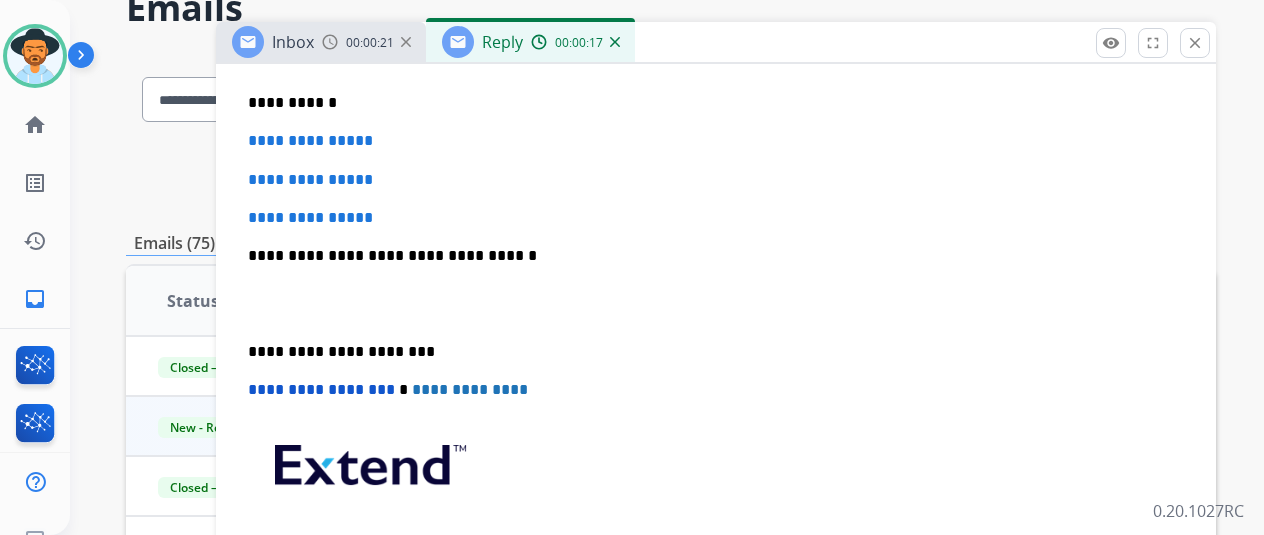 drag, startPoint x: 418, startPoint y: 203, endPoint x: 417, endPoint y: 225, distance: 22.022715 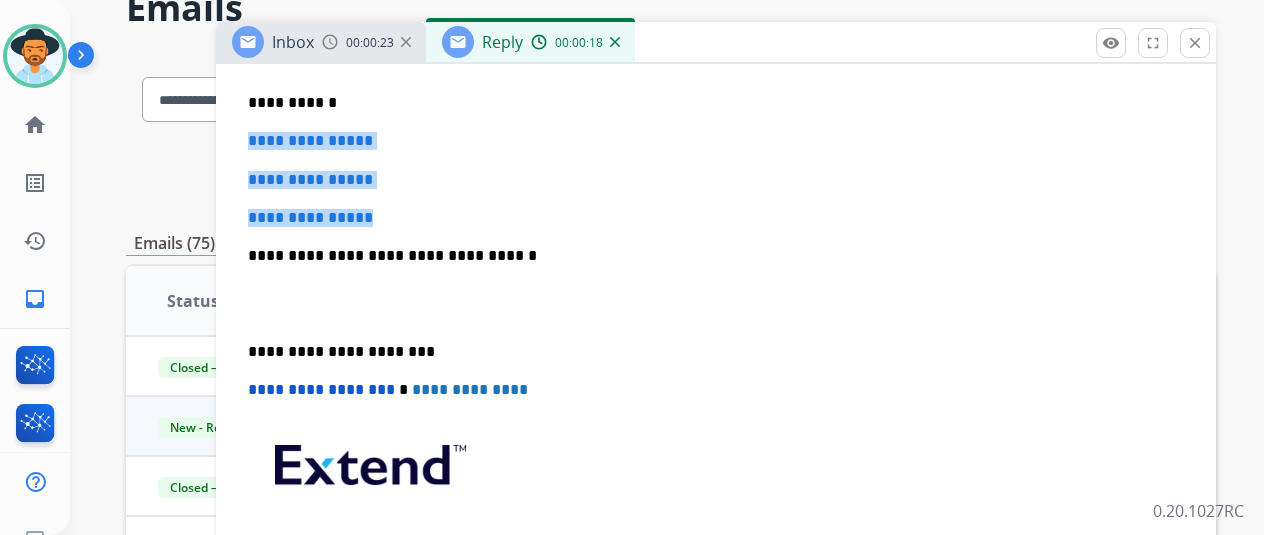 drag, startPoint x: 416, startPoint y: 209, endPoint x: 241, endPoint y: 135, distance: 190.00262 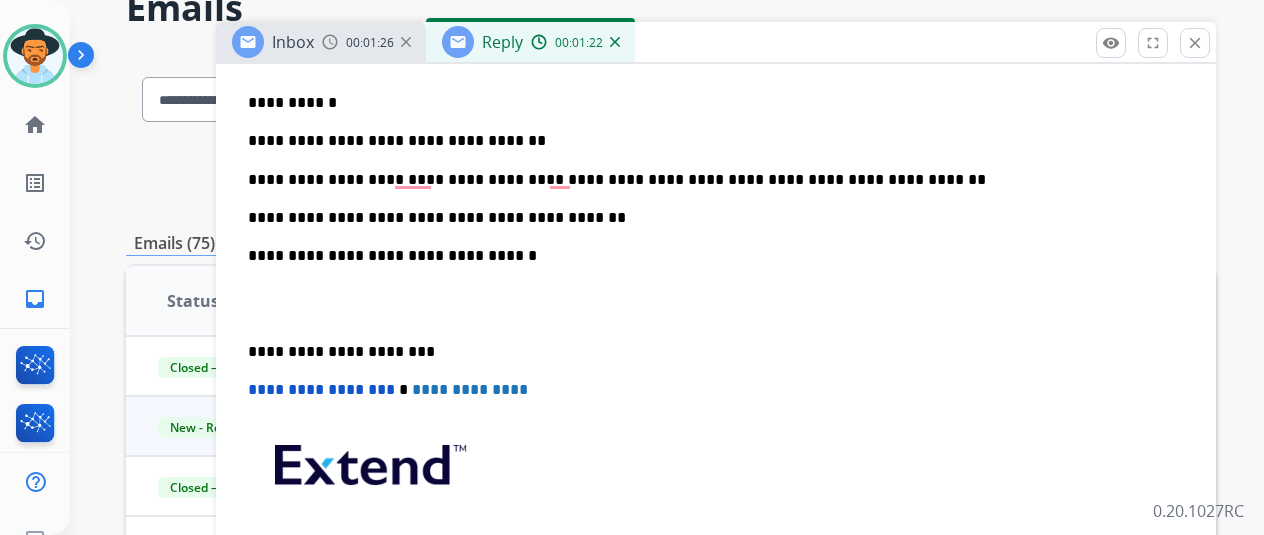 click on "**********" at bounding box center [708, 180] 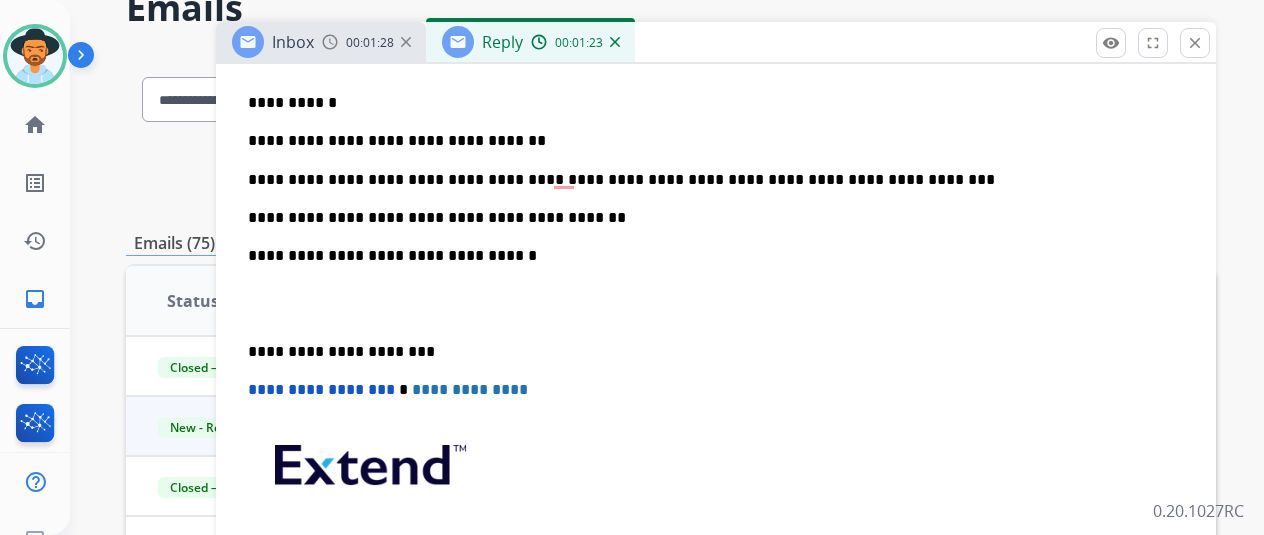 click on "**********" at bounding box center (708, 180) 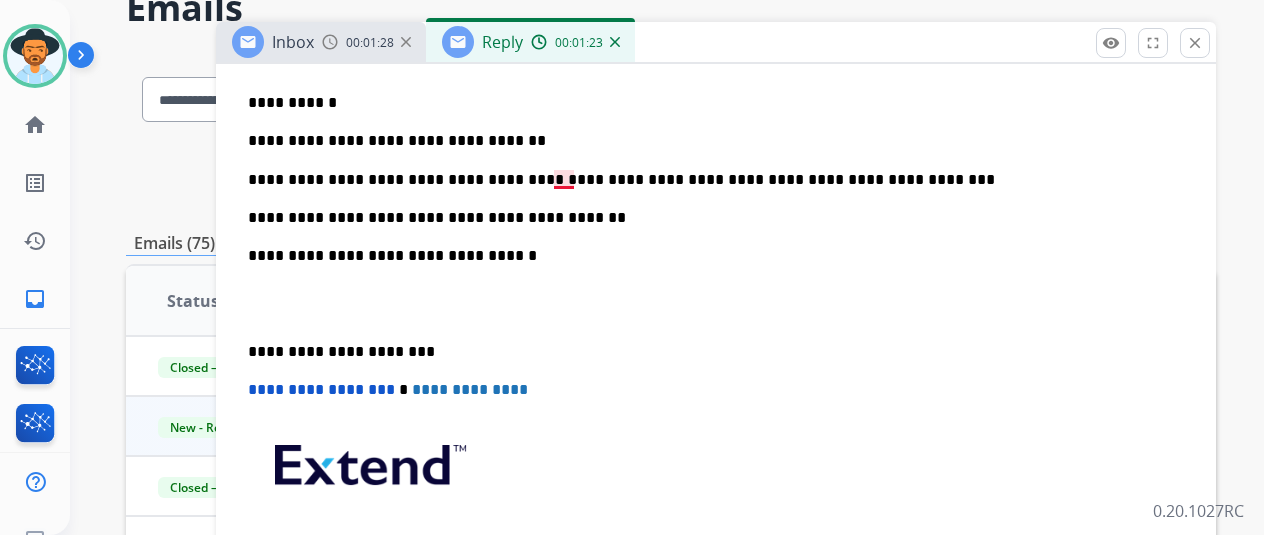 click on "**********" at bounding box center [708, 180] 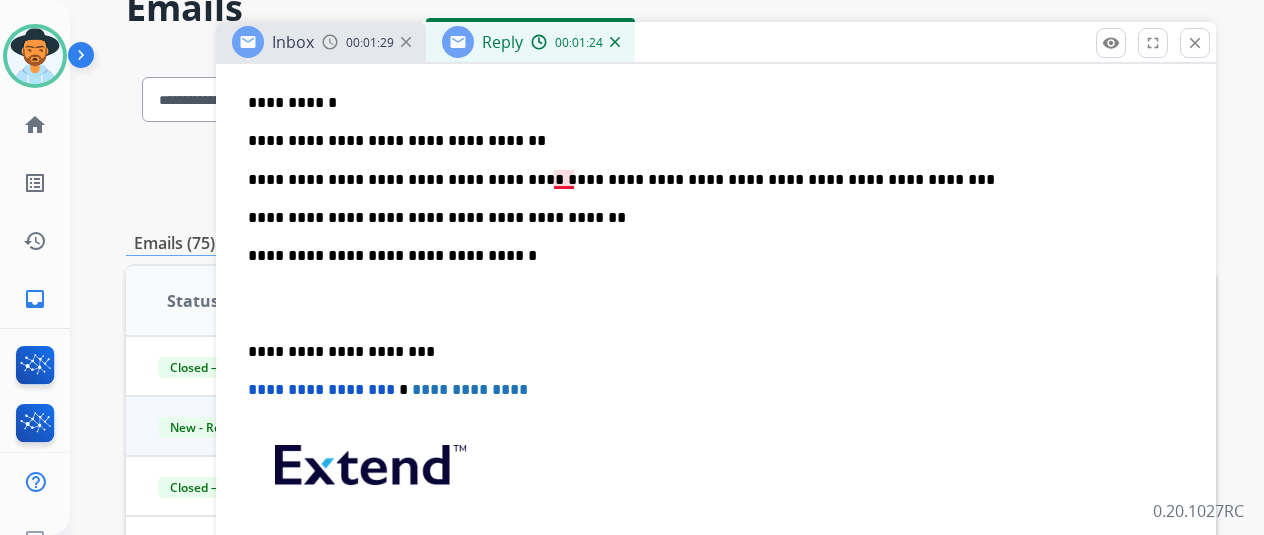 click on "**********" at bounding box center [708, 180] 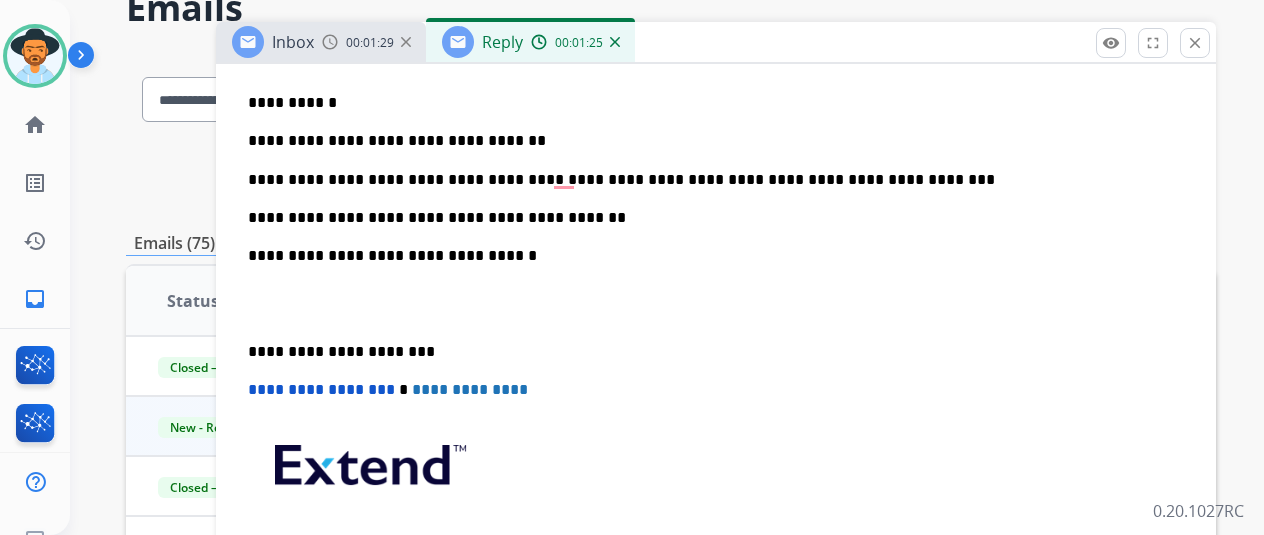 click on "**********" at bounding box center (708, 180) 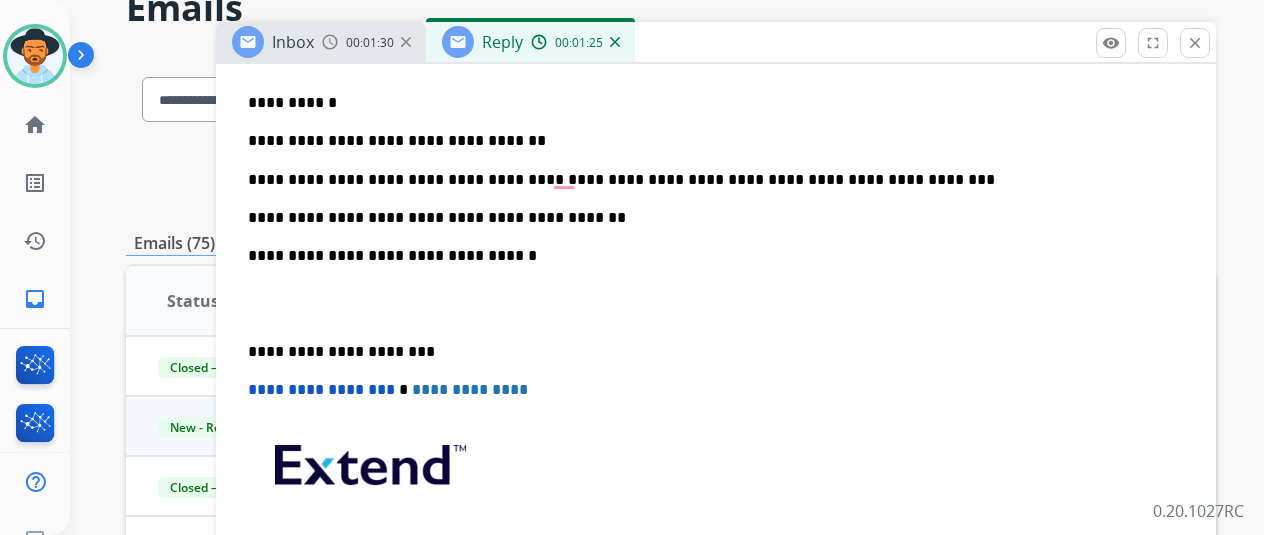 click on "**********" at bounding box center (708, 180) 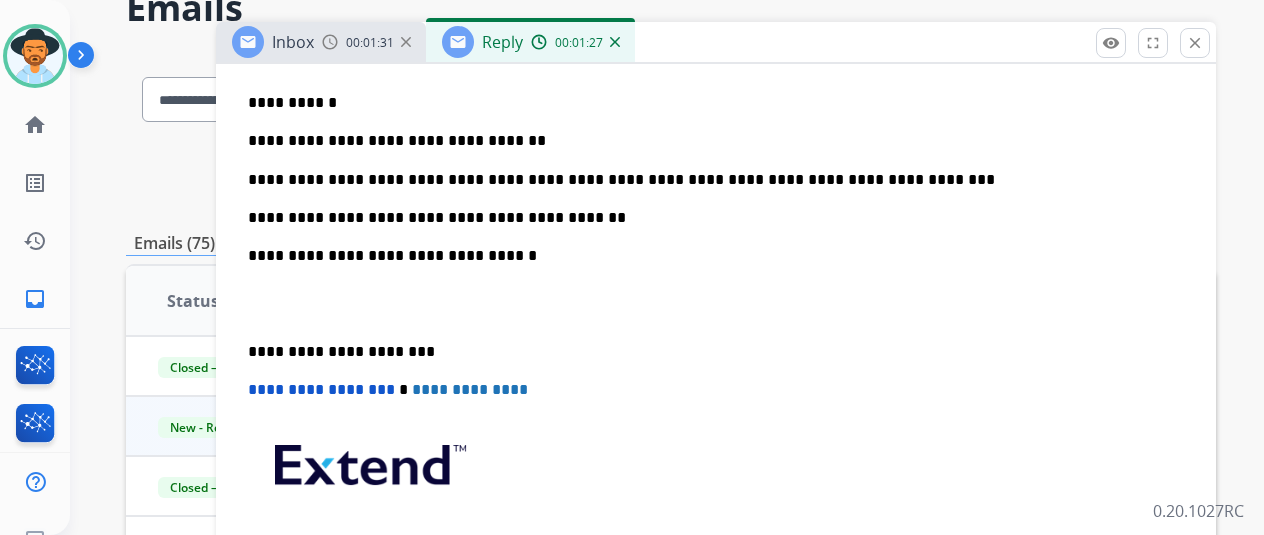 click on "**********" at bounding box center [716, 303] 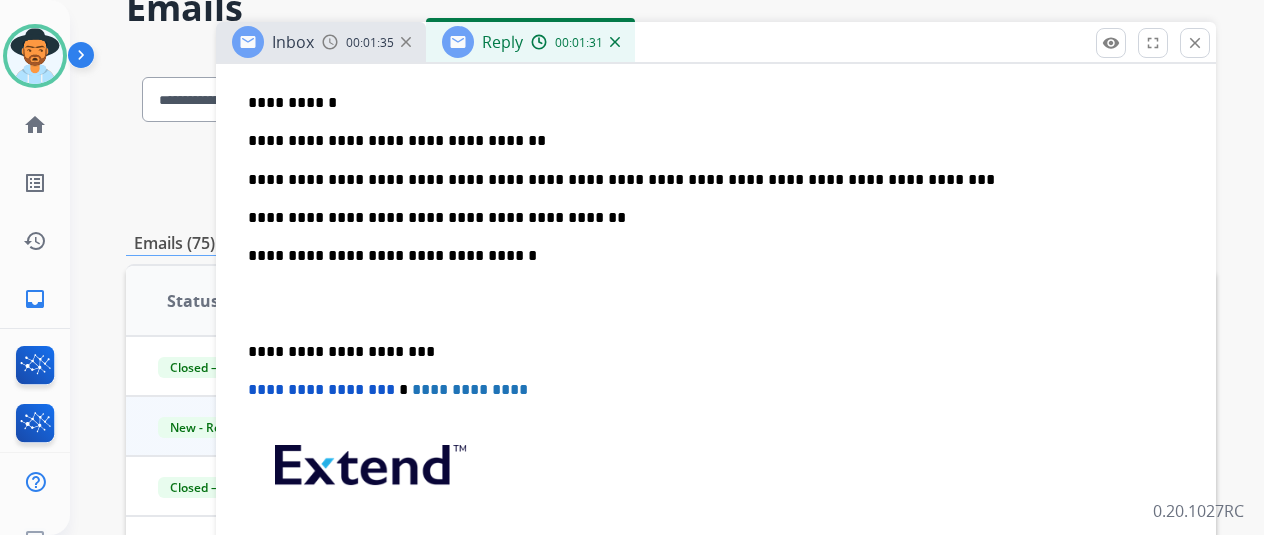 click on "**********" at bounding box center (708, 218) 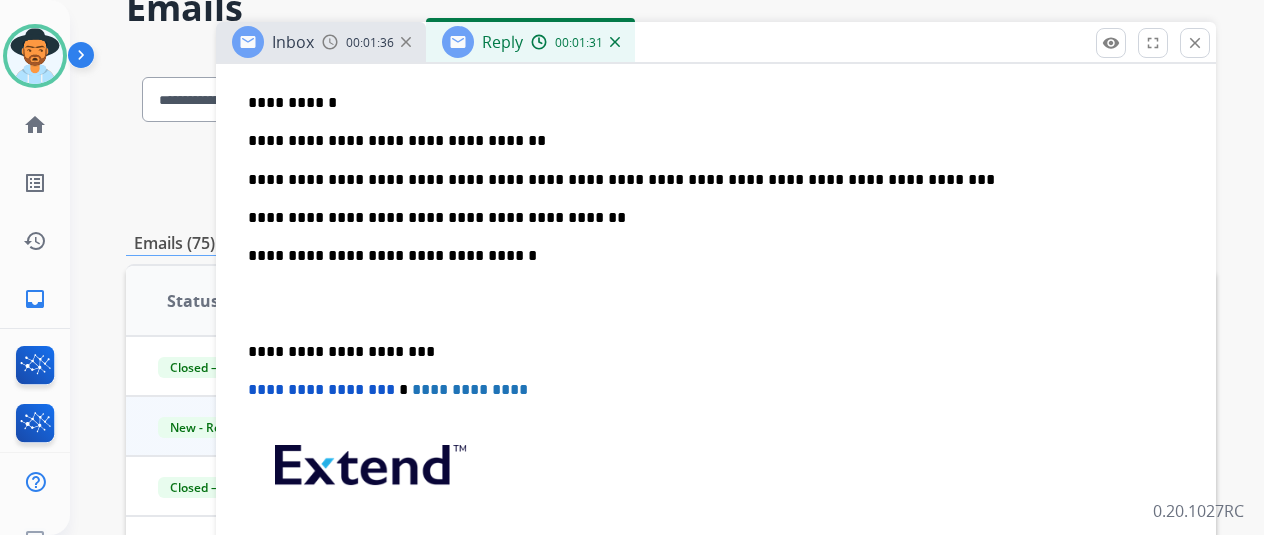 click on "**********" at bounding box center (708, 218) 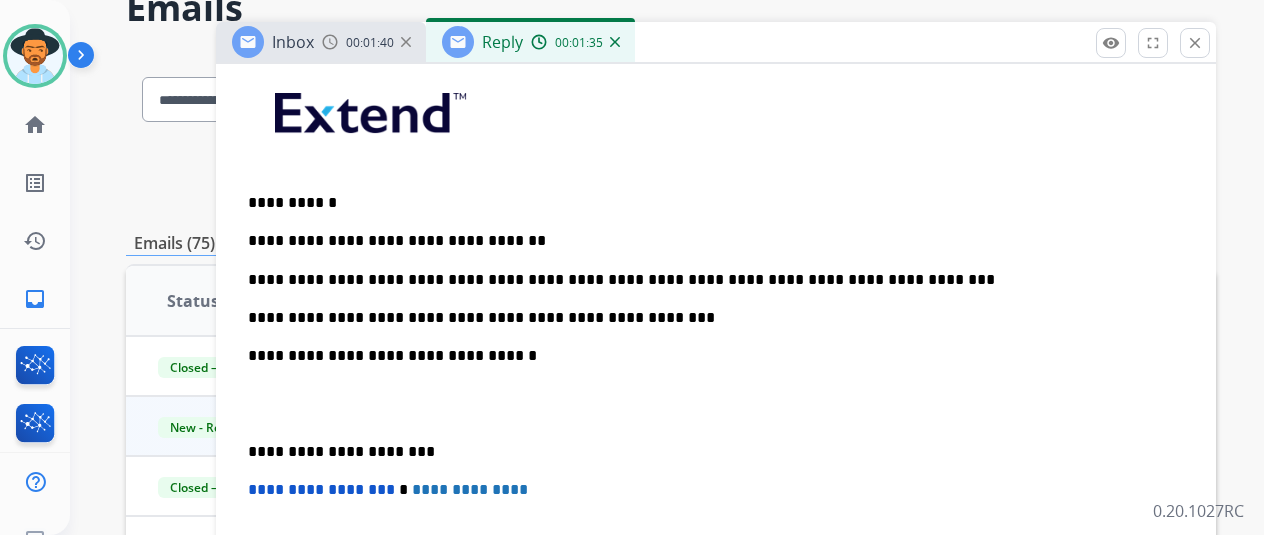 scroll, scrollTop: 0, scrollLeft: 0, axis: both 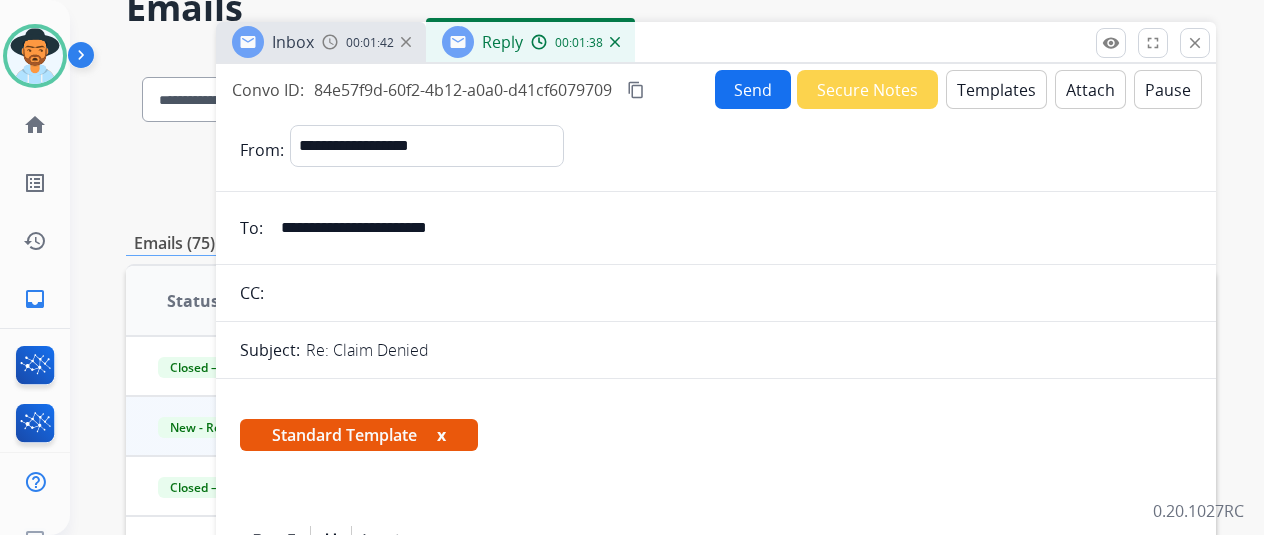 click on "Send" at bounding box center [753, 89] 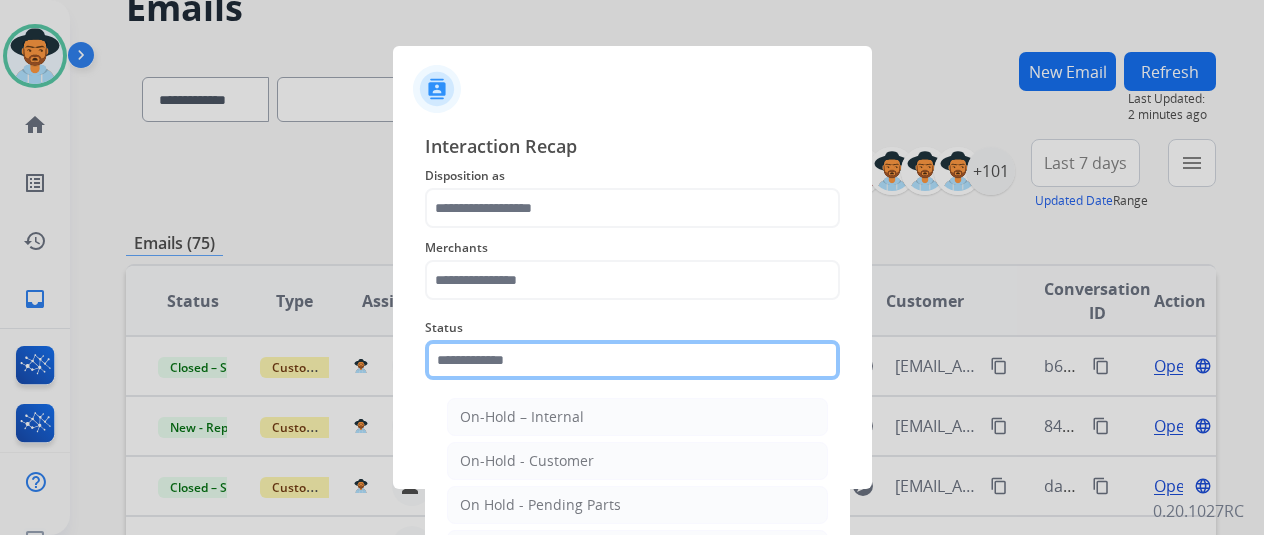 click 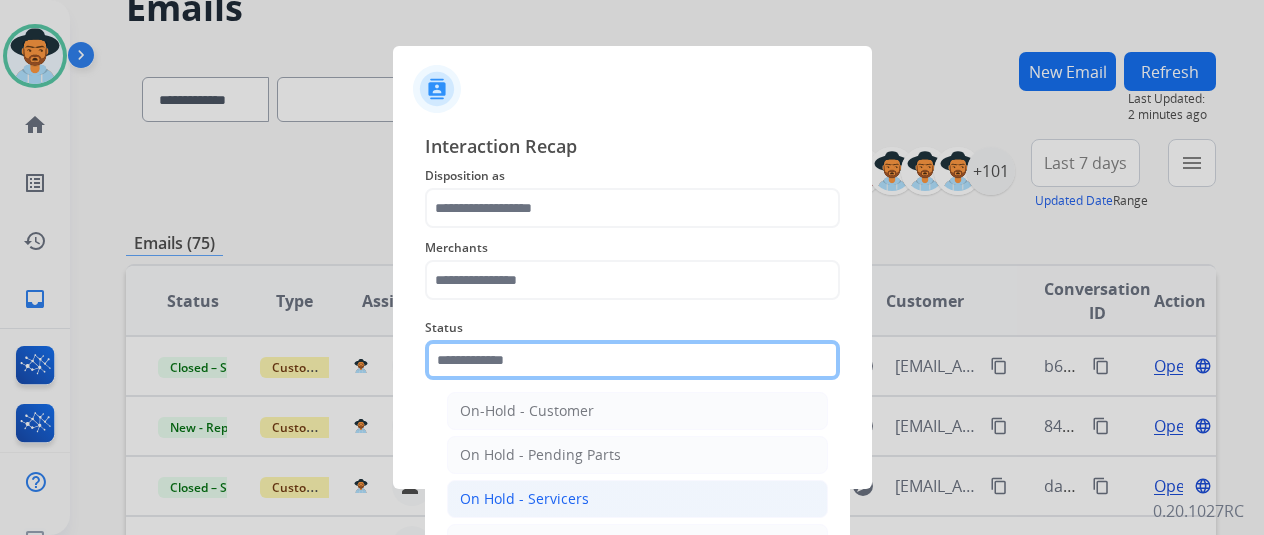 scroll, scrollTop: 114, scrollLeft: 0, axis: vertical 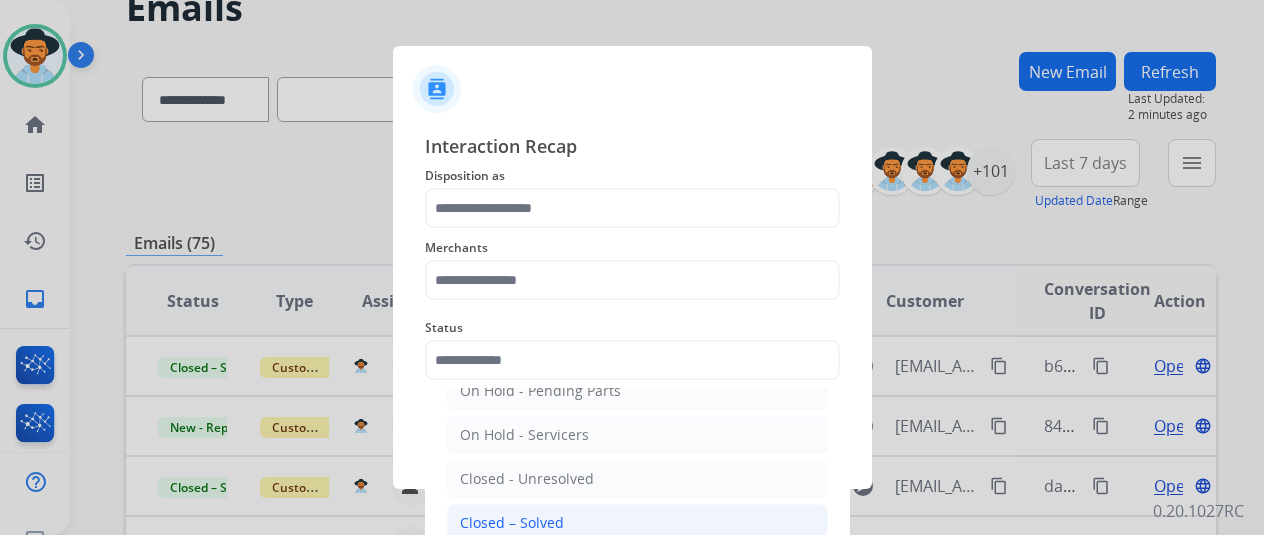 click on "Closed – Solved" 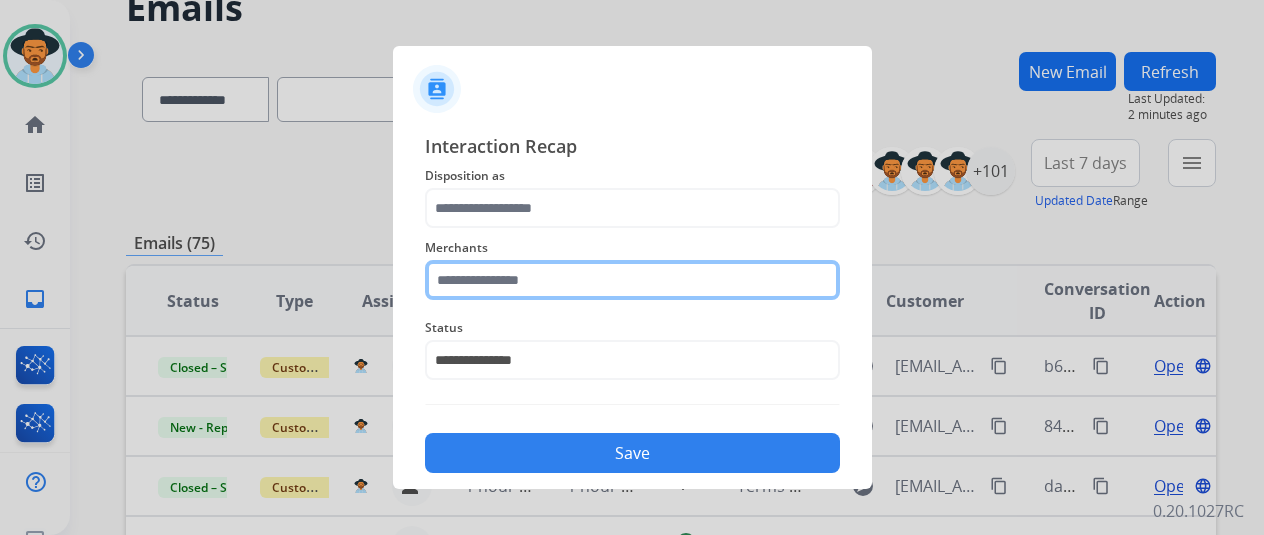 click 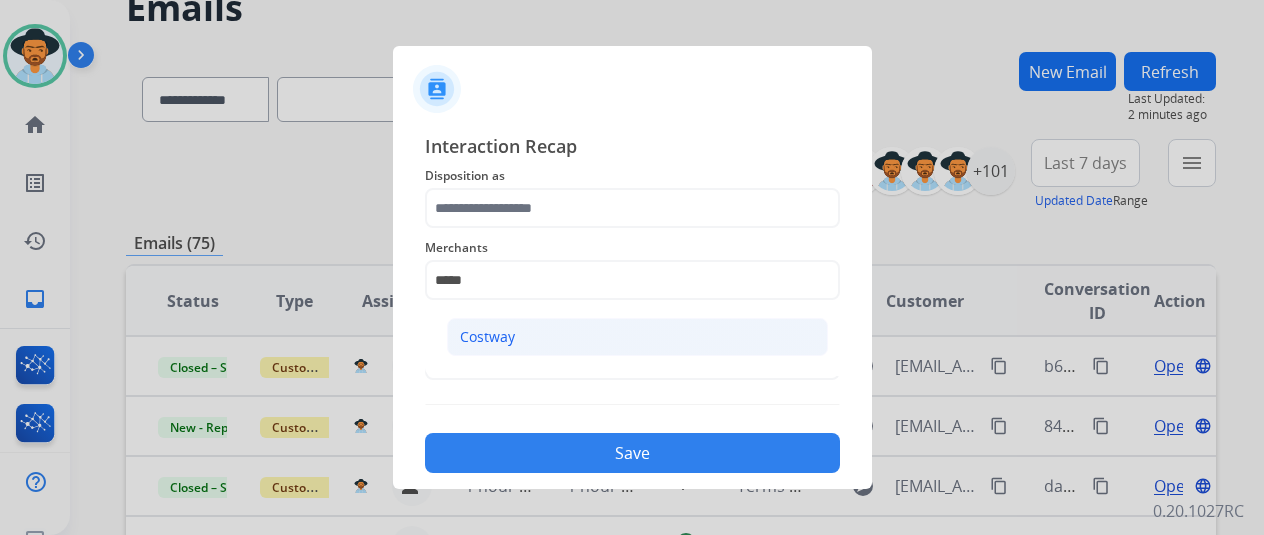 click on "Costway" 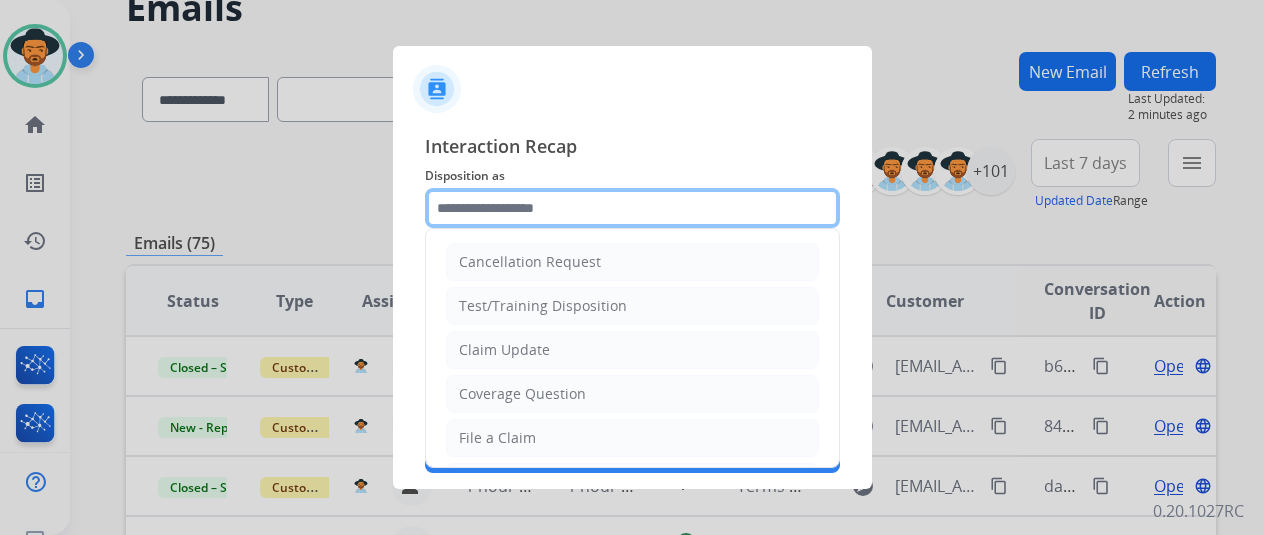 click 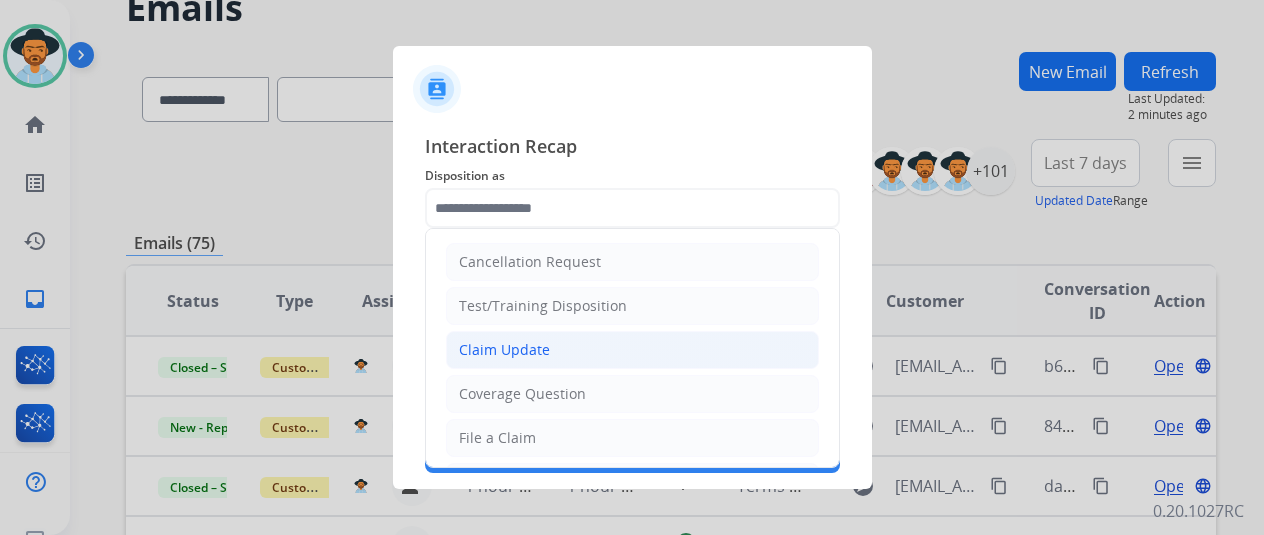 click on "Claim Update" 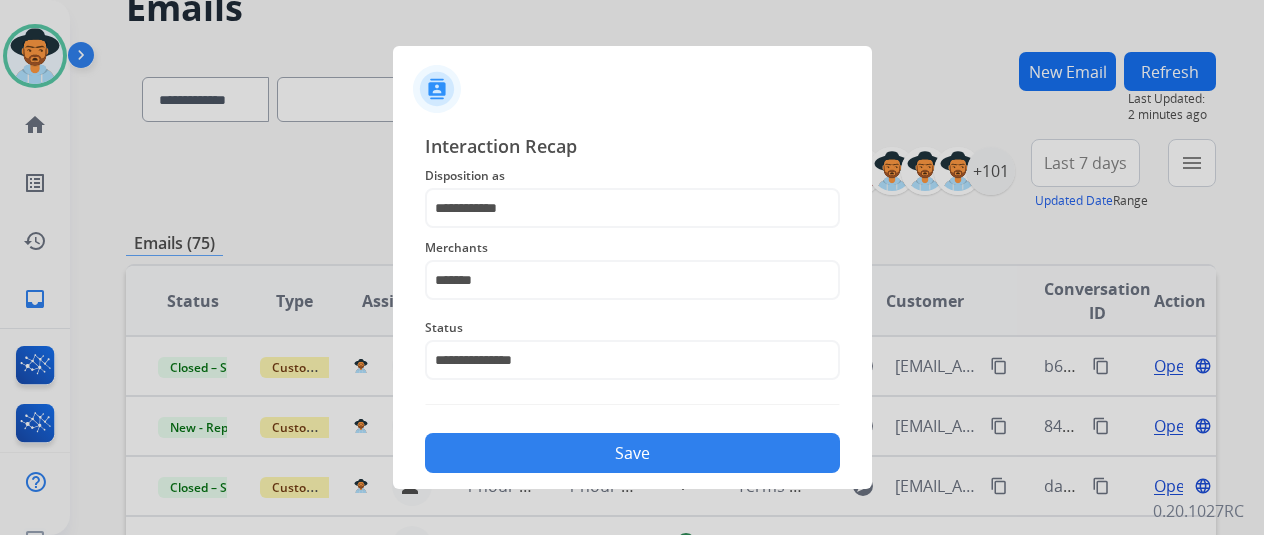 click on "Save" 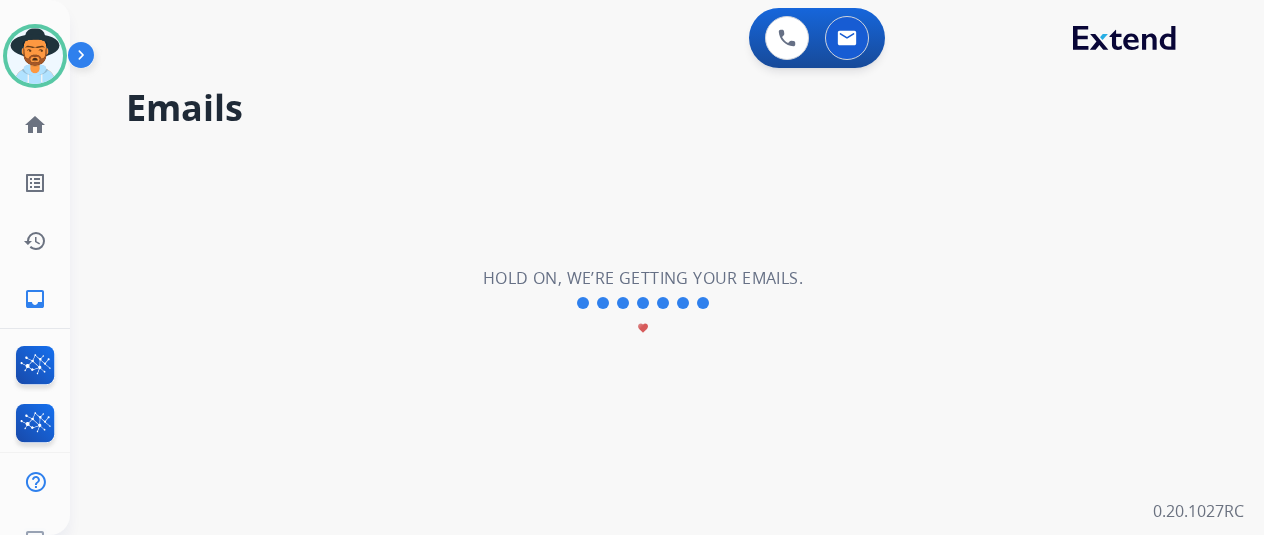 scroll, scrollTop: 0, scrollLeft: 0, axis: both 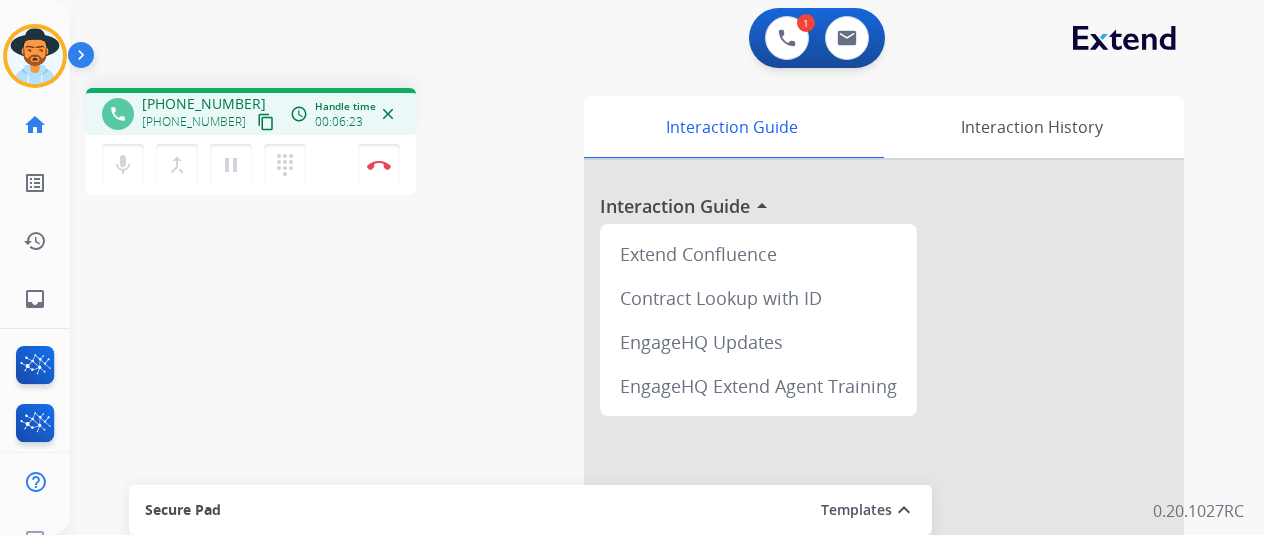 click on "mic Mute merge_type Bridge pause Hold dialpad Dialpad Disconnect" at bounding box center [251, 165] 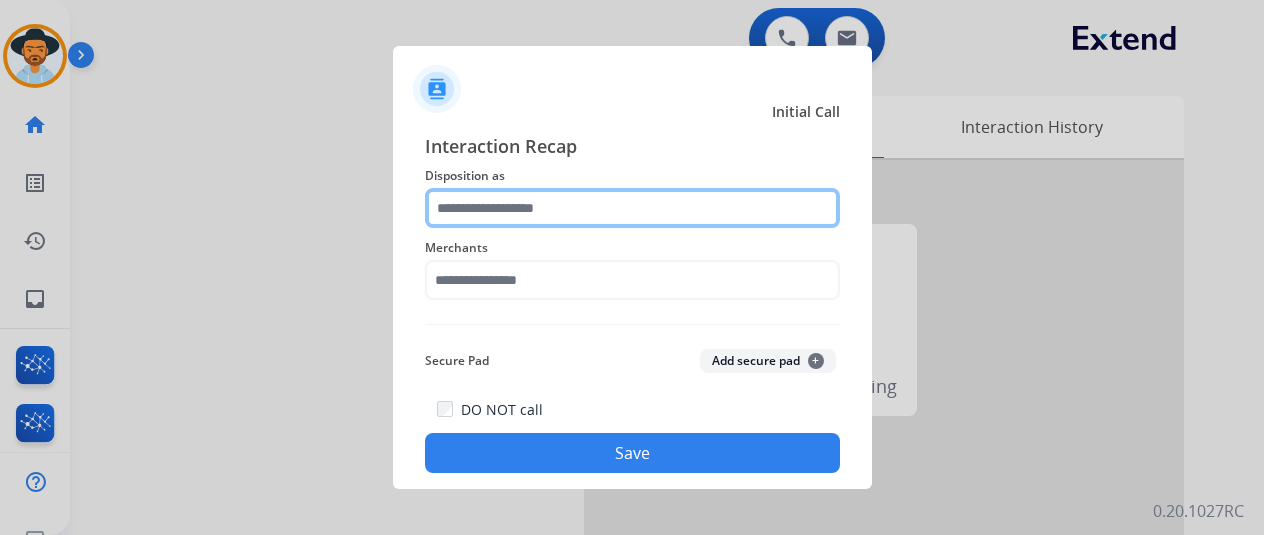 click 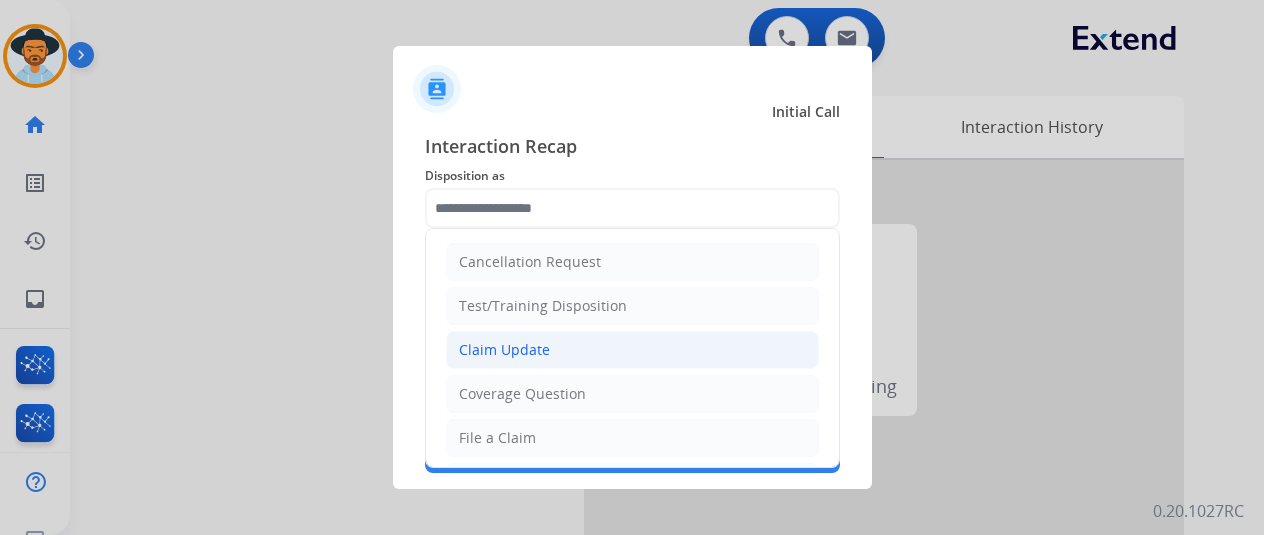 click on "Claim Update" 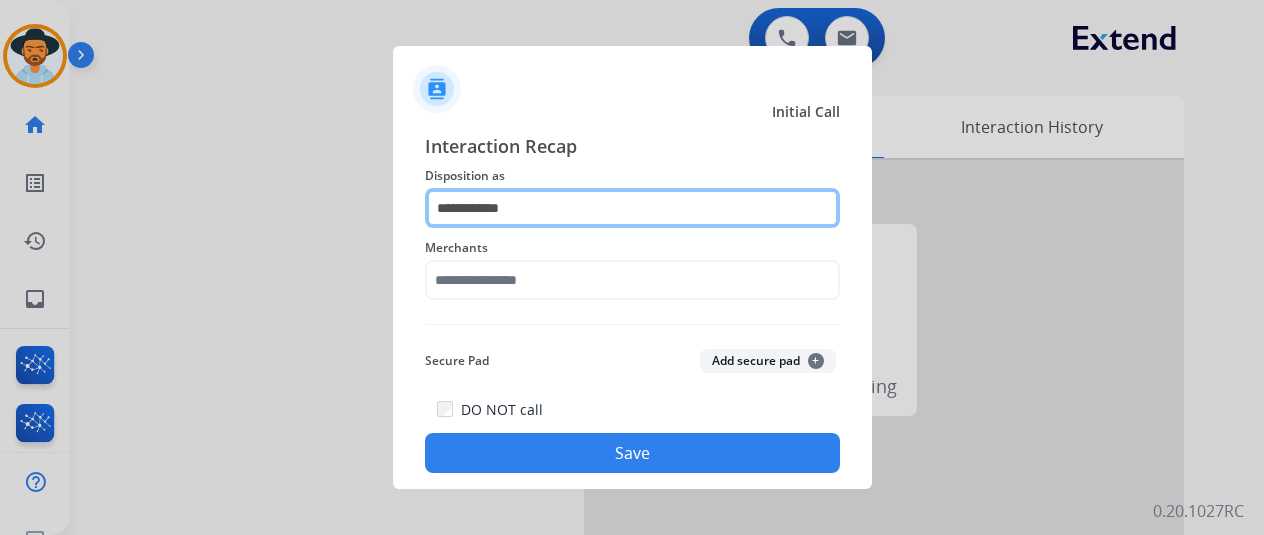 click on "**********" 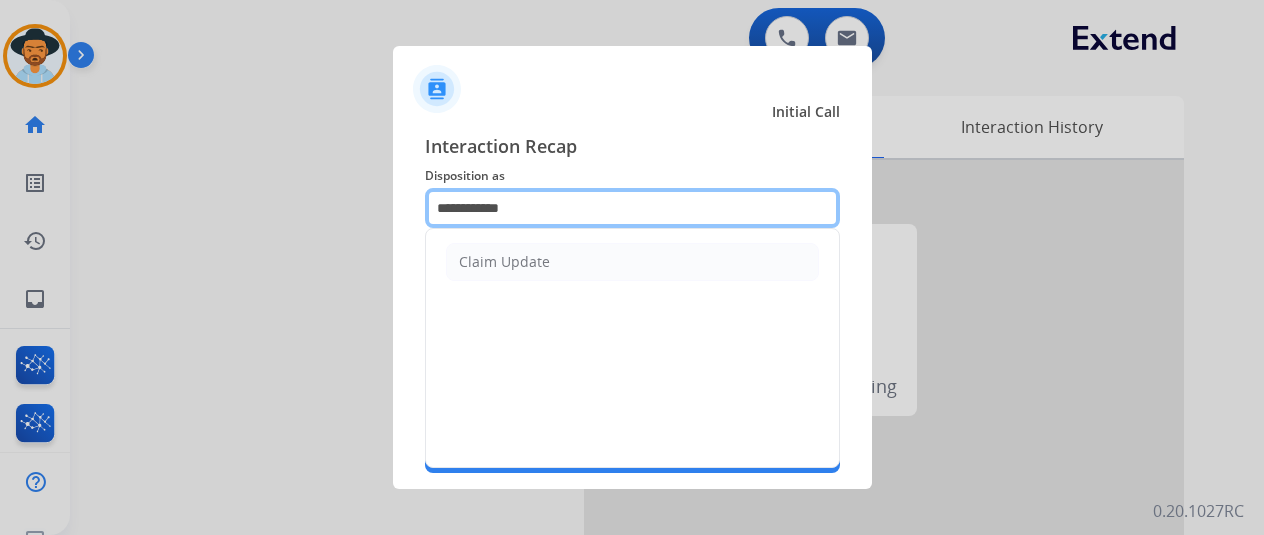 scroll, scrollTop: 24, scrollLeft: 0, axis: vertical 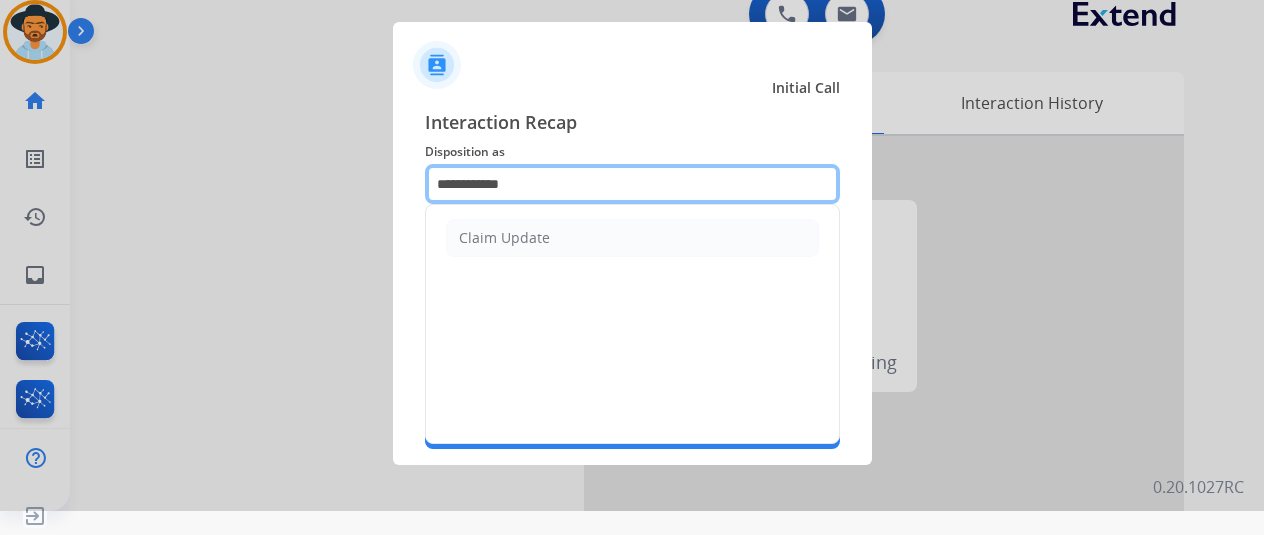 drag, startPoint x: 596, startPoint y: 191, endPoint x: 408, endPoint y: 190, distance: 188.00266 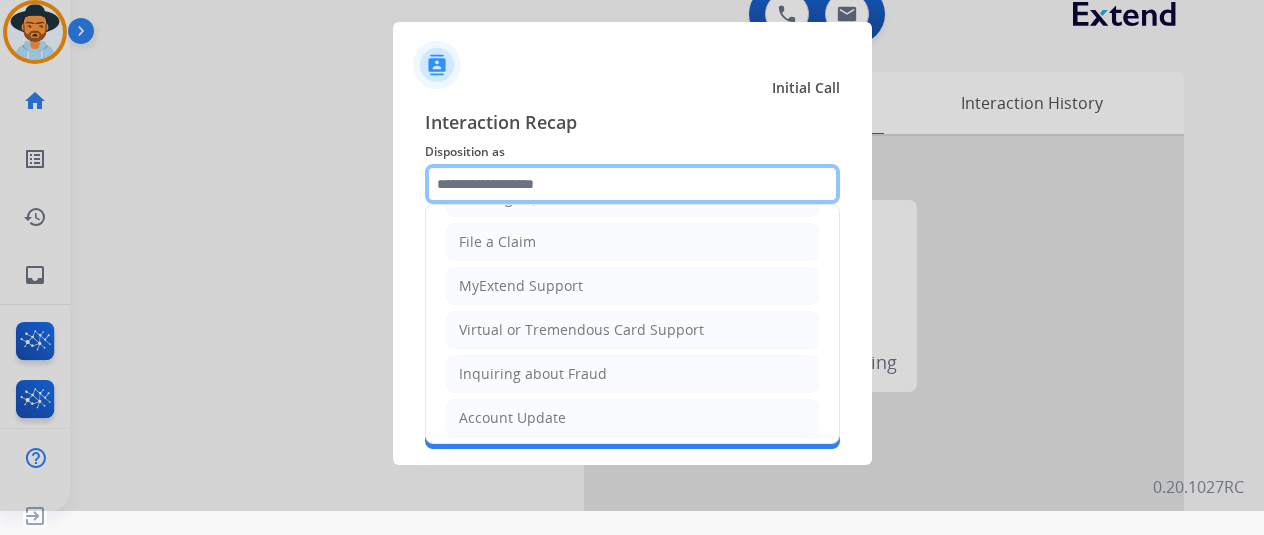 scroll, scrollTop: 200, scrollLeft: 0, axis: vertical 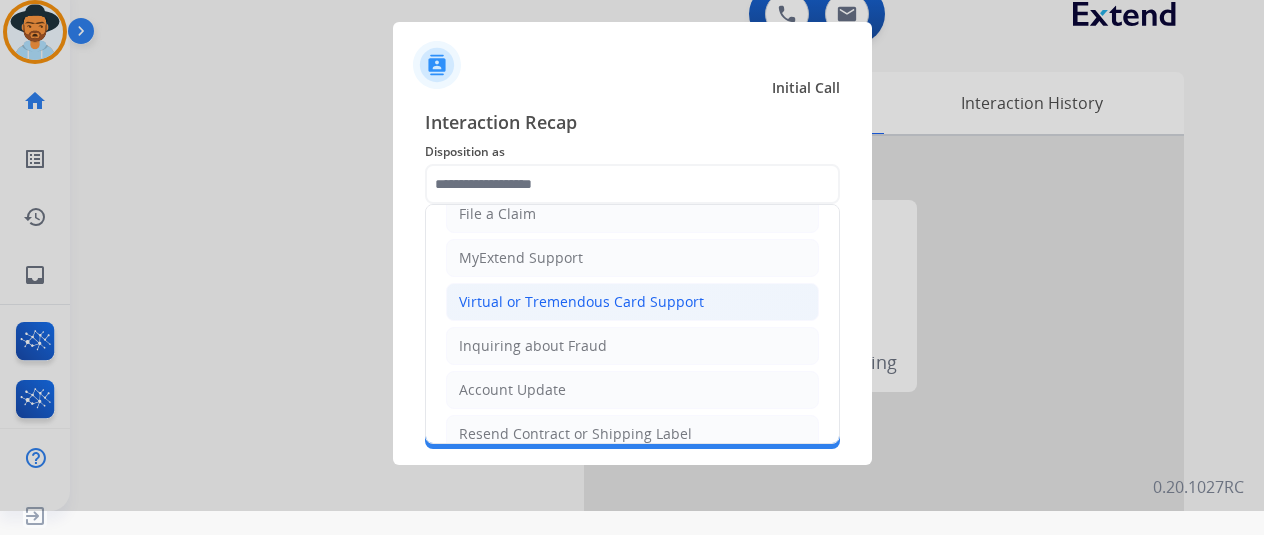click on "Virtual or Tremendous Card Support" 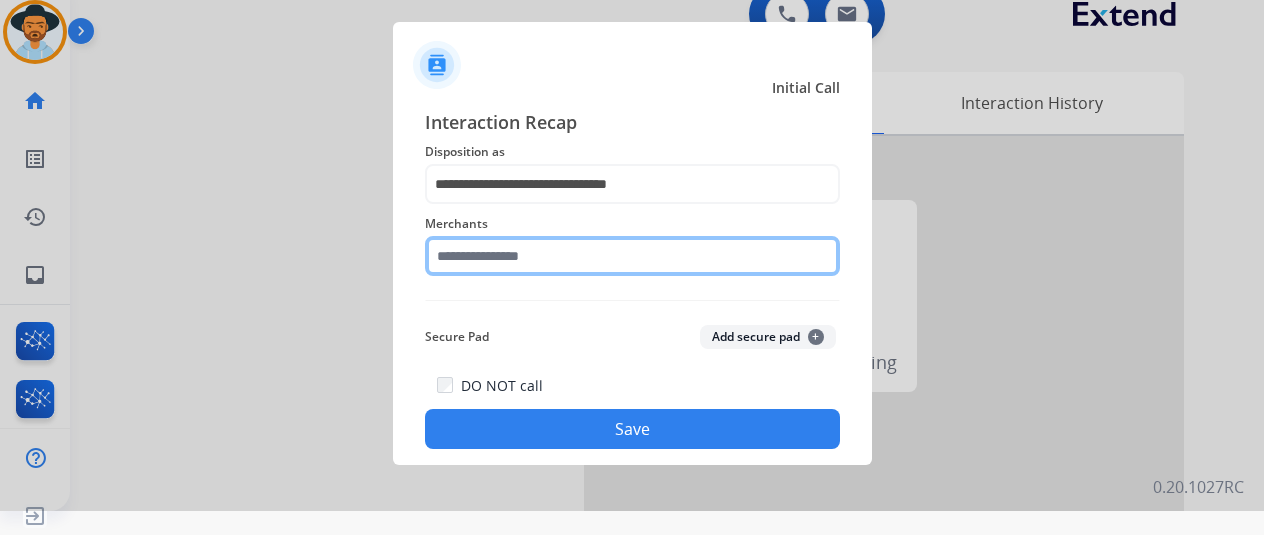 click 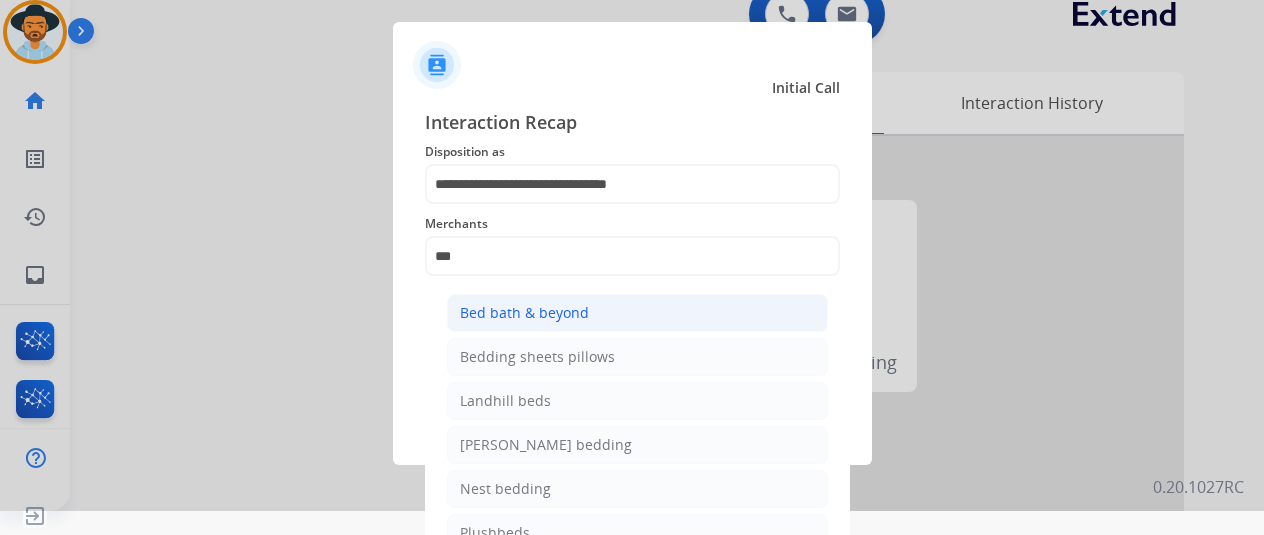 click on "Bed bath & beyond" 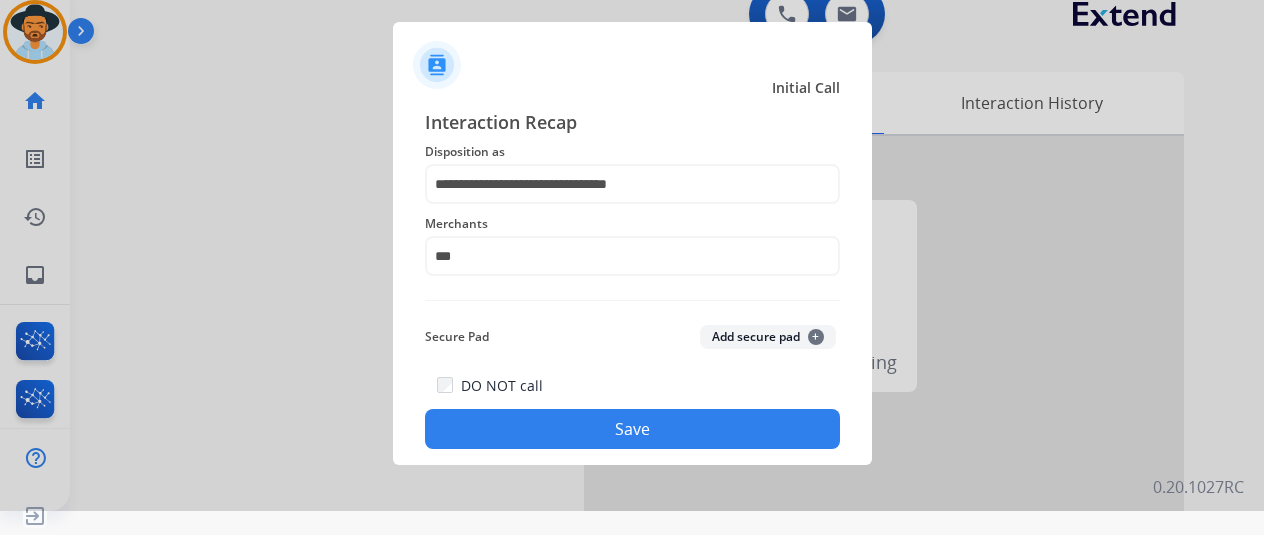 type on "**********" 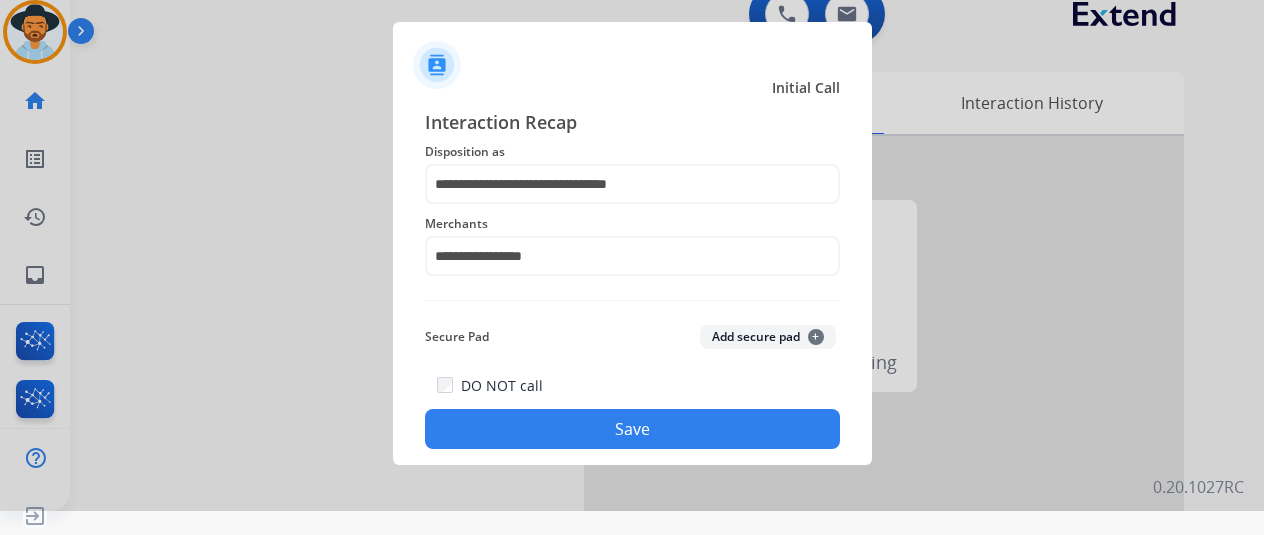 click on "**********" 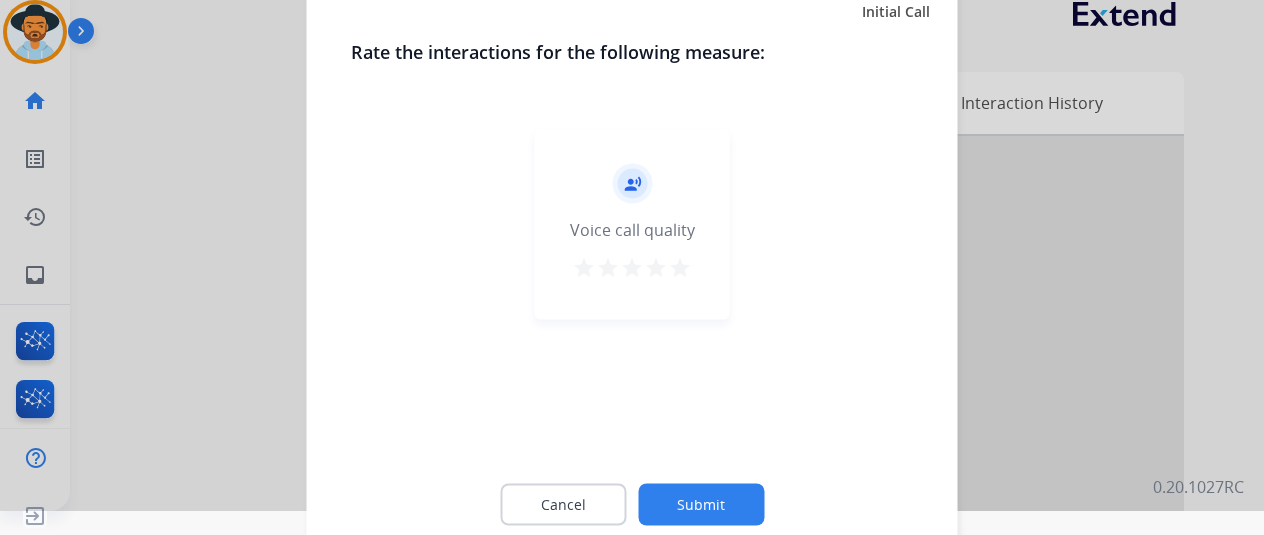 click on "star" at bounding box center (680, 267) 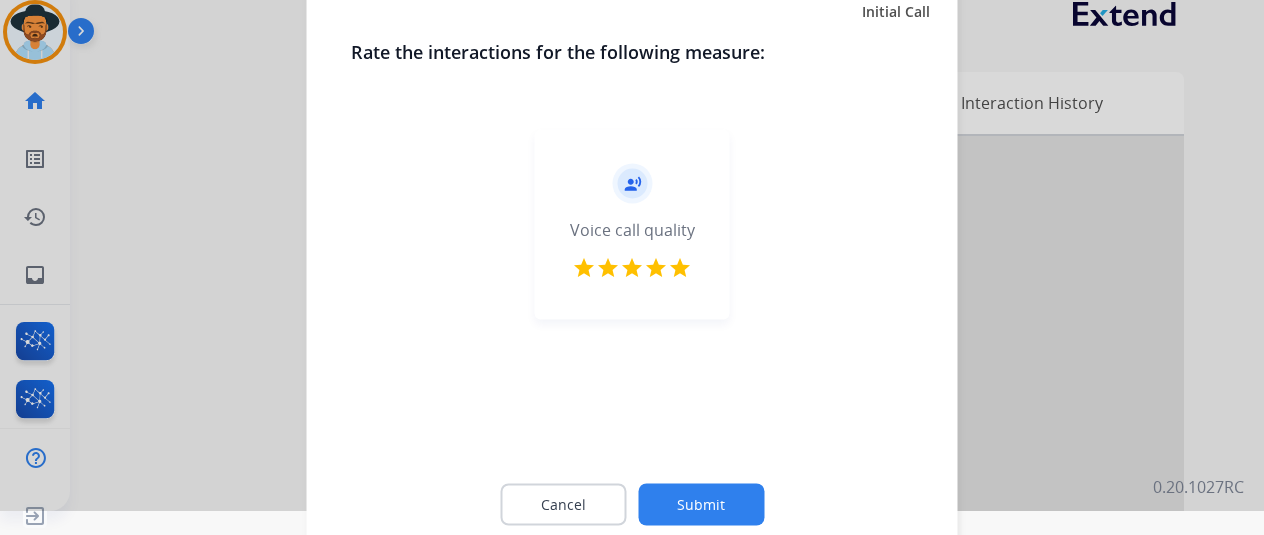 click on "Submit" 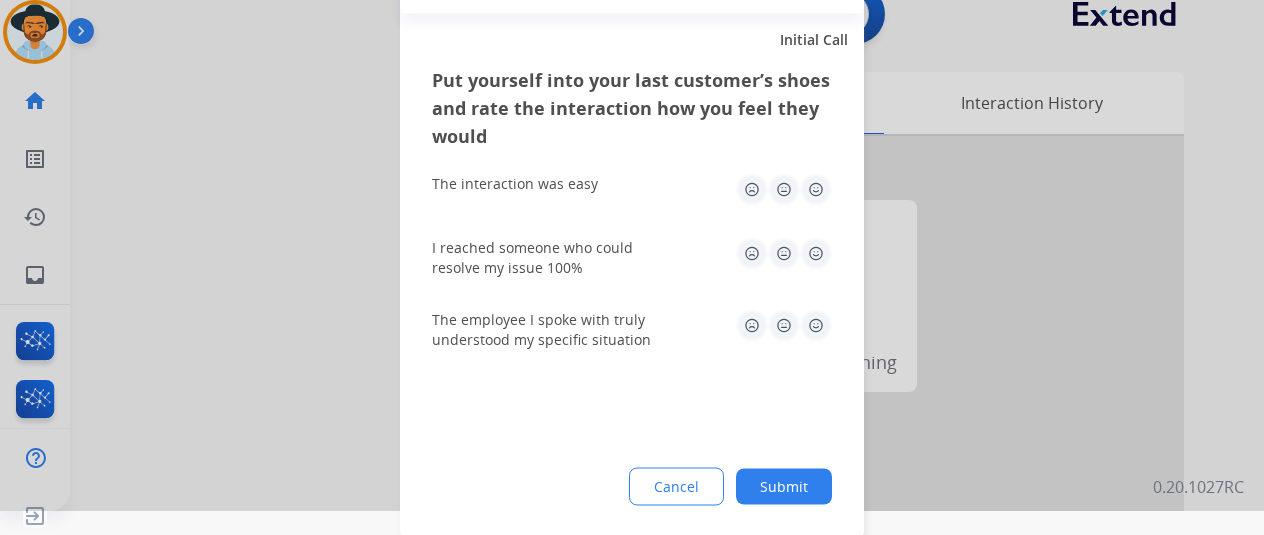 click 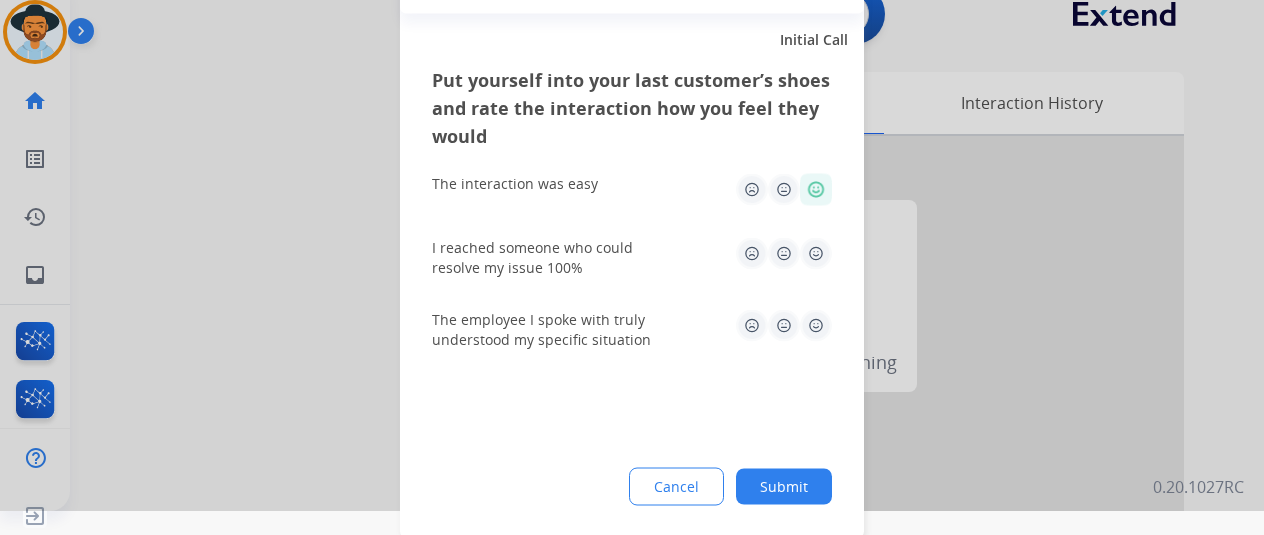 click 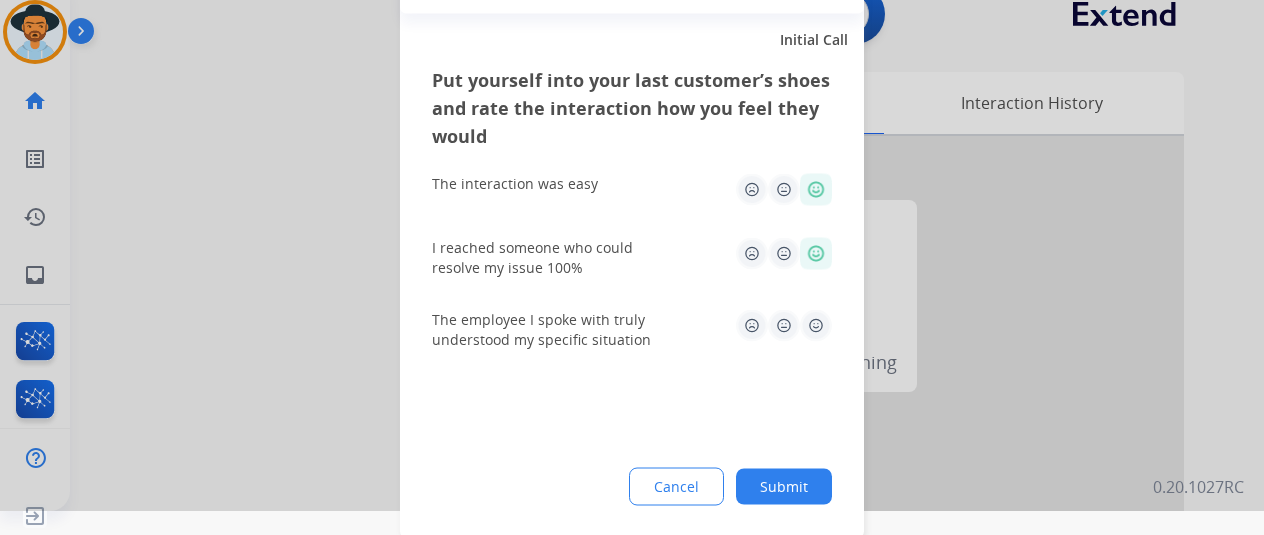 click 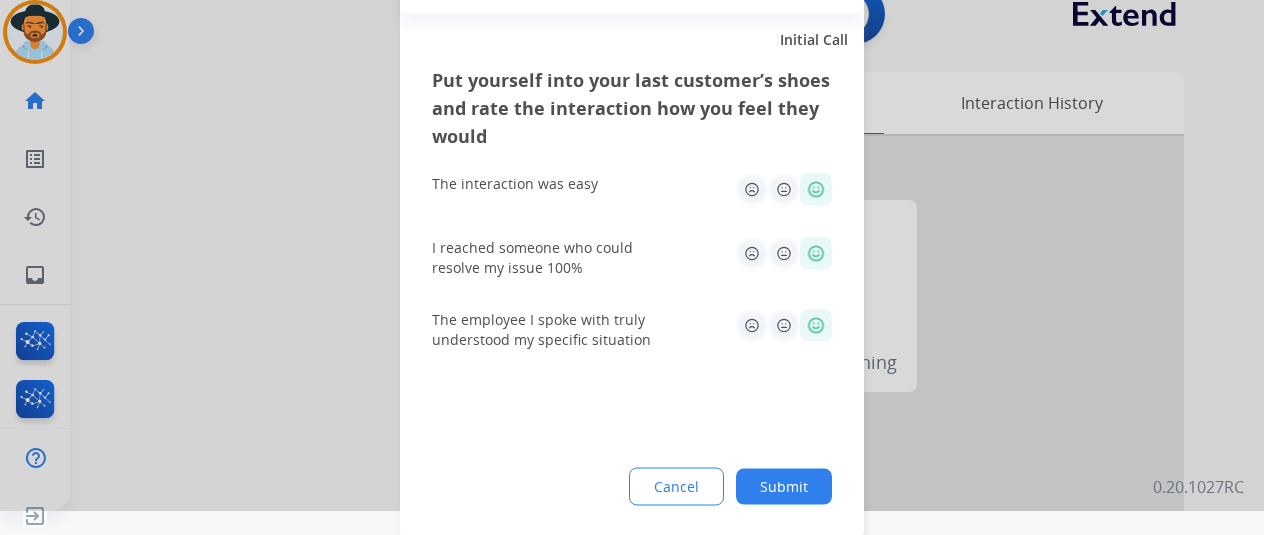 click on "Submit" 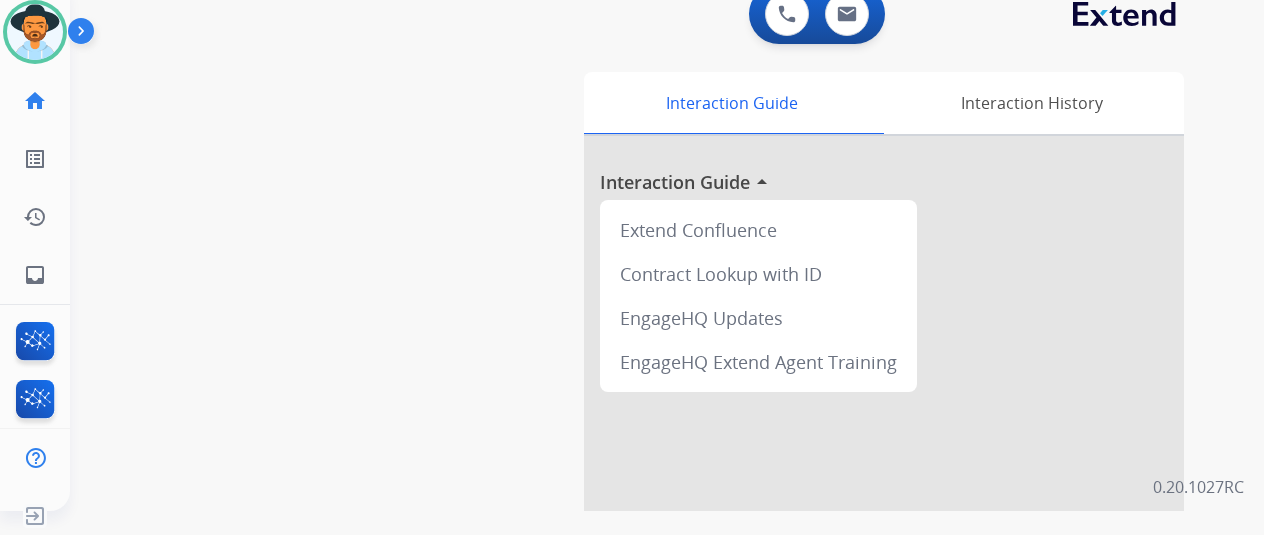 click on "Justin   Available  Edit Avatar  Agent:   Justin  Routing Profile:  Extend_Training CS" 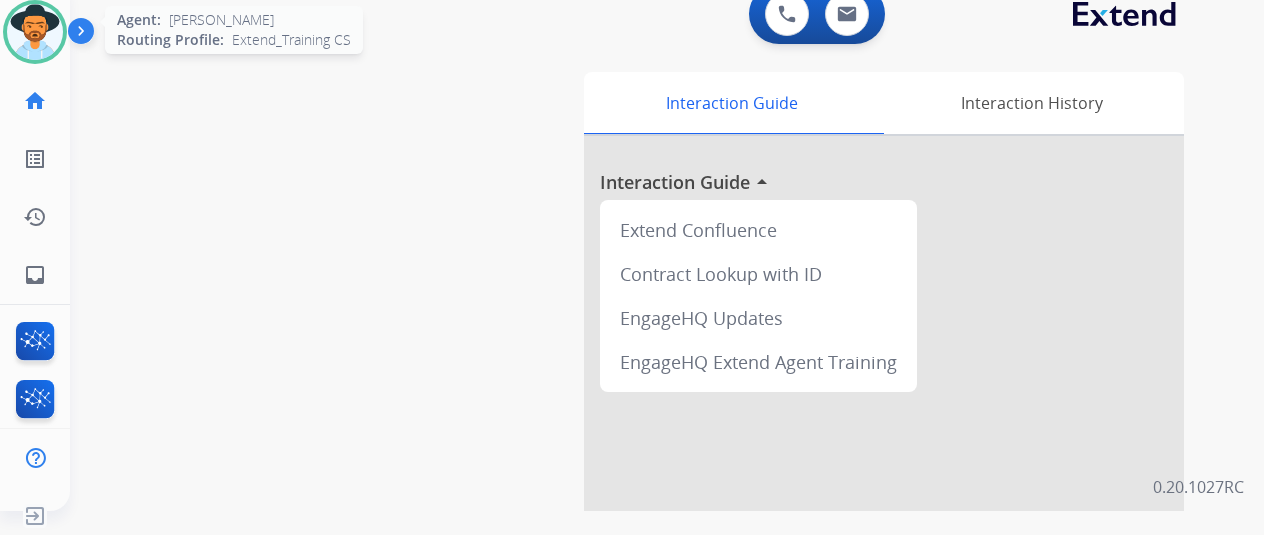 click at bounding box center (35, 32) 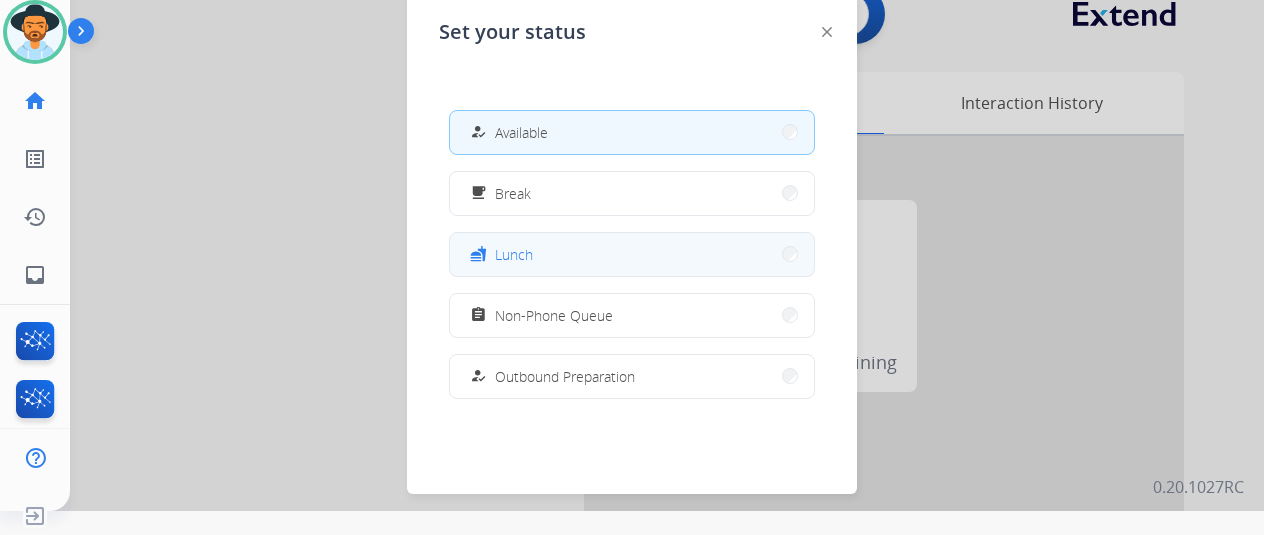 click on "fastfood Lunch" at bounding box center (632, 254) 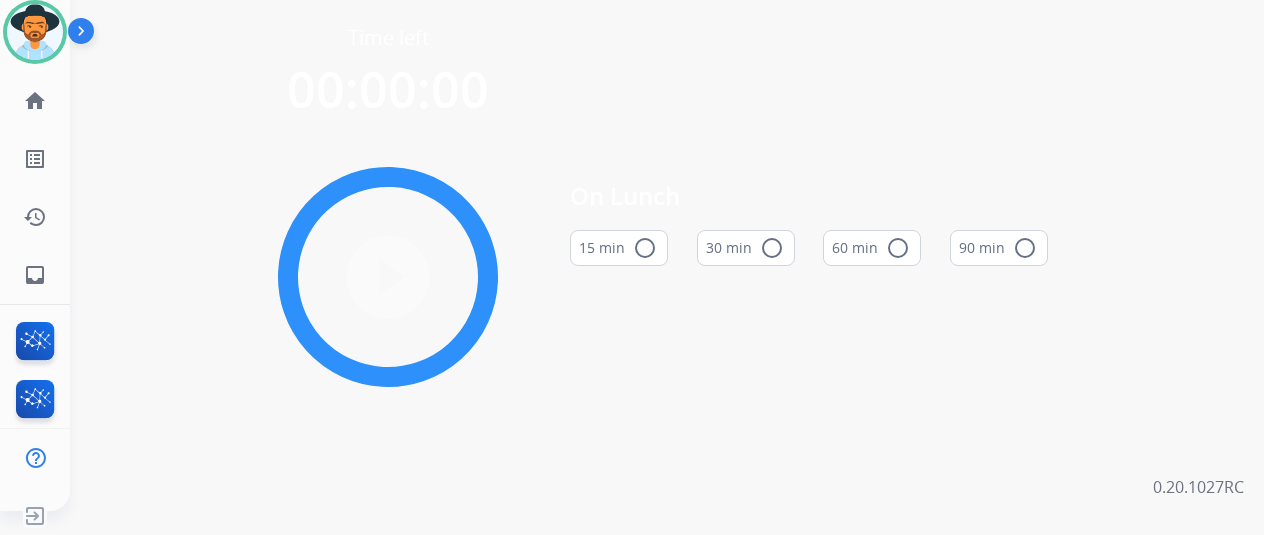 scroll, scrollTop: 0, scrollLeft: 0, axis: both 